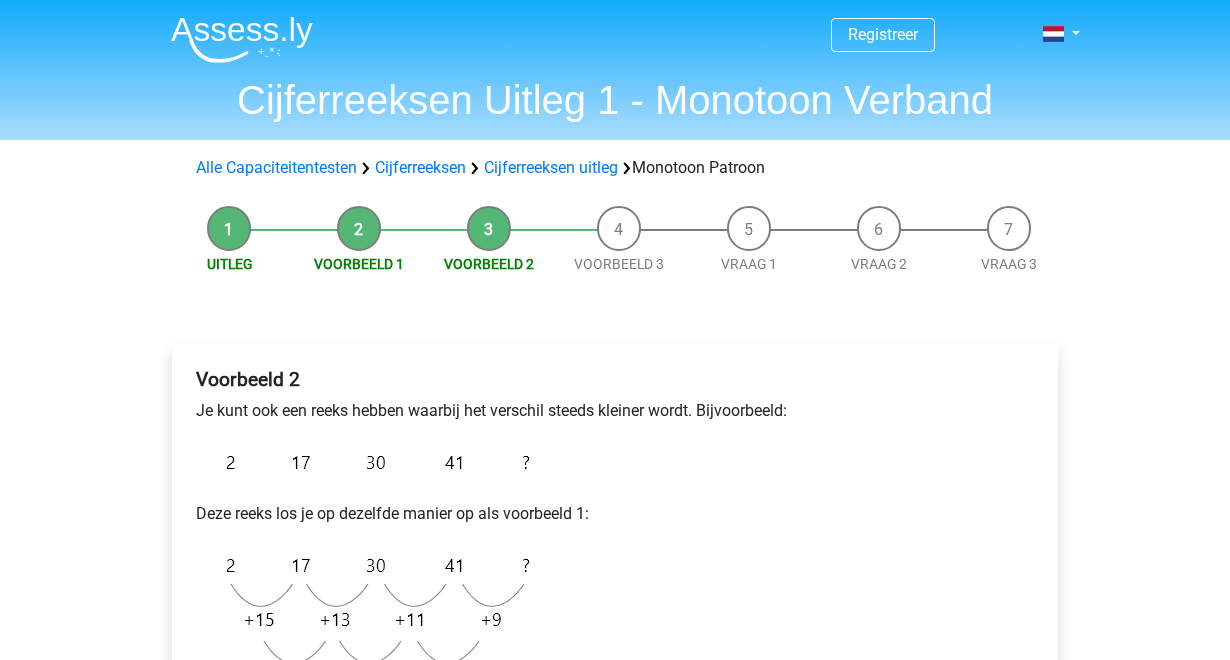 scroll, scrollTop: 106, scrollLeft: 0, axis: vertical 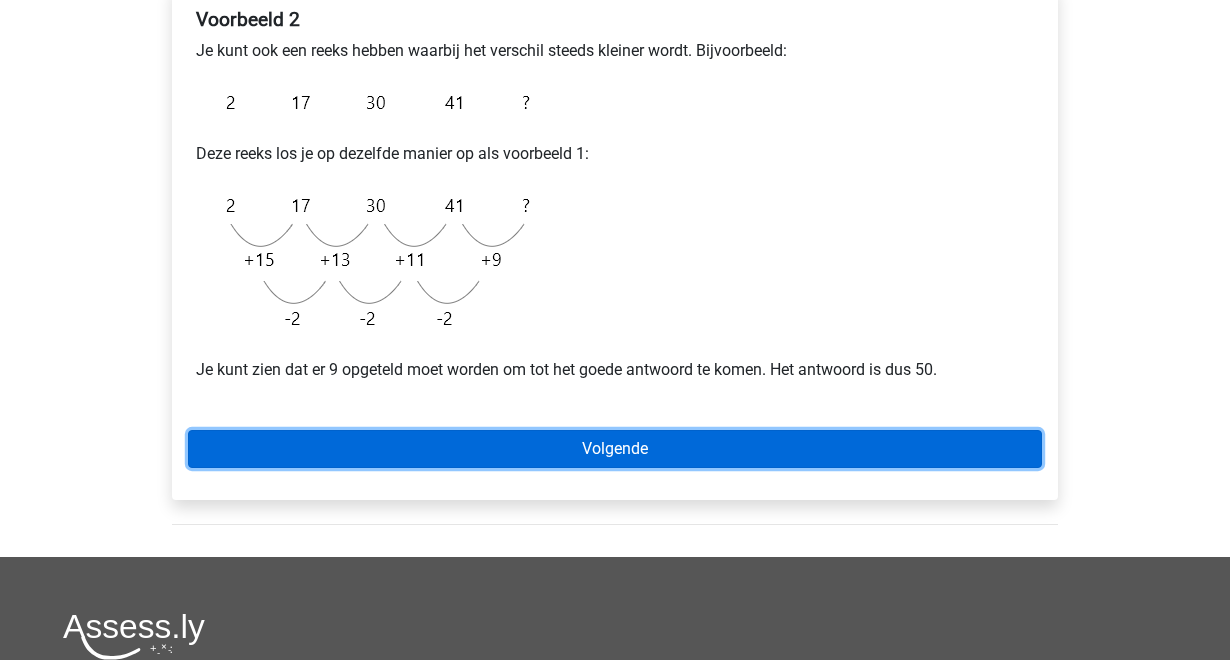 click on "Volgende" at bounding box center (615, 449) 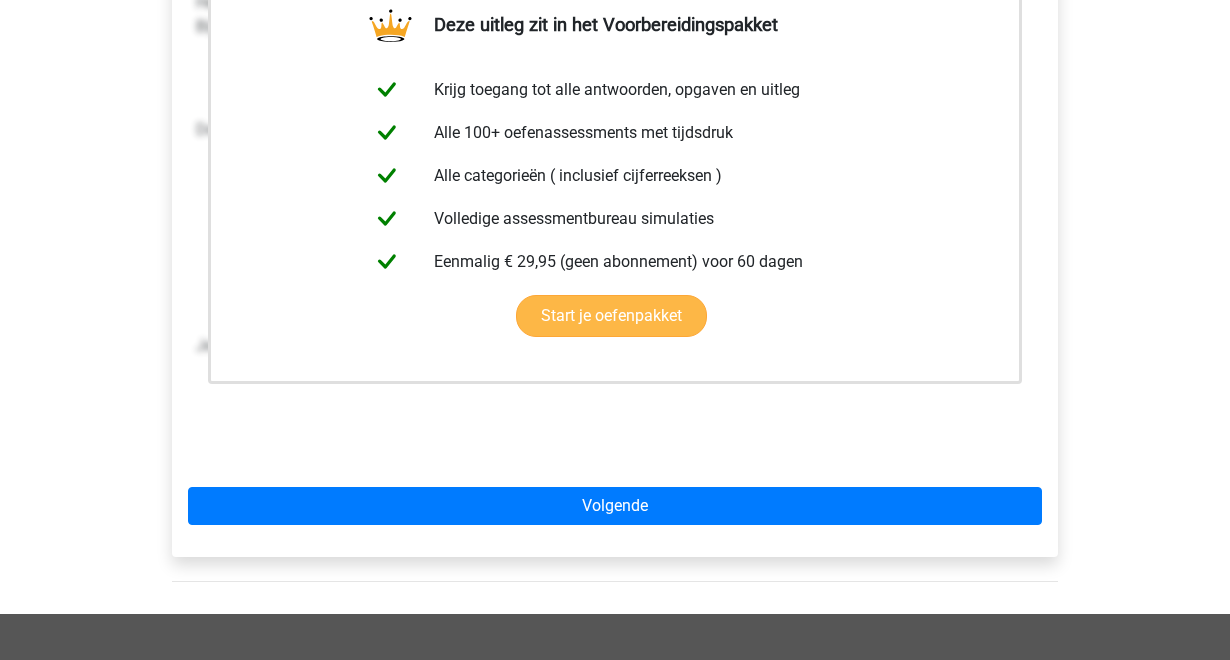 scroll, scrollTop: 415, scrollLeft: 0, axis: vertical 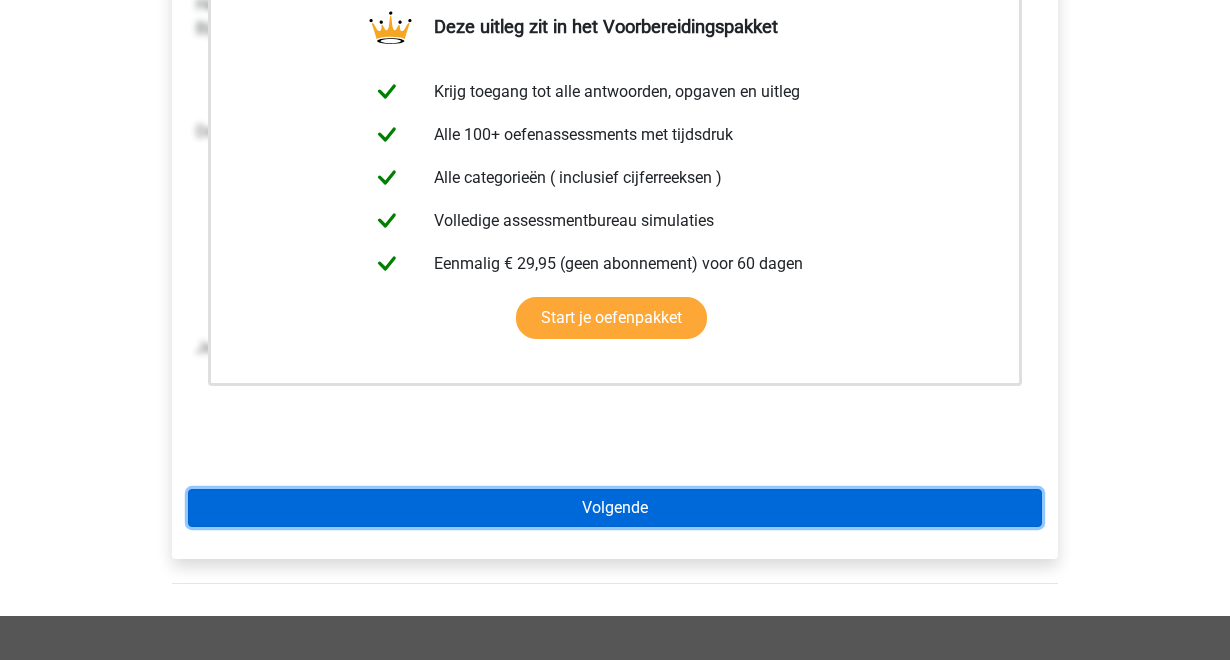 click on "Volgende" at bounding box center (615, 508) 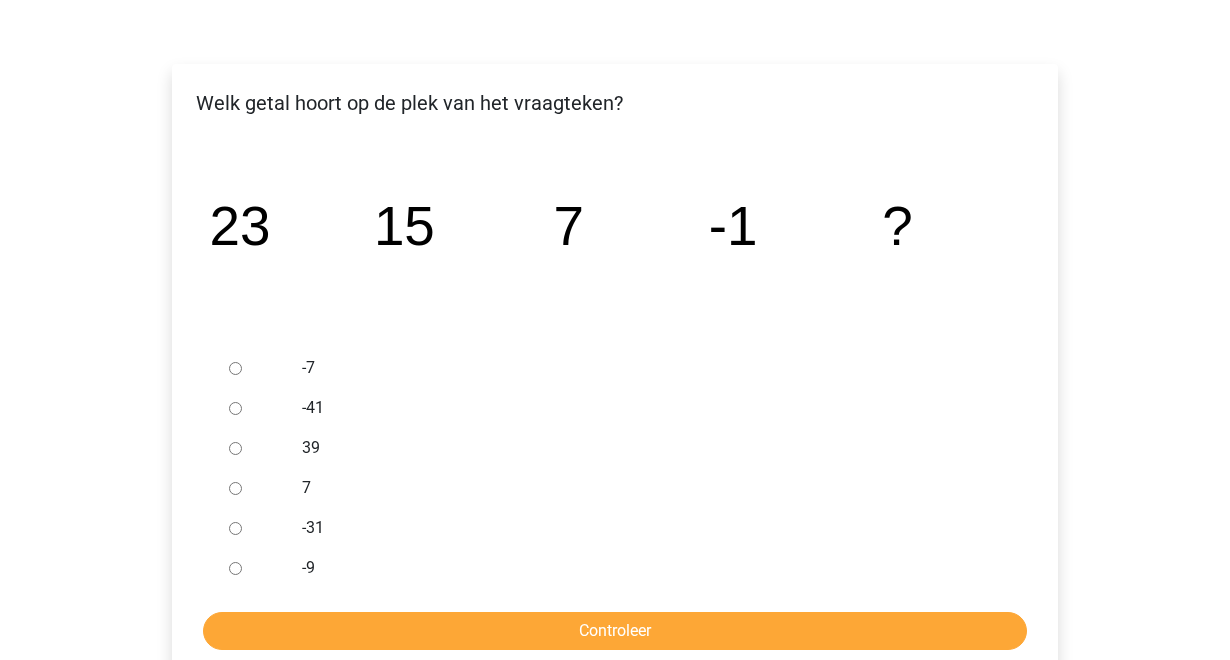scroll, scrollTop: 279, scrollLeft: 0, axis: vertical 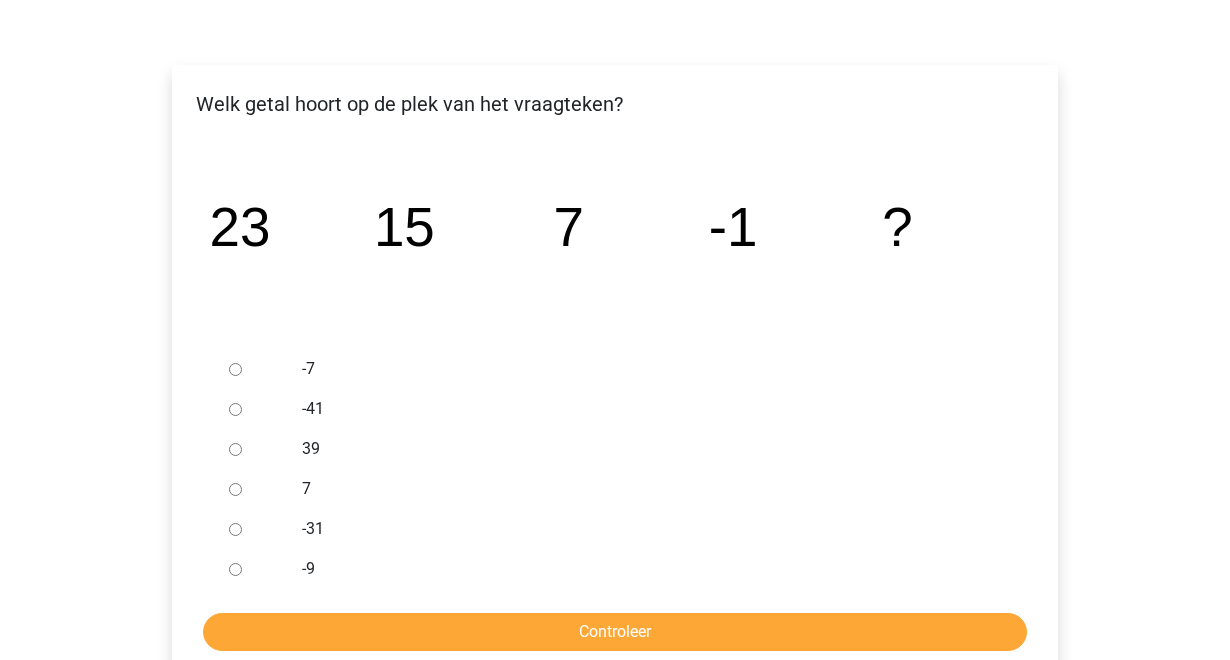 click on "-9" at bounding box center (235, 569) 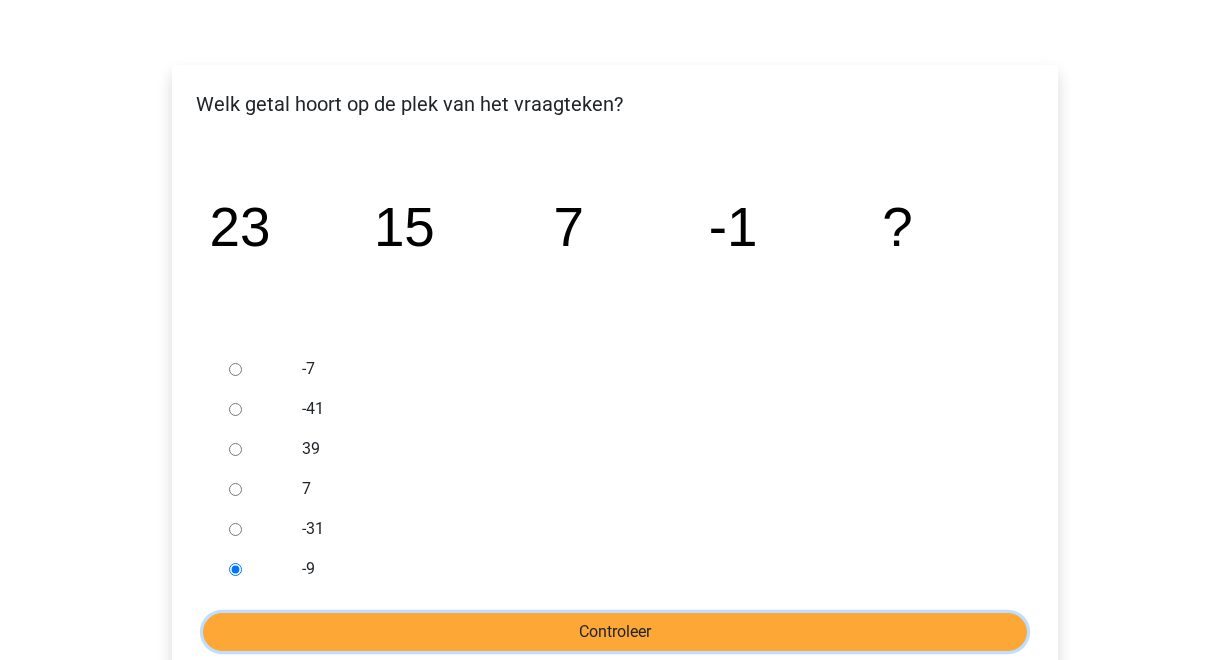 click on "Controleer" at bounding box center (615, 632) 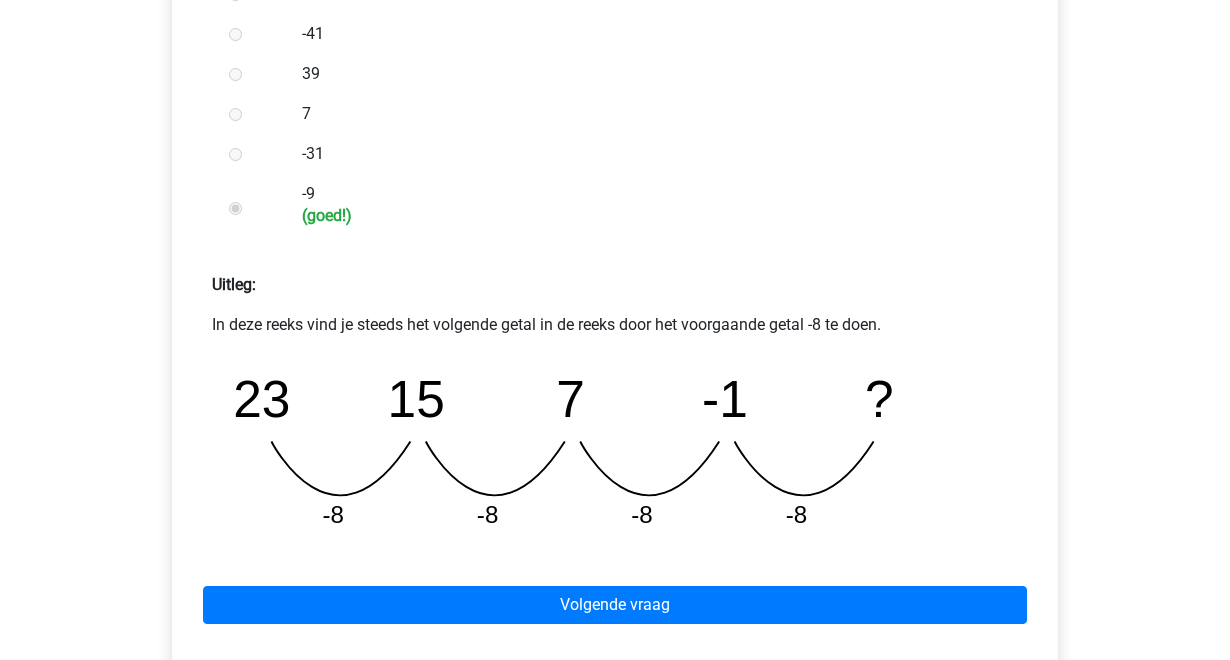scroll, scrollTop: 774, scrollLeft: 0, axis: vertical 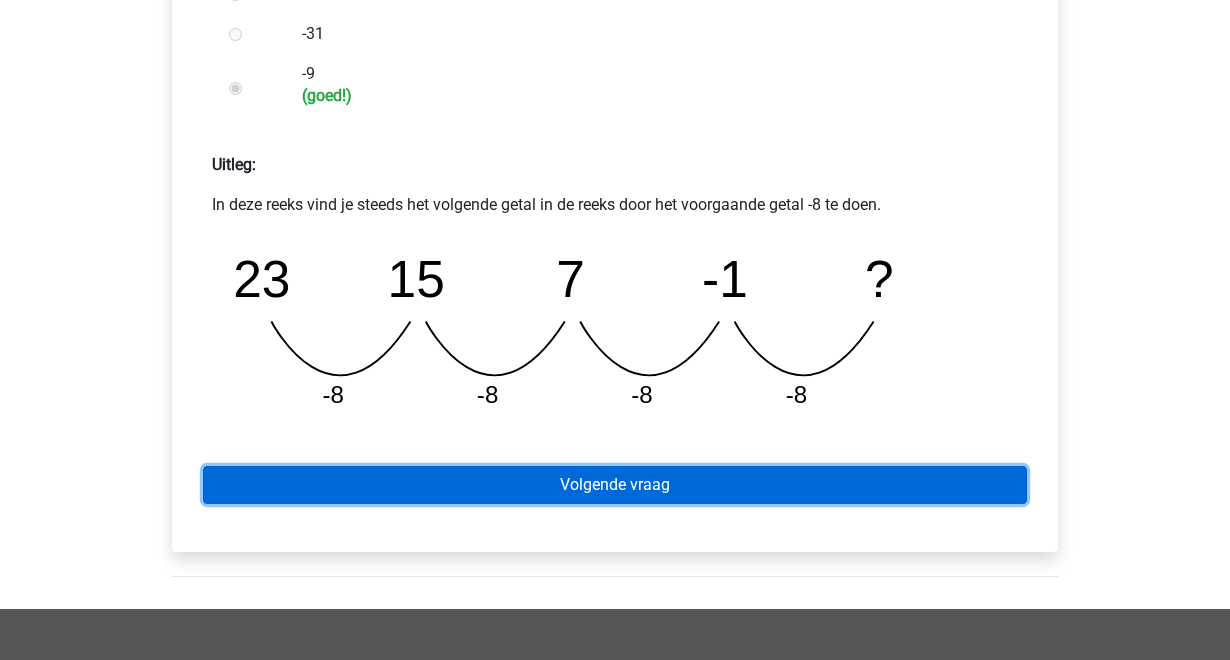 click on "Volgende vraag" at bounding box center (615, 485) 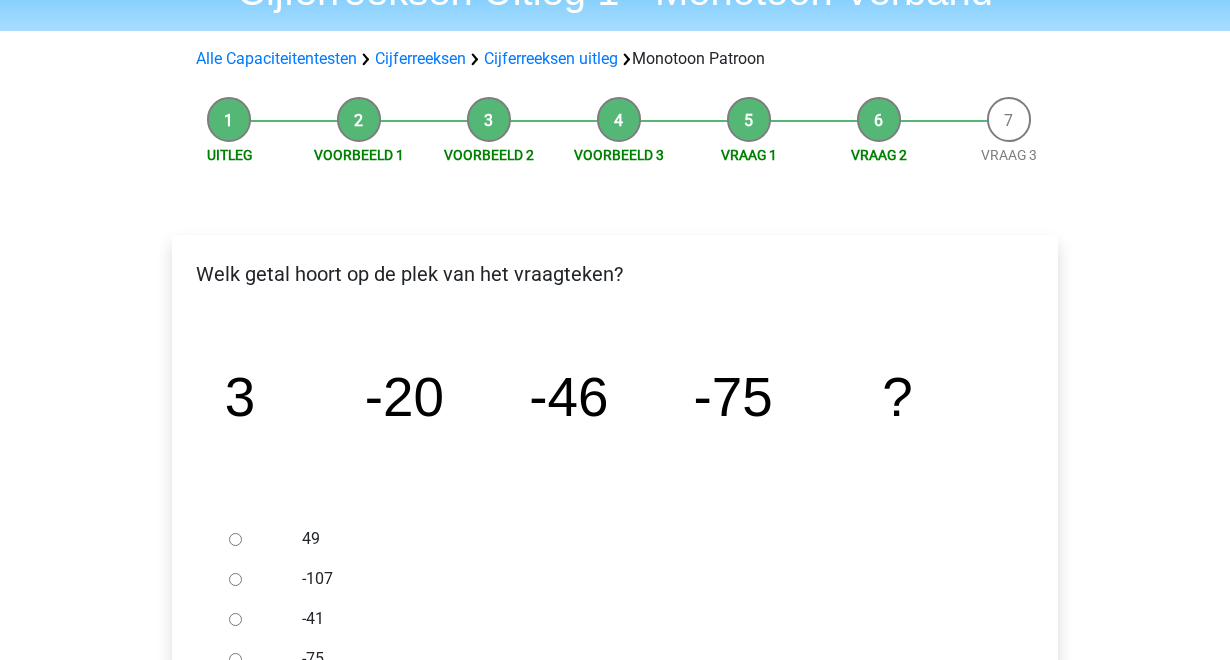 scroll, scrollTop: 108, scrollLeft: 0, axis: vertical 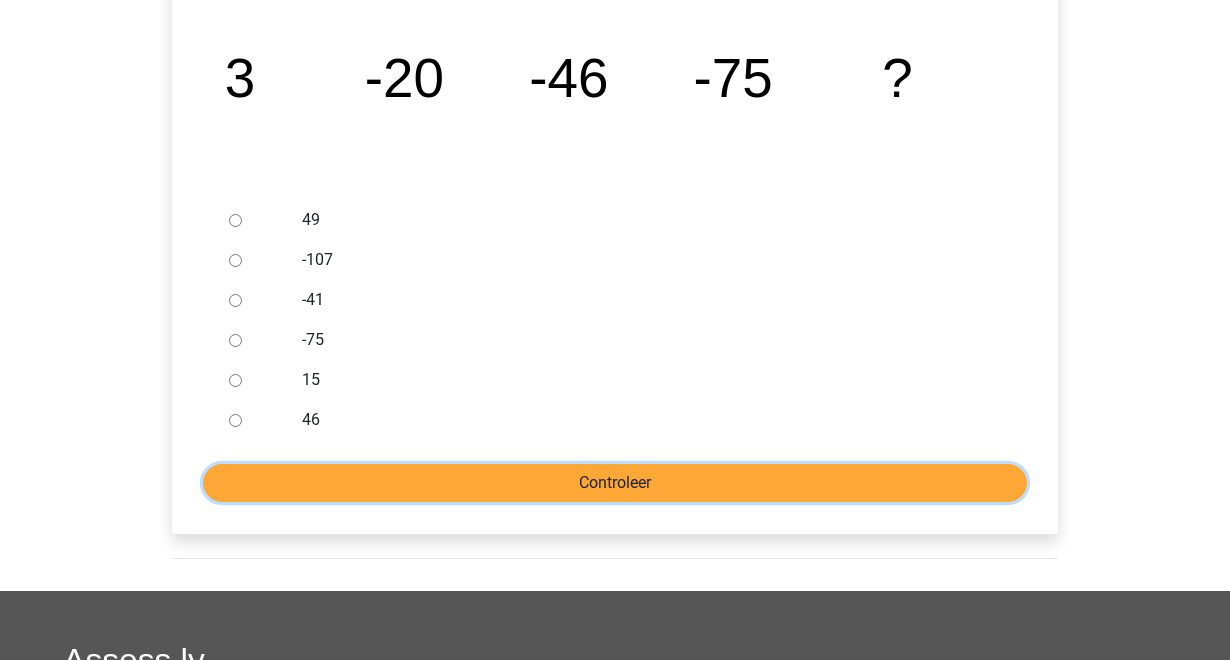 click on "Controleer" at bounding box center (615, 483) 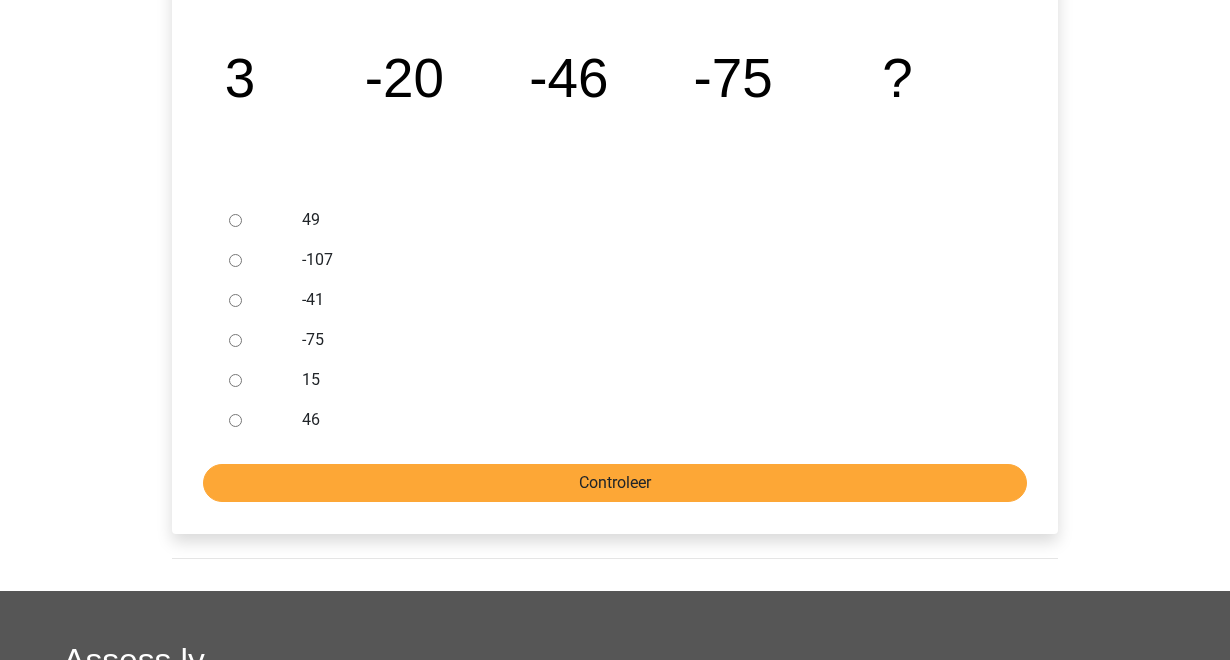 scroll, scrollTop: 328, scrollLeft: 0, axis: vertical 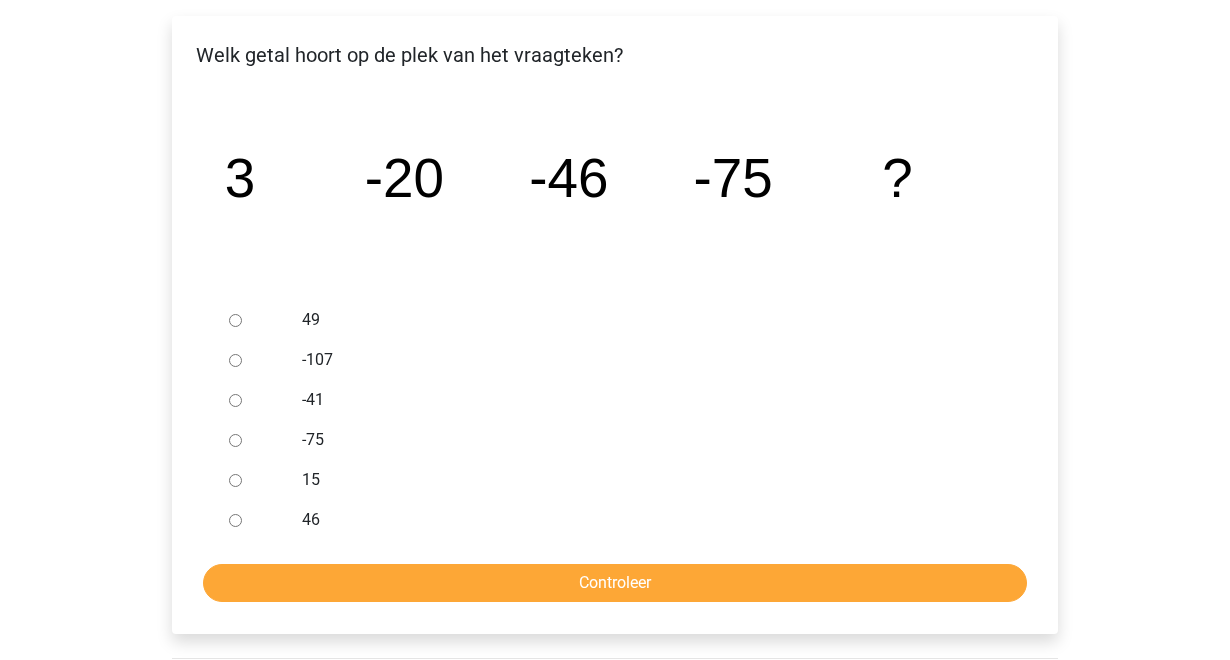 click on "-107" at bounding box center [648, 360] 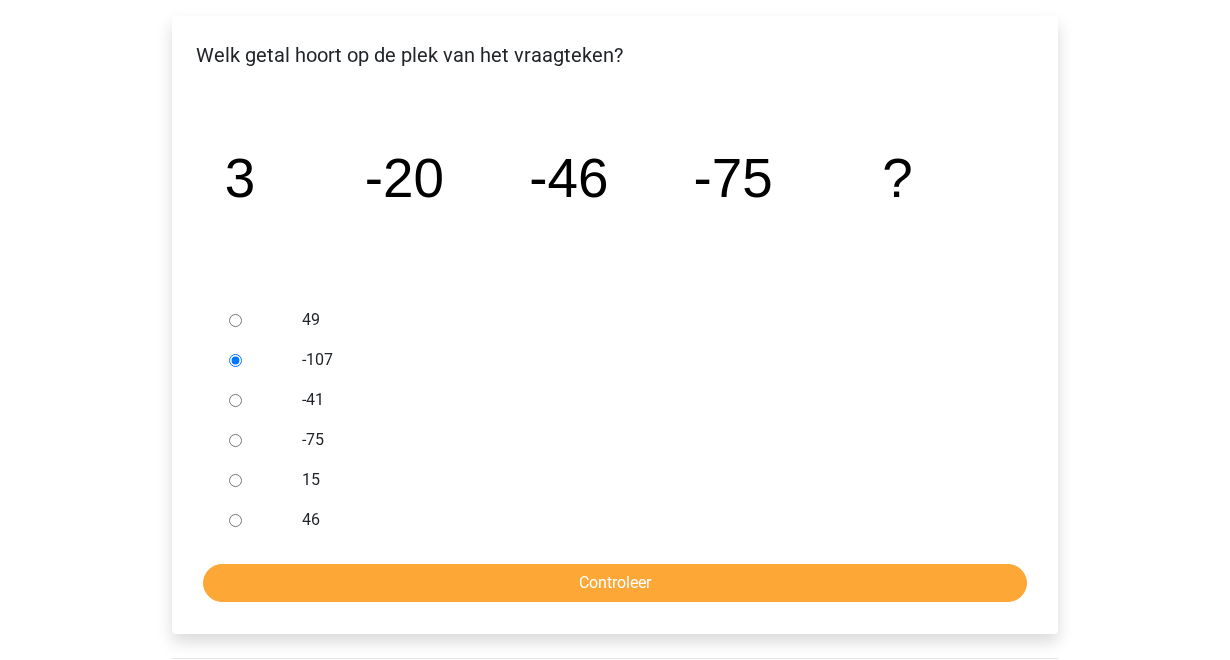 click on "49" at bounding box center (235, 320) 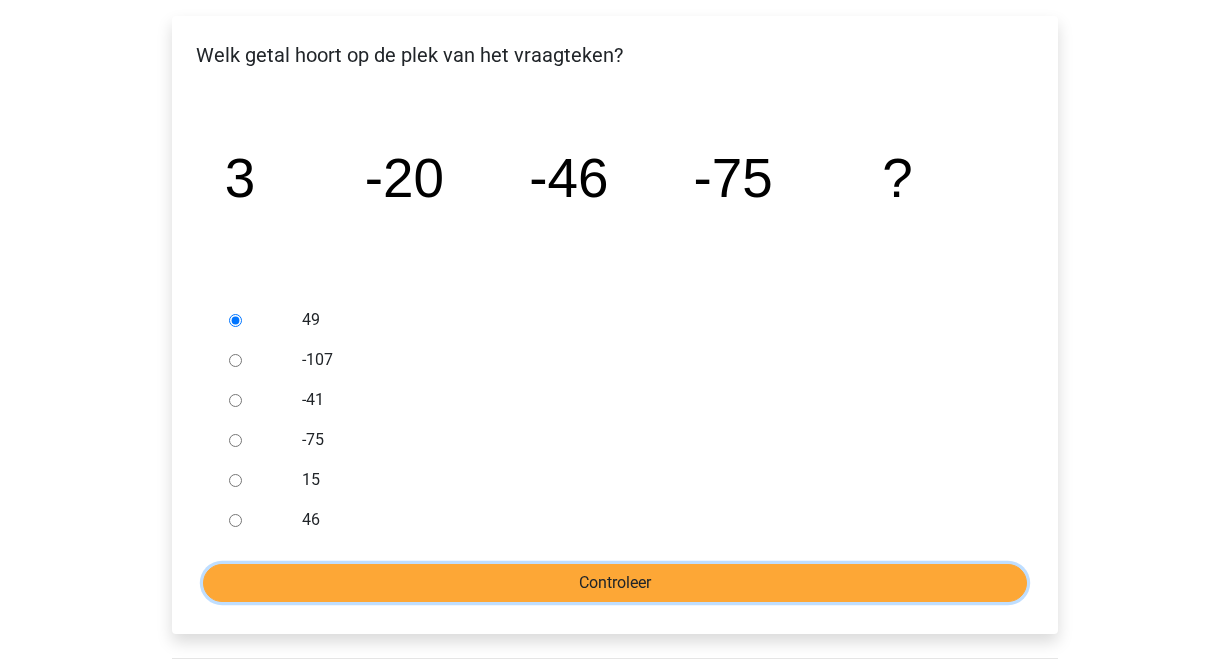 click on "Controleer" at bounding box center (615, 583) 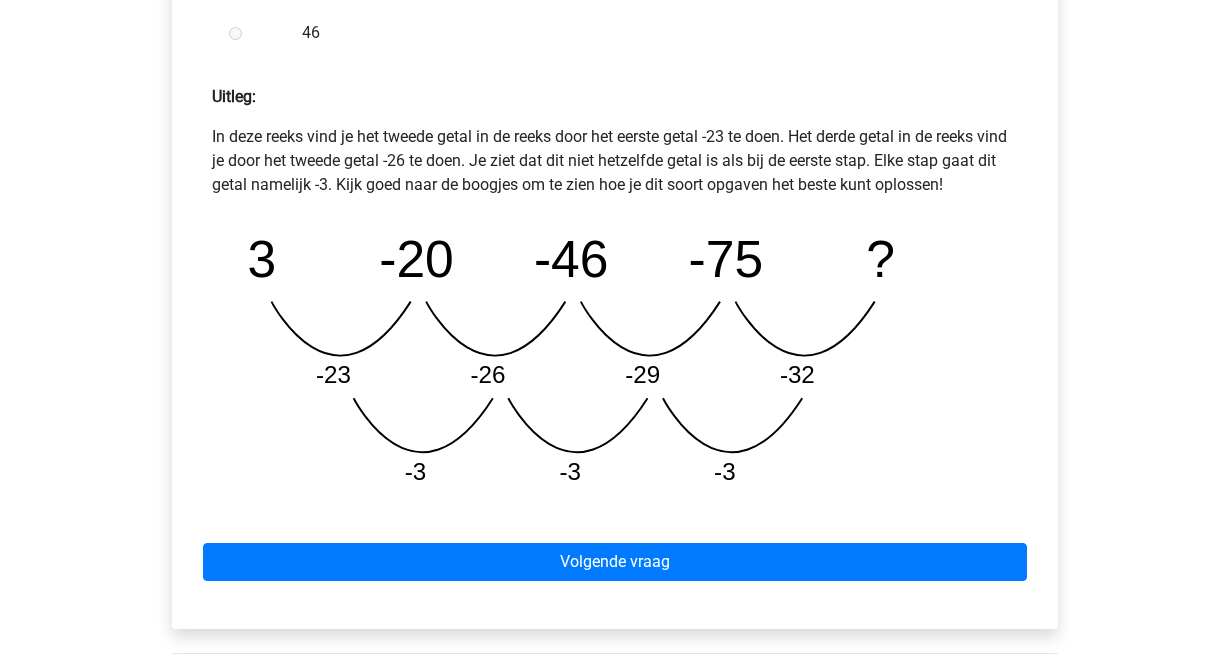scroll, scrollTop: 819, scrollLeft: 0, axis: vertical 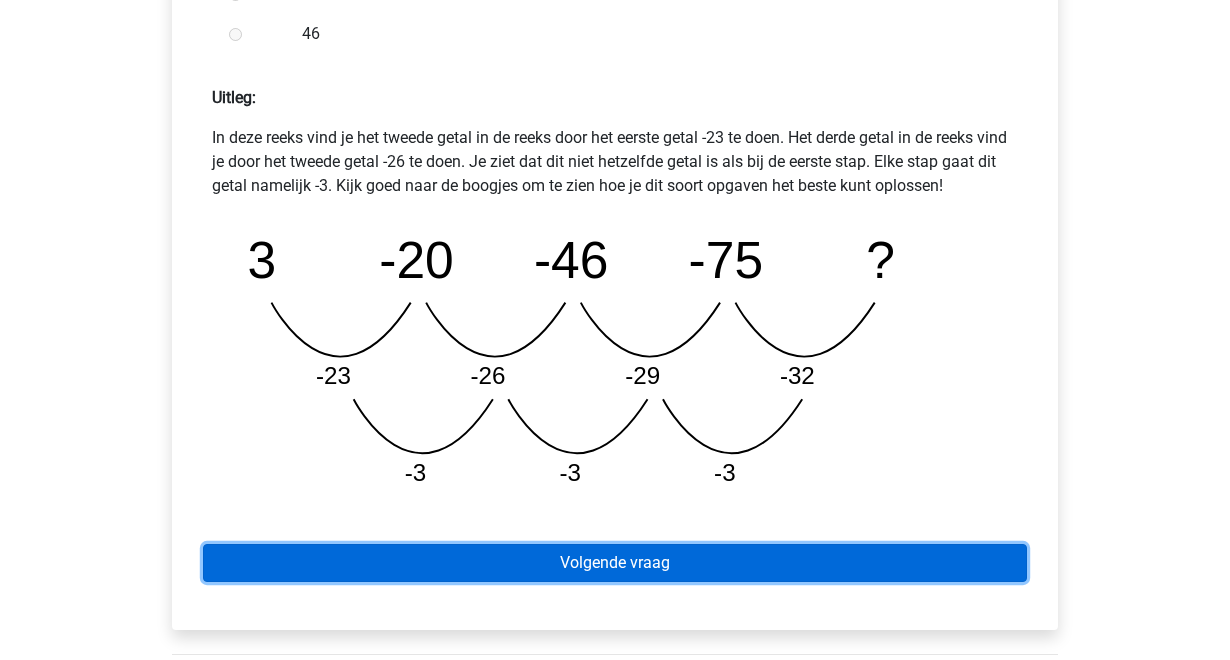click on "Volgende vraag" at bounding box center [615, 563] 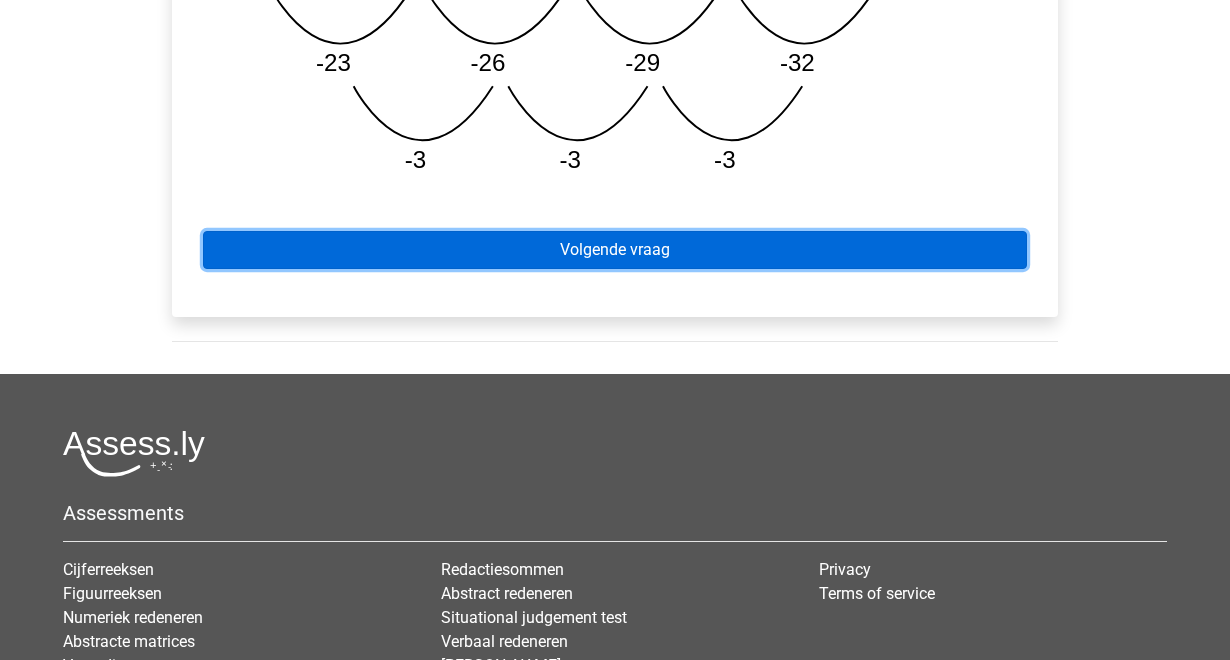 scroll, scrollTop: 1131, scrollLeft: 0, axis: vertical 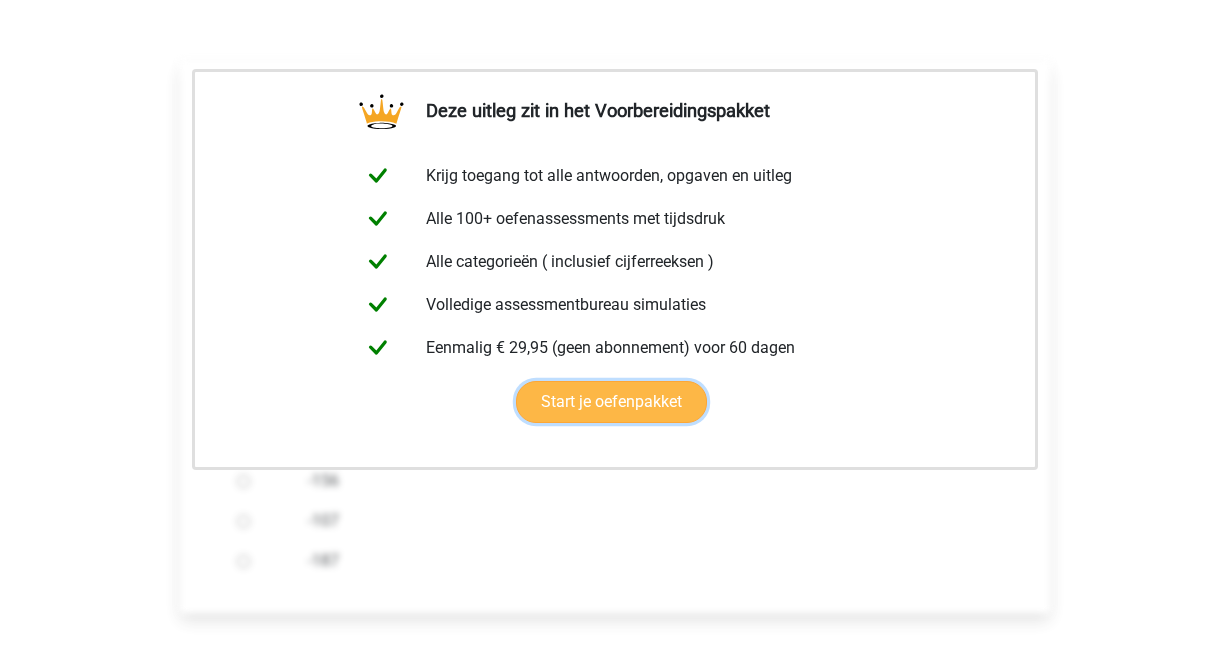 click on "Start je oefenpakket" at bounding box center [611, 402] 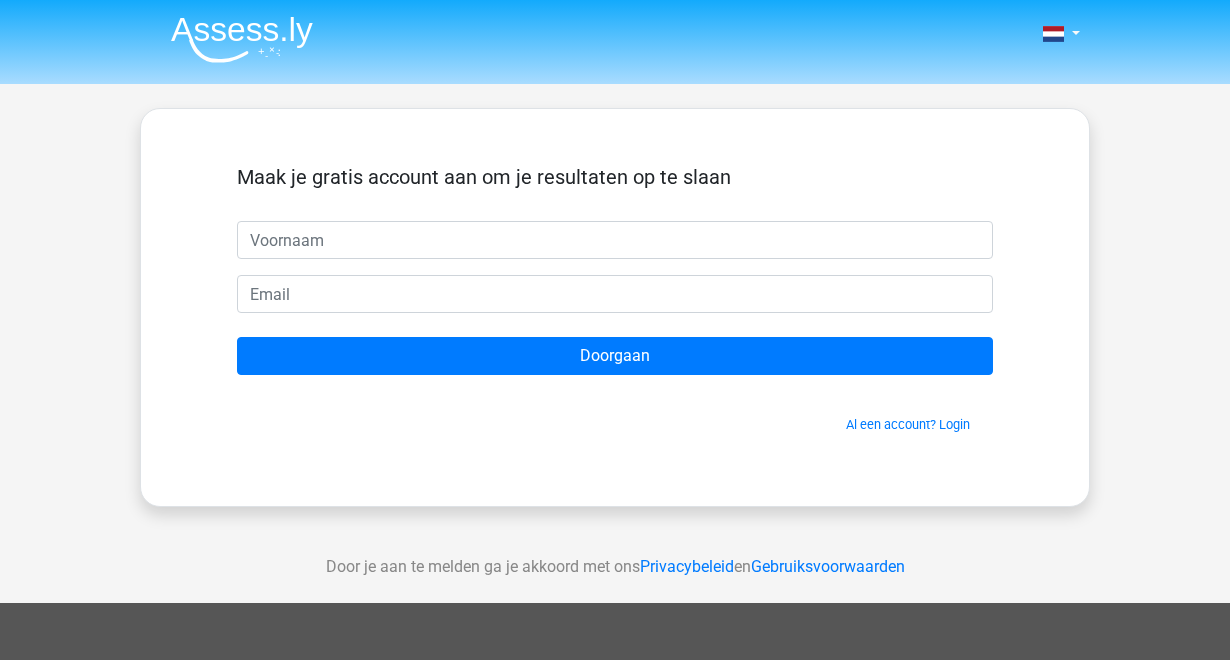 scroll, scrollTop: 0, scrollLeft: 0, axis: both 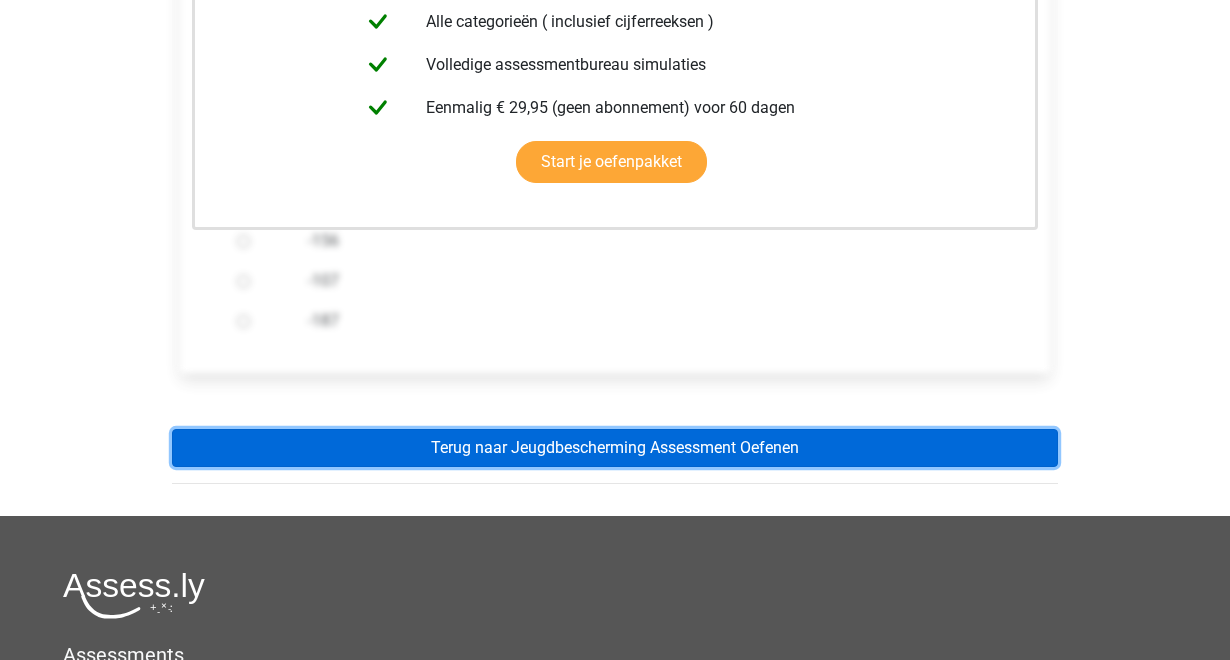 click on "Terug naar Jeugdbescherming Assessment Oefenen" at bounding box center [615, 448] 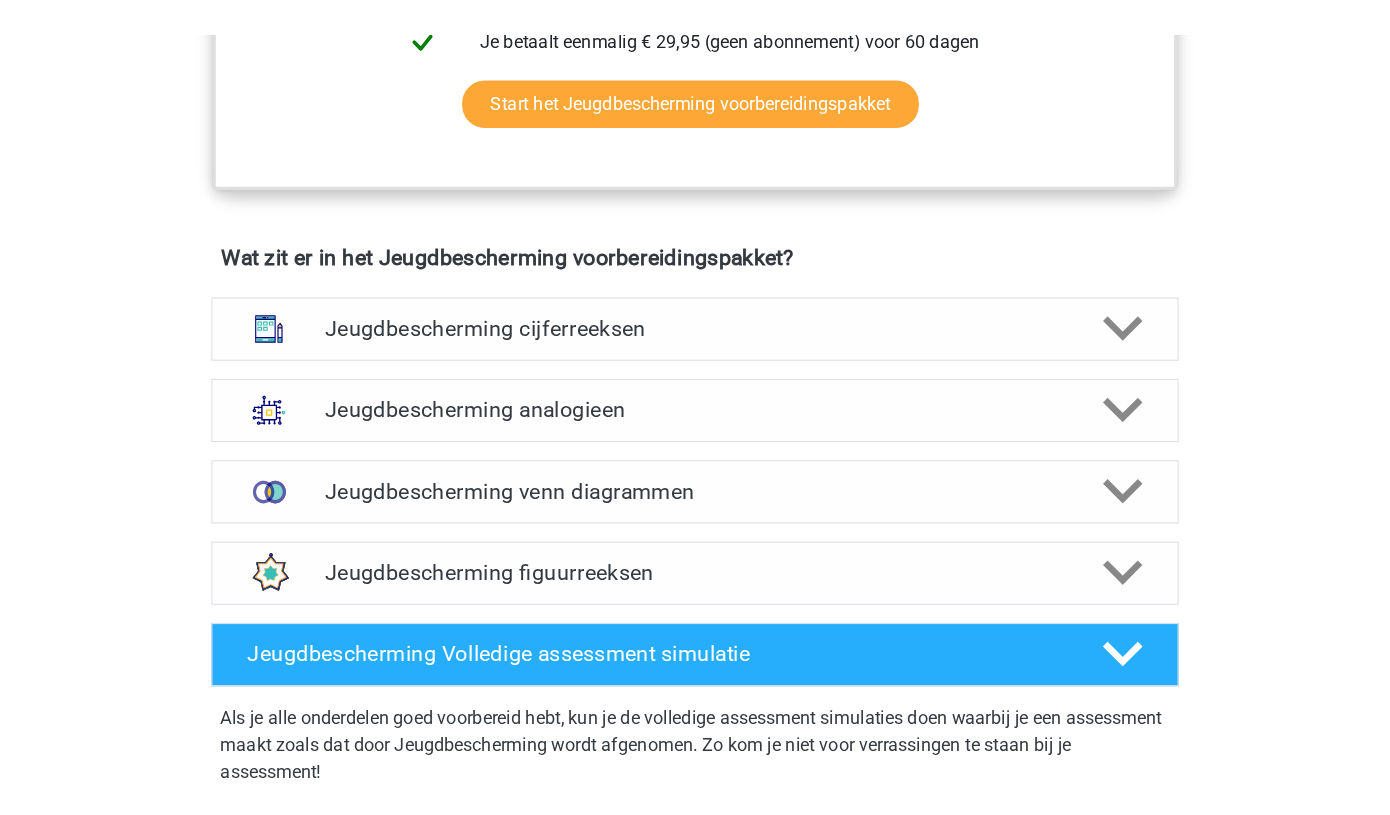 scroll, scrollTop: 1314, scrollLeft: 0, axis: vertical 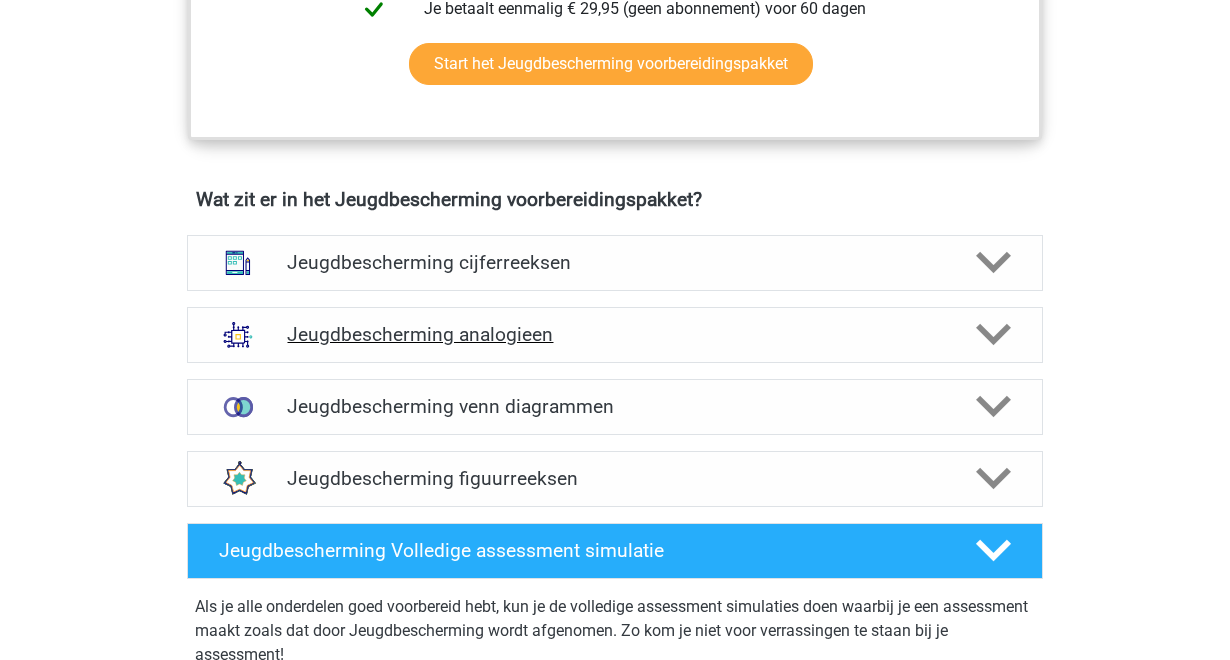 click 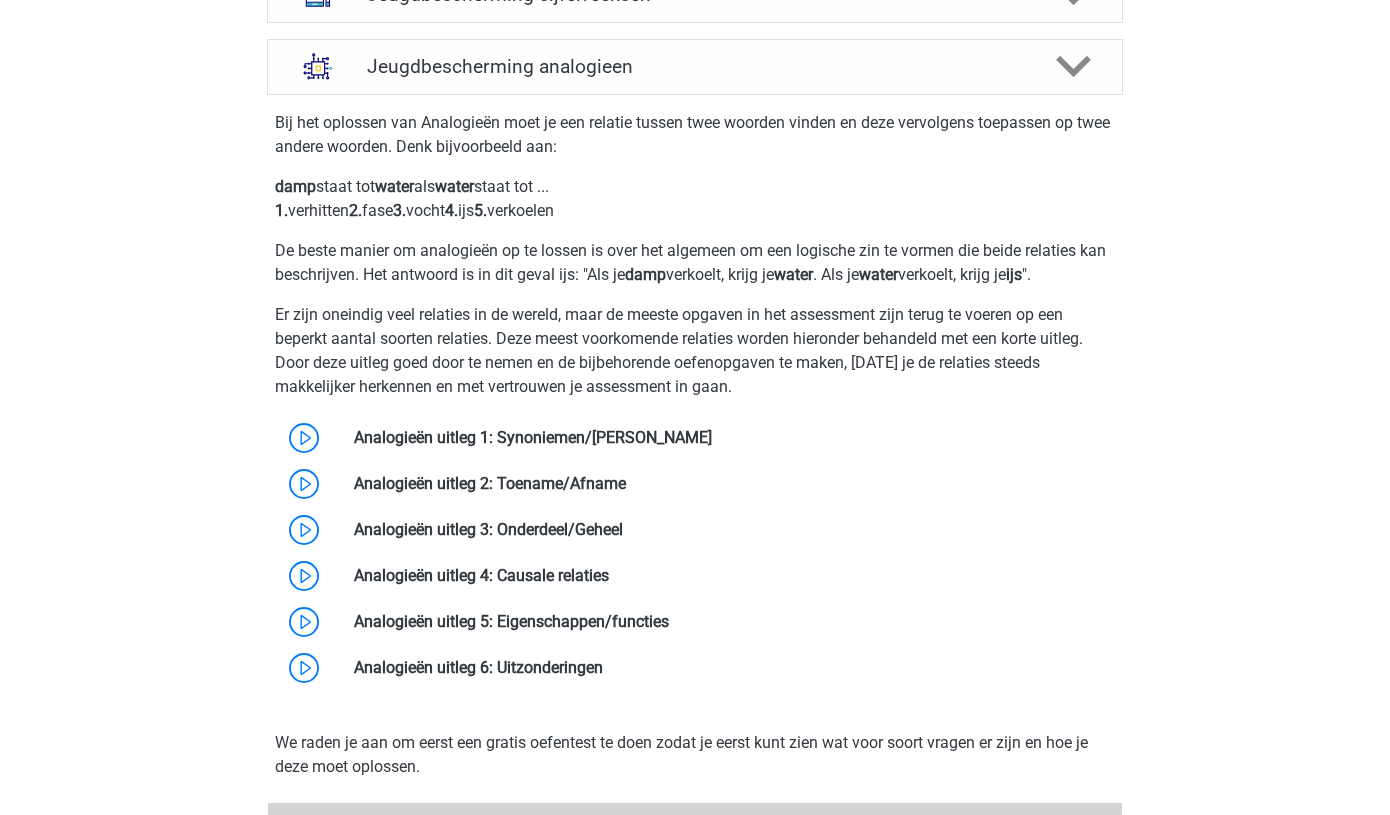 scroll, scrollTop: 1583, scrollLeft: 0, axis: vertical 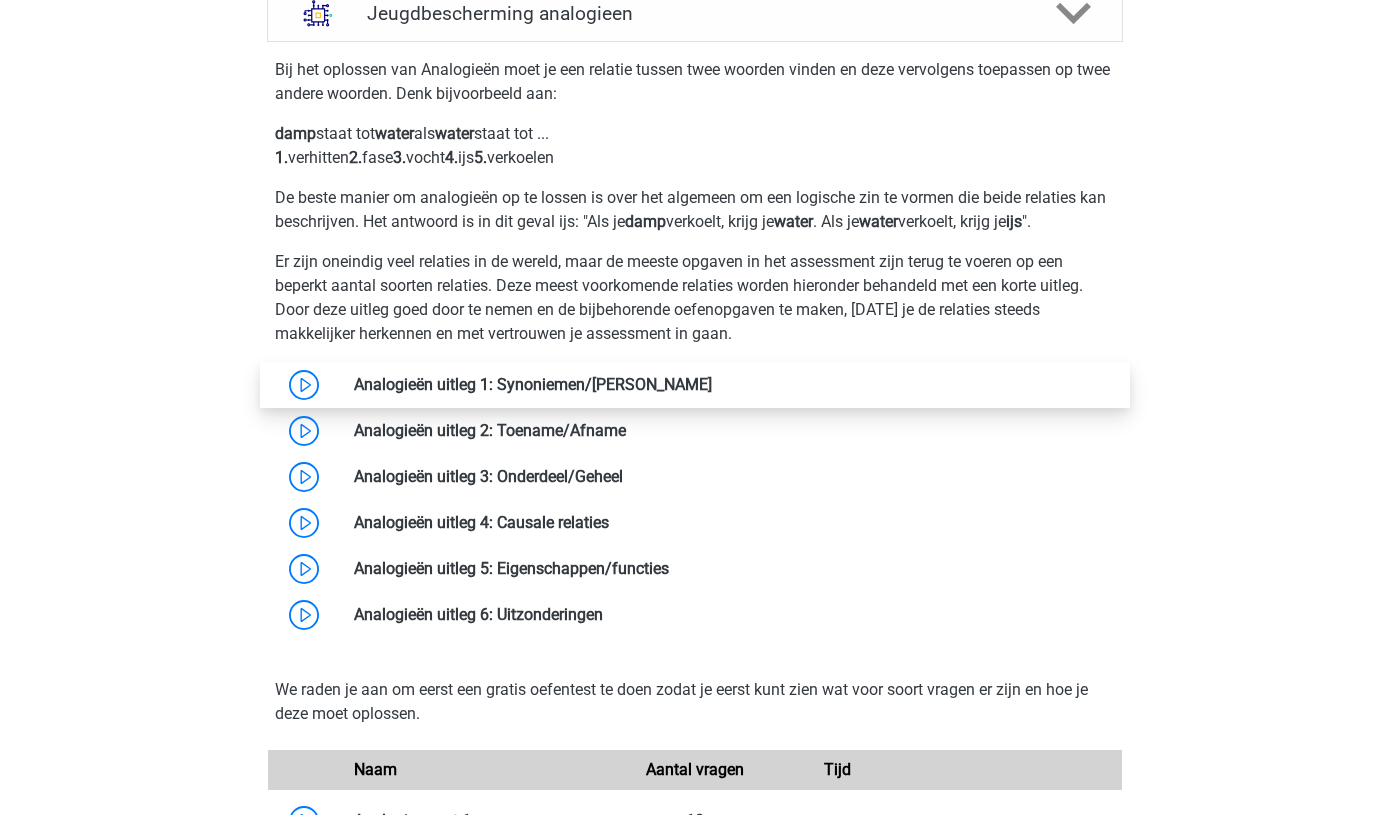 click at bounding box center (712, 384) 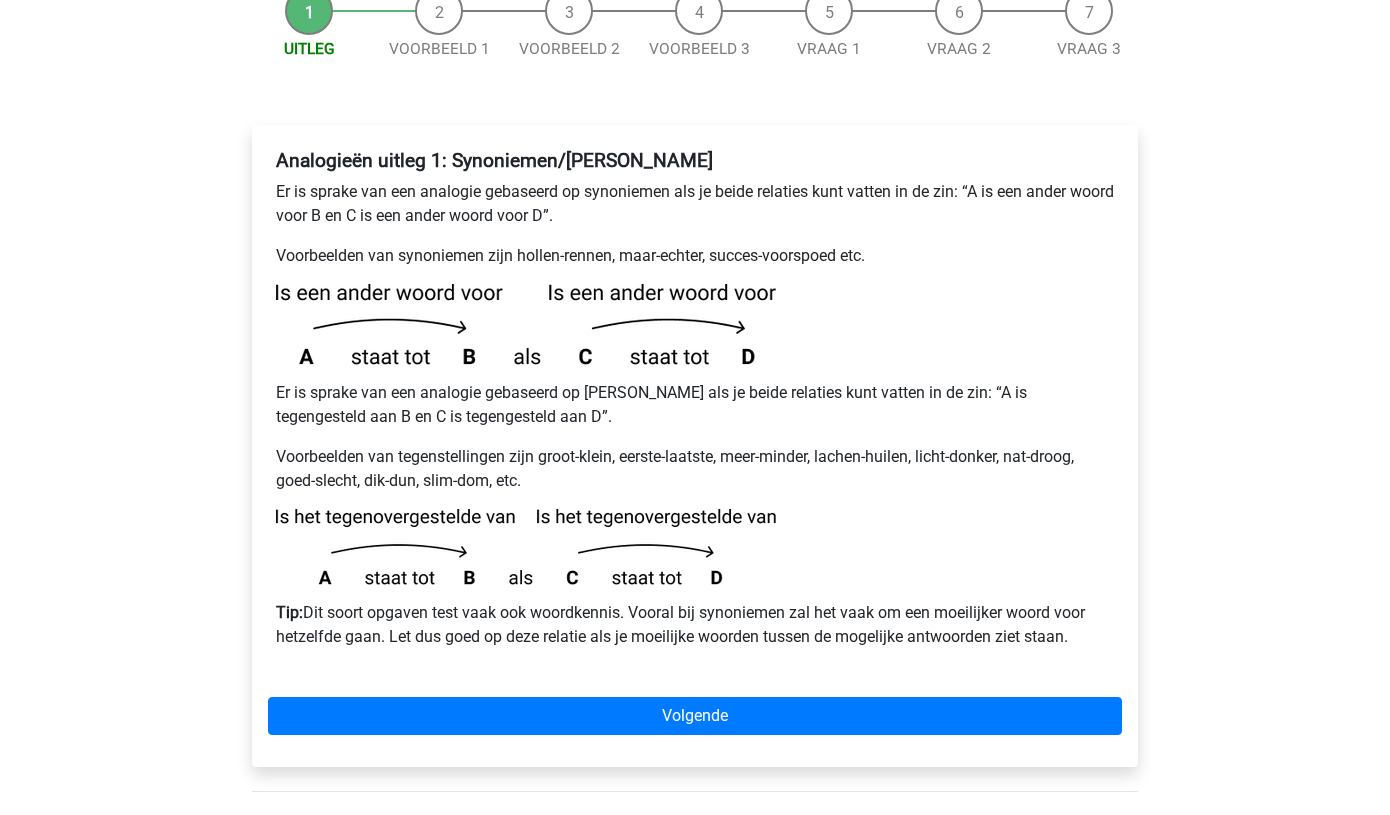 scroll, scrollTop: 274, scrollLeft: 0, axis: vertical 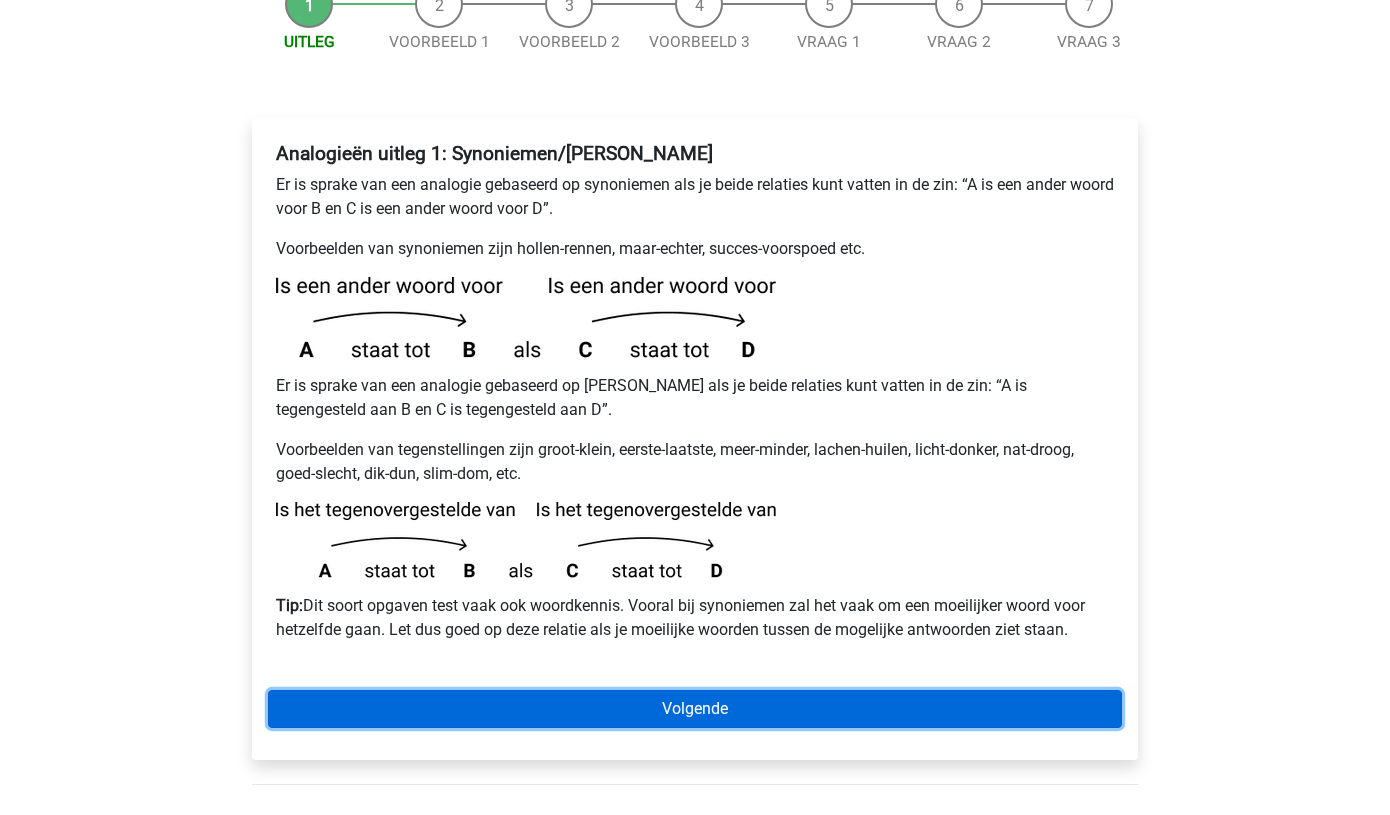 click on "Volgende" at bounding box center [695, 709] 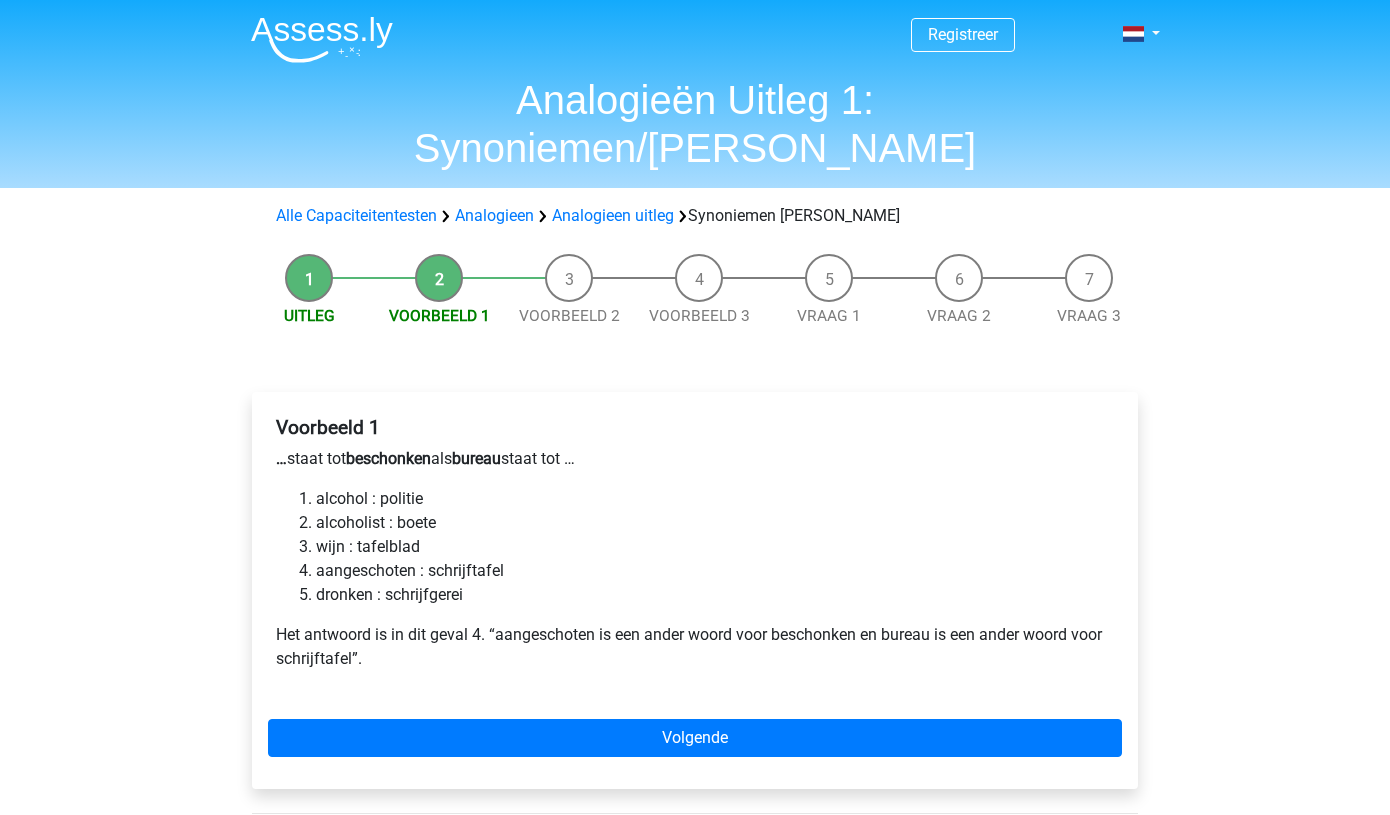 scroll, scrollTop: 0, scrollLeft: 0, axis: both 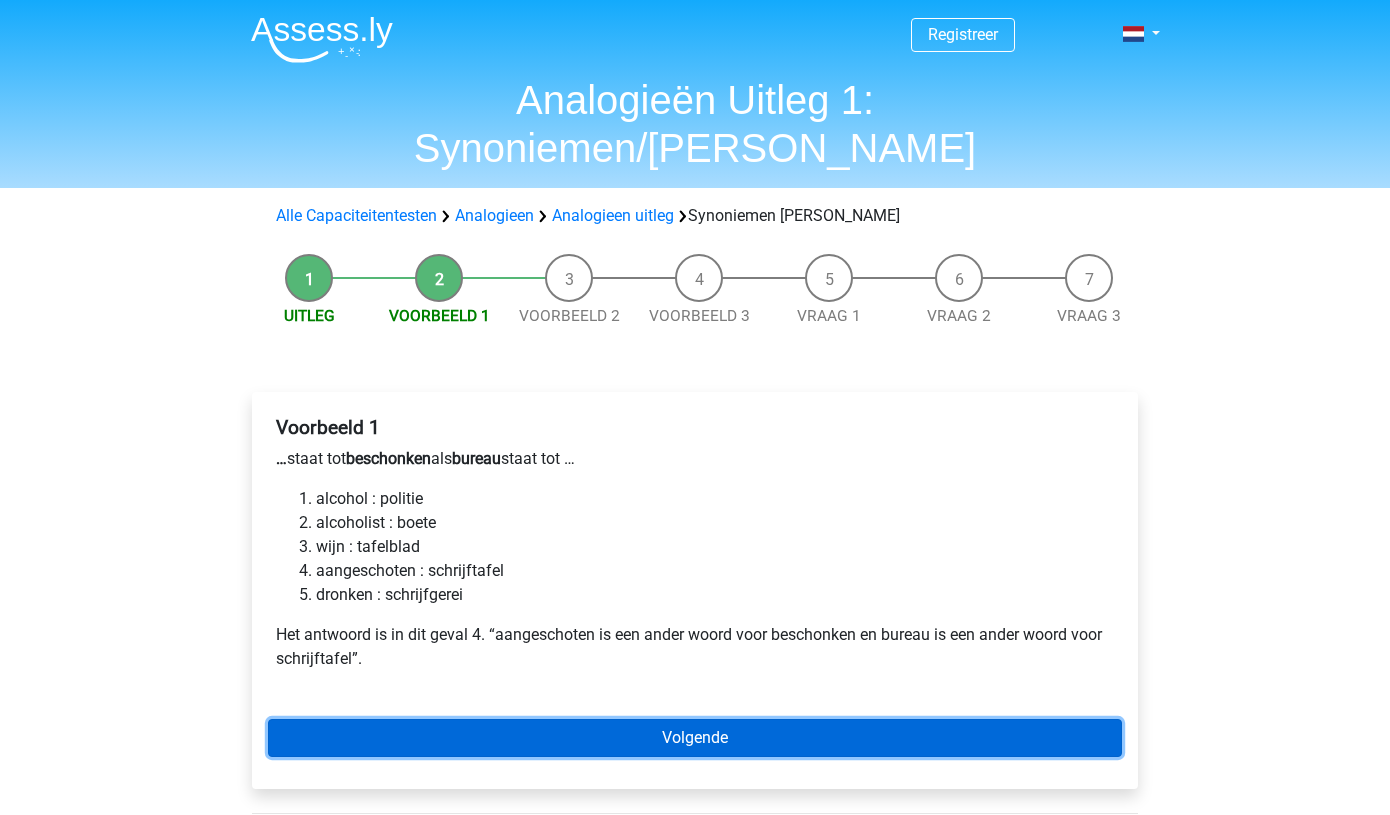click on "Volgende" at bounding box center [695, 738] 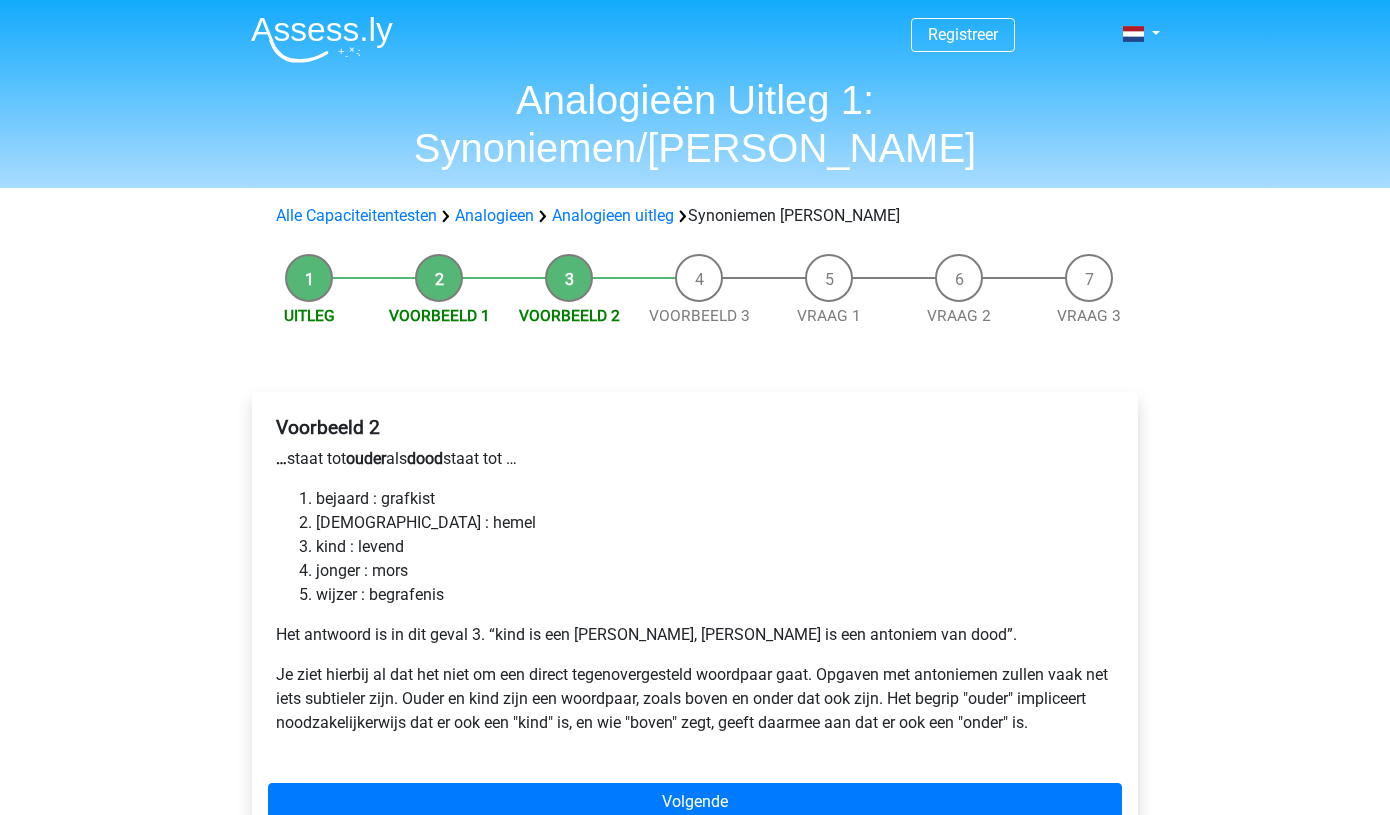 scroll, scrollTop: 0, scrollLeft: 0, axis: both 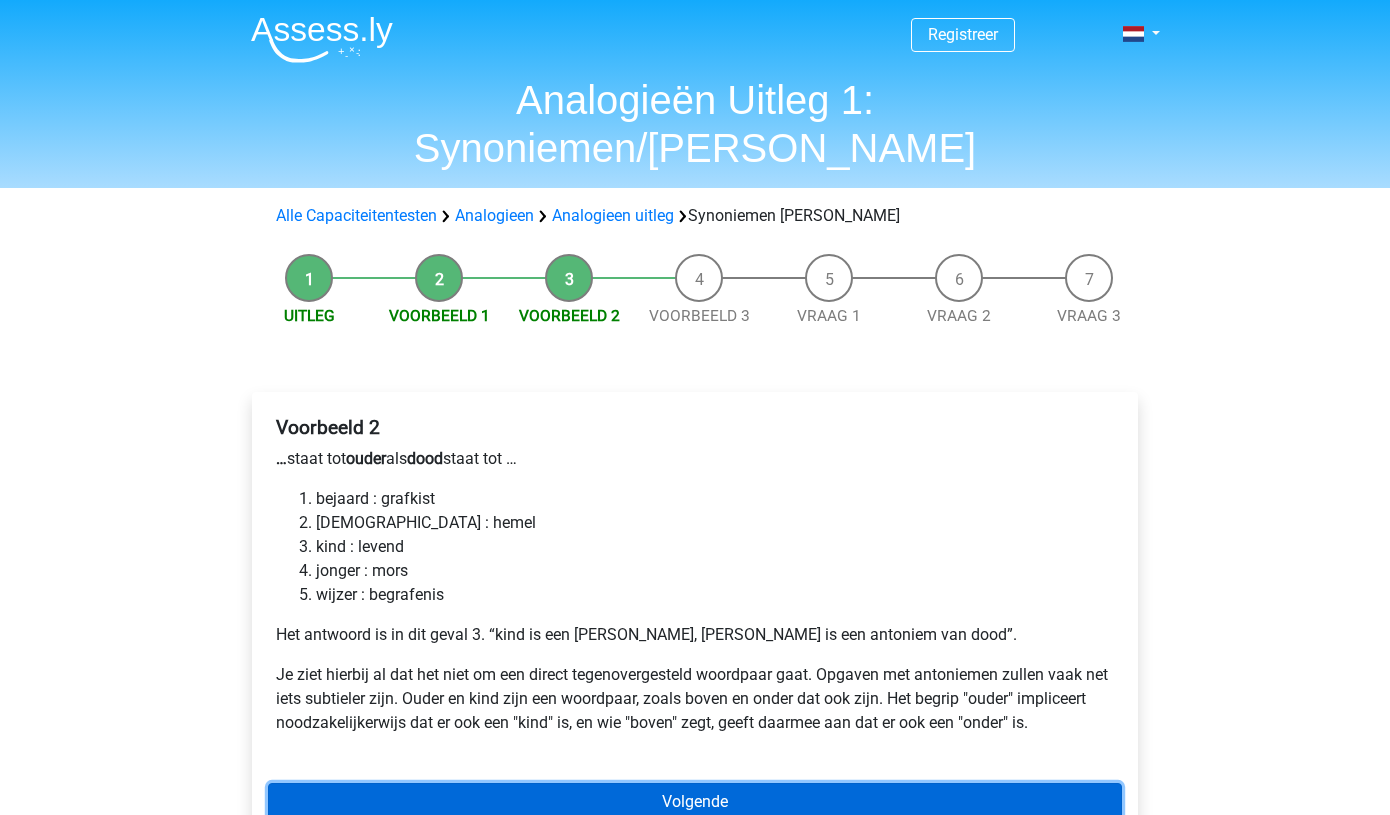 click on "Volgende" at bounding box center (695, 802) 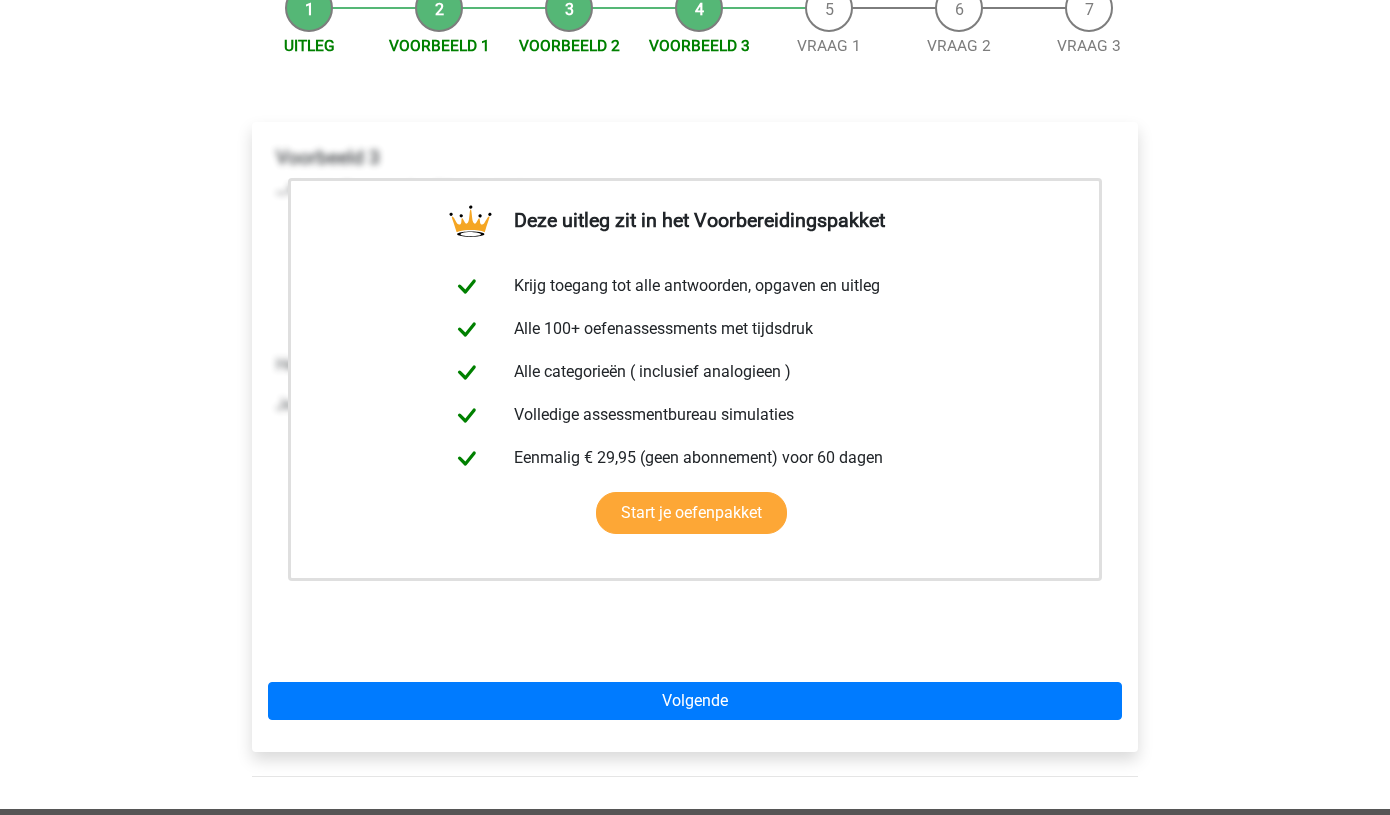 scroll, scrollTop: 267, scrollLeft: 0, axis: vertical 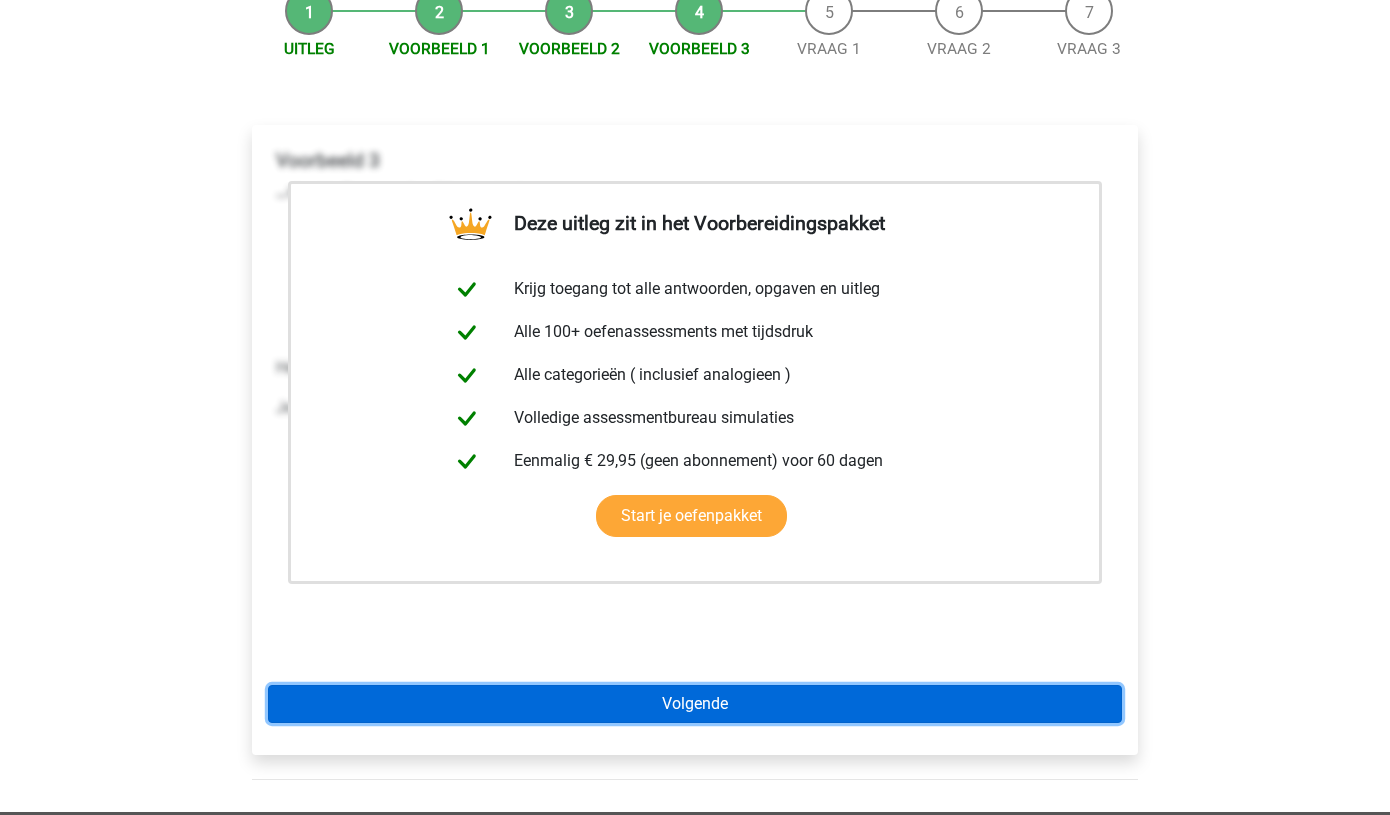 click on "Volgende" at bounding box center (695, 704) 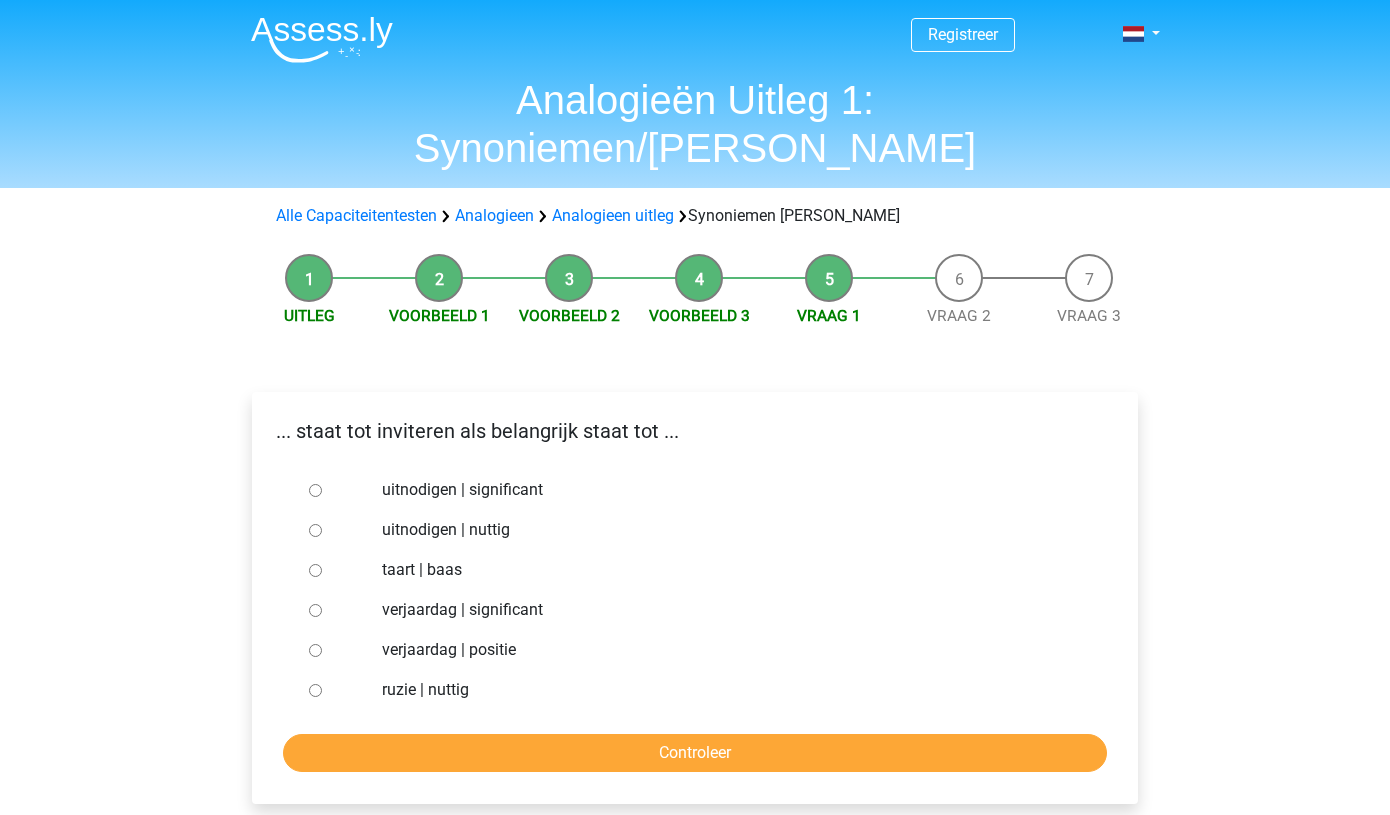 scroll, scrollTop: 0, scrollLeft: 0, axis: both 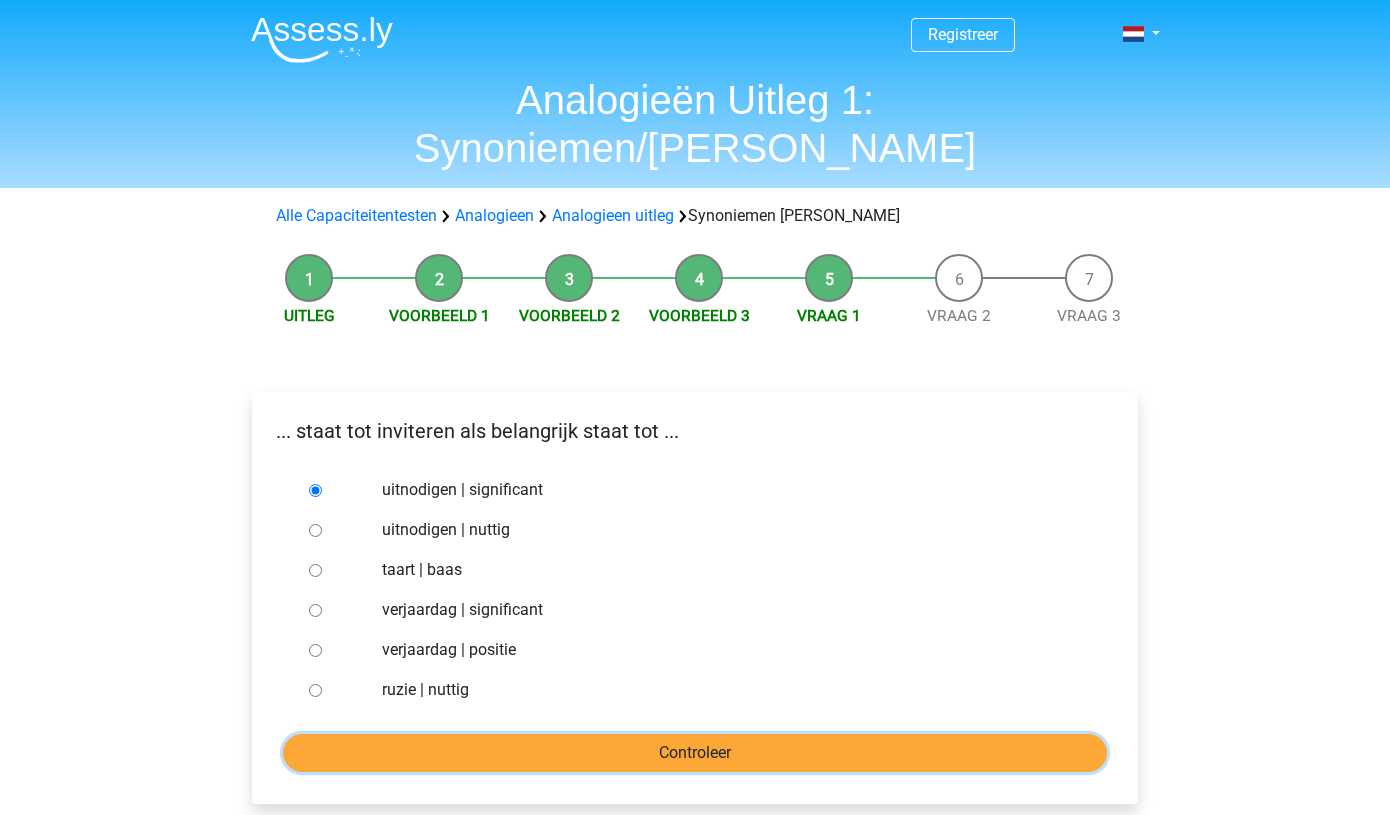 click on "Controleer" at bounding box center [695, 753] 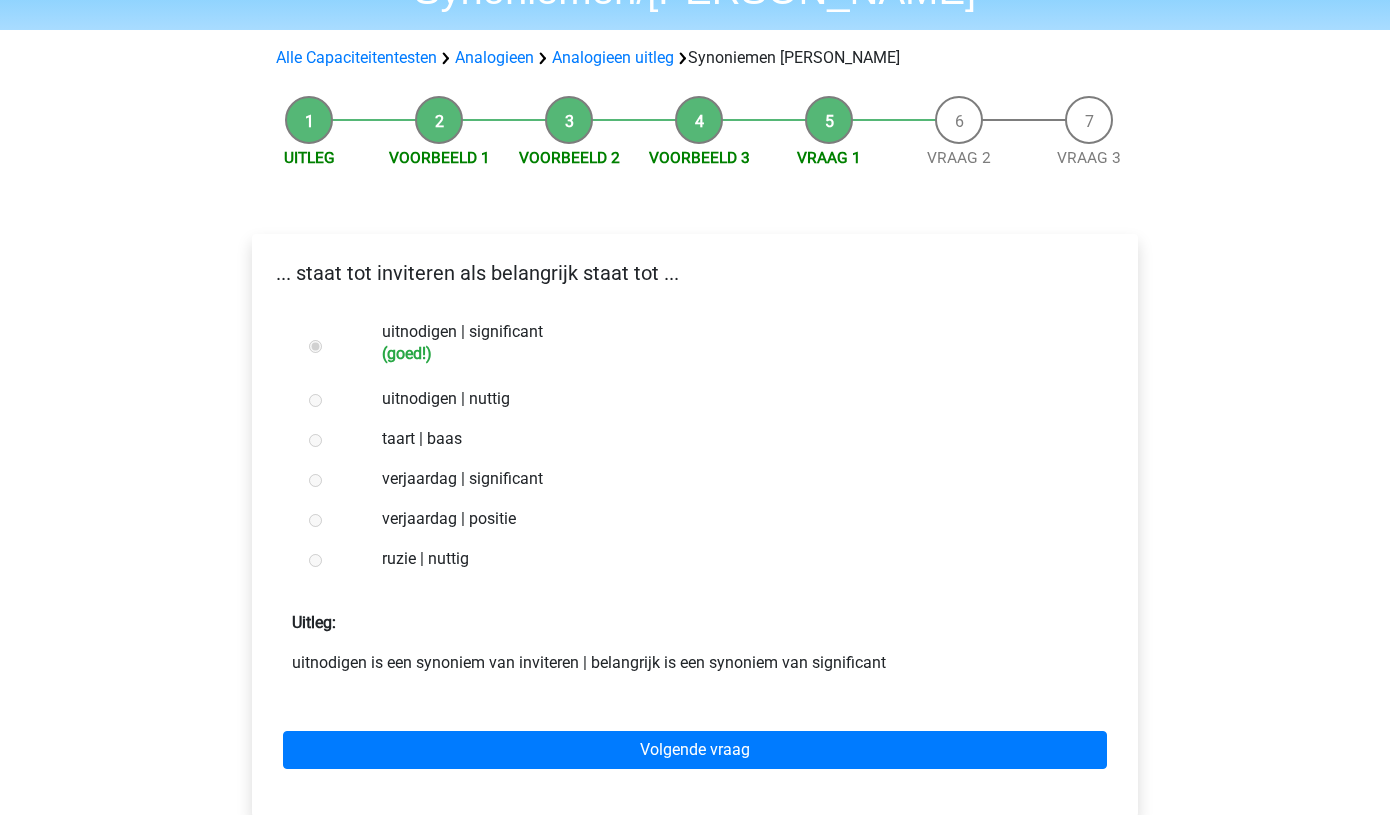 scroll, scrollTop: 157, scrollLeft: 0, axis: vertical 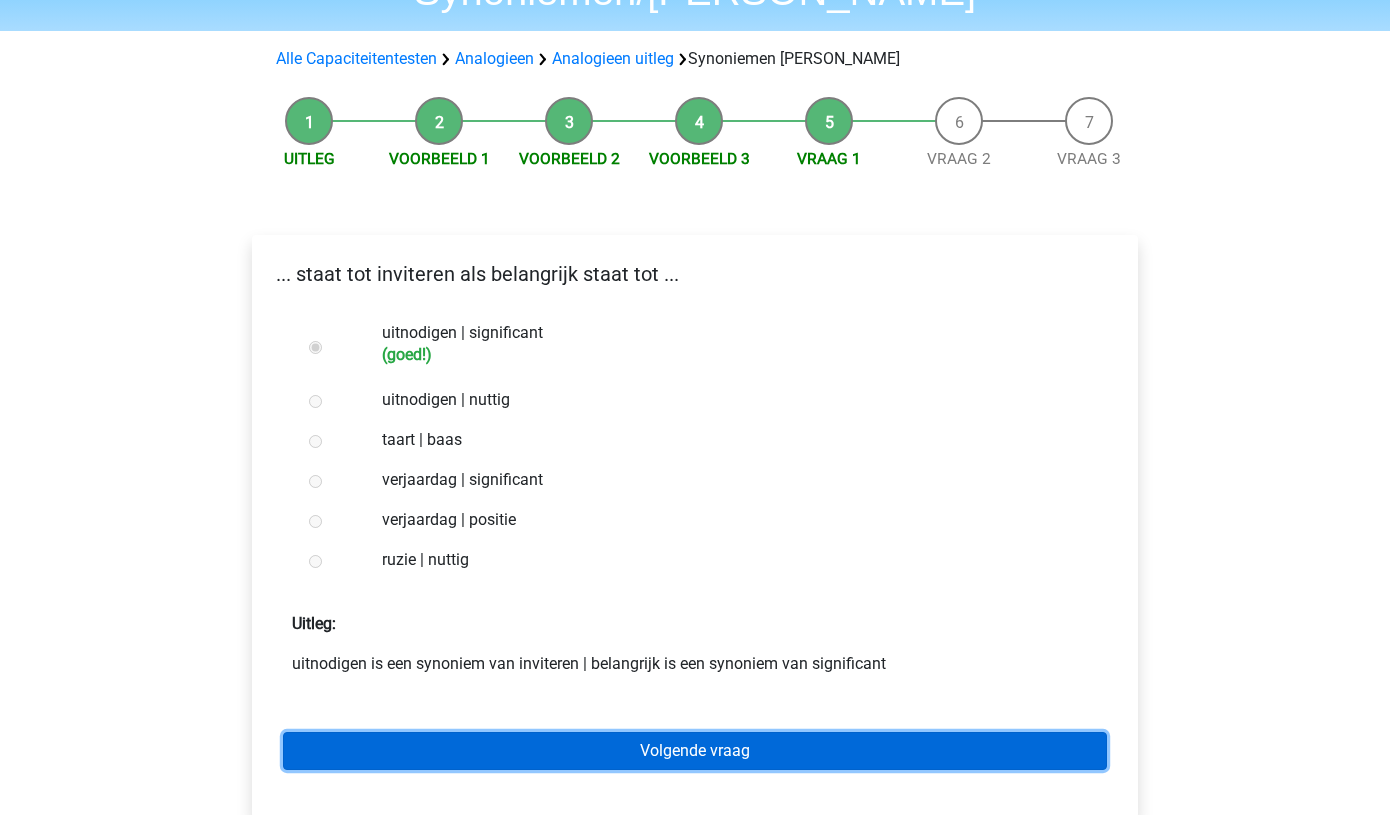 click on "Volgende vraag" at bounding box center (695, 751) 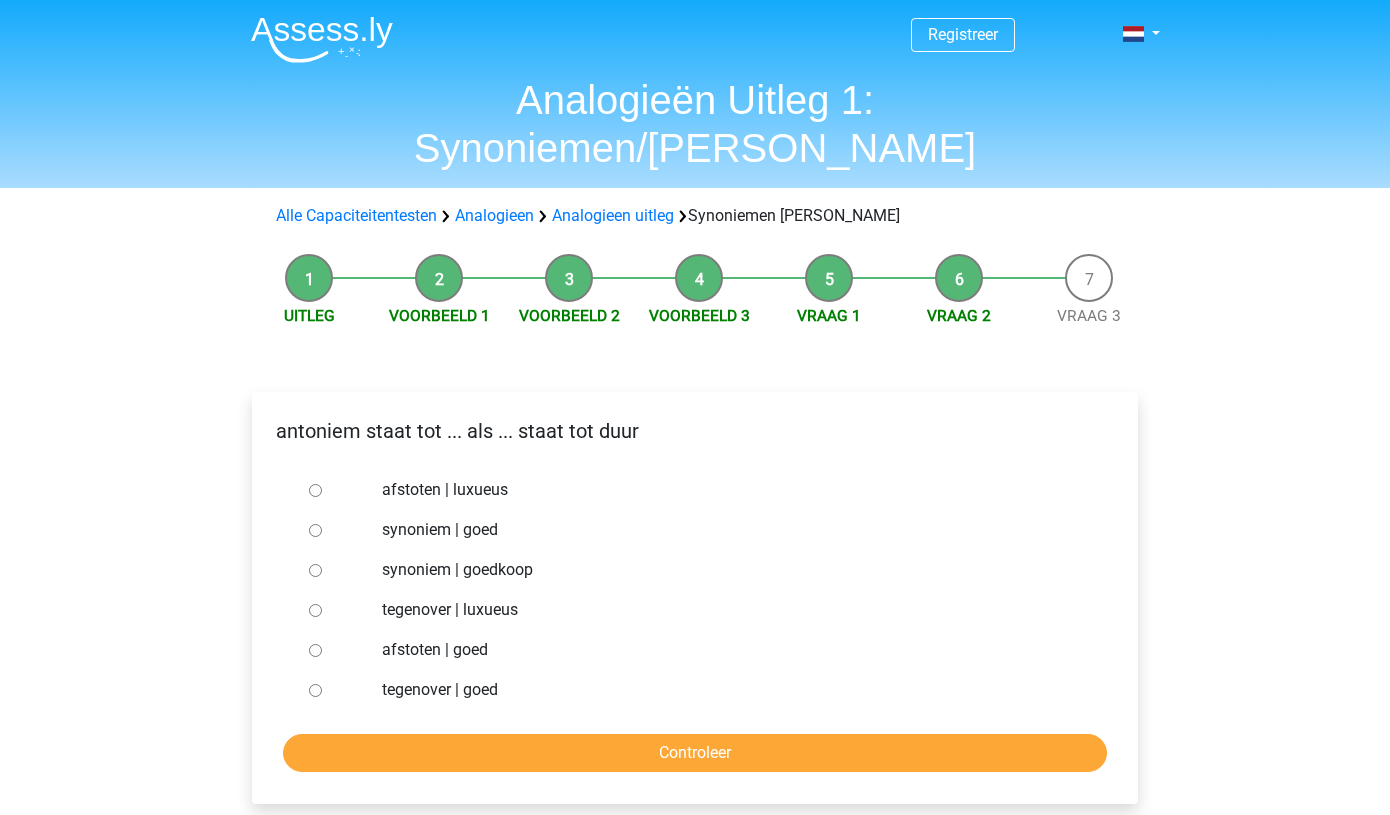 scroll, scrollTop: 0, scrollLeft: 0, axis: both 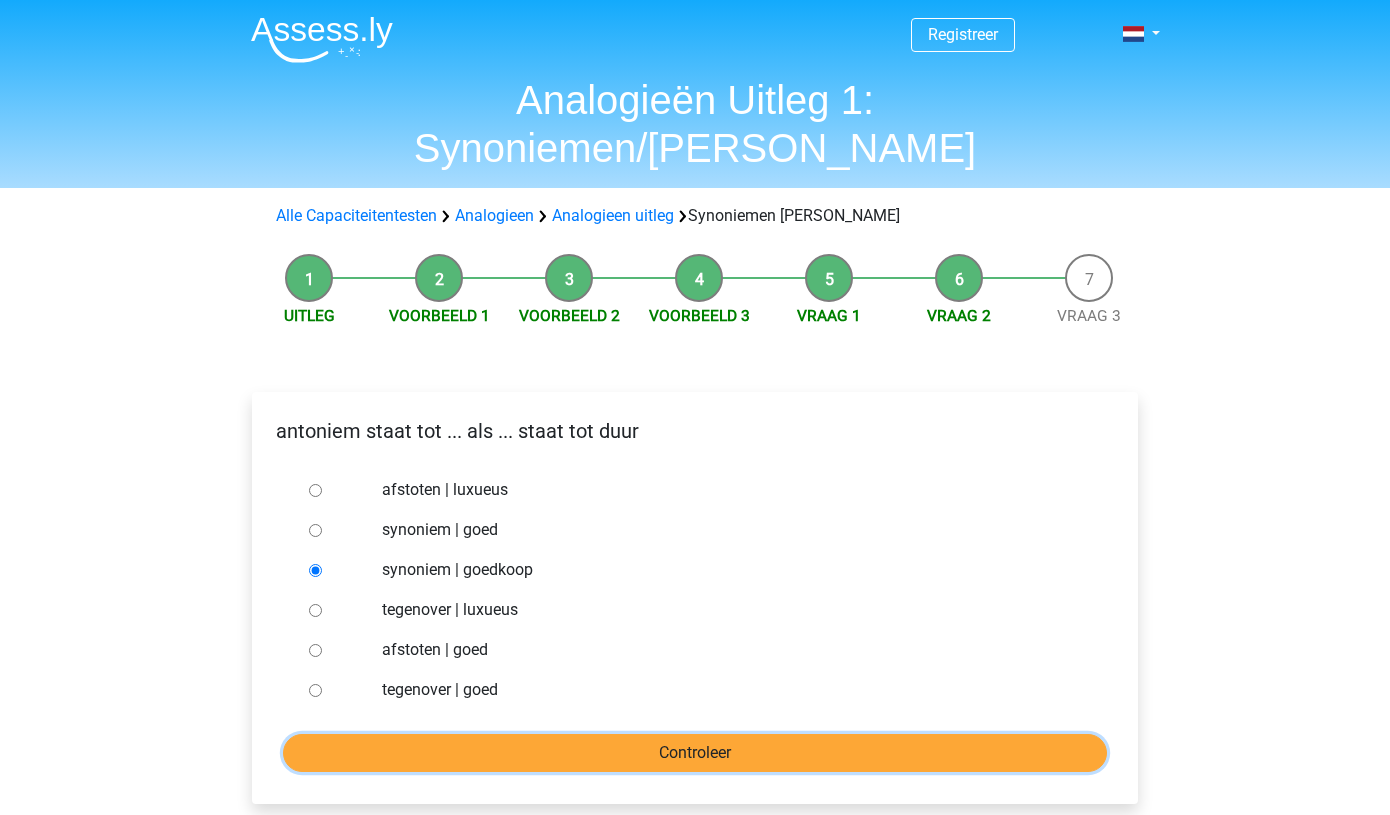 click on "Controleer" at bounding box center [695, 753] 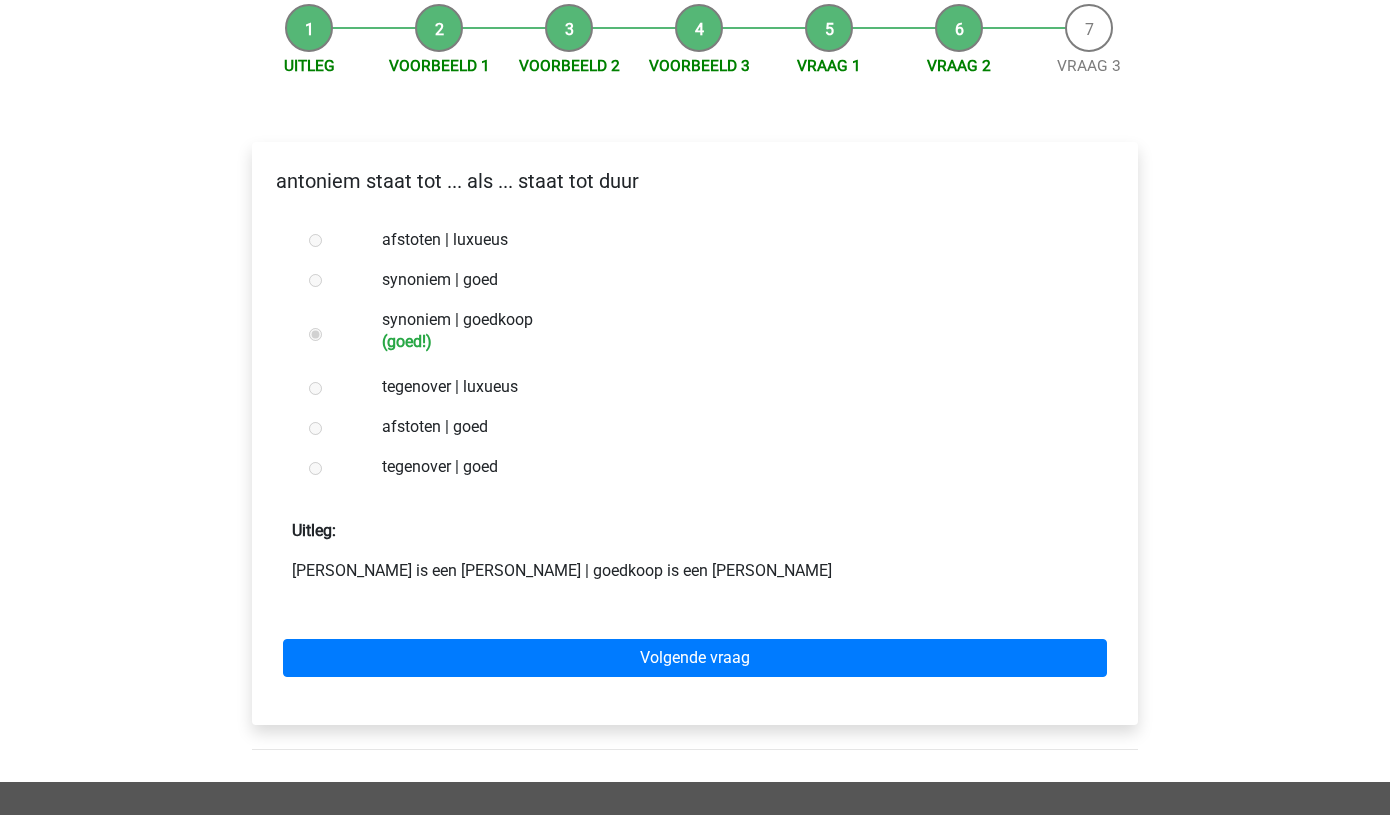 scroll, scrollTop: 249, scrollLeft: 0, axis: vertical 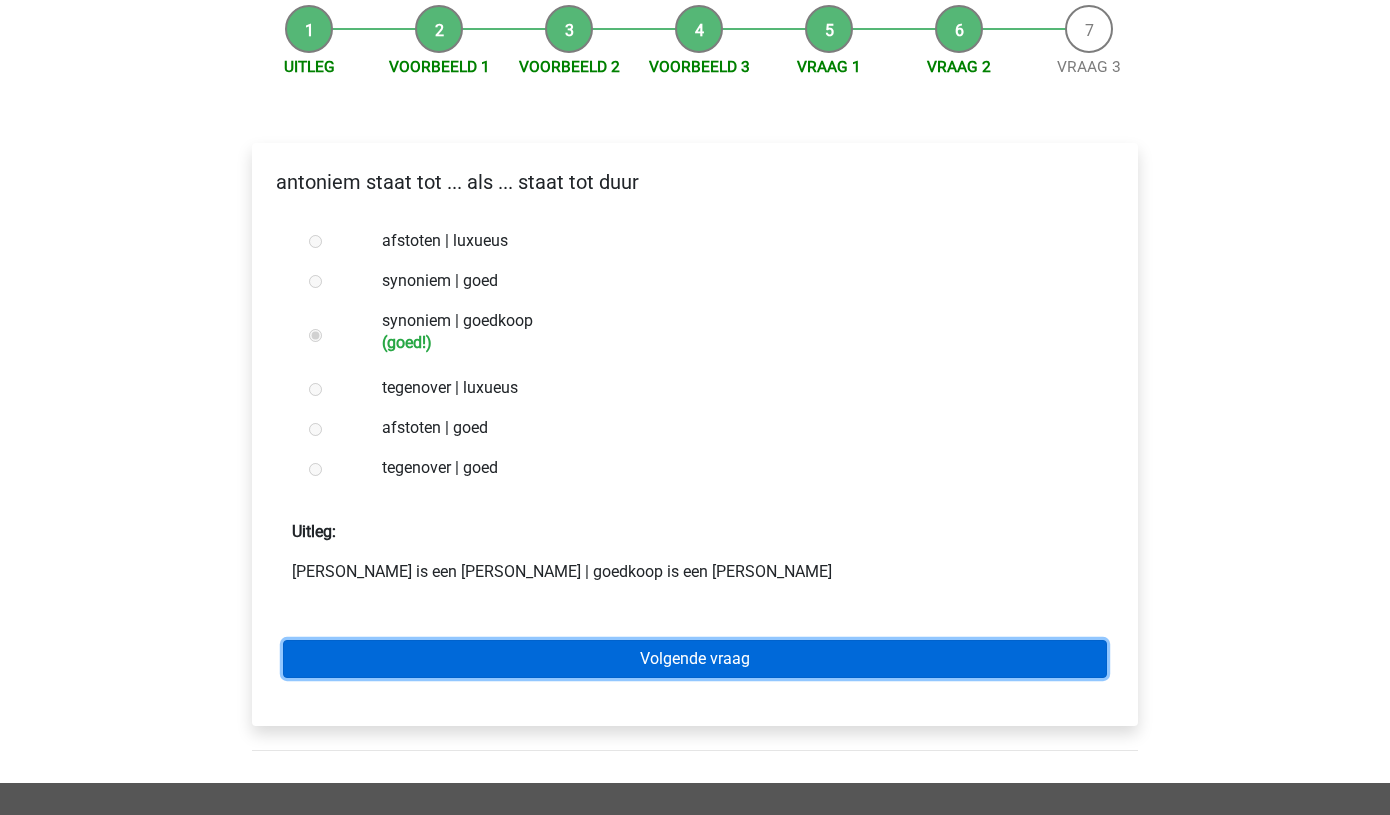 click on "Volgende vraag" at bounding box center [695, 659] 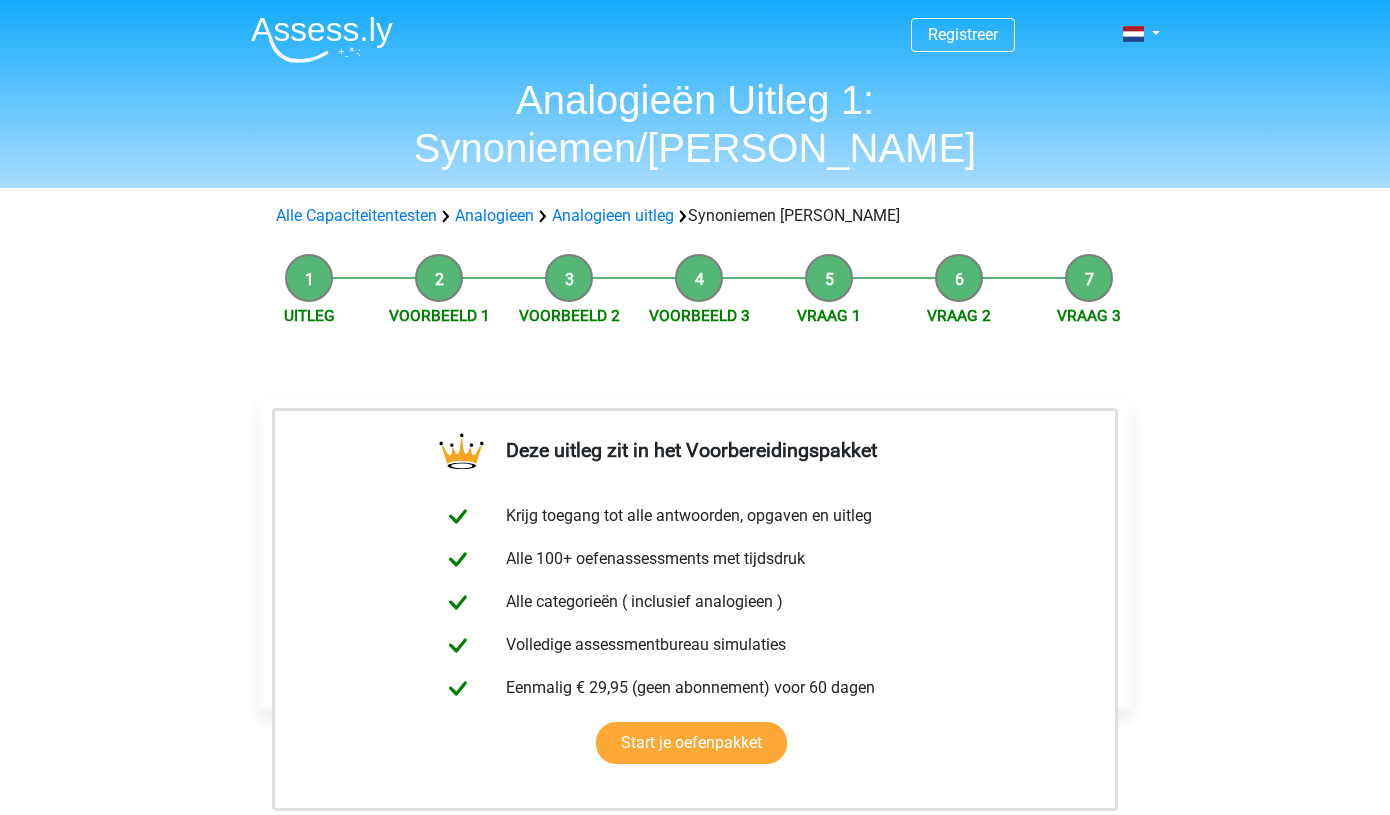 scroll, scrollTop: 0, scrollLeft: 0, axis: both 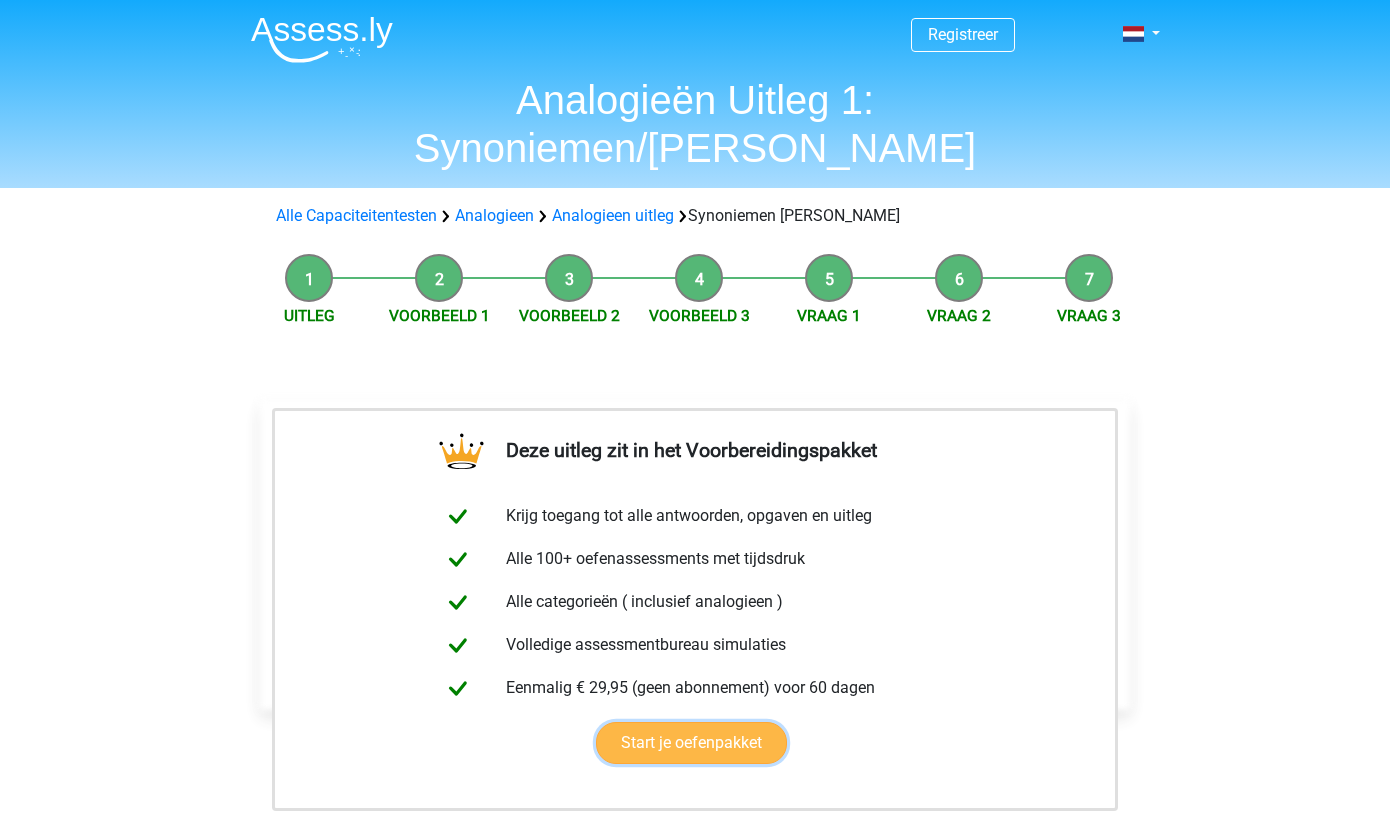 click on "Start je oefenpakket" at bounding box center [691, 743] 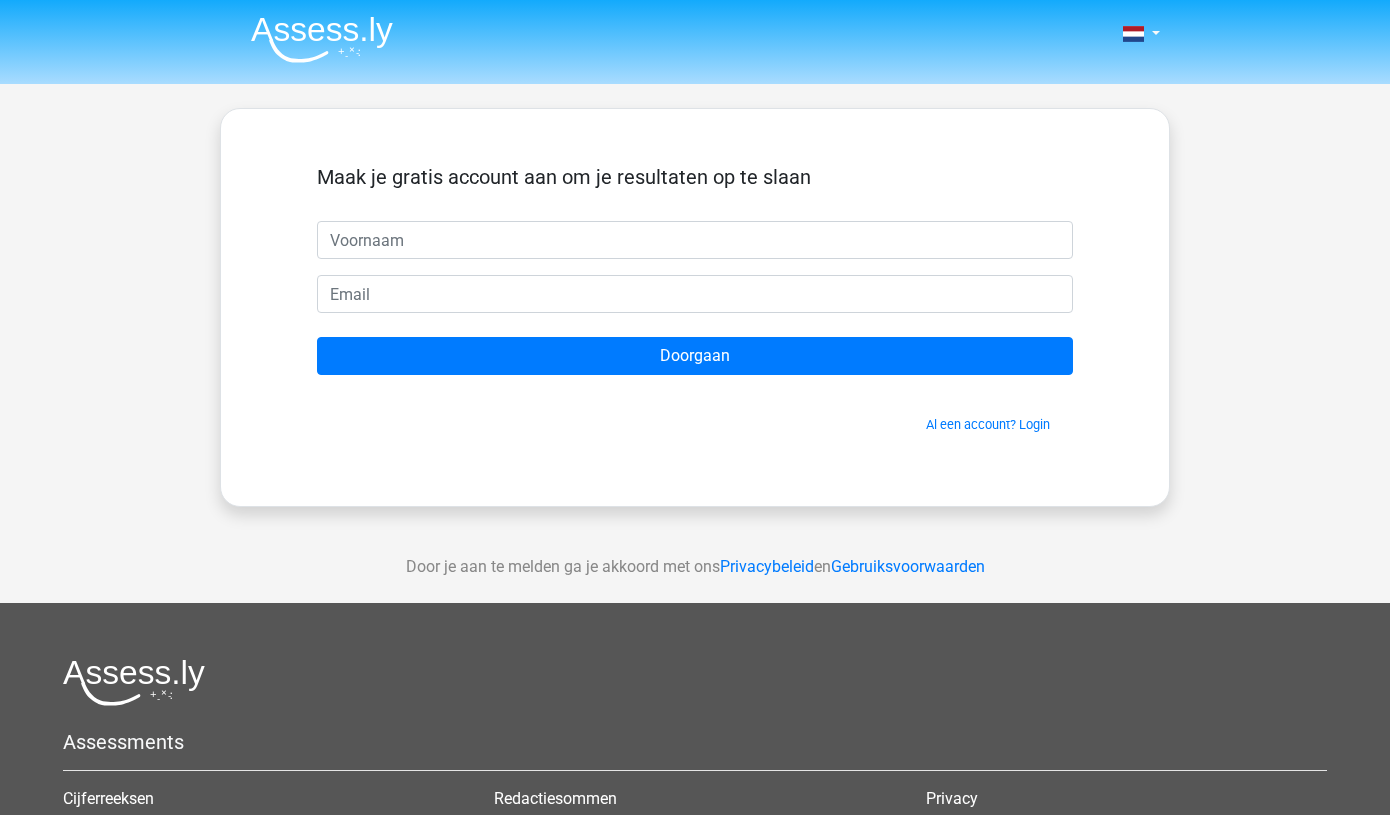 scroll, scrollTop: 0, scrollLeft: 0, axis: both 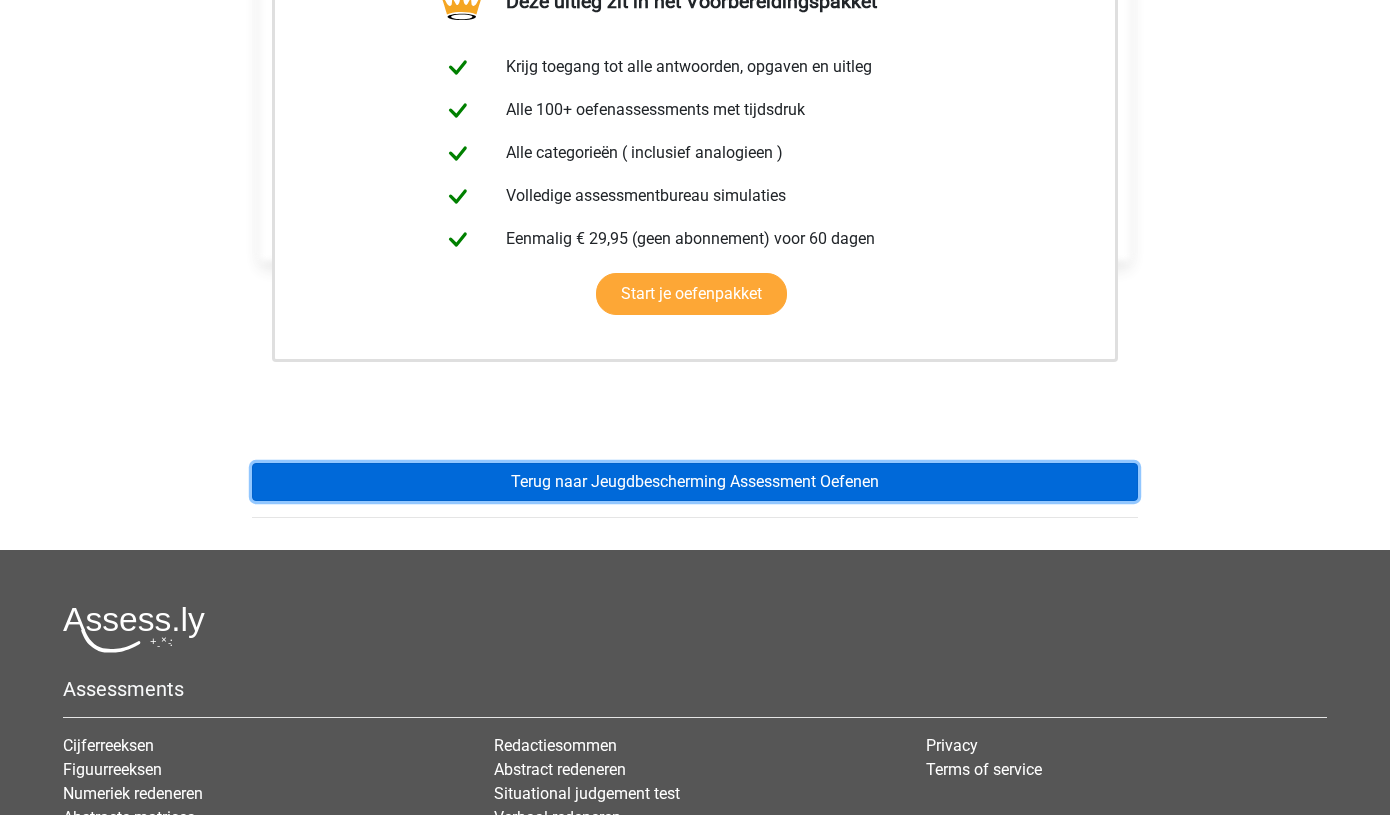 click on "Terug naar Jeugdbescherming Assessment Oefenen" at bounding box center (695, 482) 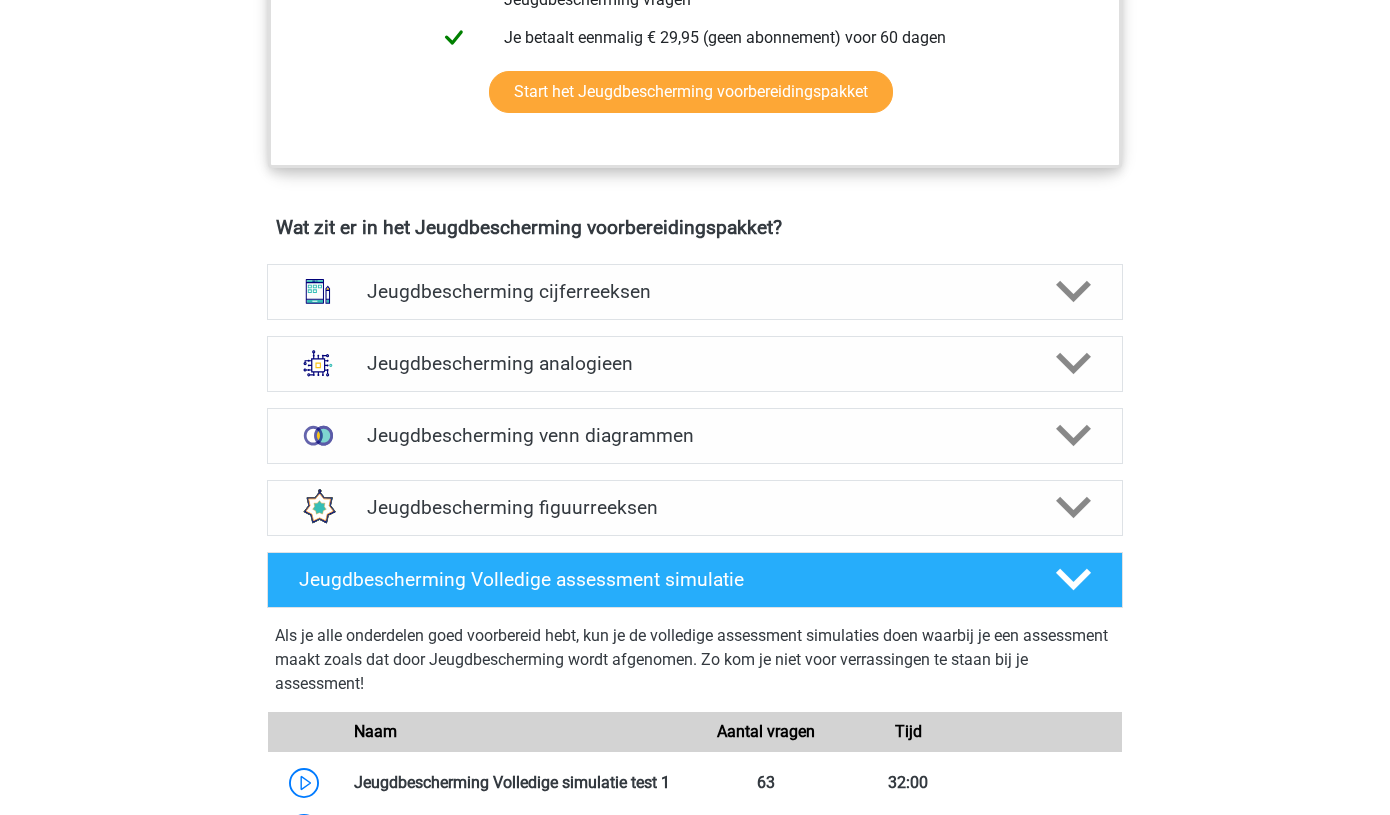 scroll, scrollTop: 1284, scrollLeft: 0, axis: vertical 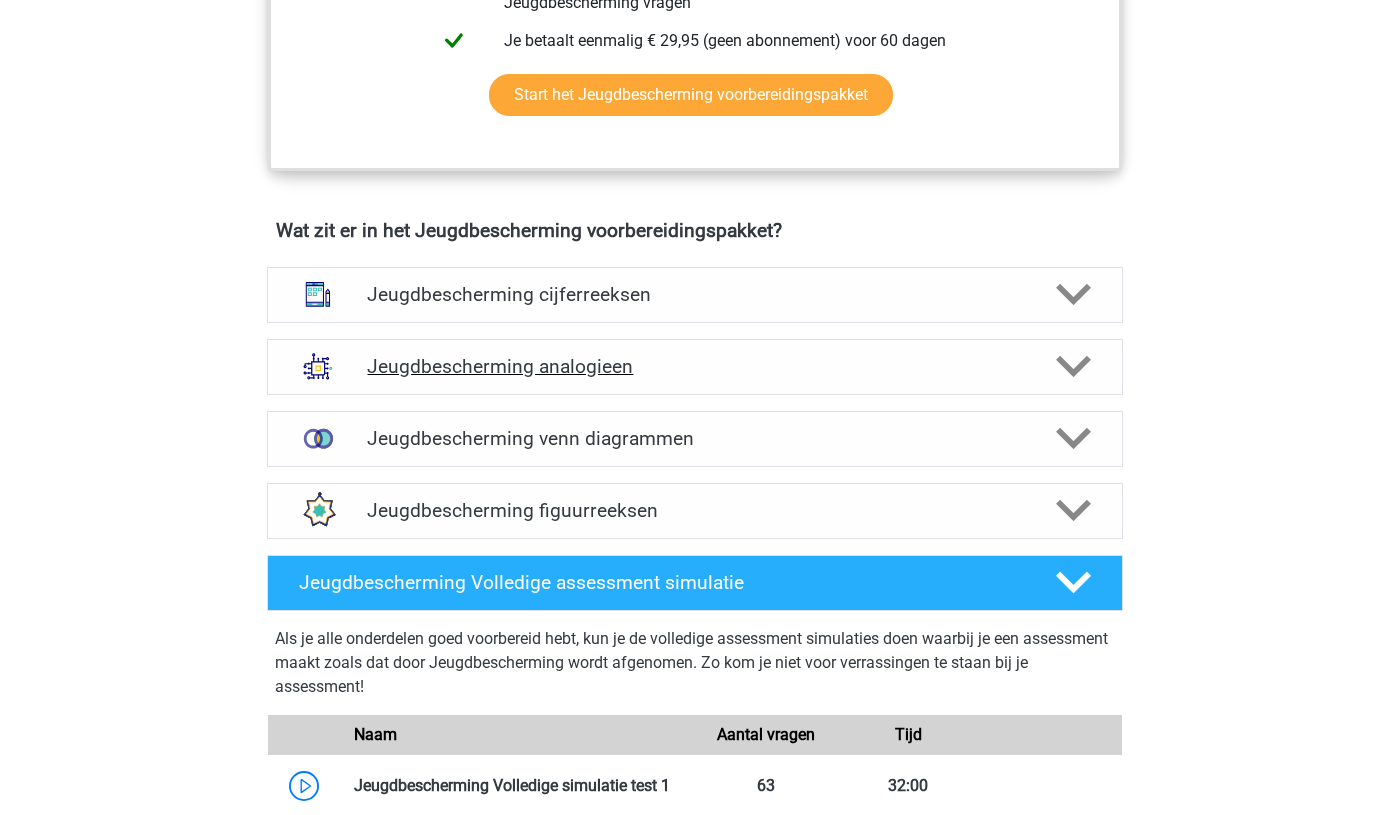 click 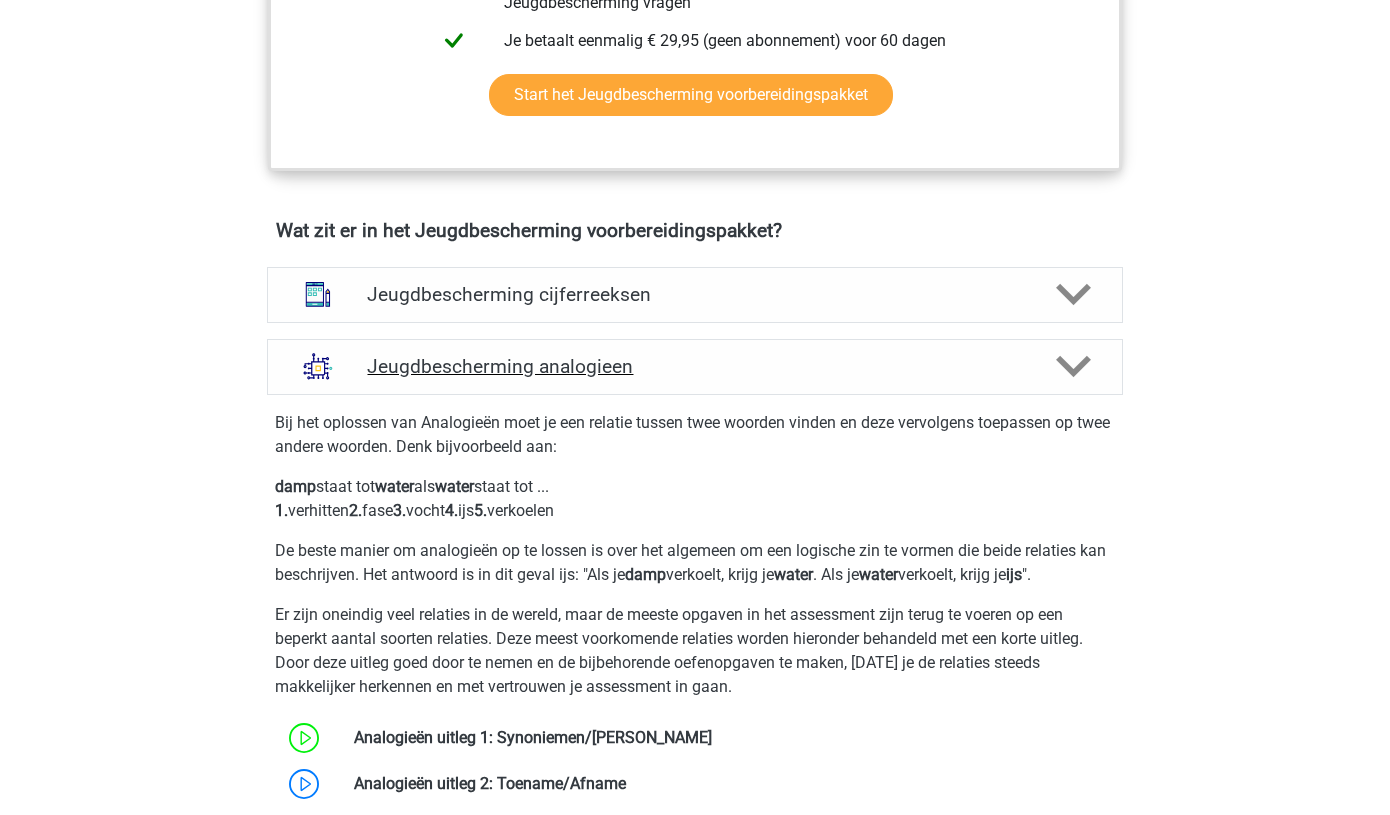 scroll, scrollTop: 1663, scrollLeft: 0, axis: vertical 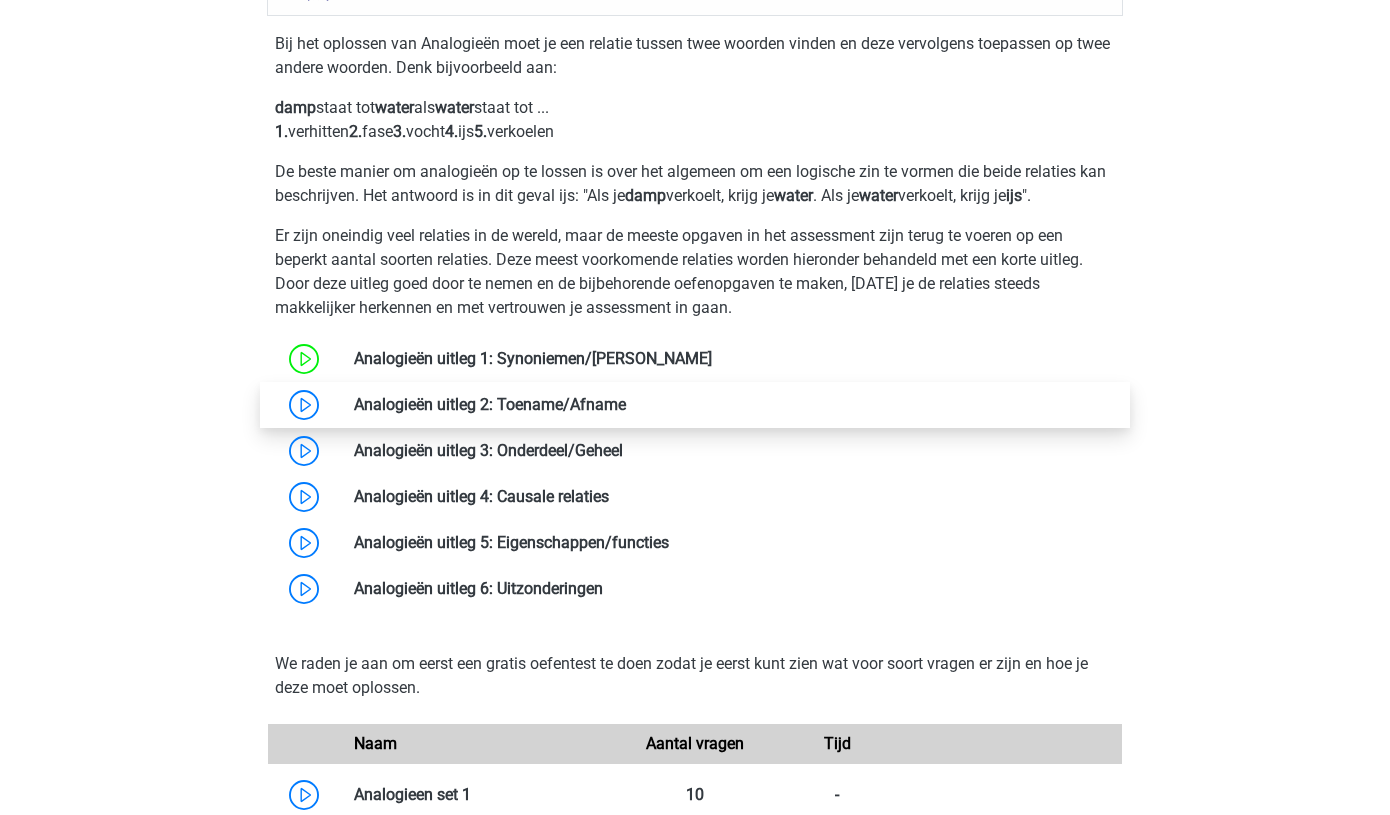 click at bounding box center (626, 404) 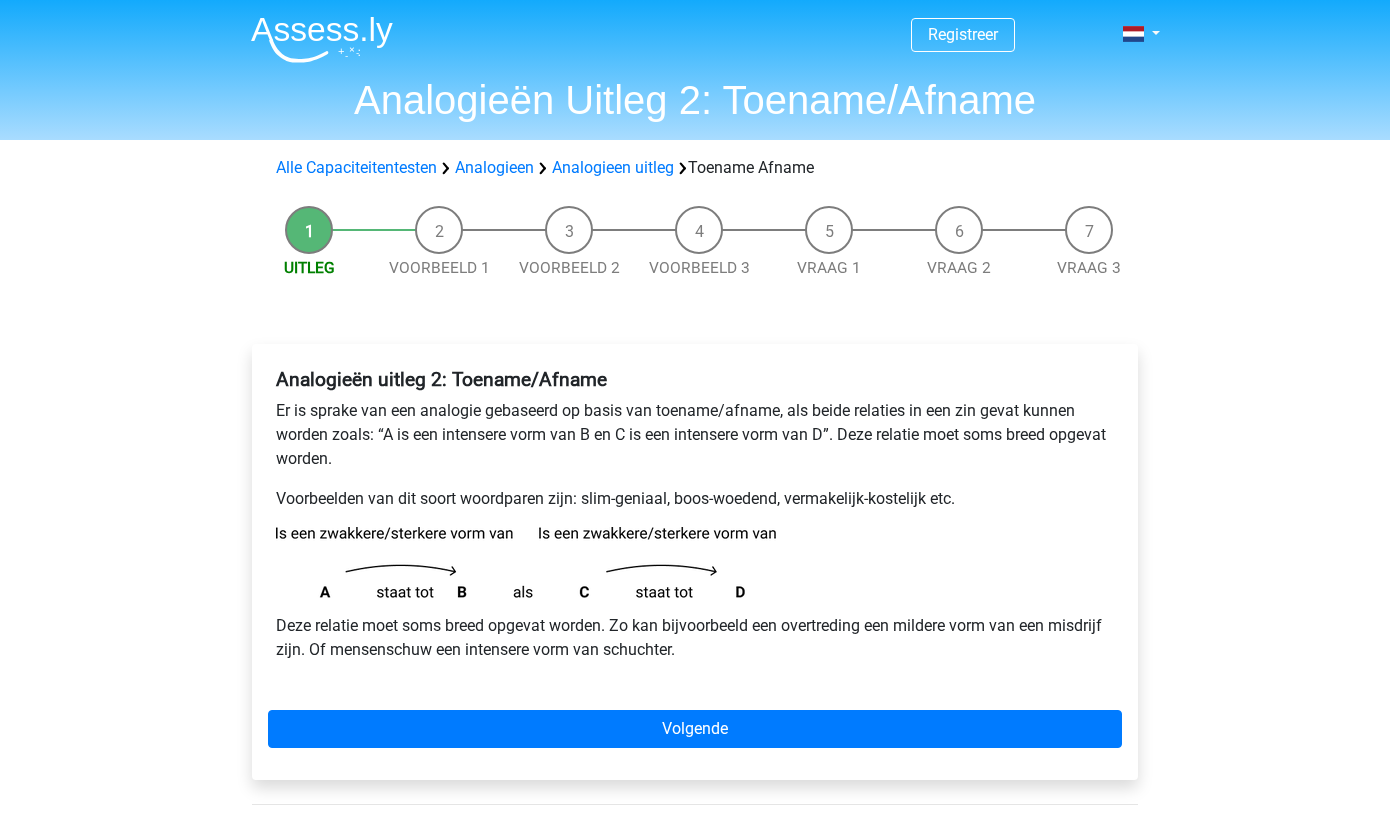 scroll, scrollTop: 0, scrollLeft: 0, axis: both 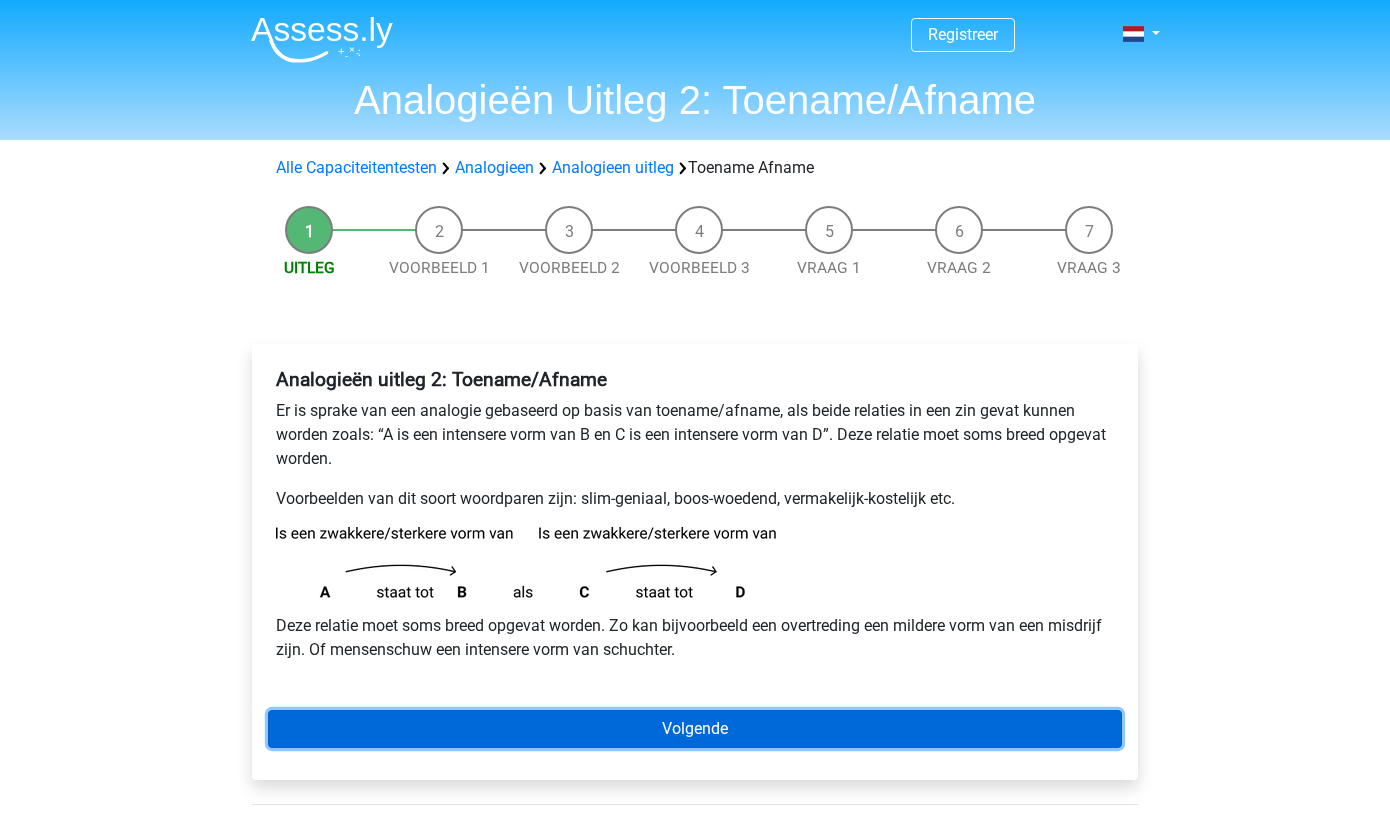click on "Volgende" at bounding box center [695, 729] 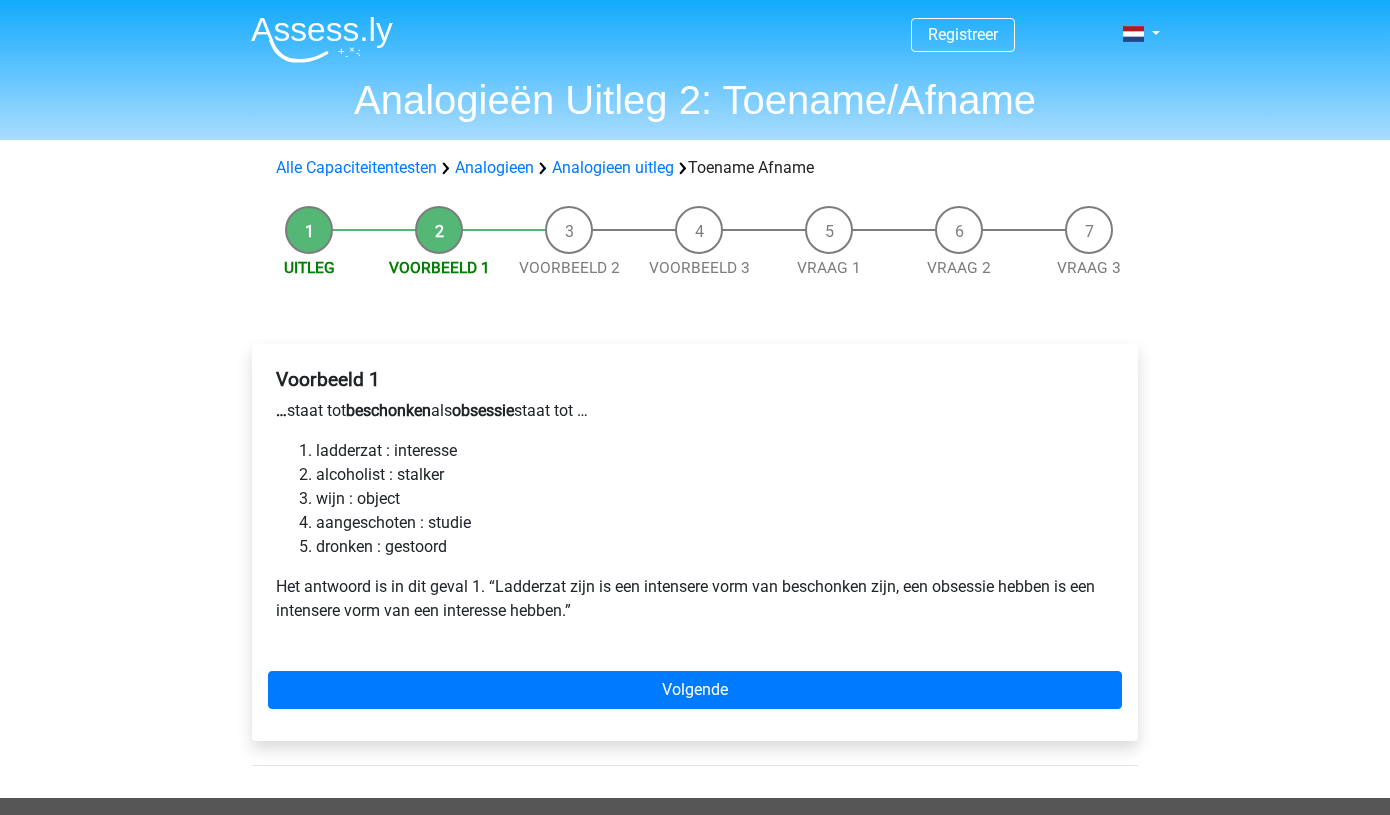 scroll, scrollTop: 0, scrollLeft: 0, axis: both 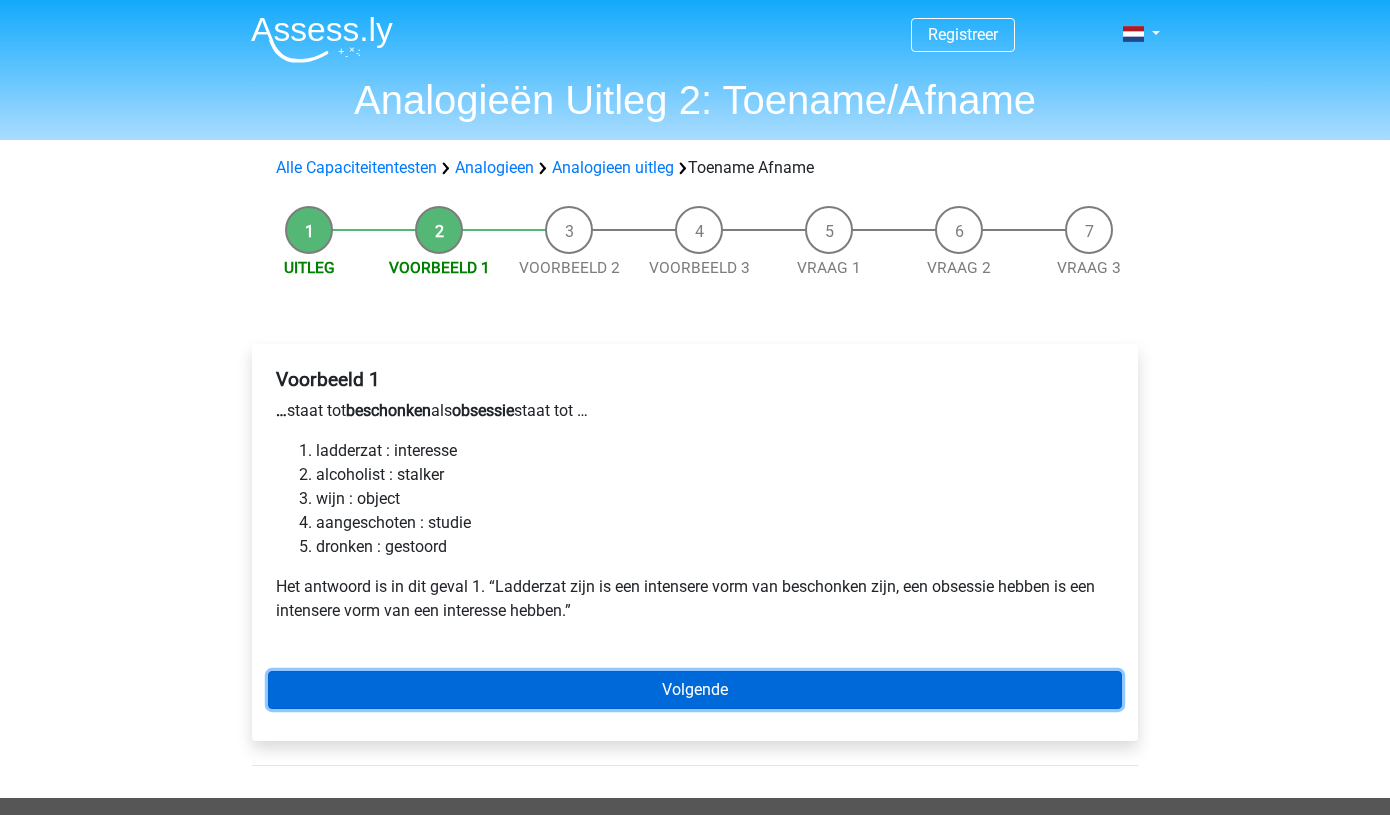 click on "Volgende" at bounding box center (695, 690) 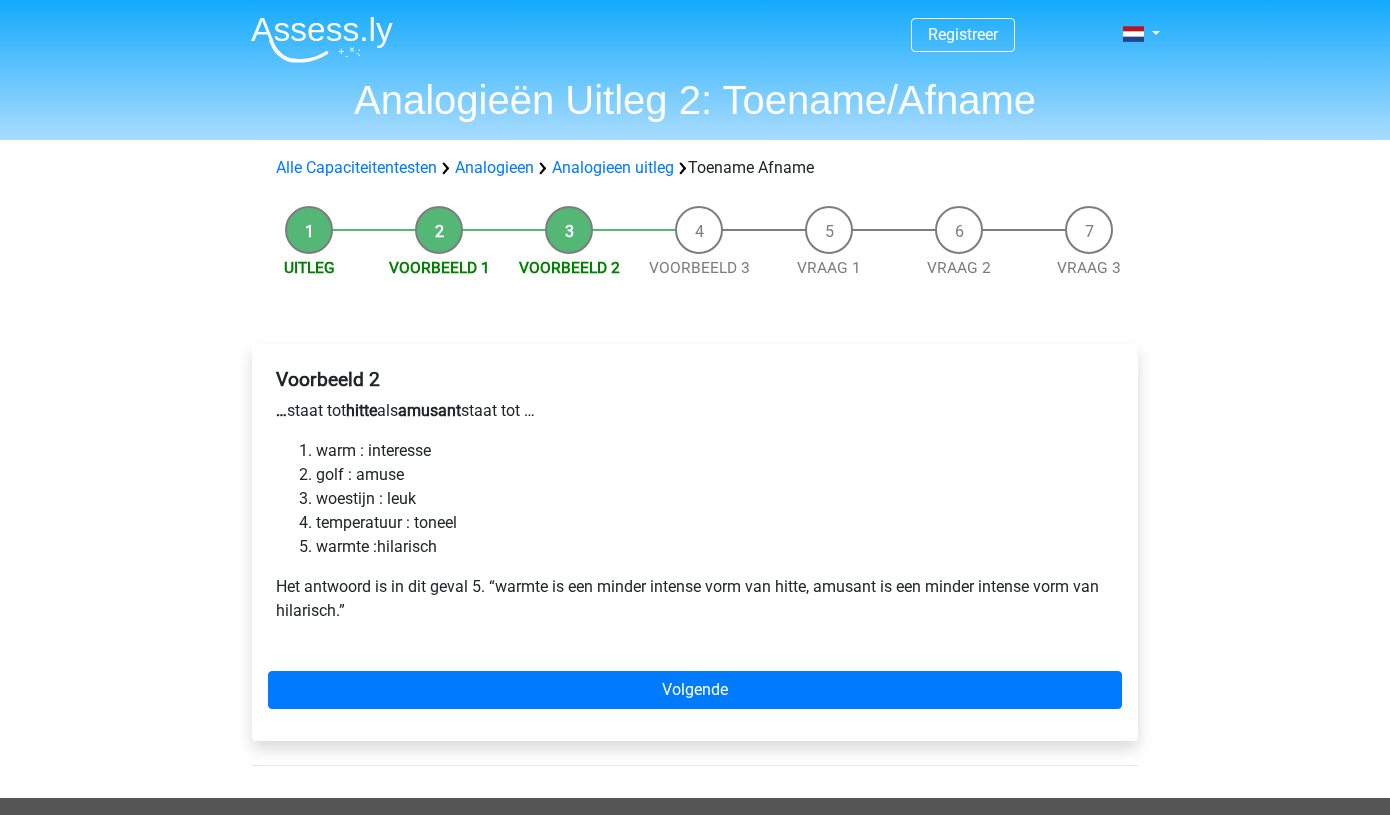 scroll, scrollTop: 0, scrollLeft: 0, axis: both 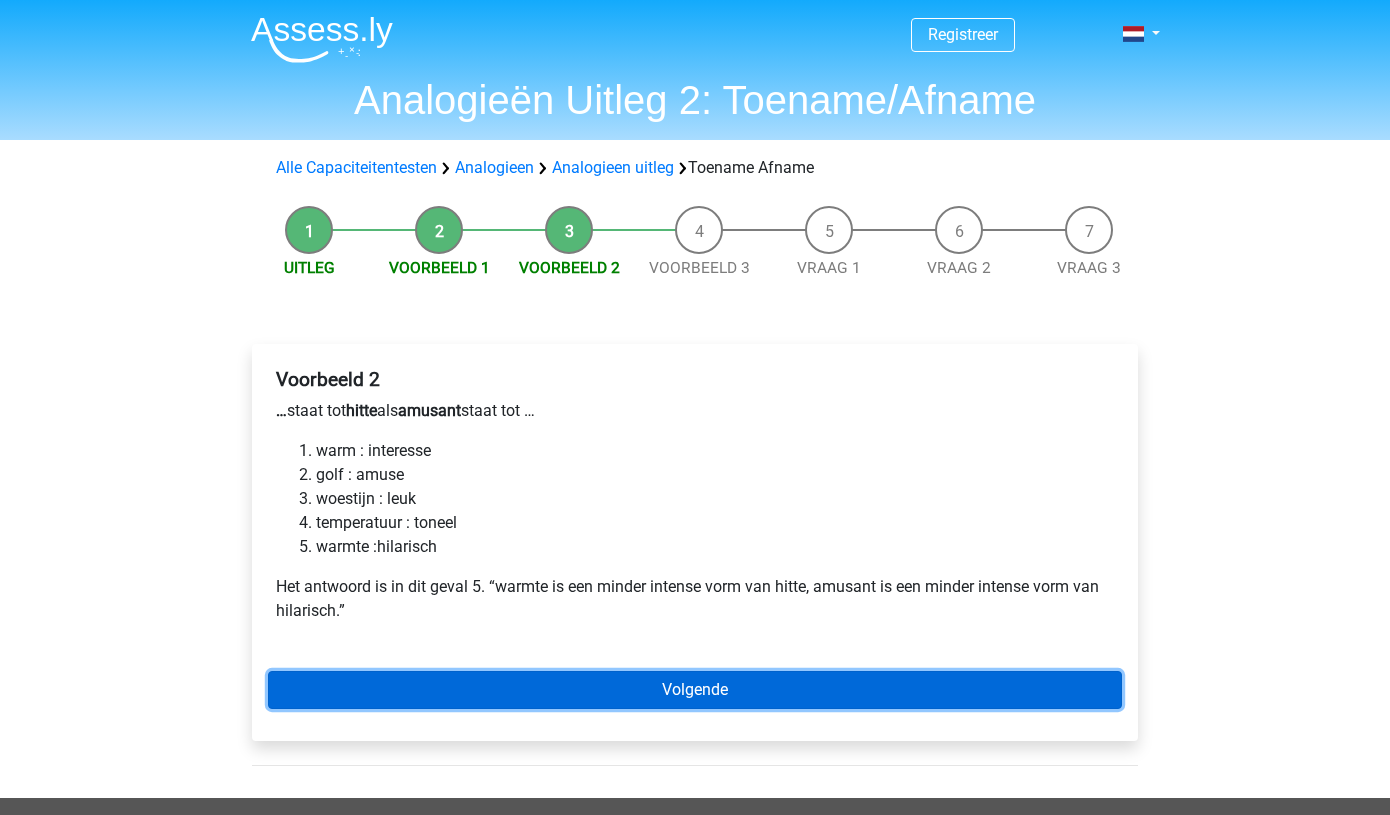 click on "Volgende" at bounding box center [695, 690] 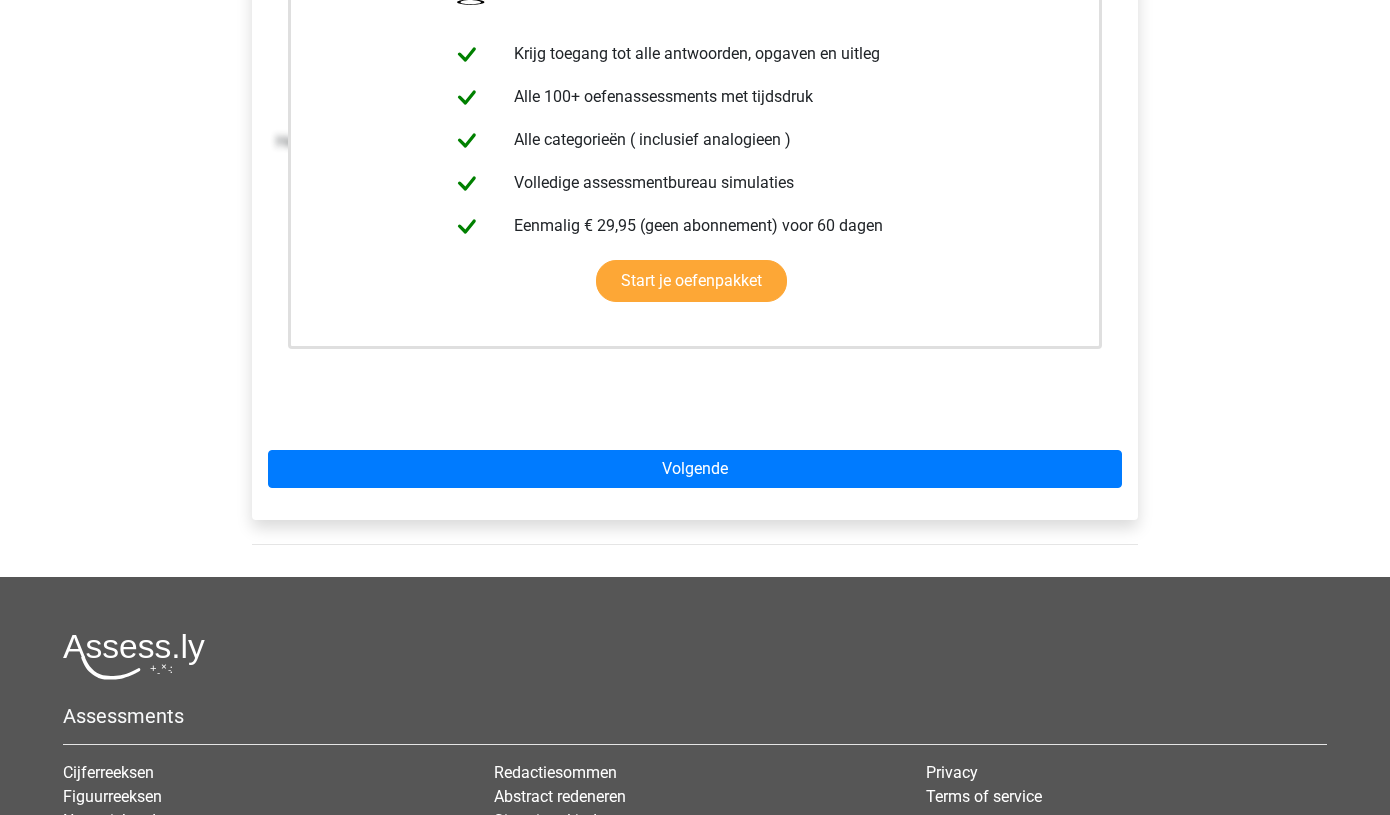 scroll, scrollTop: 450, scrollLeft: 0, axis: vertical 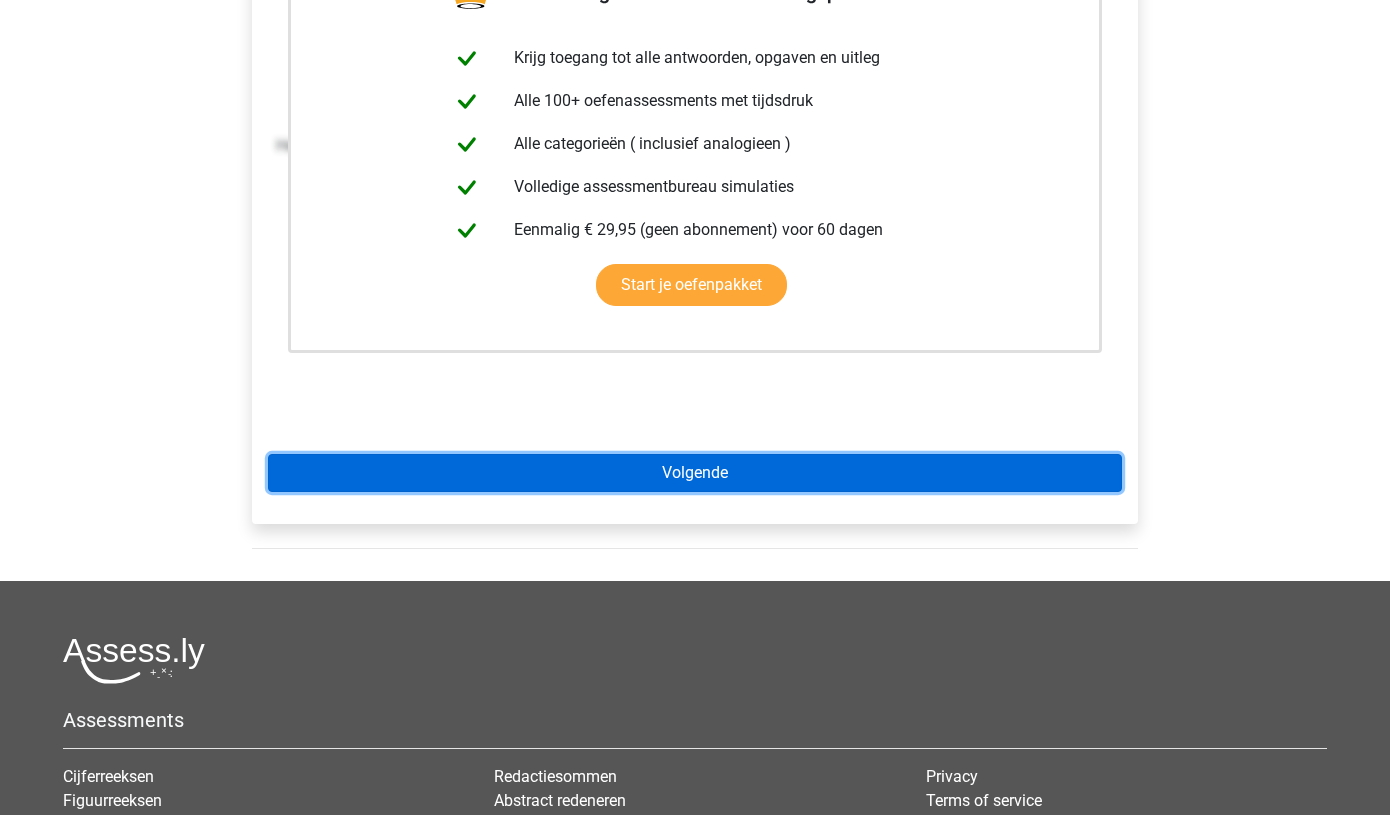 click on "Volgende" at bounding box center [695, 473] 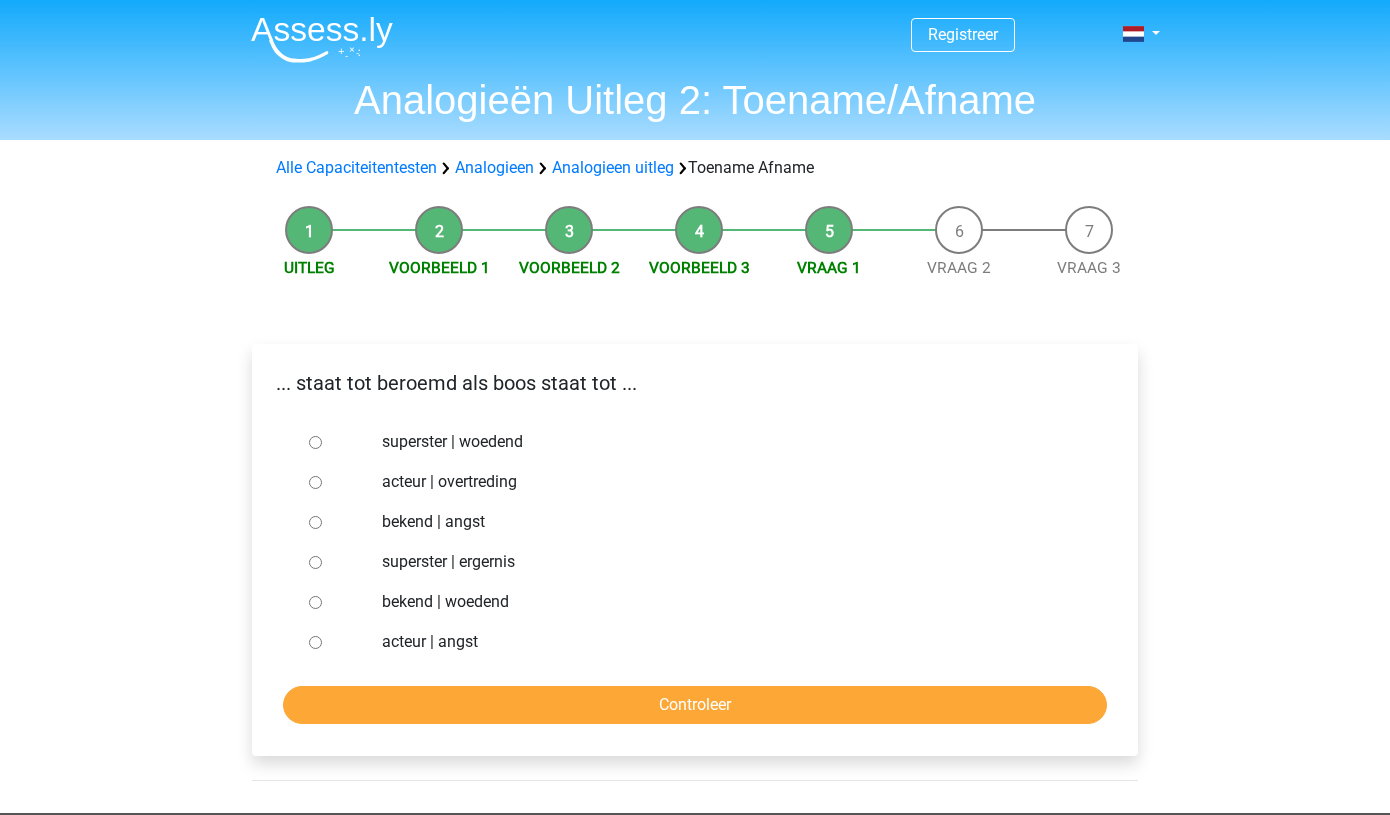 scroll, scrollTop: 0, scrollLeft: 0, axis: both 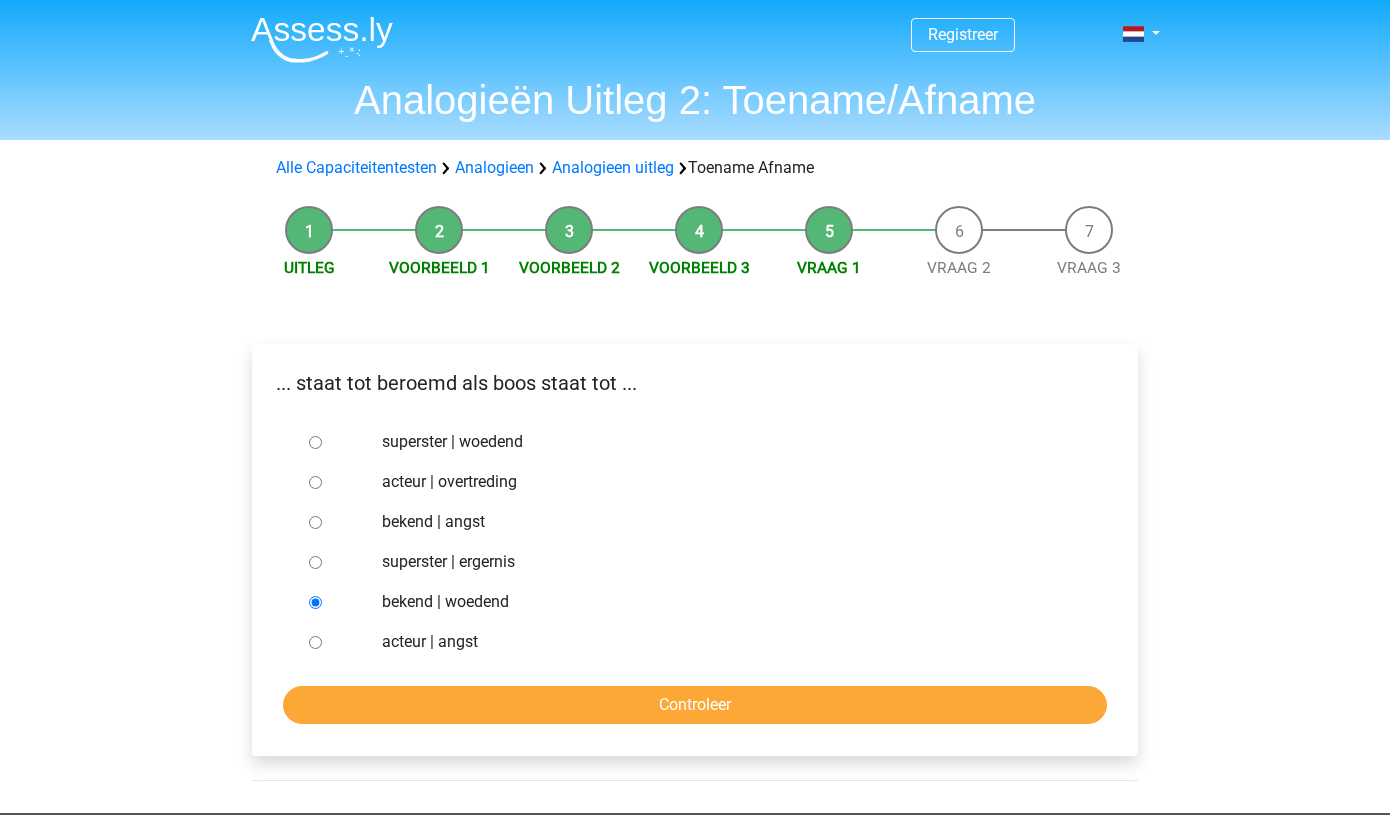 click on "... staat tot beroemd als boos staat tot ...
superster | woedend
acteur | overtreding
bekend | angst
superster | ergernis
bekend | woedend" at bounding box center (695, 550) 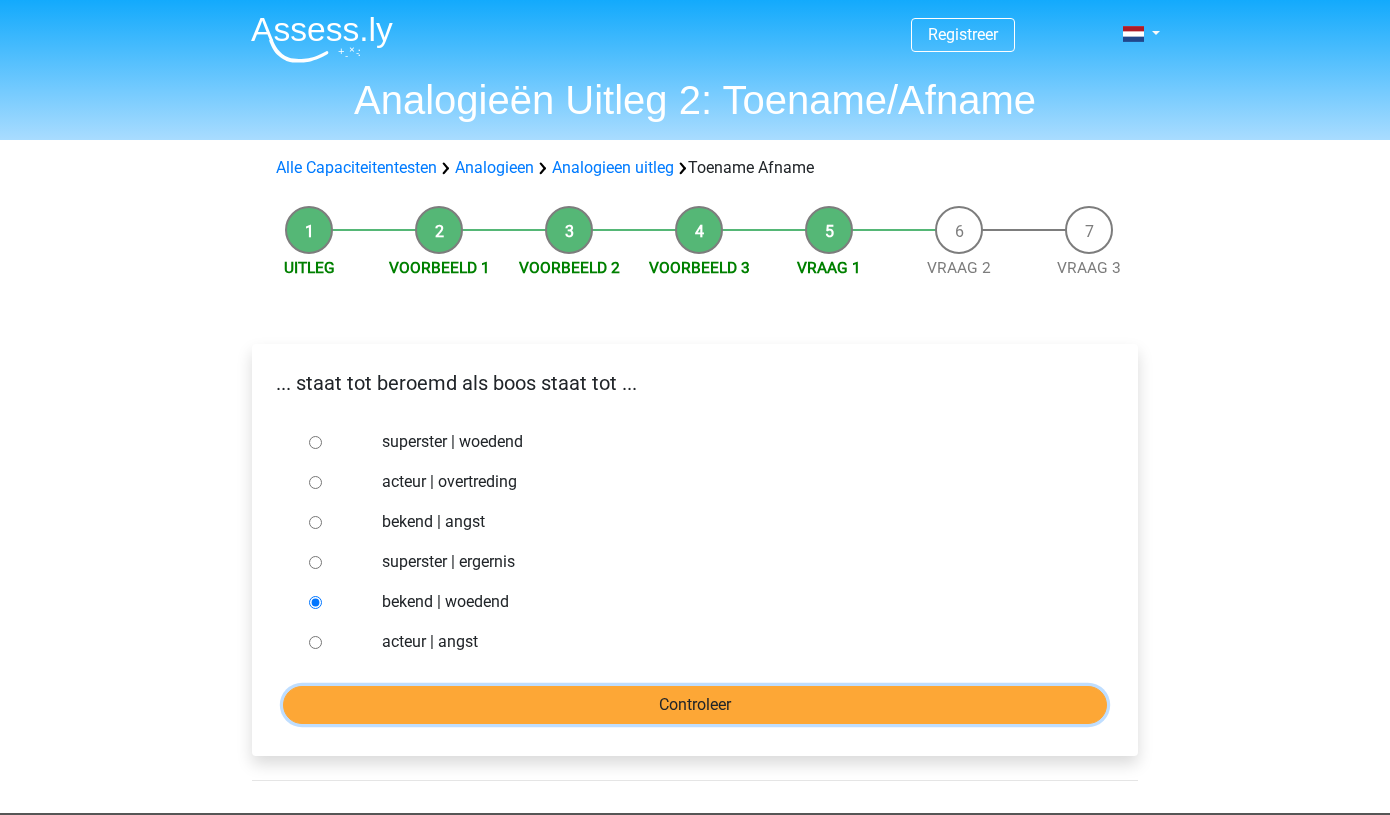 click on "Controleer" at bounding box center (695, 705) 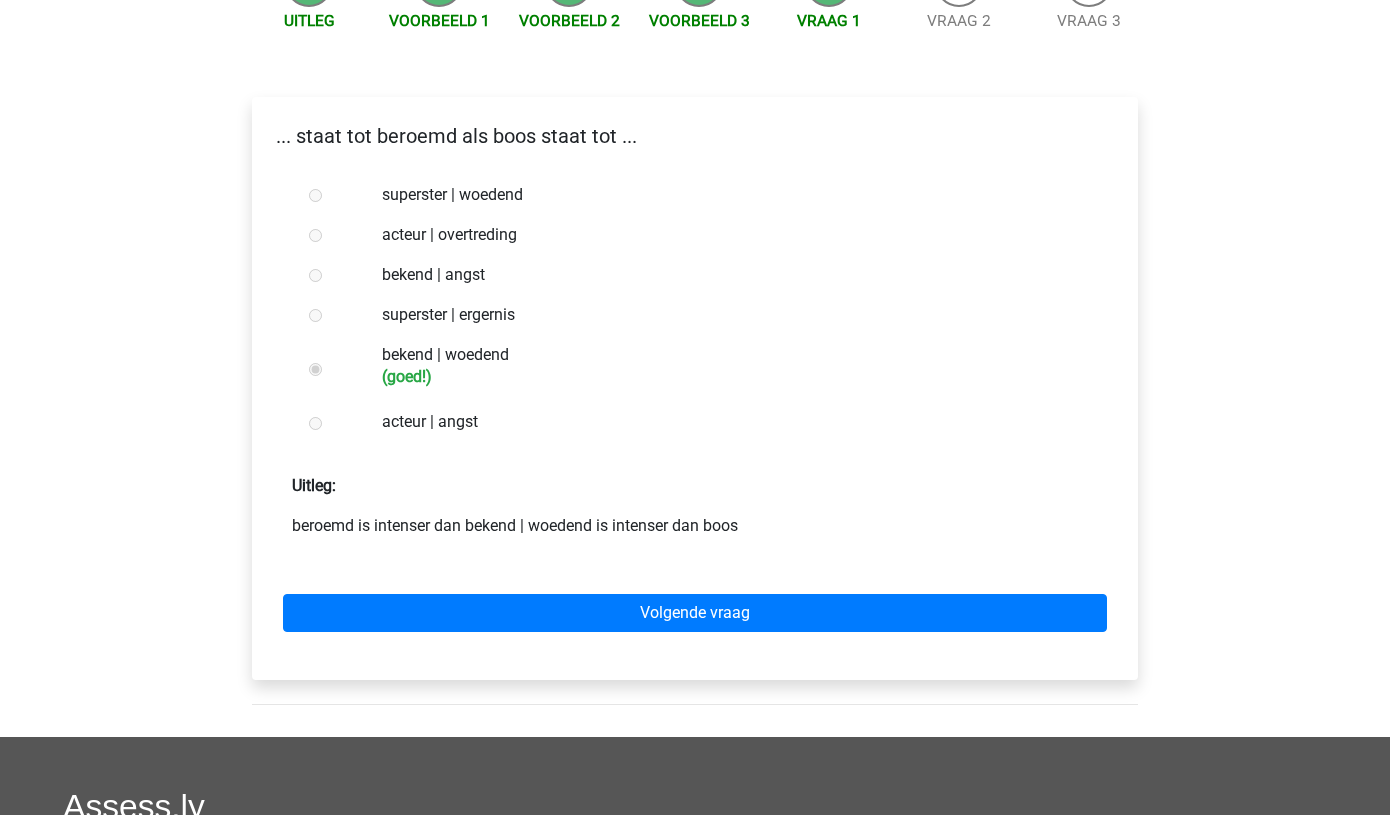 scroll, scrollTop: 244, scrollLeft: 0, axis: vertical 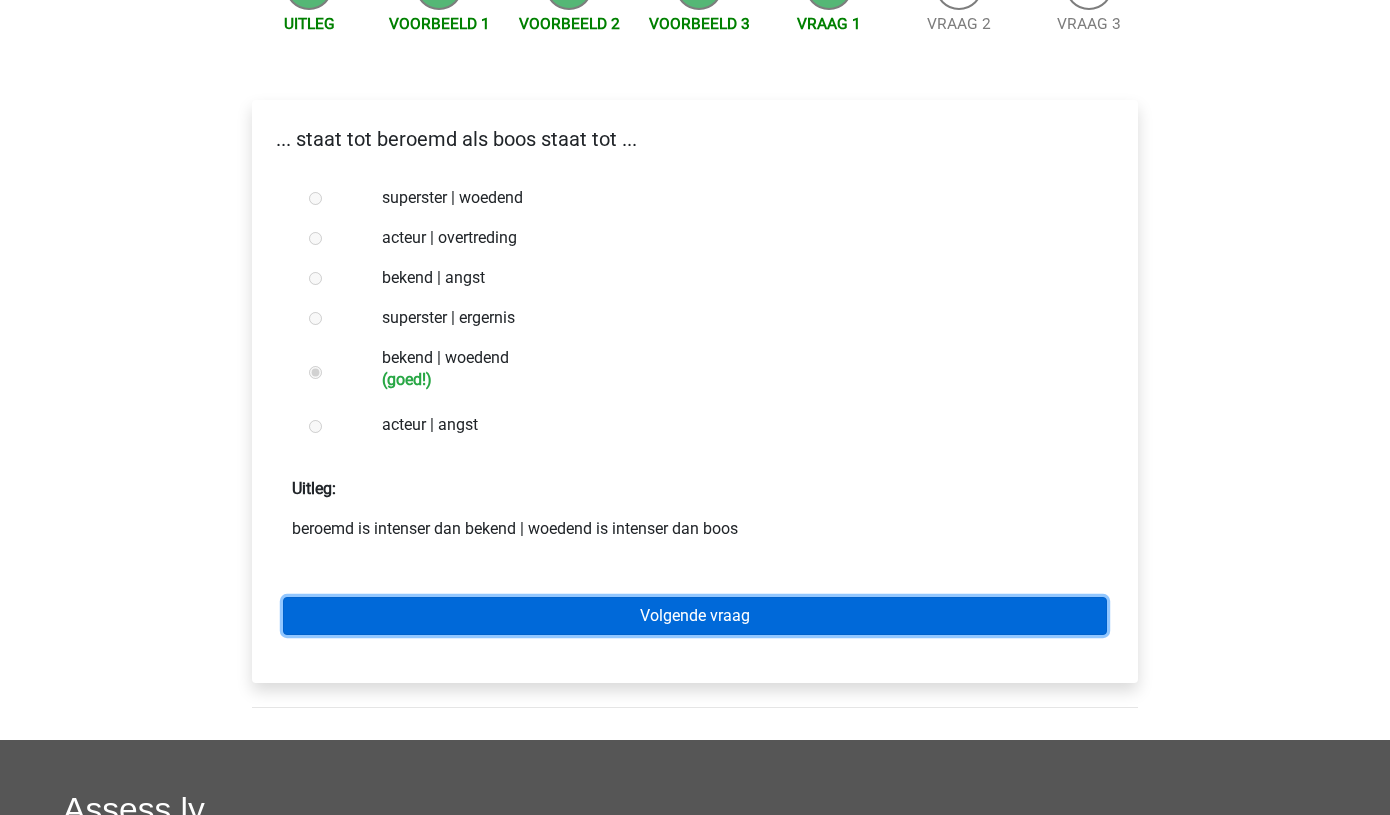 click on "Volgende vraag" at bounding box center (695, 616) 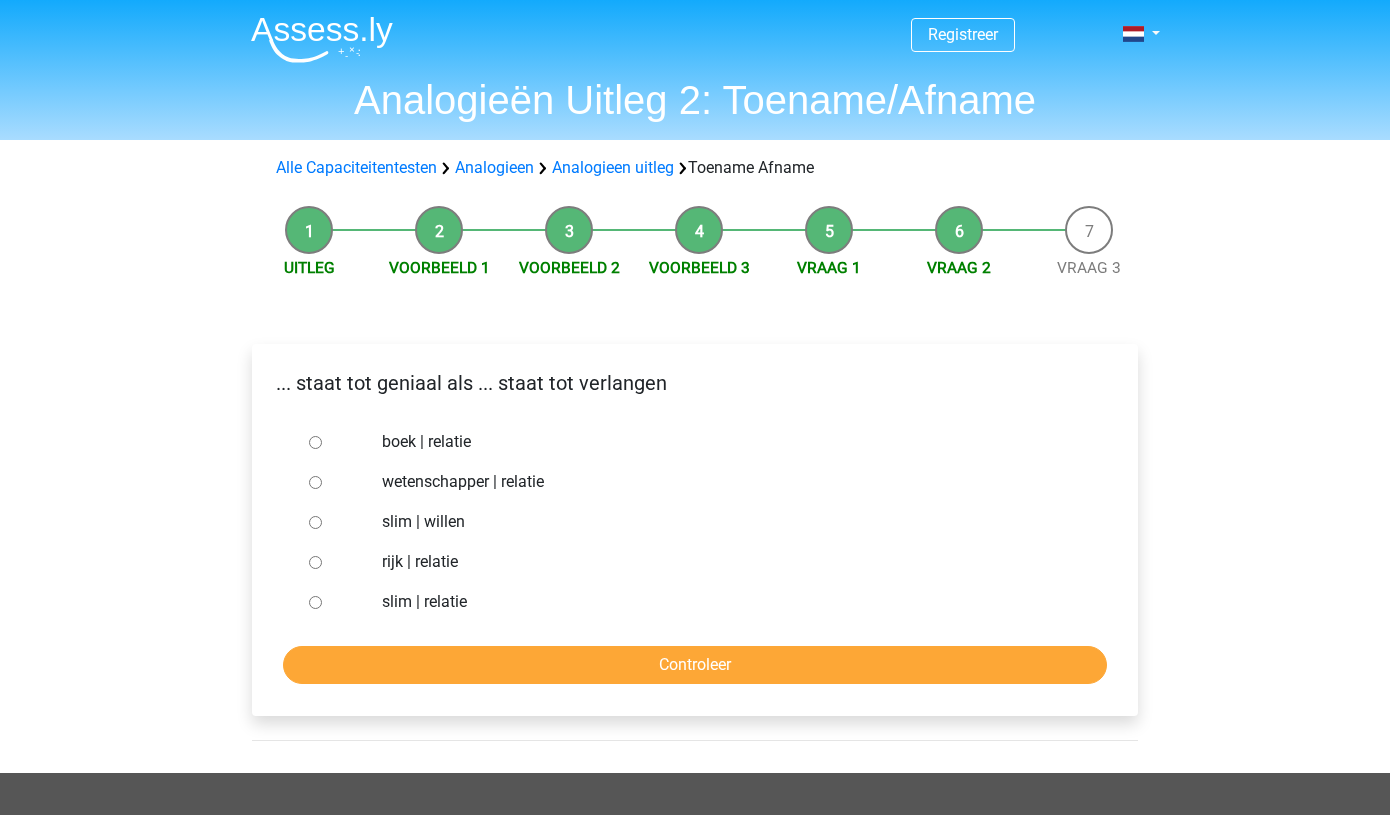 scroll, scrollTop: 0, scrollLeft: 0, axis: both 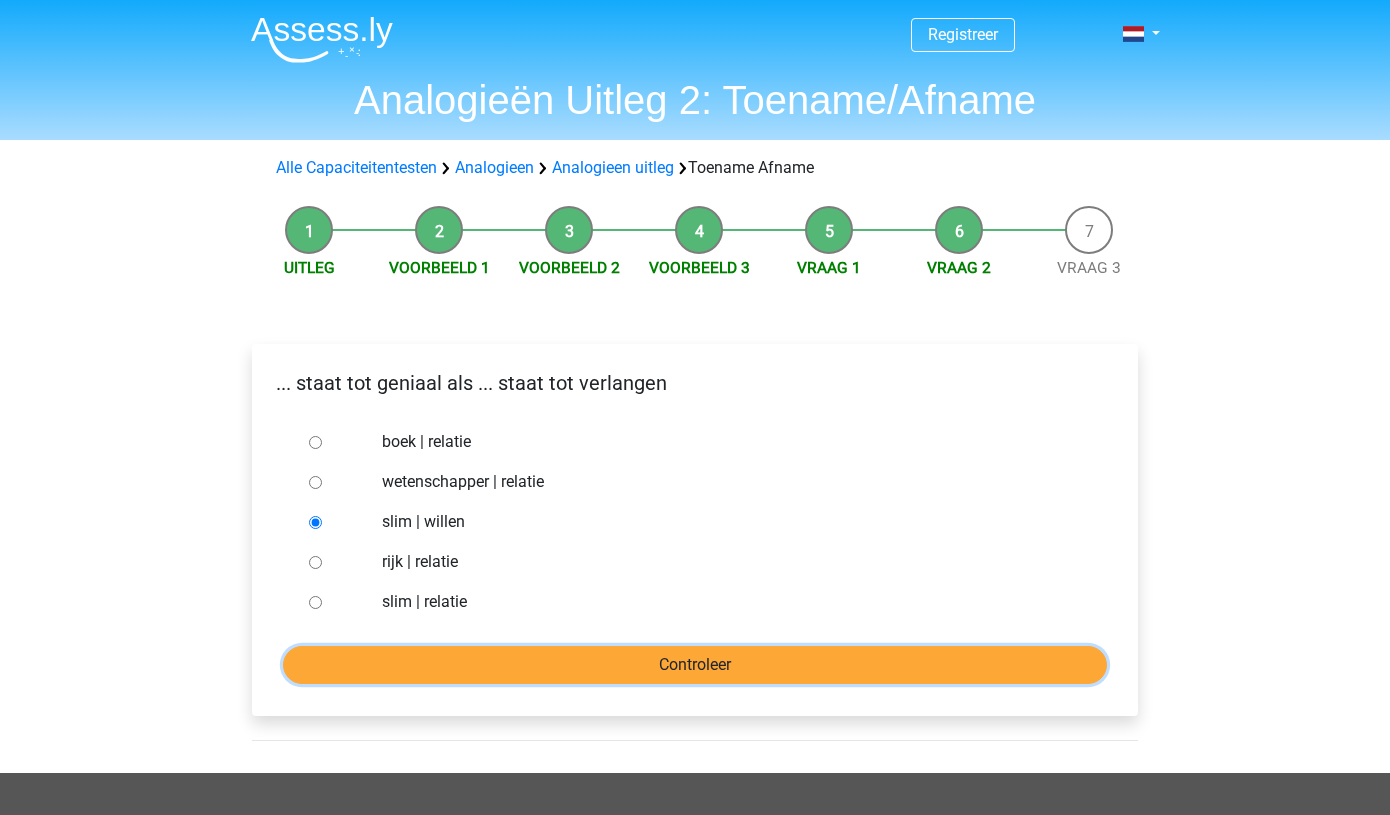 click on "Controleer" at bounding box center (695, 665) 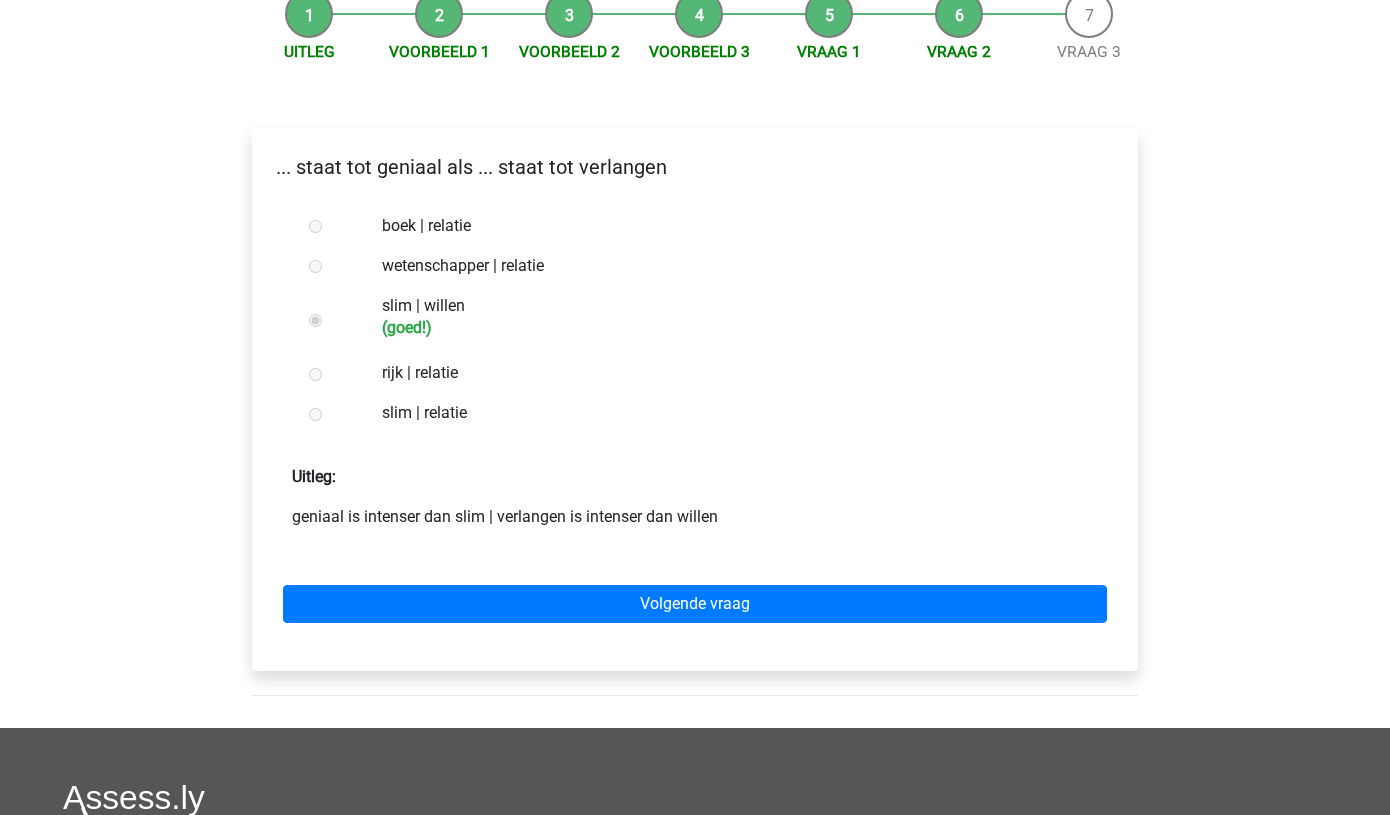scroll, scrollTop: 249, scrollLeft: 0, axis: vertical 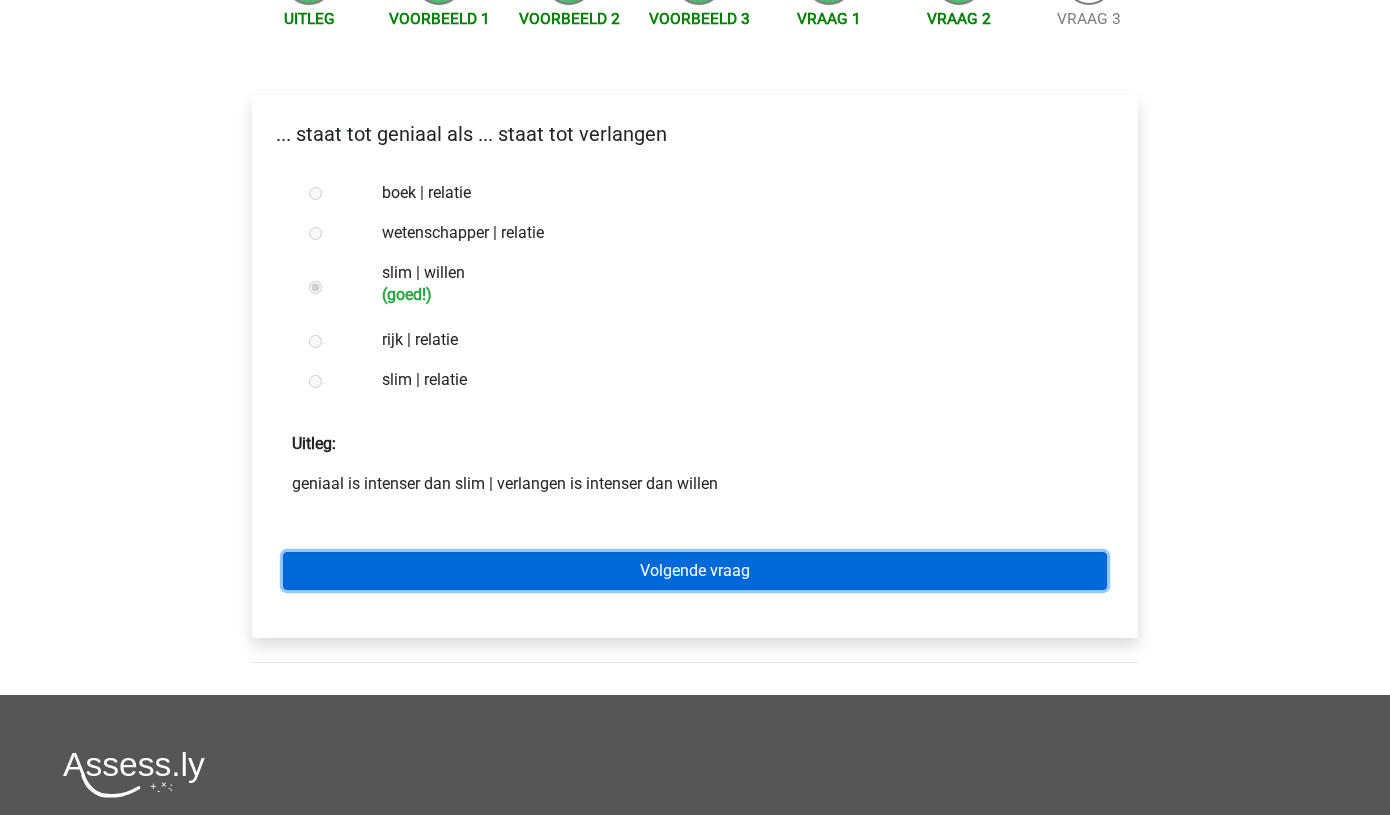 click on "Volgende vraag" at bounding box center [695, 571] 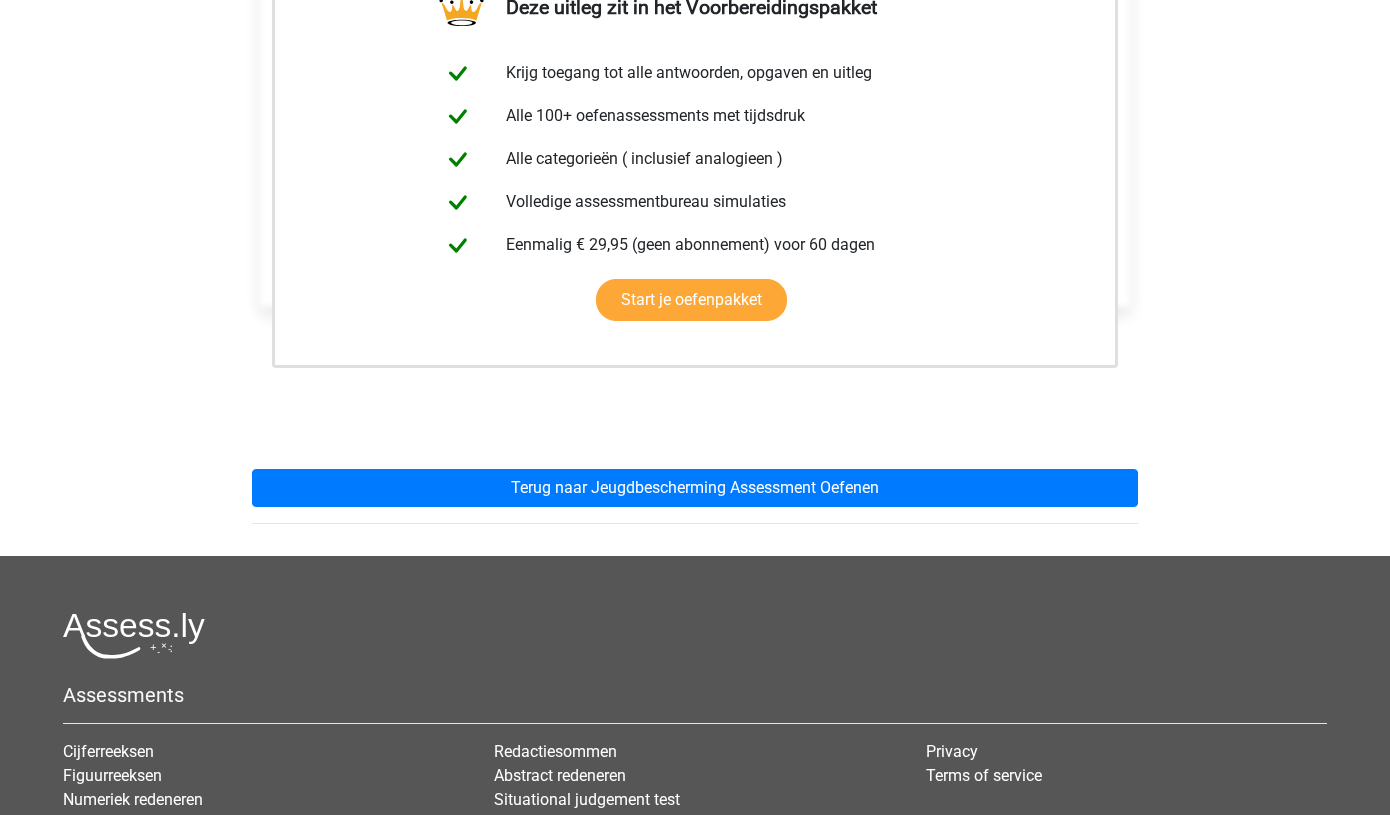 scroll, scrollTop: 393, scrollLeft: 0, axis: vertical 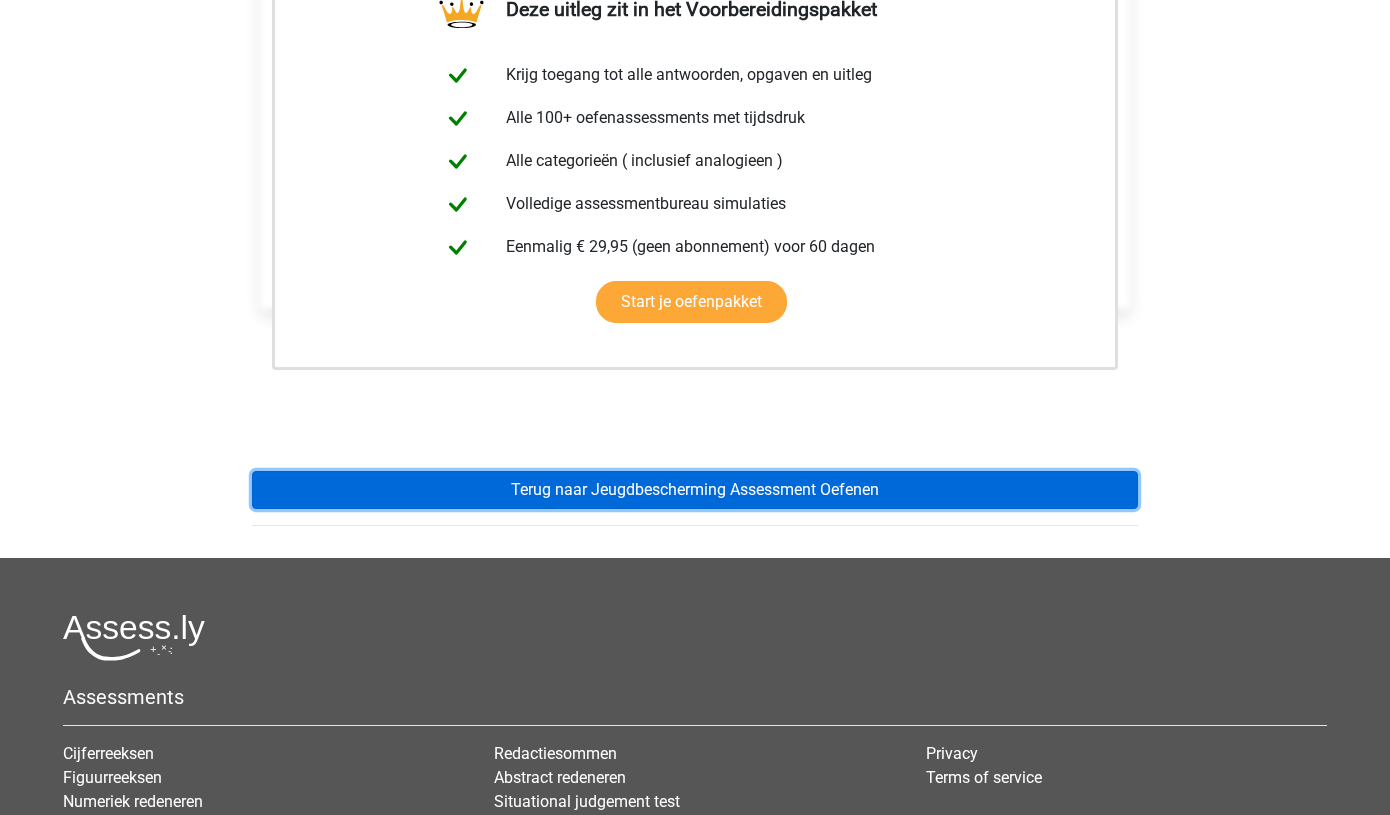 click on "Terug naar Jeugdbescherming Assessment Oefenen" at bounding box center (695, 490) 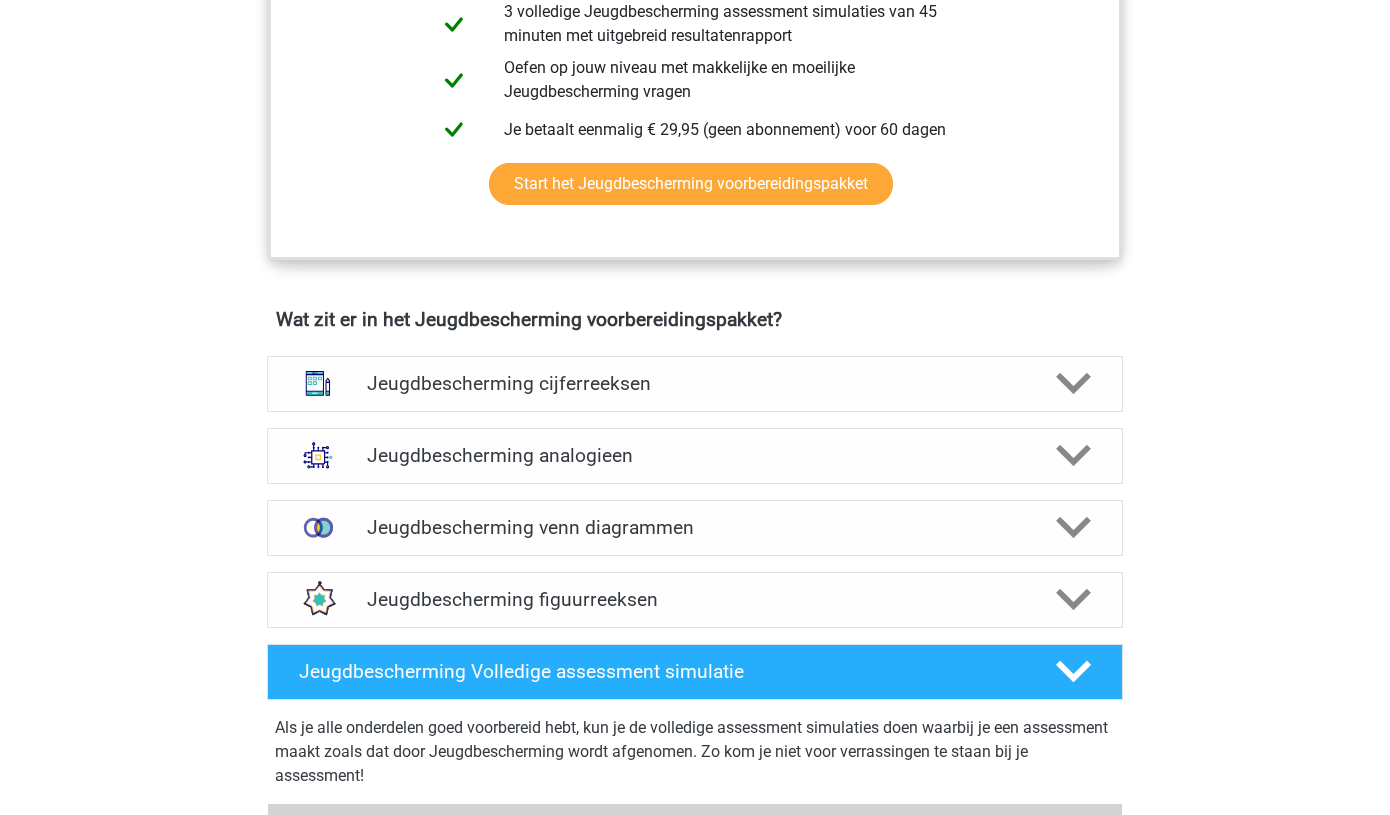scroll, scrollTop: 1194, scrollLeft: 0, axis: vertical 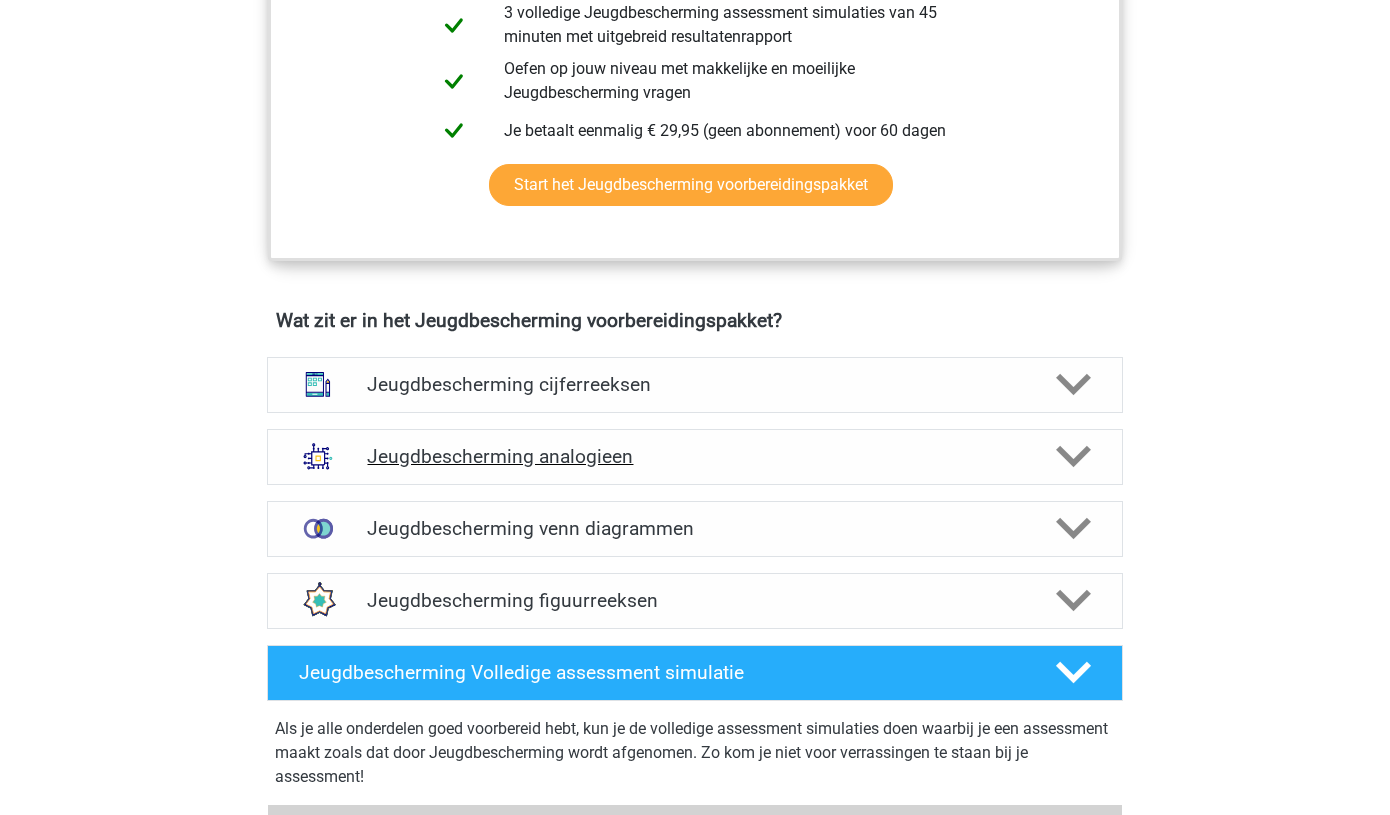 click 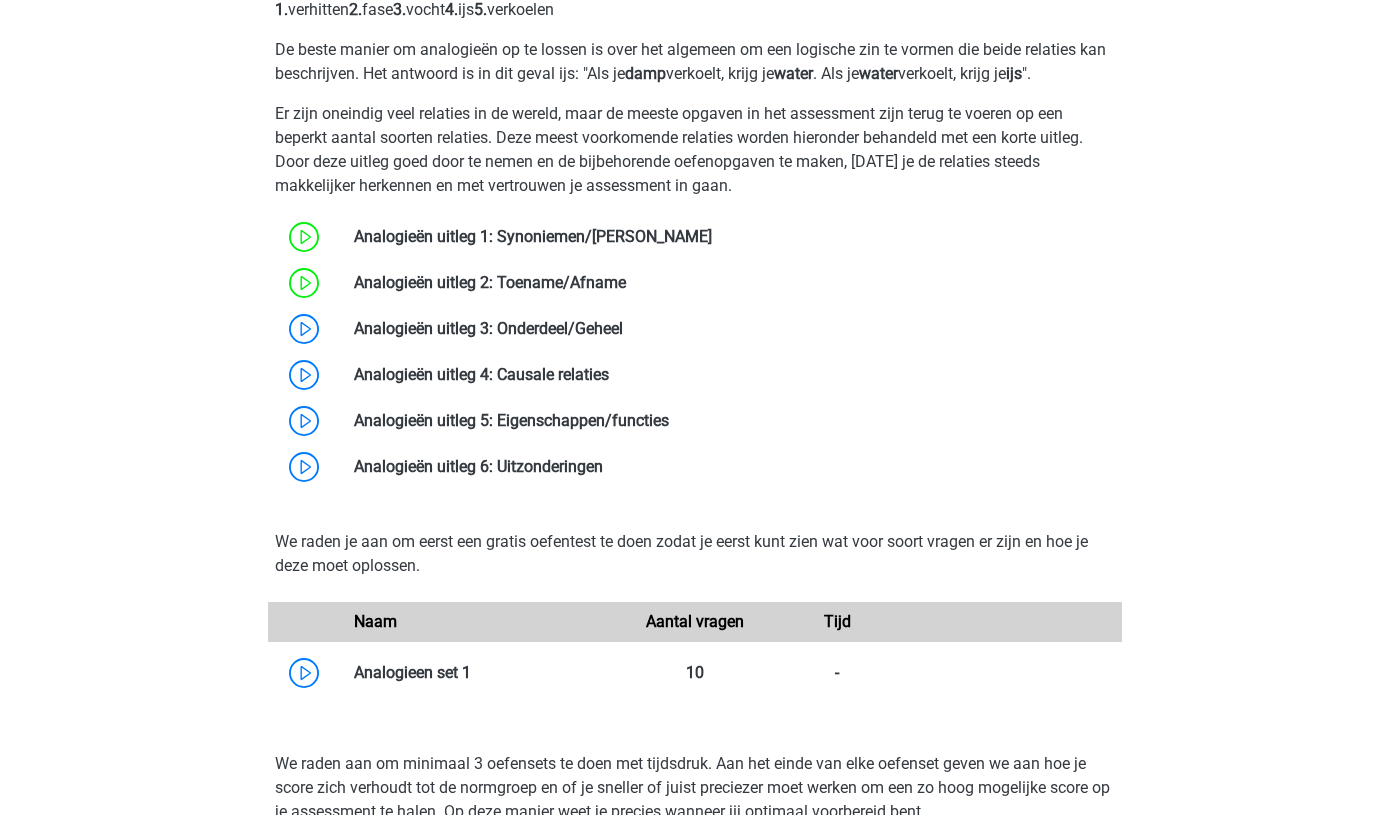 scroll, scrollTop: 1784, scrollLeft: 0, axis: vertical 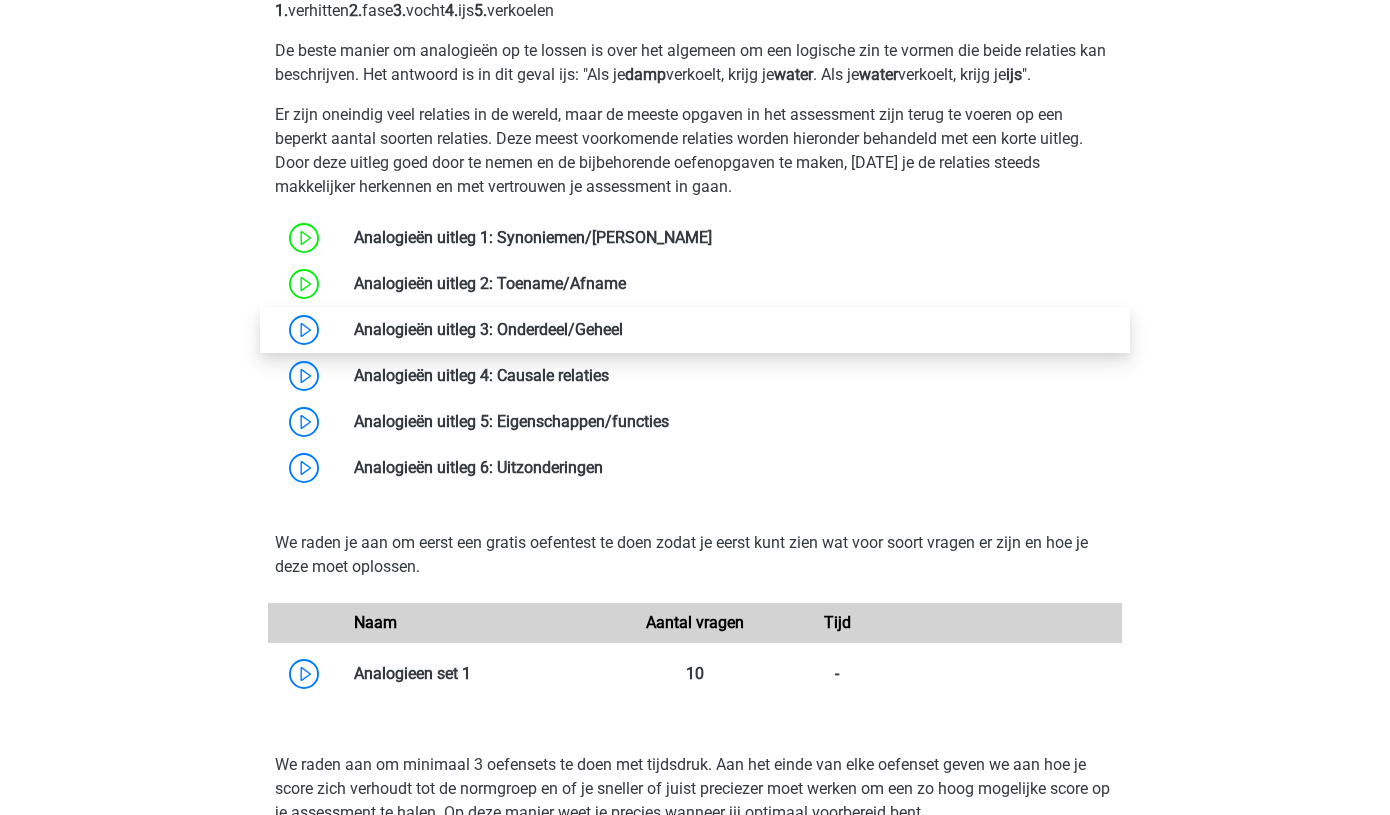 click at bounding box center [623, 329] 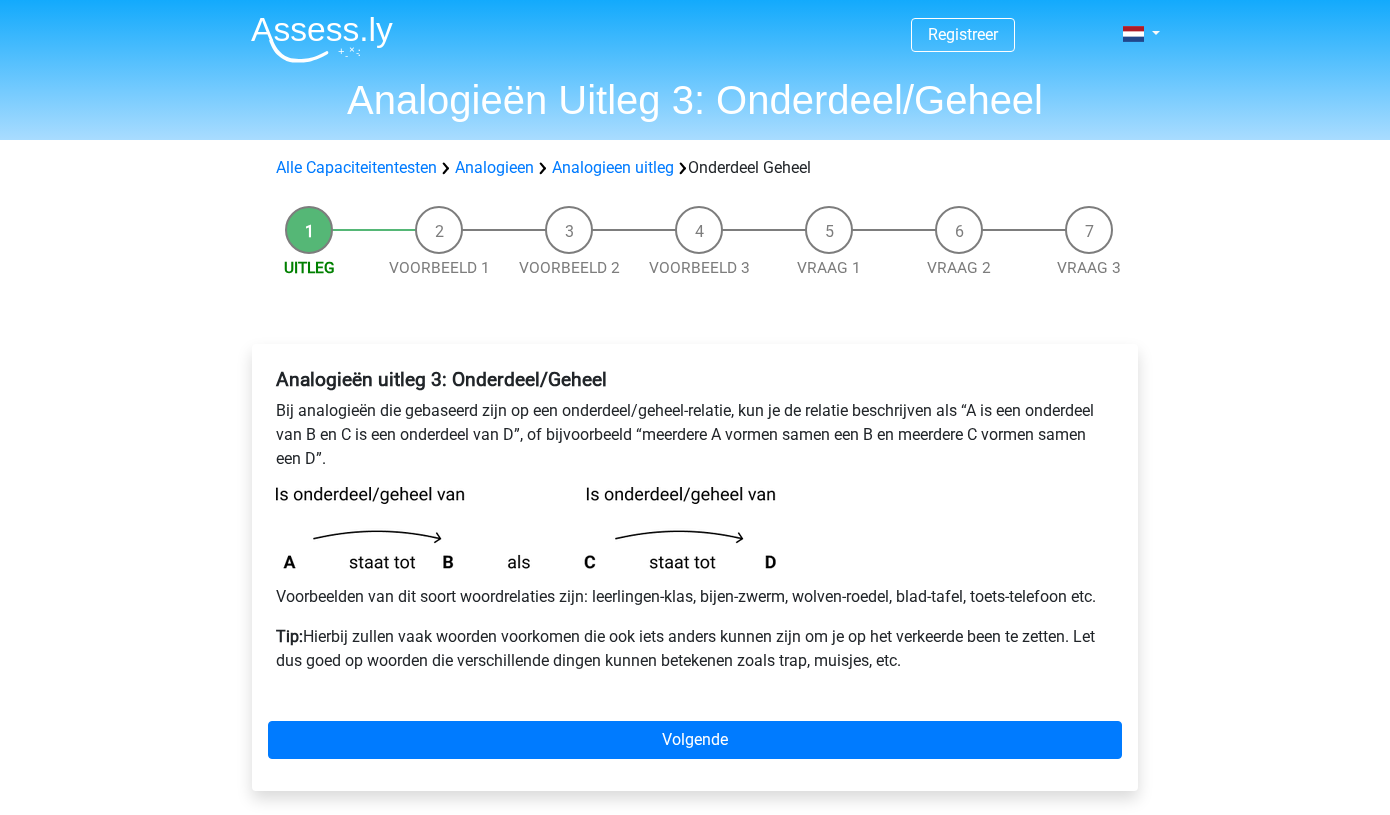 scroll, scrollTop: 0, scrollLeft: 0, axis: both 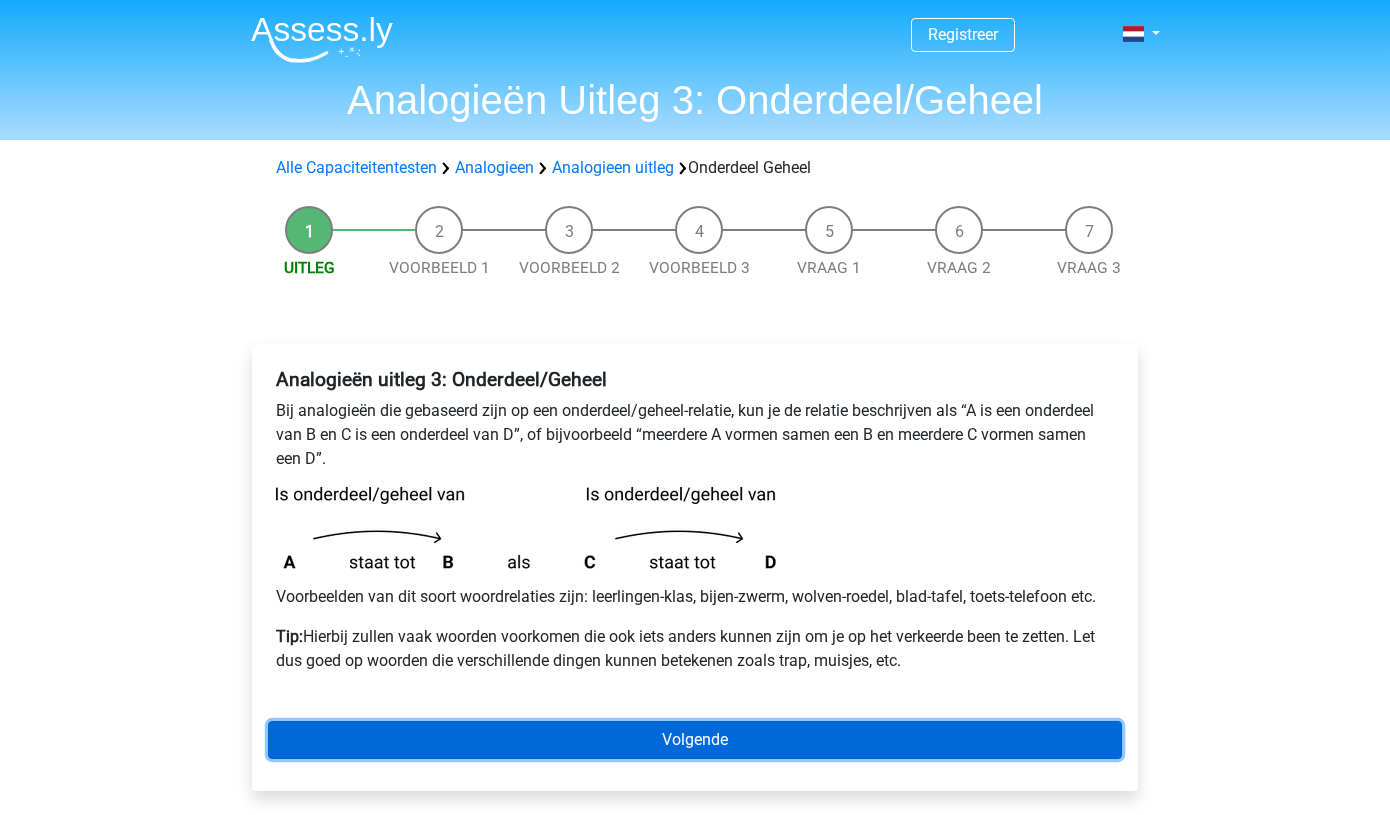 click on "Volgende" at bounding box center (695, 740) 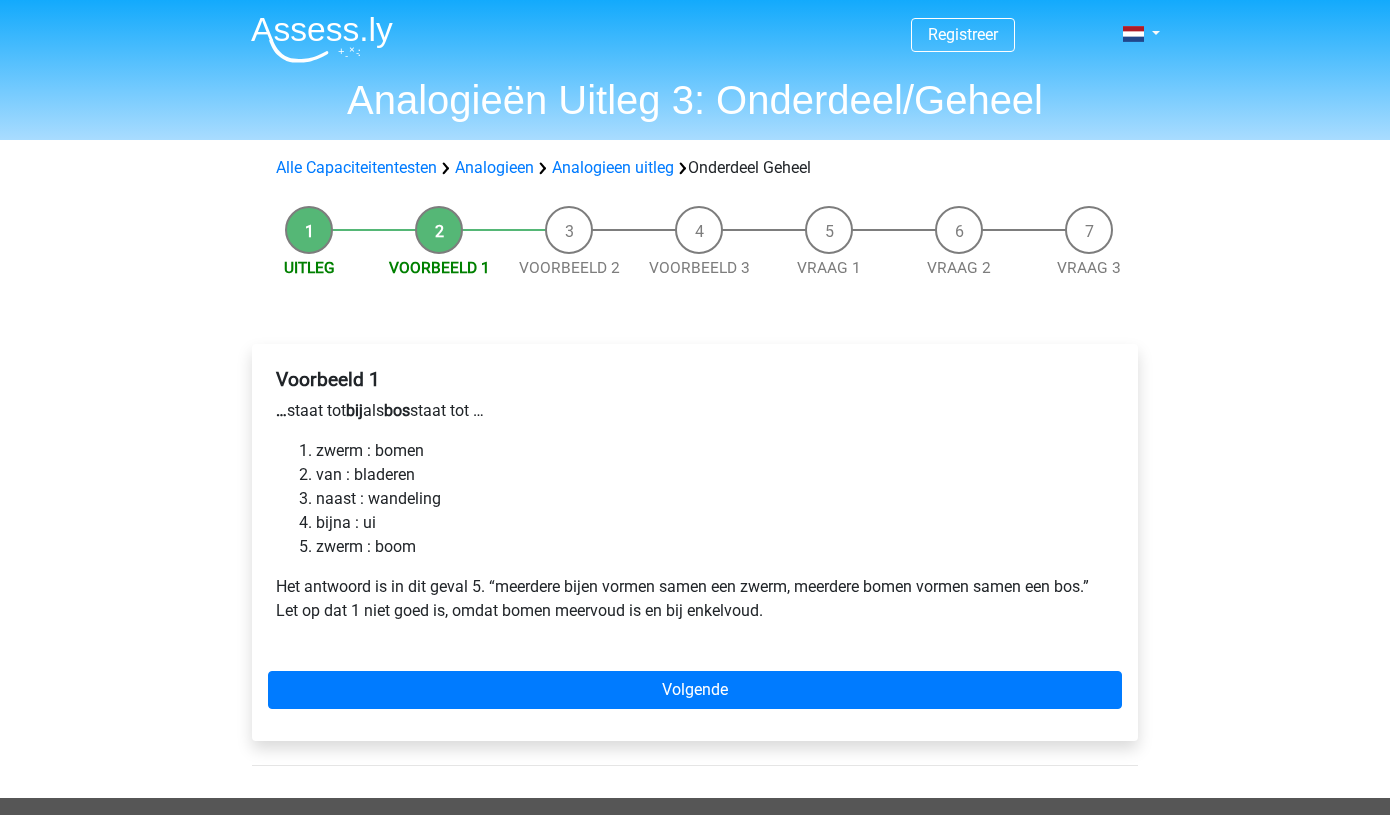 scroll, scrollTop: 74, scrollLeft: 0, axis: vertical 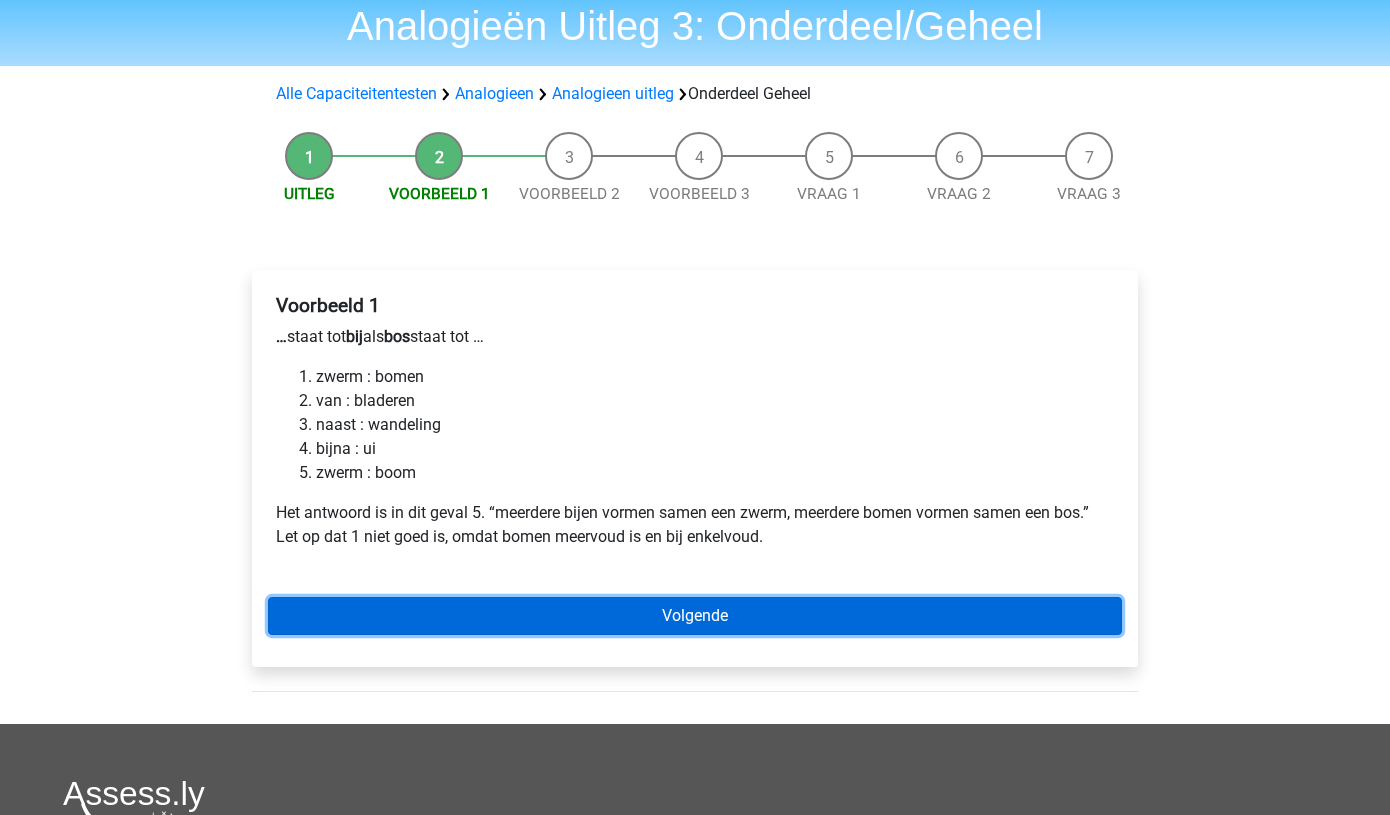 click on "Volgende" at bounding box center (695, 616) 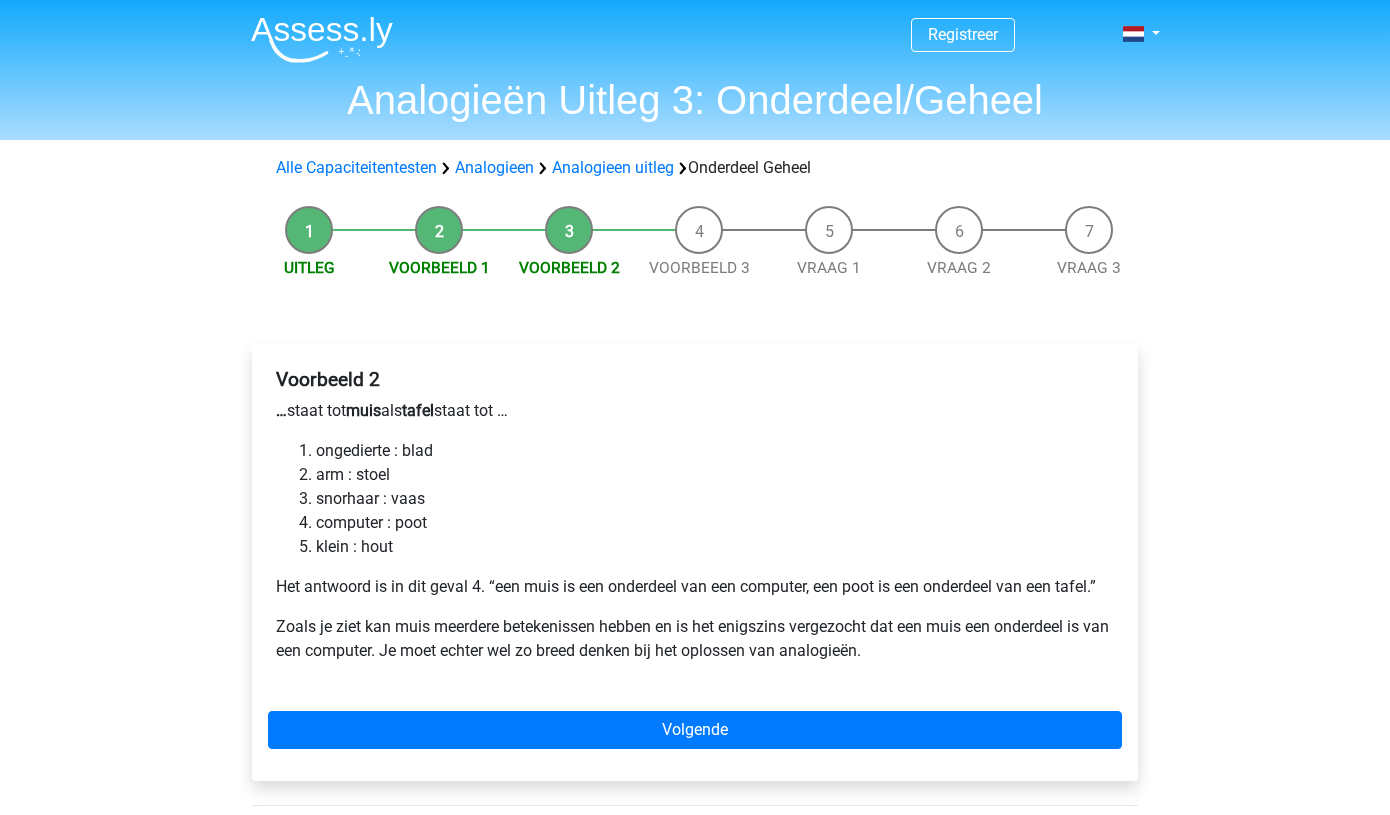 scroll, scrollTop: 142, scrollLeft: 0, axis: vertical 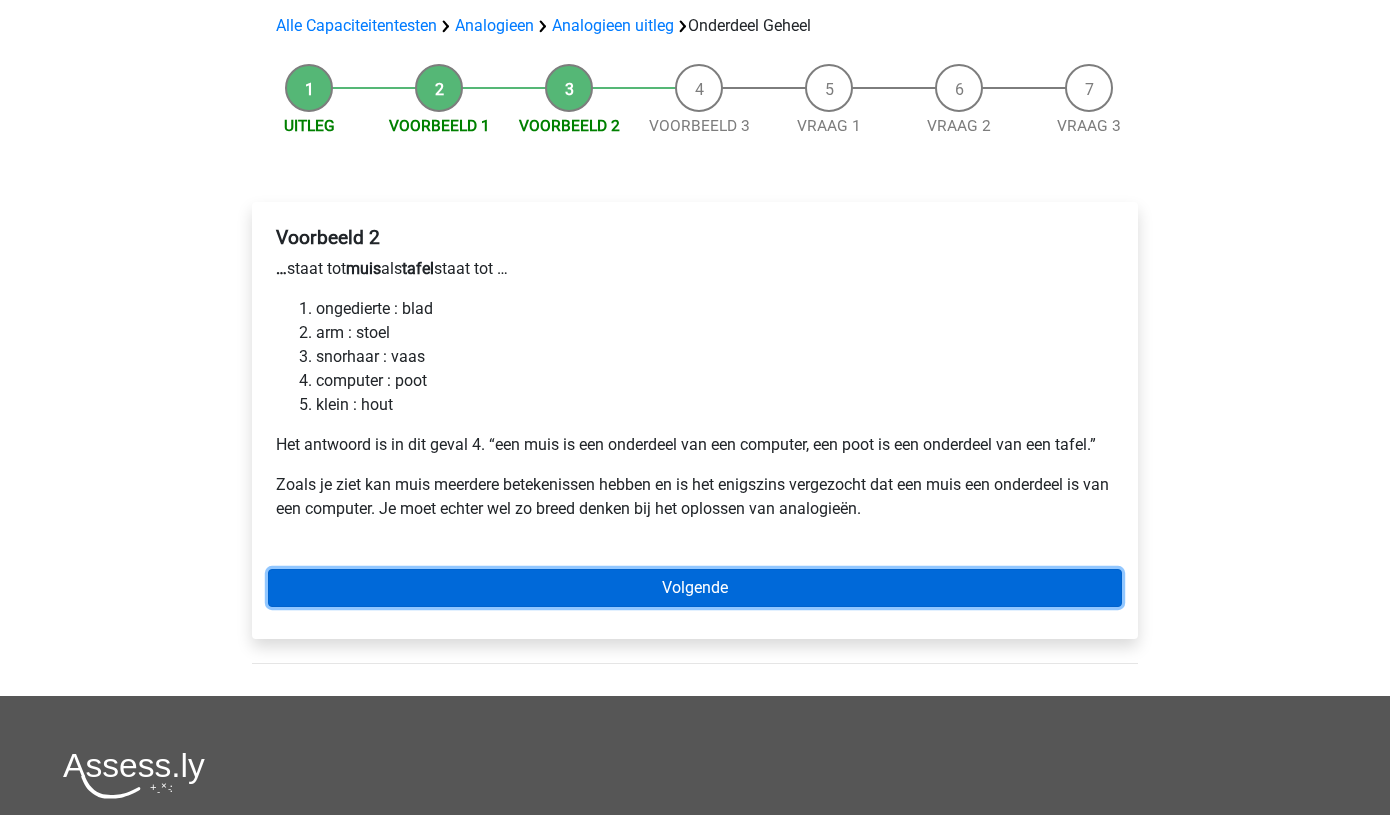 click on "Volgende" at bounding box center (695, 588) 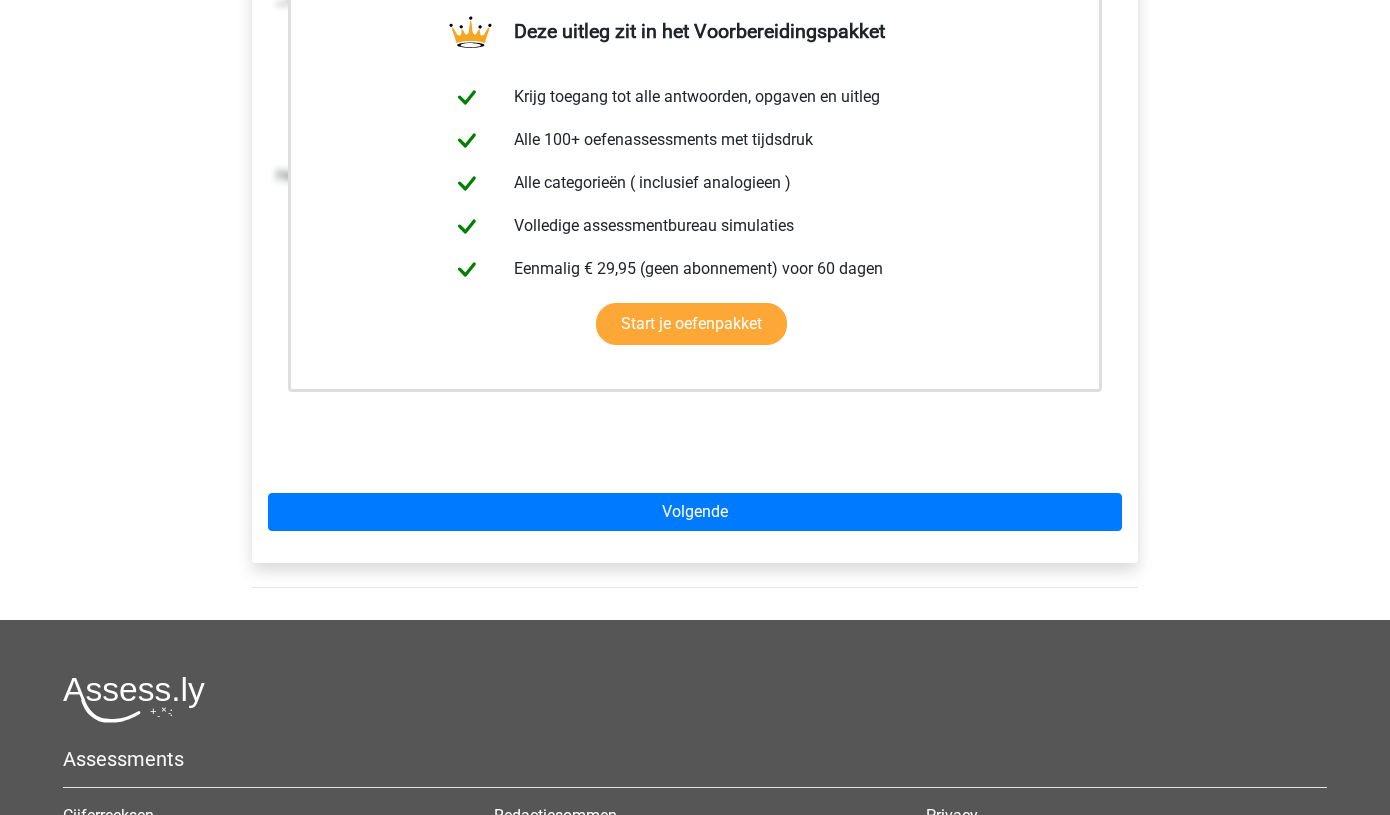 scroll, scrollTop: 409, scrollLeft: 0, axis: vertical 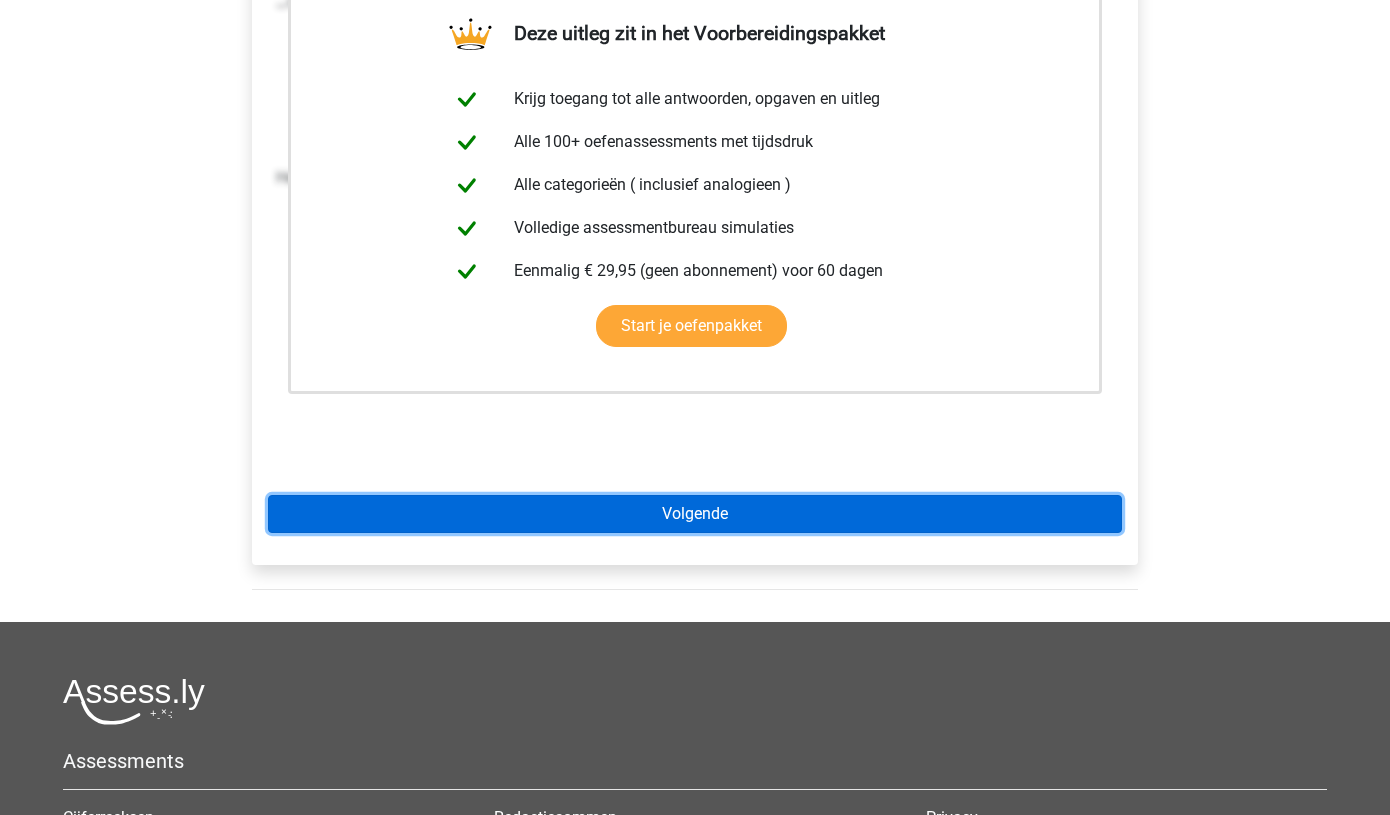 click on "Volgende" at bounding box center (695, 514) 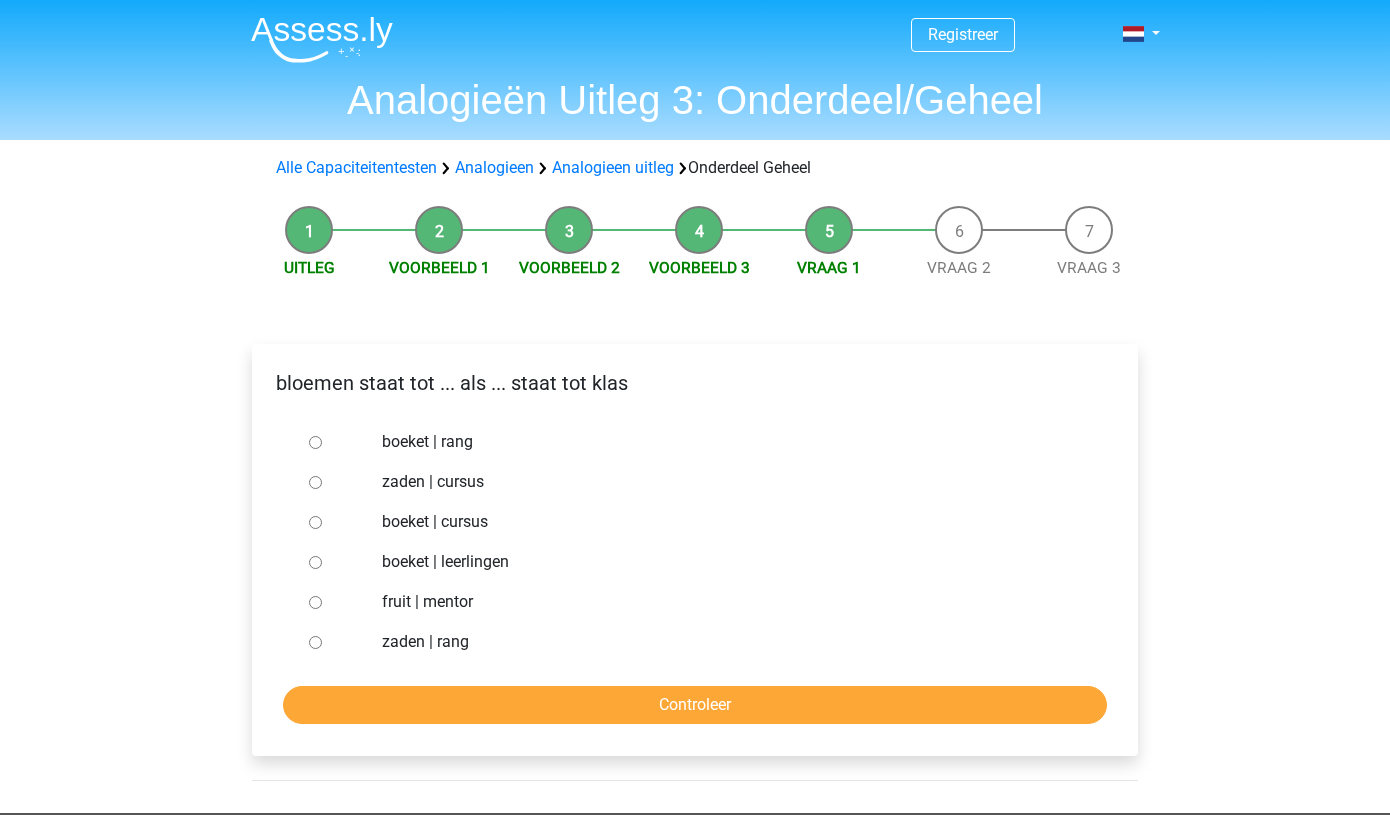 scroll, scrollTop: 0, scrollLeft: 0, axis: both 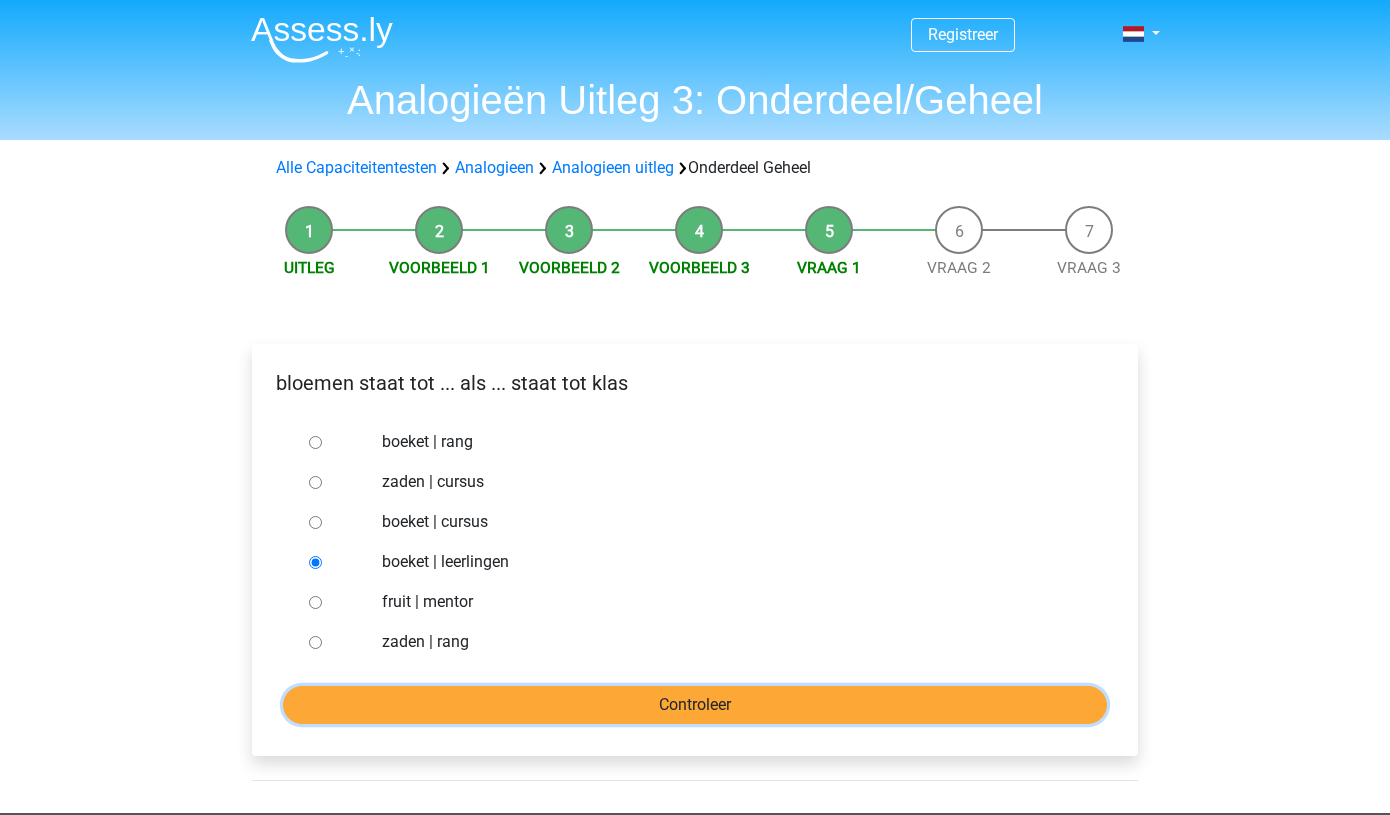 click on "Controleer" at bounding box center (695, 705) 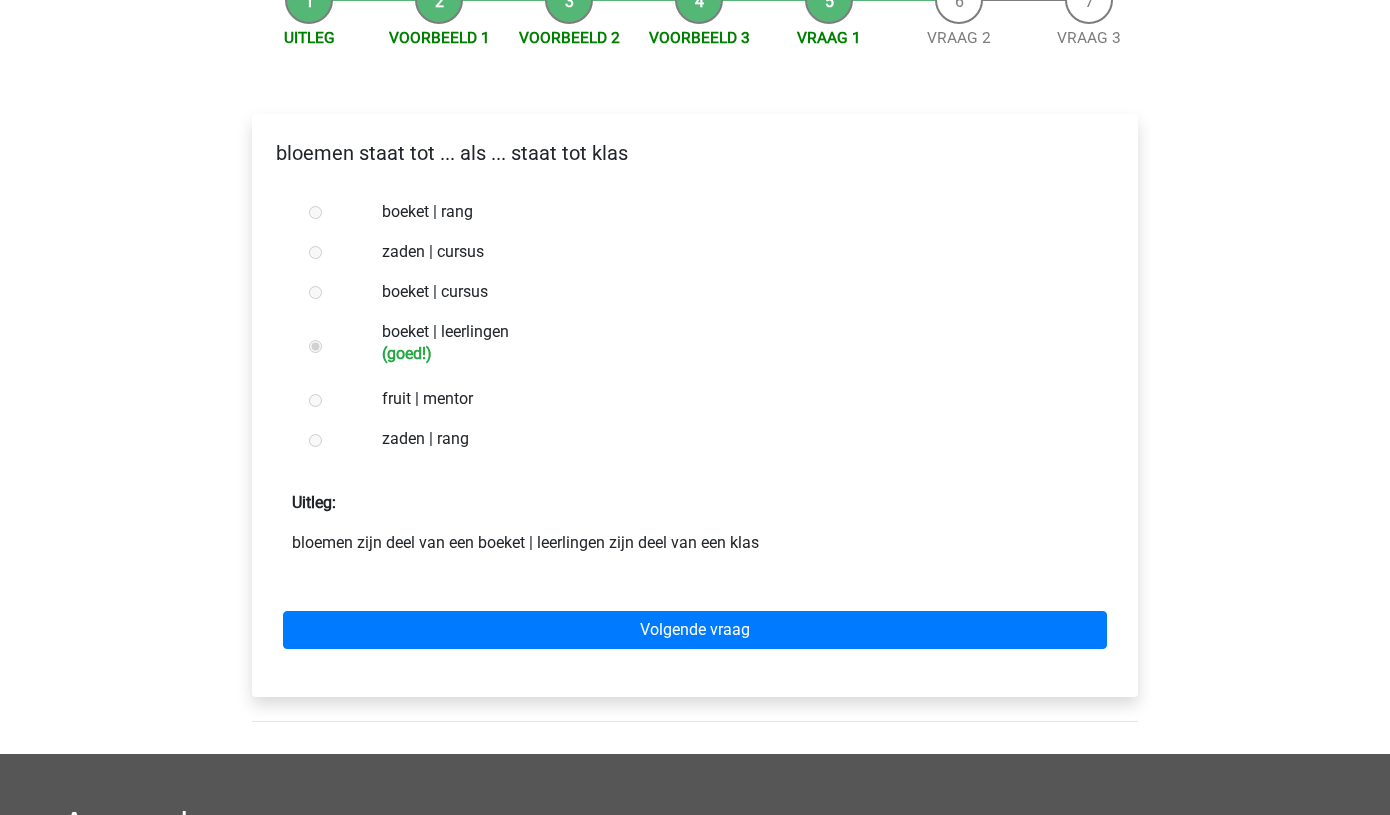 scroll, scrollTop: 235, scrollLeft: 0, axis: vertical 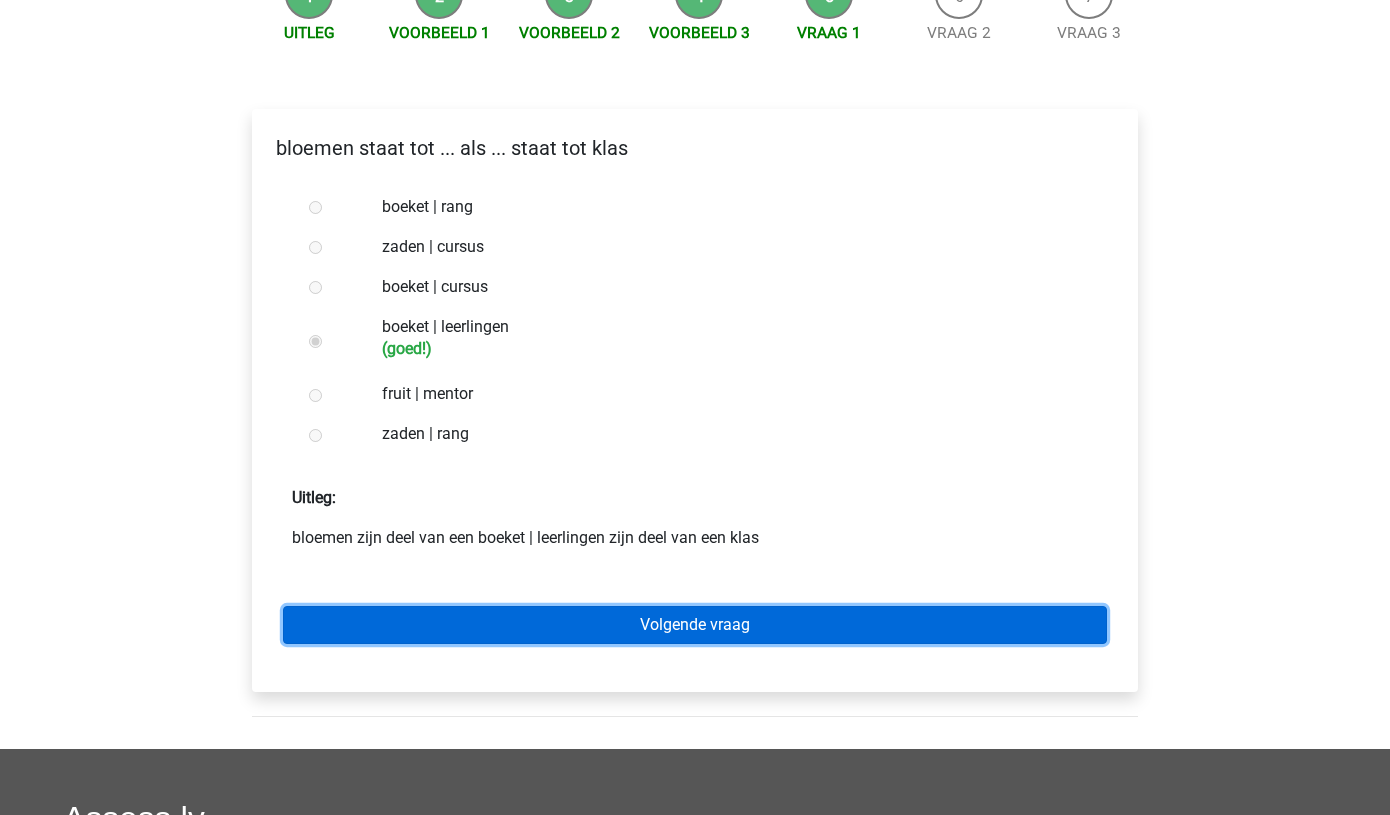 click on "Volgende vraag" at bounding box center [695, 625] 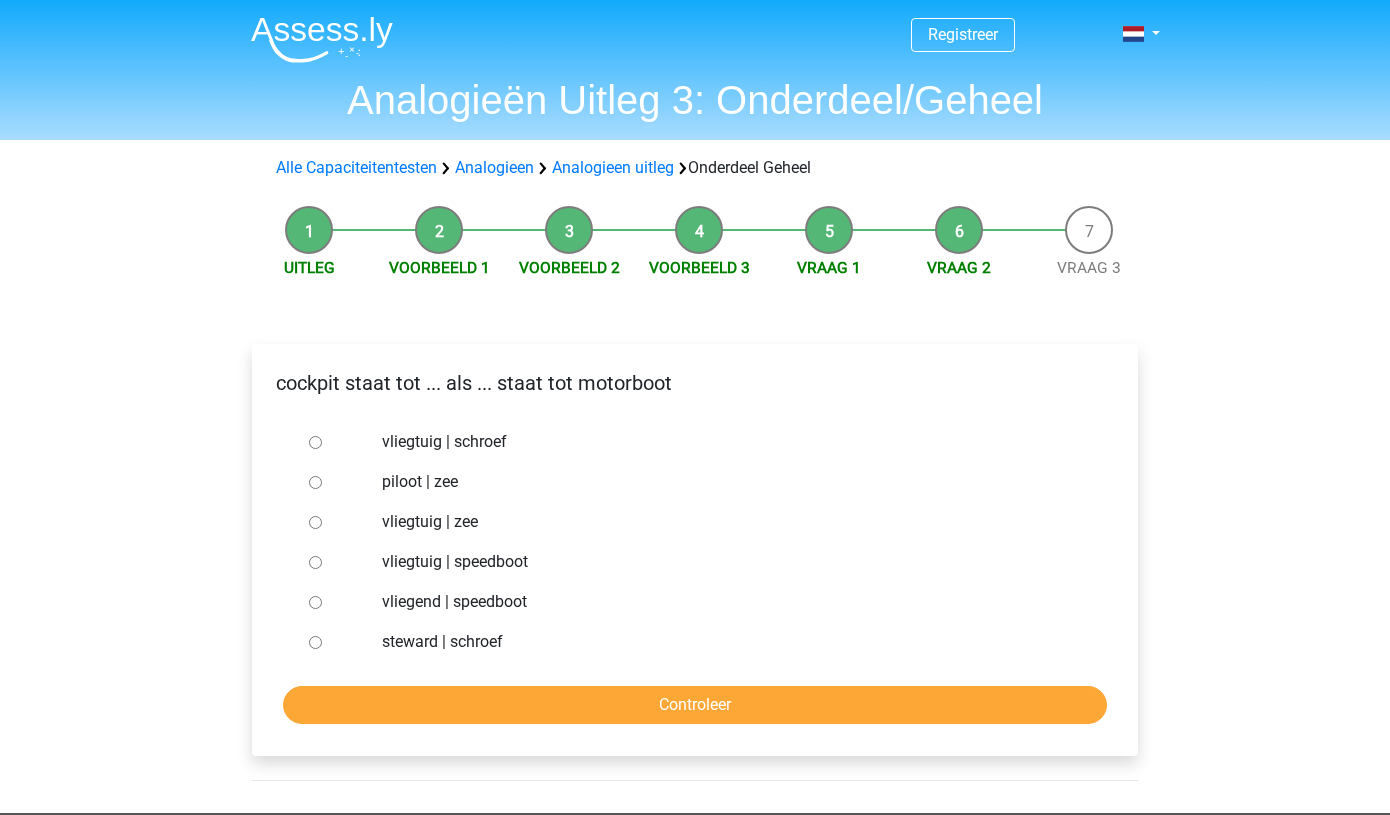 scroll, scrollTop: 0, scrollLeft: 0, axis: both 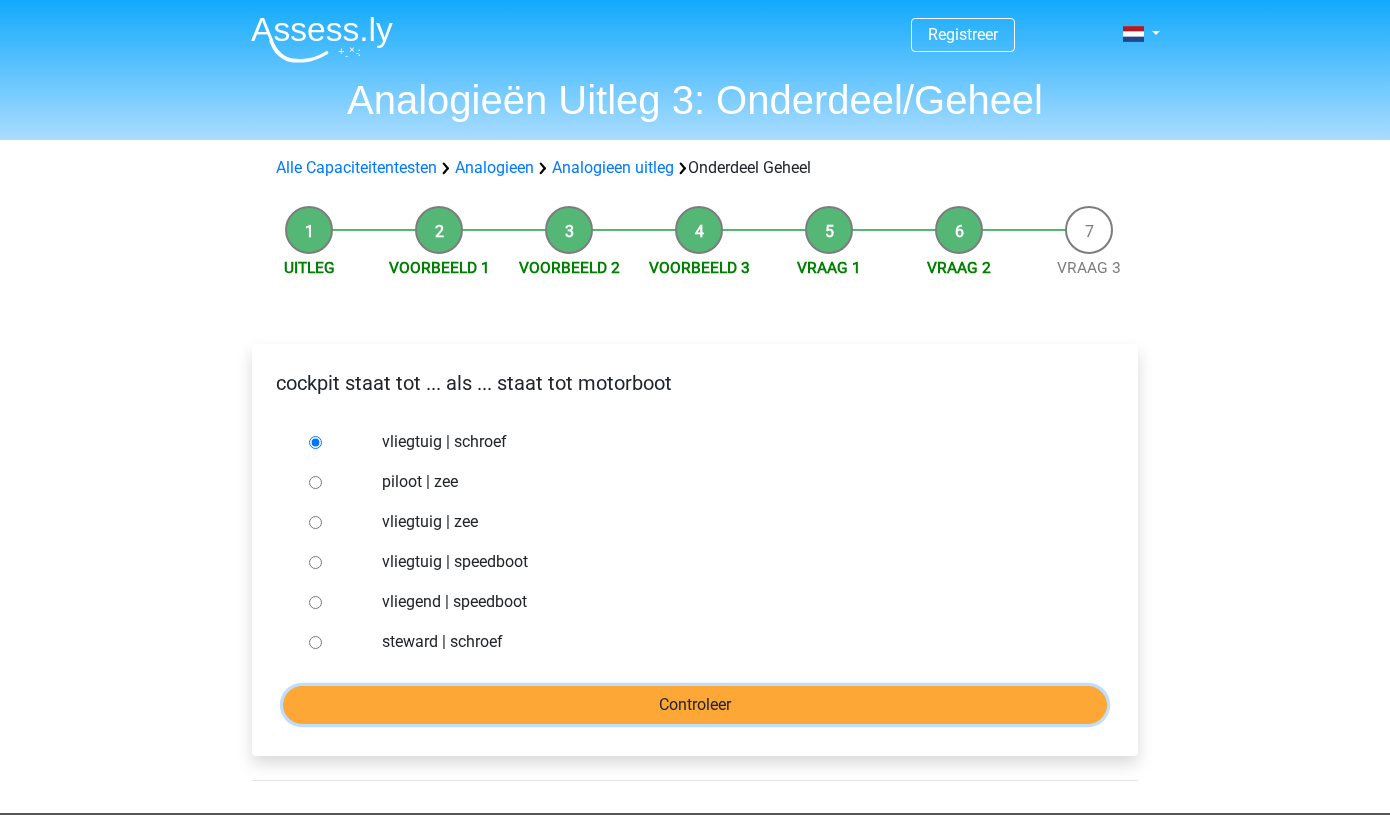 click on "Controleer" at bounding box center [695, 705] 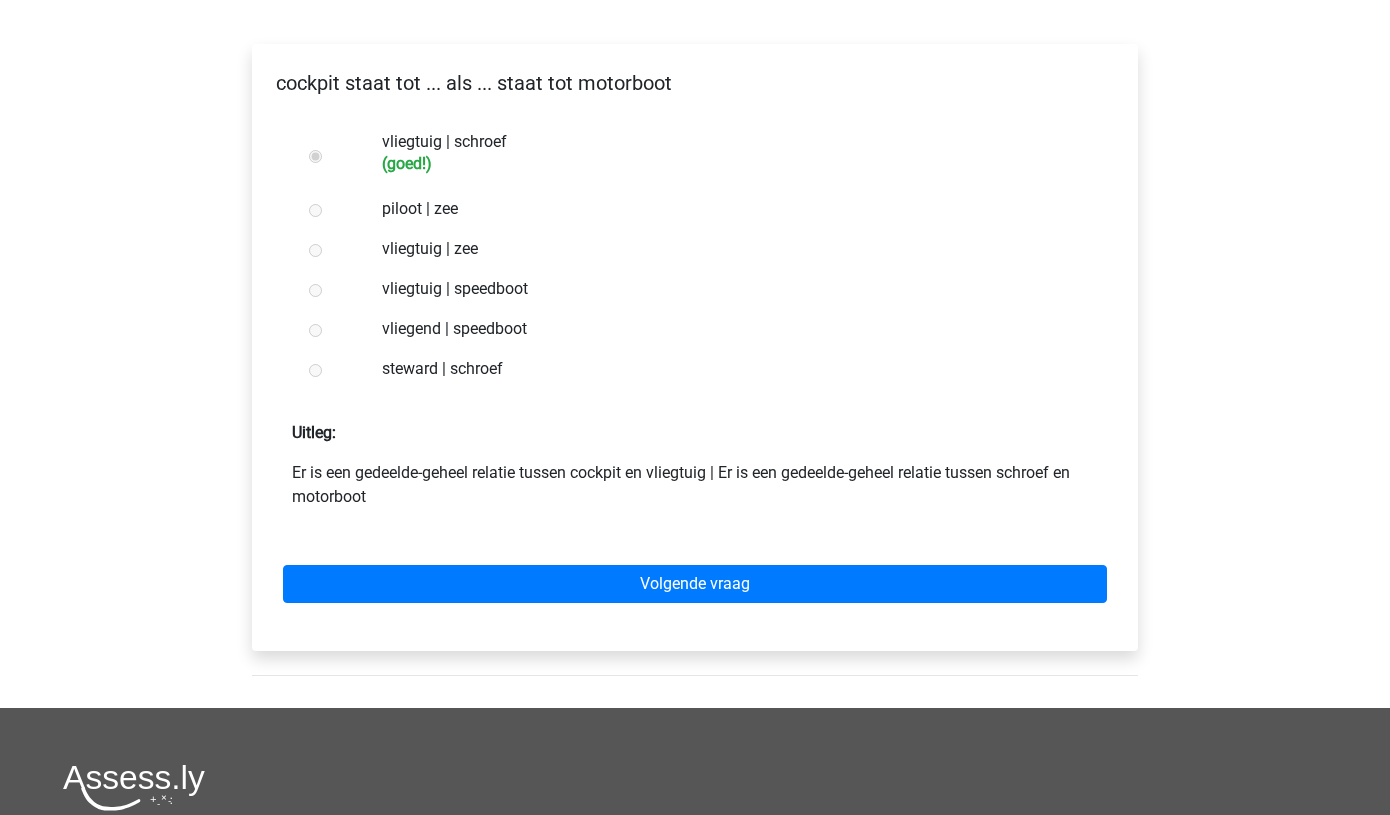 scroll, scrollTop: 302, scrollLeft: 0, axis: vertical 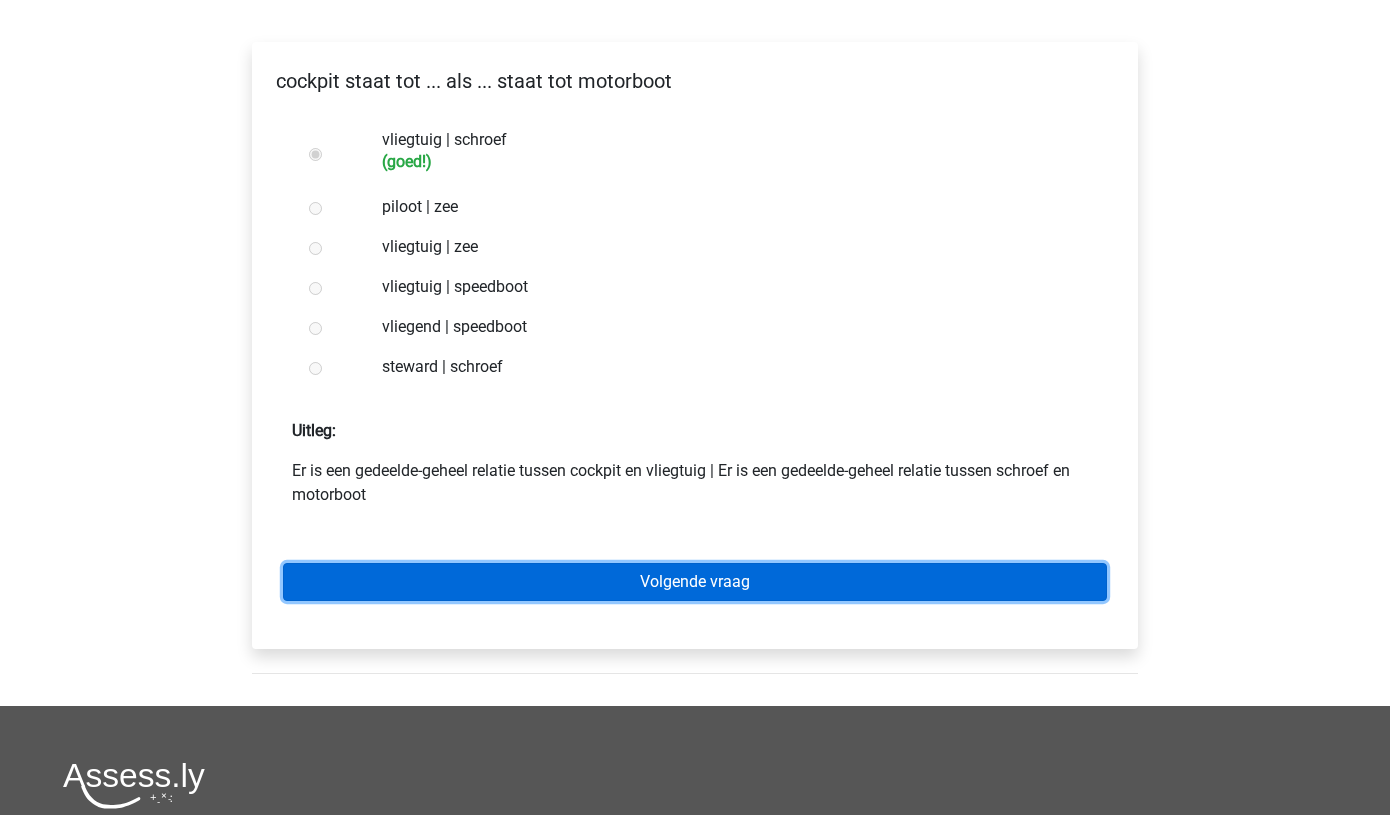 click on "Volgende vraag" at bounding box center [695, 582] 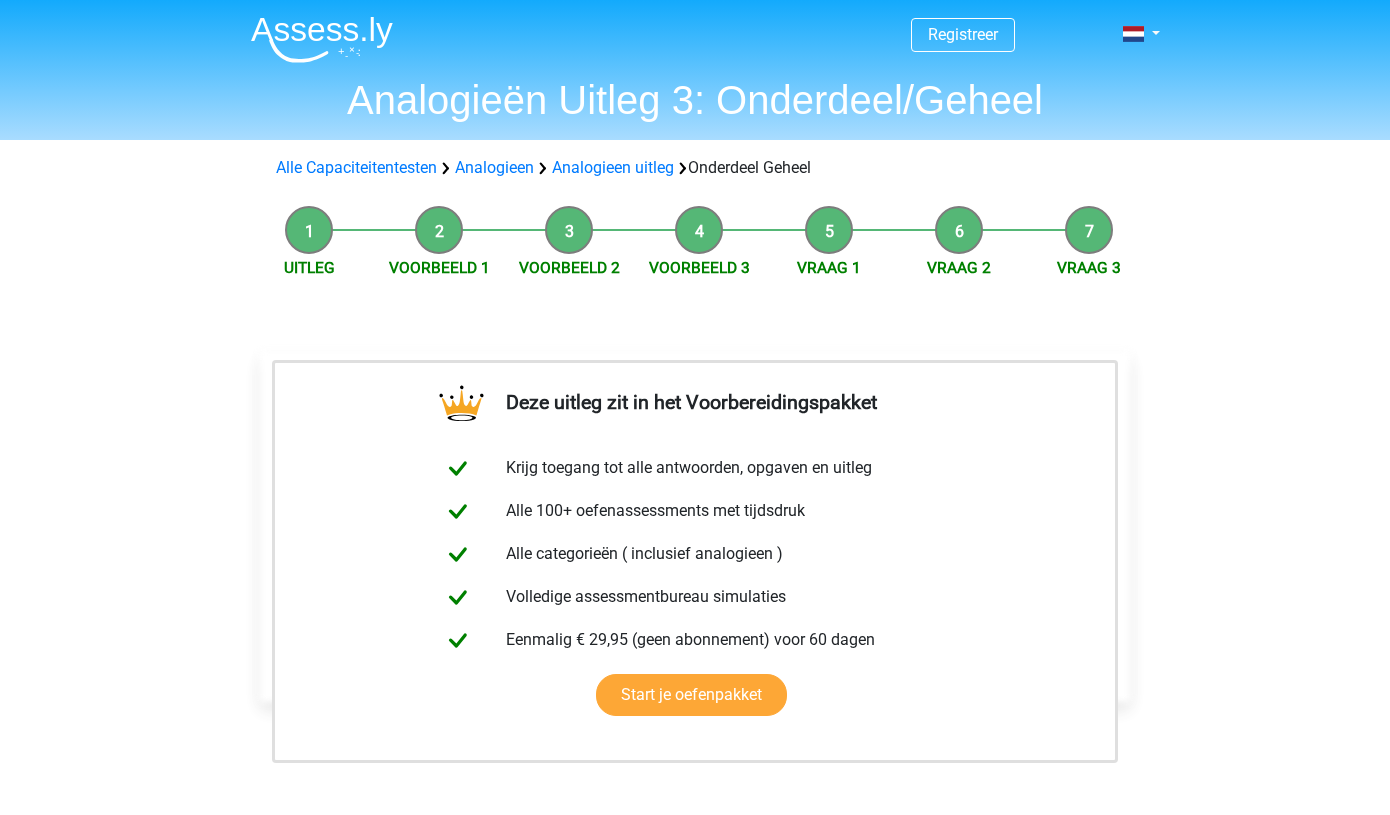 scroll, scrollTop: 276, scrollLeft: 0, axis: vertical 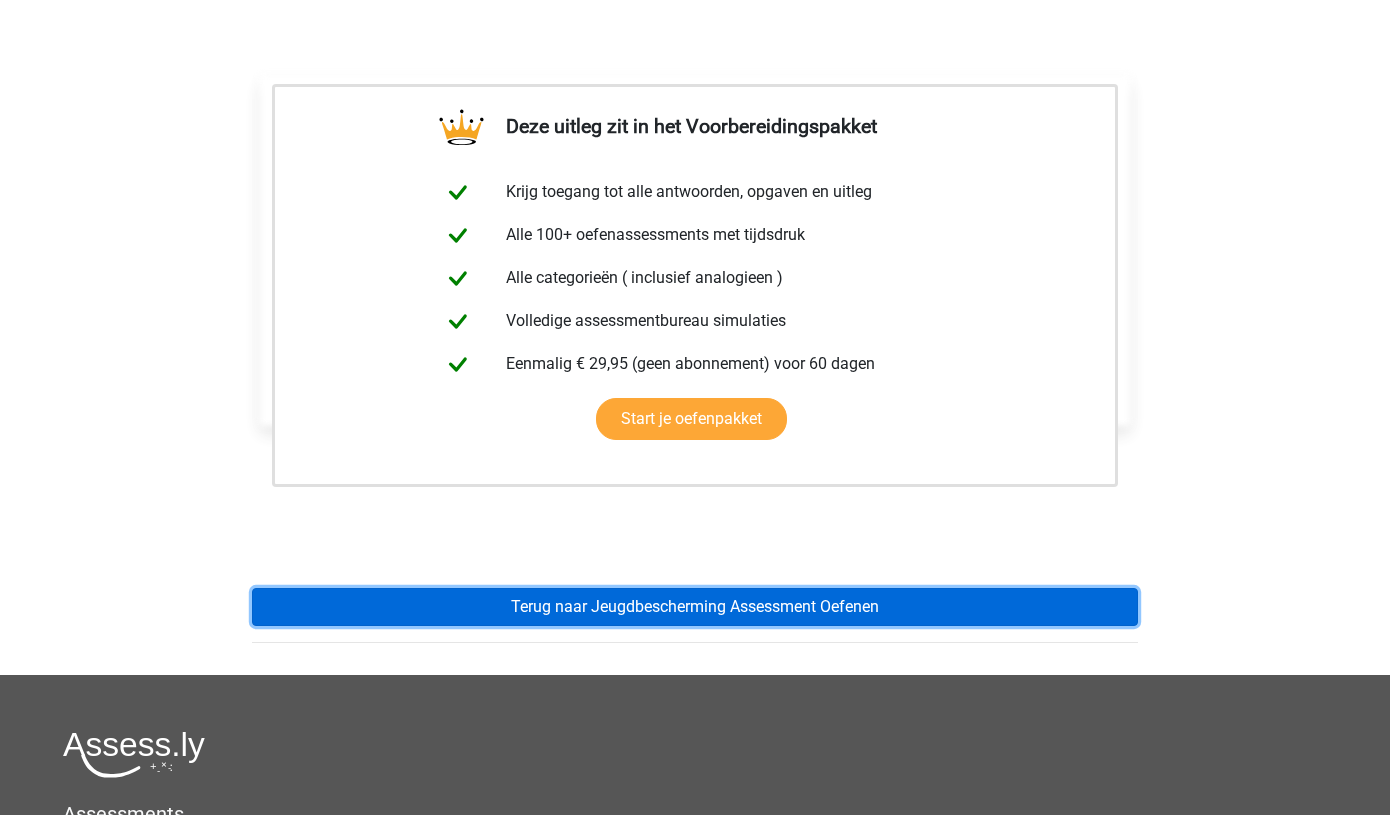 click on "Terug naar Jeugdbescherming Assessment Oefenen" at bounding box center [695, 607] 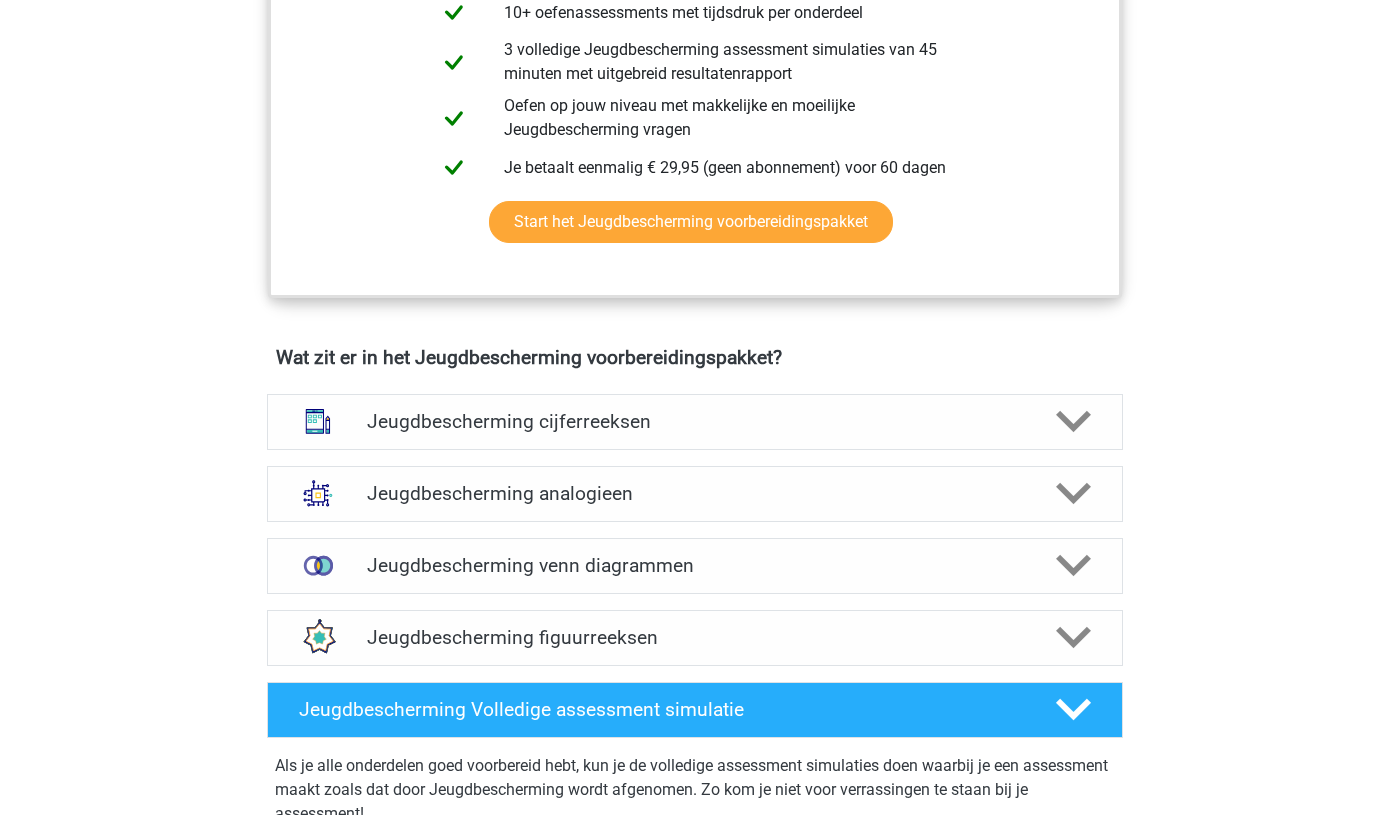 scroll, scrollTop: 1214, scrollLeft: 0, axis: vertical 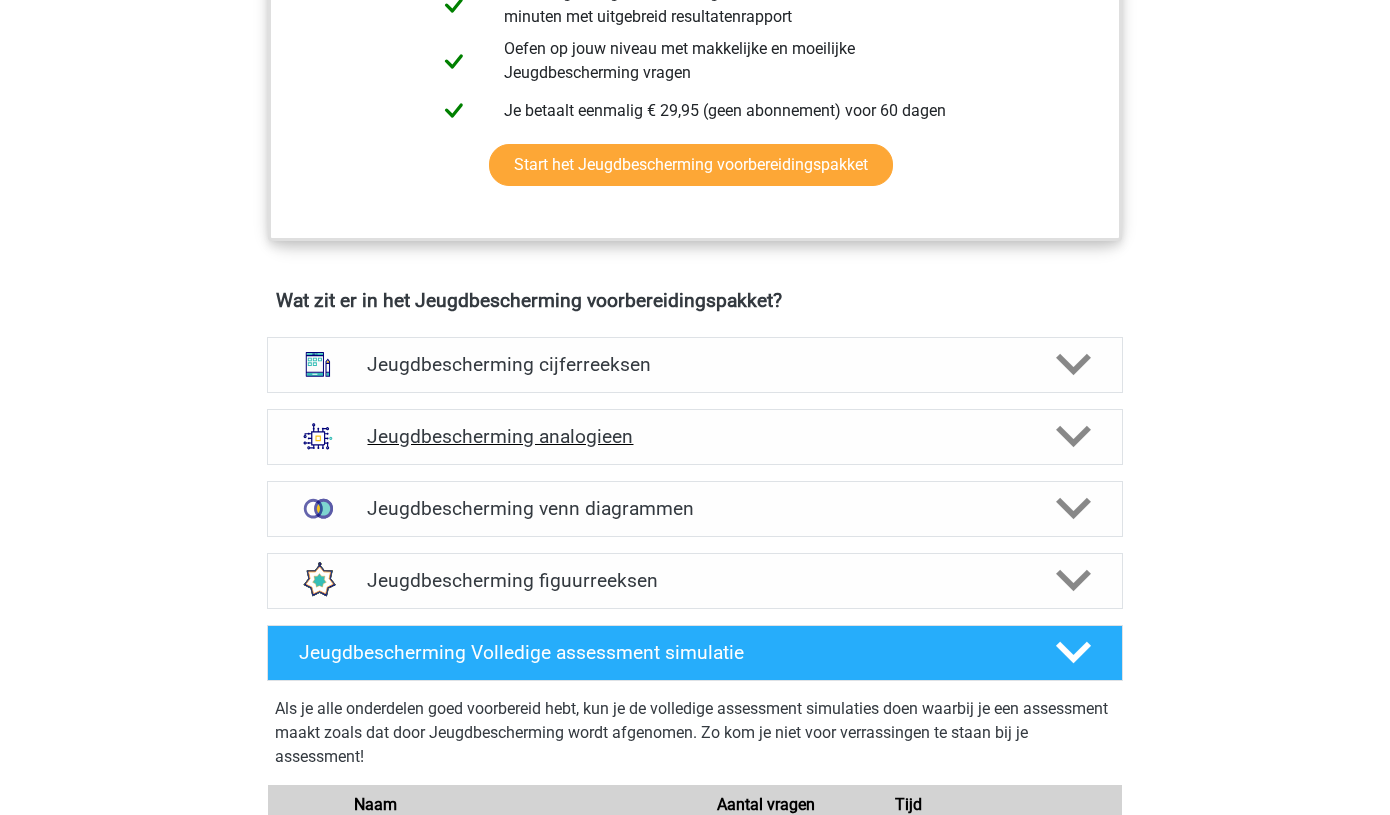 click 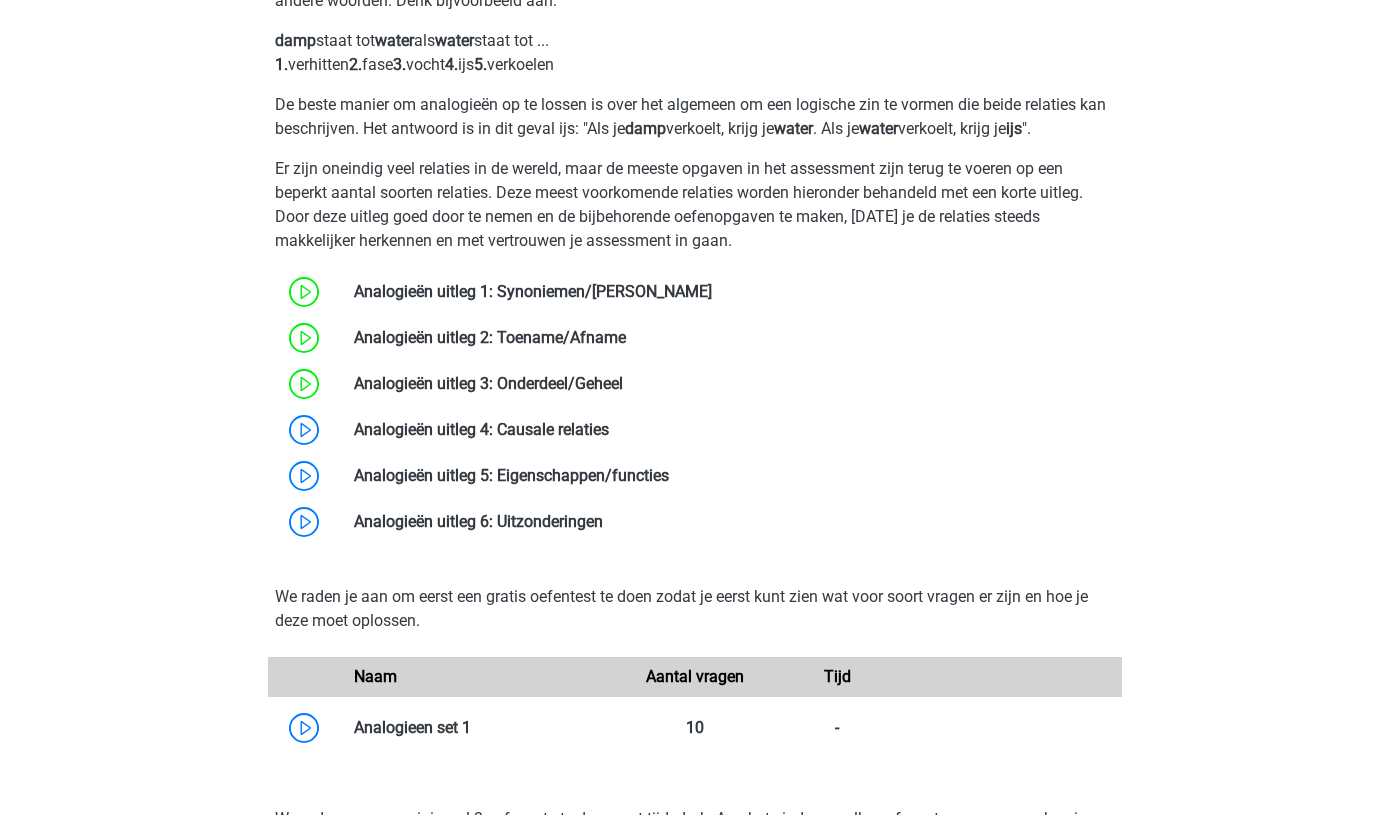 scroll, scrollTop: 1743, scrollLeft: 0, axis: vertical 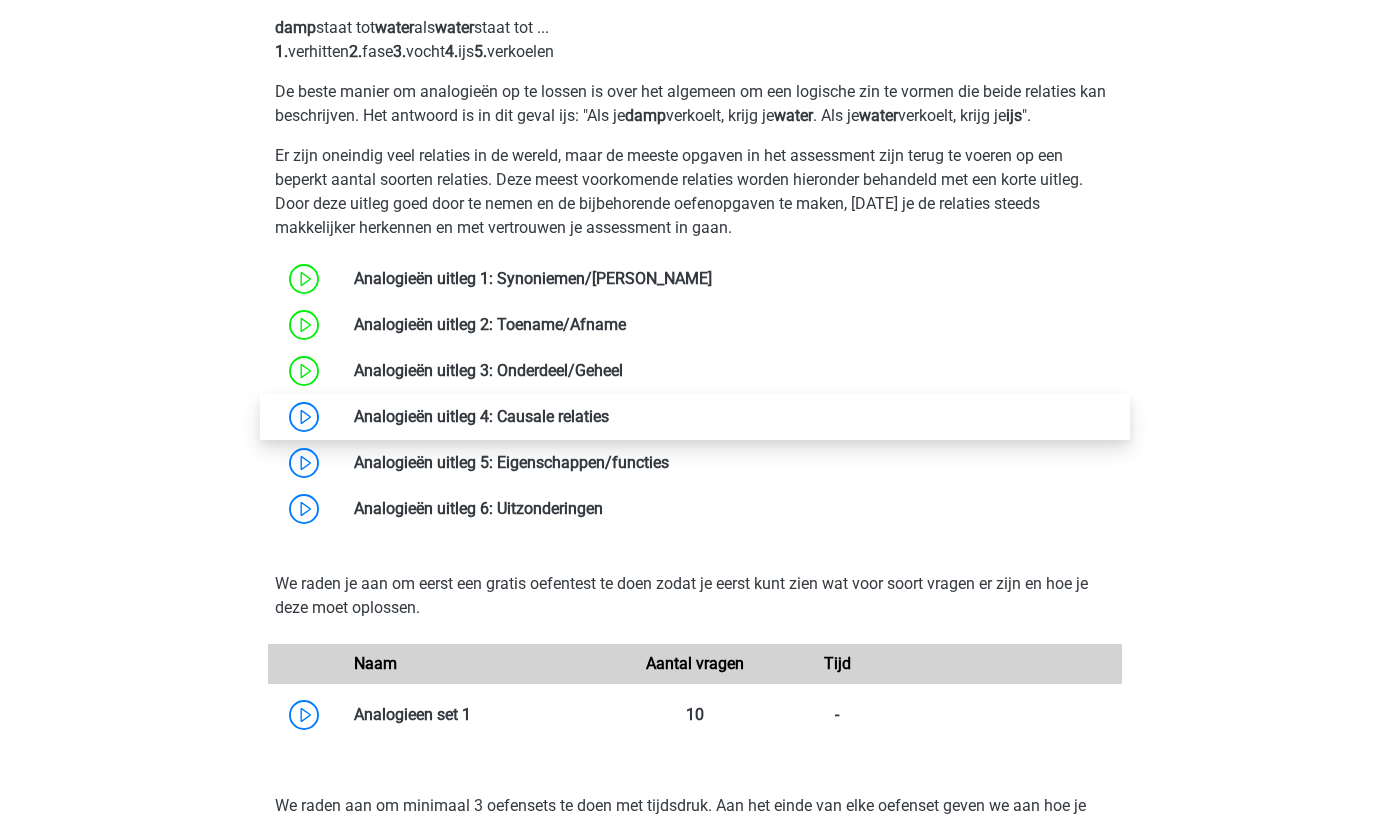 click at bounding box center [609, 416] 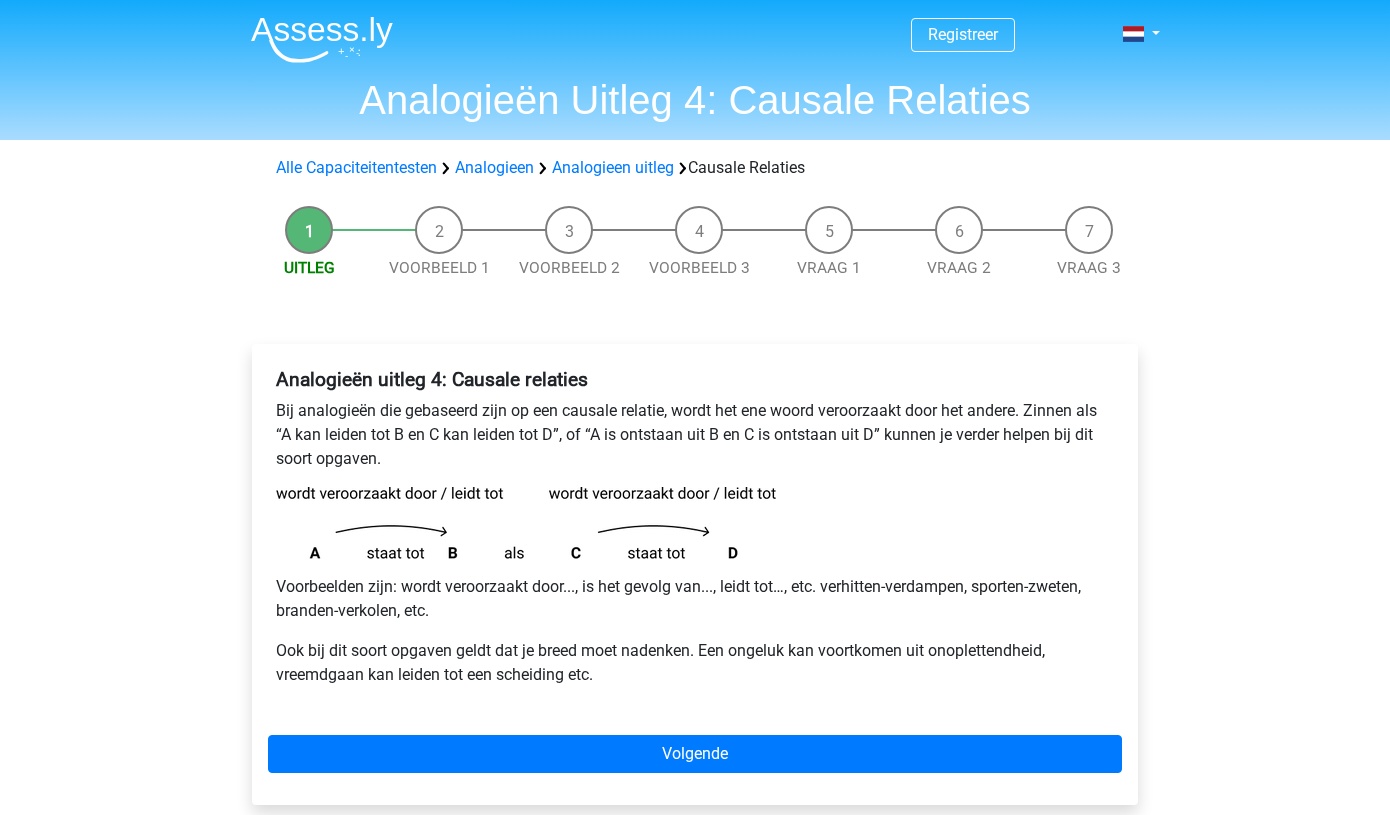 scroll, scrollTop: 0, scrollLeft: 0, axis: both 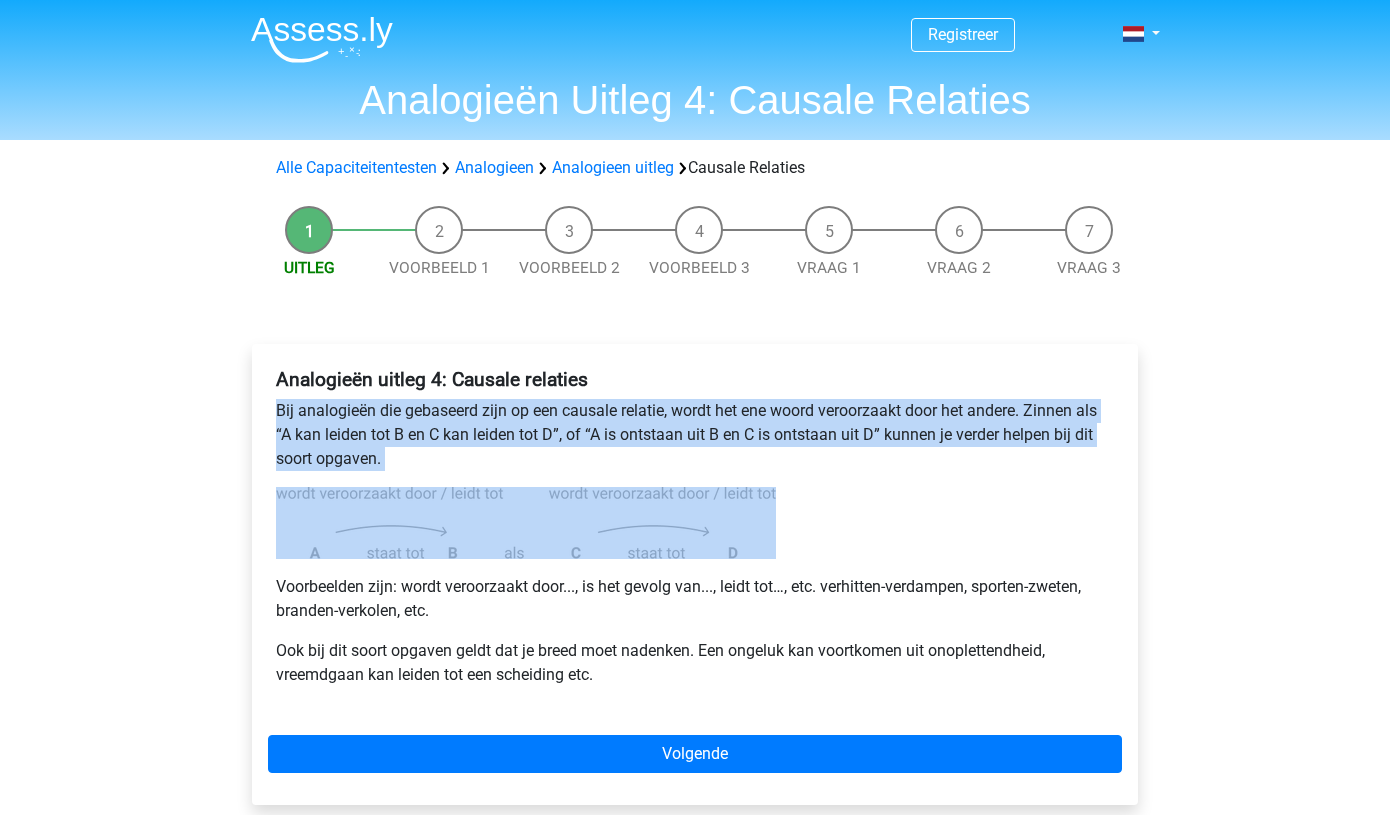 drag, startPoint x: 636, startPoint y: 395, endPoint x: 729, endPoint y: 564, distance: 192.89894 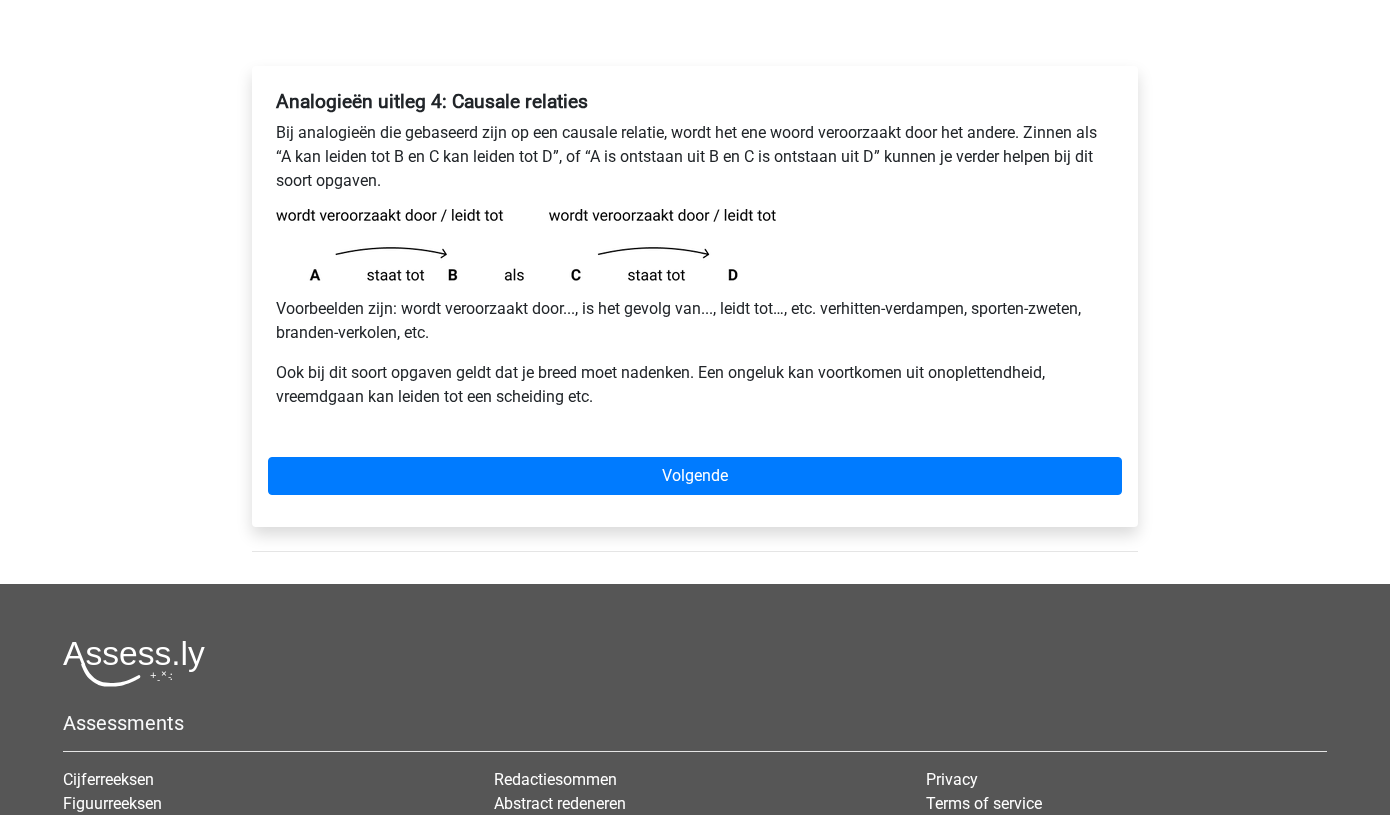 scroll, scrollTop: 298, scrollLeft: 0, axis: vertical 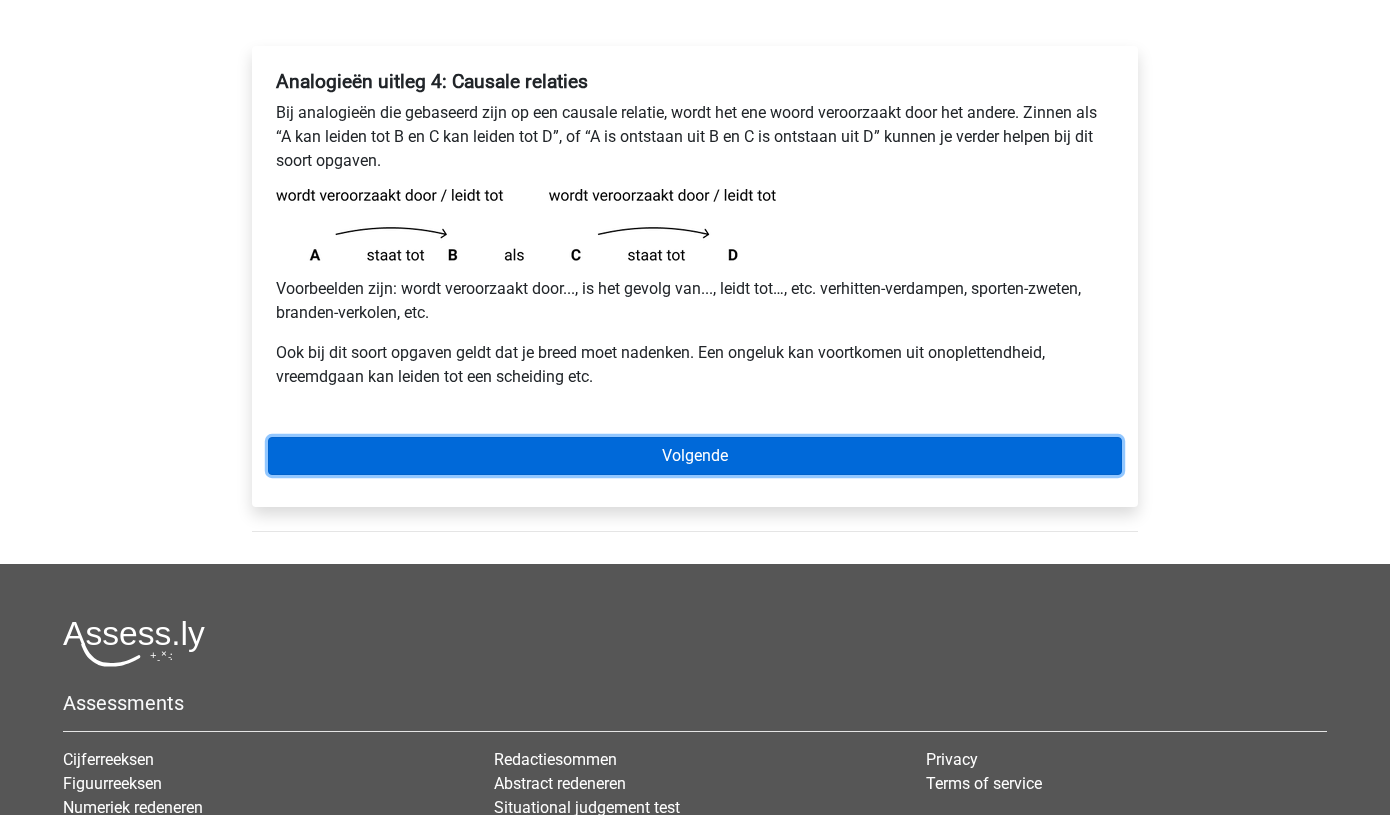 click on "Volgende" at bounding box center (695, 456) 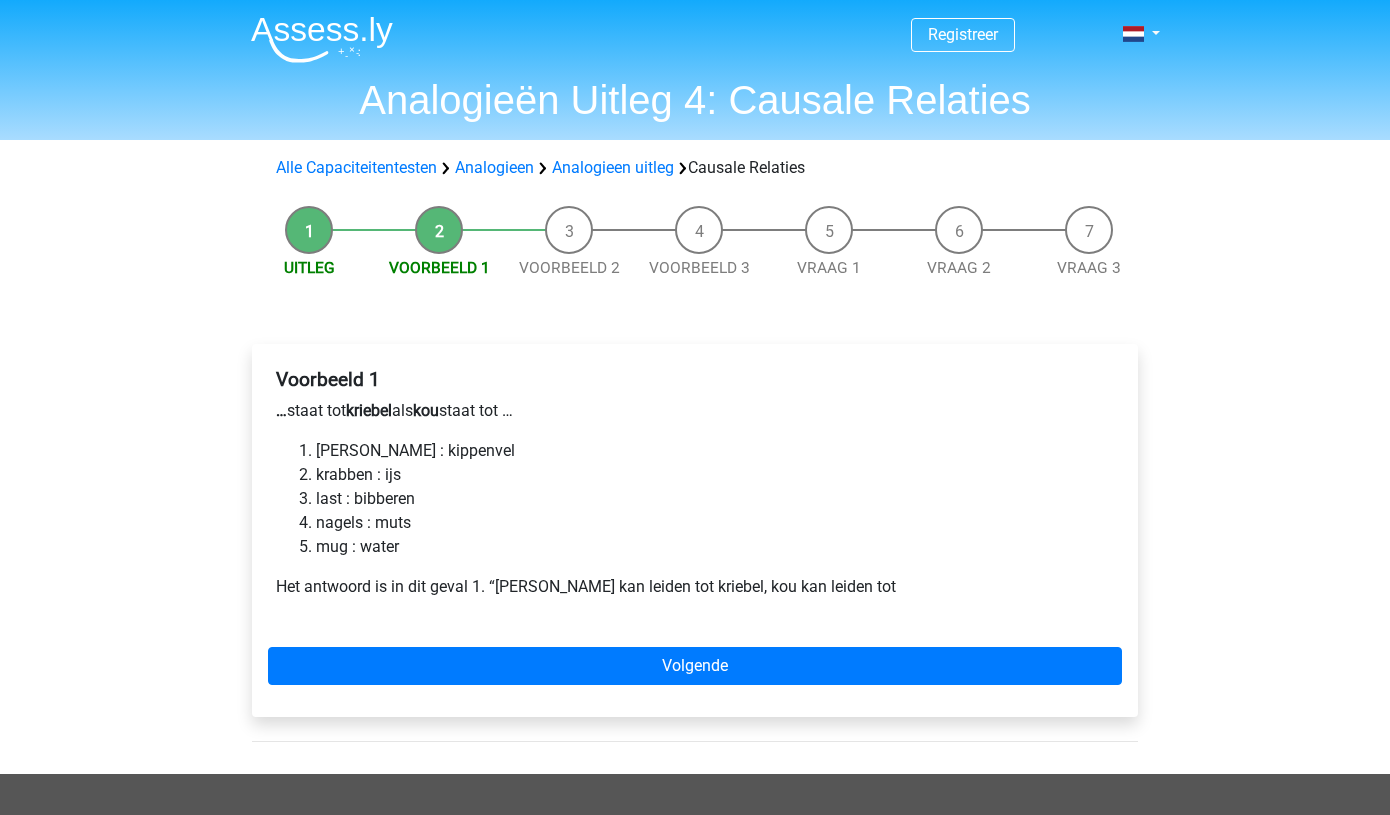 scroll, scrollTop: 0, scrollLeft: 0, axis: both 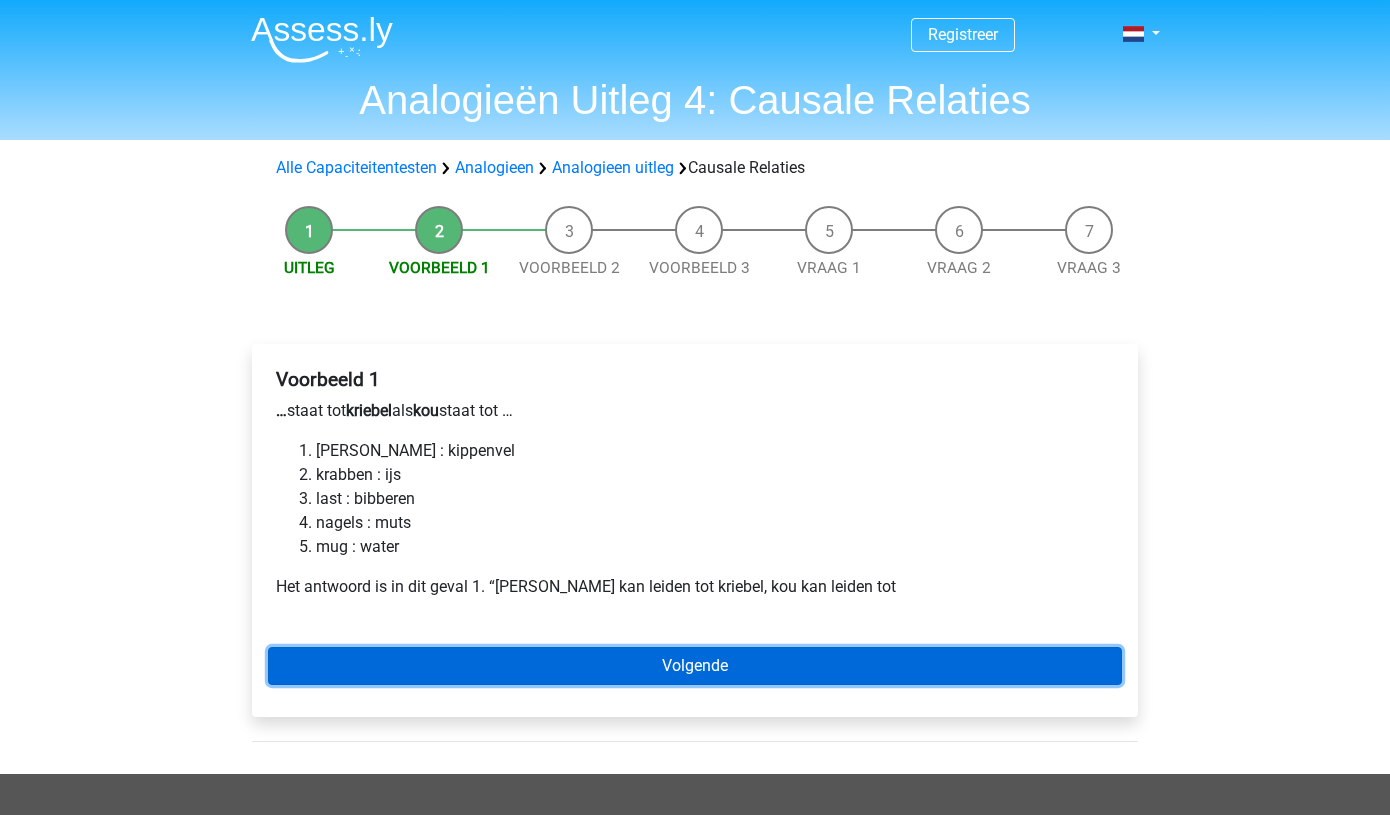 click on "Volgende" at bounding box center [695, 666] 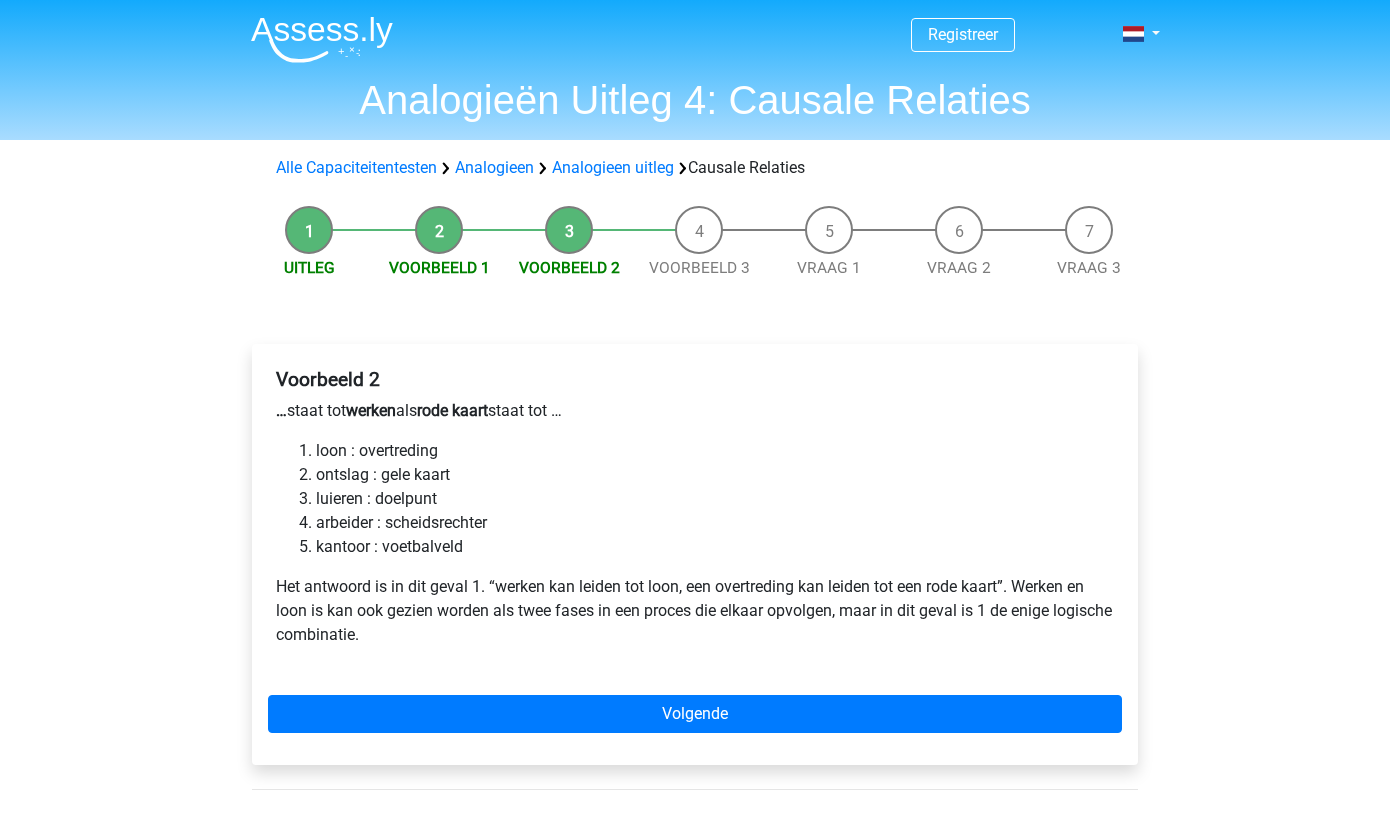 scroll, scrollTop: 0, scrollLeft: 0, axis: both 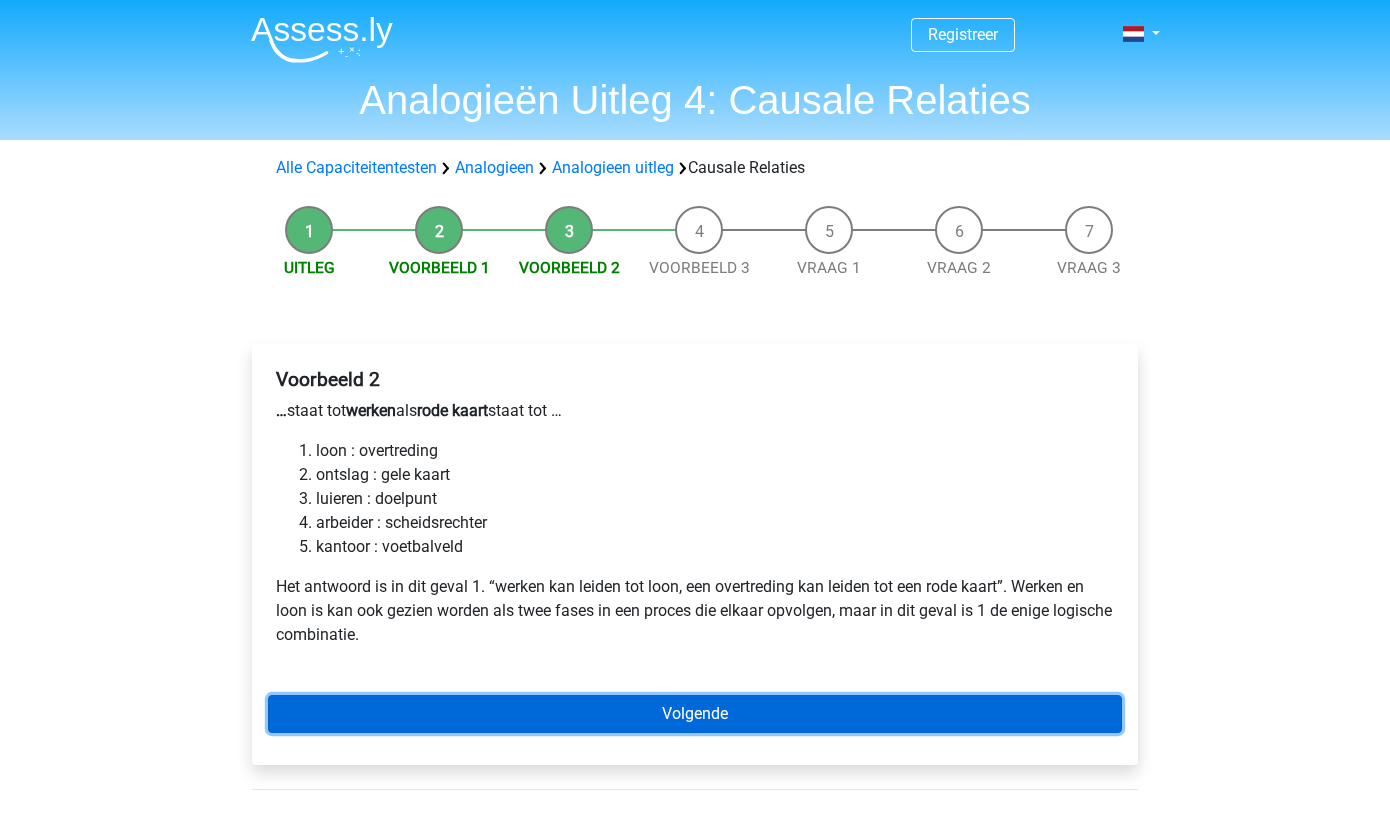 click on "Volgende" at bounding box center (695, 714) 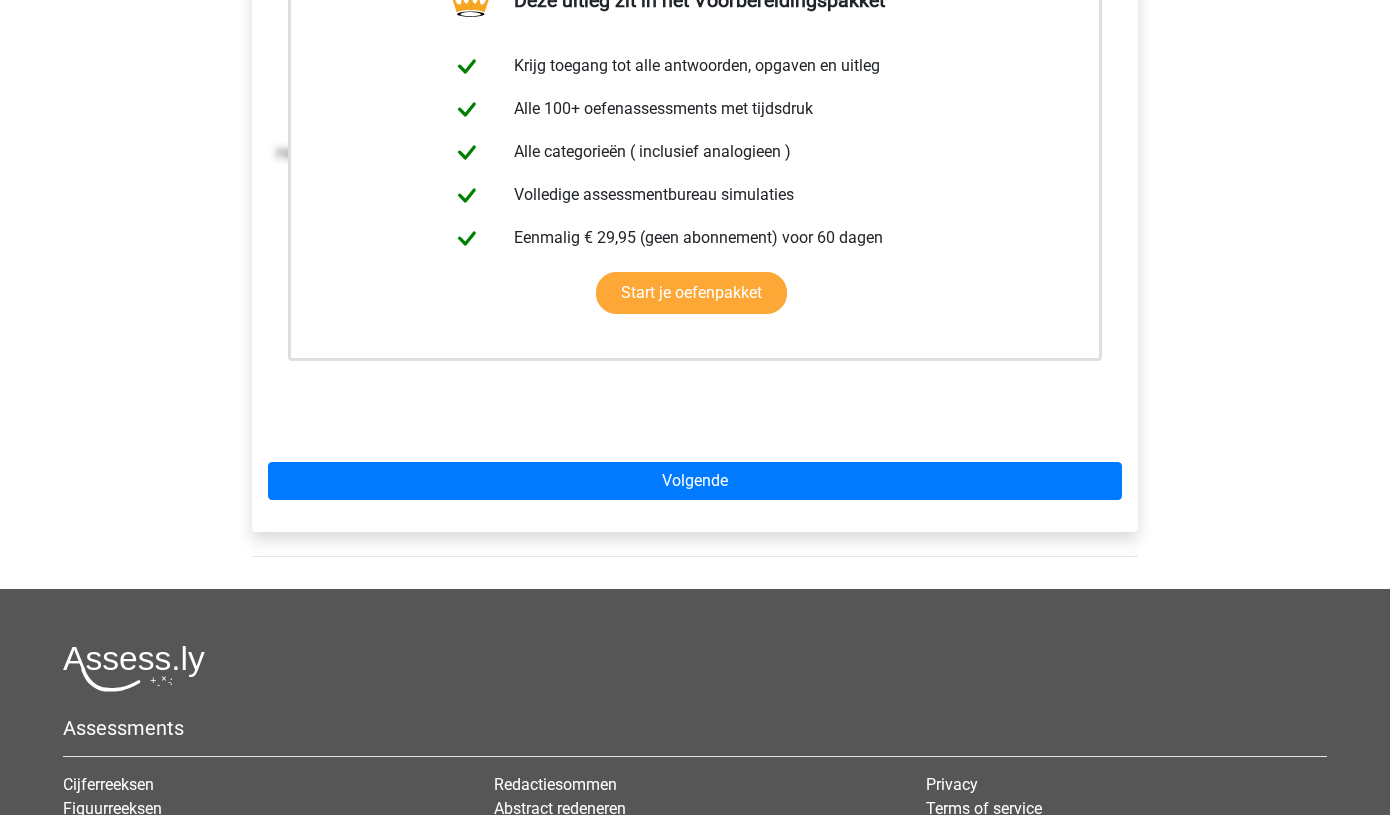 scroll, scrollTop: 441, scrollLeft: 0, axis: vertical 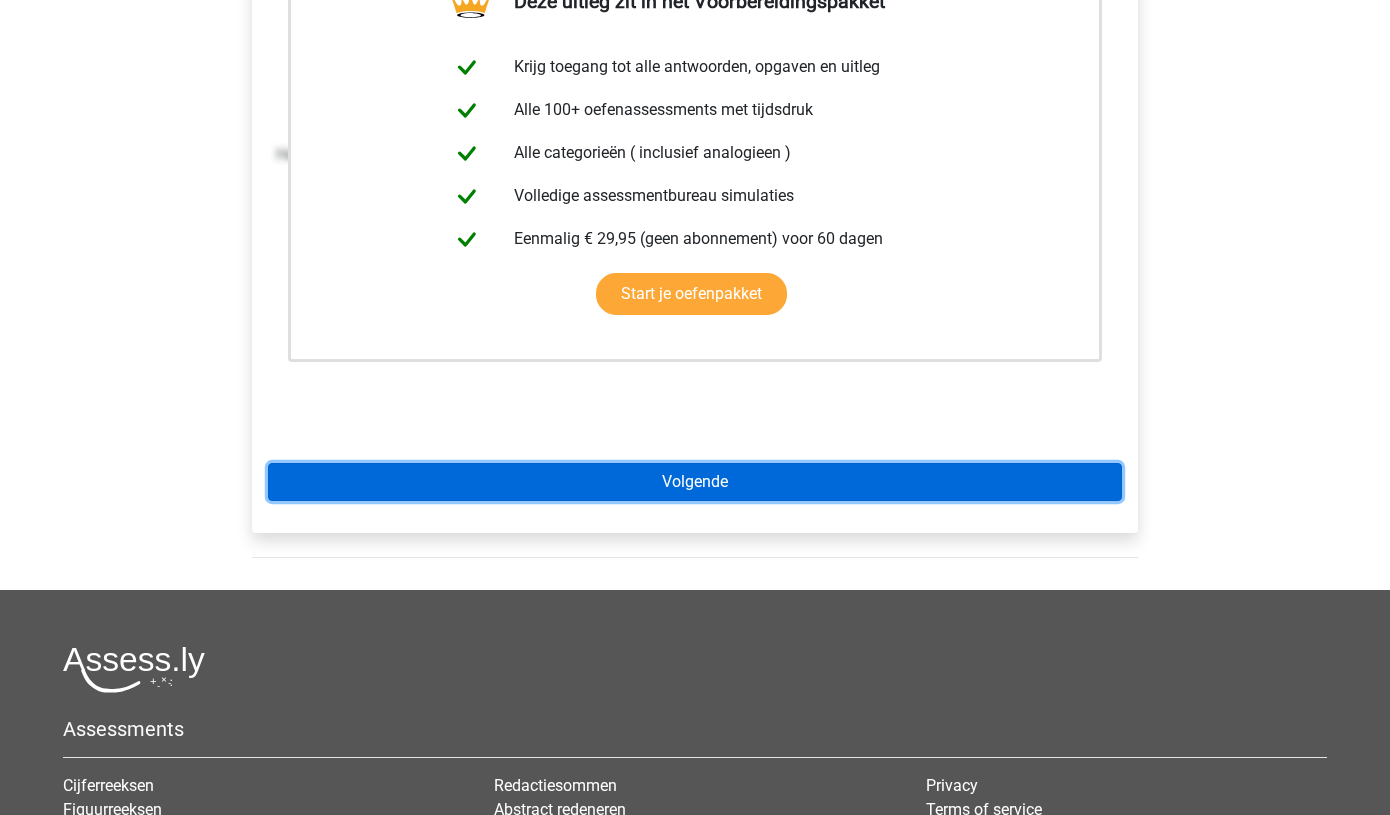 click on "Volgende" at bounding box center (695, 482) 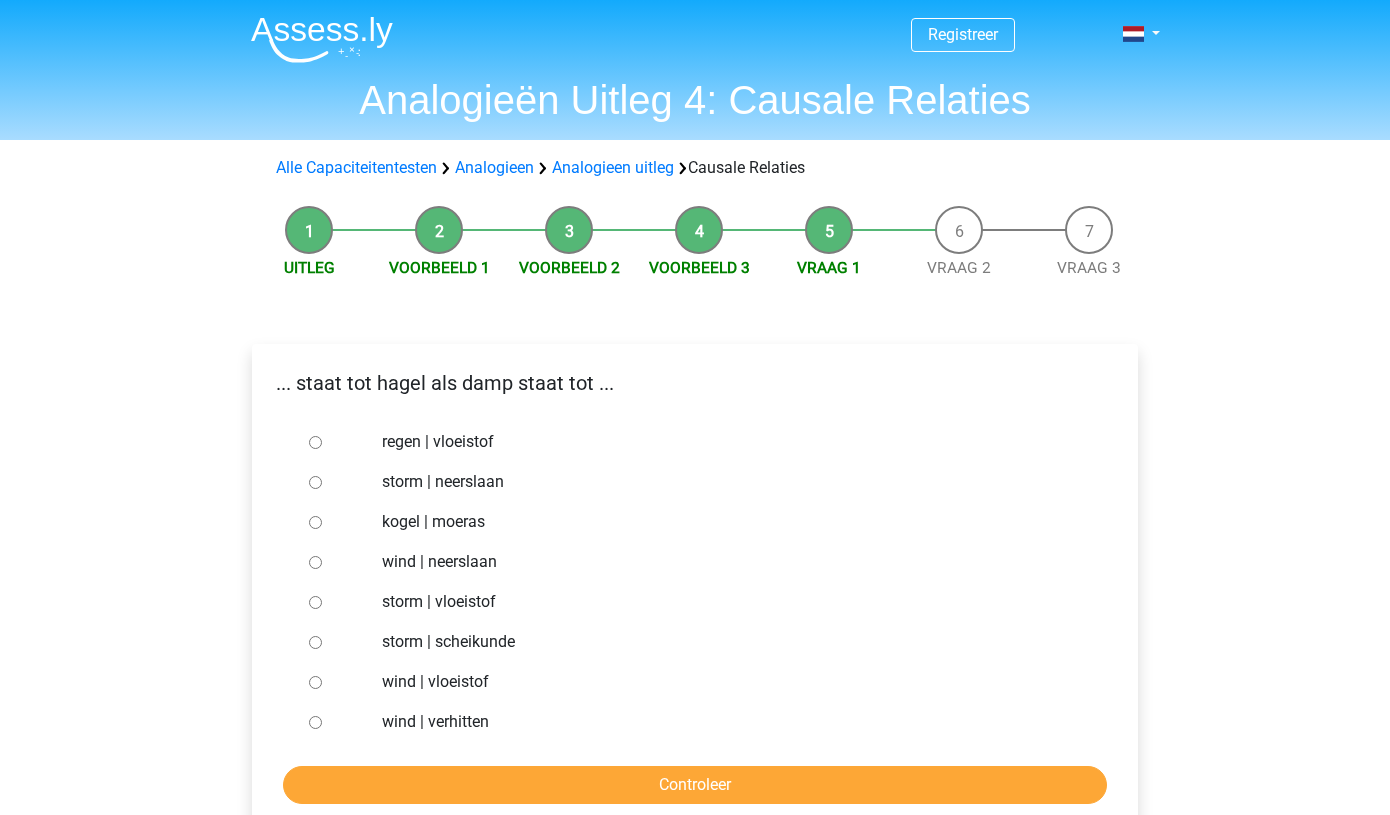 scroll, scrollTop: 0, scrollLeft: 0, axis: both 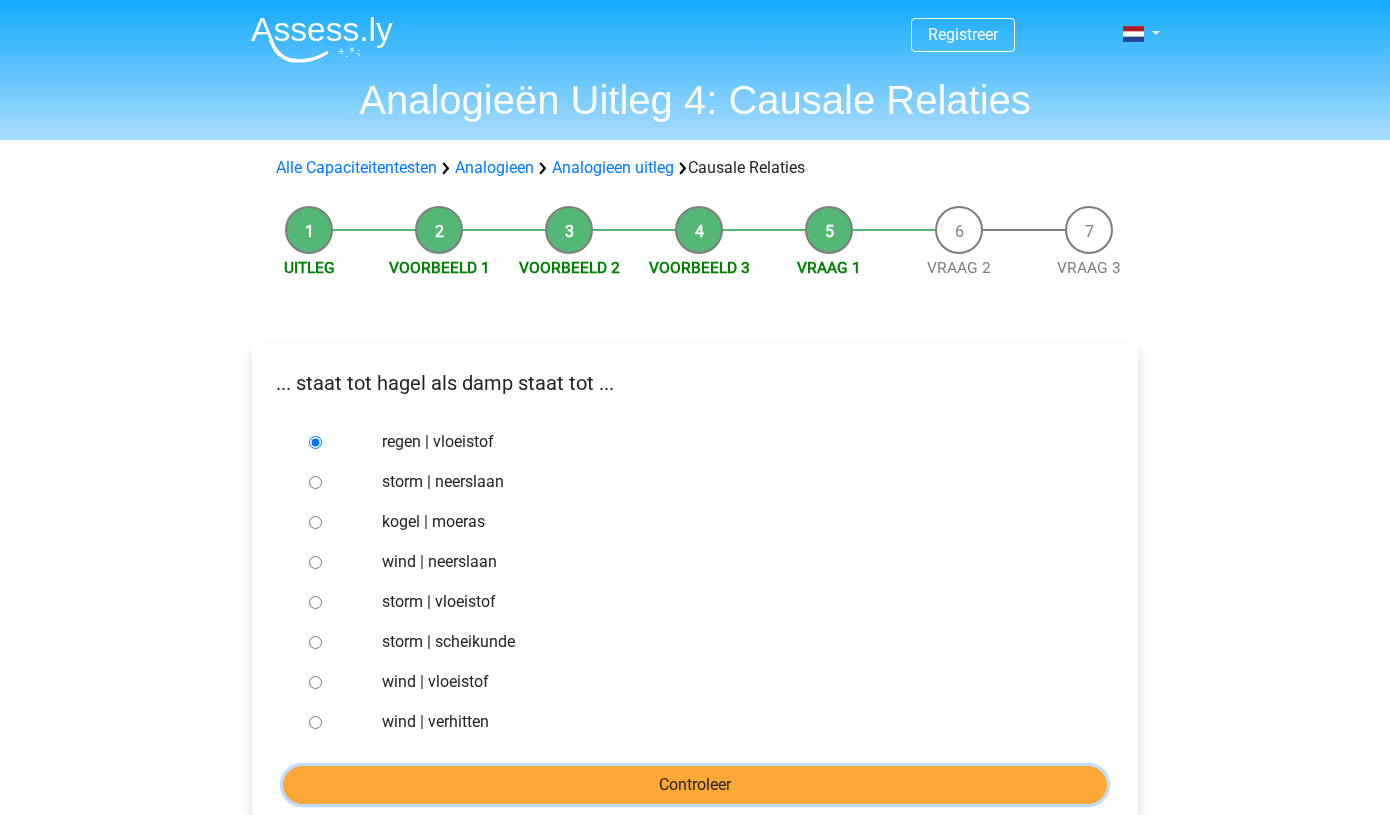 click on "Controleer" at bounding box center (695, 785) 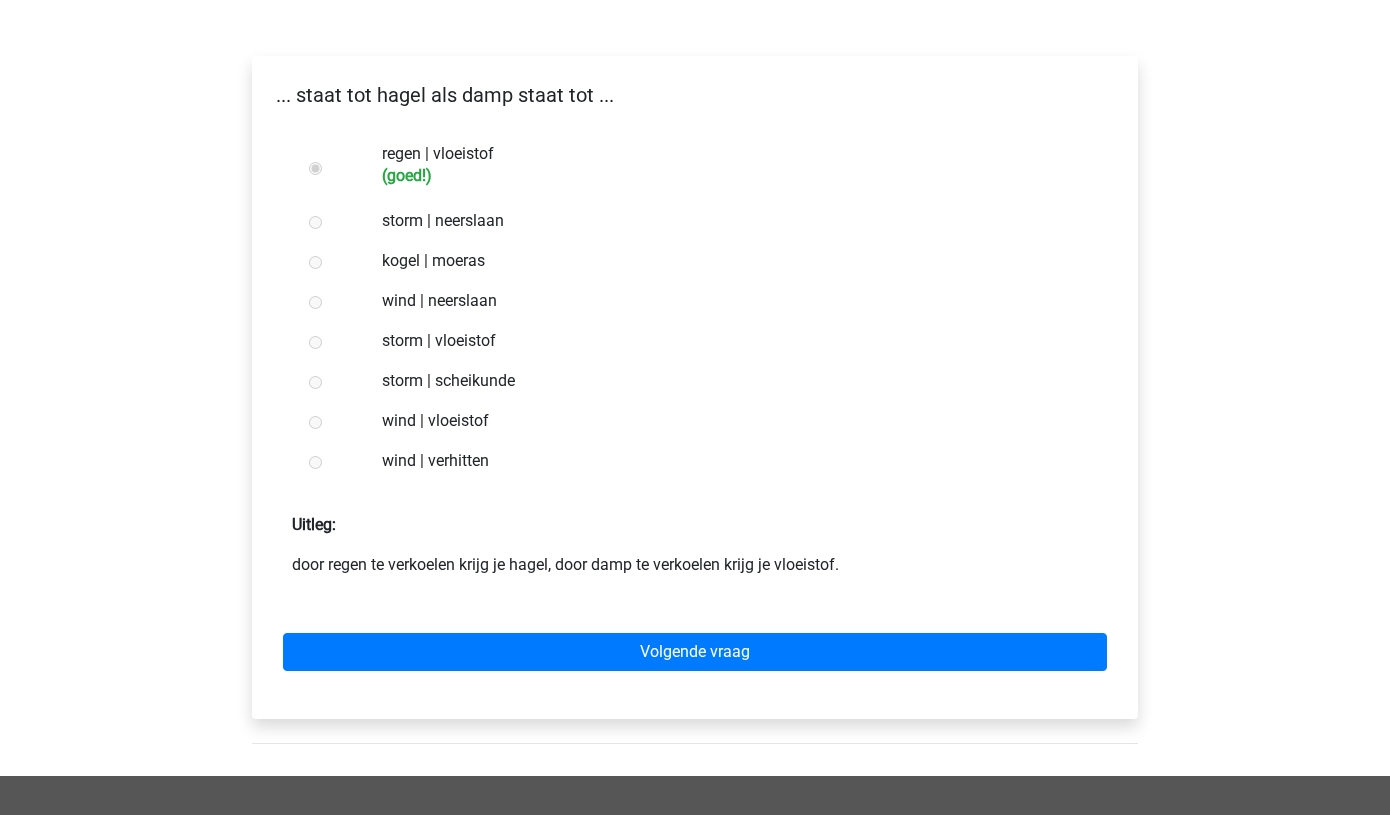 scroll, scrollTop: 285, scrollLeft: 0, axis: vertical 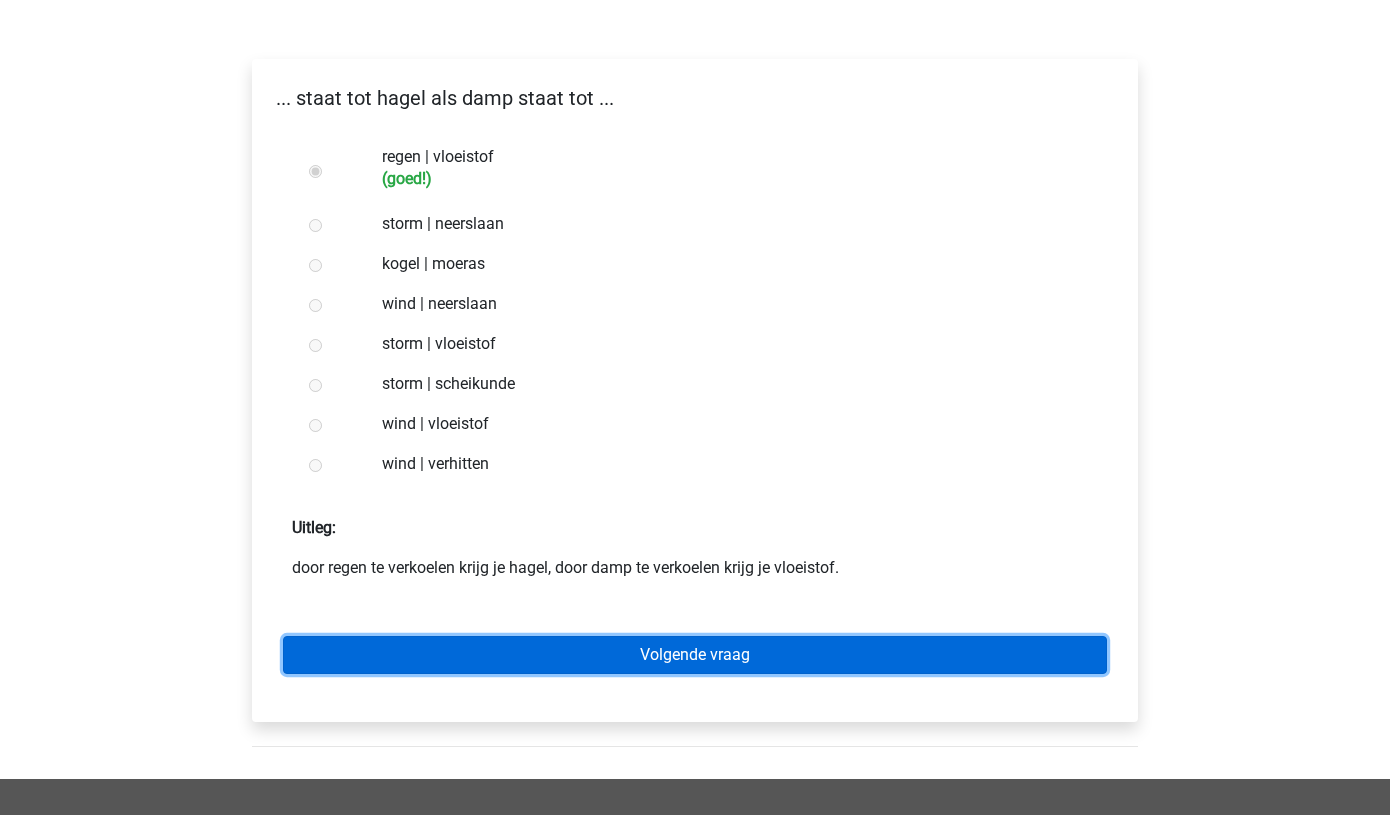 click on "Volgende vraag" at bounding box center (695, 655) 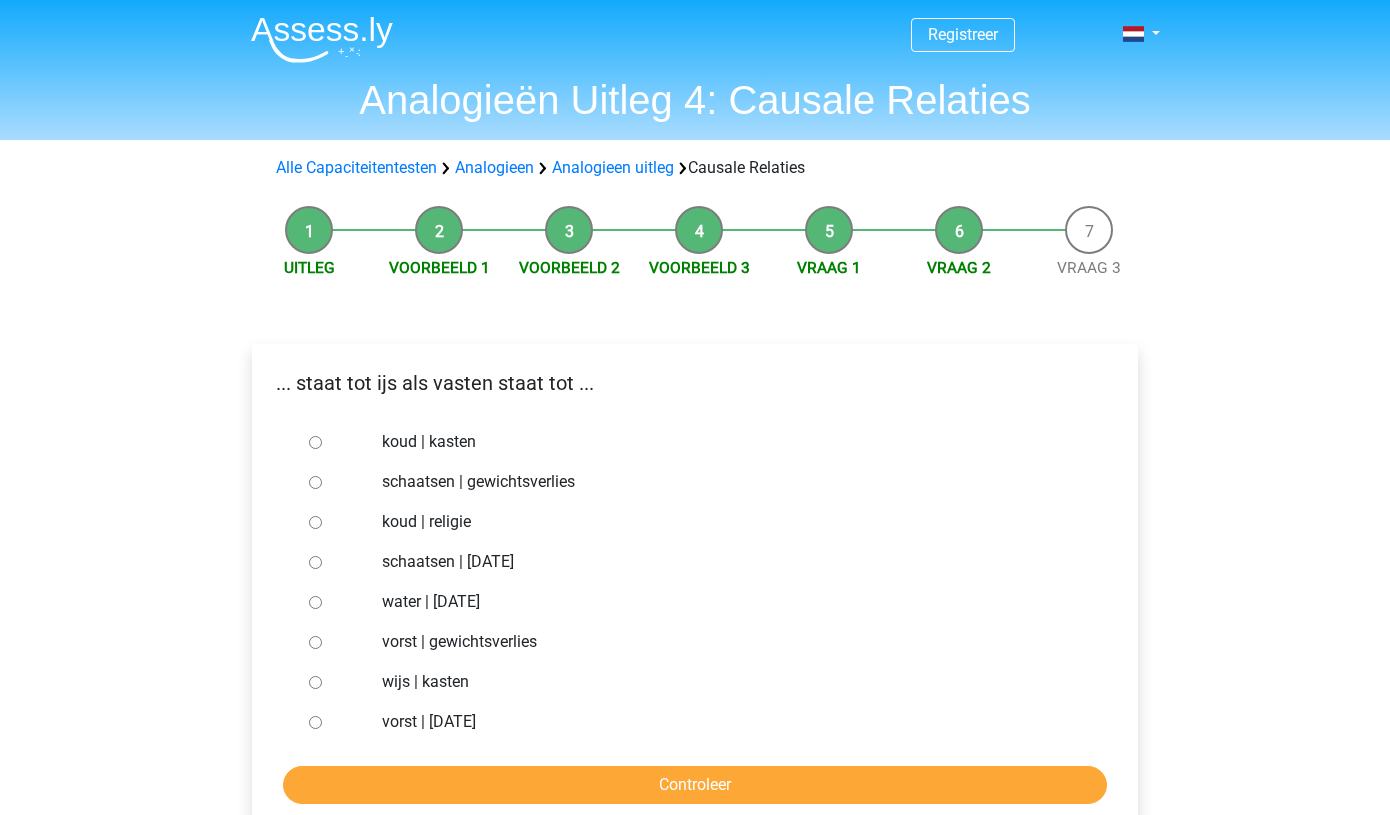scroll, scrollTop: 0, scrollLeft: 0, axis: both 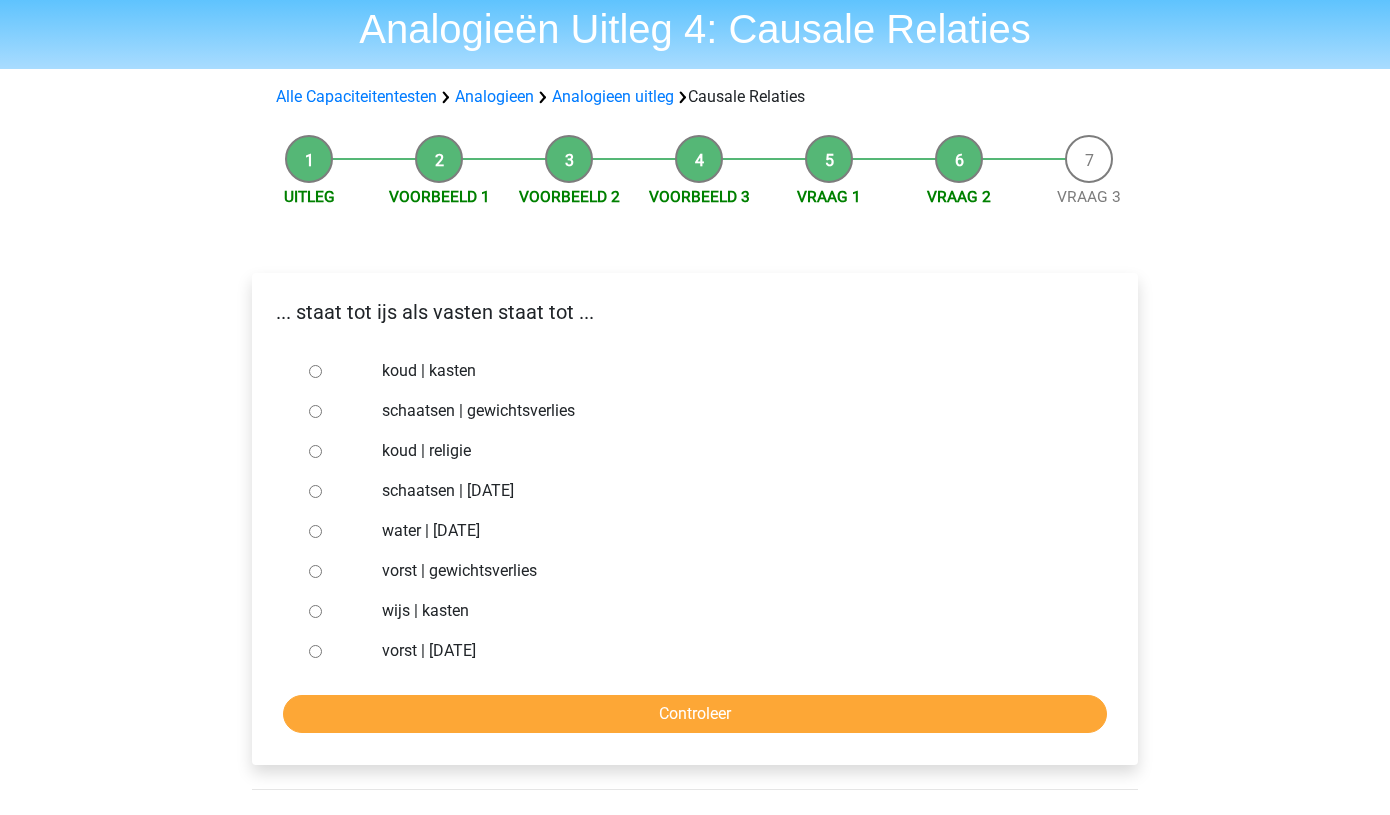 click on "vorst | gewichtsverlies" at bounding box center [315, 571] 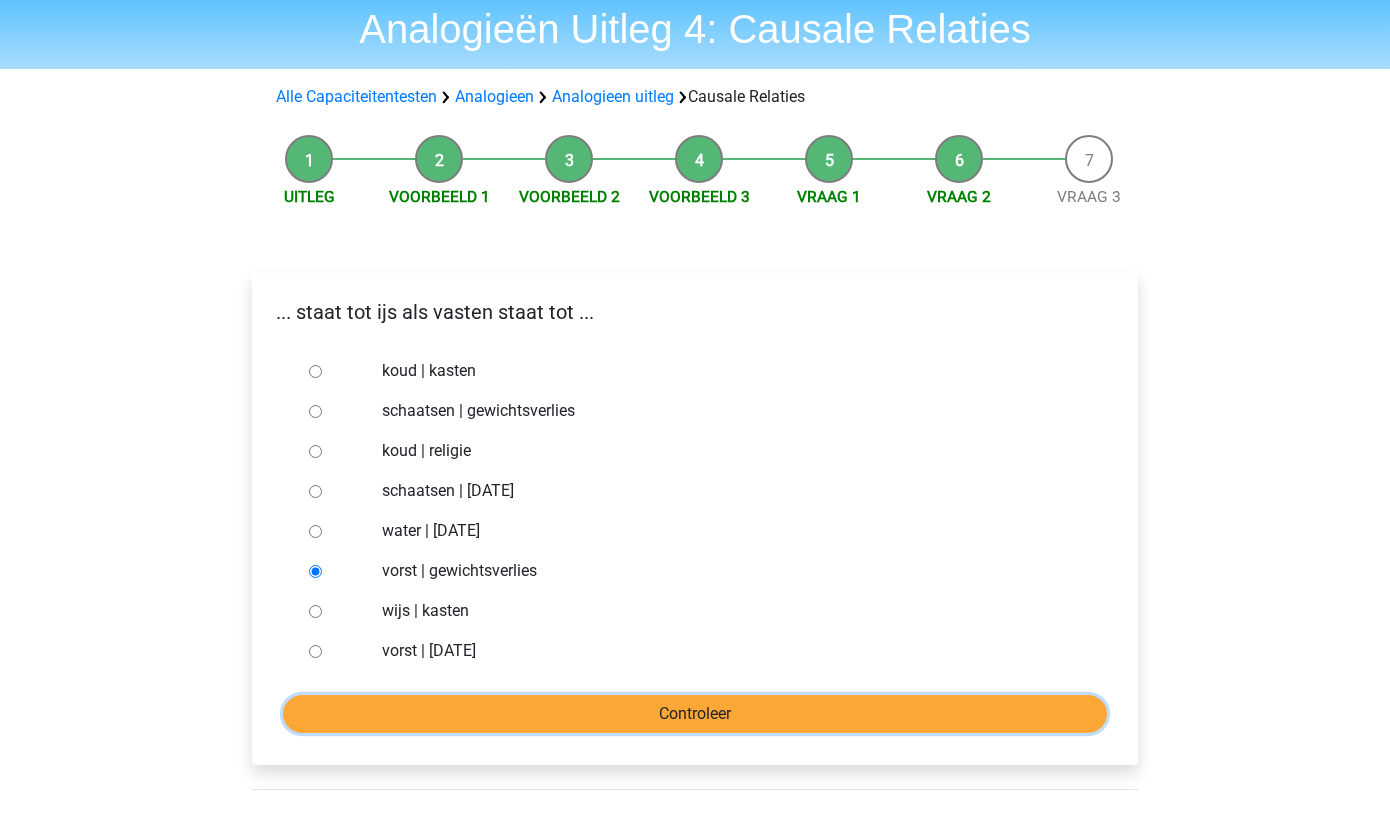 click on "Controleer" at bounding box center (695, 714) 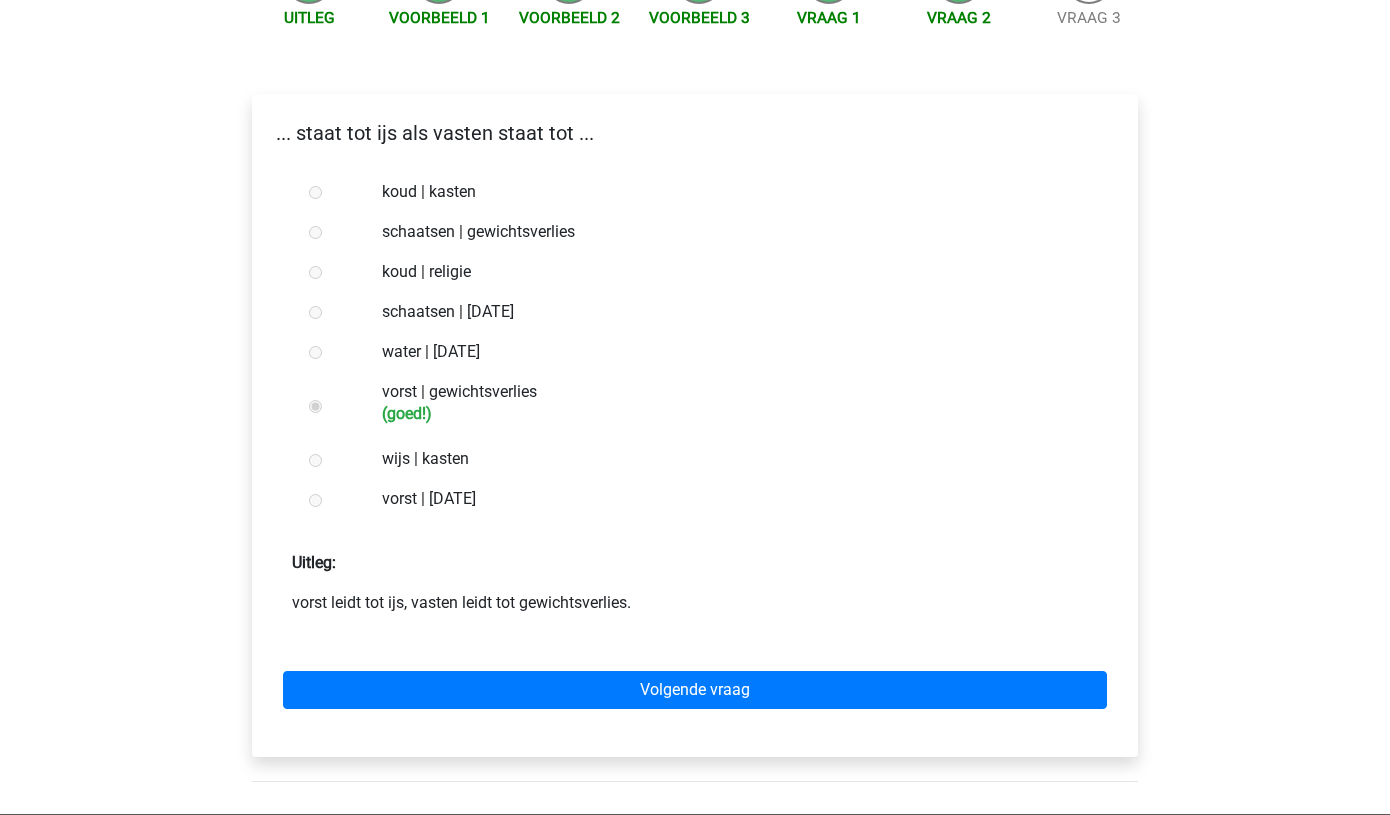 scroll, scrollTop: 253, scrollLeft: 0, axis: vertical 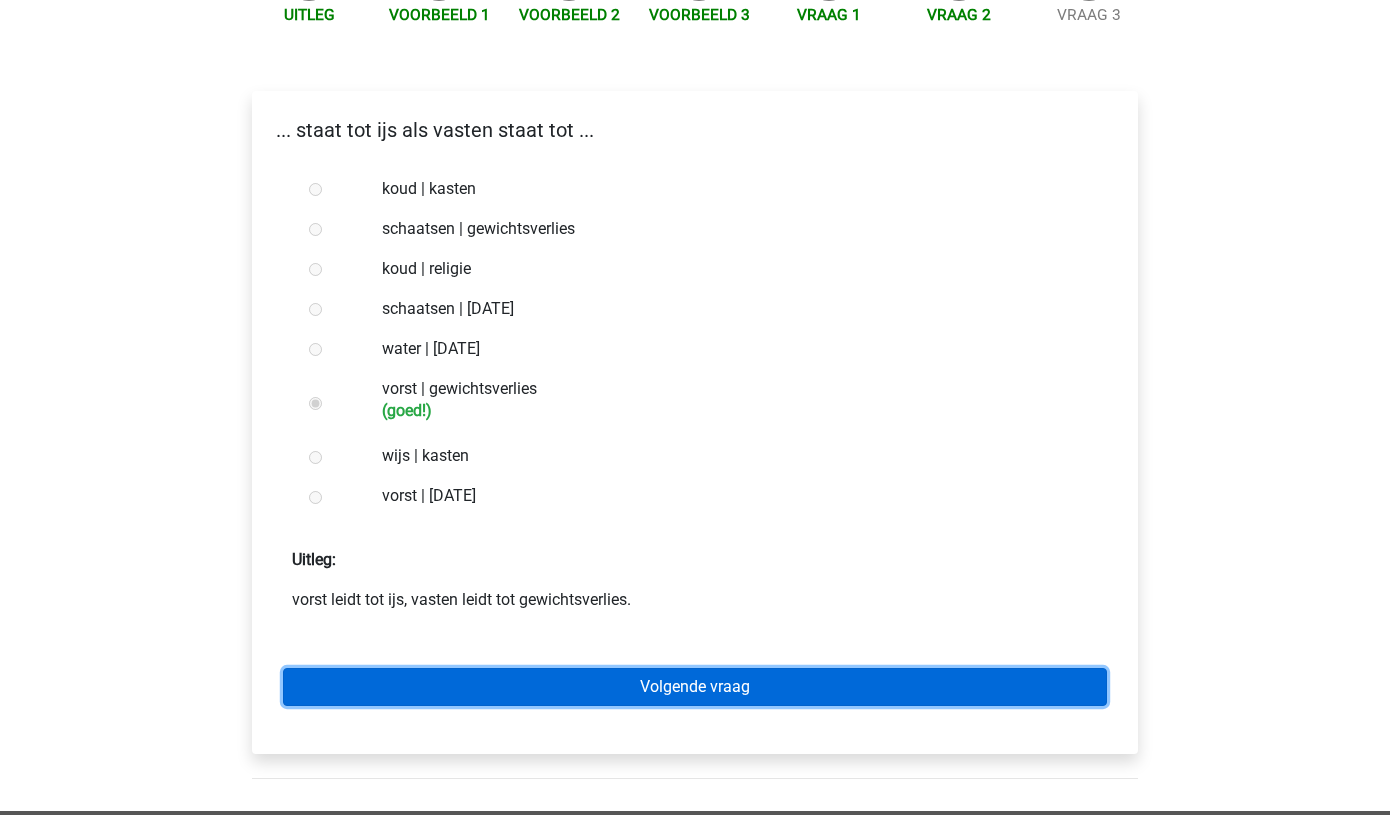 click on "Volgende vraag" at bounding box center (695, 687) 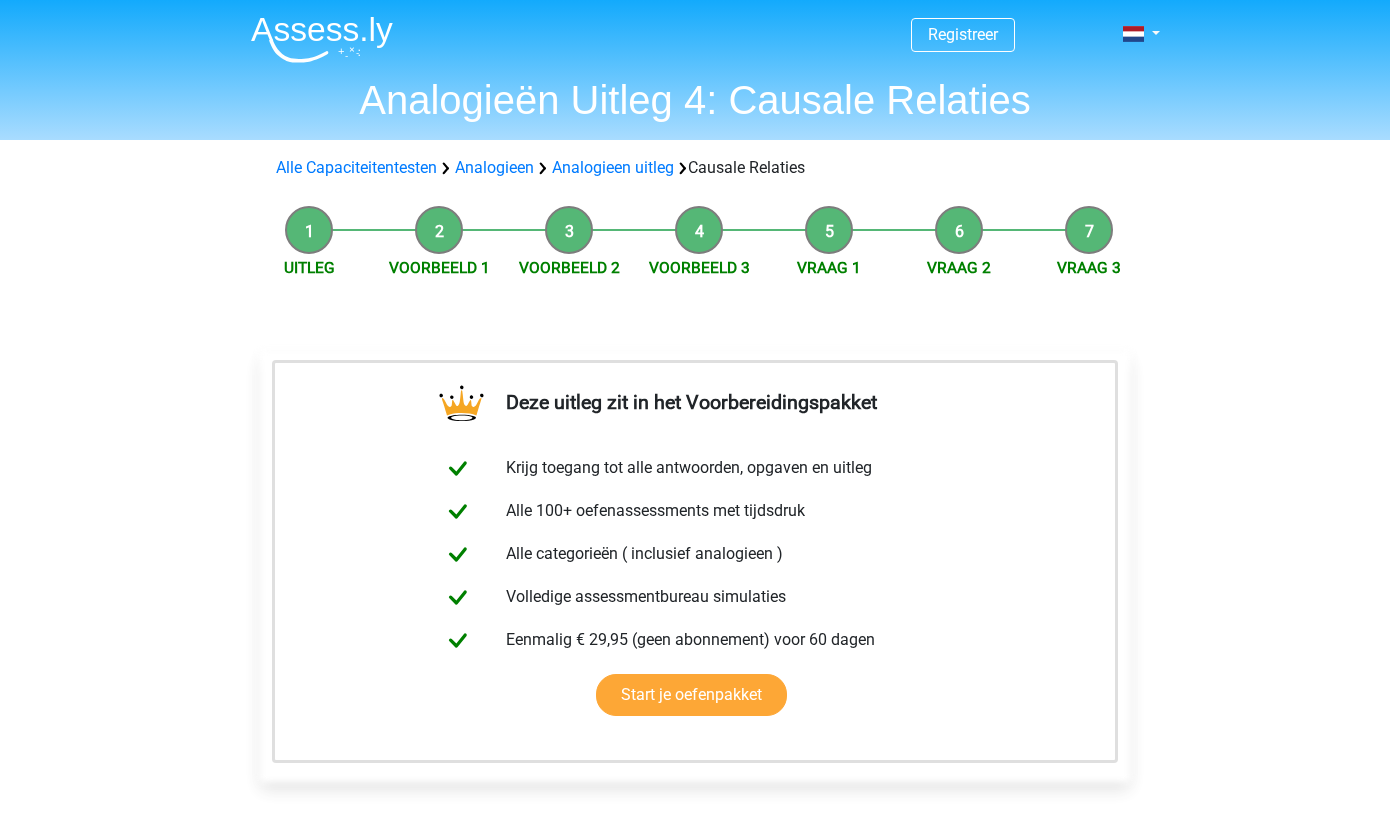 scroll, scrollTop: 0, scrollLeft: 0, axis: both 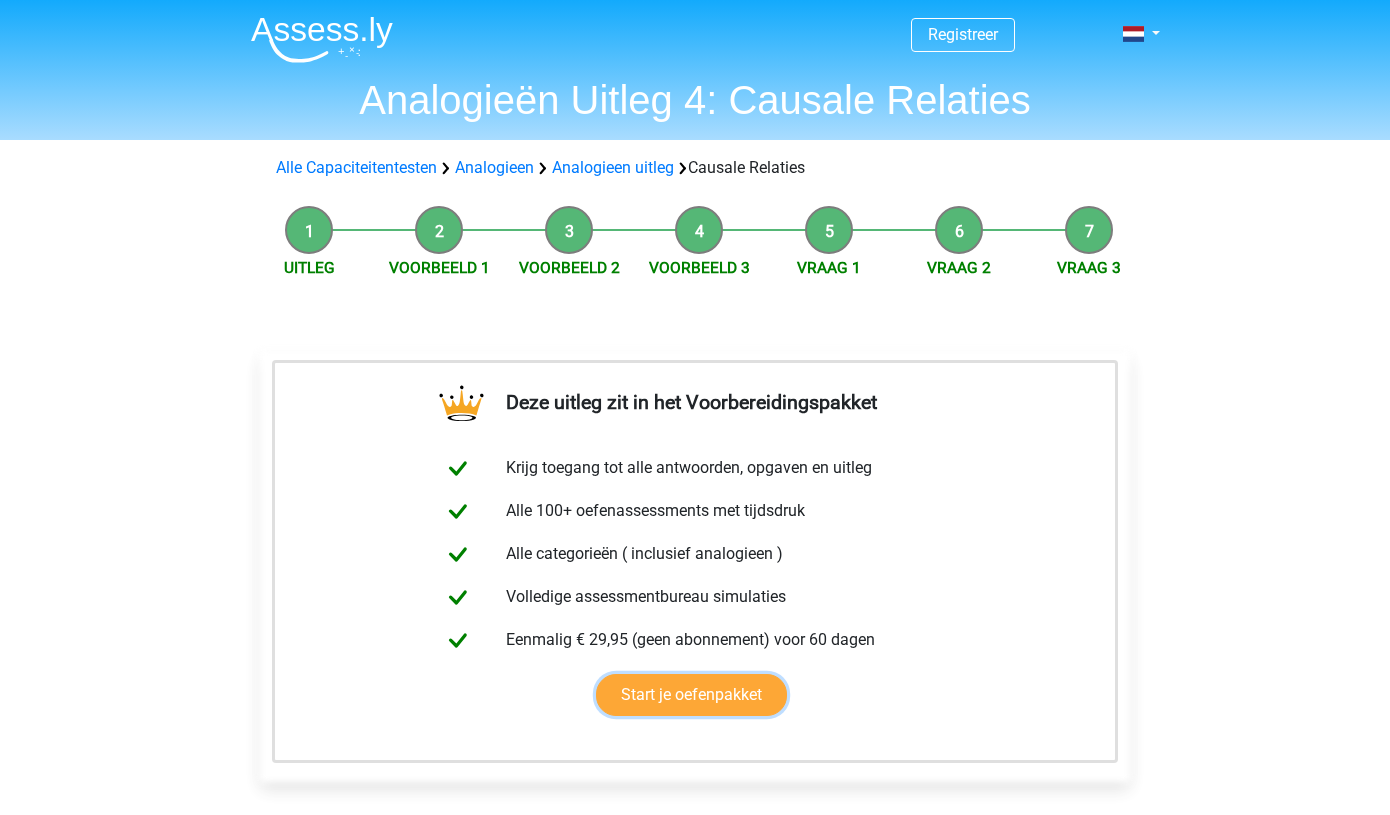 drag, startPoint x: 0, startPoint y: 0, endPoint x: 505, endPoint y: 534, distance: 734.9701 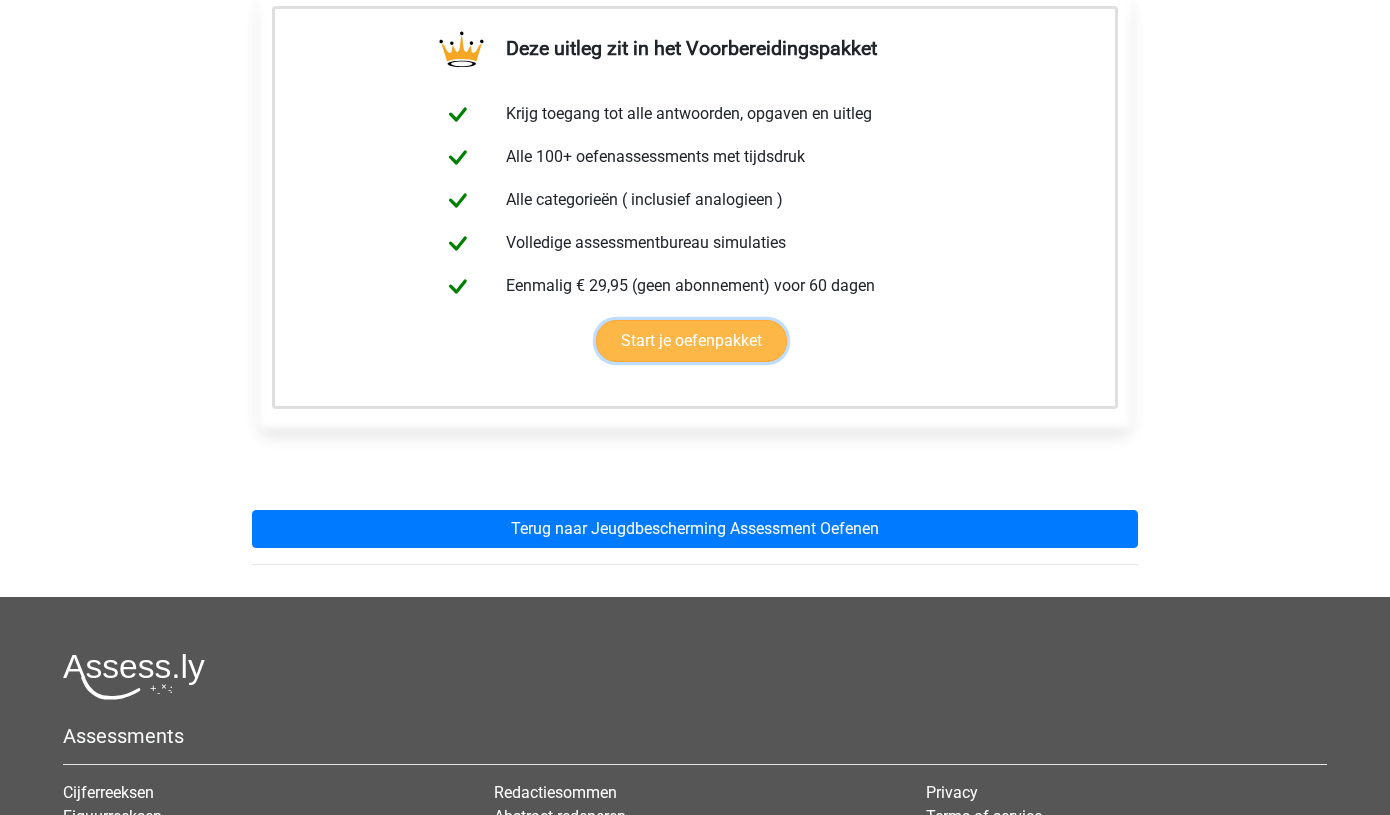 scroll, scrollTop: 352, scrollLeft: 0, axis: vertical 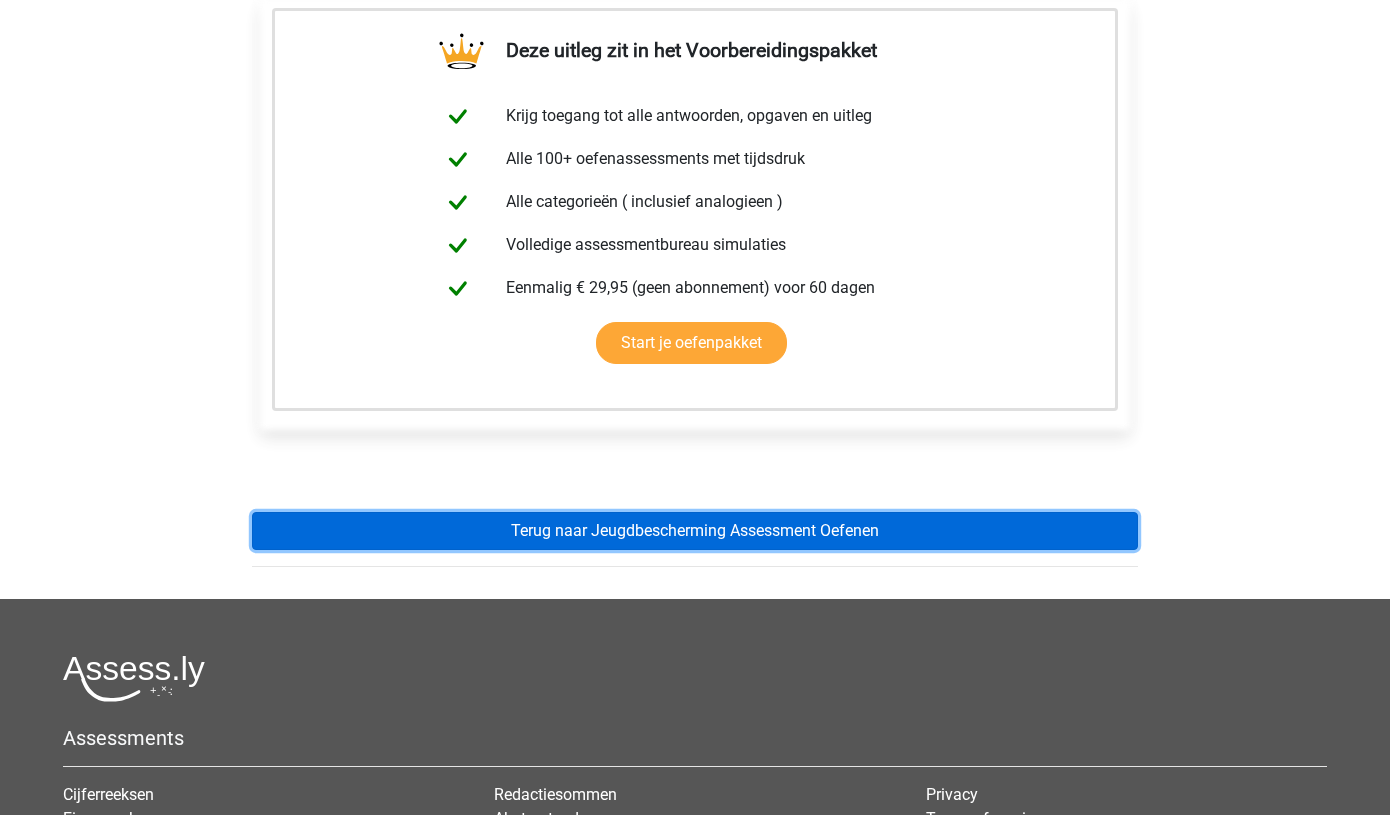 click on "Terug naar Jeugdbescherming Assessment Oefenen" at bounding box center (695, 531) 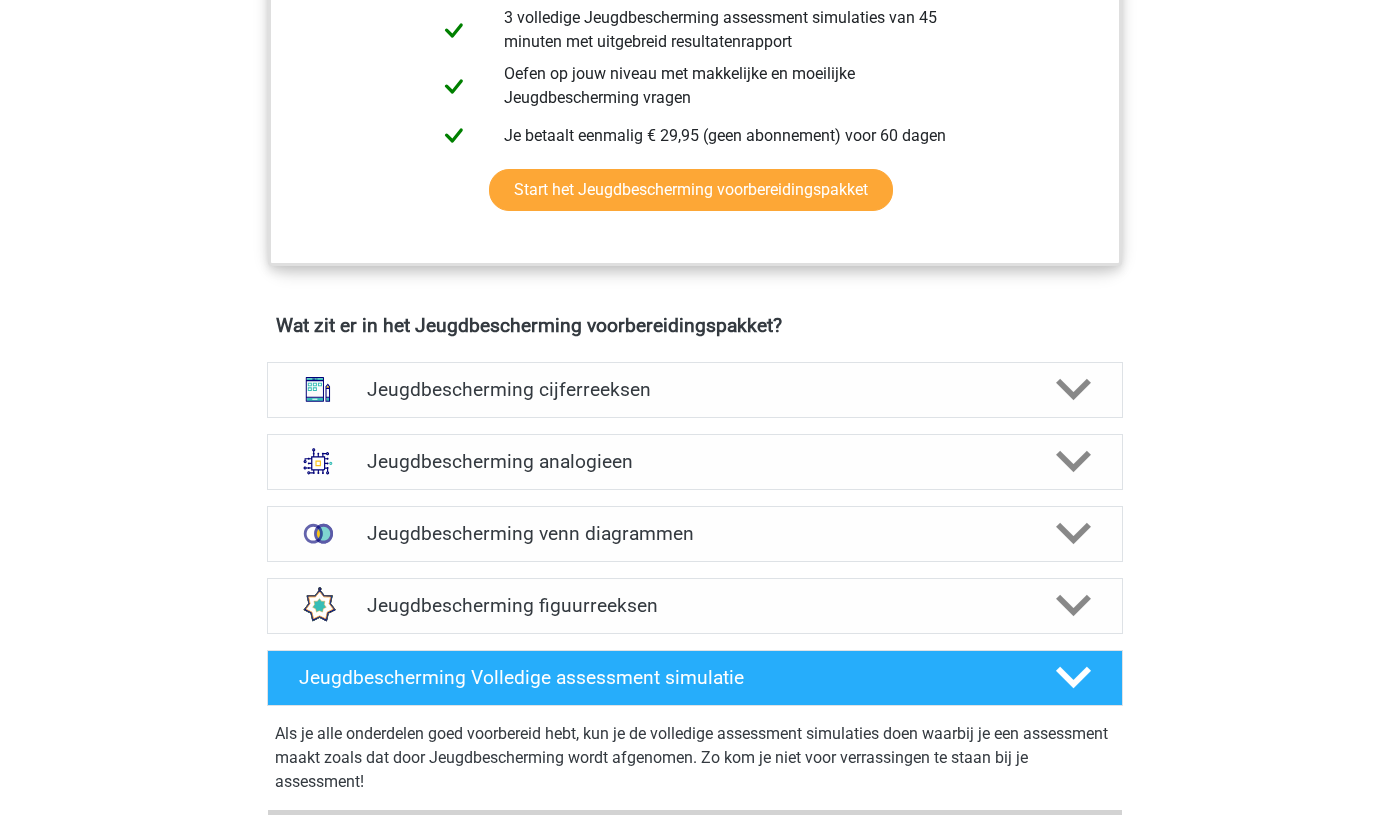 scroll, scrollTop: 1187, scrollLeft: 0, axis: vertical 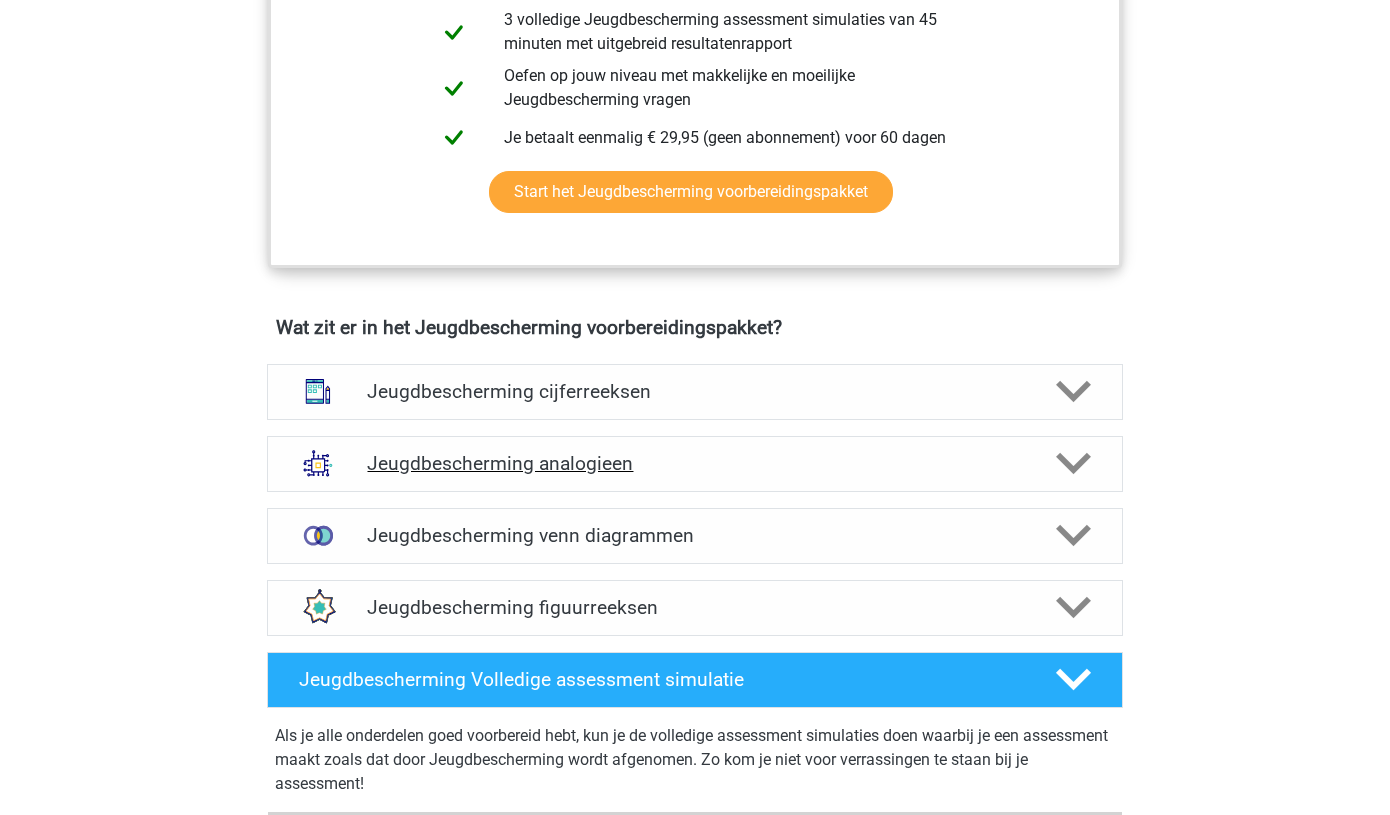 click 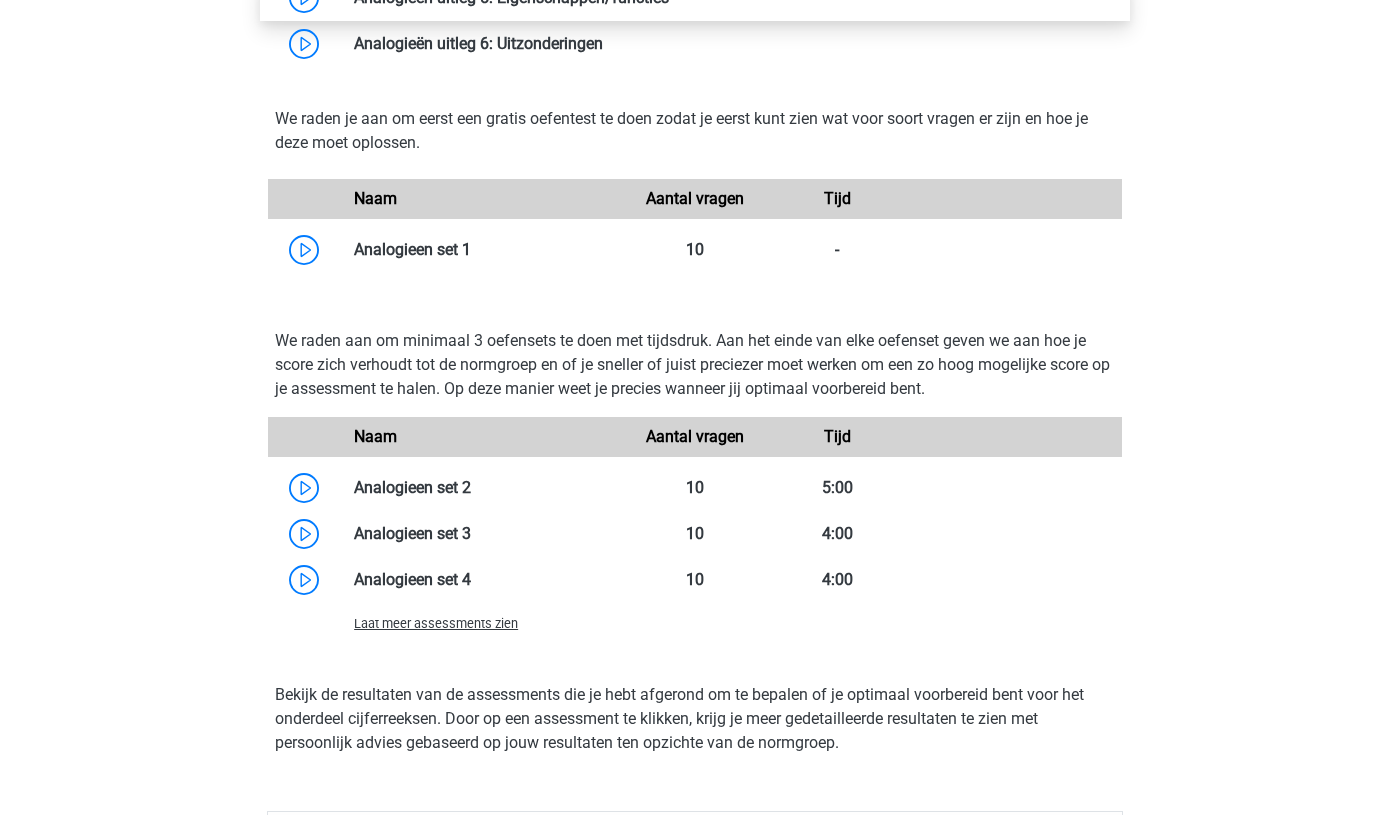 scroll, scrollTop: 2202, scrollLeft: 0, axis: vertical 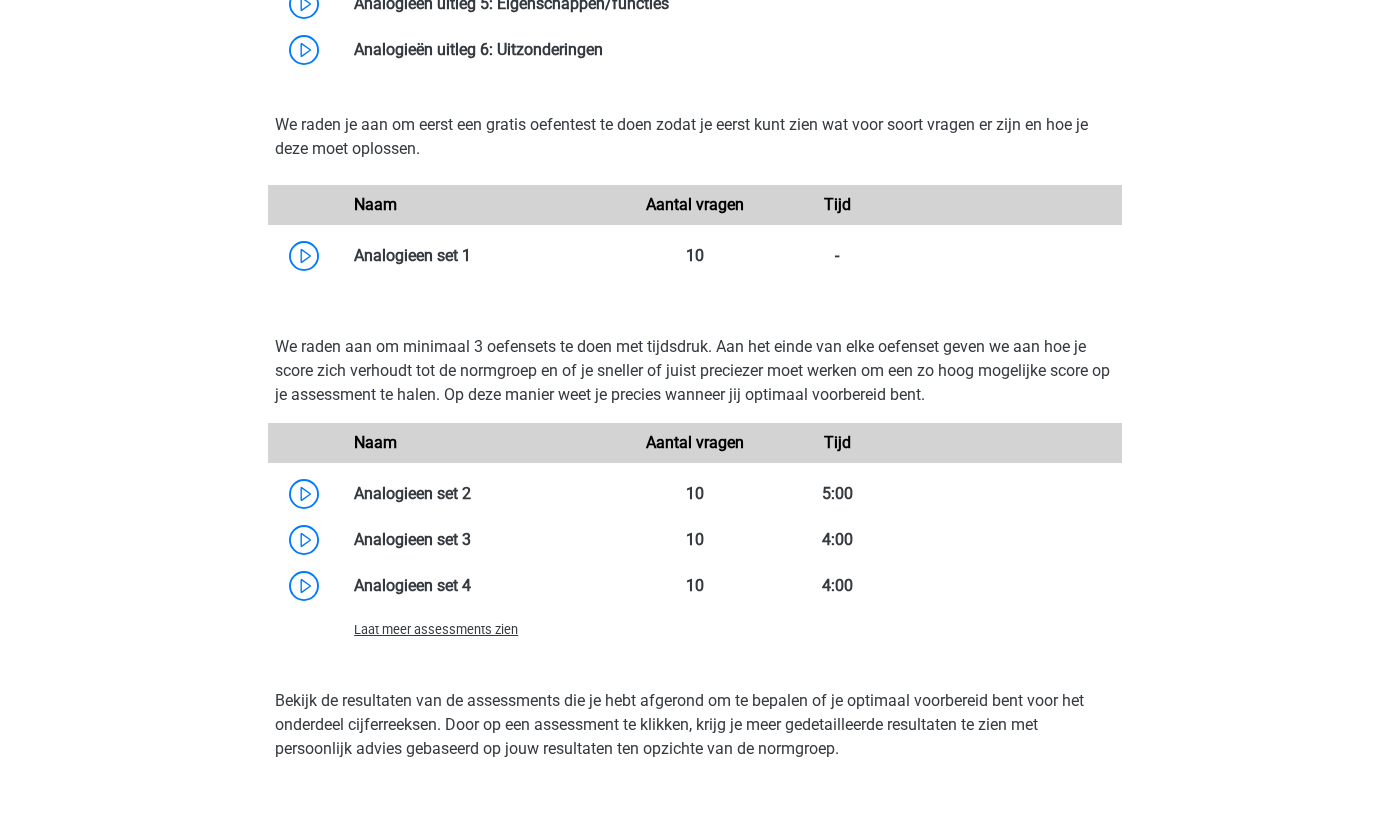 click on "Laat meer assessments zien" at bounding box center [436, 629] 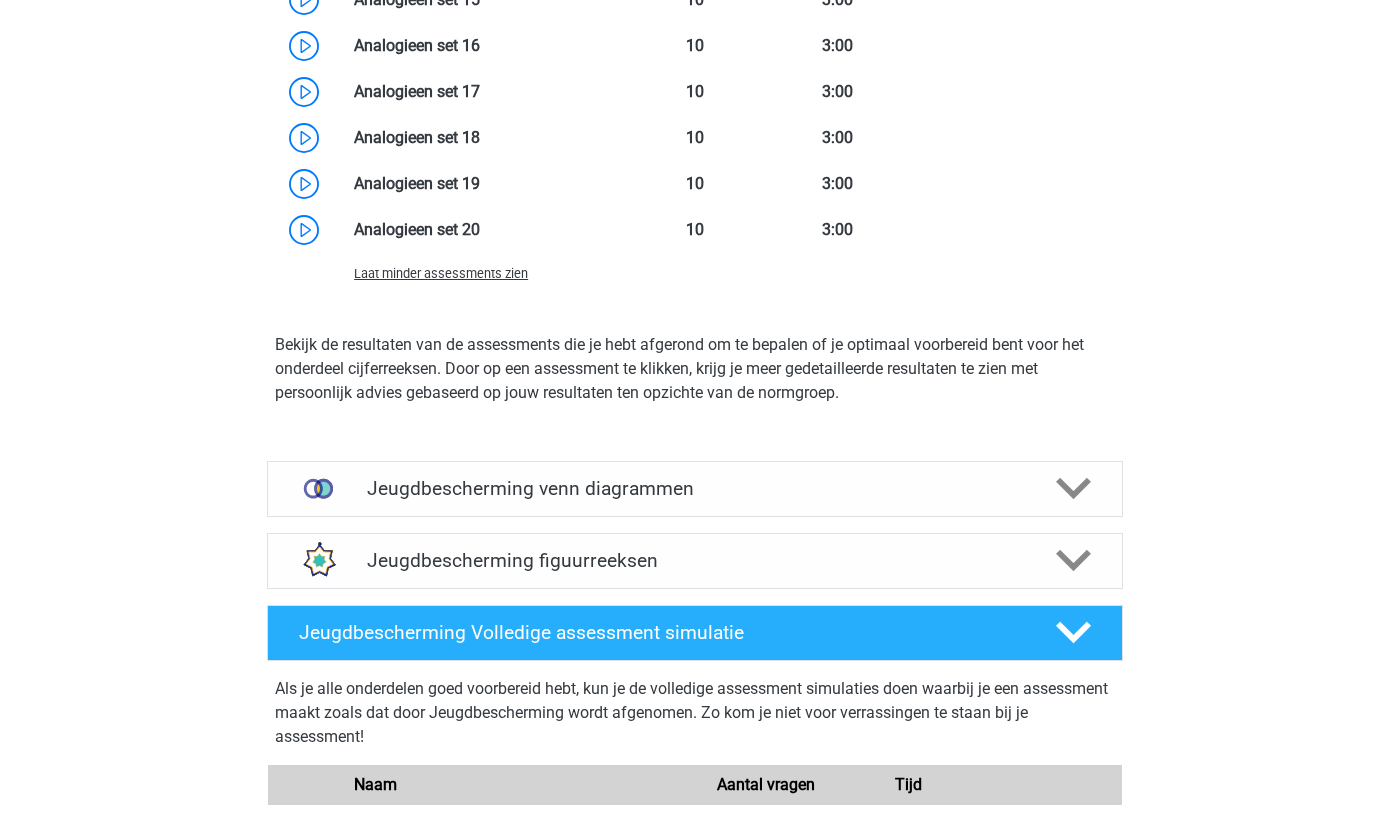 scroll, scrollTop: 3287, scrollLeft: 0, axis: vertical 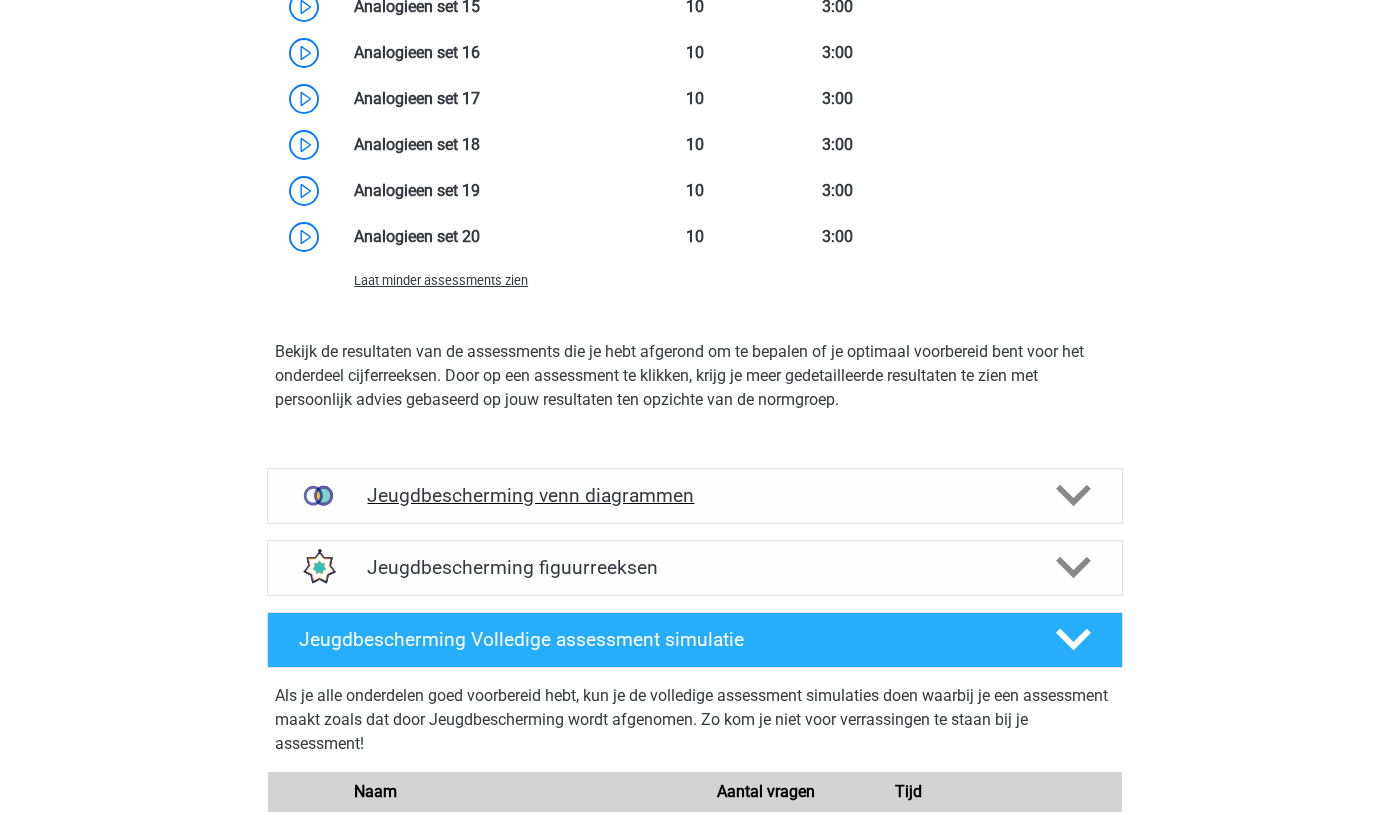 click 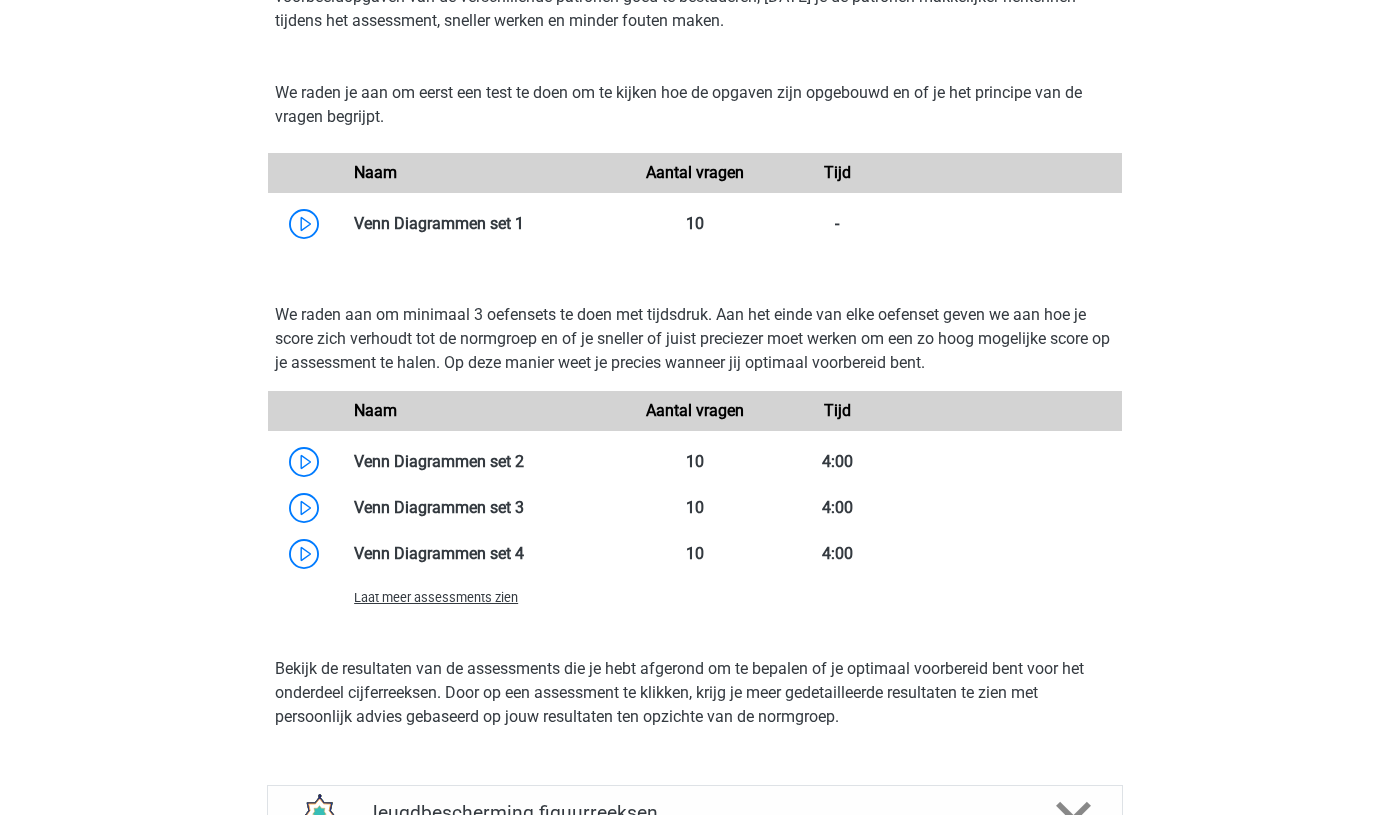 scroll, scrollTop: 3830, scrollLeft: 0, axis: vertical 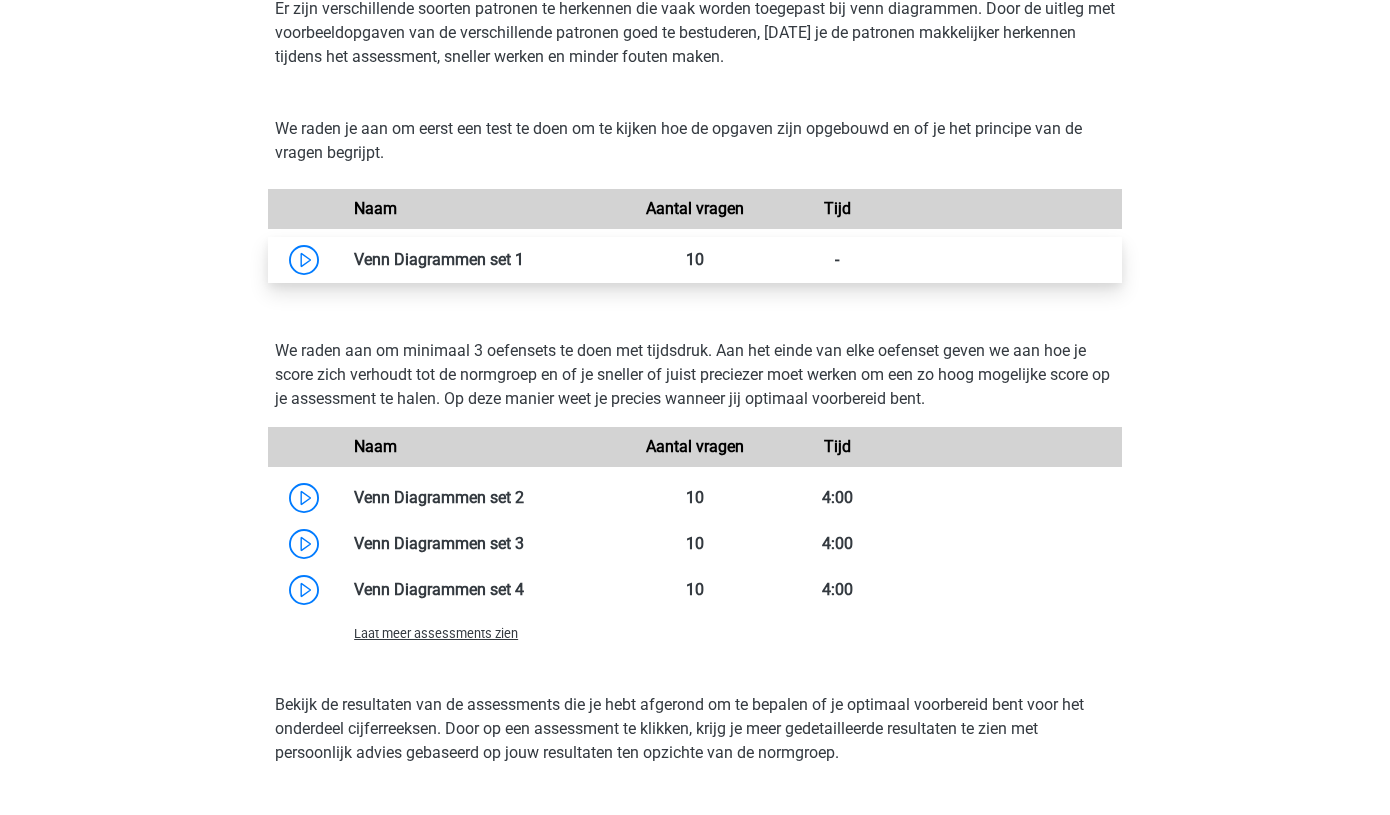 click at bounding box center (524, 259) 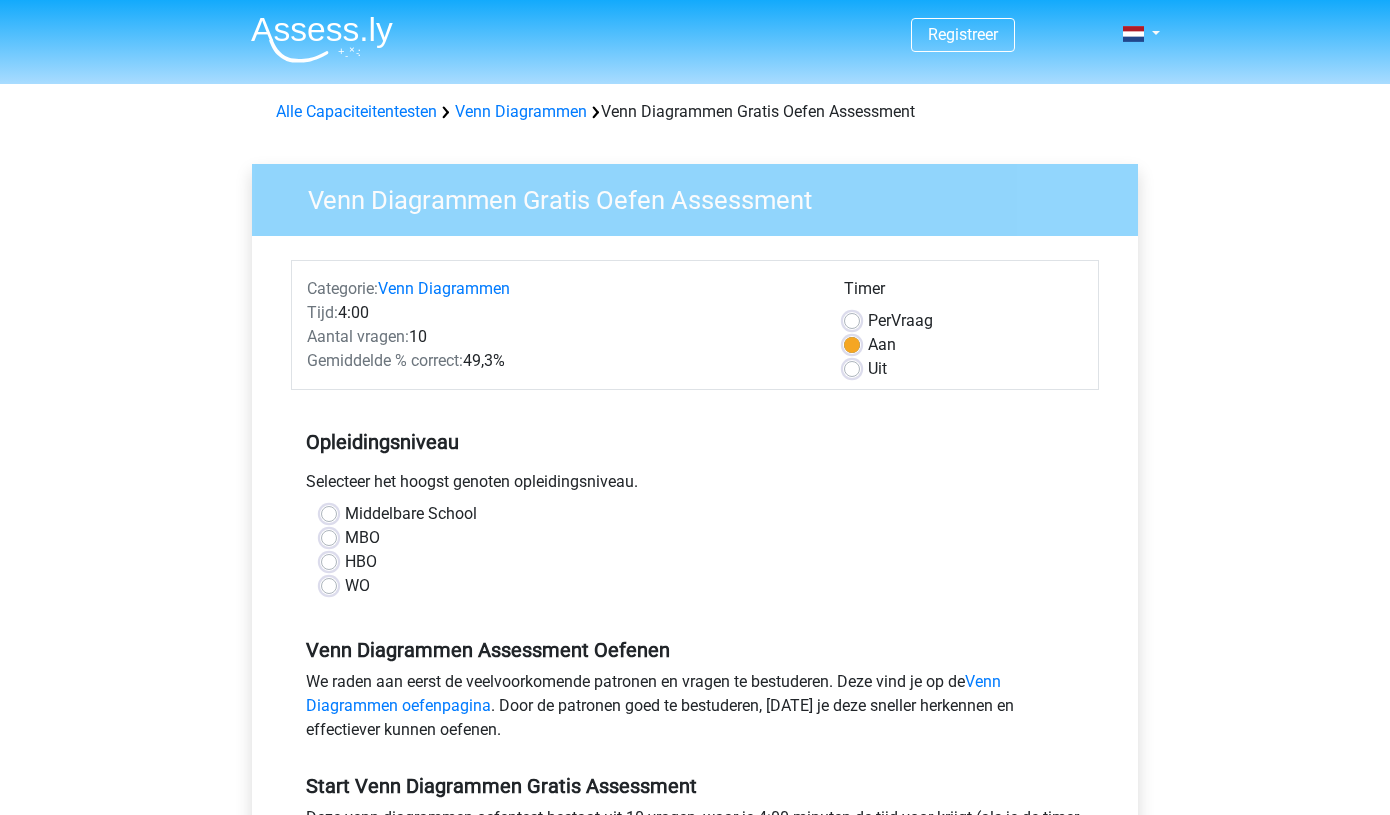 scroll, scrollTop: 0, scrollLeft: 0, axis: both 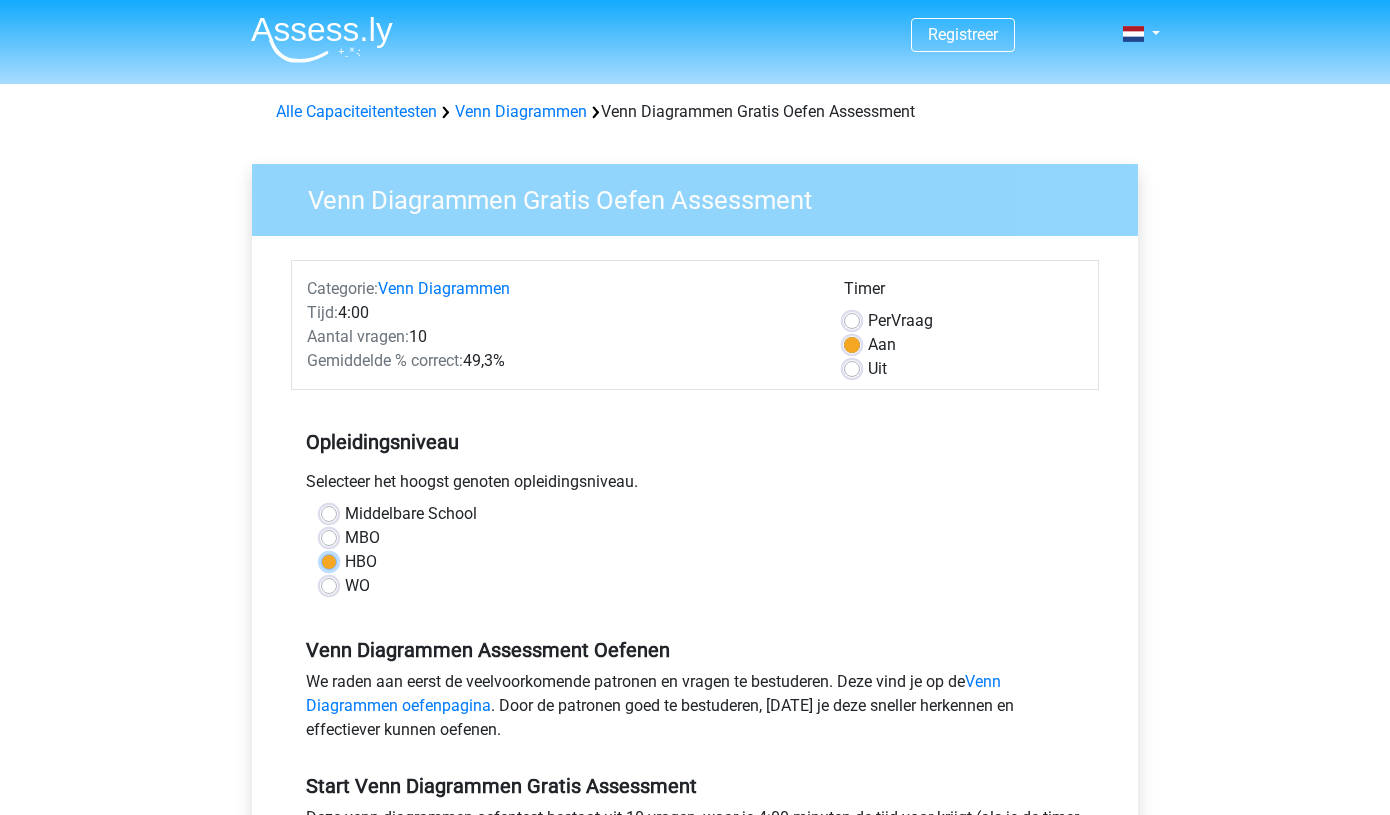 click on "HBO" at bounding box center [329, 560] 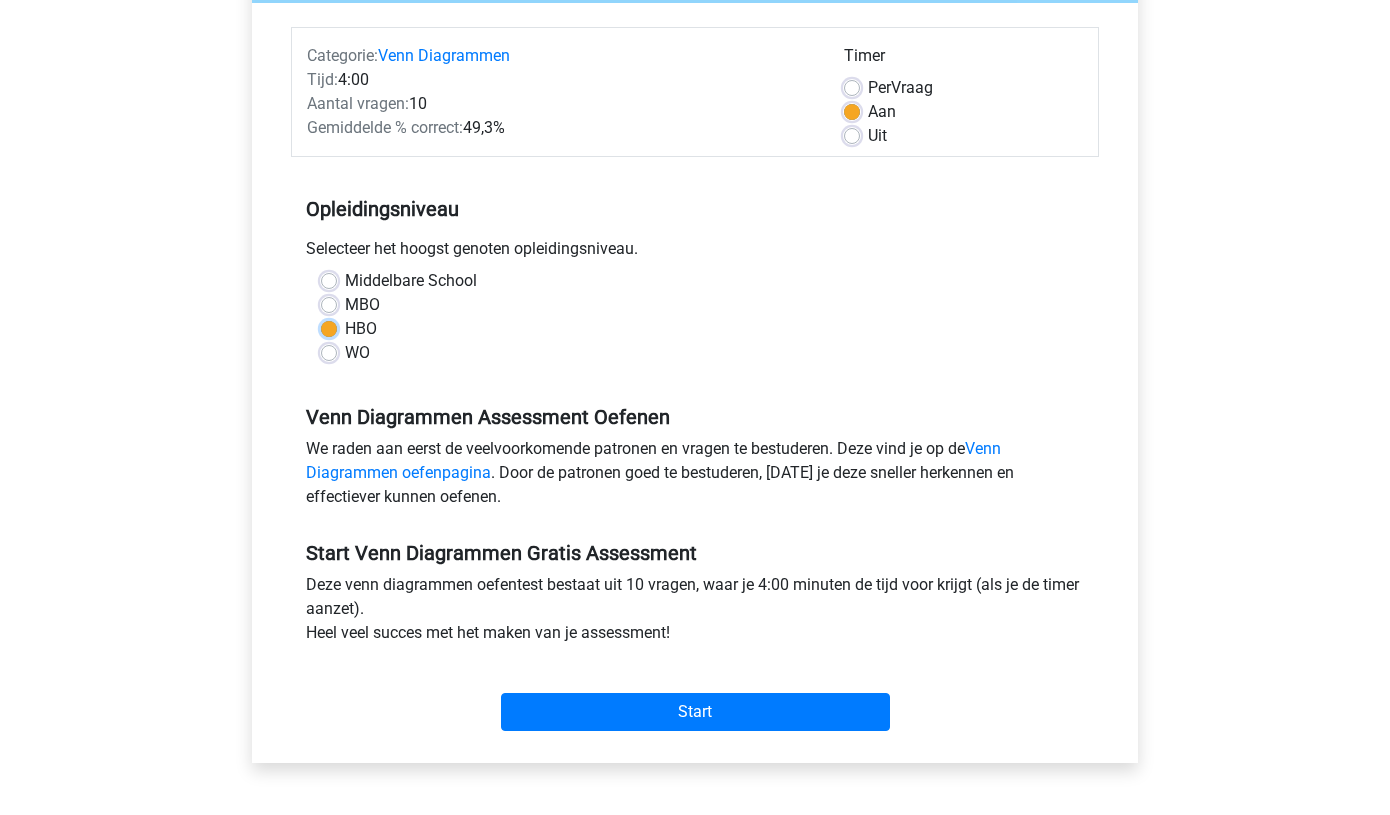 scroll, scrollTop: 278, scrollLeft: 0, axis: vertical 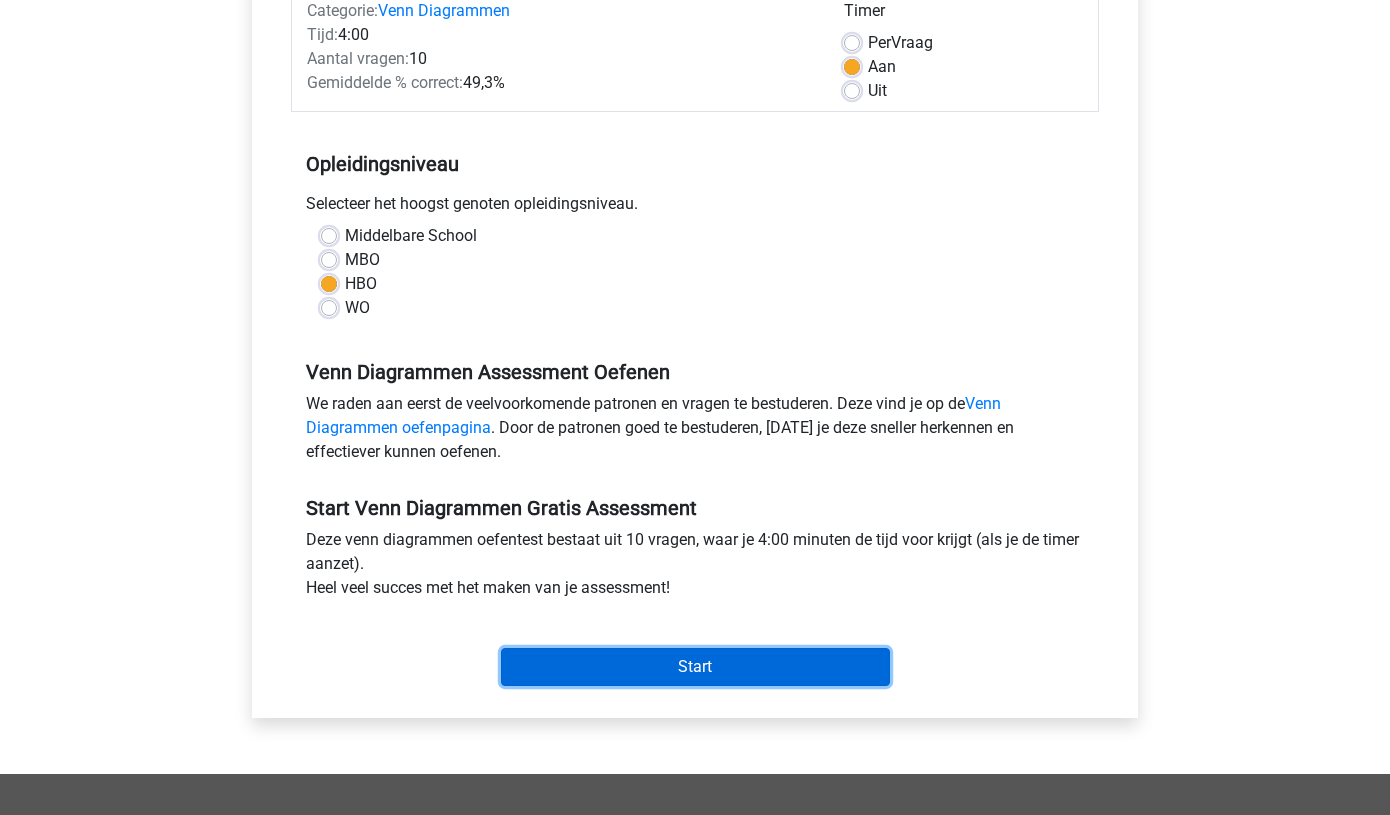 click on "Start" at bounding box center [695, 667] 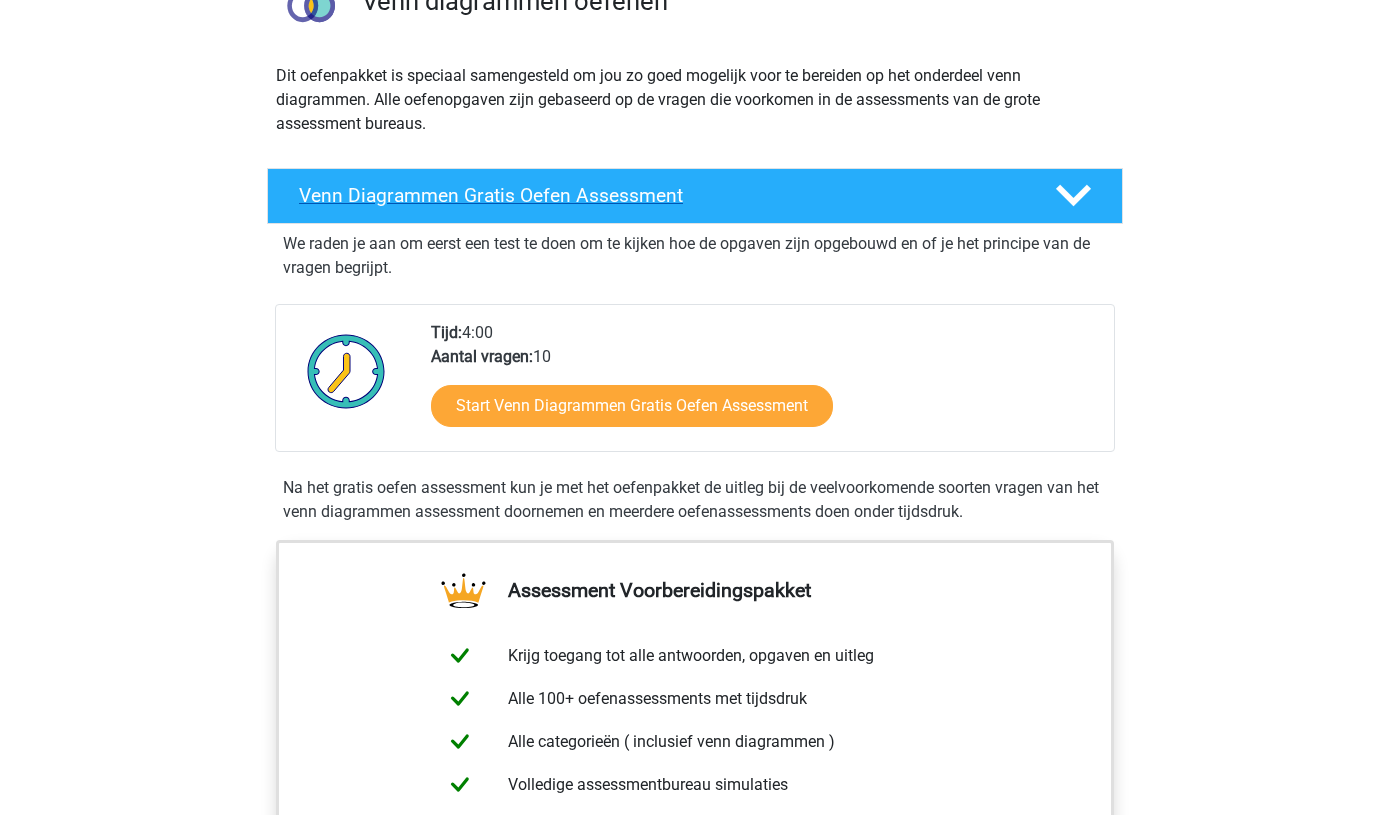 scroll, scrollTop: 179, scrollLeft: 0, axis: vertical 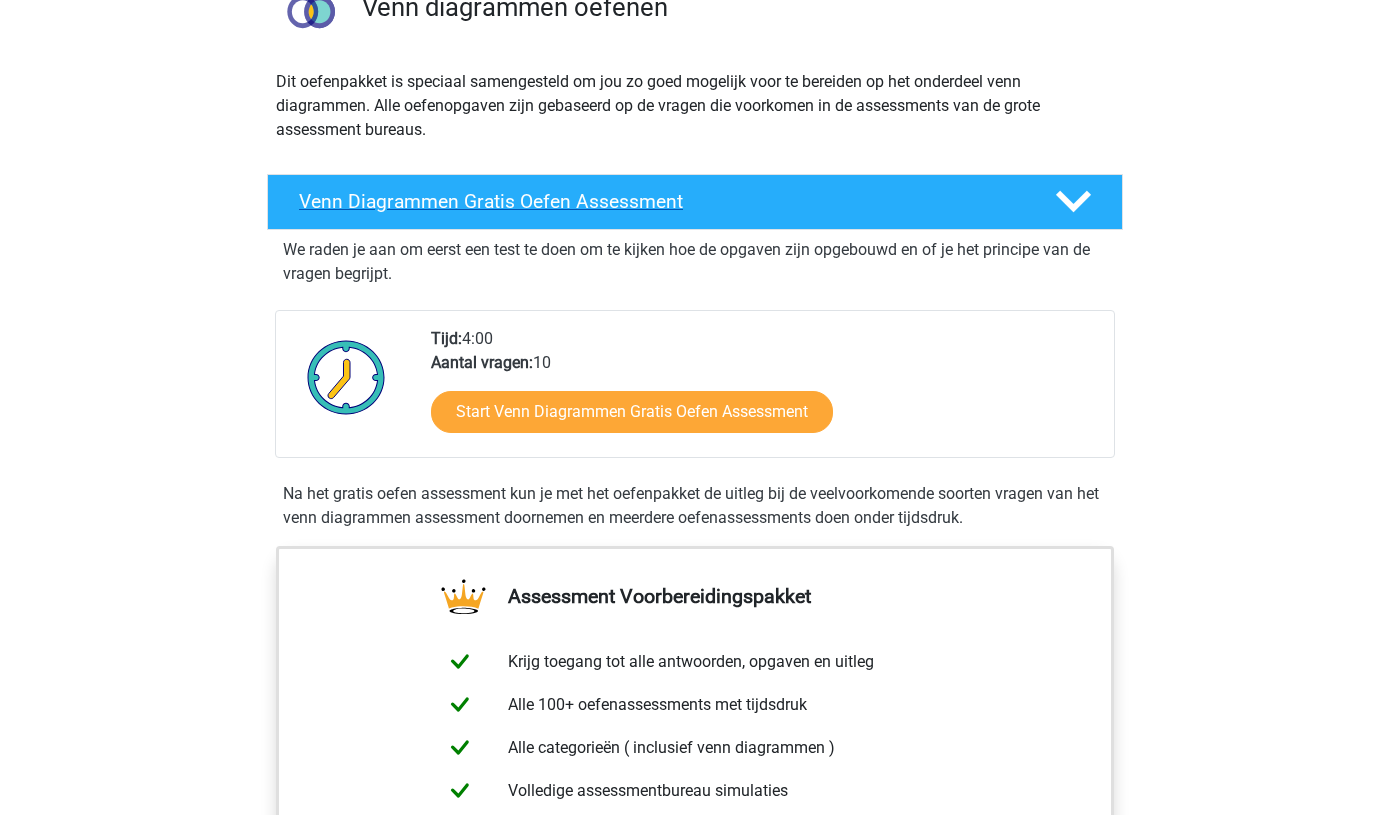 click 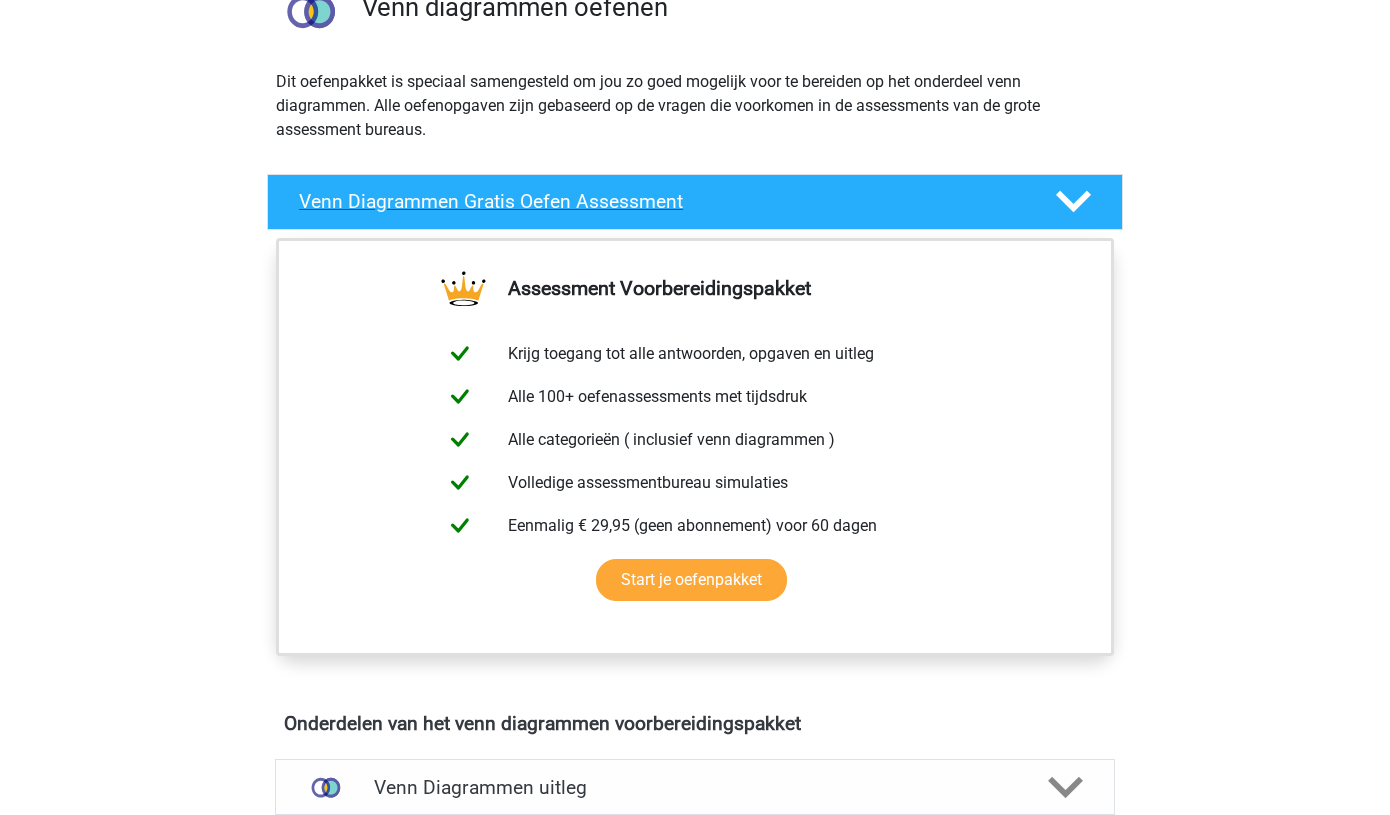 click 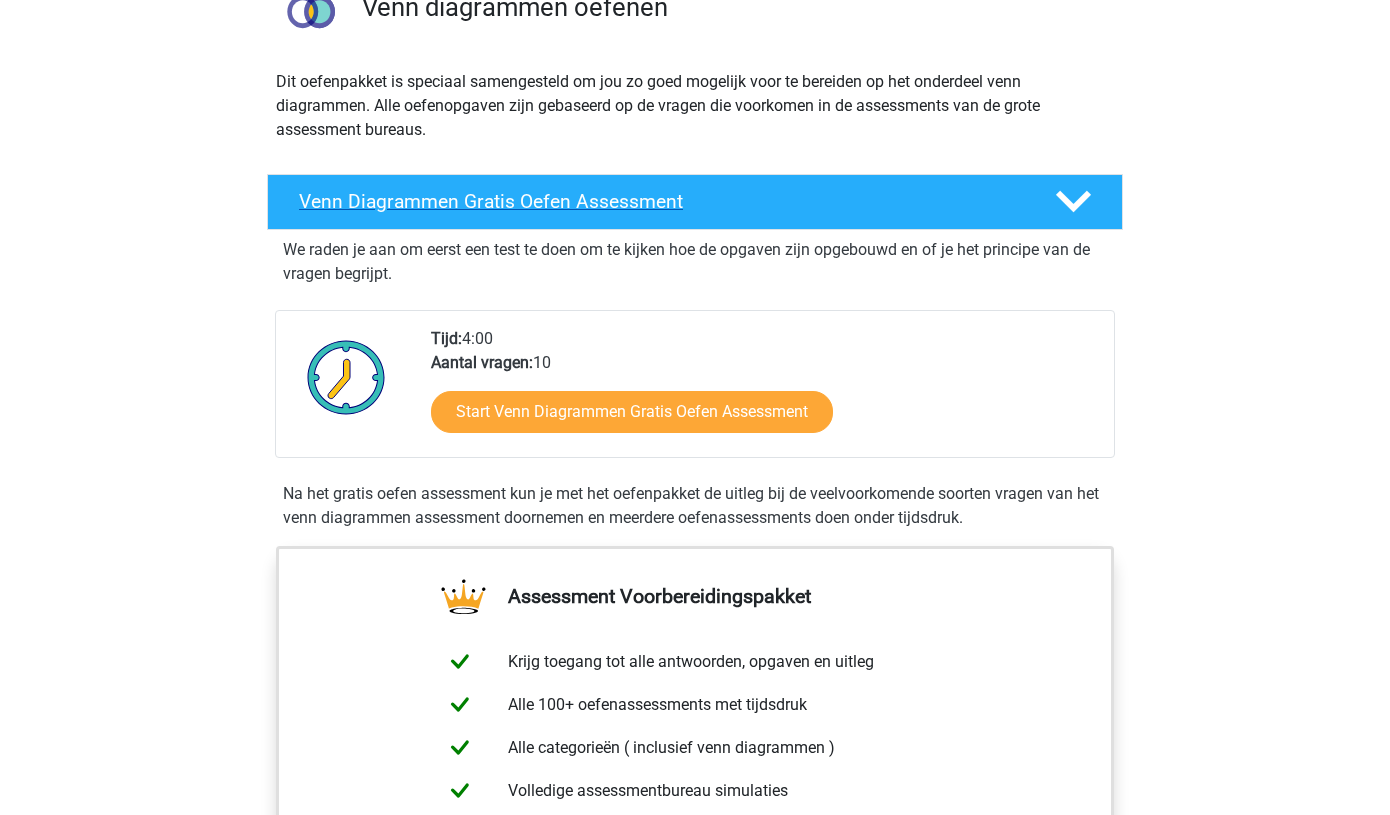 scroll, scrollTop: 523, scrollLeft: 0, axis: vertical 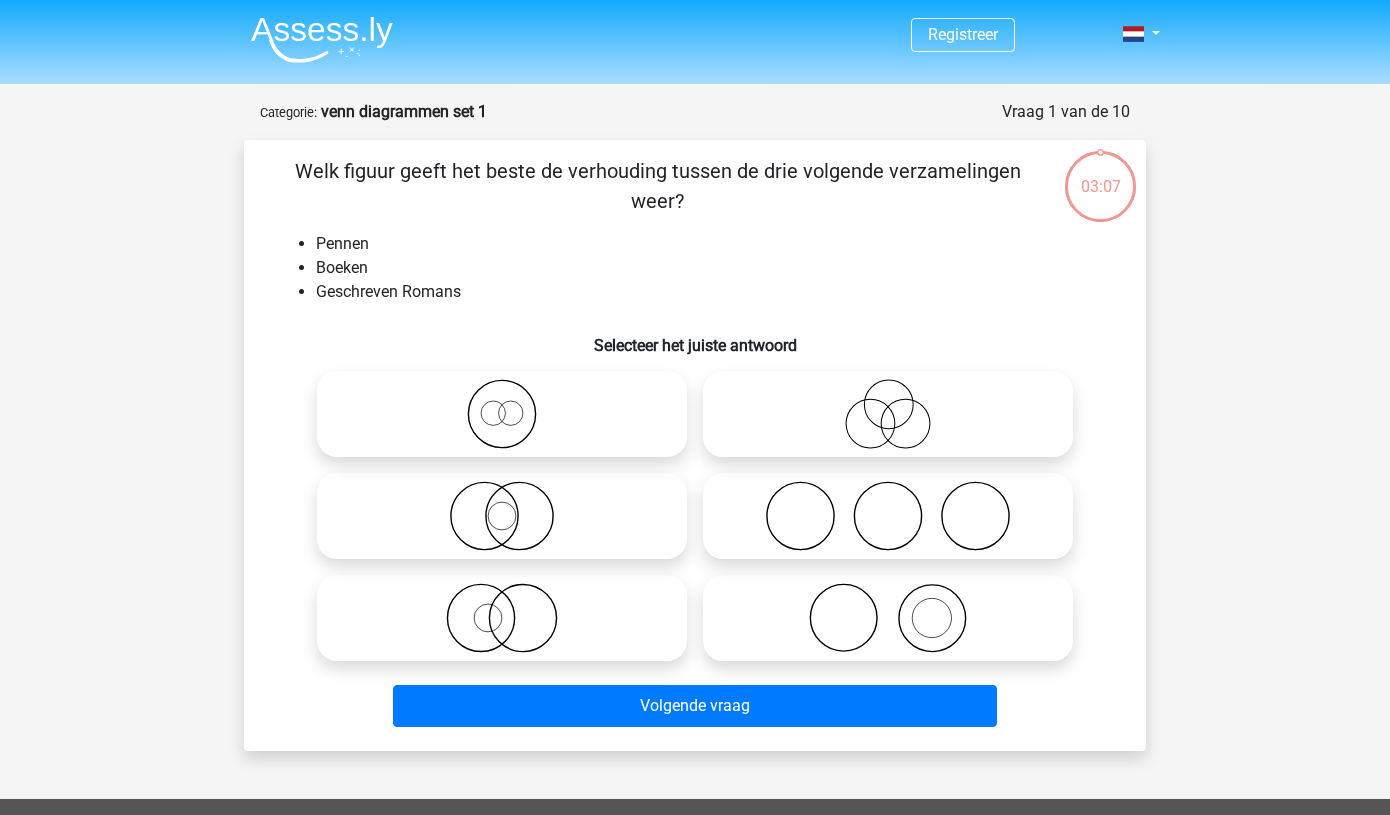 click 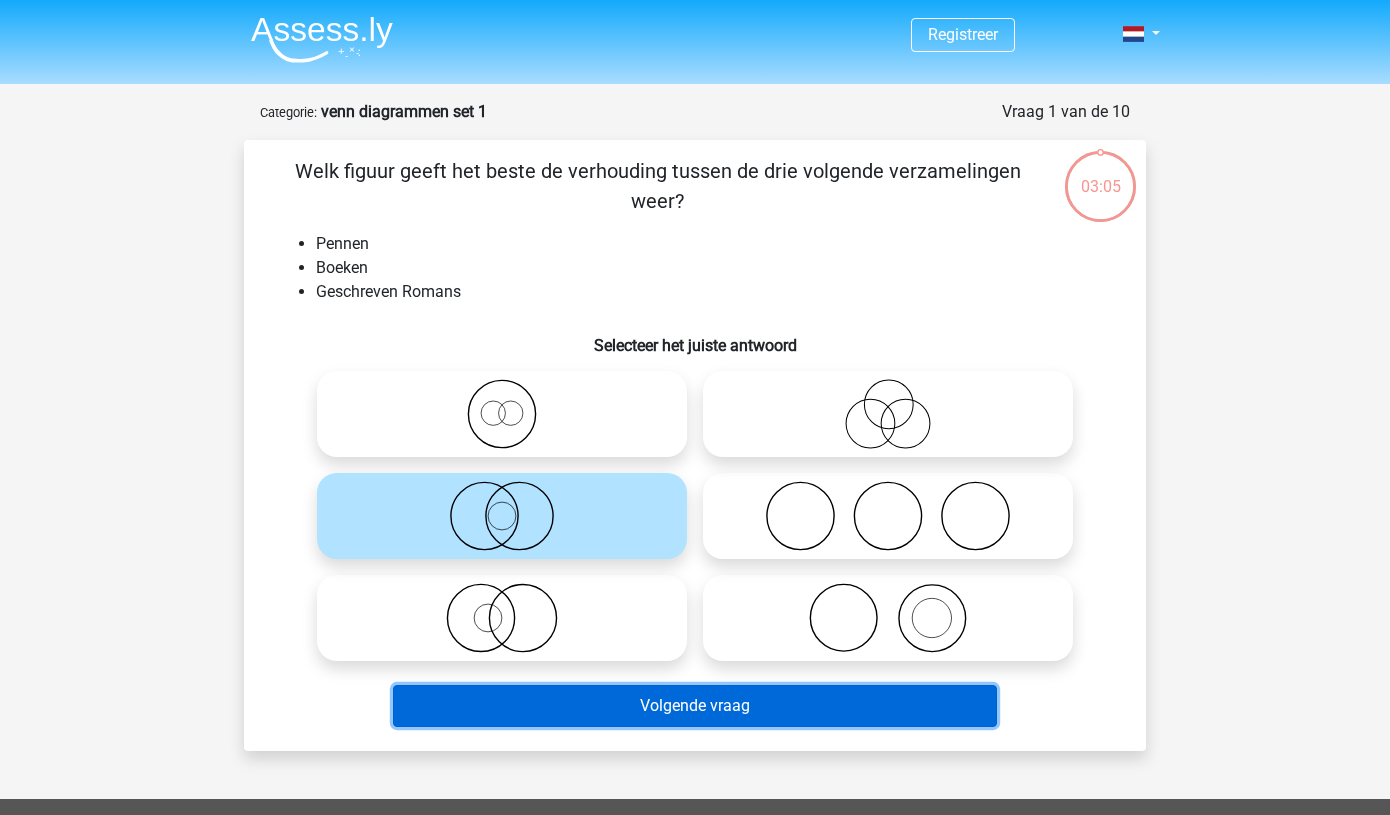 click on "Volgende vraag" at bounding box center (695, 706) 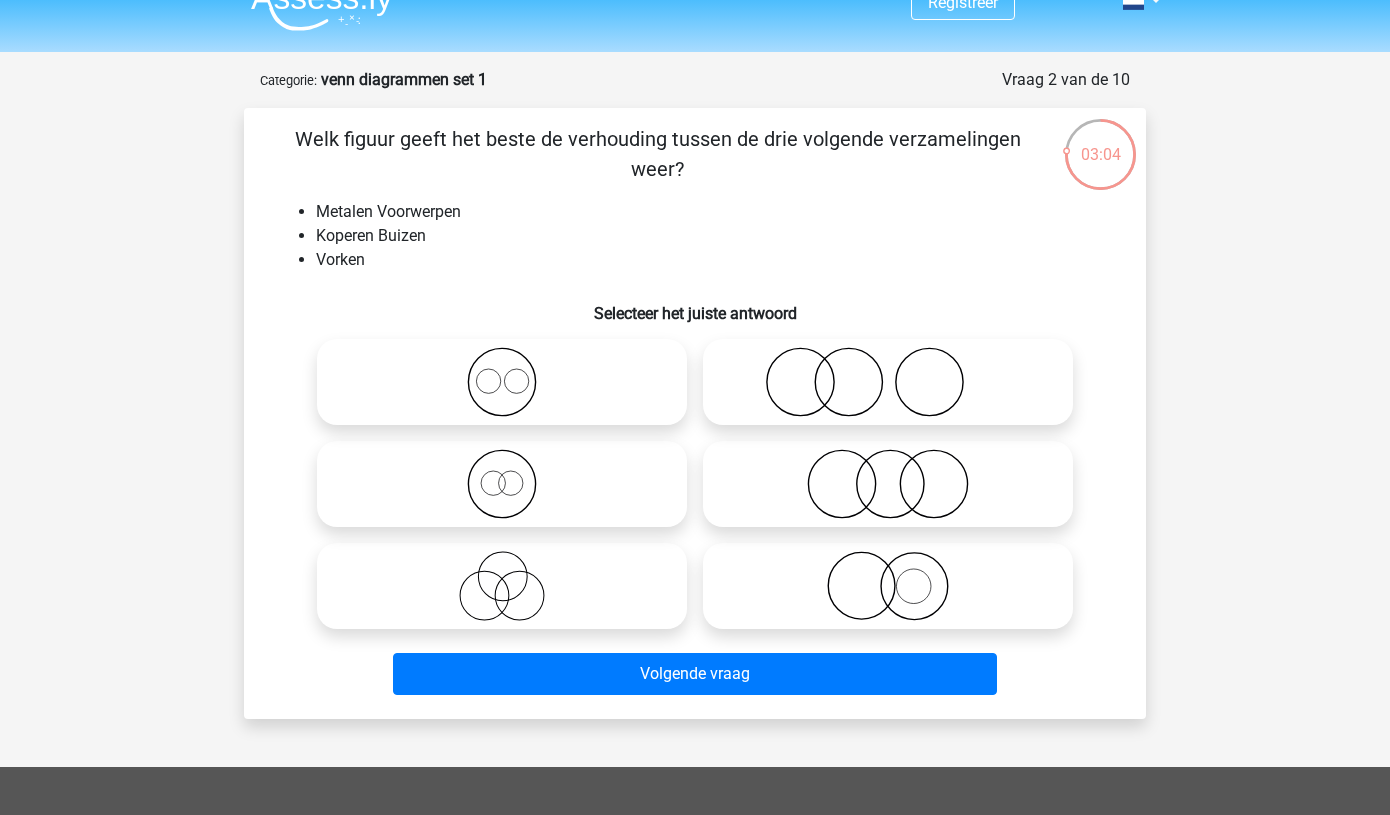 scroll, scrollTop: 30, scrollLeft: 0, axis: vertical 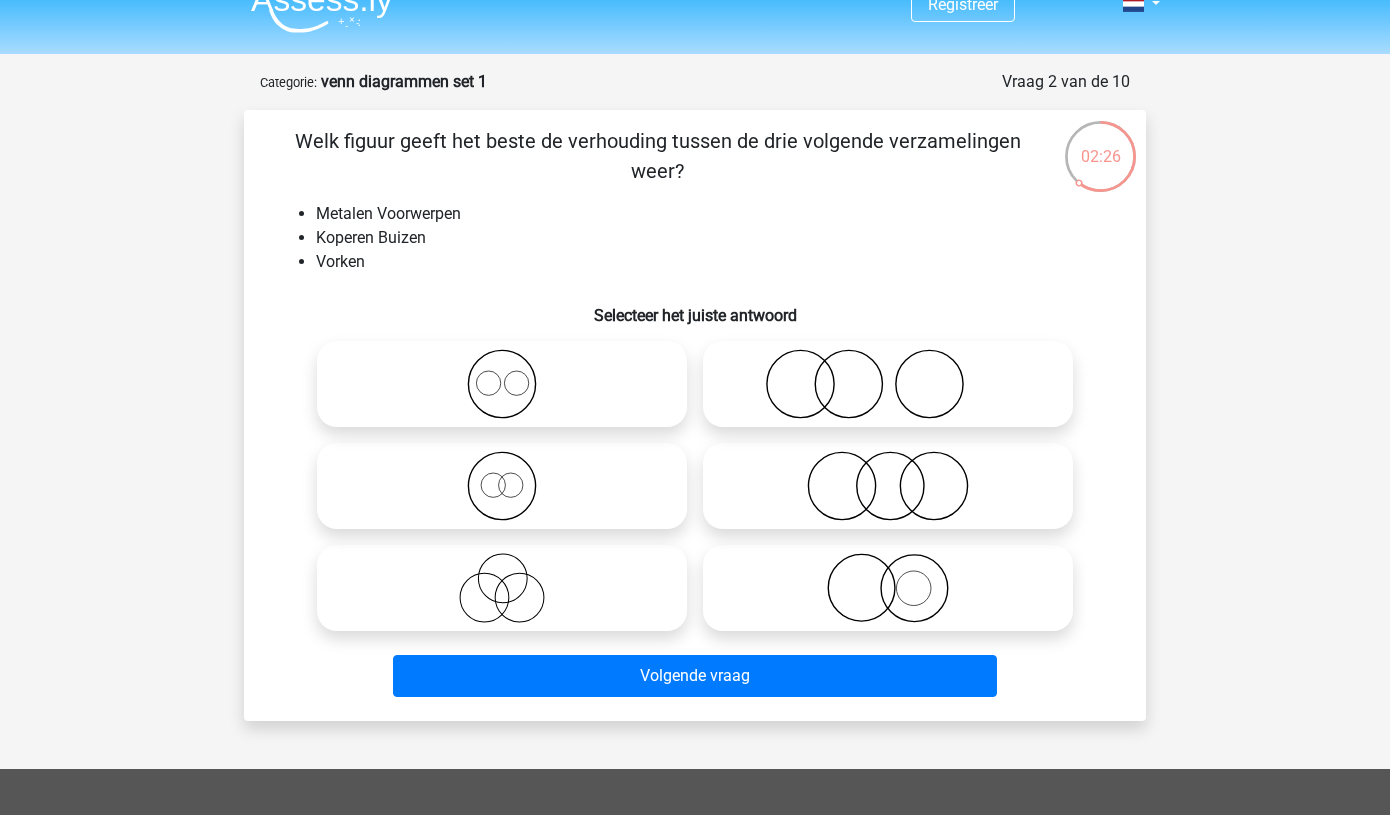 click 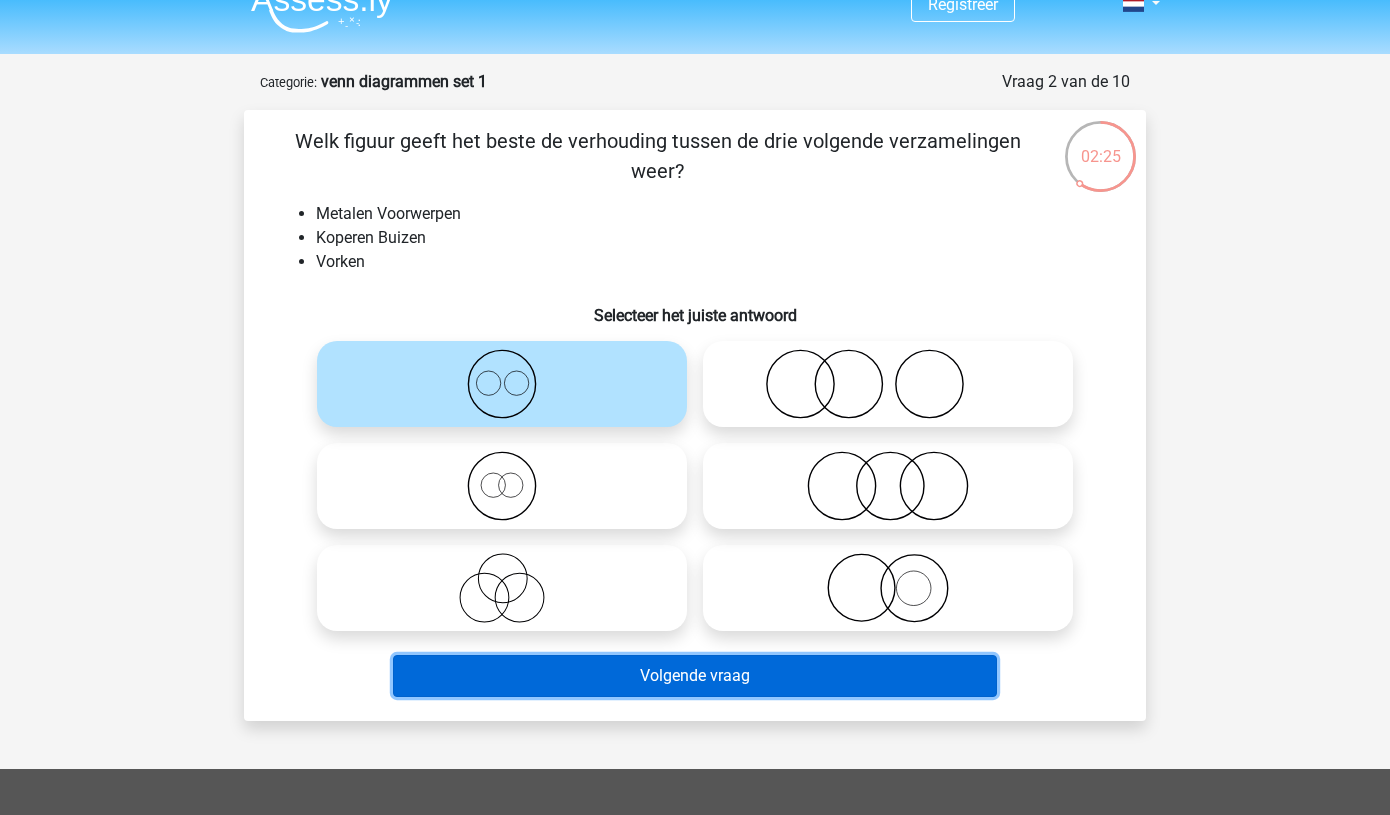 click on "Volgende vraag" at bounding box center (695, 676) 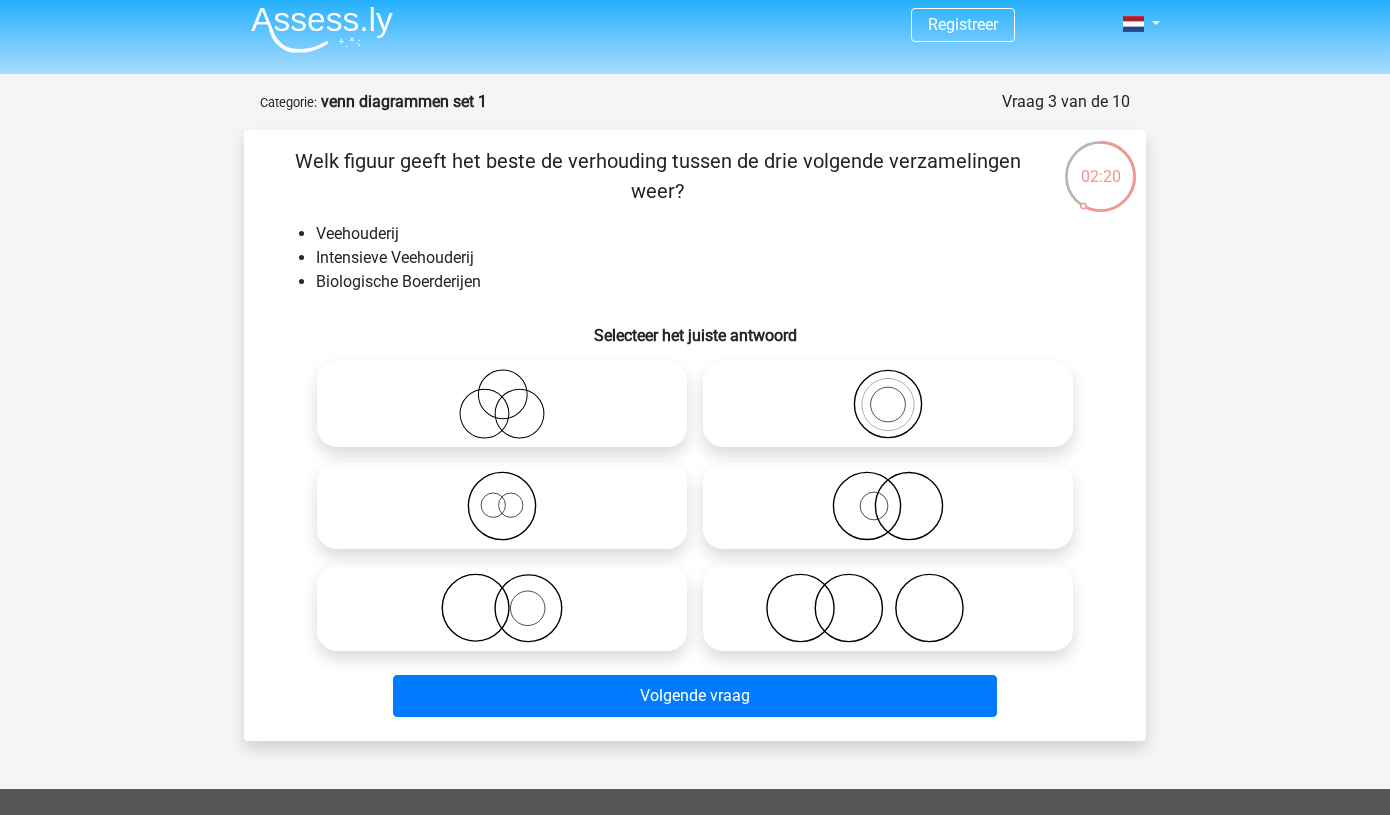 scroll, scrollTop: 9, scrollLeft: 0, axis: vertical 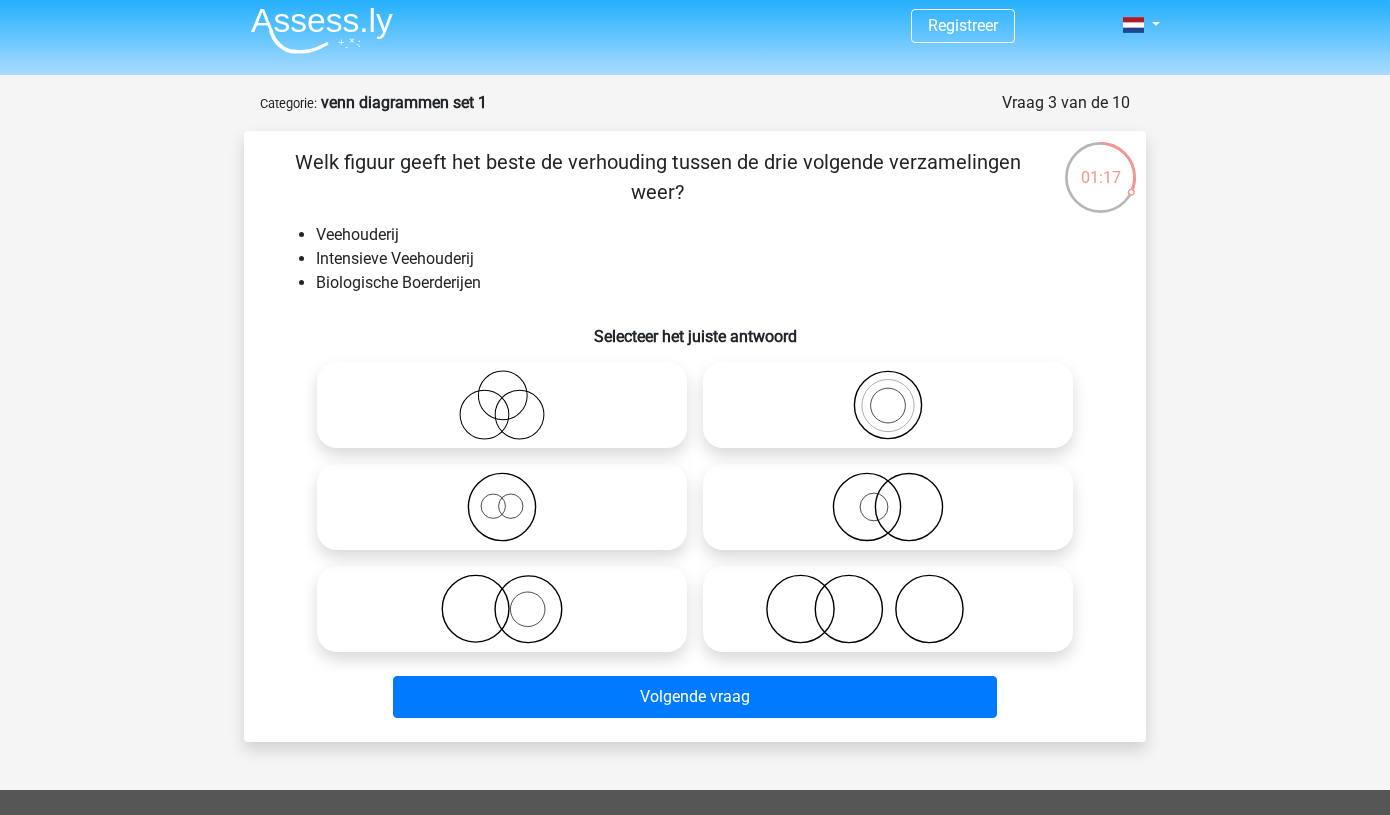 click 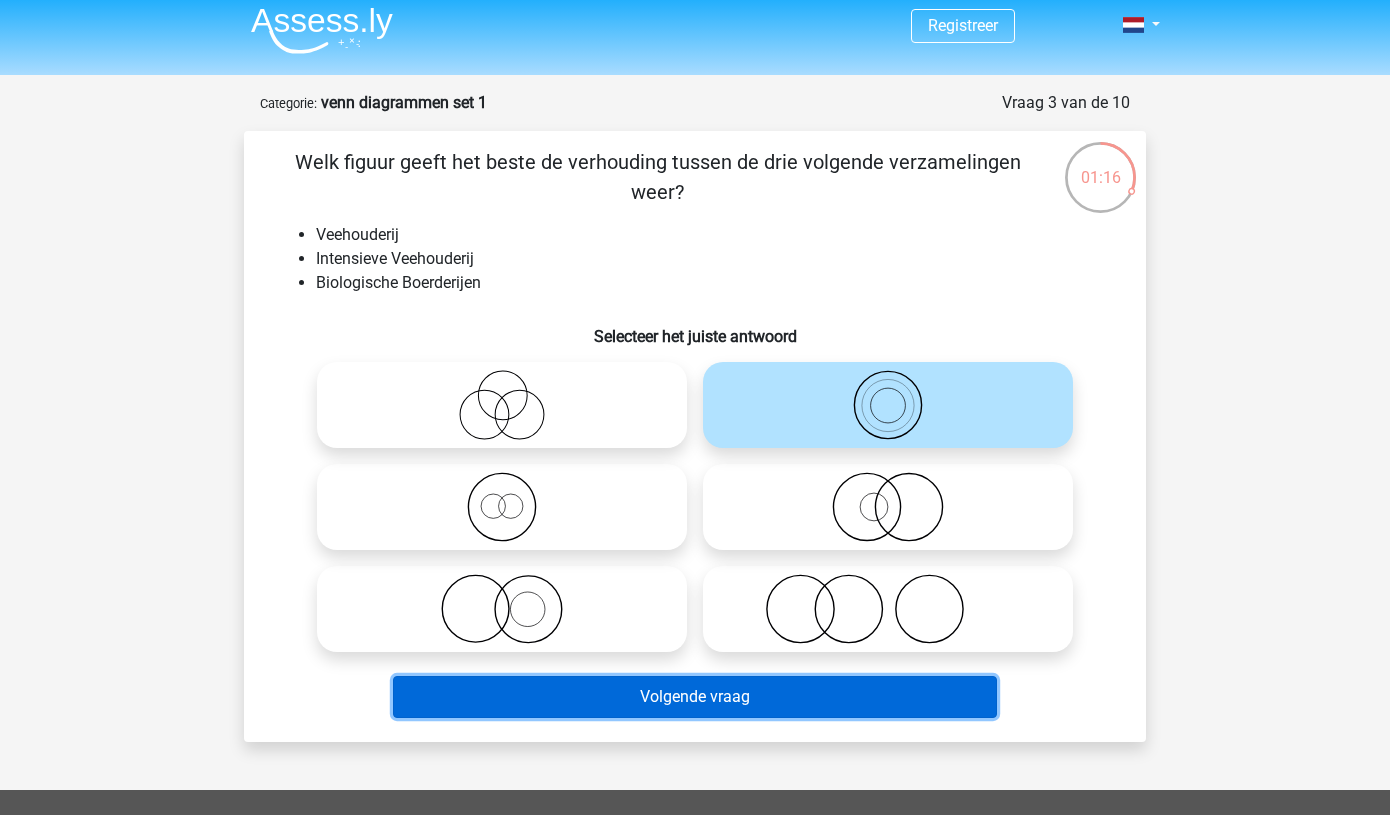 click on "Volgende vraag" at bounding box center (695, 697) 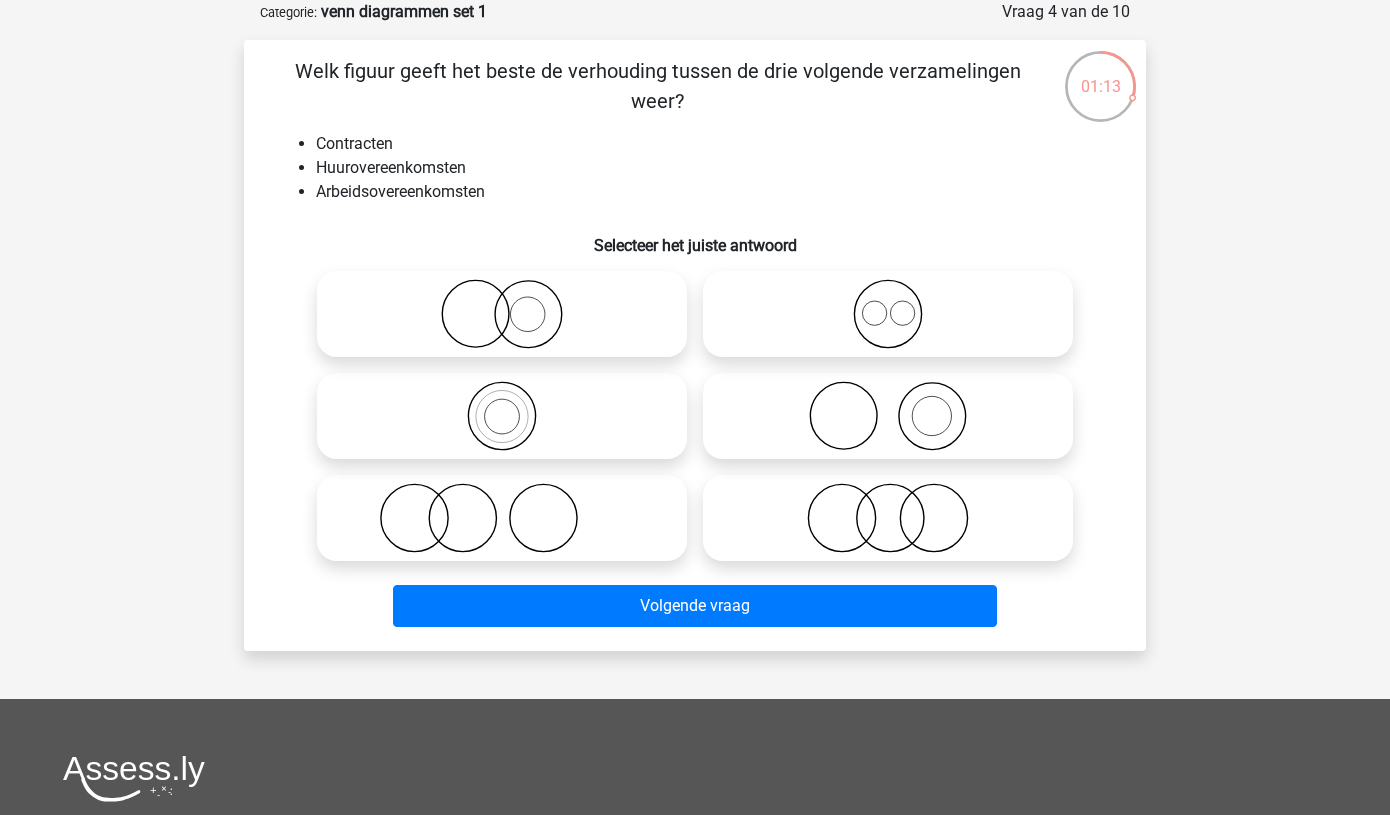 scroll, scrollTop: 0, scrollLeft: 0, axis: both 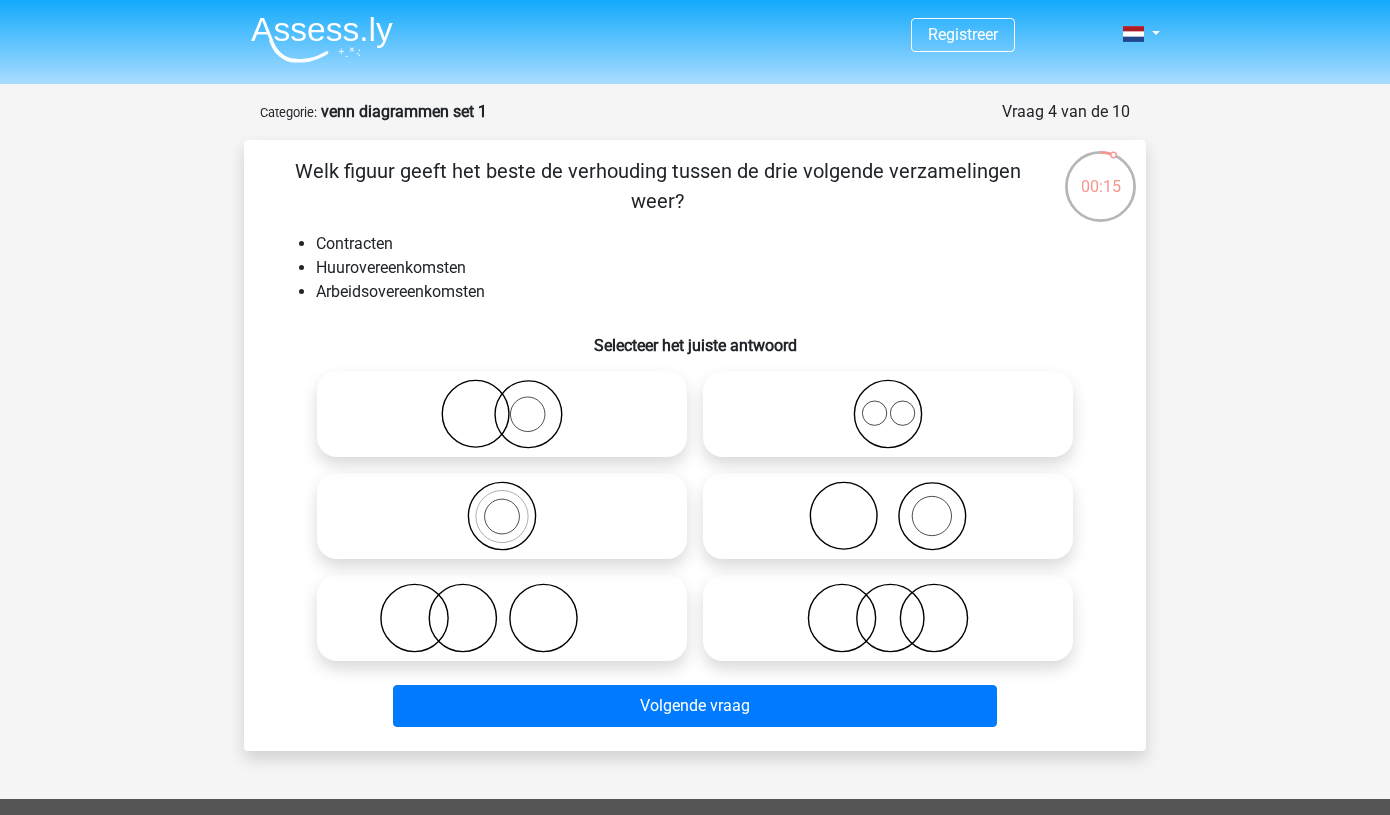 click 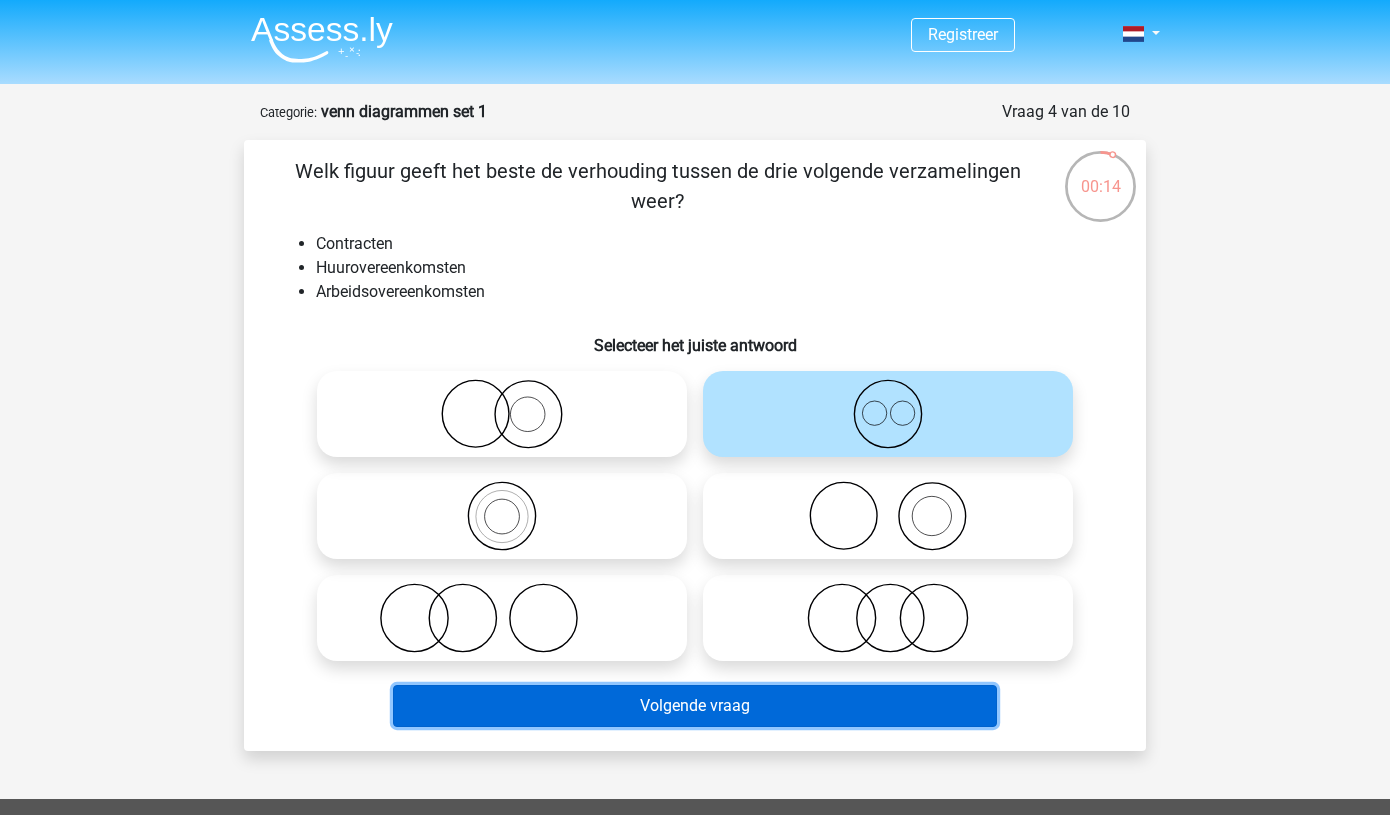 click on "Volgende vraag" at bounding box center [695, 706] 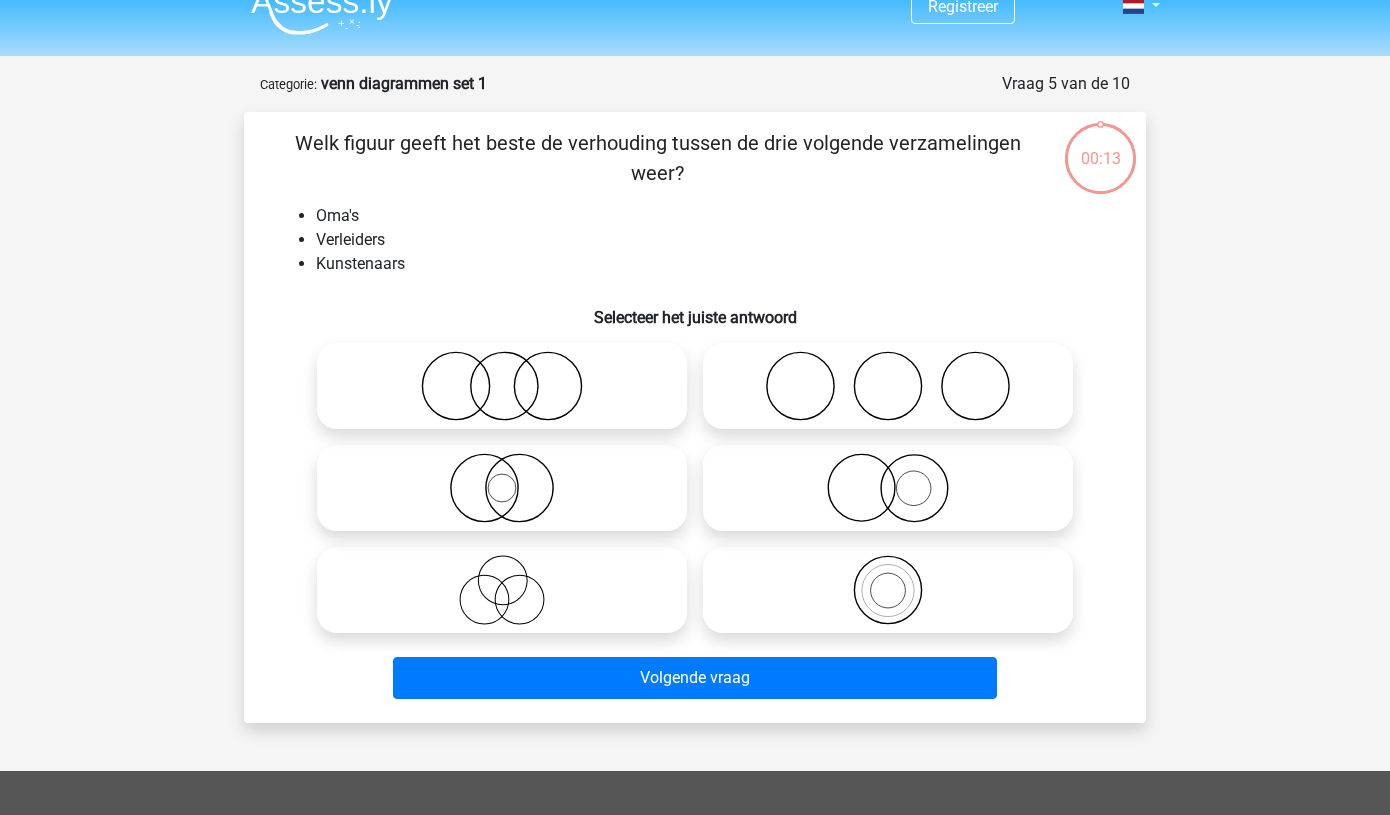 scroll, scrollTop: 0, scrollLeft: 0, axis: both 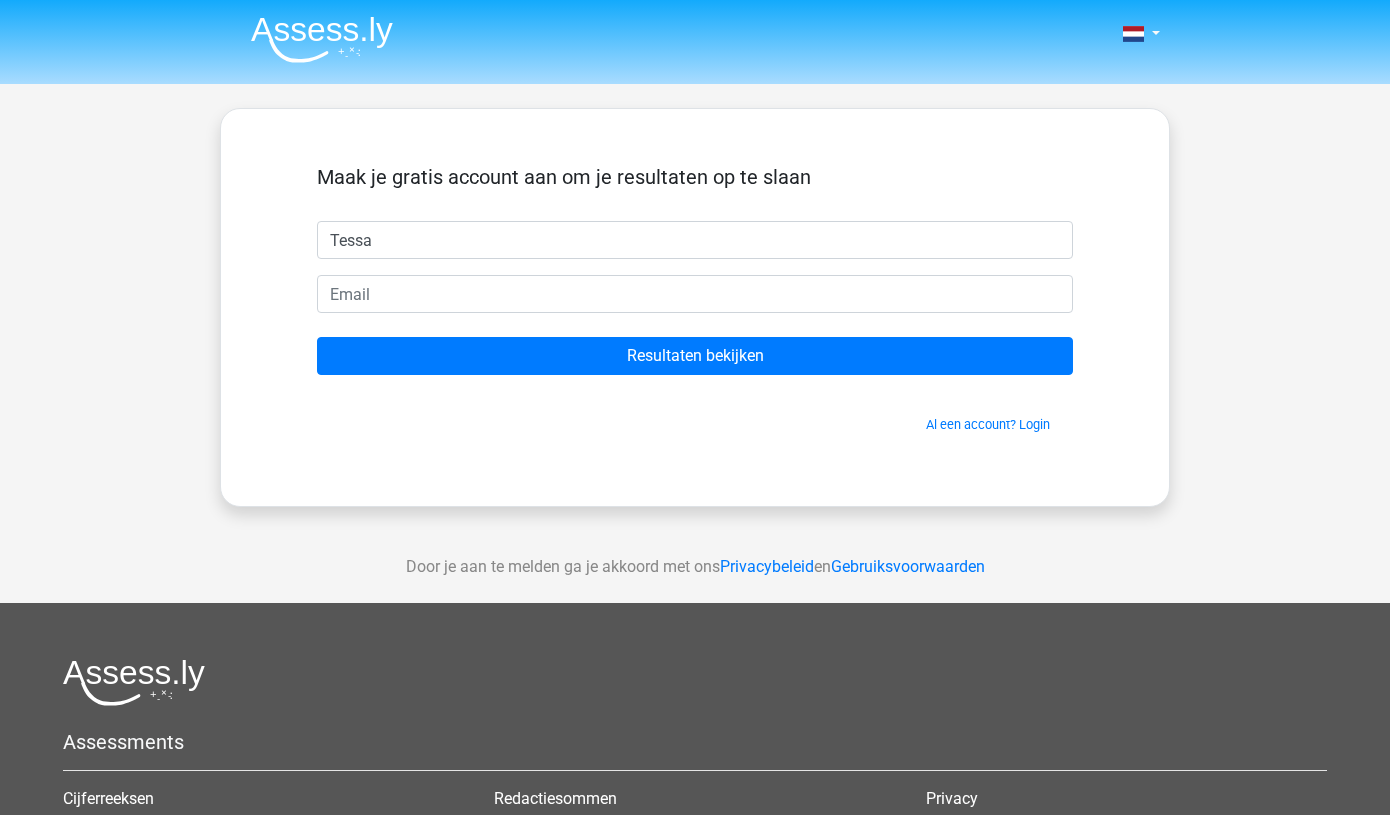 type on "Tessa" 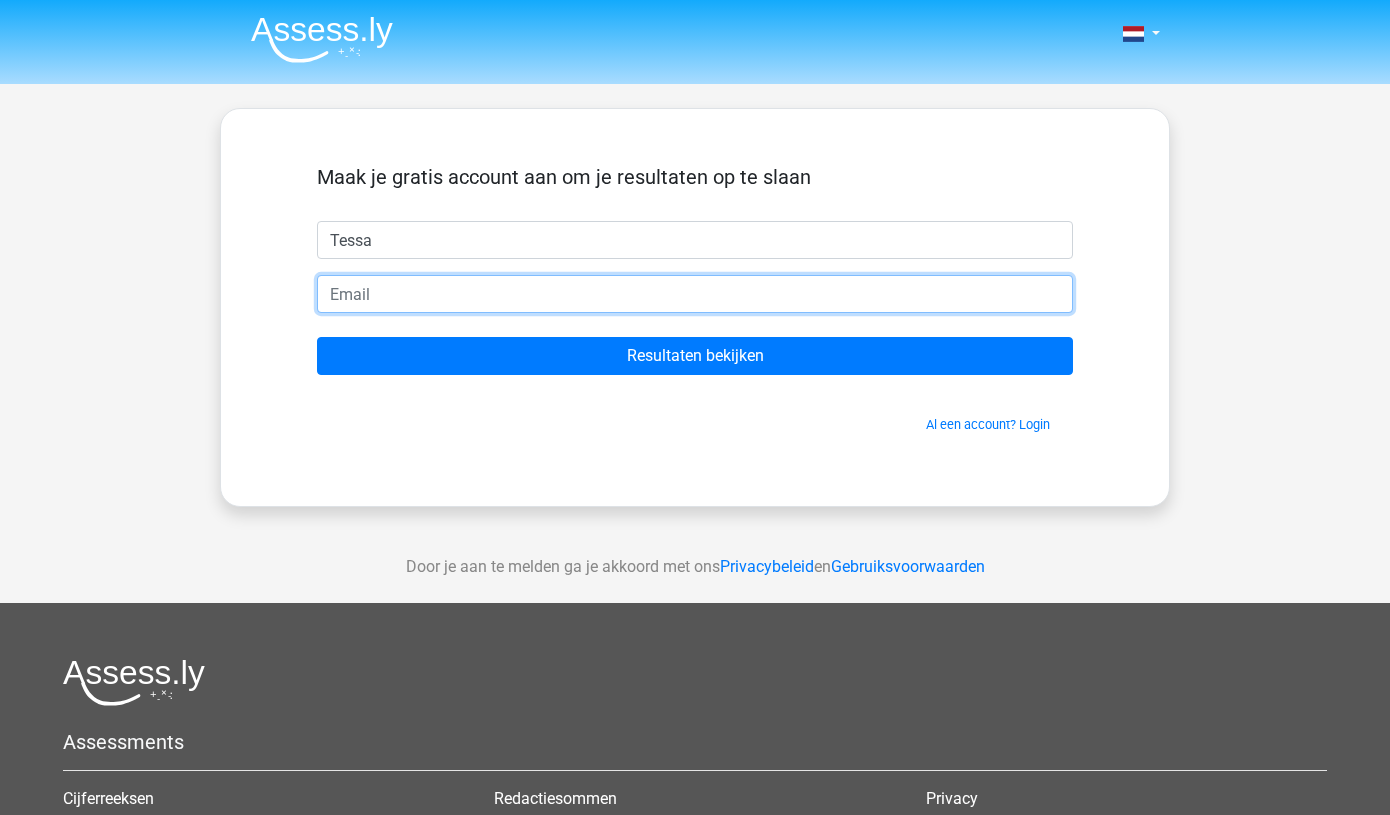 click at bounding box center [695, 294] 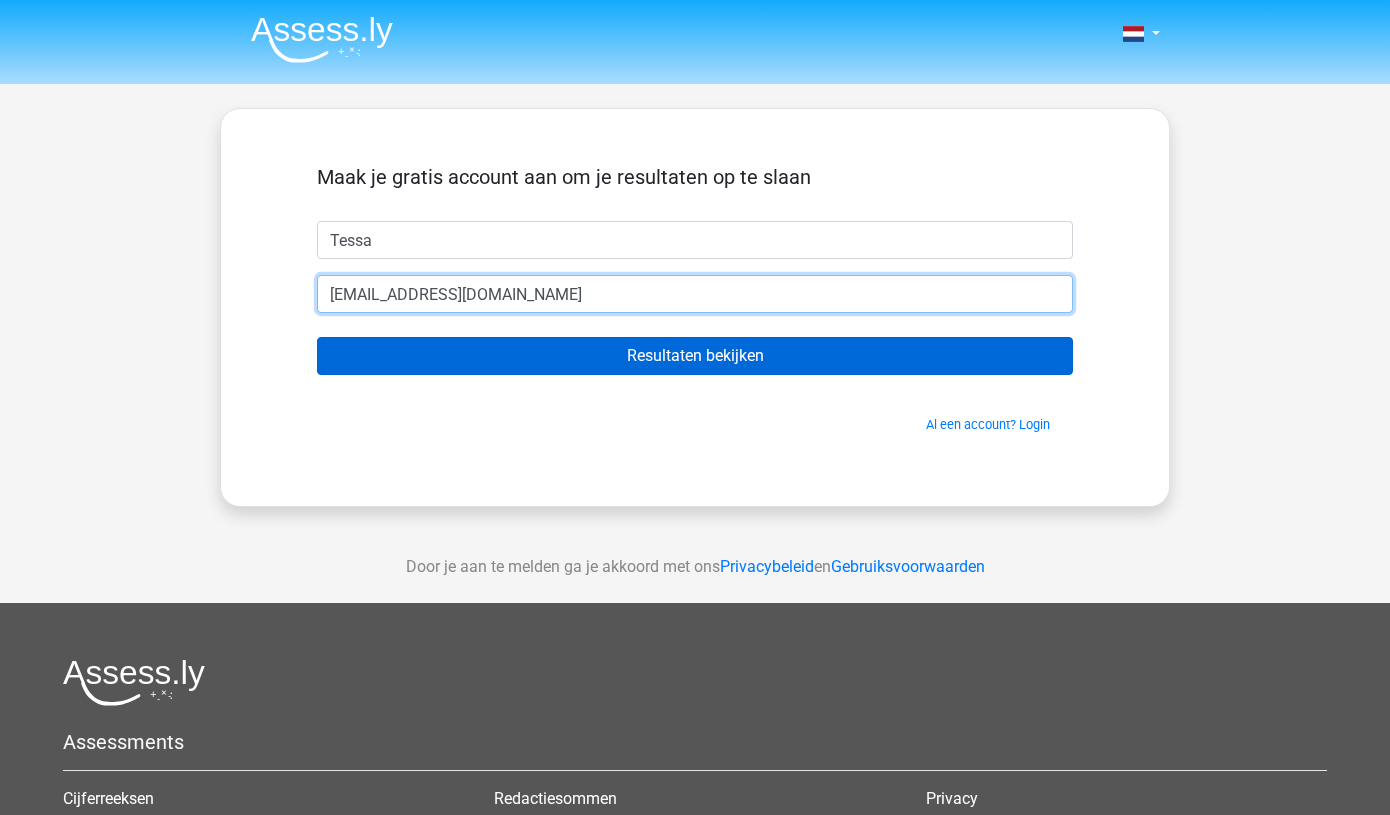type on "[EMAIL_ADDRESS][DOMAIN_NAME]" 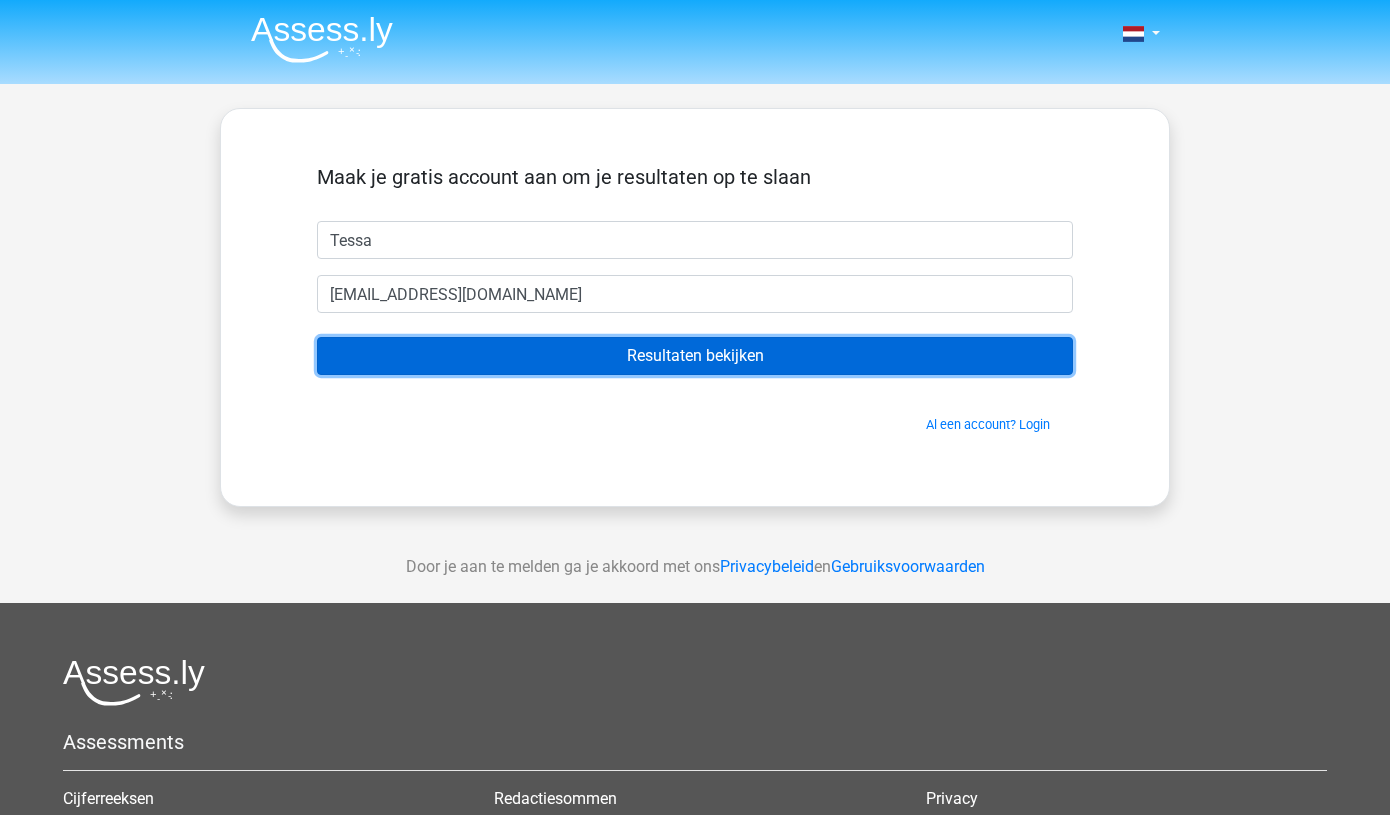 click on "Resultaten bekijken" at bounding box center (695, 356) 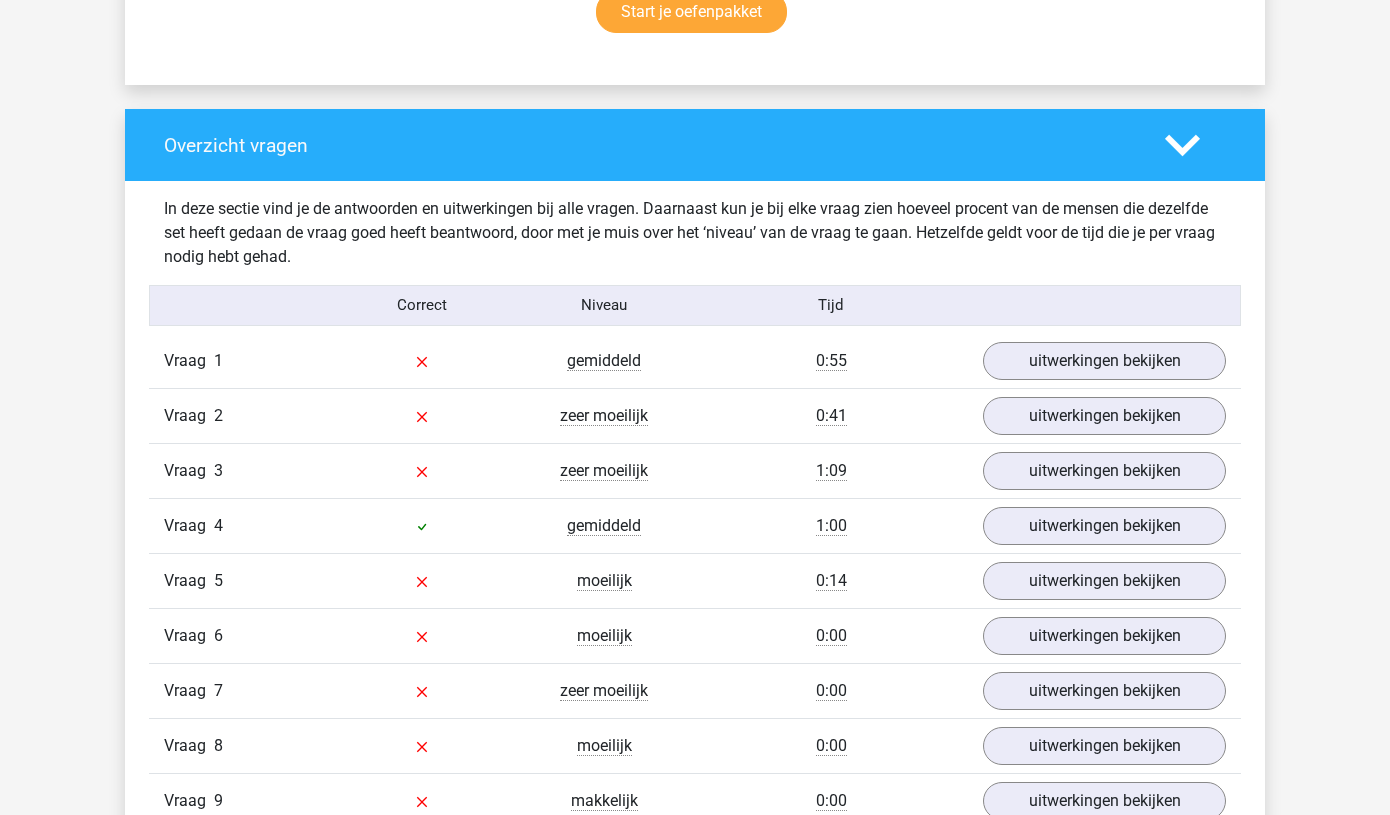 scroll, scrollTop: 1390, scrollLeft: 0, axis: vertical 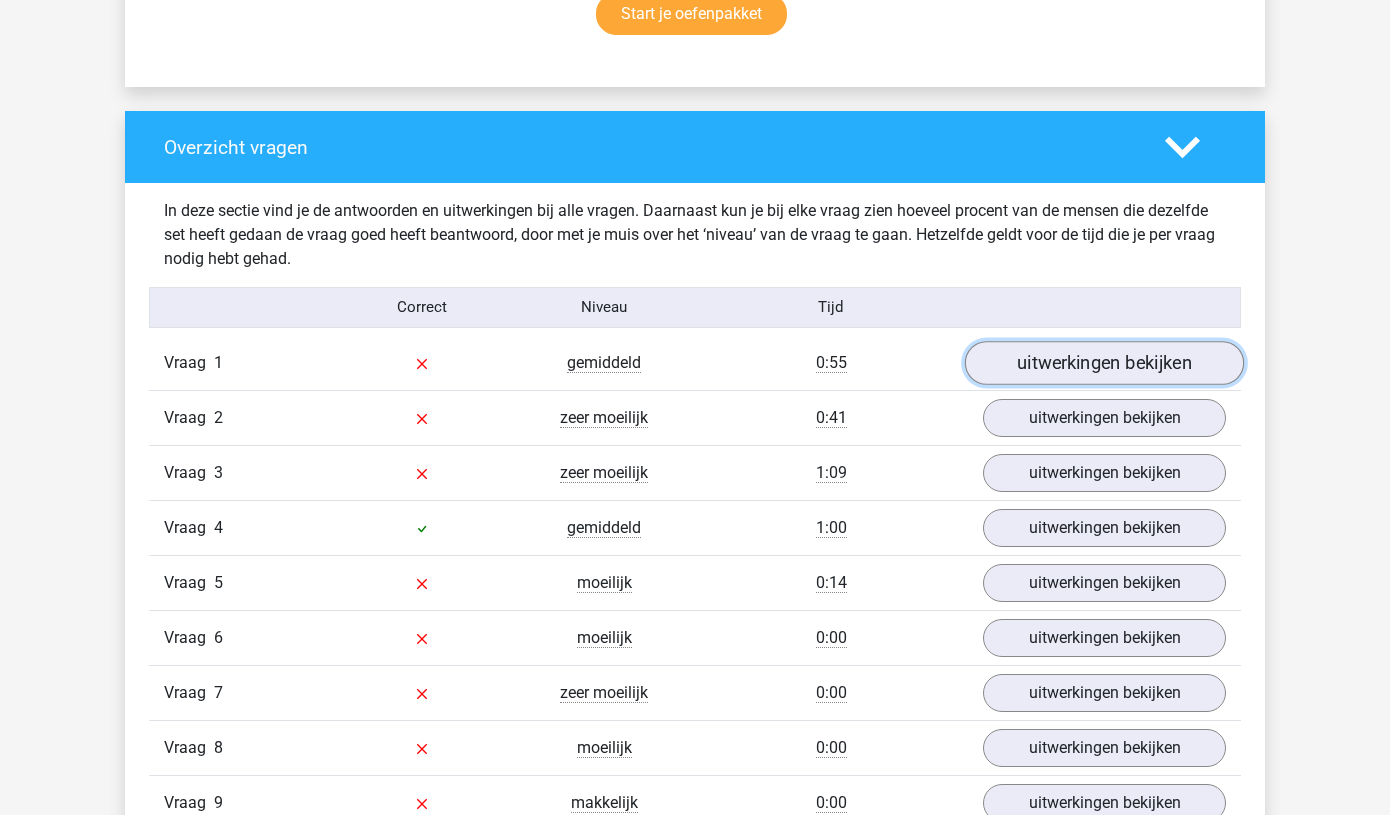 click on "uitwerkingen bekijken" at bounding box center [1104, 363] 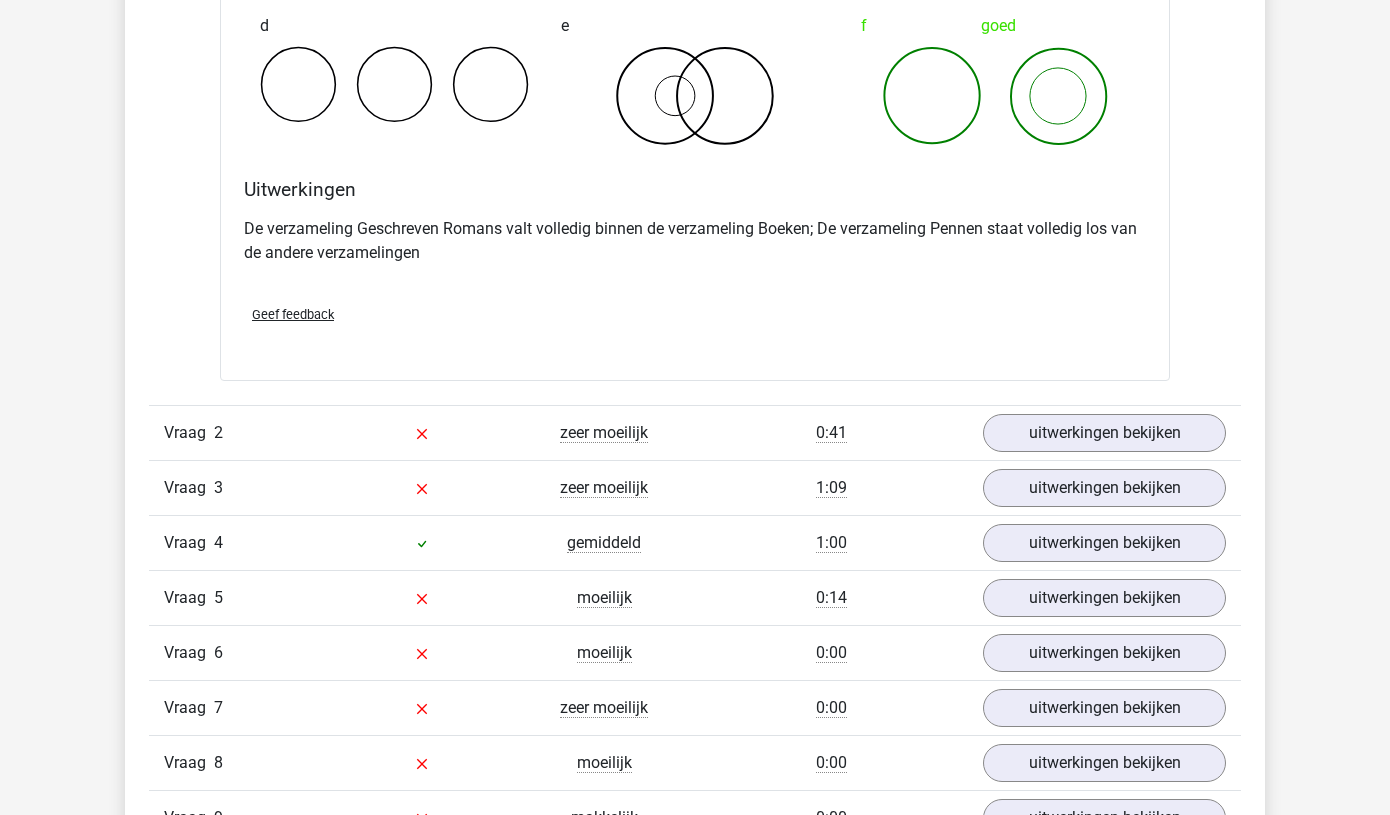 scroll, scrollTop: 2135, scrollLeft: 0, axis: vertical 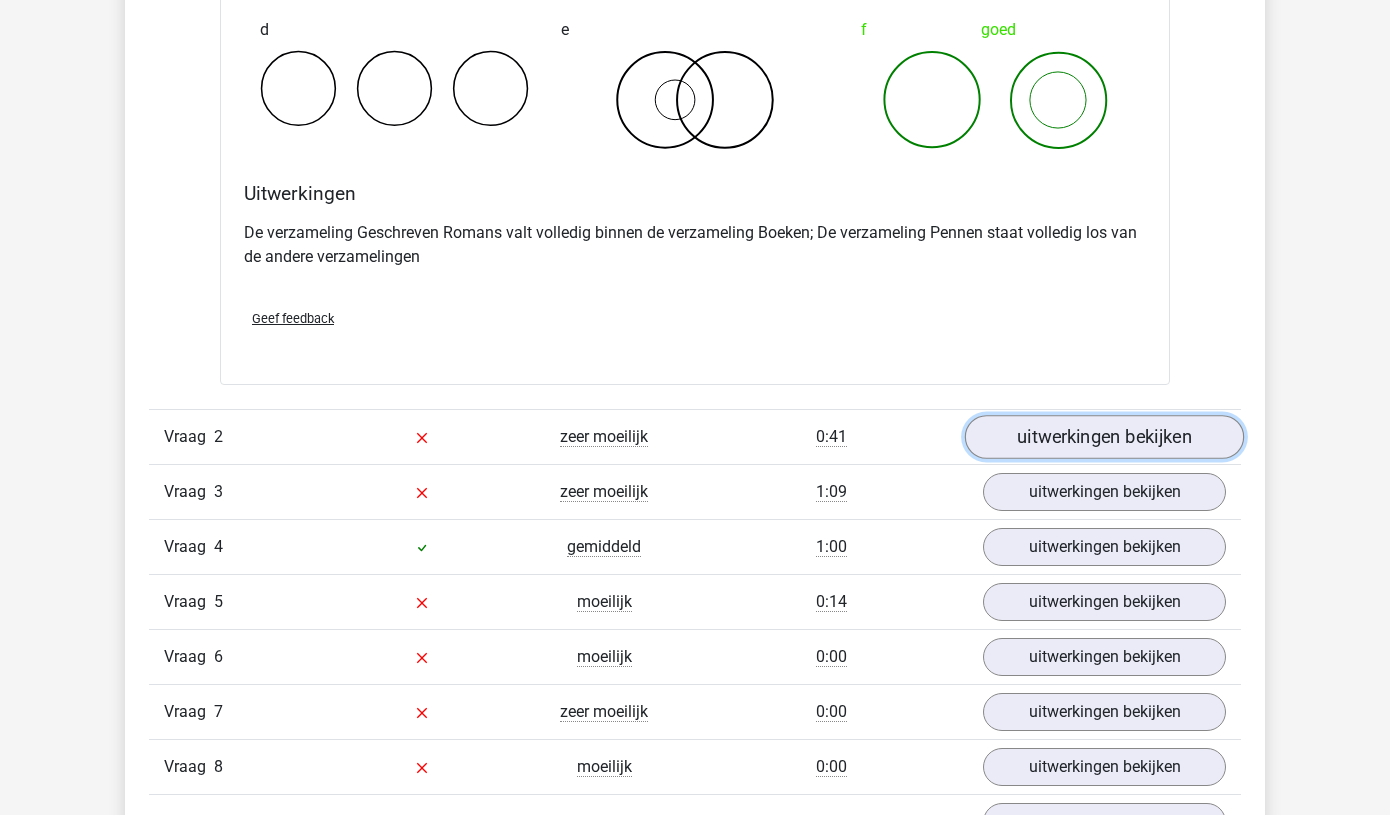 click on "uitwerkingen bekijken" at bounding box center [1104, 437] 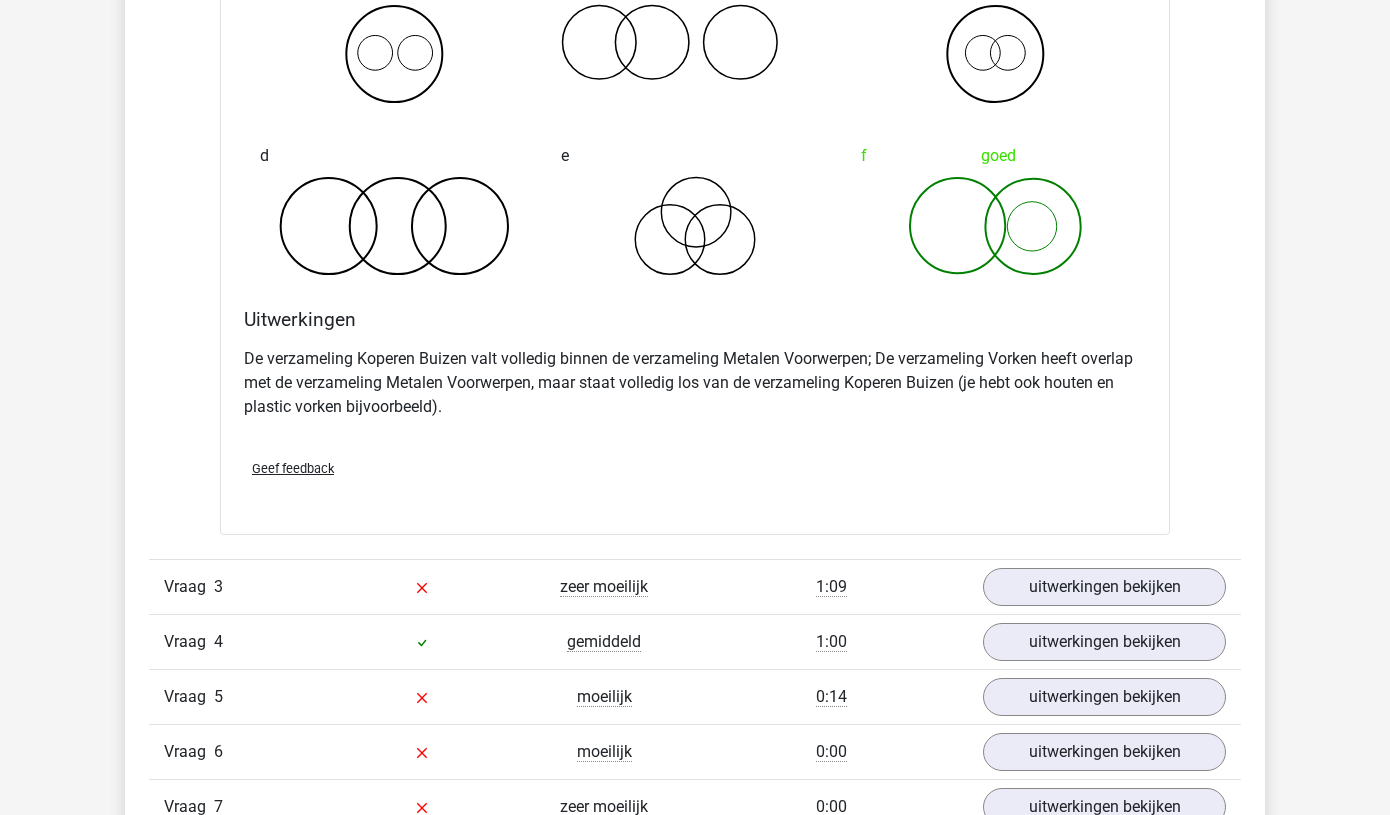 scroll, scrollTop: 2851, scrollLeft: 0, axis: vertical 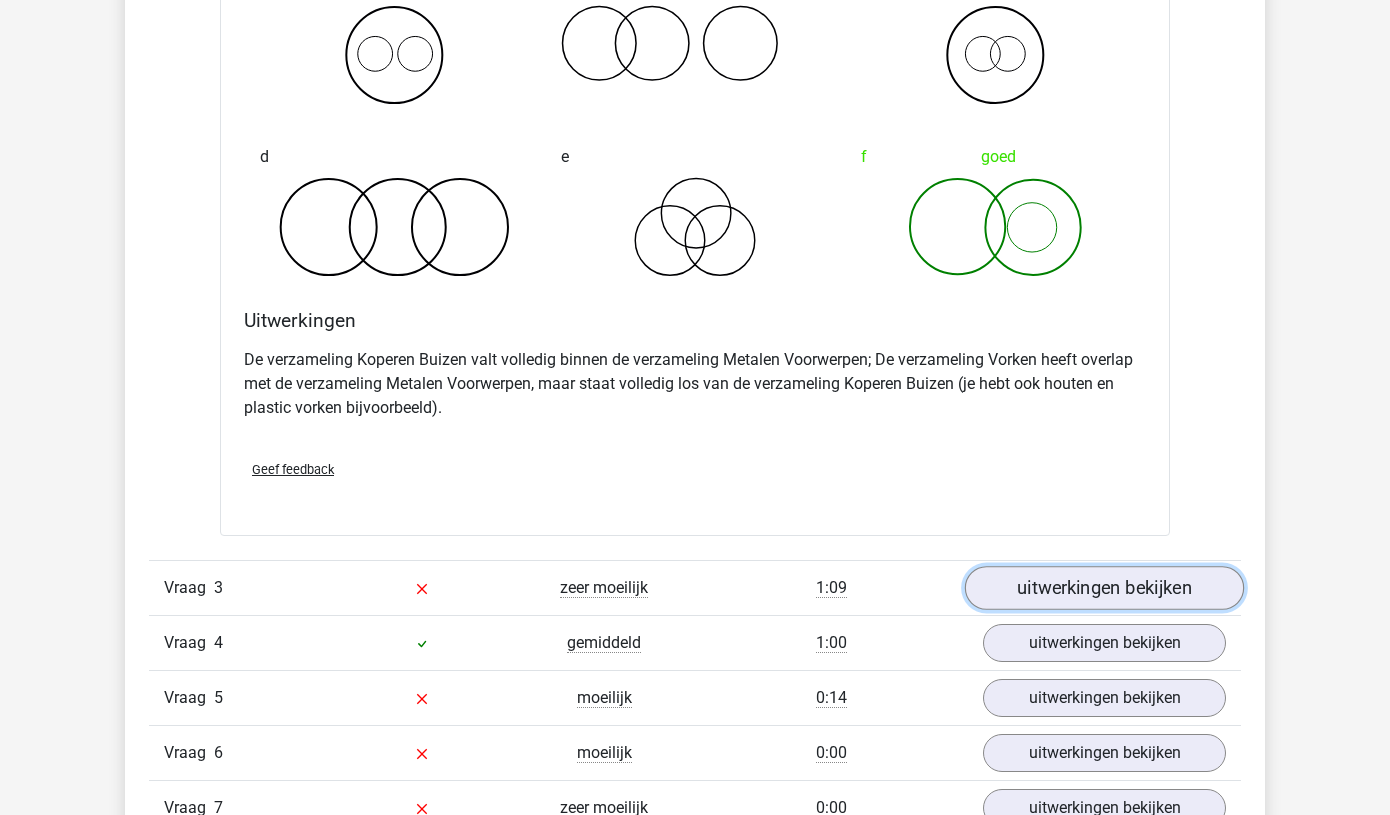 click on "uitwerkingen bekijken" at bounding box center (1104, 588) 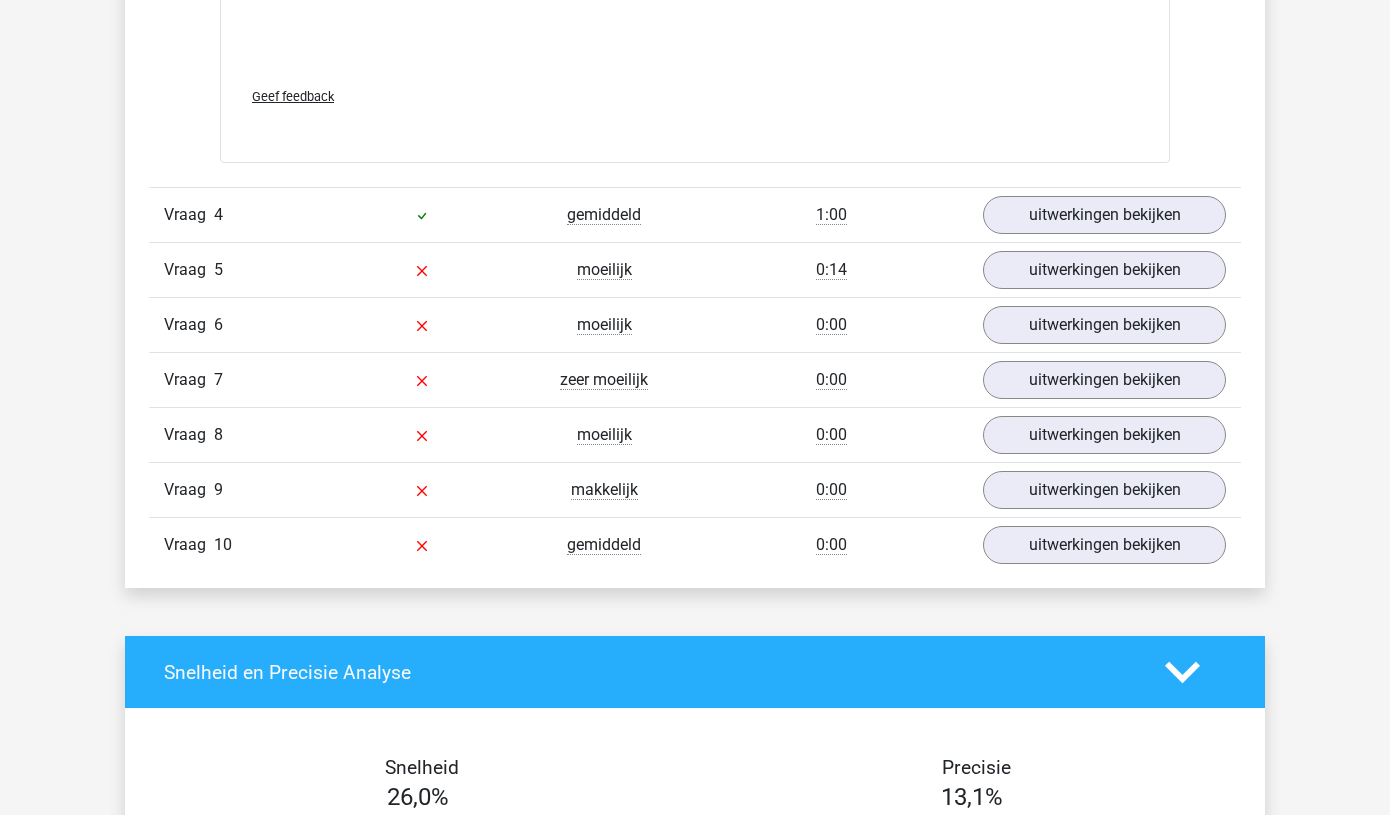 scroll, scrollTop: 4576, scrollLeft: 0, axis: vertical 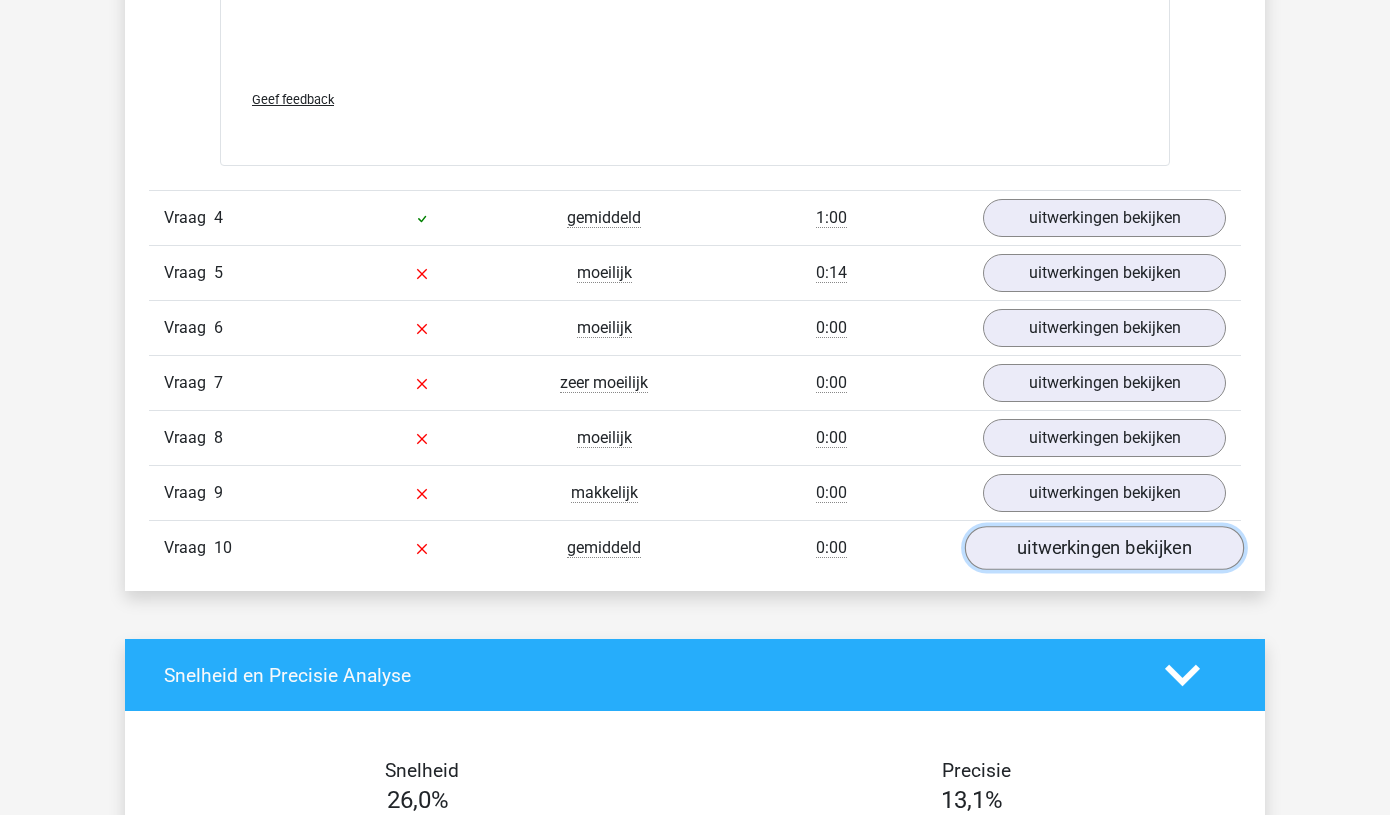 click on "uitwerkingen bekijken" at bounding box center (1104, 549) 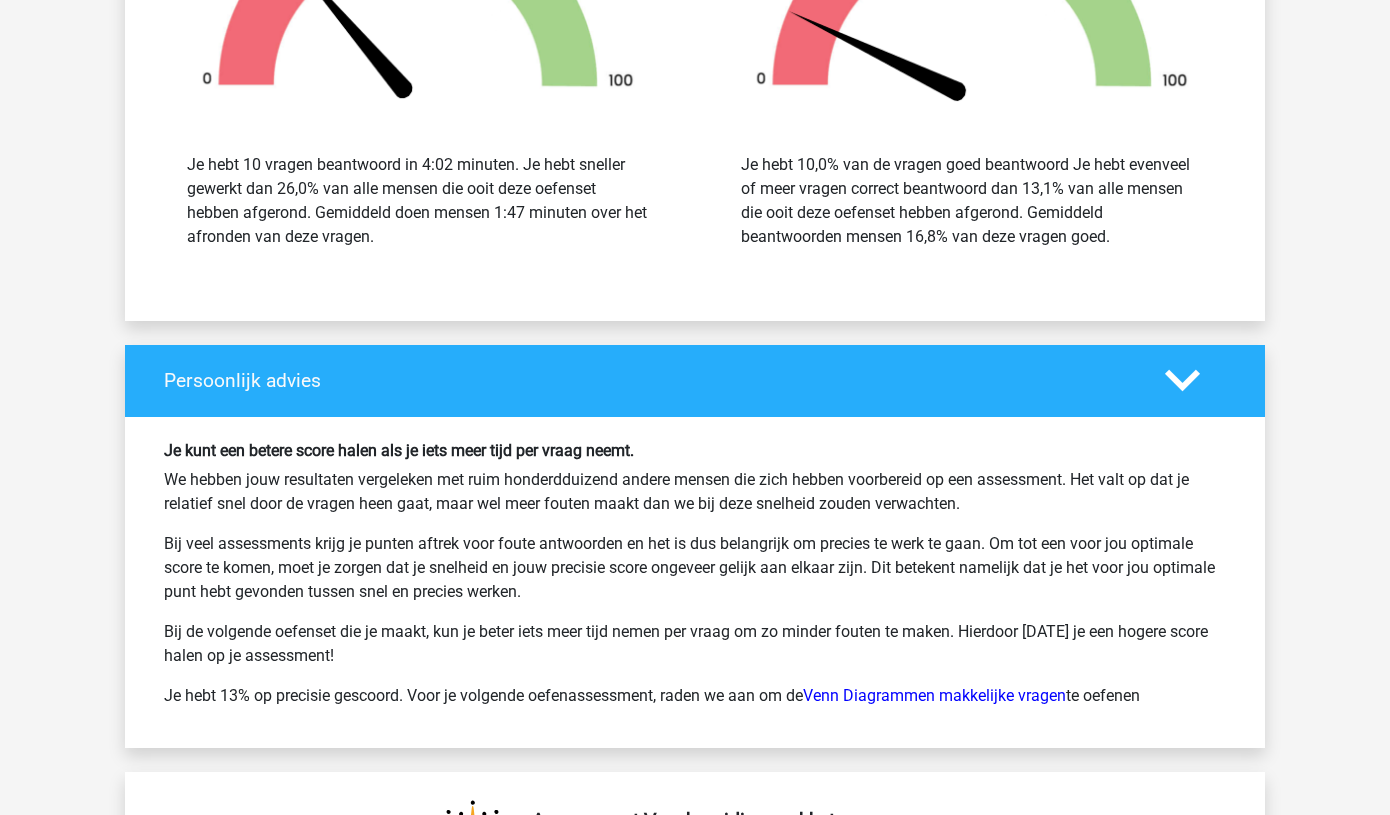 scroll, scrollTop: 6842, scrollLeft: 0, axis: vertical 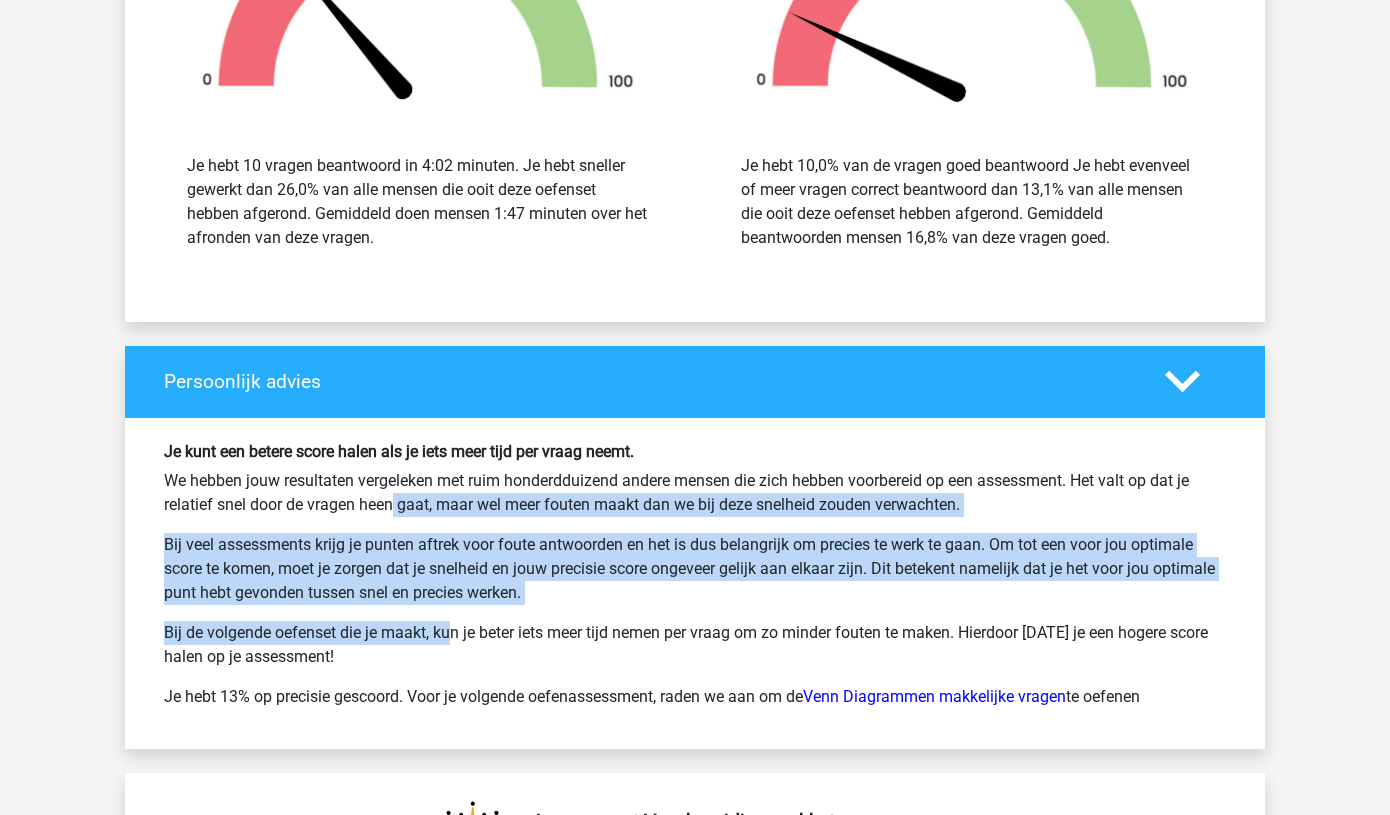drag, startPoint x: 309, startPoint y: 500, endPoint x: 370, endPoint y: 634, distance: 147.23111 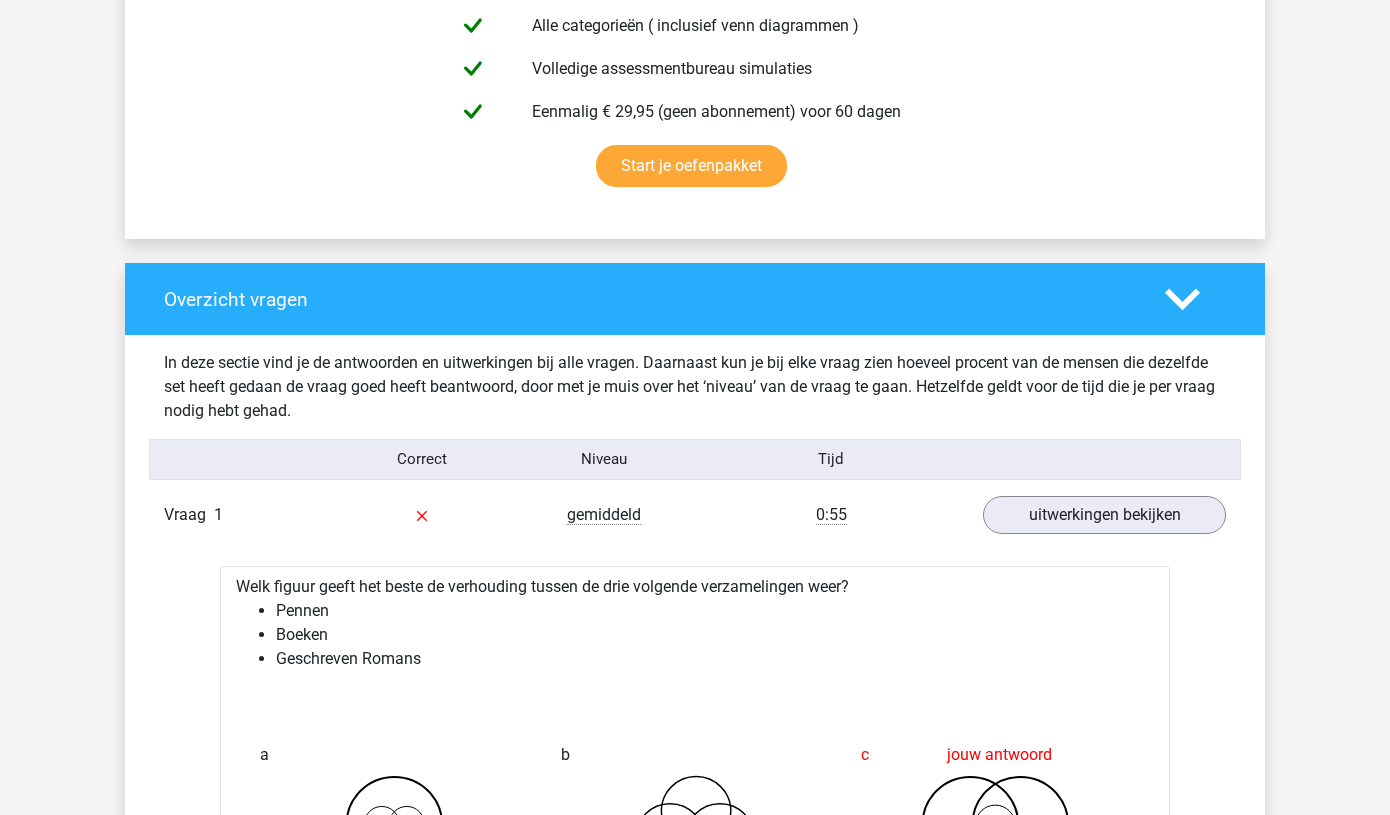 scroll, scrollTop: 1599, scrollLeft: 0, axis: vertical 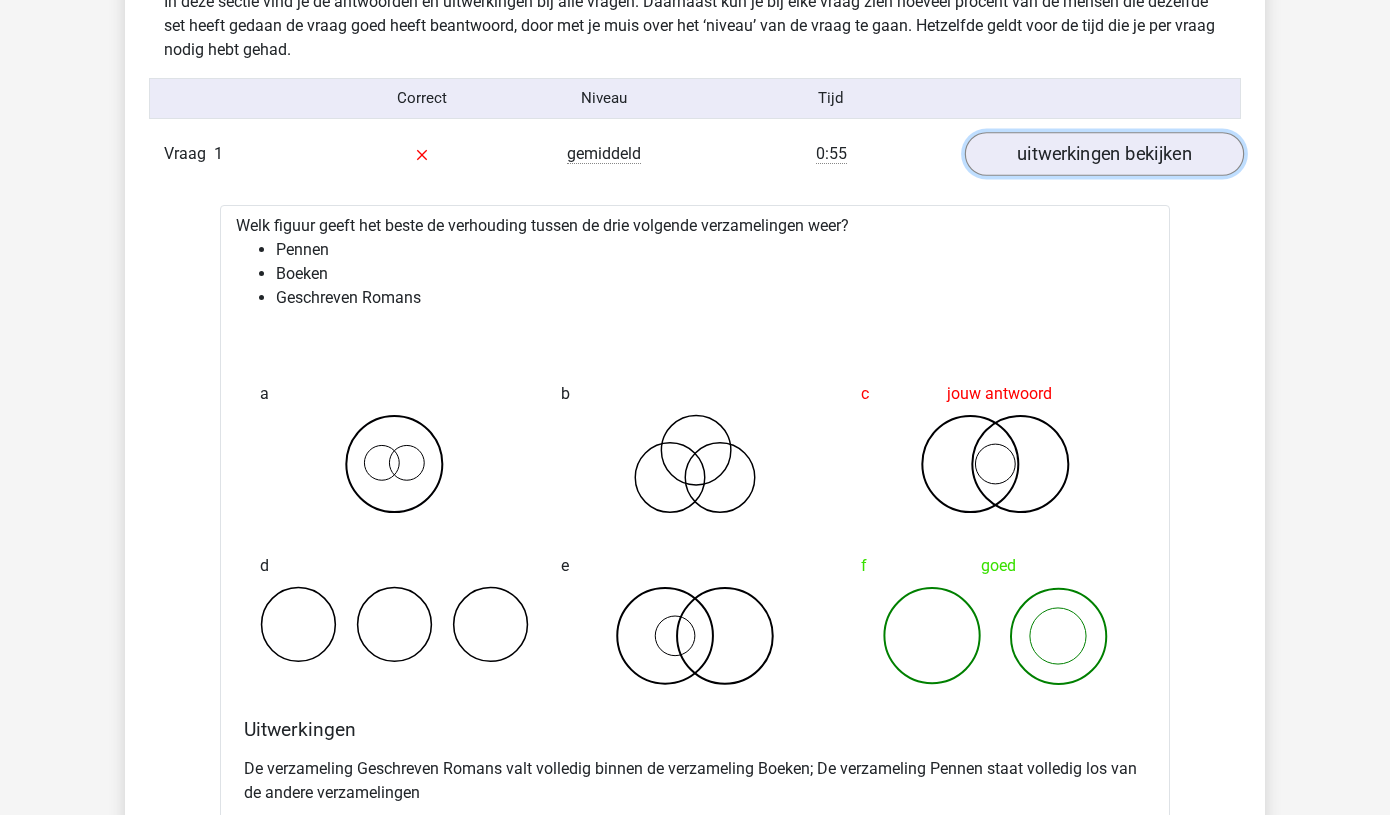click on "uitwerkingen bekijken" at bounding box center (1104, 154) 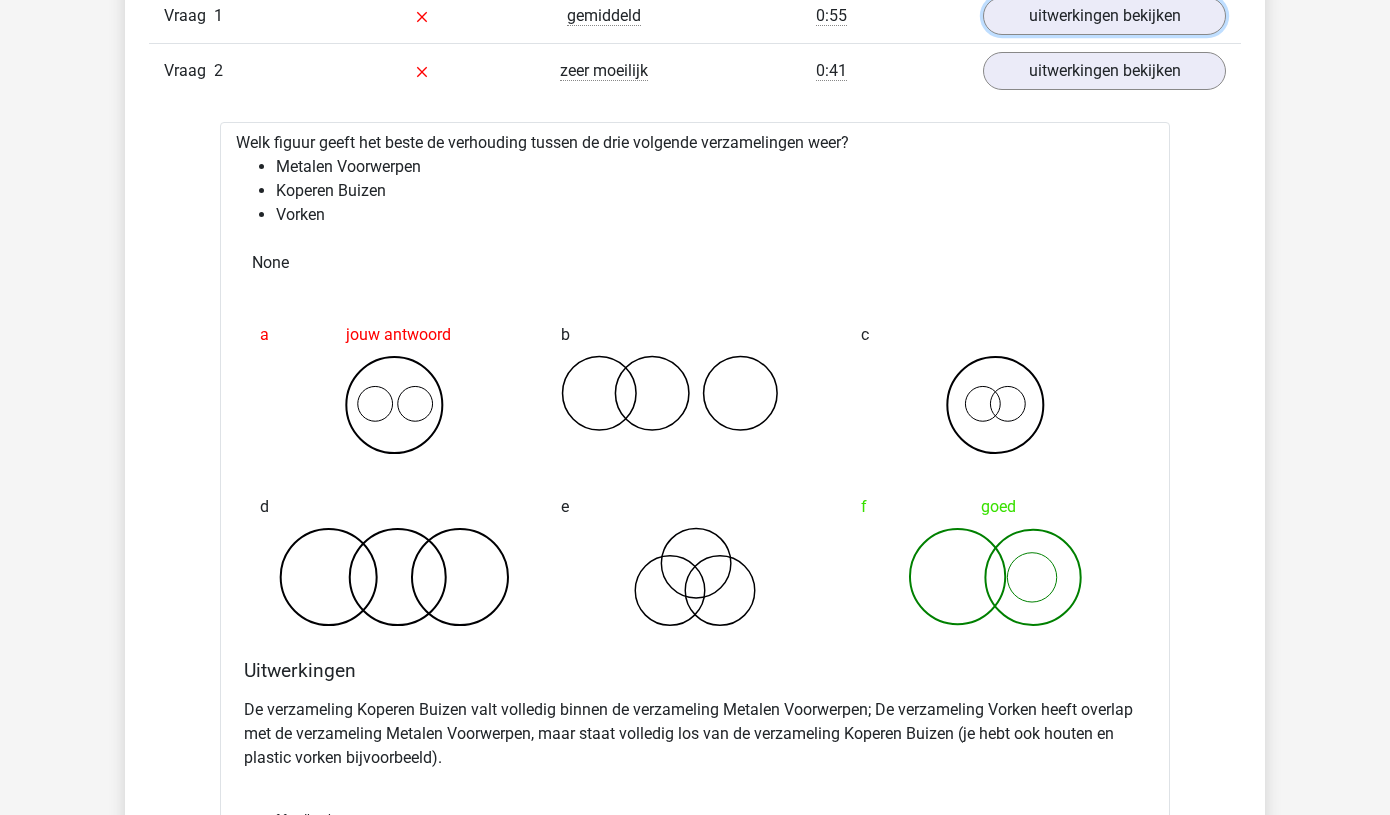 scroll, scrollTop: 1755, scrollLeft: 0, axis: vertical 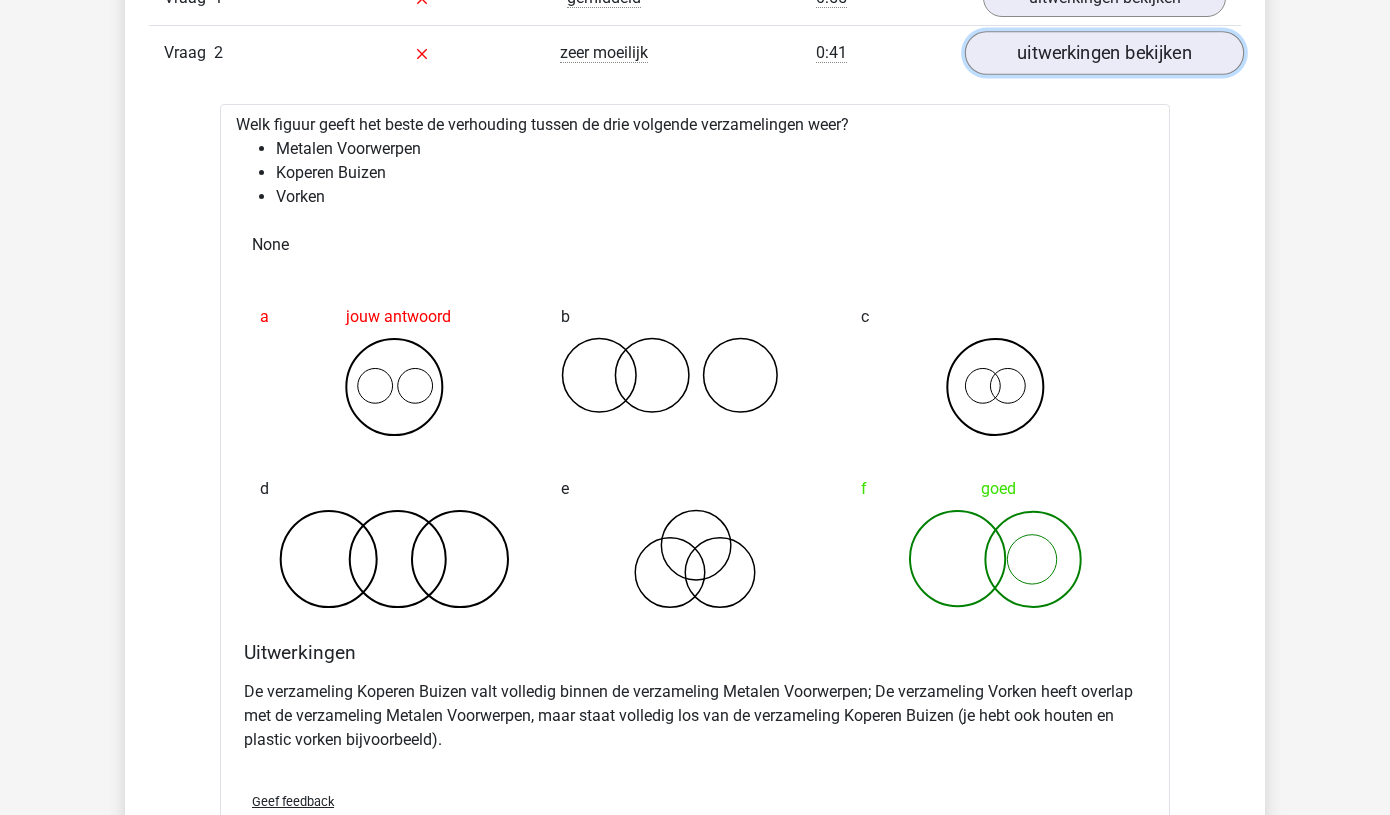 click on "uitwerkingen bekijken" at bounding box center (1104, 53) 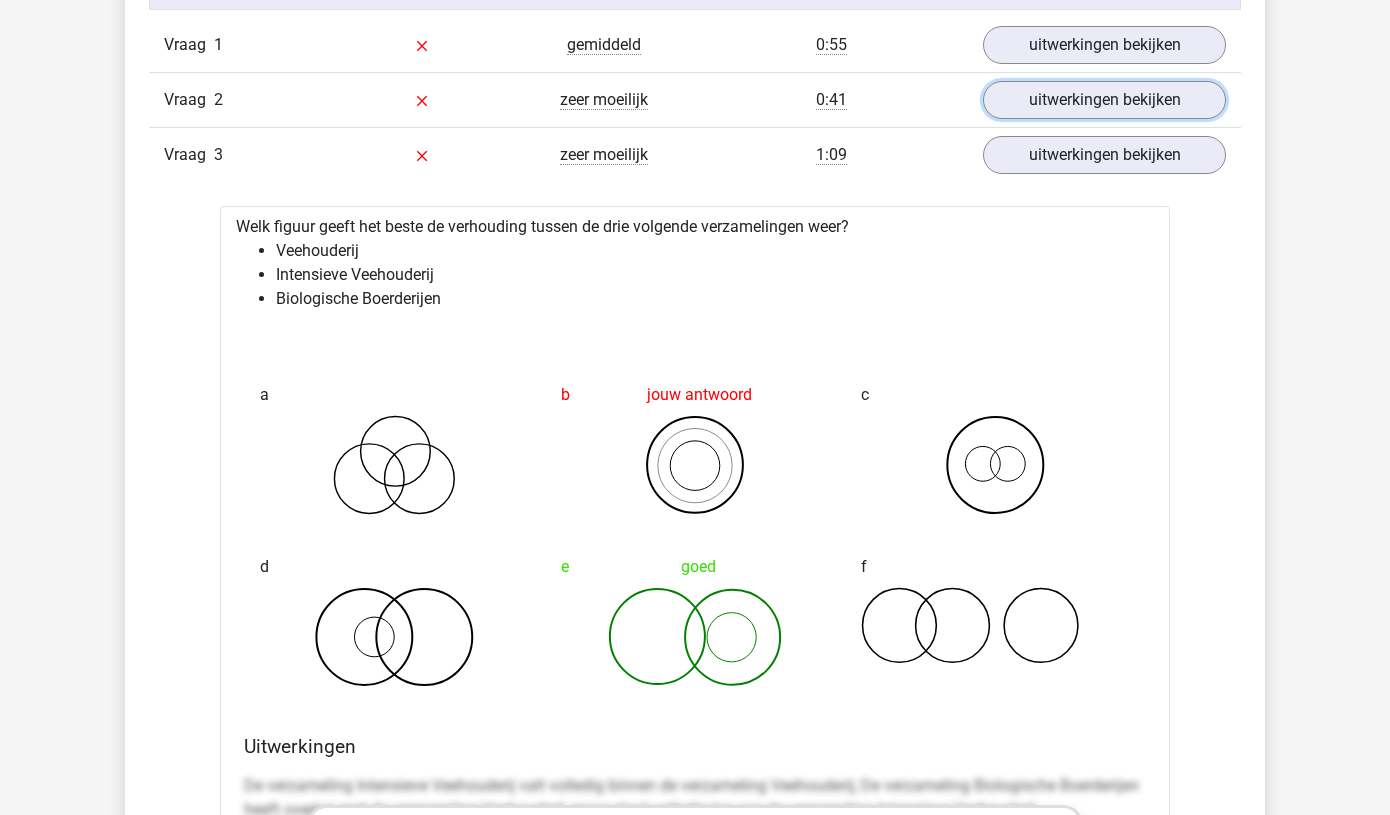 scroll, scrollTop: 1692, scrollLeft: 0, axis: vertical 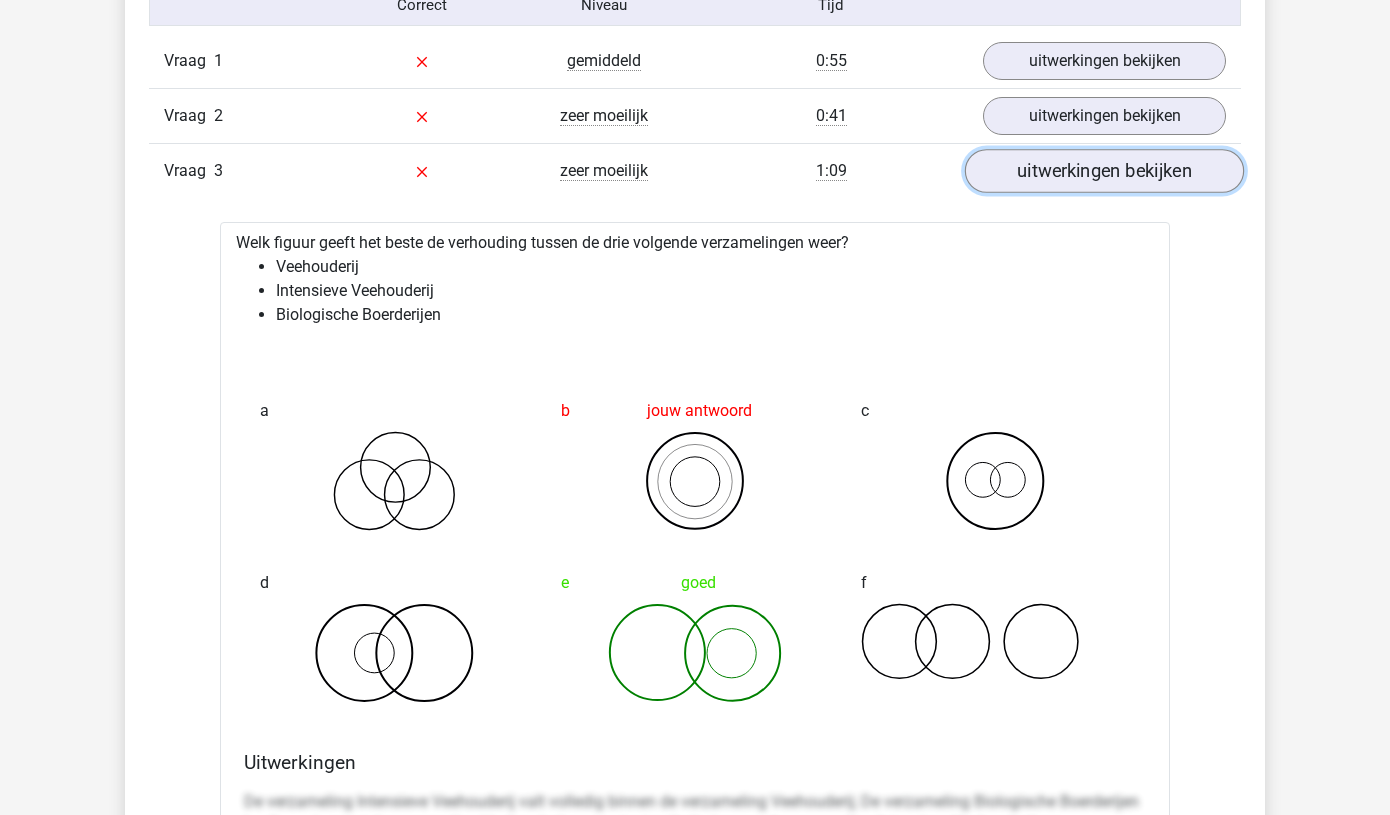 click on "uitwerkingen bekijken" at bounding box center (1104, 171) 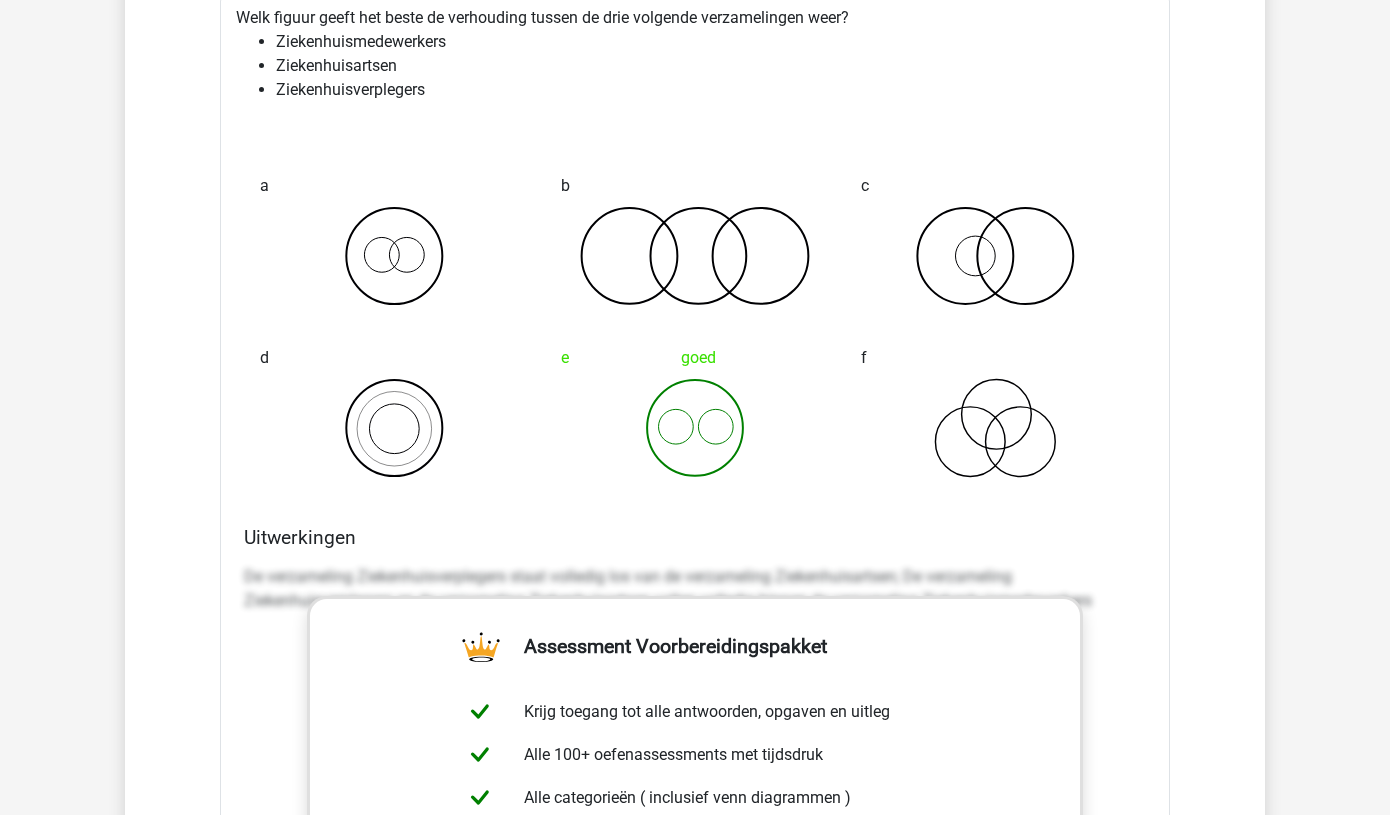 scroll, scrollTop: 2300, scrollLeft: 0, axis: vertical 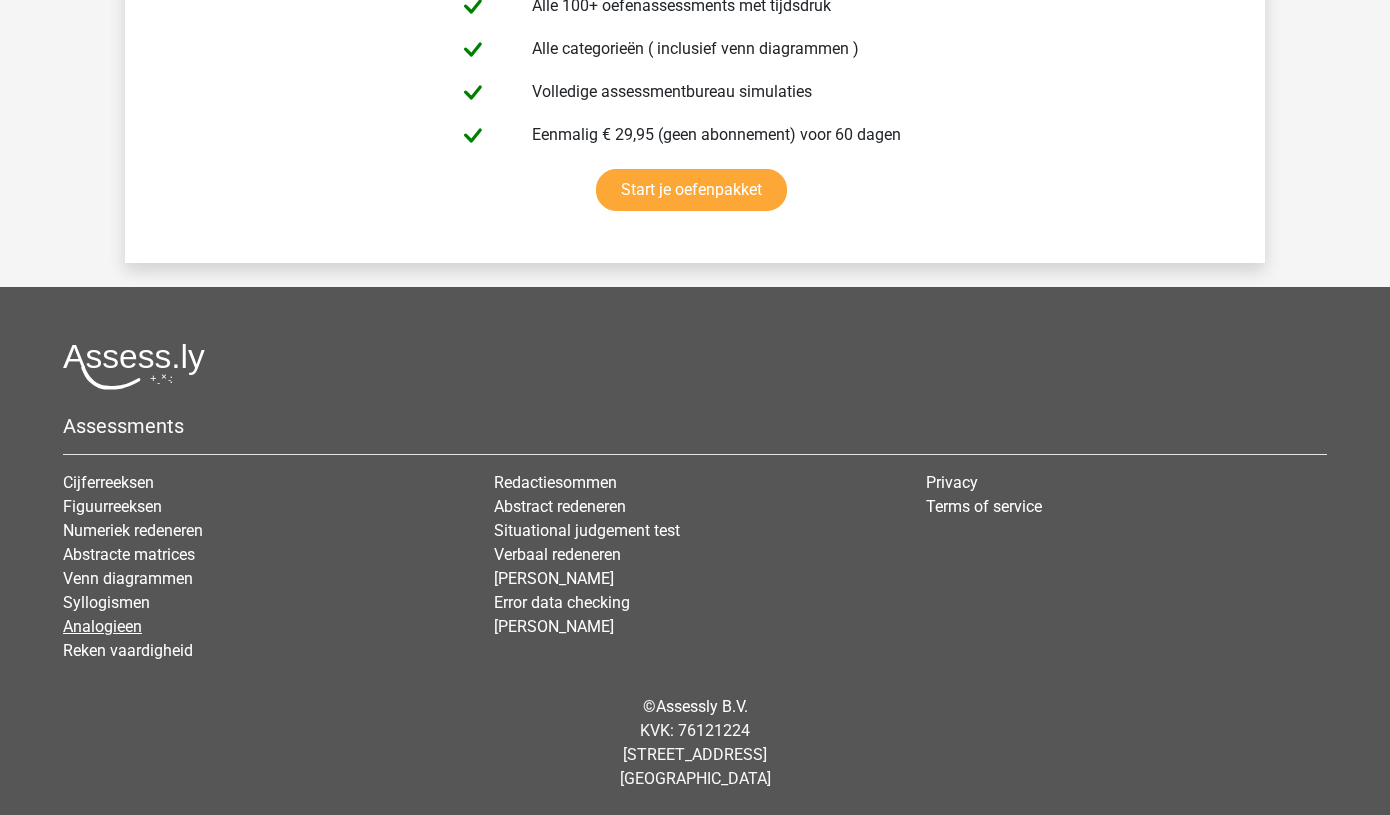 click on "Analogieen" at bounding box center [102, 626] 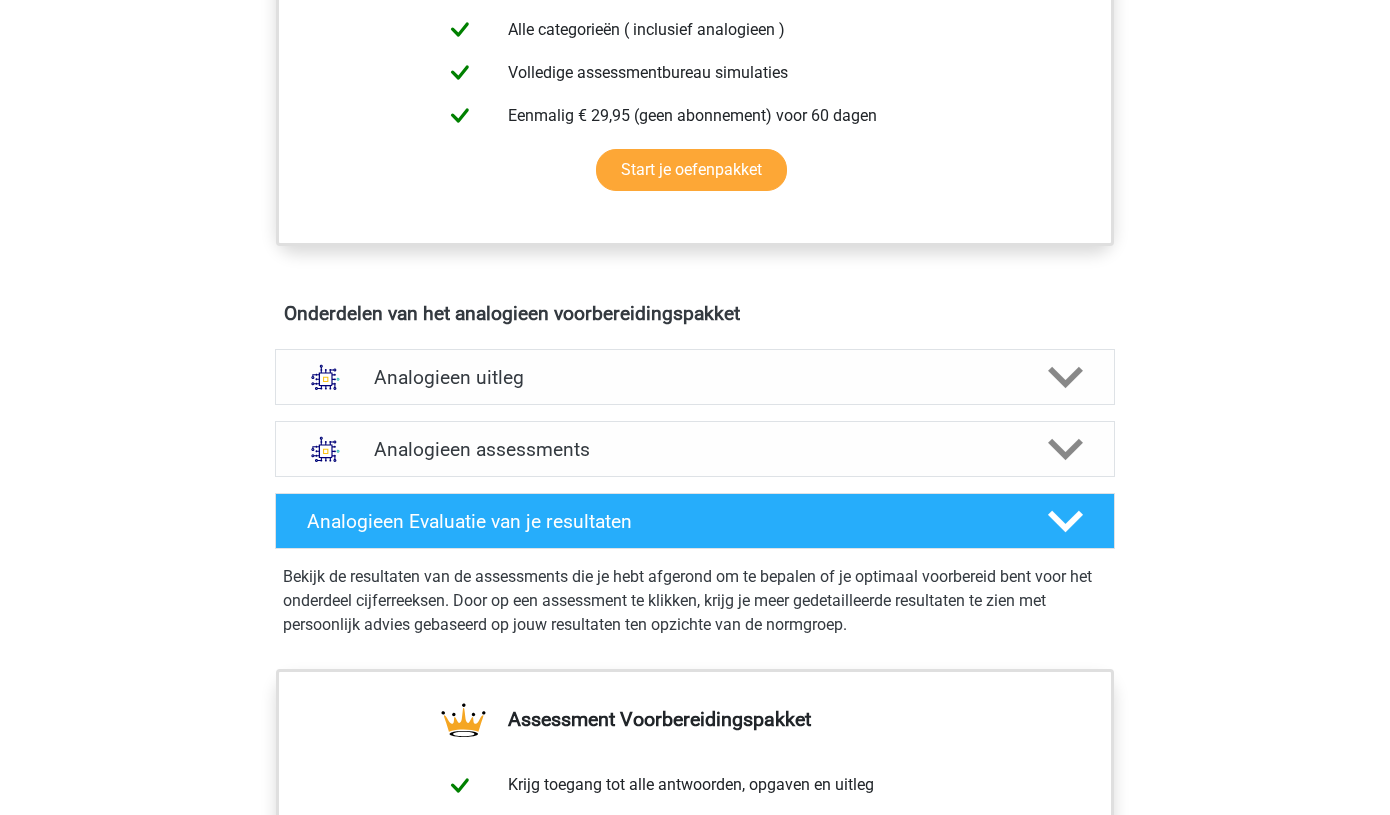 scroll, scrollTop: 872, scrollLeft: 0, axis: vertical 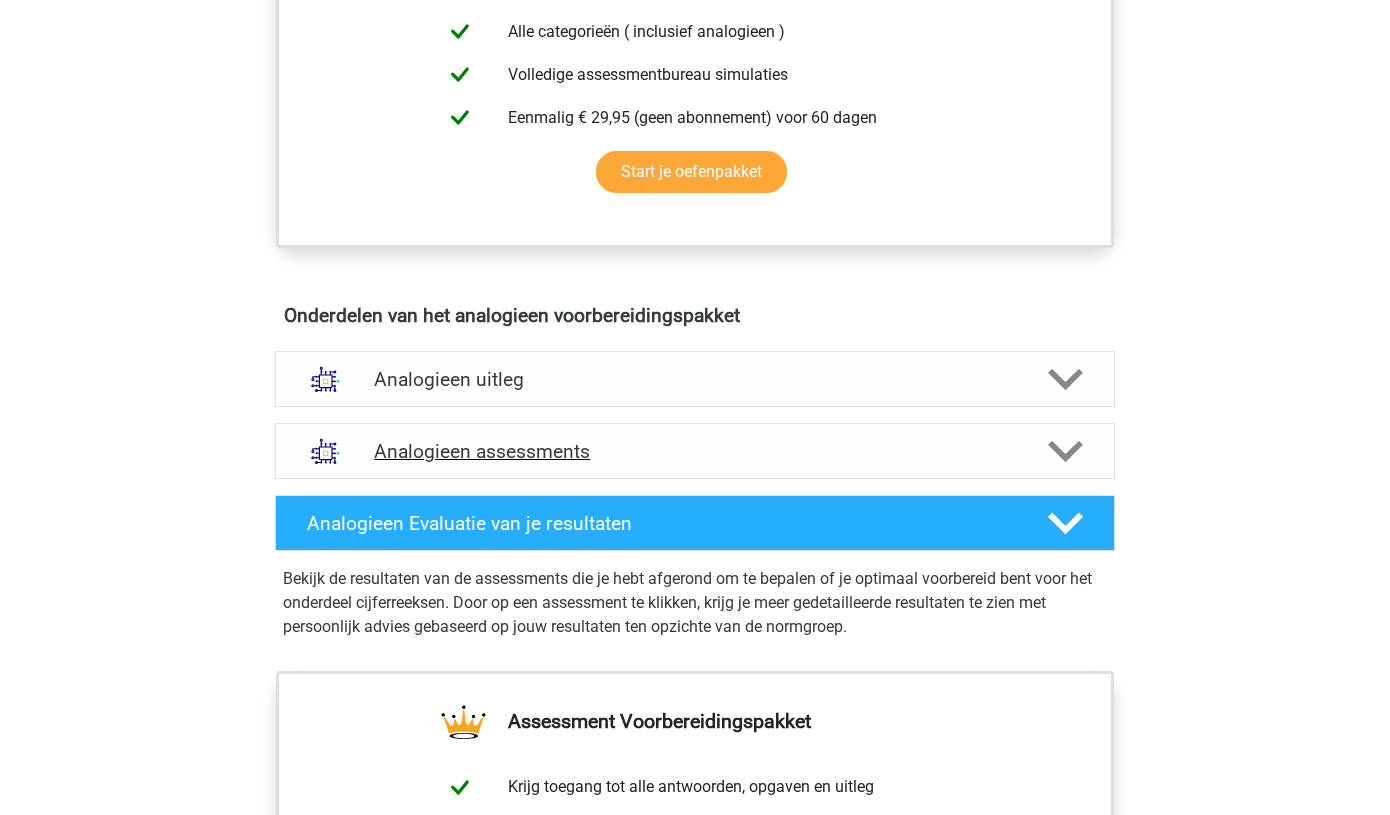 click 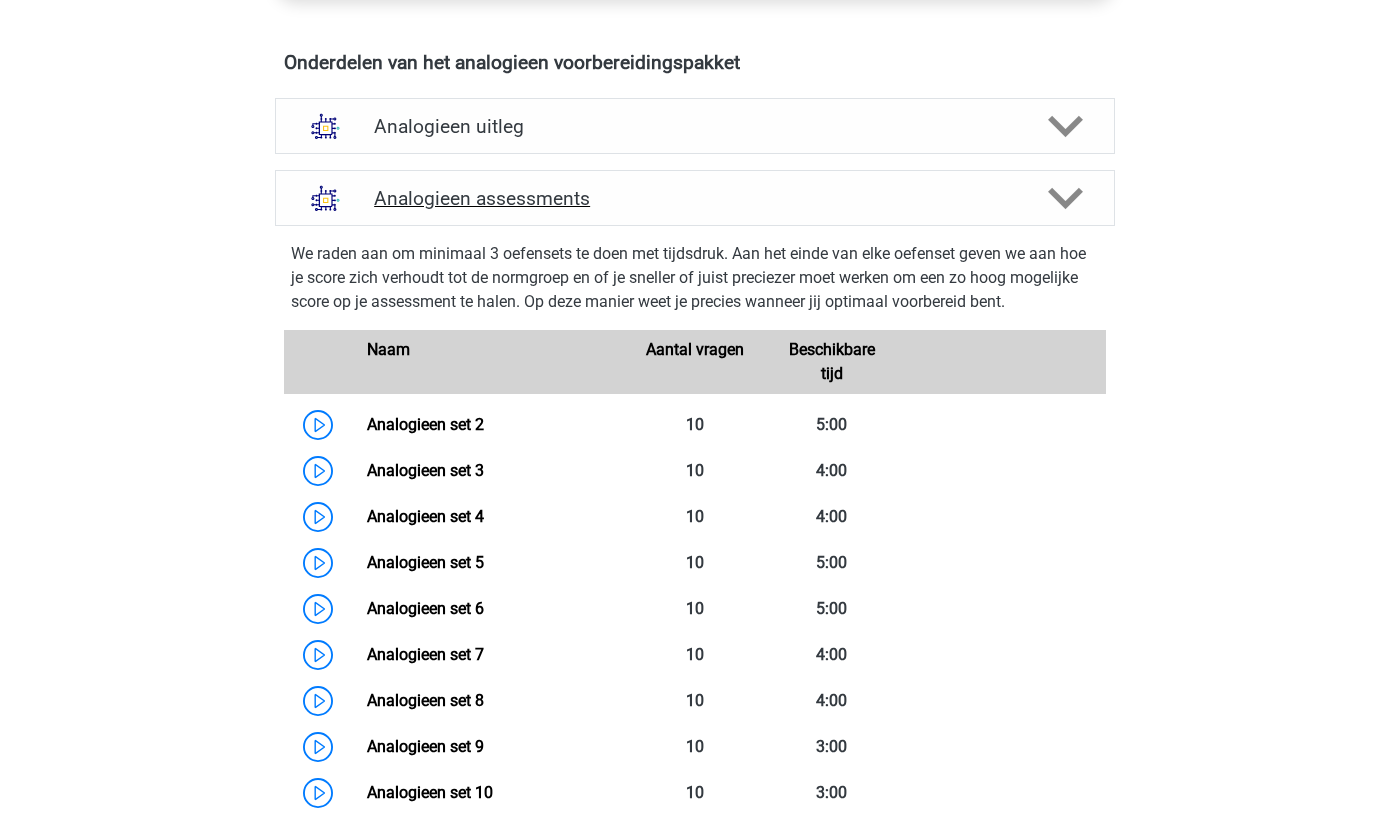 scroll, scrollTop: 1119, scrollLeft: 0, axis: vertical 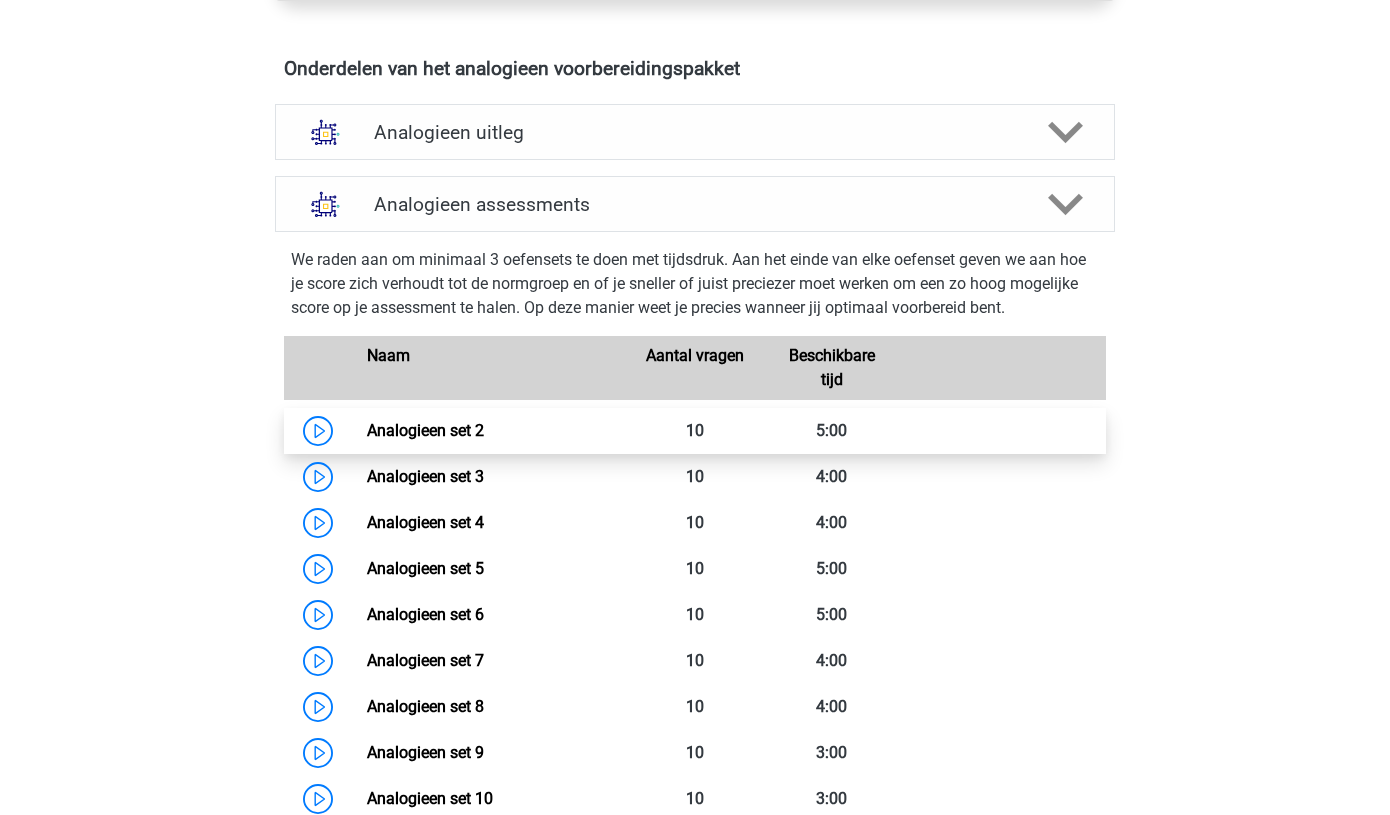 click on "Analogieen
set 2" at bounding box center (425, 430) 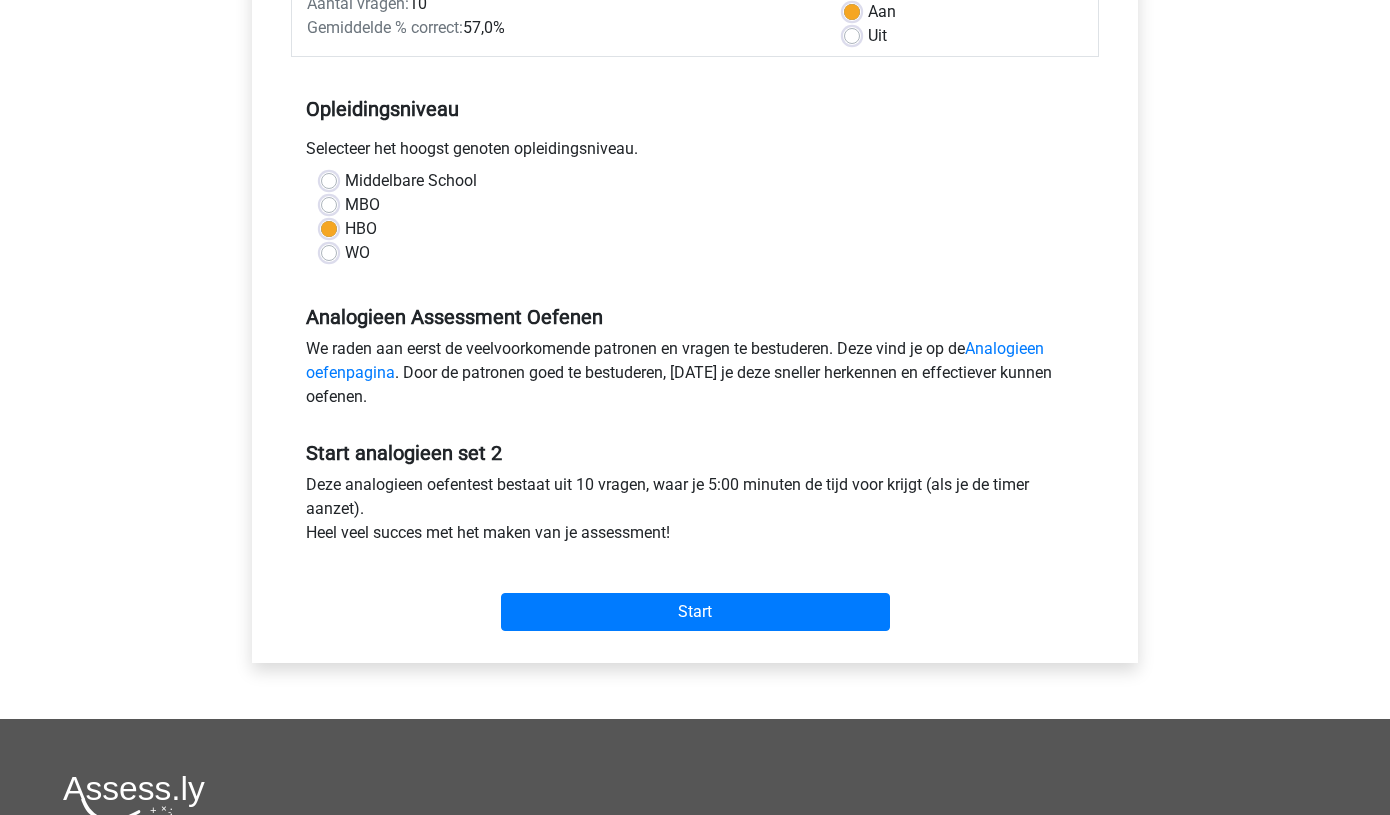 scroll, scrollTop: 329, scrollLeft: 0, axis: vertical 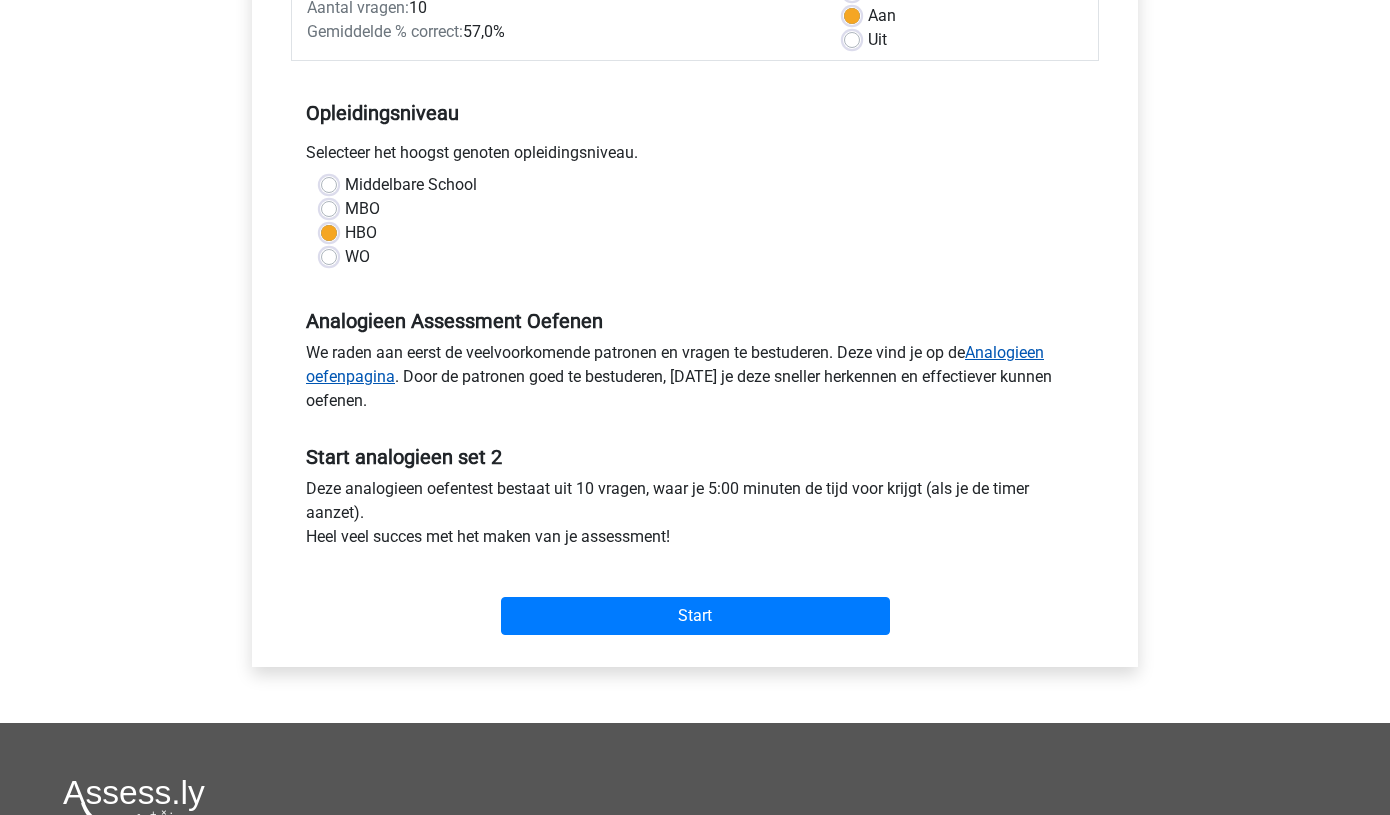 click on "Analogieen
oefenpagina" at bounding box center [675, 364] 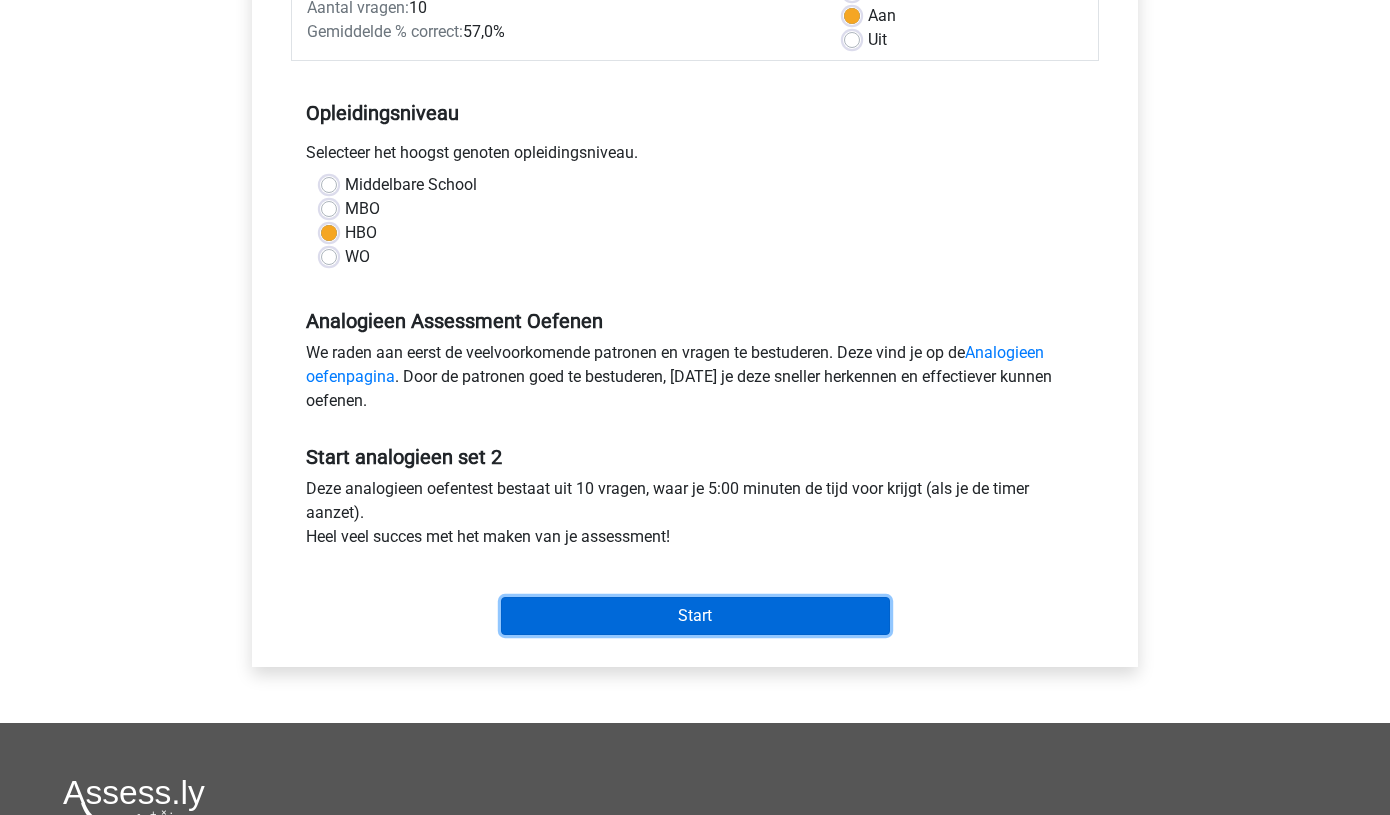 click on "Start" at bounding box center (695, 616) 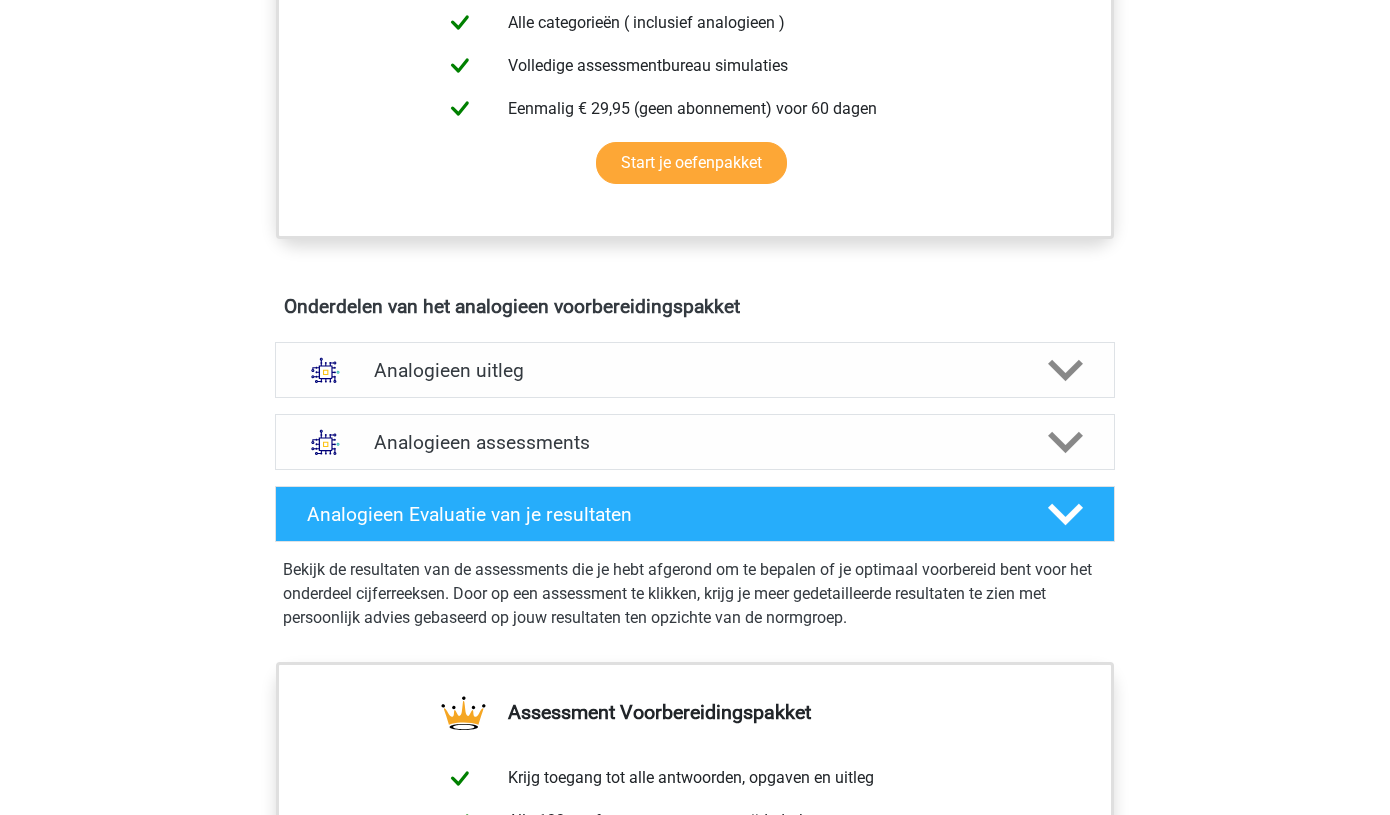 scroll, scrollTop: 877, scrollLeft: 0, axis: vertical 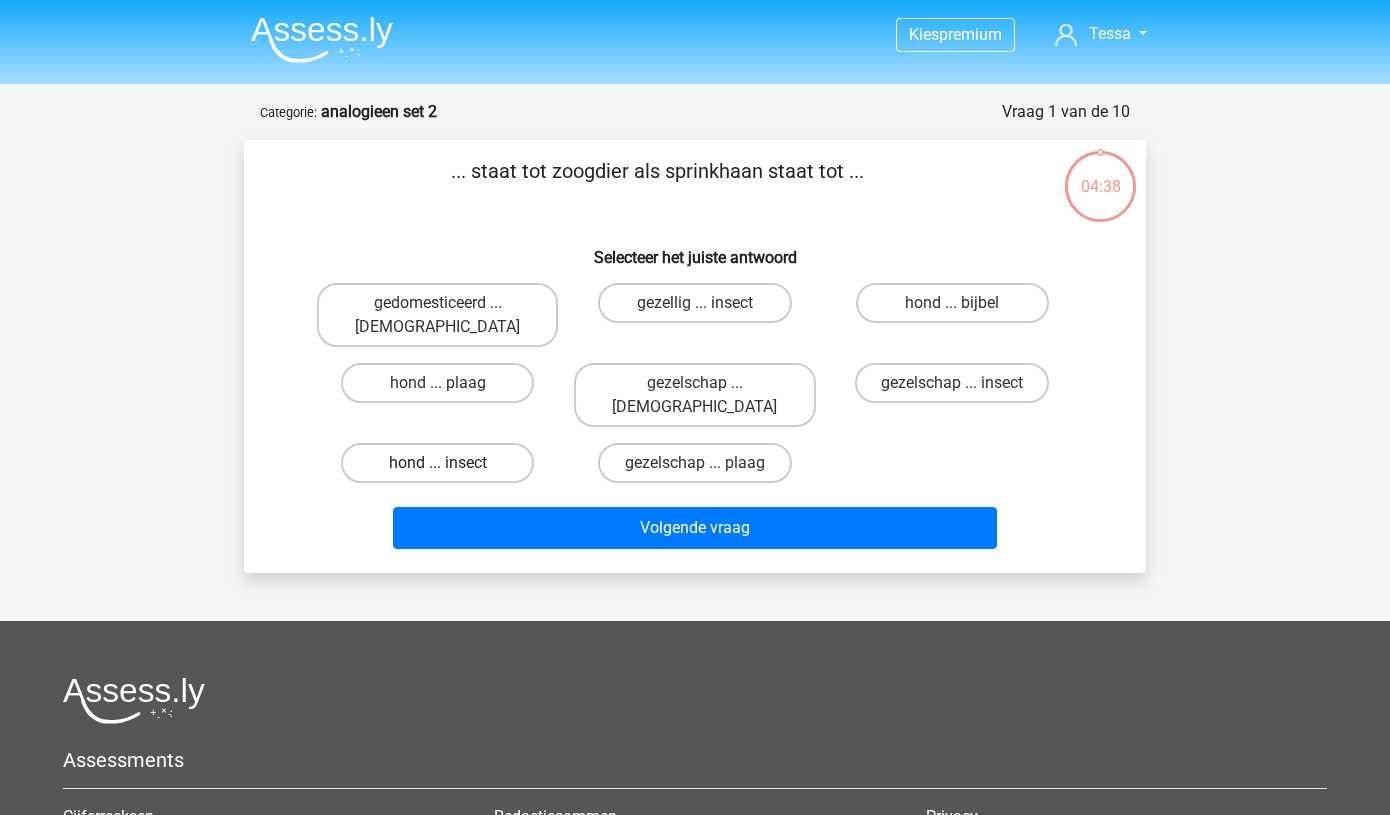 click on "hond ... insect" at bounding box center (437, 463) 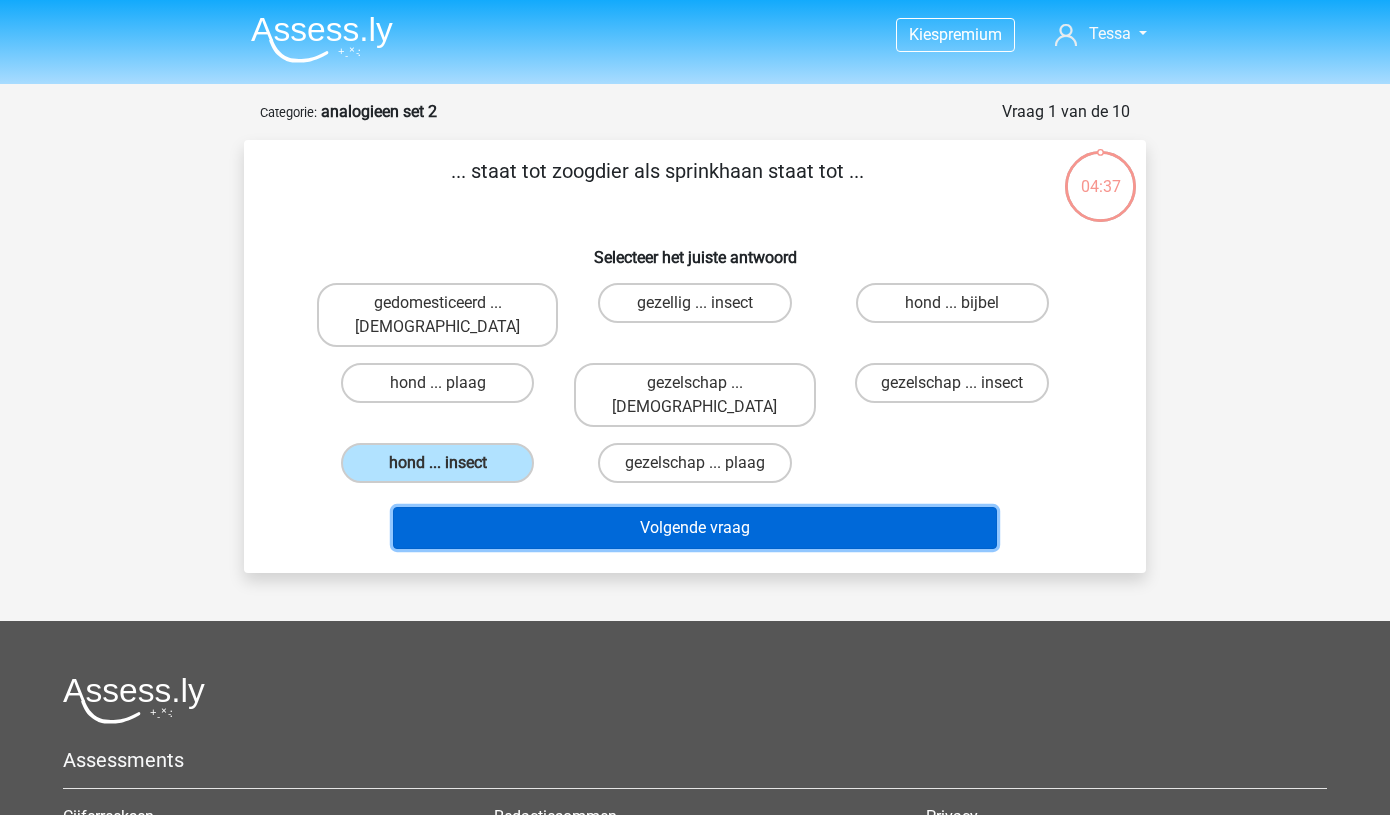 click on "Volgende vraag" at bounding box center (695, 528) 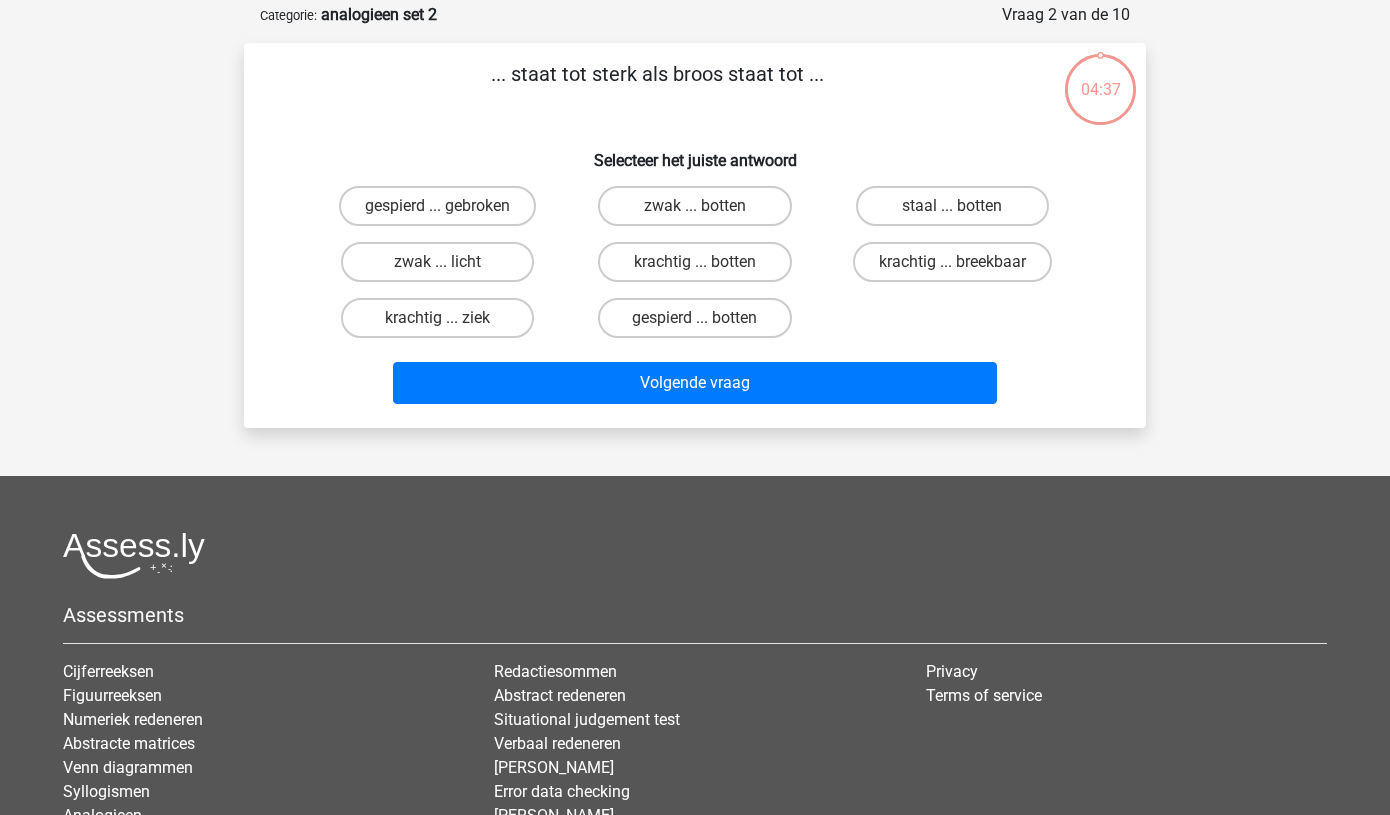 scroll, scrollTop: 100, scrollLeft: 0, axis: vertical 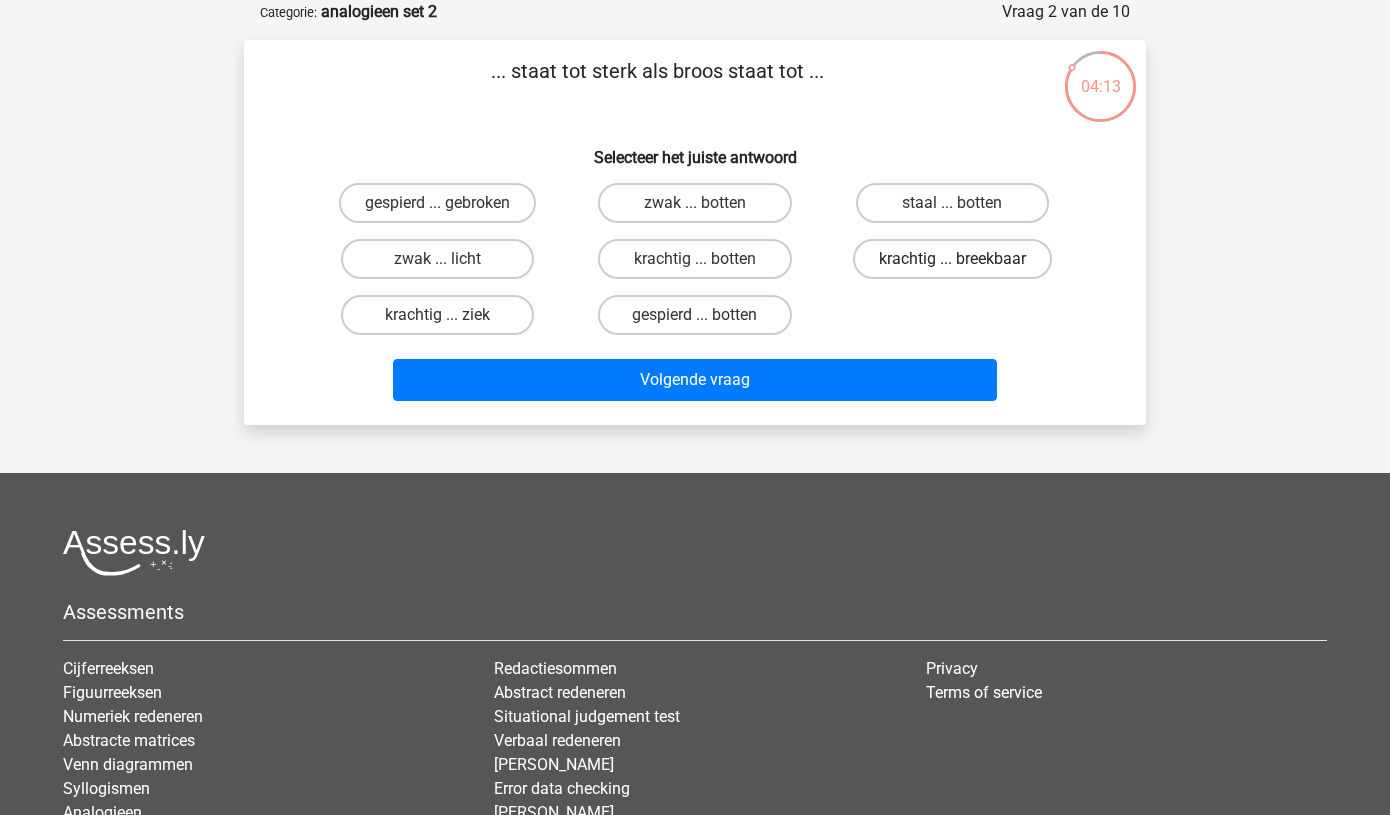 click on "krachtig ... breekbaar" at bounding box center (952, 259) 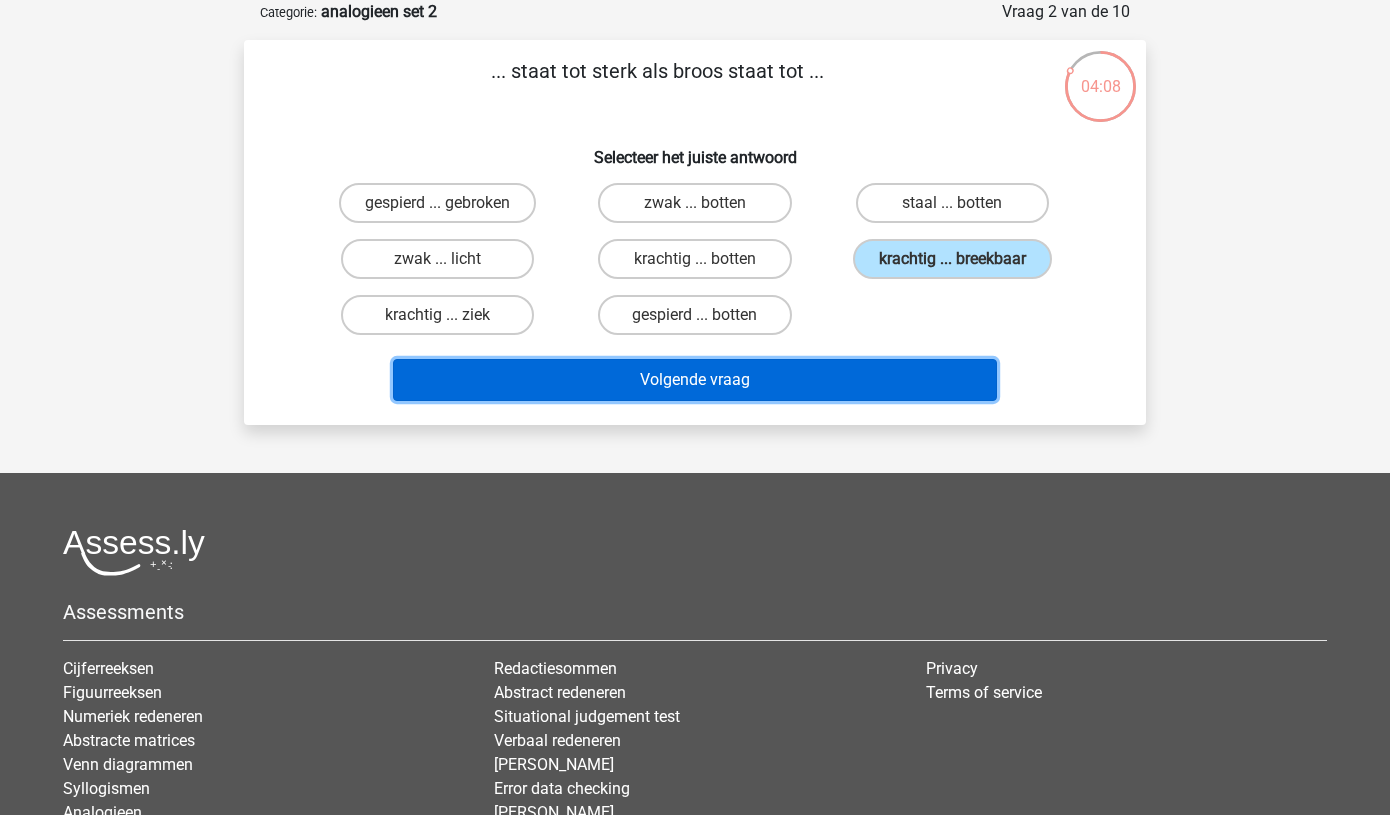 click on "Volgende vraag" at bounding box center (695, 380) 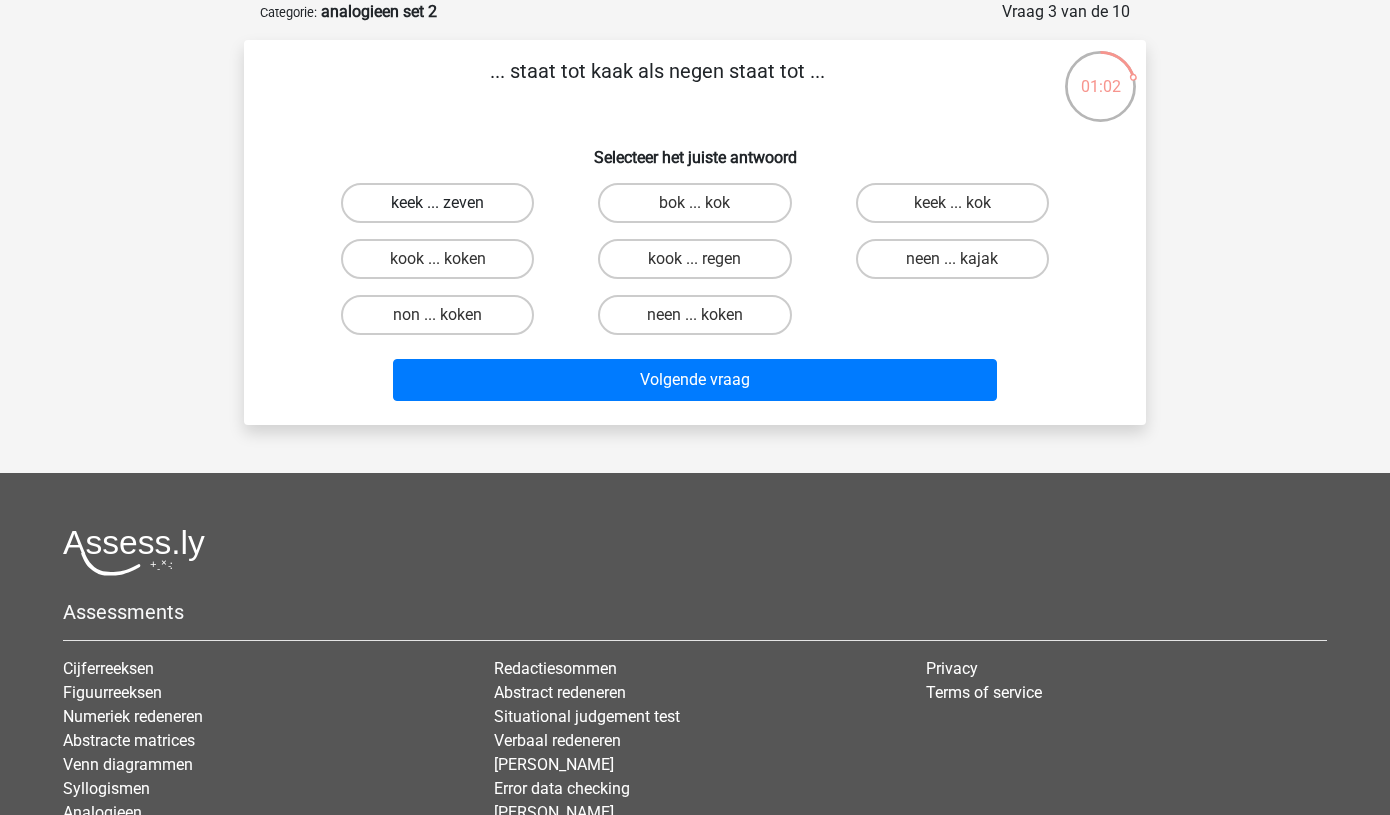 click on "keek ... zeven" at bounding box center (437, 203) 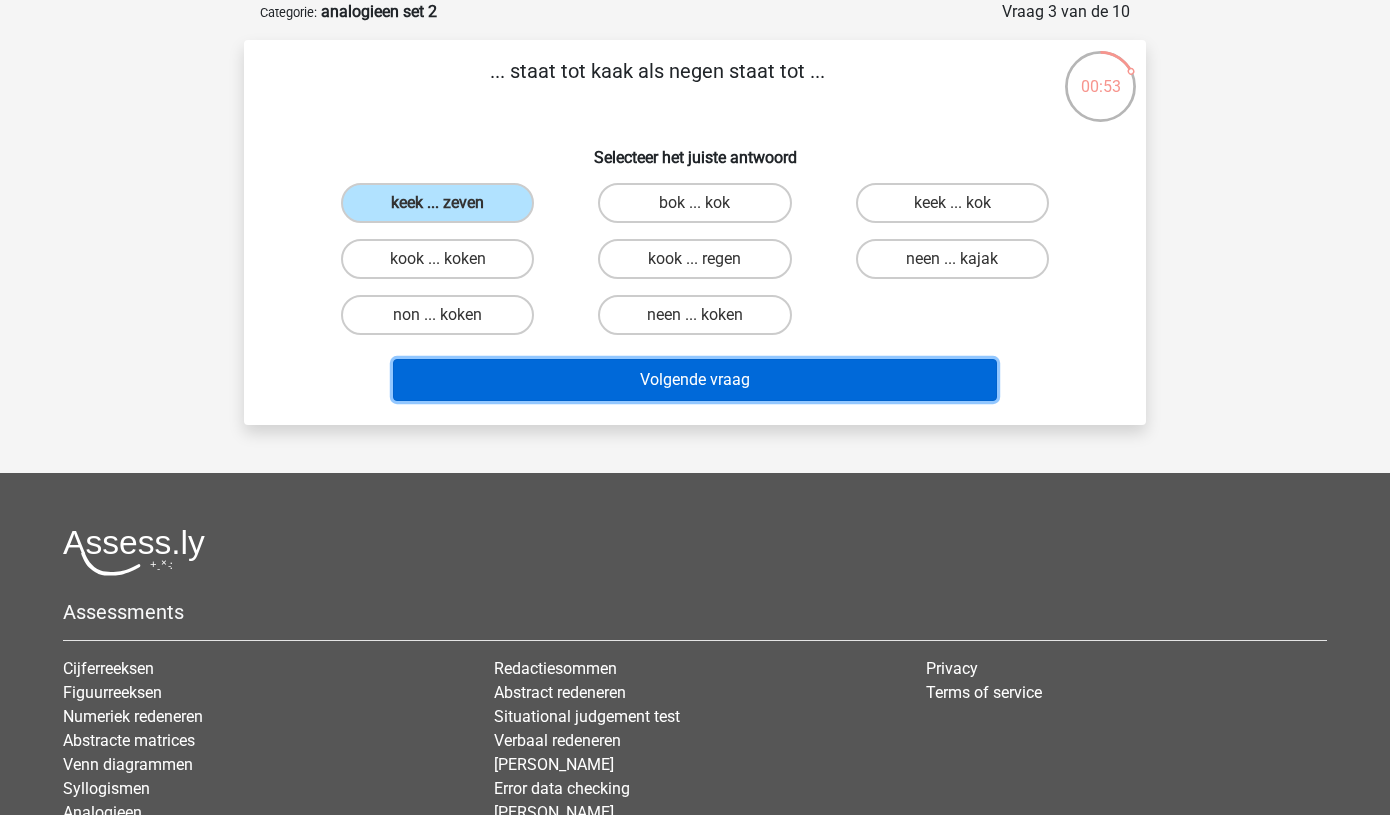 click on "Volgende vraag" at bounding box center (695, 380) 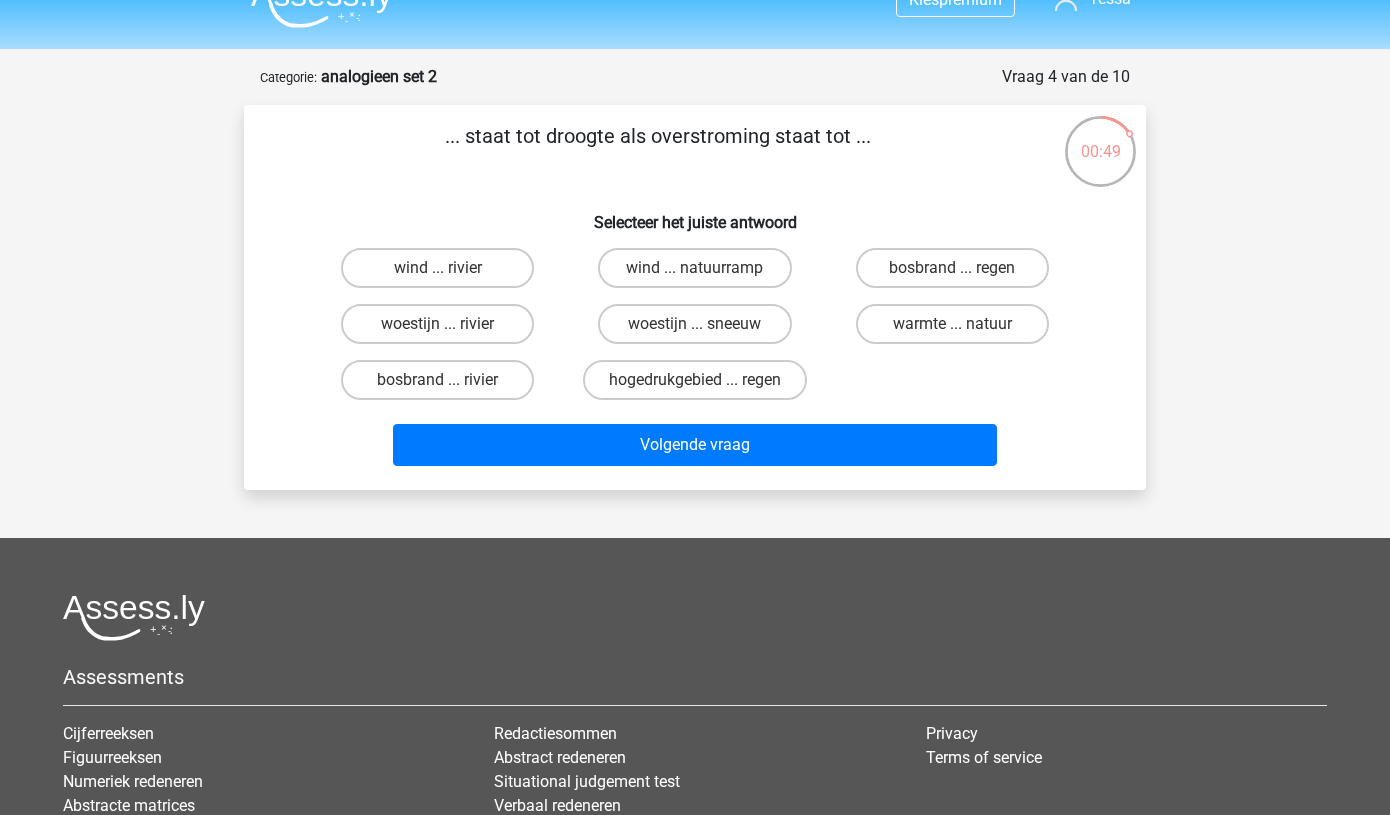 scroll, scrollTop: 34, scrollLeft: 0, axis: vertical 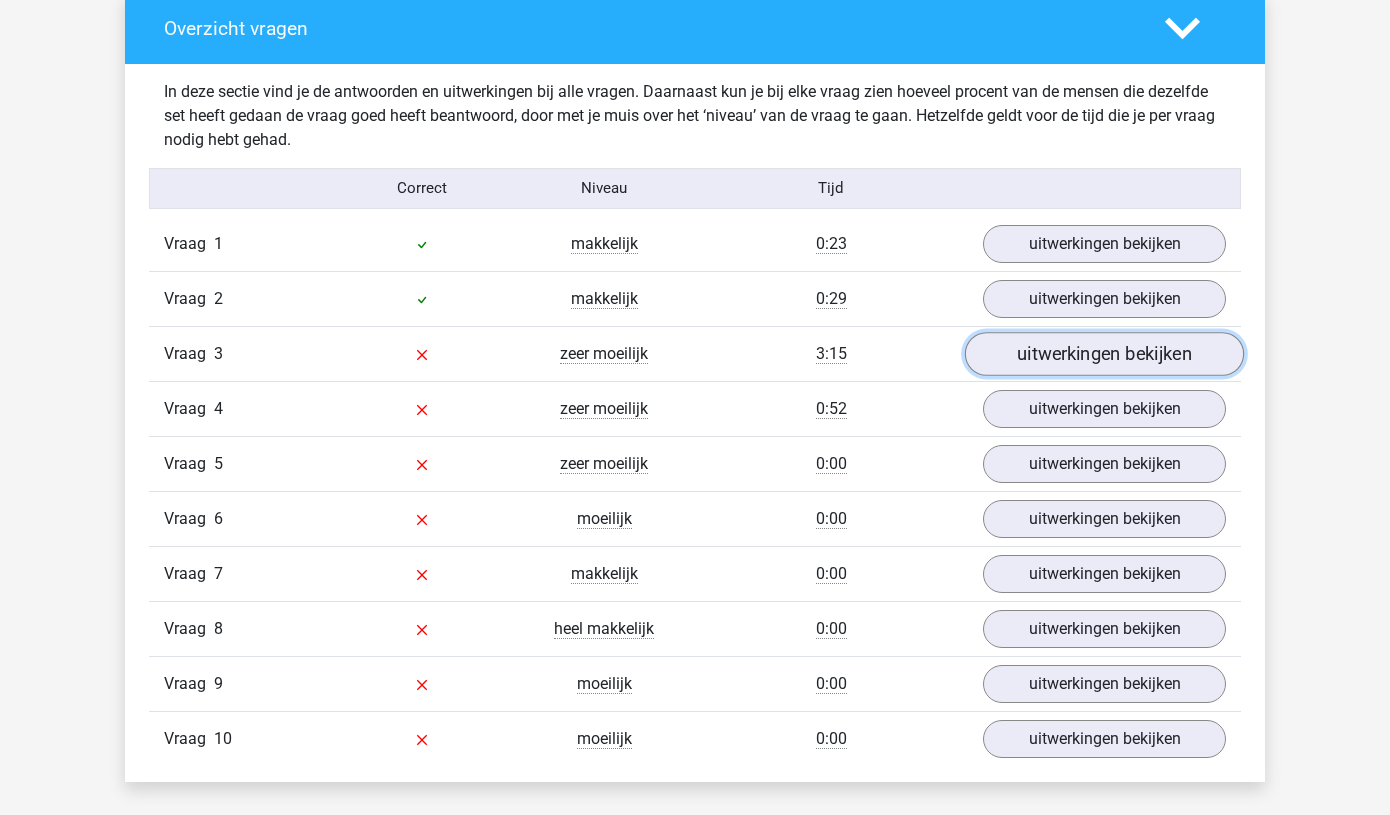 click on "uitwerkingen bekijken" at bounding box center (1104, 354) 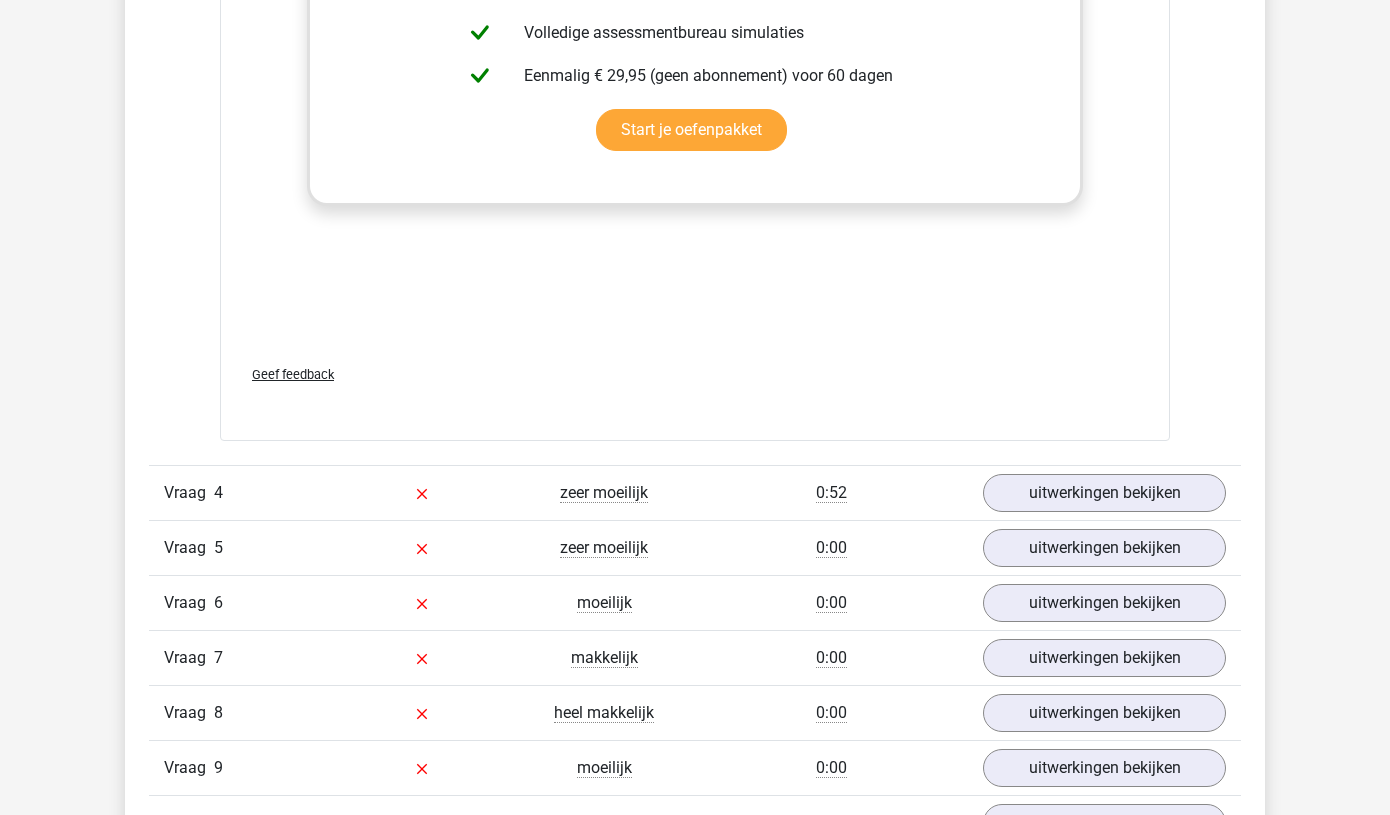 scroll, scrollTop: 2518, scrollLeft: 0, axis: vertical 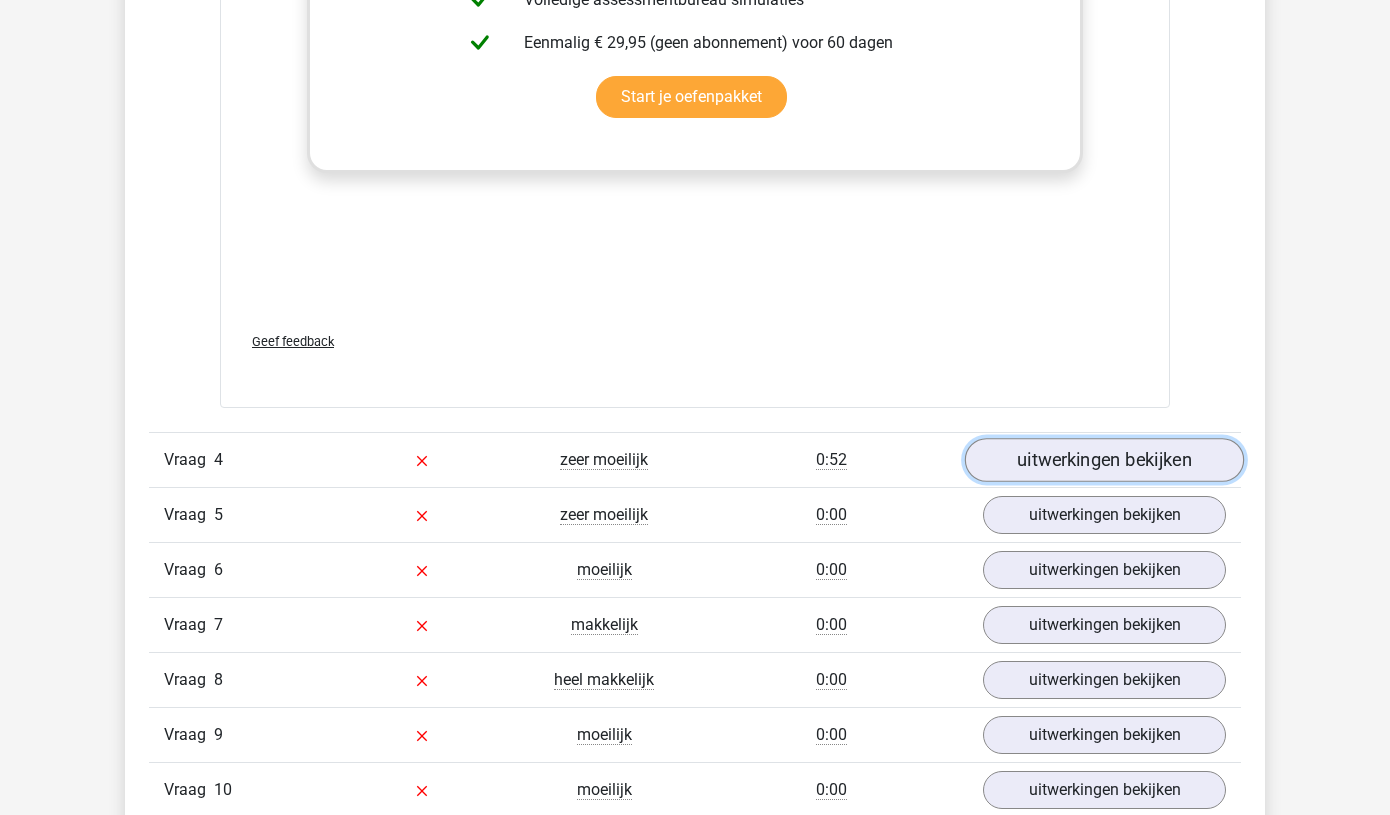 click on "uitwerkingen bekijken" at bounding box center [1104, 460] 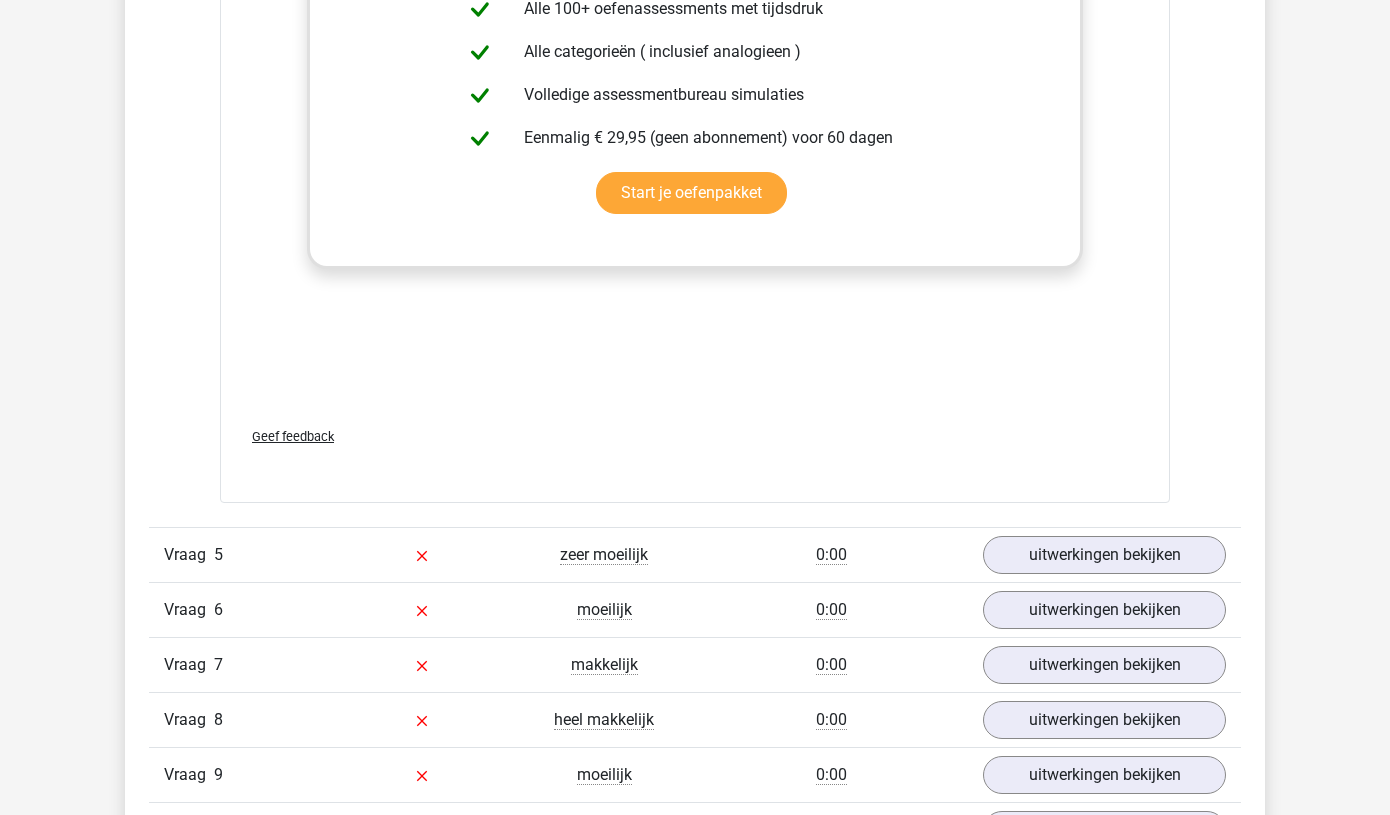 scroll, scrollTop: 3556, scrollLeft: 0, axis: vertical 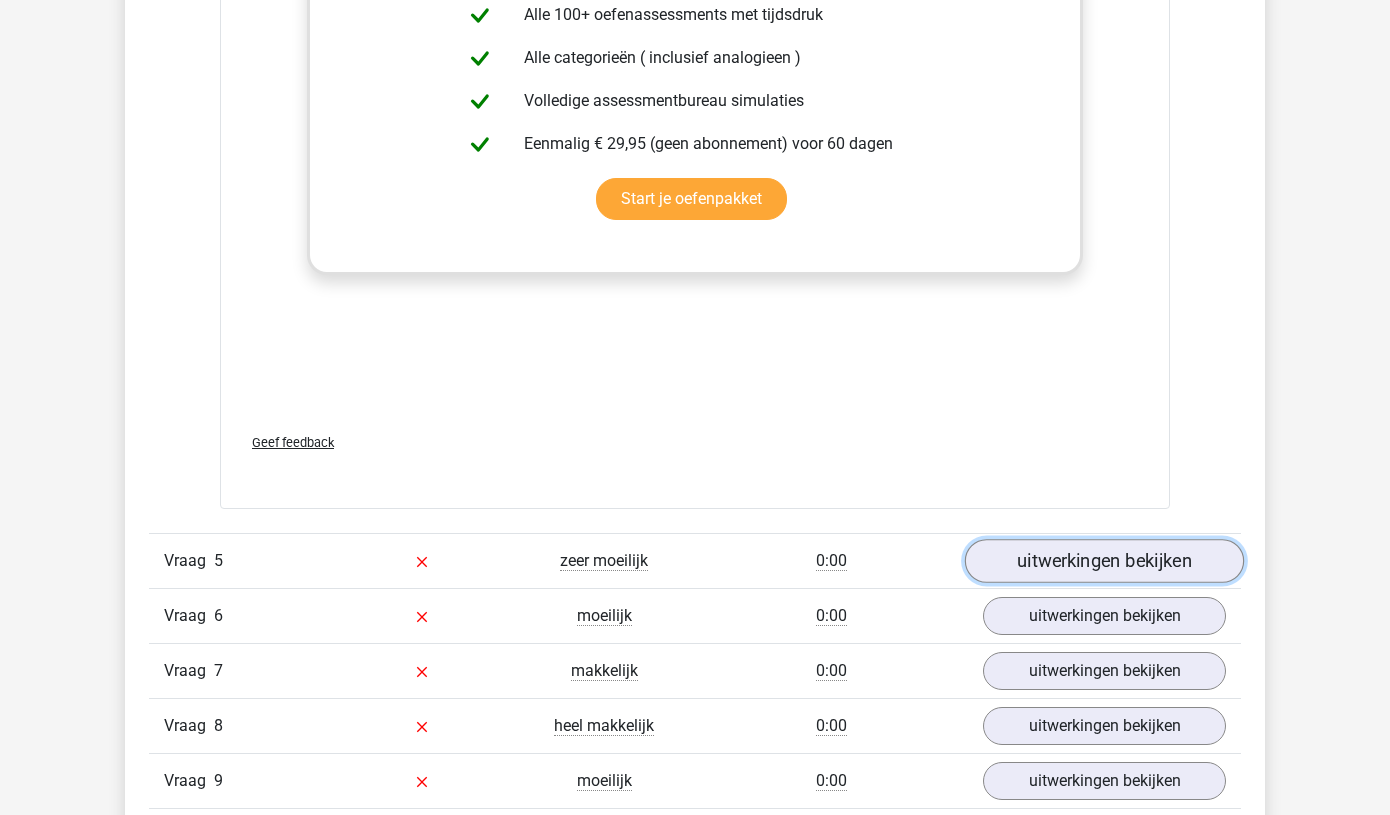 click on "uitwerkingen bekijken" at bounding box center (1104, 561) 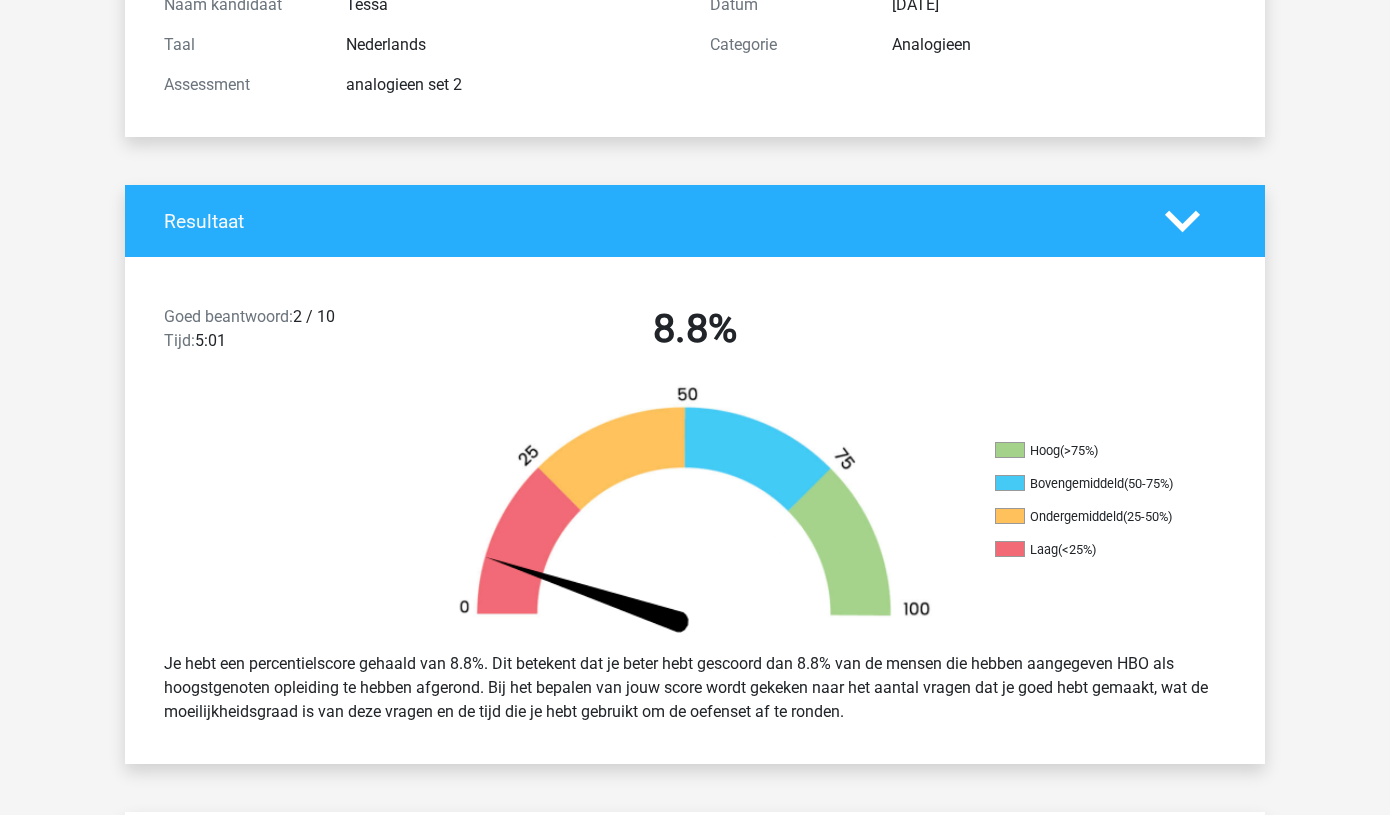 scroll, scrollTop: 0, scrollLeft: 0, axis: both 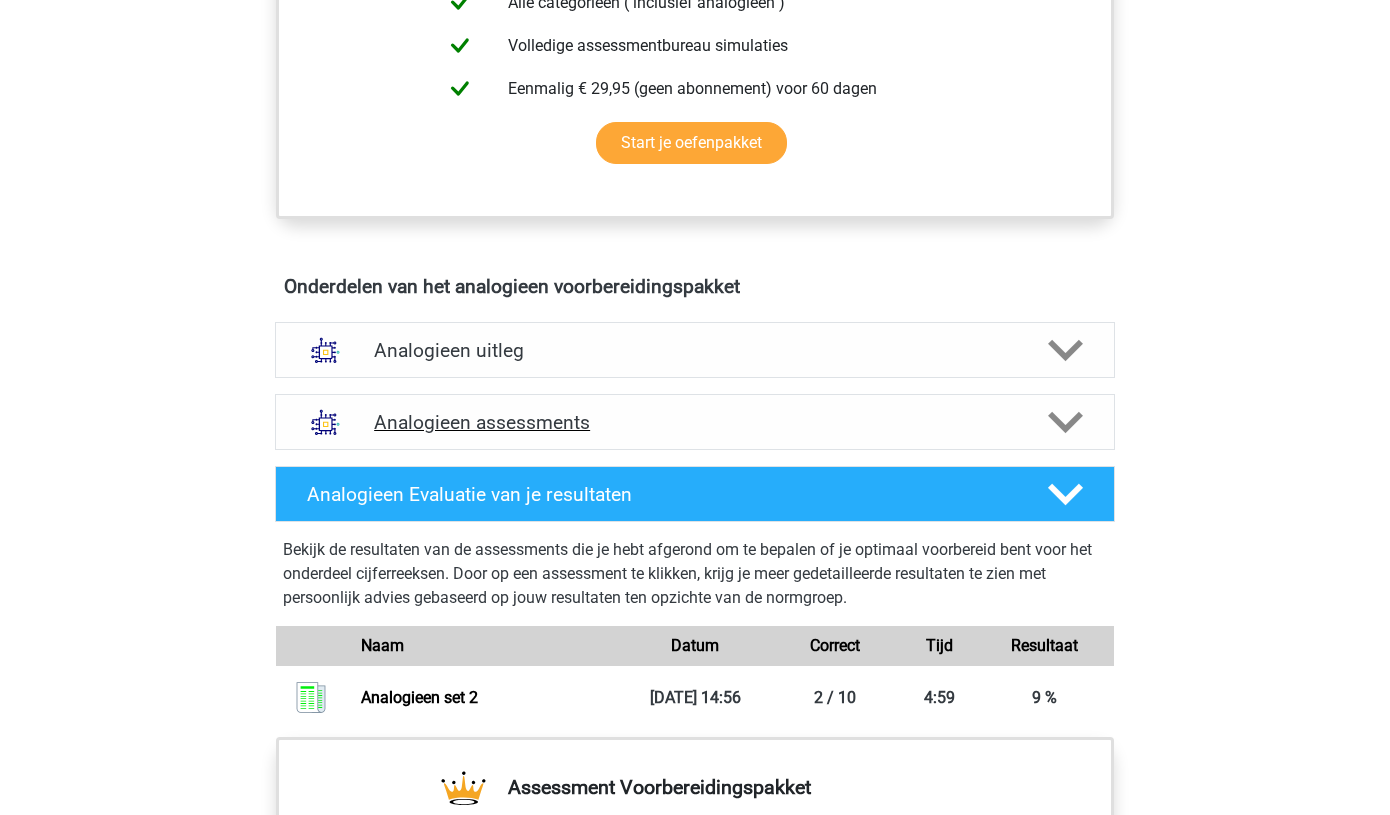 click 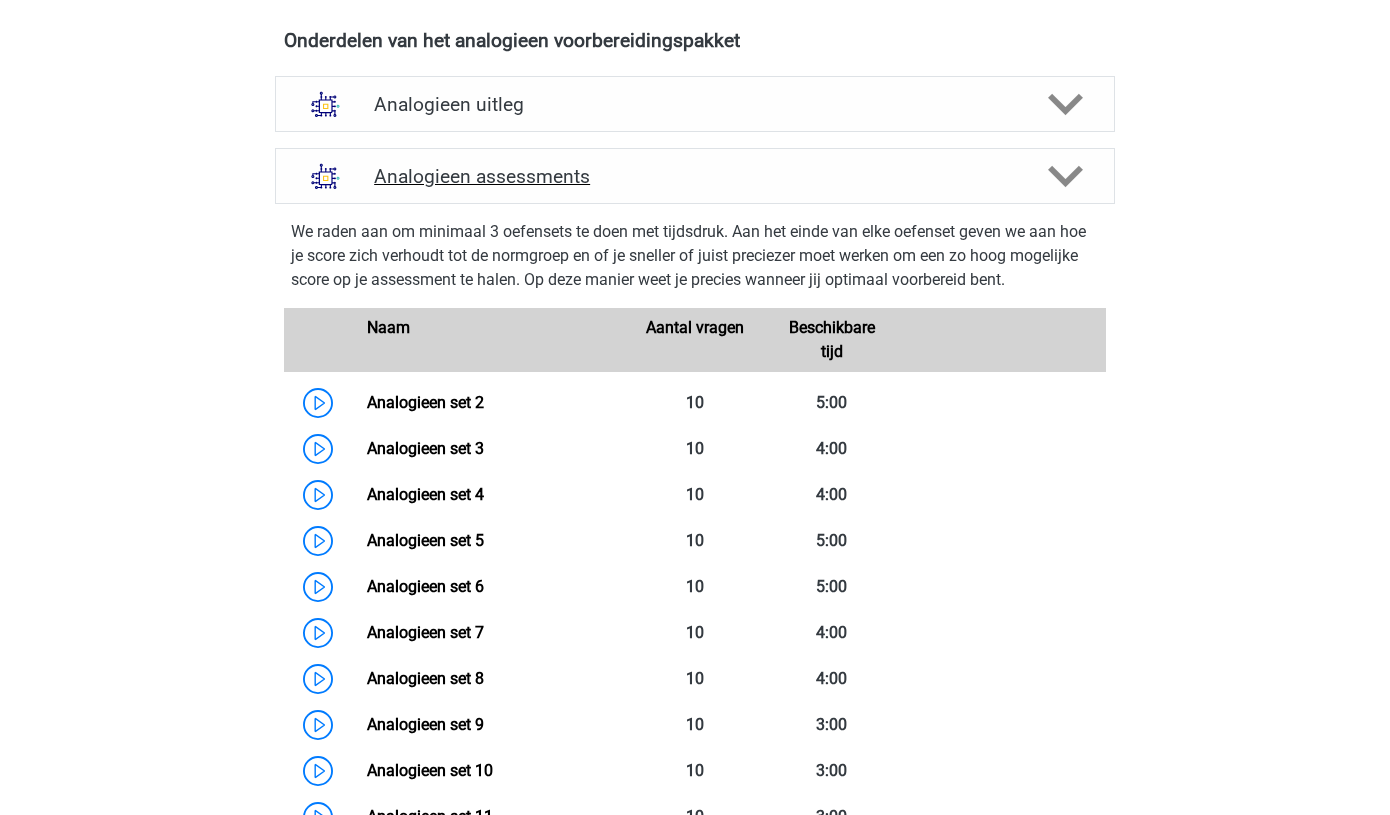 scroll, scrollTop: 1140, scrollLeft: 0, axis: vertical 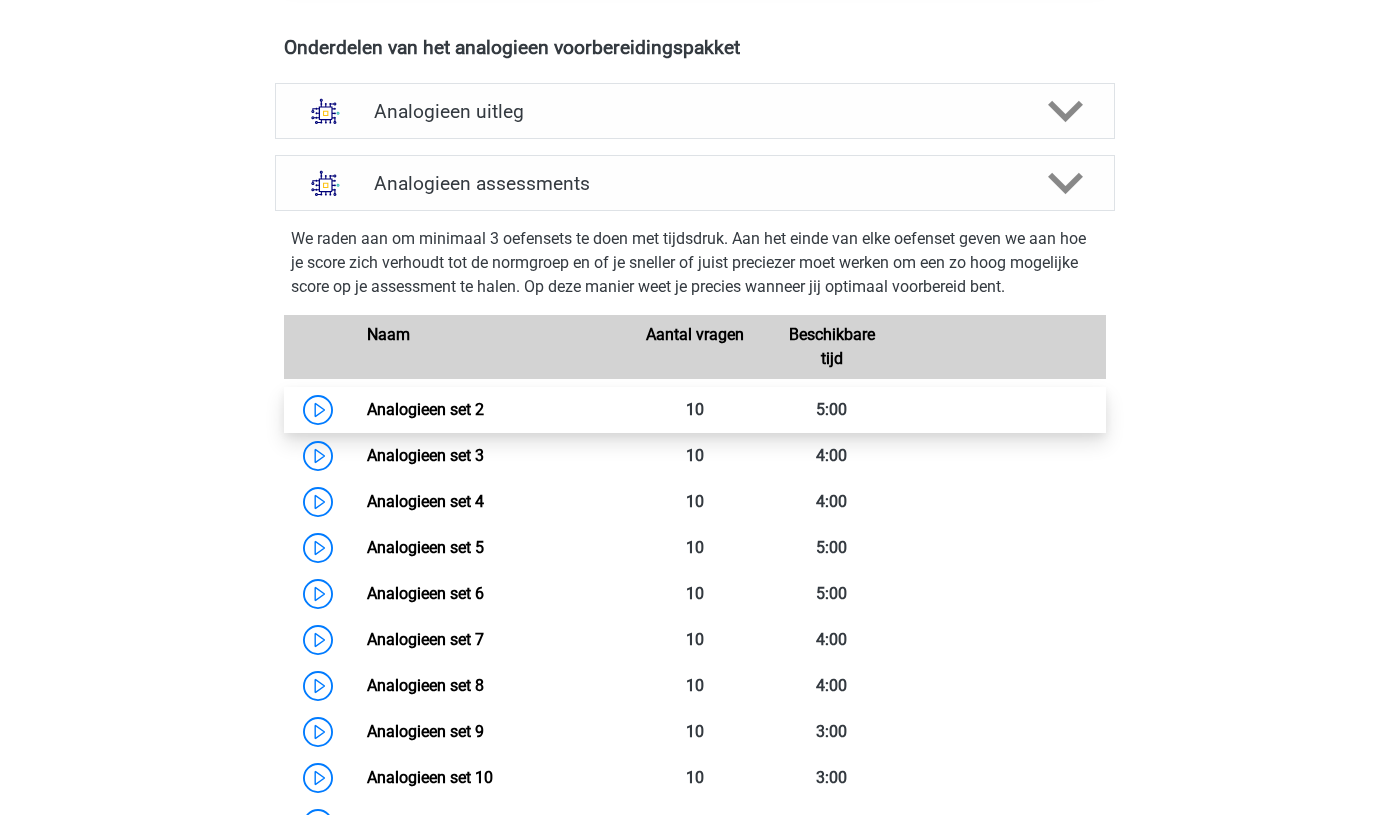 click on "Analogieen
set 2" at bounding box center [425, 409] 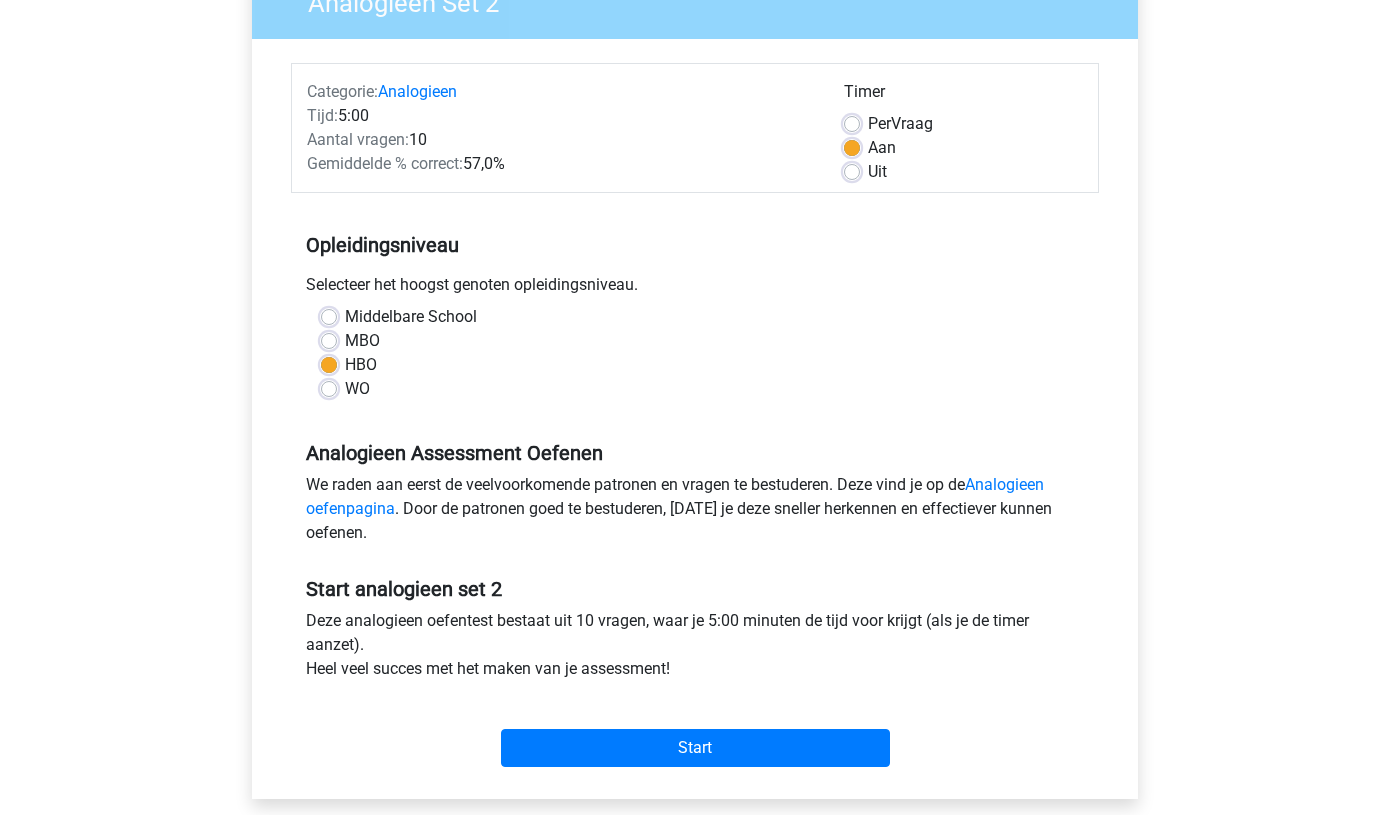 scroll, scrollTop: 196, scrollLeft: 0, axis: vertical 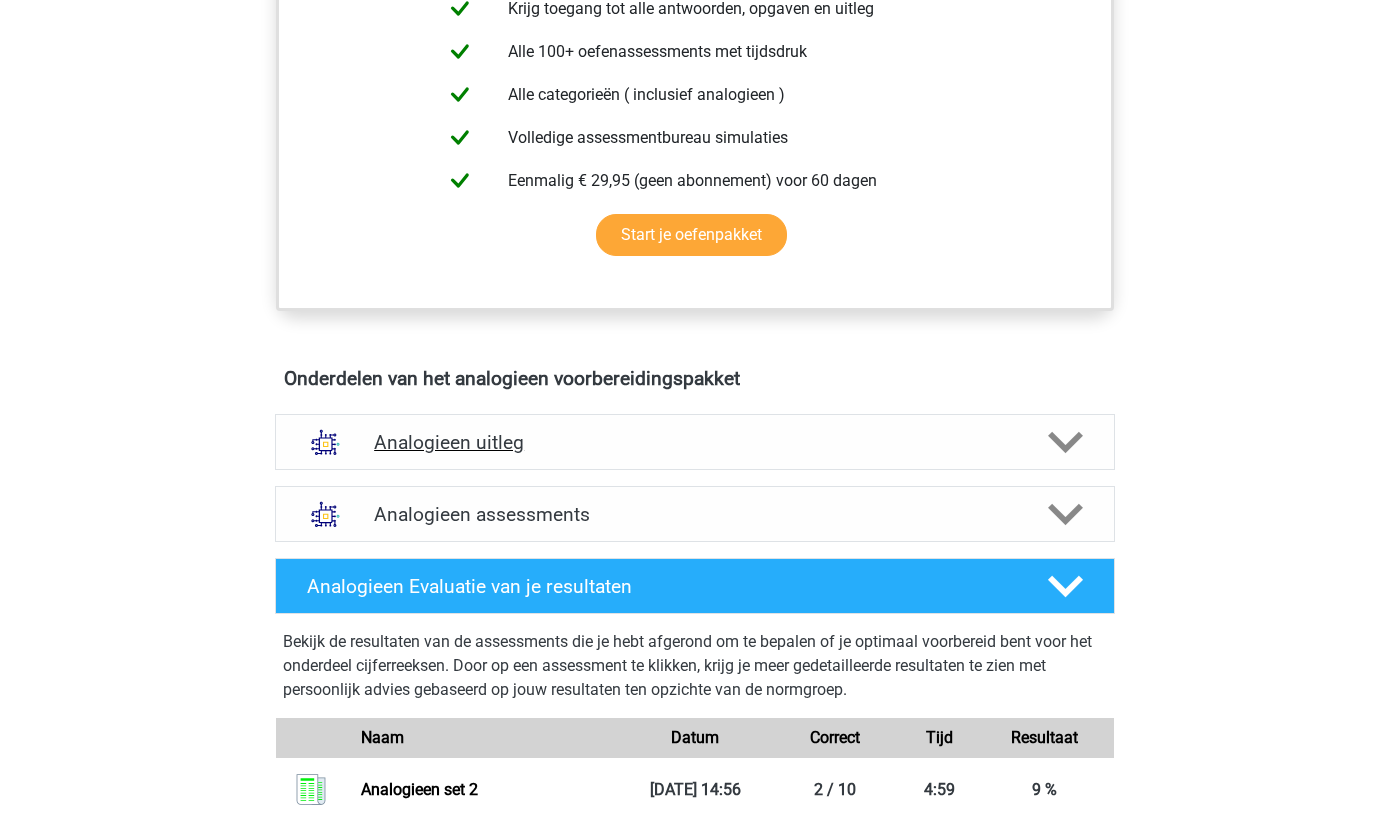 click on "Analogieen uitleg" at bounding box center (695, 442) 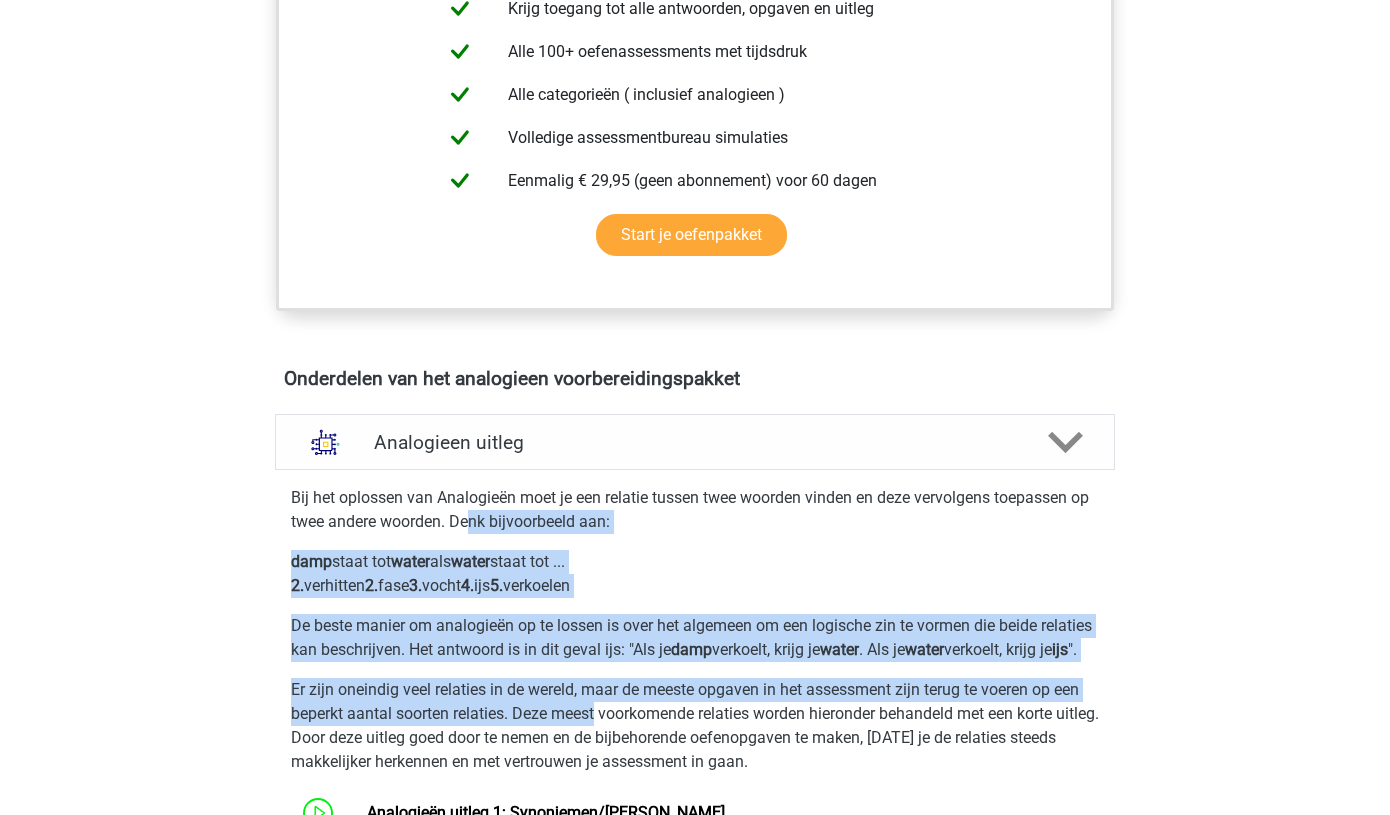 drag, startPoint x: 474, startPoint y: 522, endPoint x: 601, endPoint y: 748, distance: 259.23926 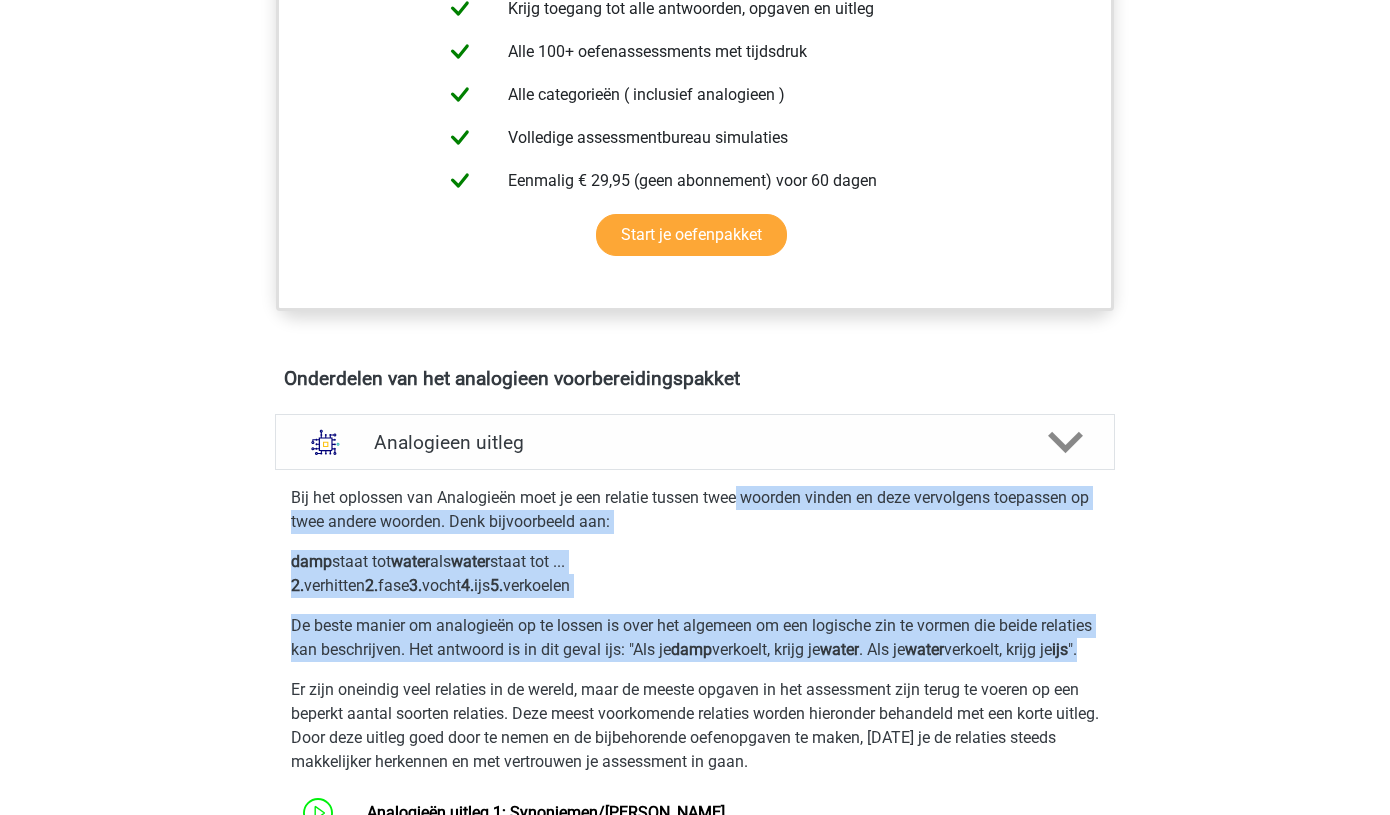 drag, startPoint x: 743, startPoint y: 496, endPoint x: 810, endPoint y: 692, distance: 207.13522 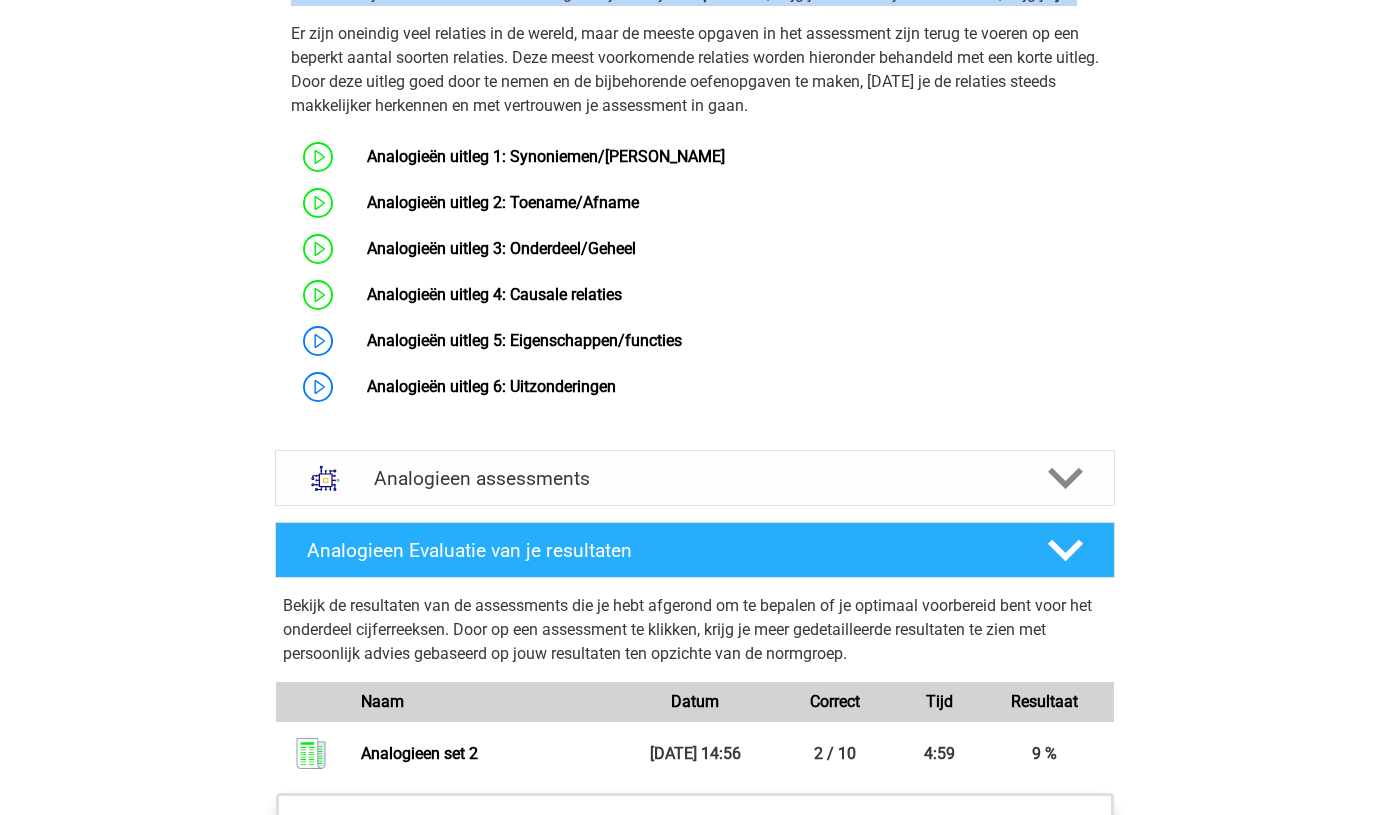 scroll, scrollTop: 1464, scrollLeft: 0, axis: vertical 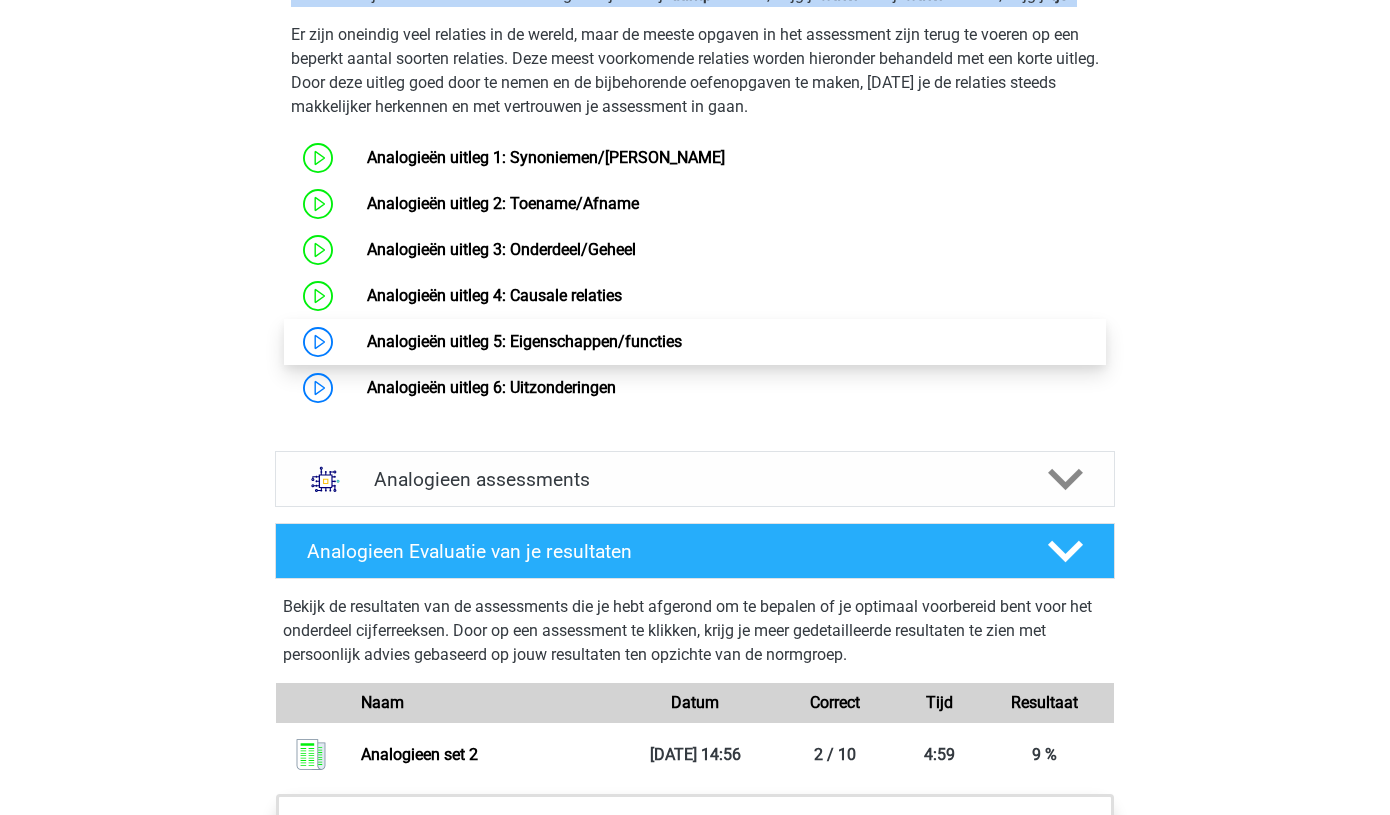 click on "Analogieën uitleg 5: Eigenschappen/functies" at bounding box center [524, 341] 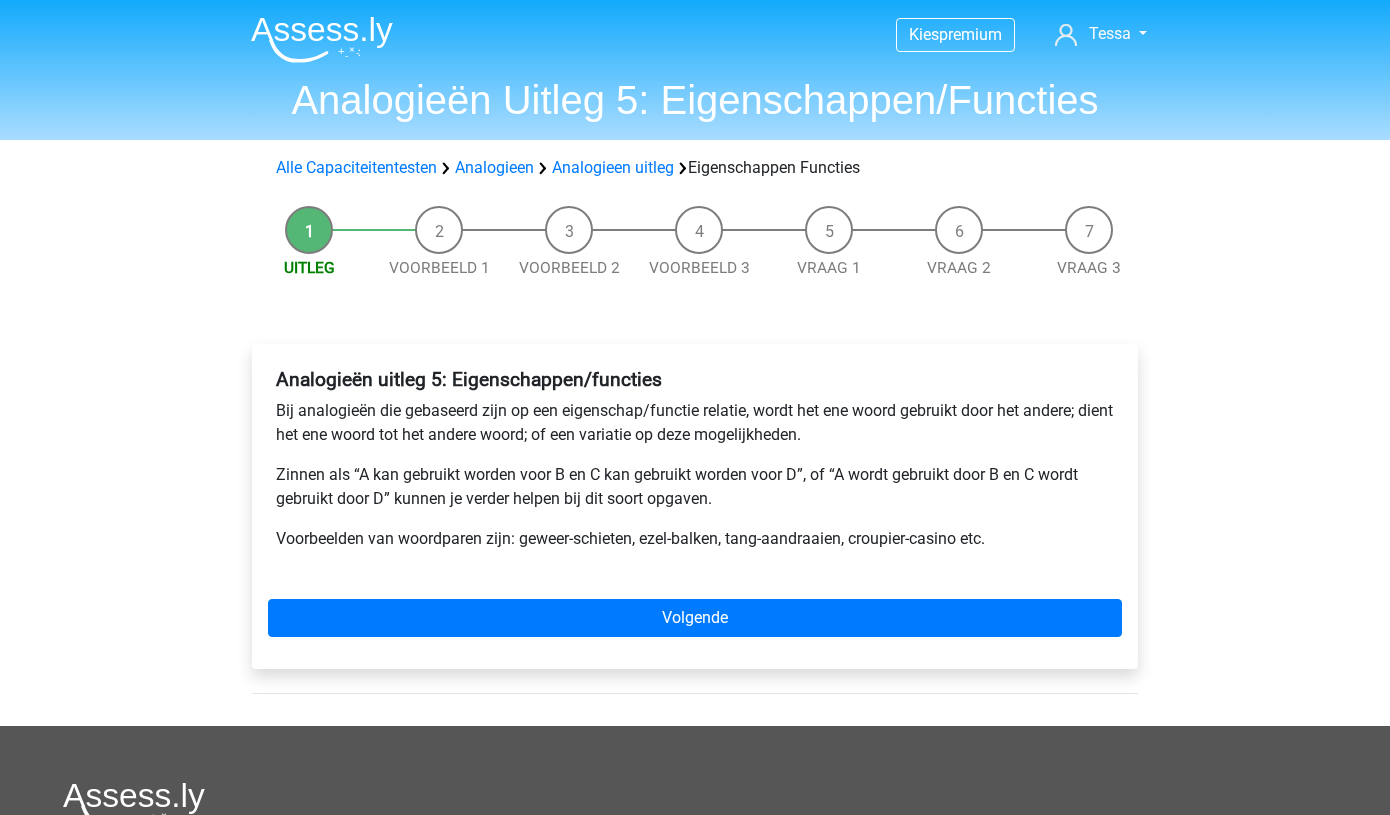 scroll, scrollTop: 0, scrollLeft: 0, axis: both 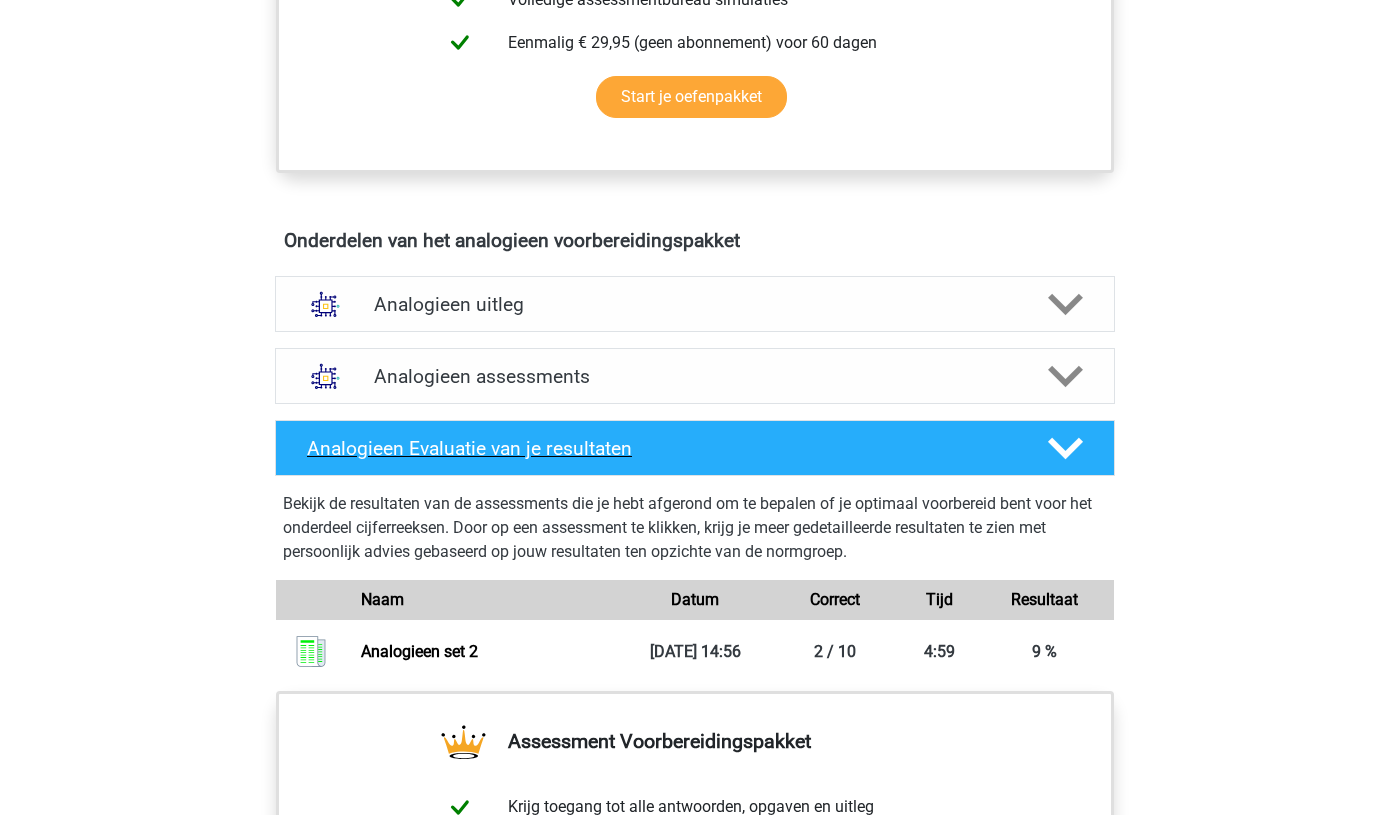 click on "Analogieen
Evaluatie van je resultaten" at bounding box center (661, 448) 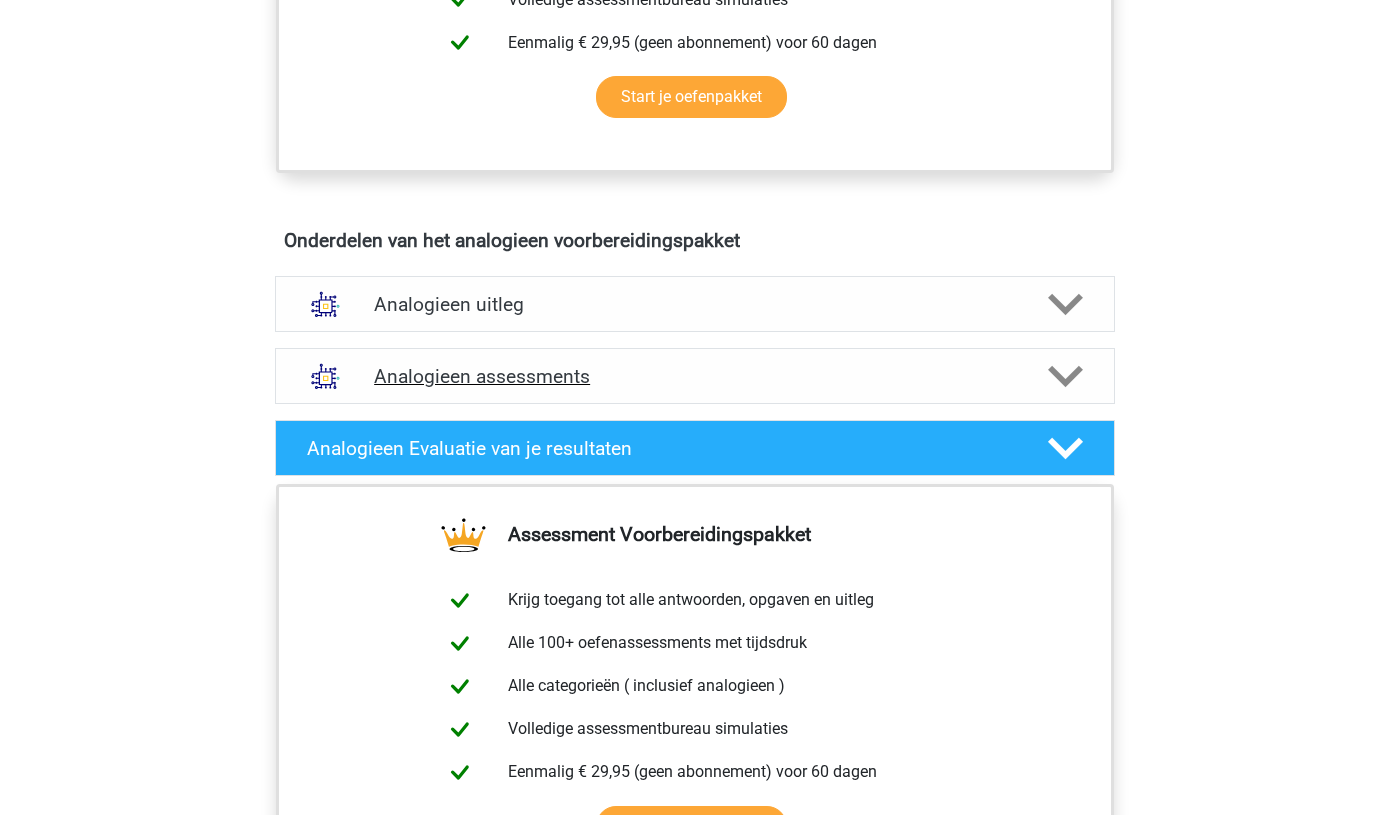 click on "Analogieen assessments" at bounding box center (695, 376) 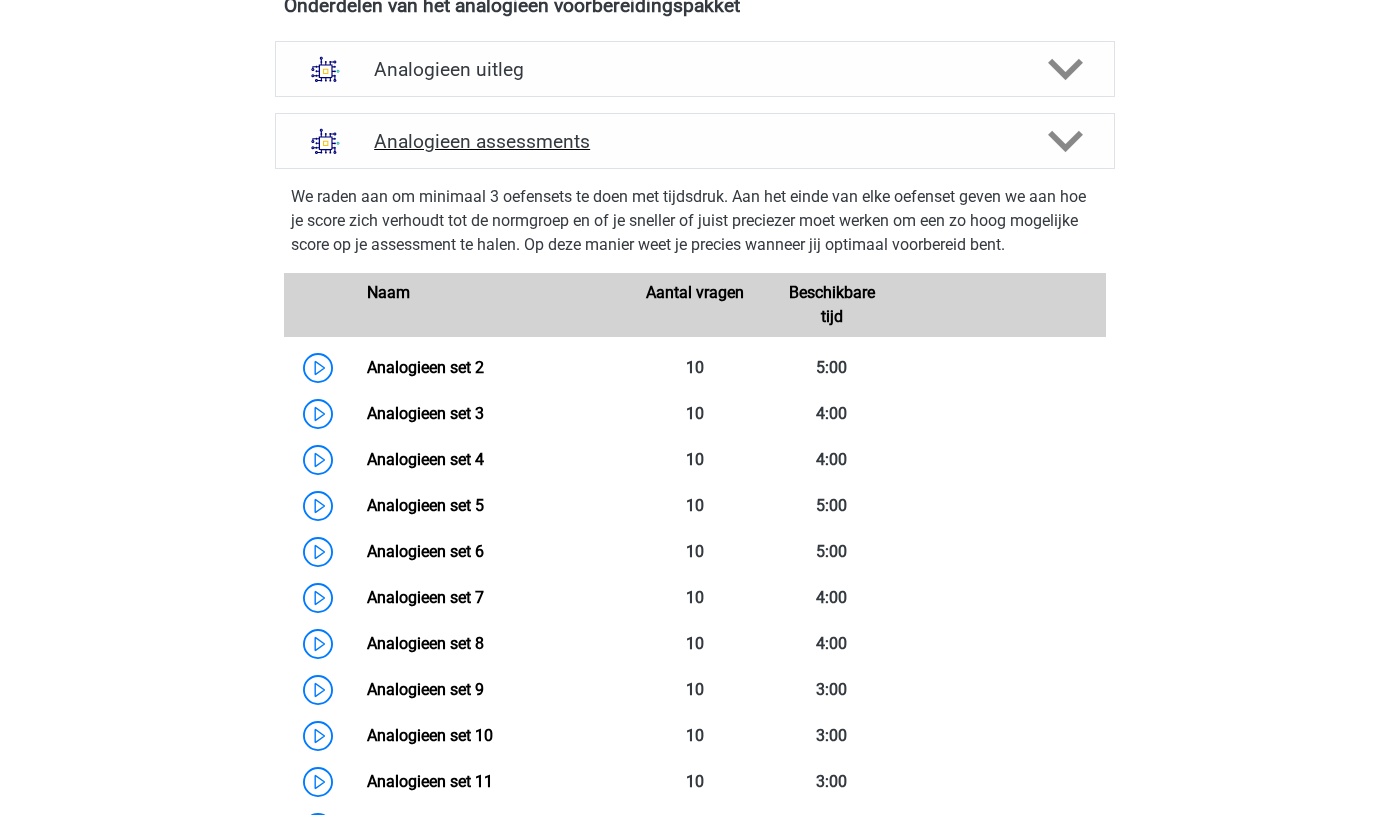 scroll, scrollTop: 1181, scrollLeft: 0, axis: vertical 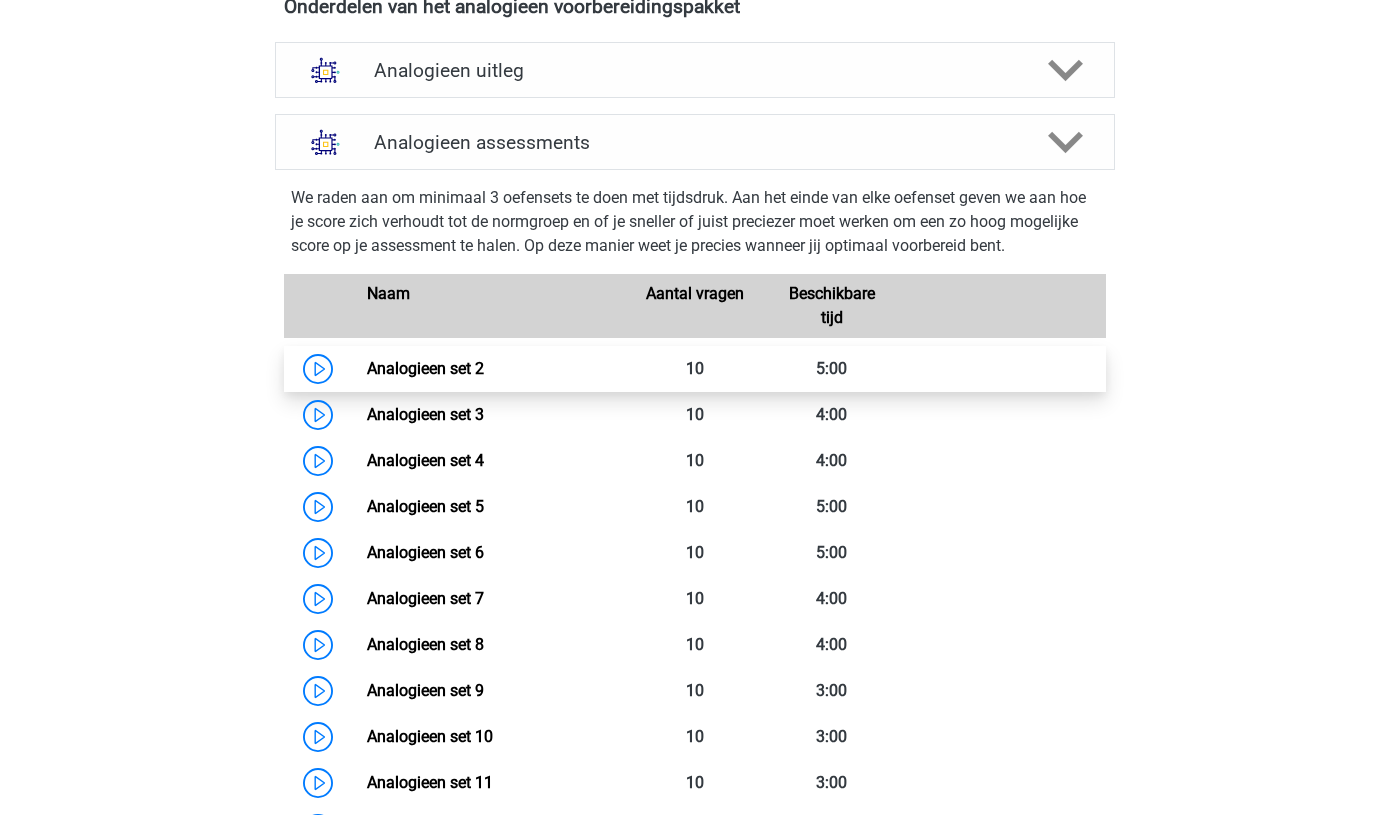 click on "Analogieen
set 2" at bounding box center [425, 368] 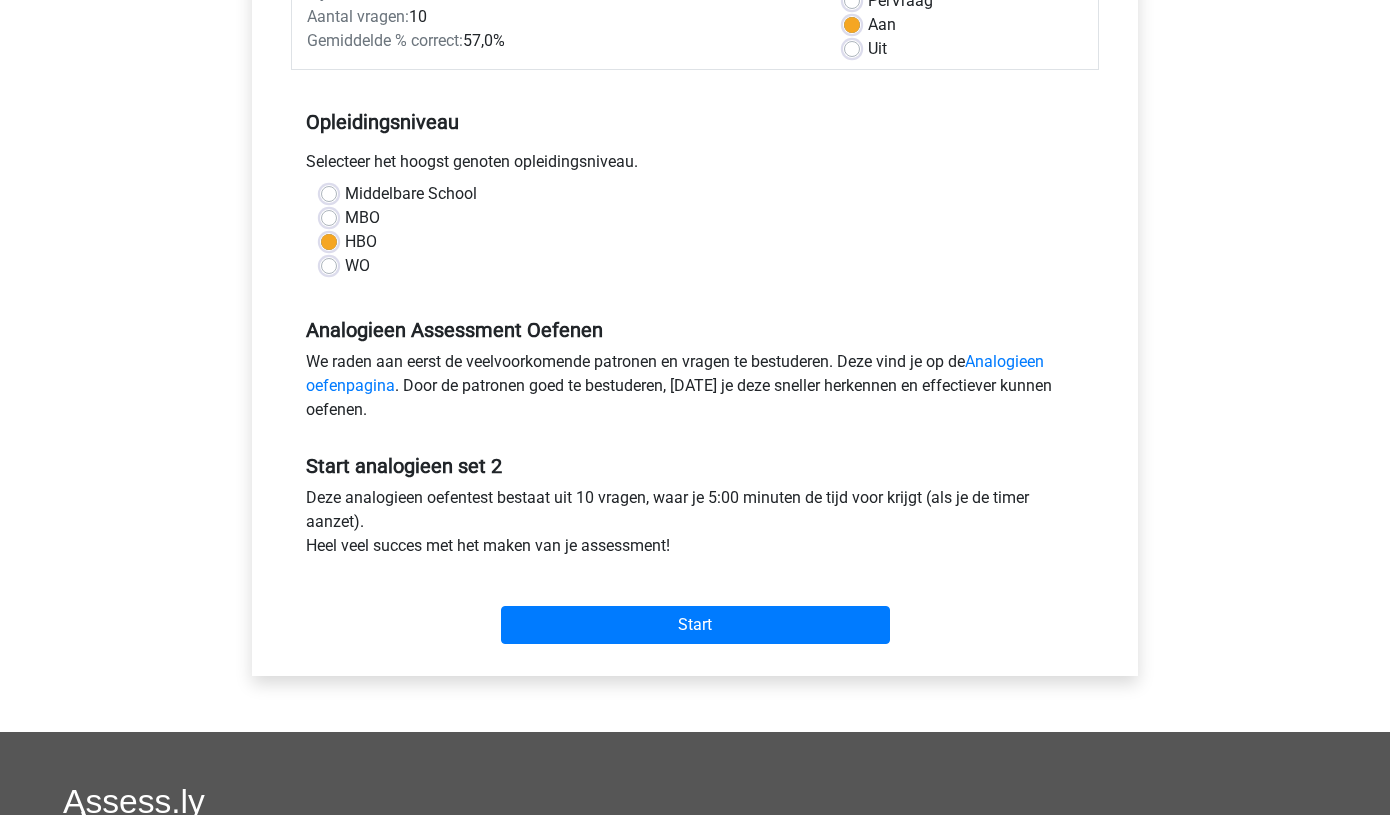 scroll, scrollTop: 316, scrollLeft: 0, axis: vertical 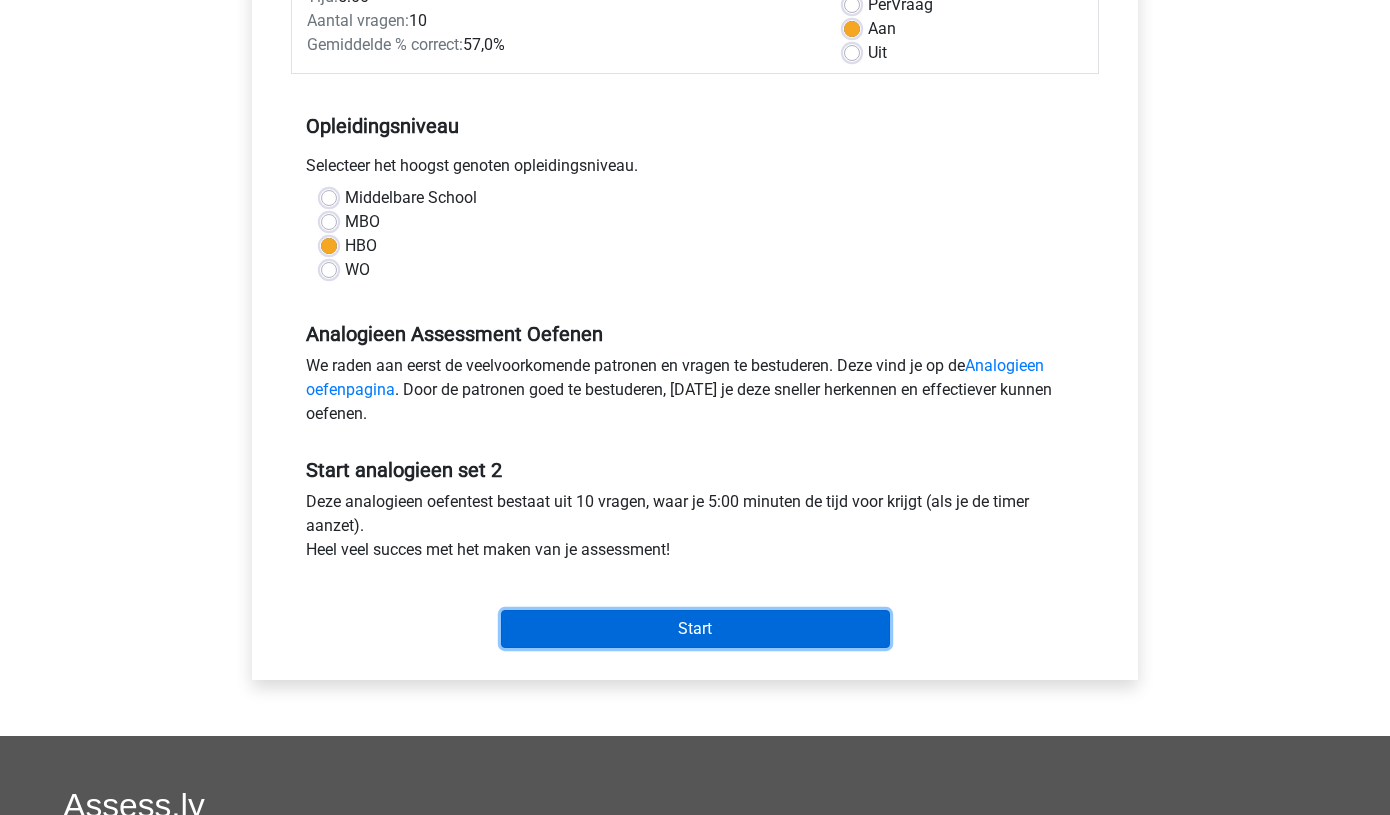 click on "Start" at bounding box center [695, 629] 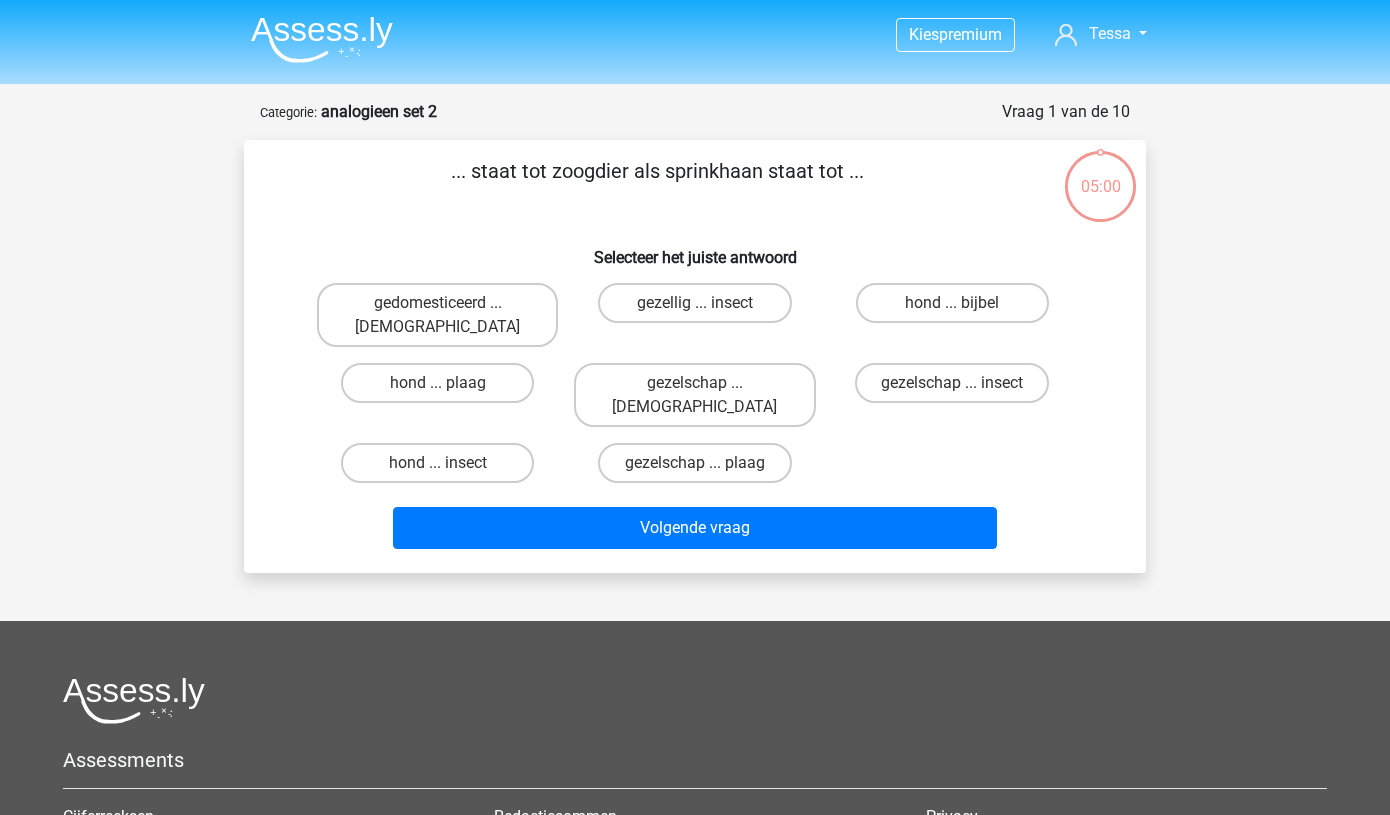 scroll, scrollTop: 0, scrollLeft: 0, axis: both 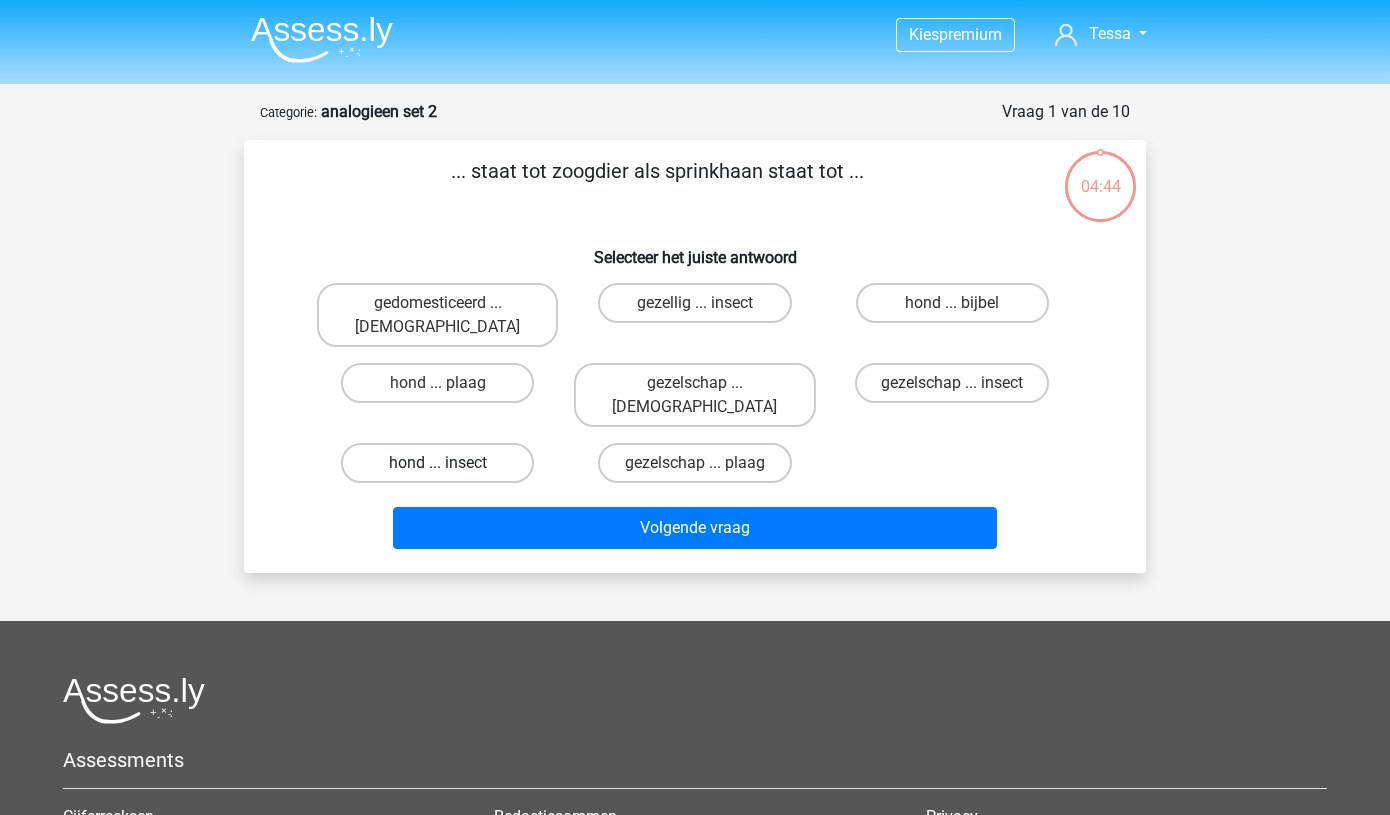 click on "hond ... insect" at bounding box center (437, 463) 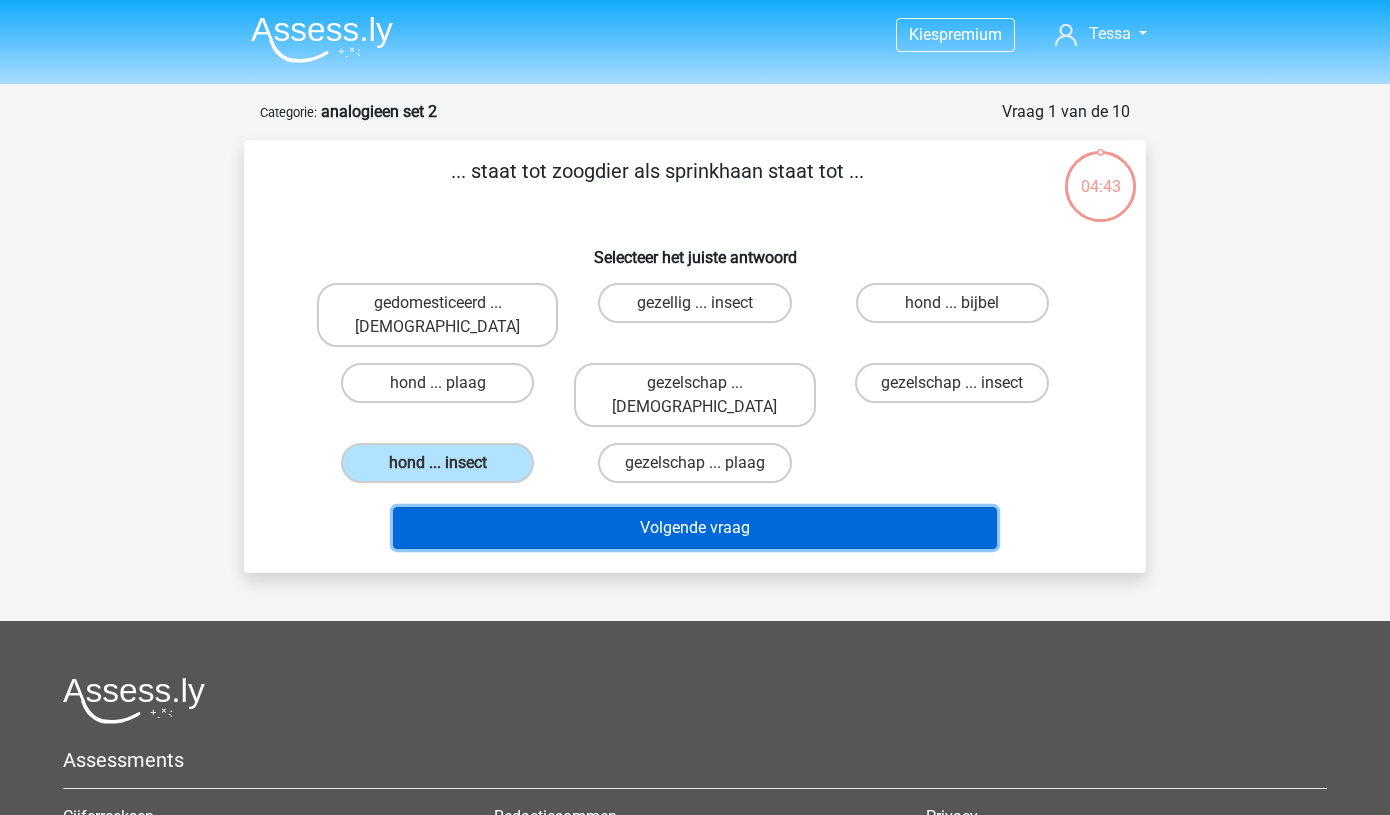 click on "Volgende vraag" at bounding box center (695, 528) 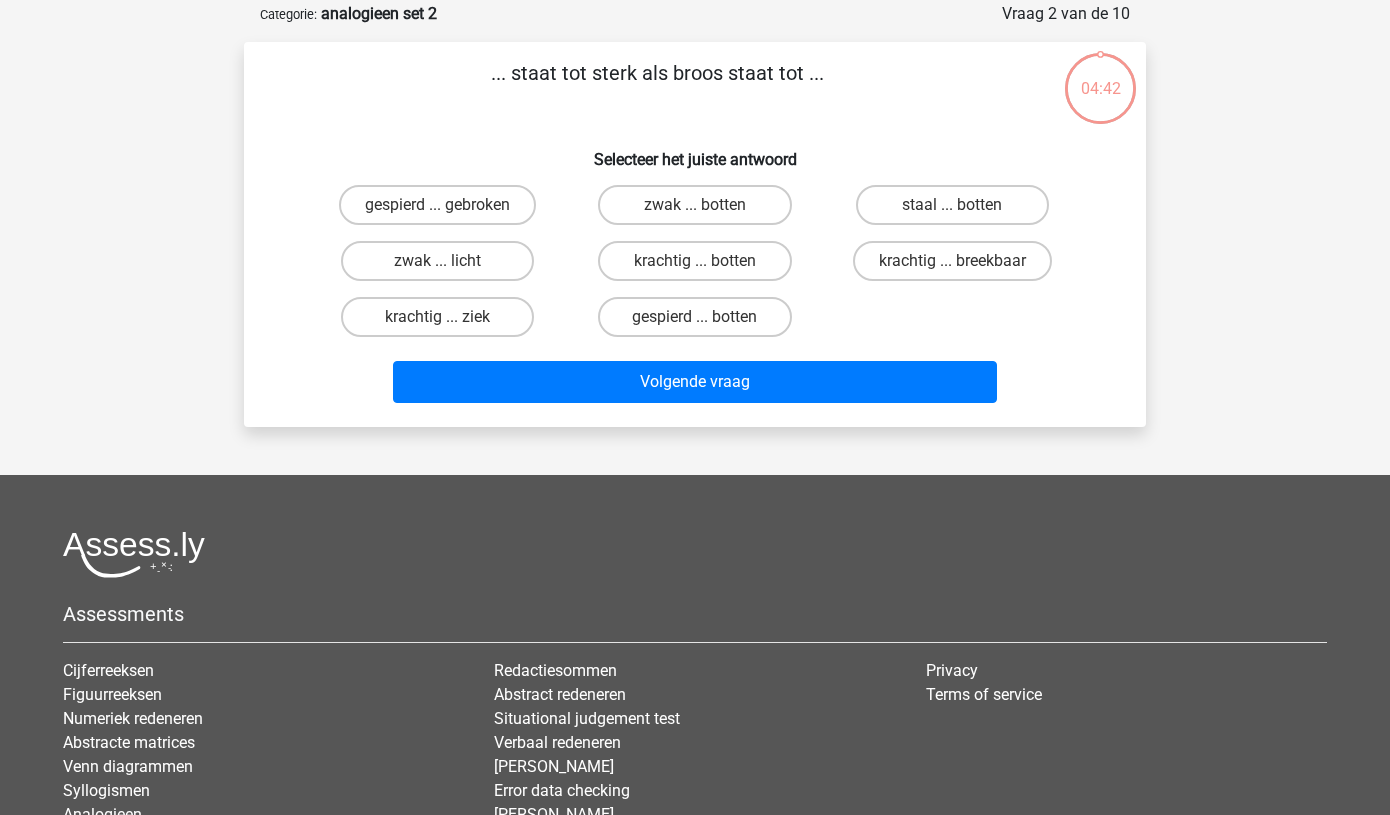 scroll, scrollTop: 100, scrollLeft: 0, axis: vertical 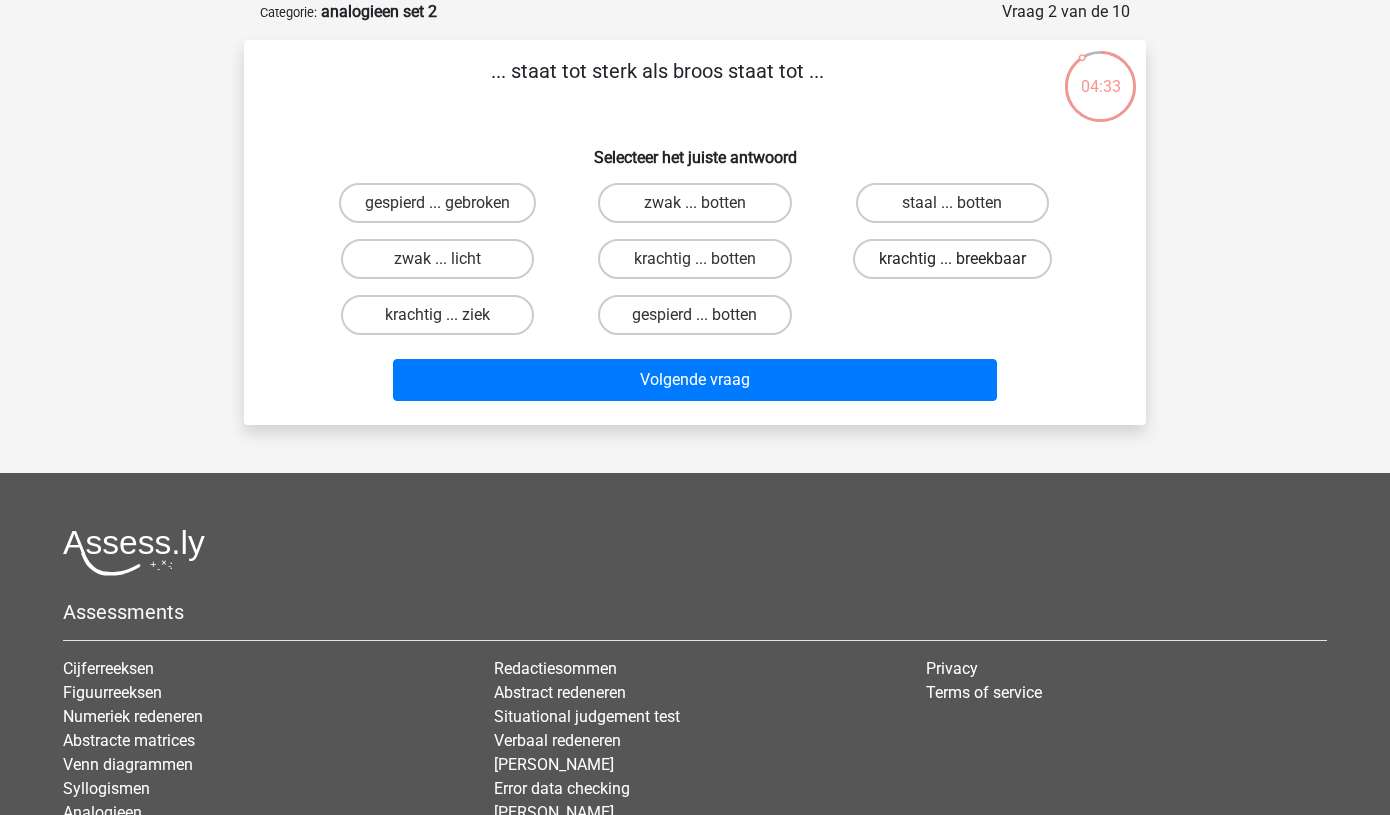 click on "krachtig ... breekbaar" at bounding box center (952, 259) 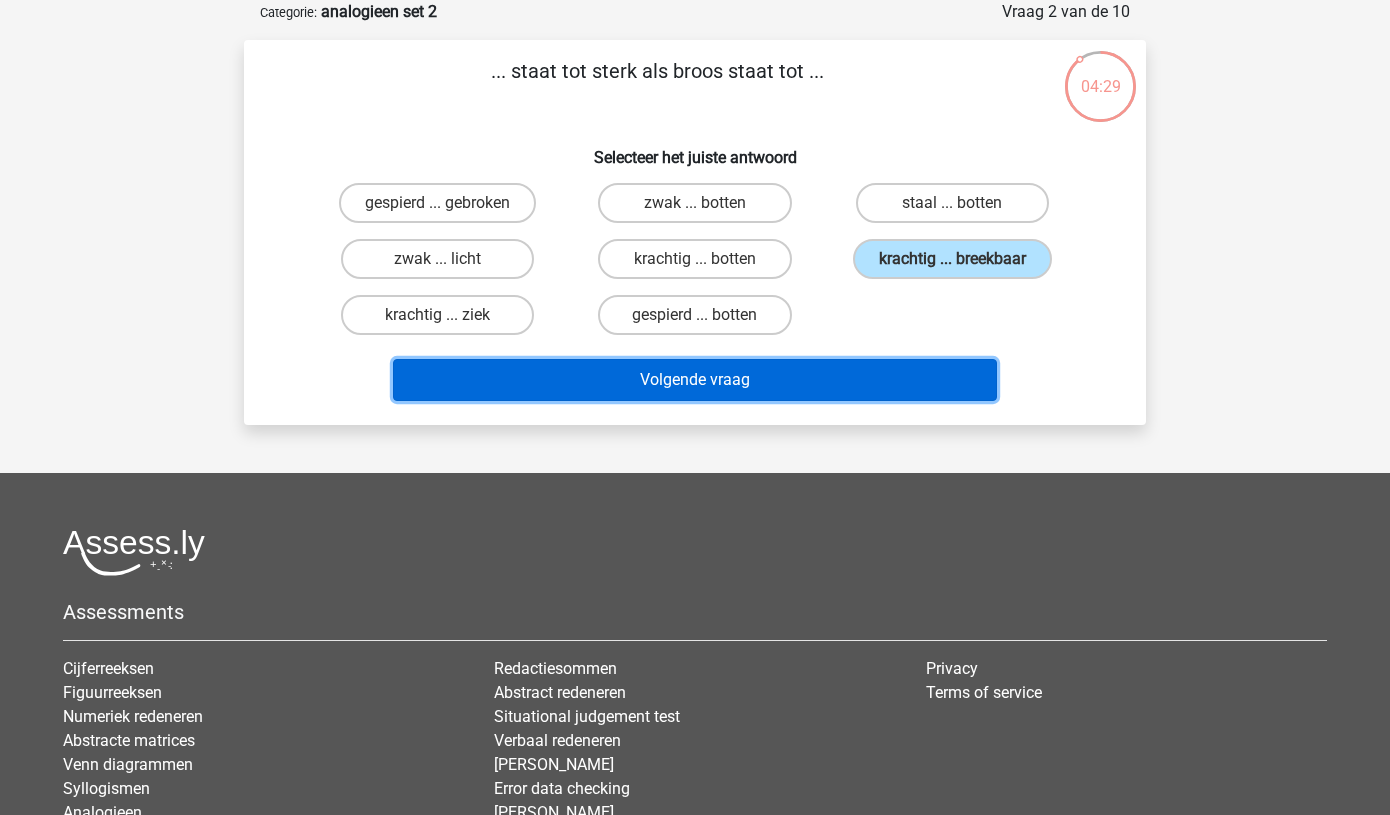 click on "Volgende vraag" at bounding box center [695, 380] 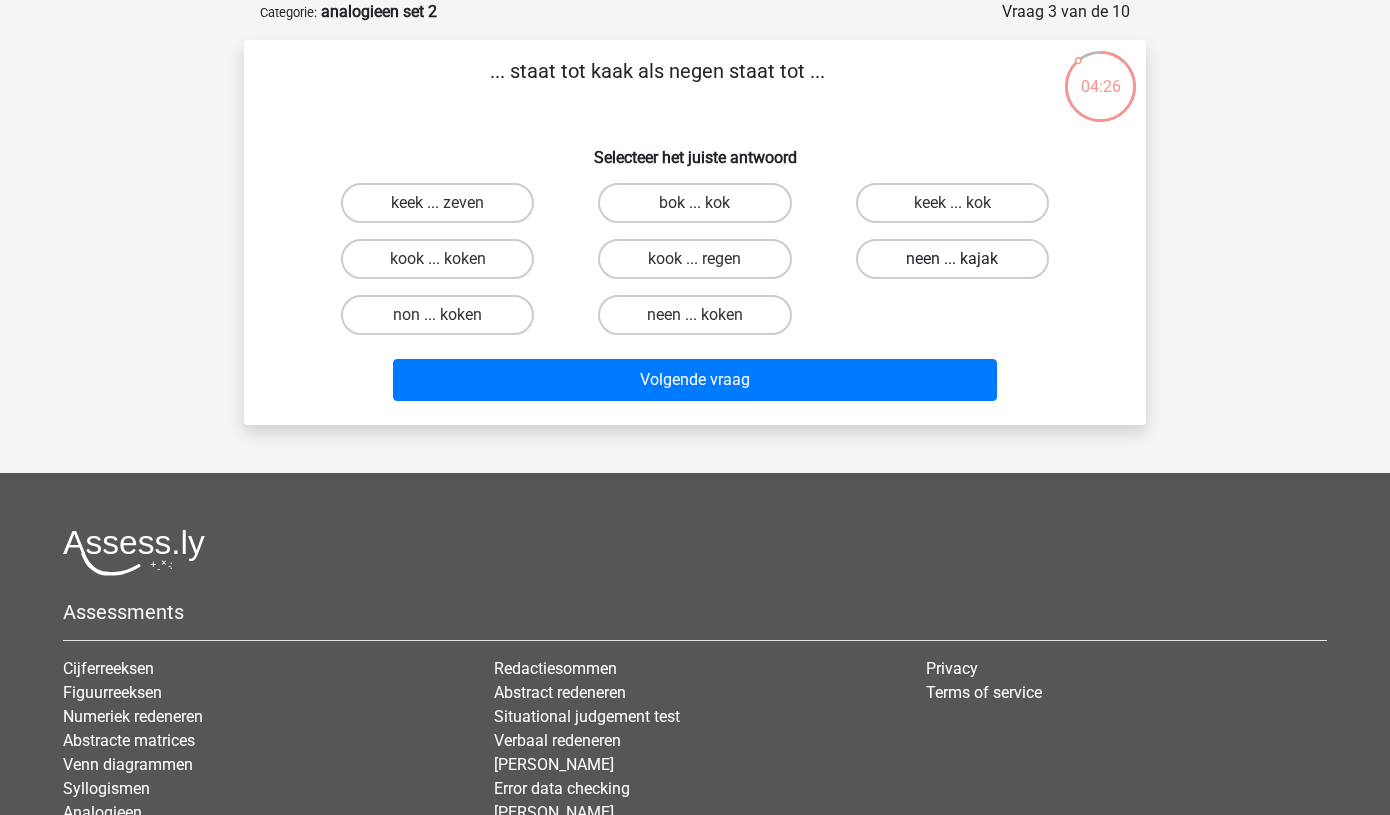 click on "neen ... kajak" at bounding box center (952, 259) 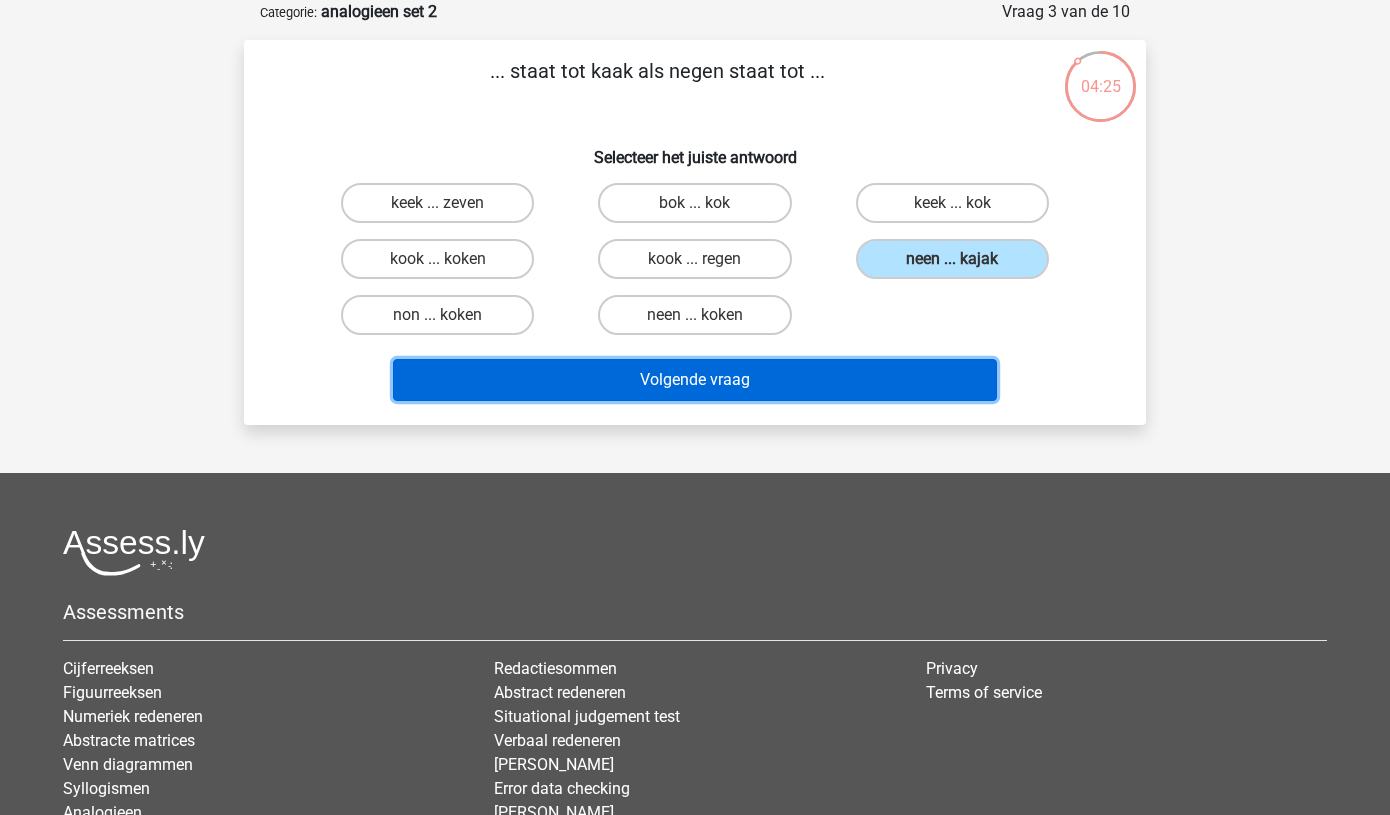 click on "Volgende vraag" at bounding box center [695, 380] 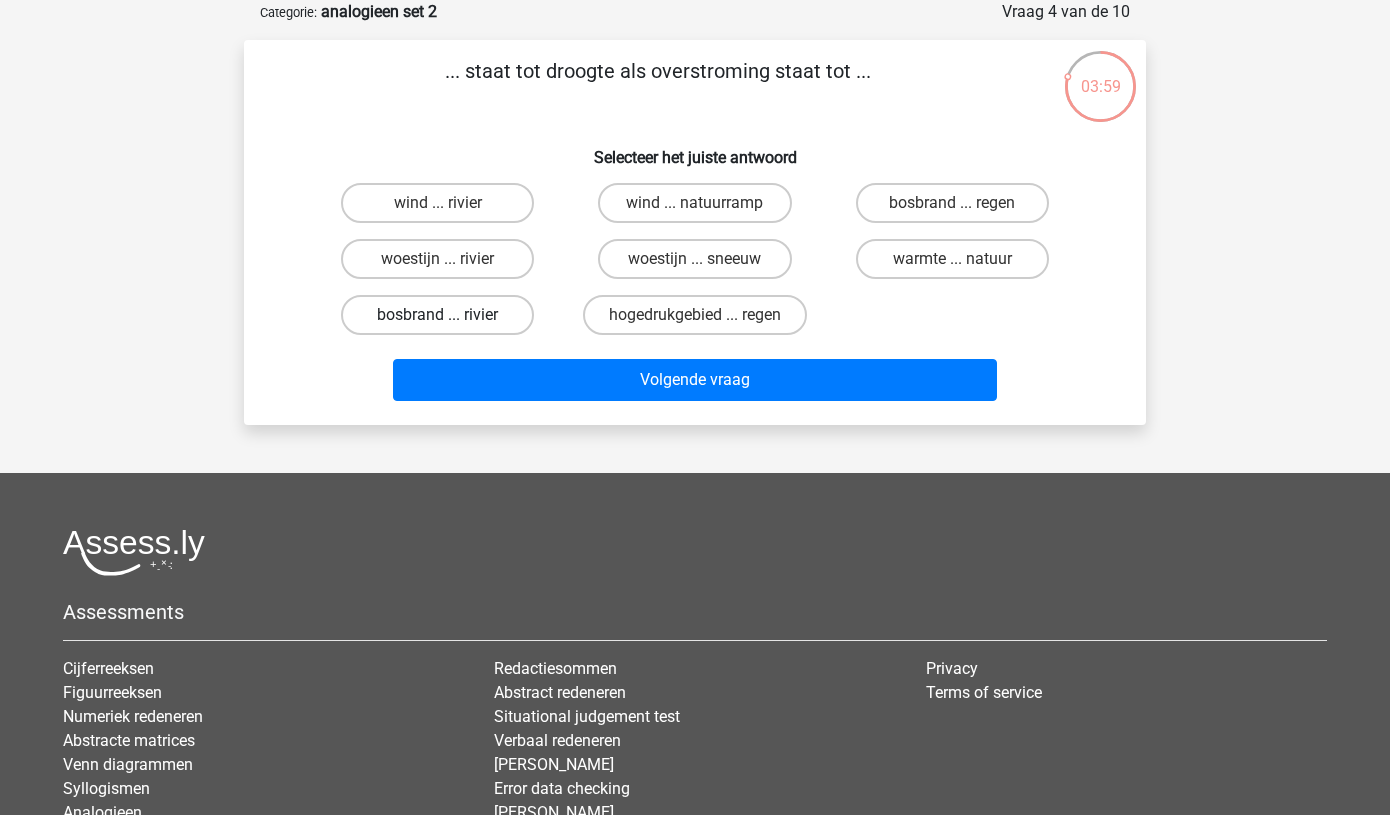 click on "bosbrand ... rivier" at bounding box center (437, 315) 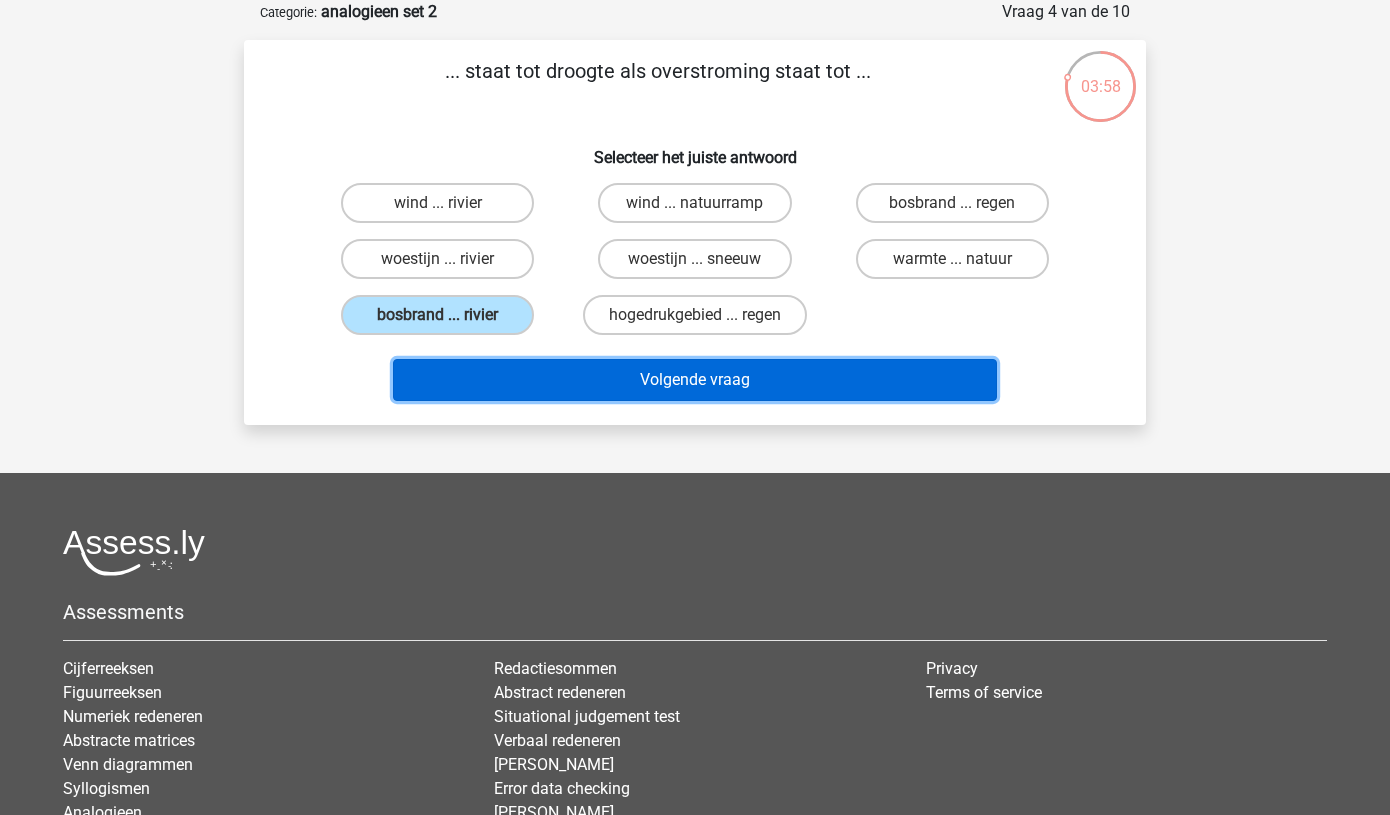 click on "Volgende vraag" at bounding box center (695, 380) 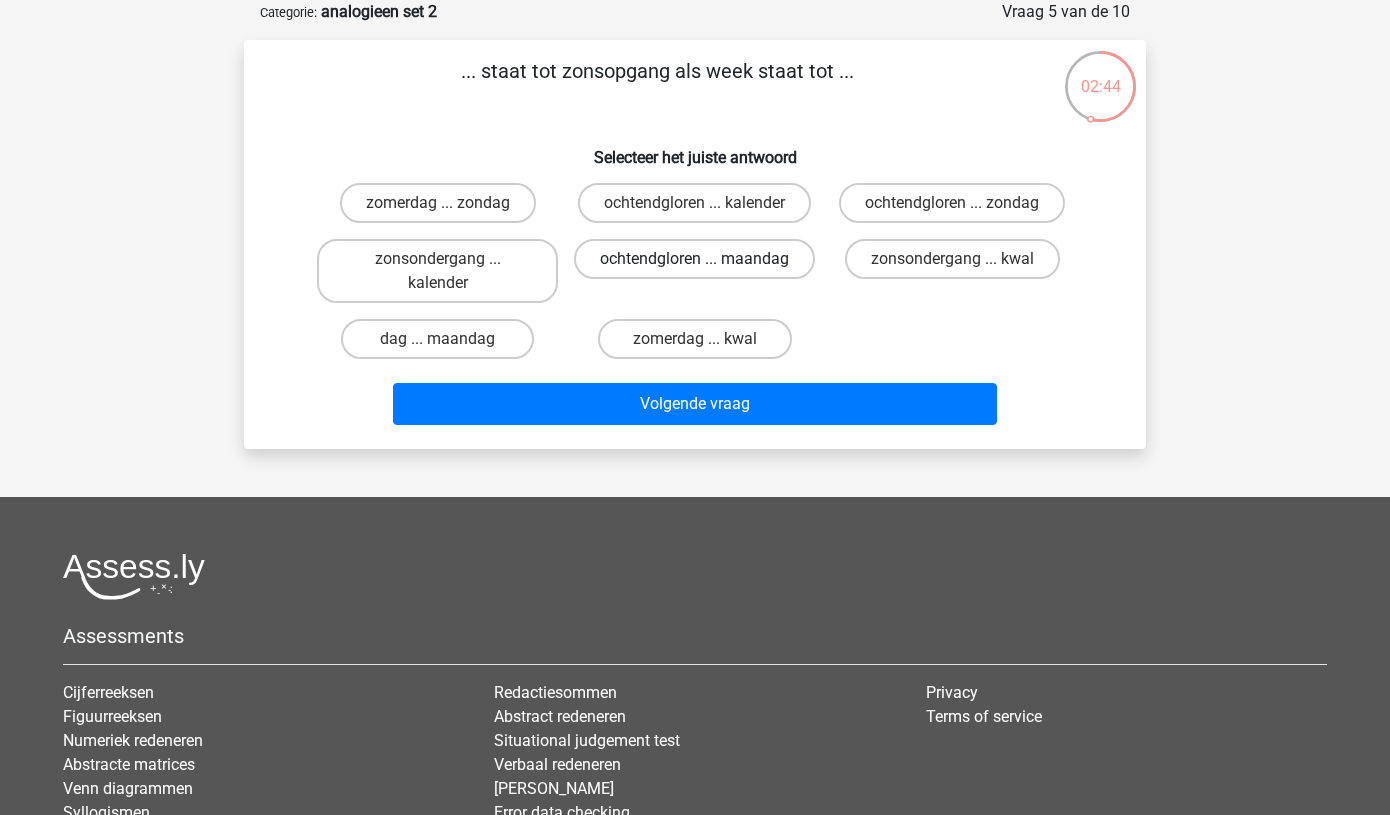 click on "ochtendgloren ... maandag" at bounding box center (694, 259) 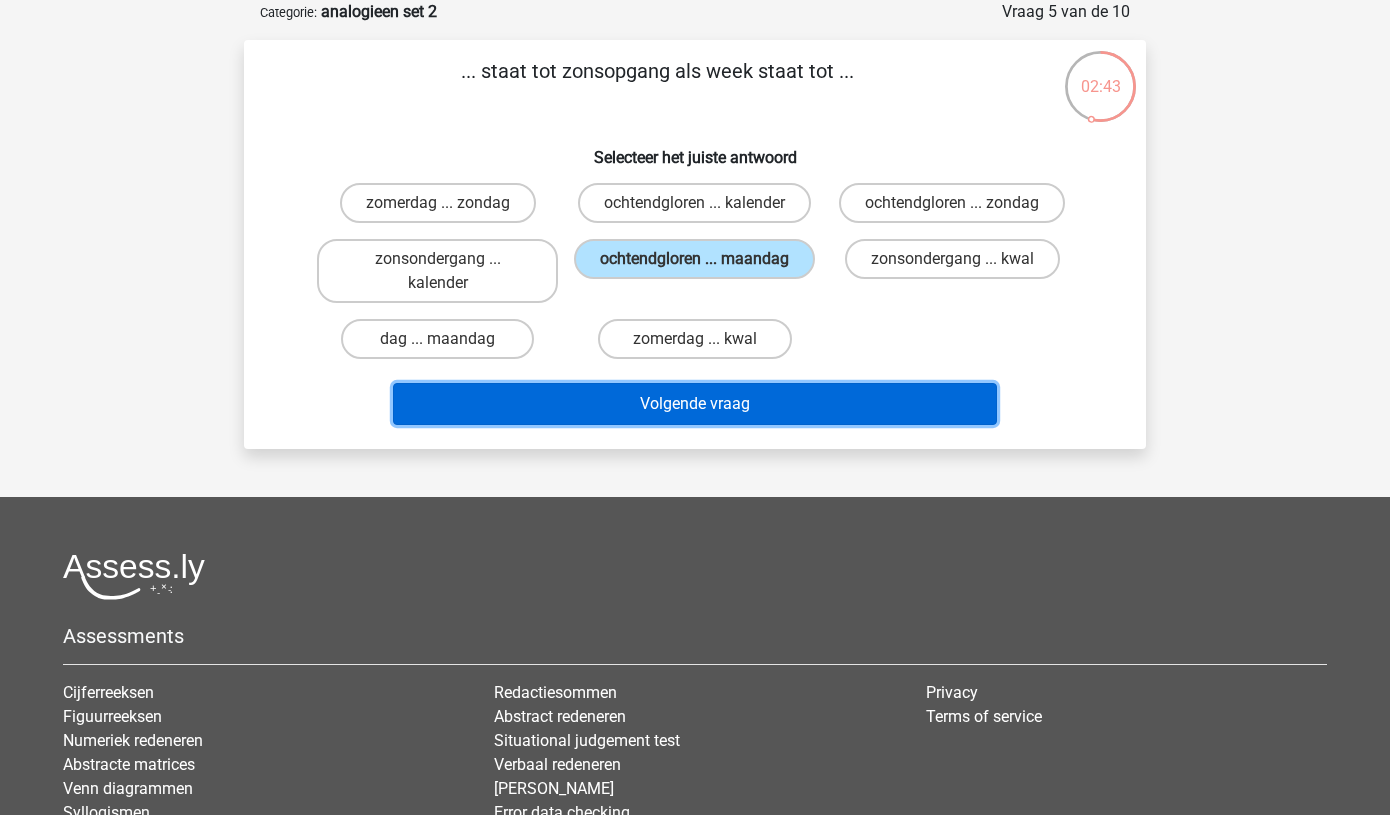 click on "Volgende vraag" at bounding box center [695, 404] 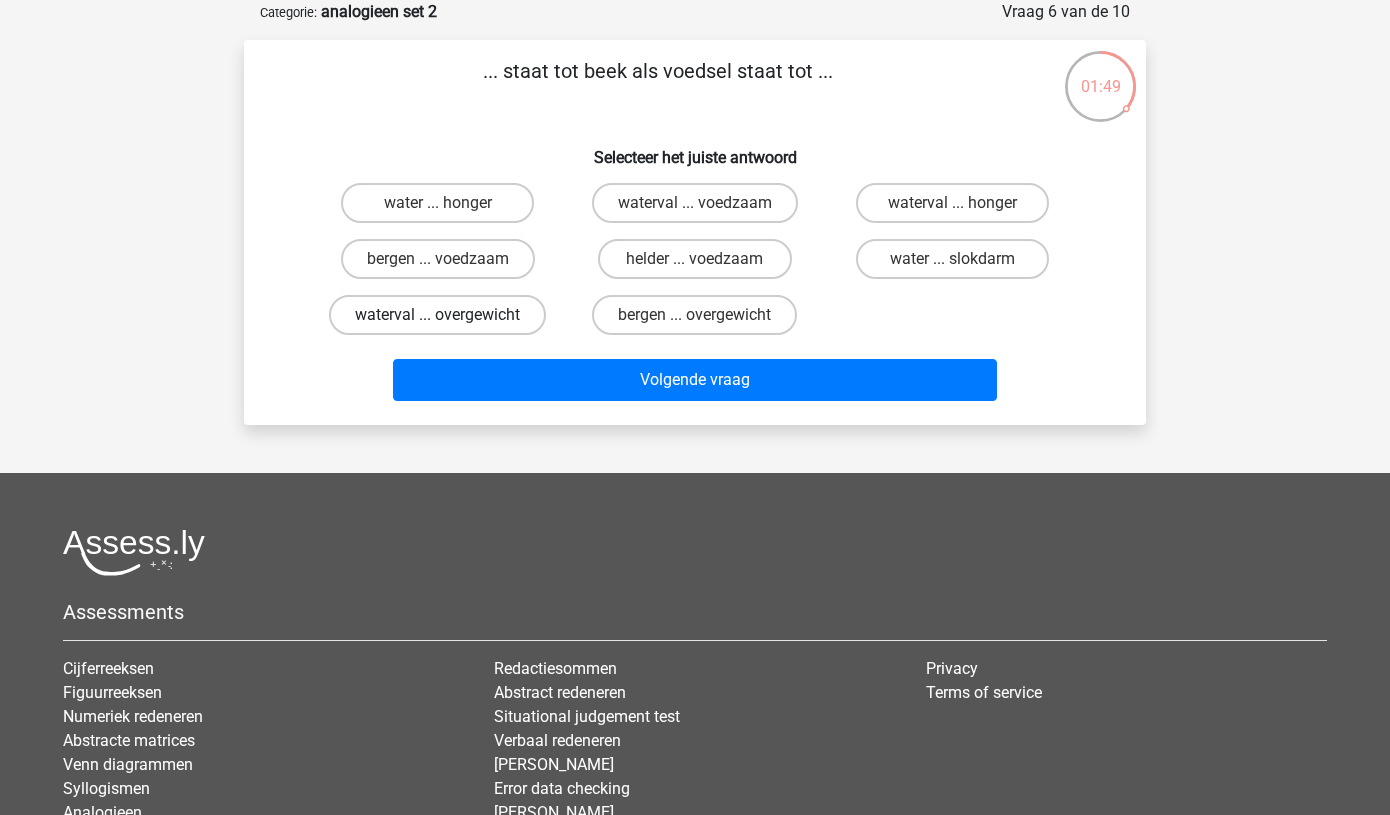 click on "waterval ... overgewicht" at bounding box center (437, 315) 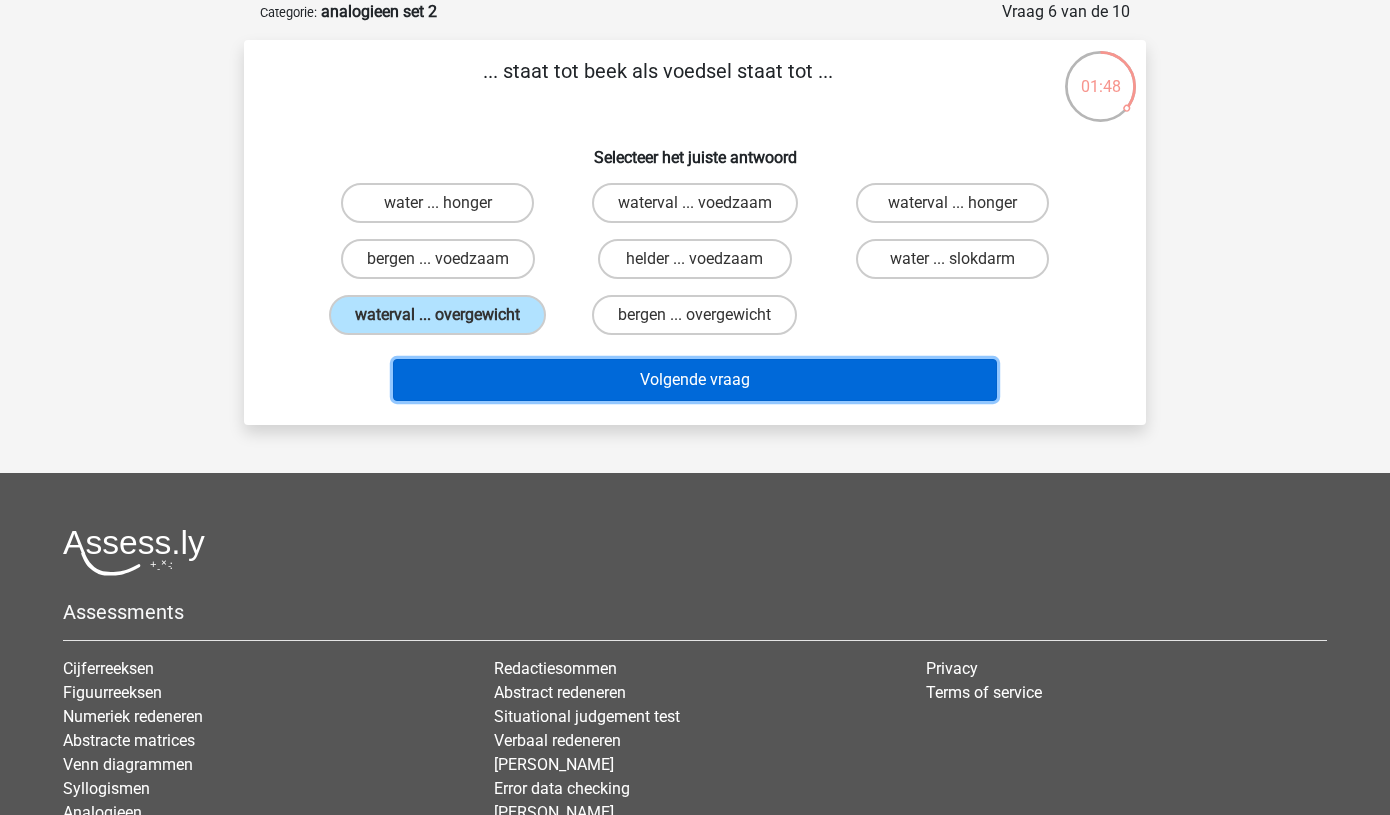 click on "Volgende vraag" at bounding box center [695, 380] 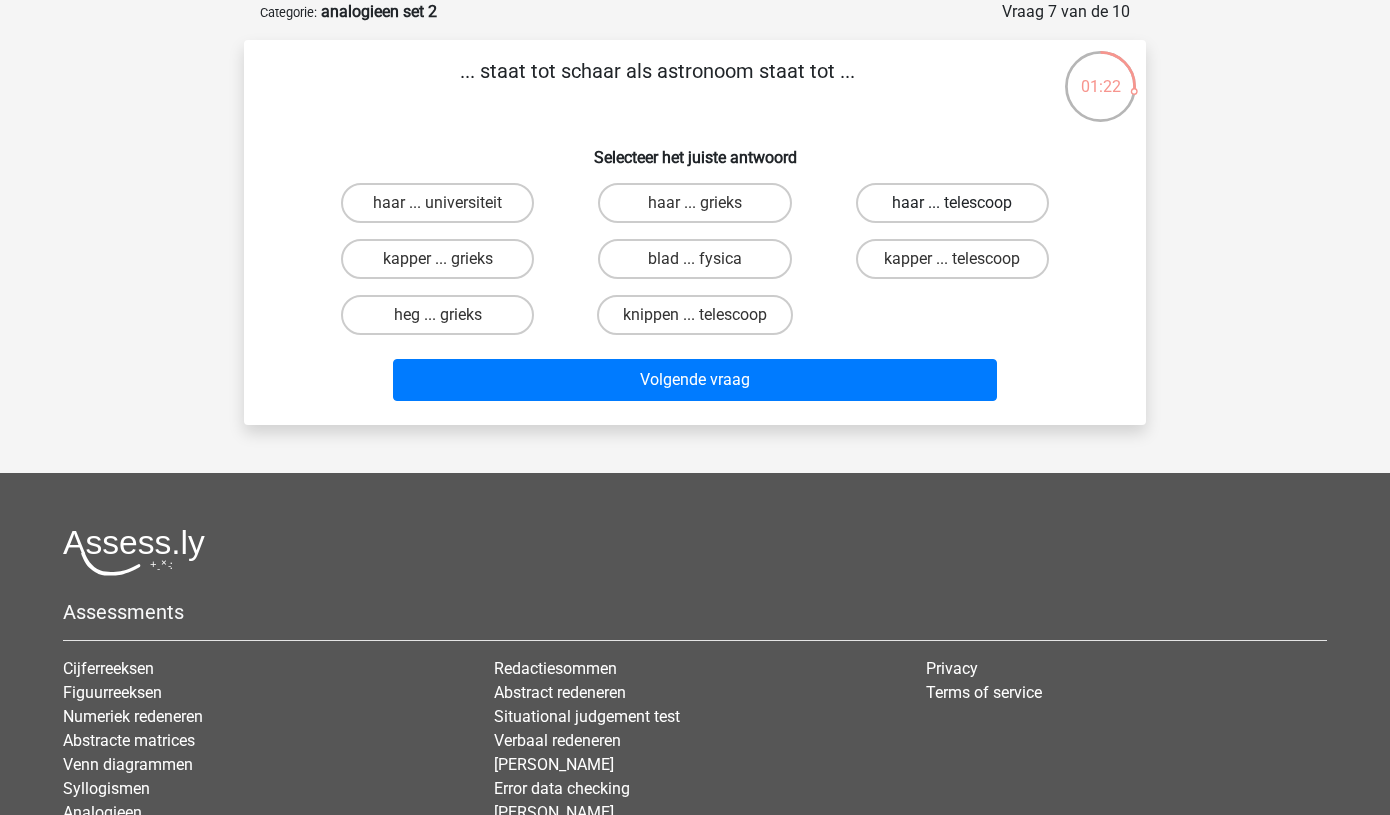 click on "haar ... telescoop" at bounding box center [952, 203] 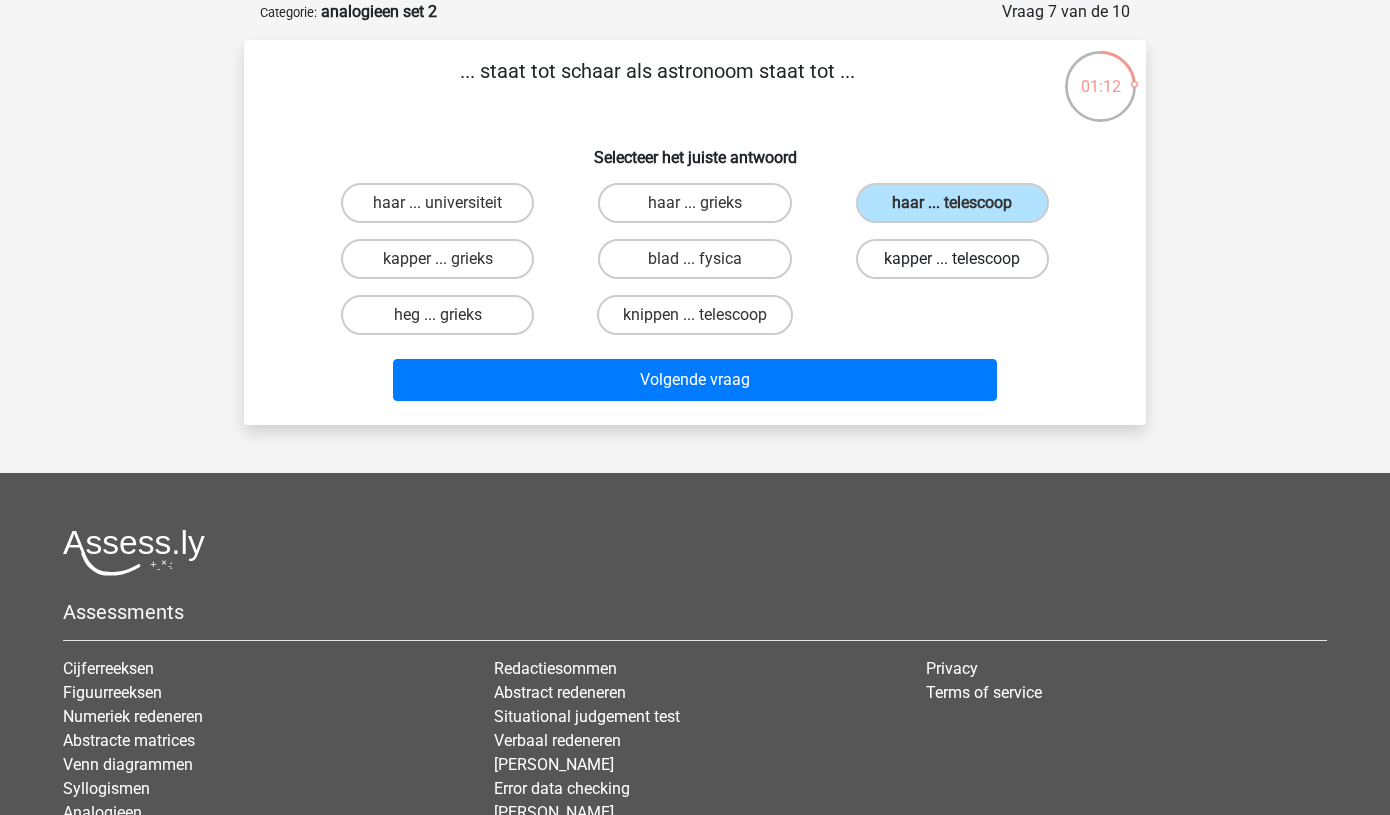 click on "kapper ... telescoop" at bounding box center [952, 259] 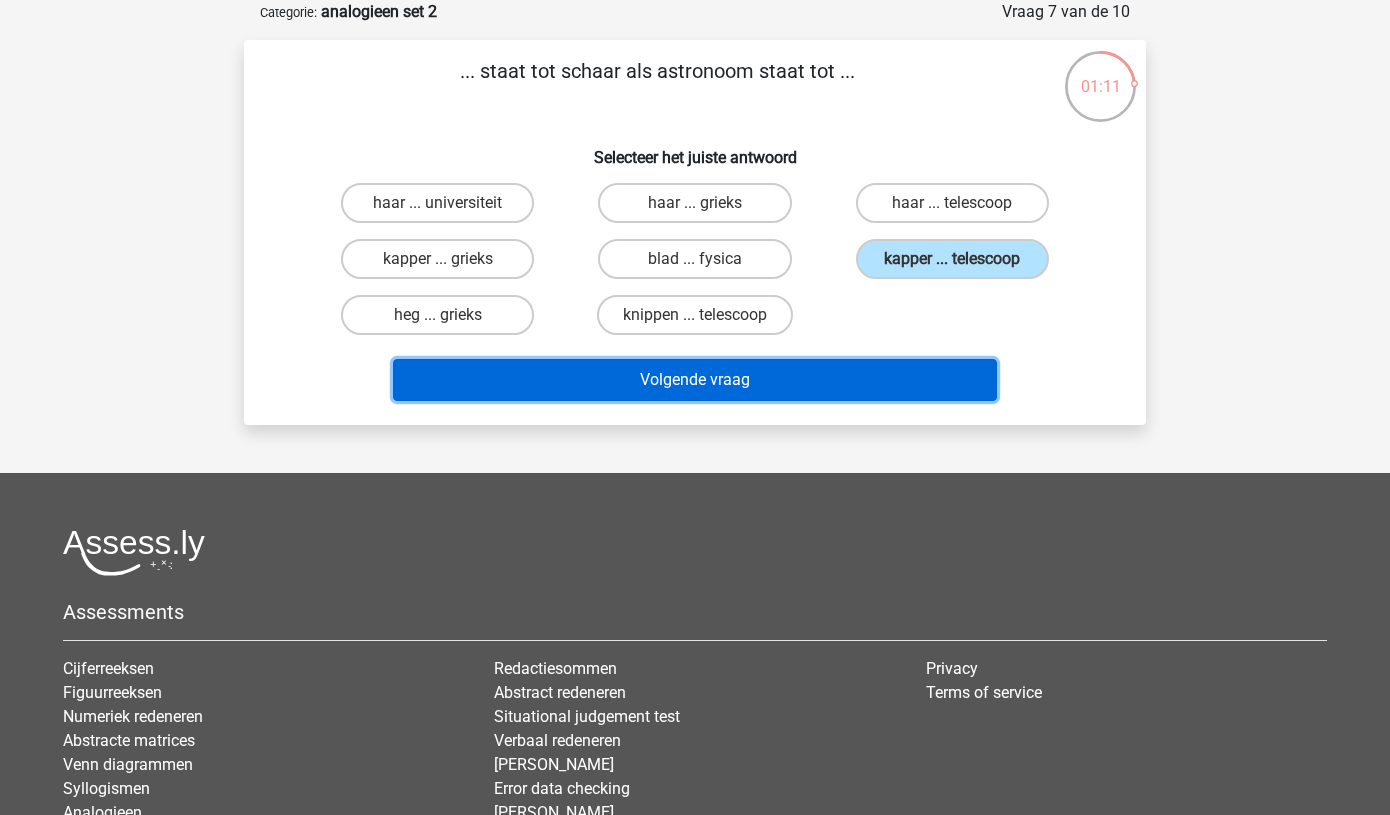 click on "Volgende vraag" at bounding box center (695, 380) 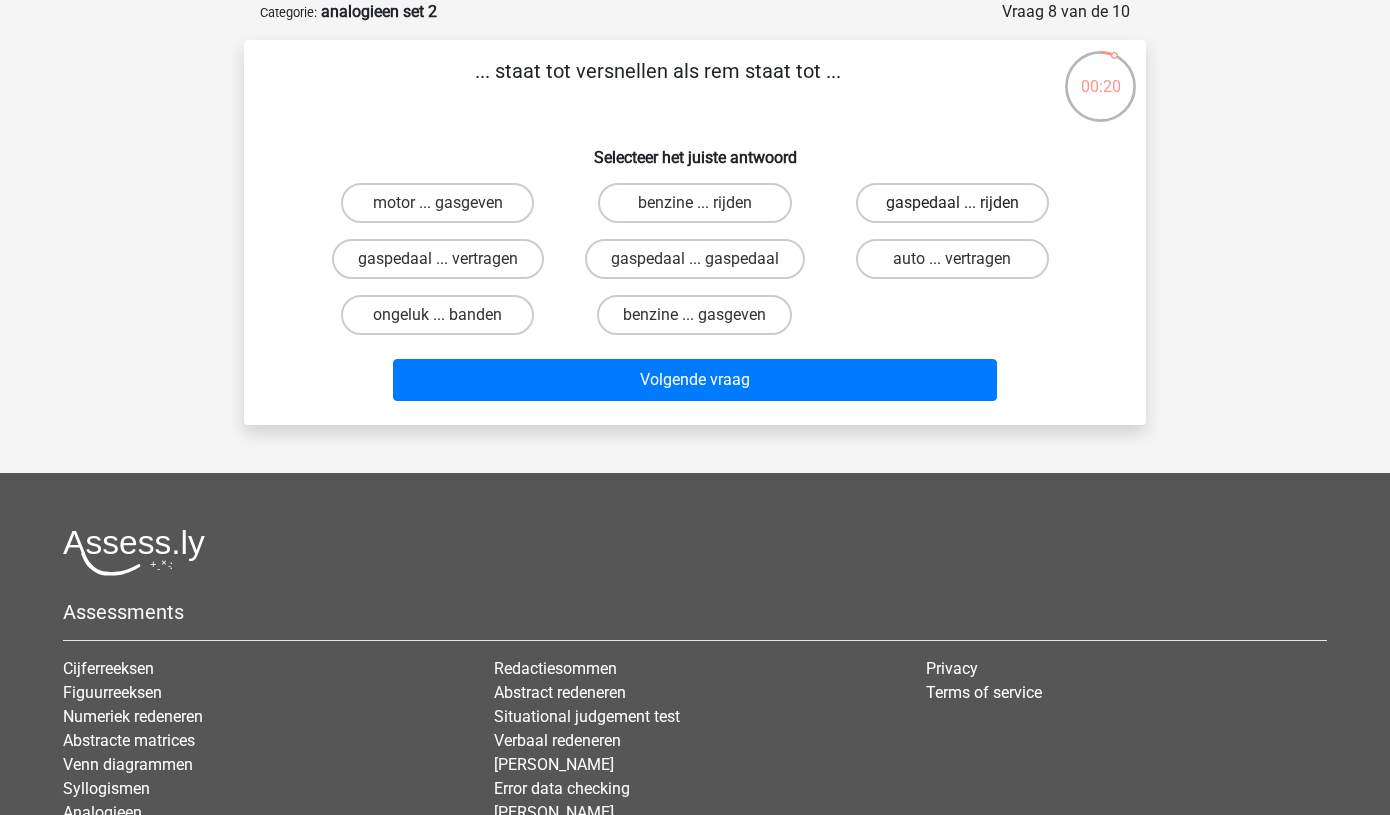 click on "gaspedaal ... rijden" at bounding box center [952, 203] 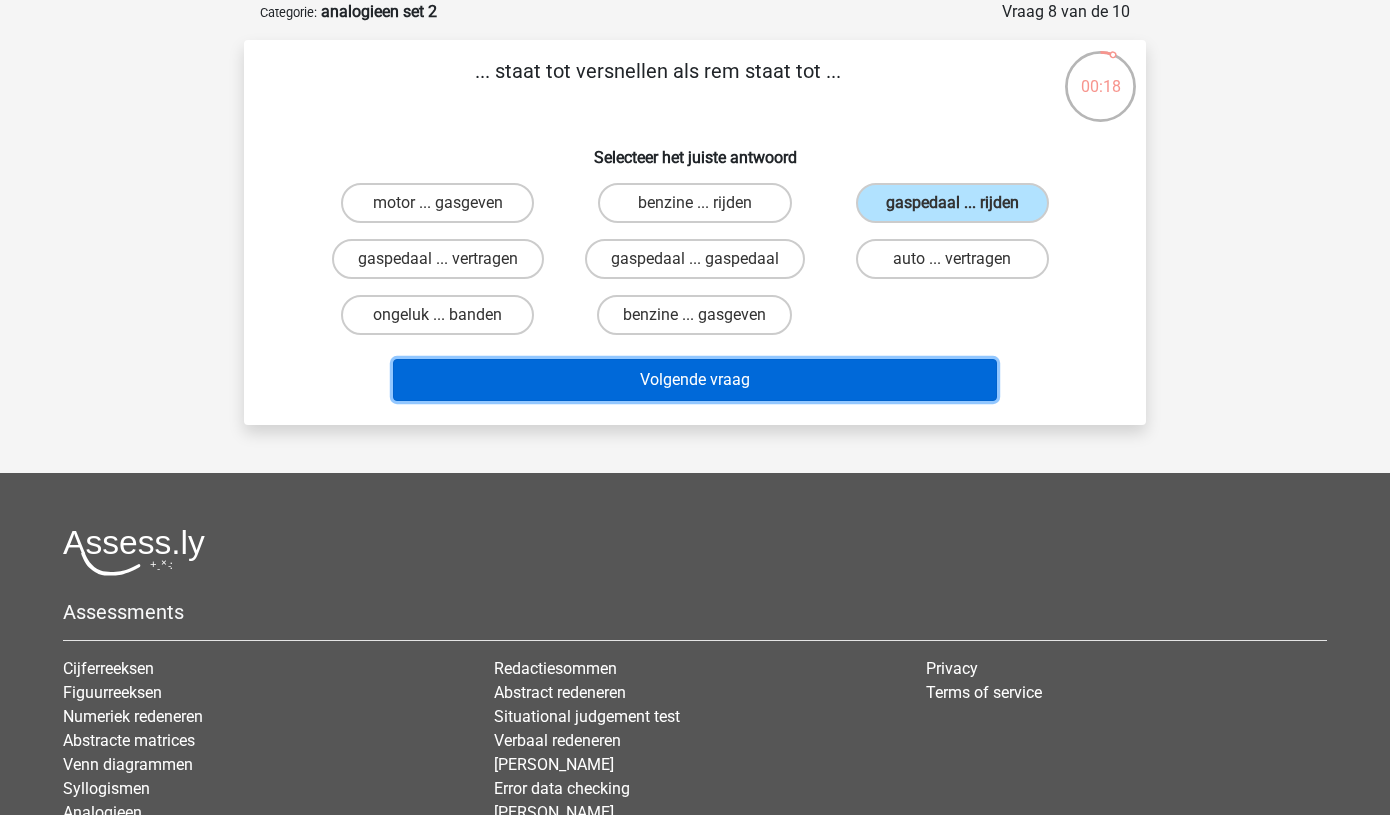 click on "Volgende vraag" at bounding box center [695, 380] 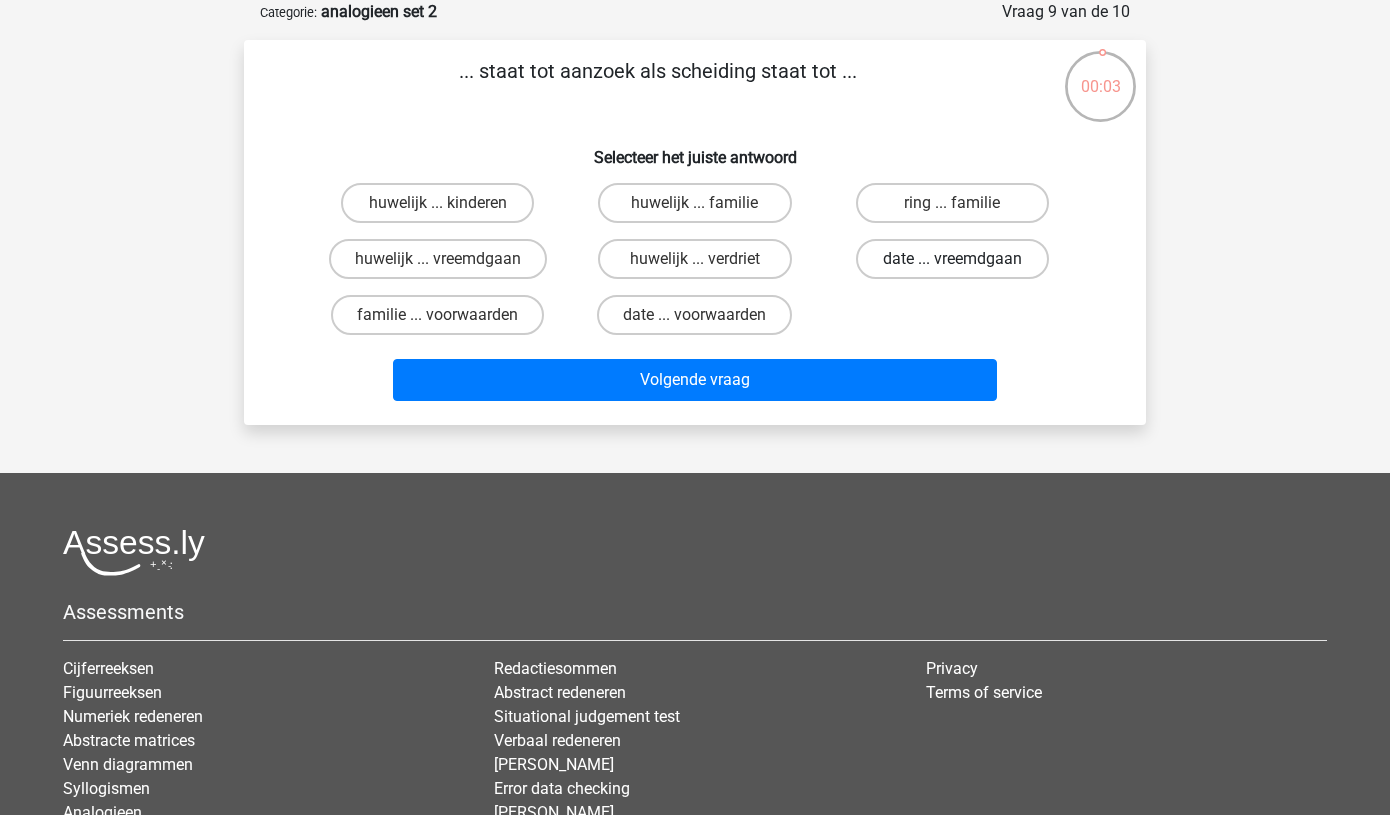 click on "date ... vreemdgaan" at bounding box center [952, 259] 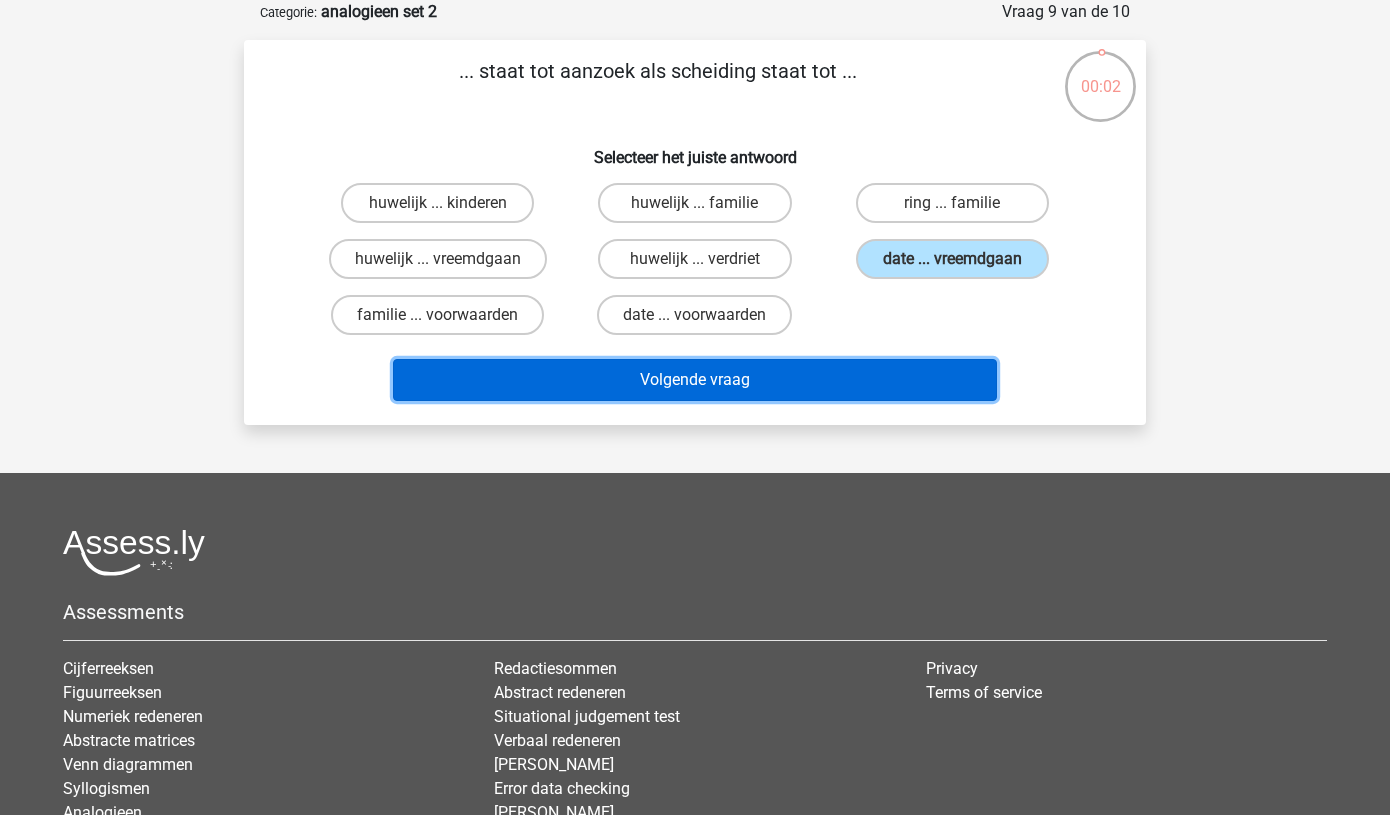 click on "Volgende vraag" at bounding box center (695, 380) 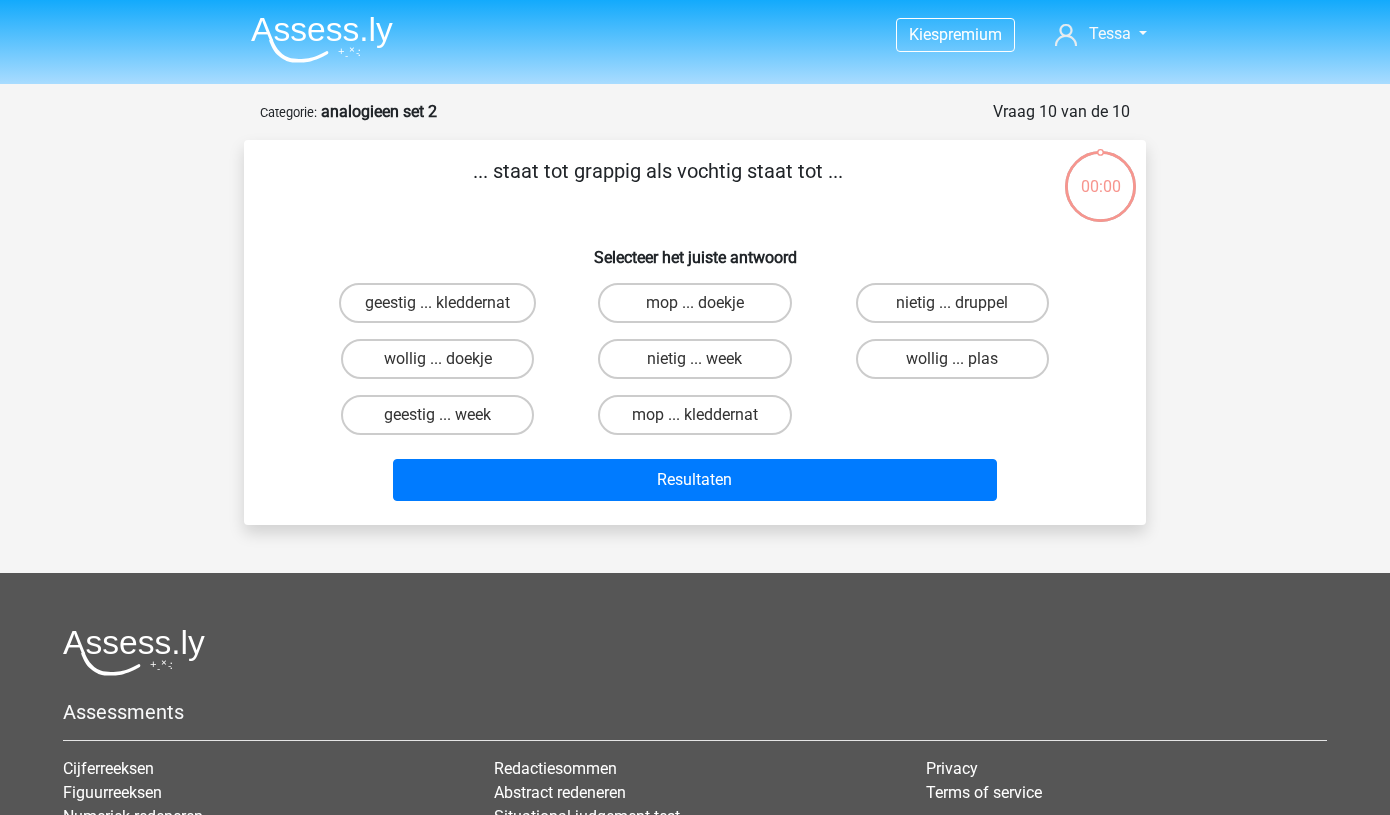 scroll, scrollTop: 0, scrollLeft: 0, axis: both 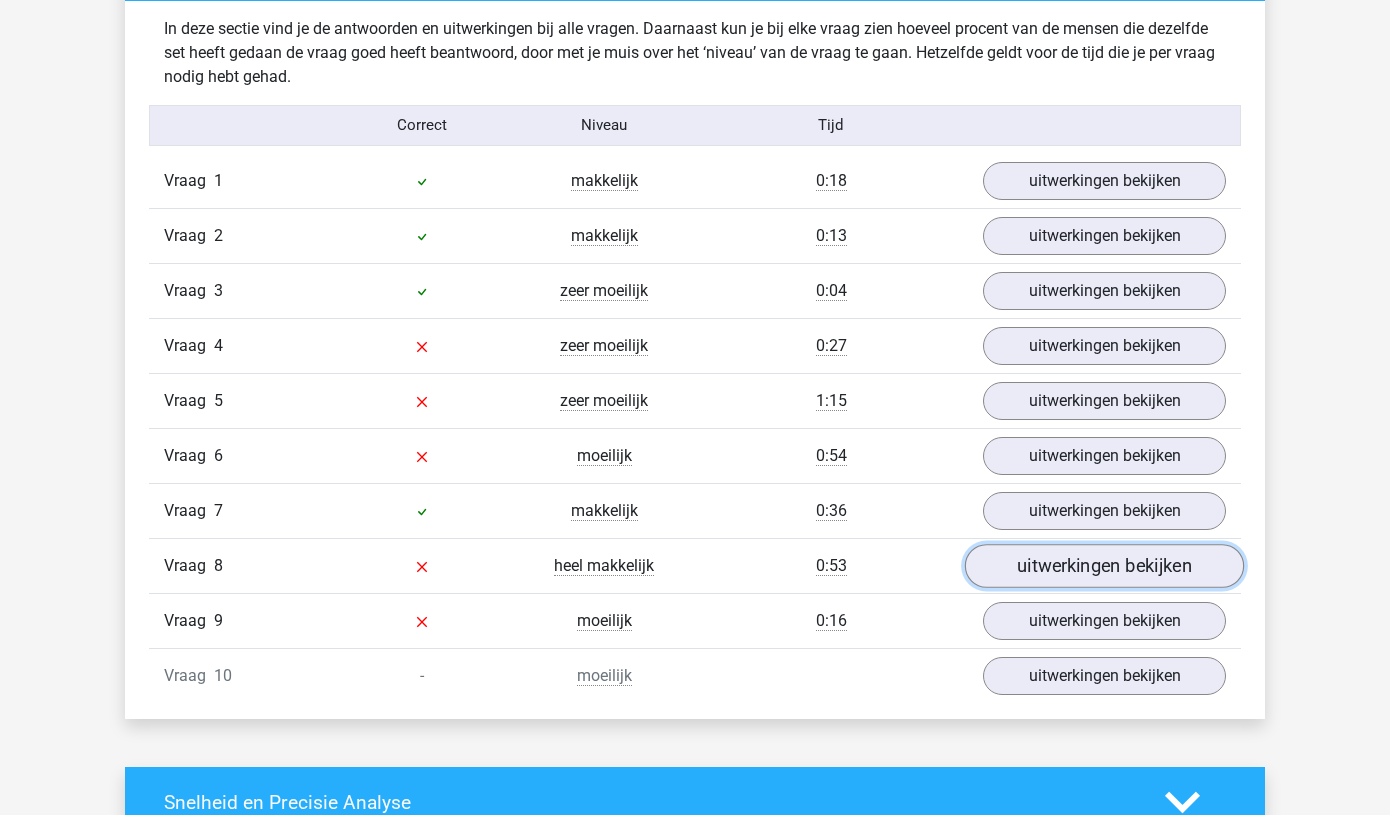 click on "uitwerkingen bekijken" at bounding box center [1104, 566] 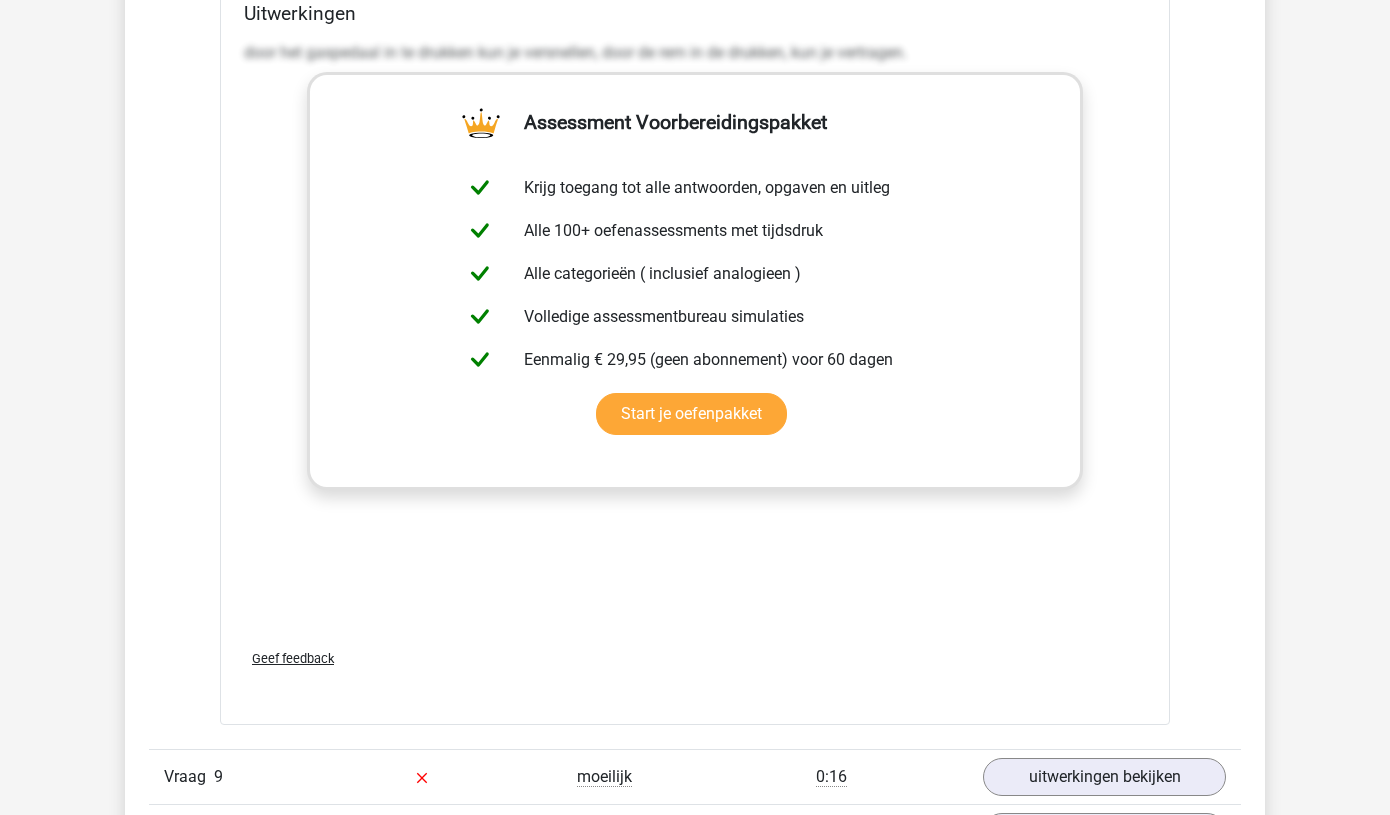 scroll, scrollTop: 2838, scrollLeft: 0, axis: vertical 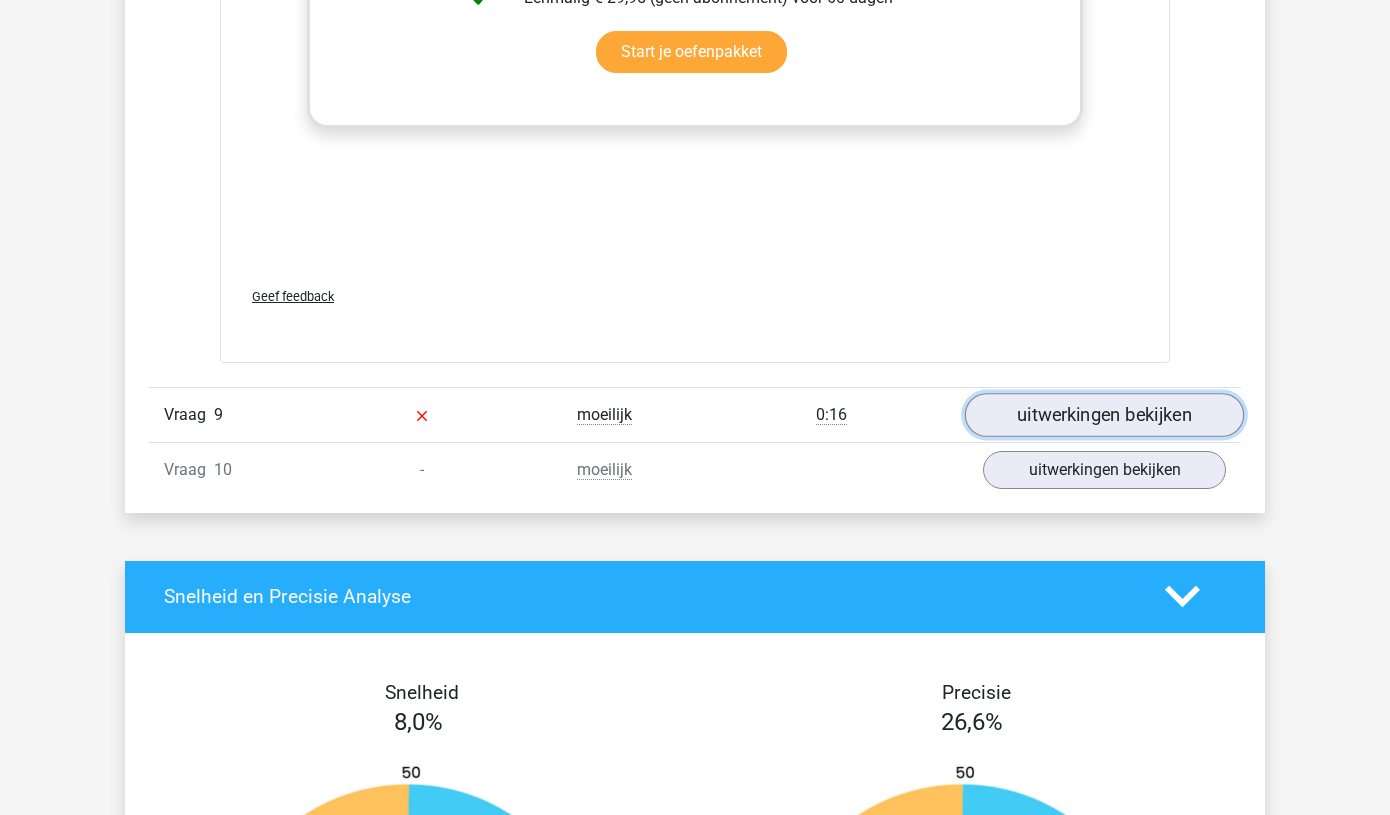 click on "uitwerkingen bekijken" at bounding box center [1104, 415] 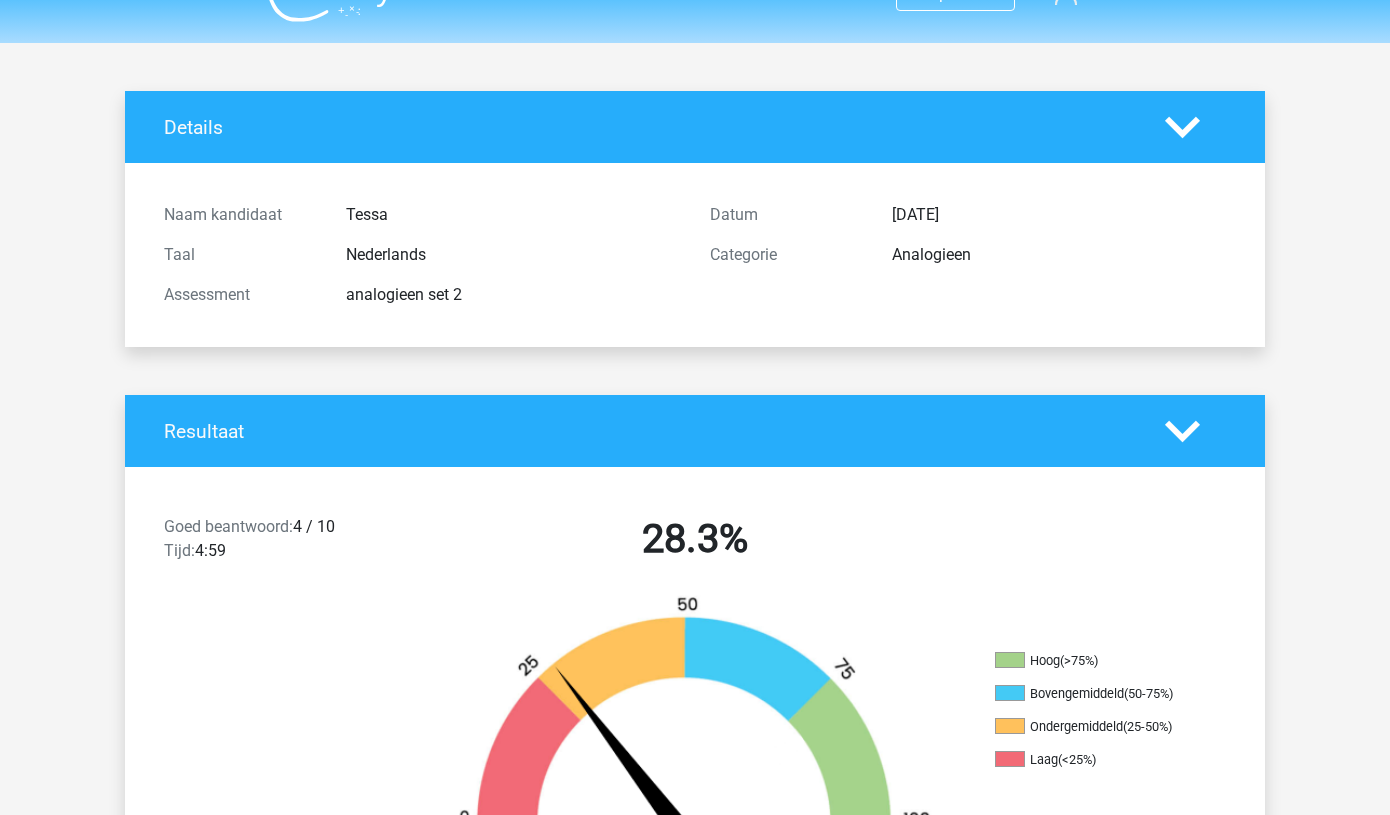 scroll, scrollTop: 0, scrollLeft: 0, axis: both 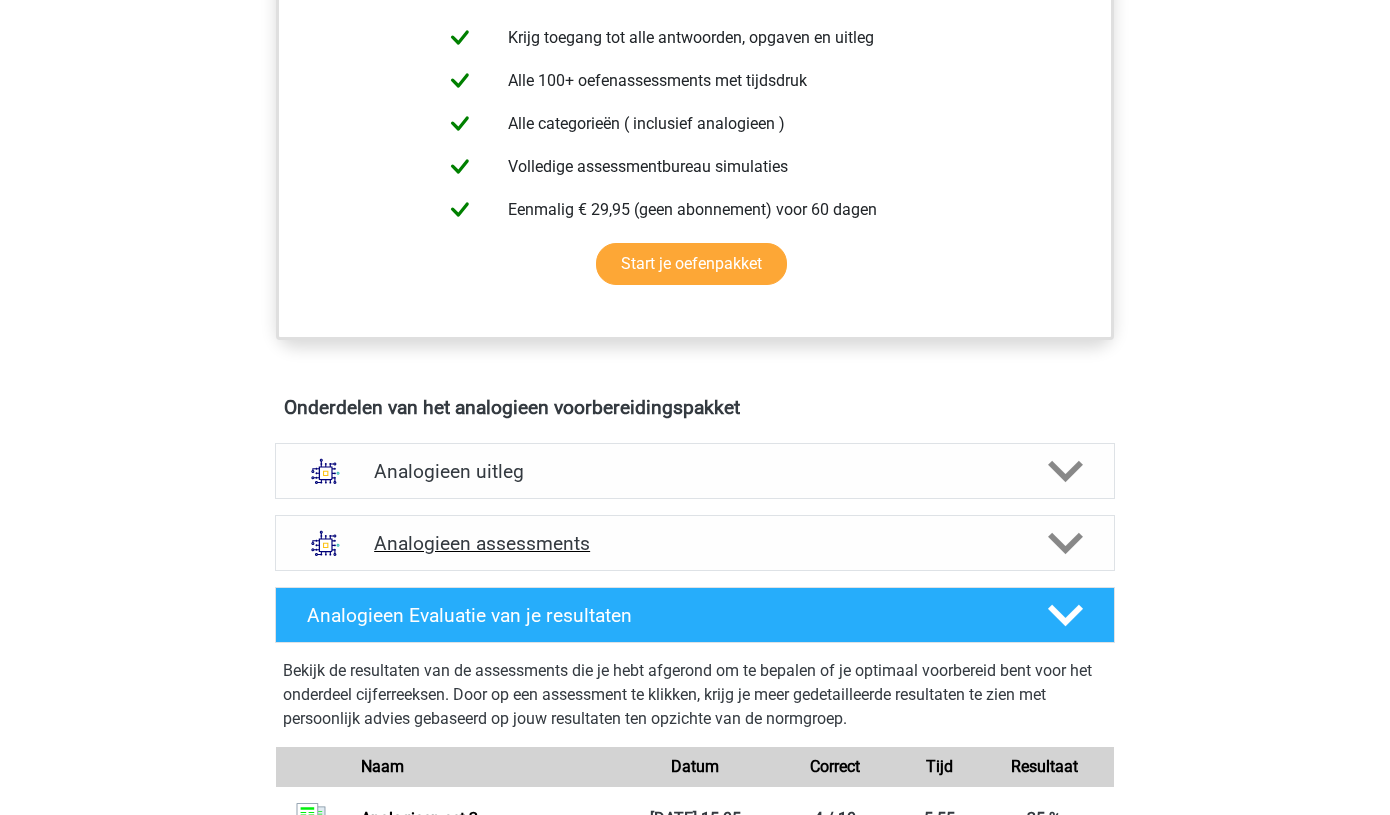 click at bounding box center (1064, 543) 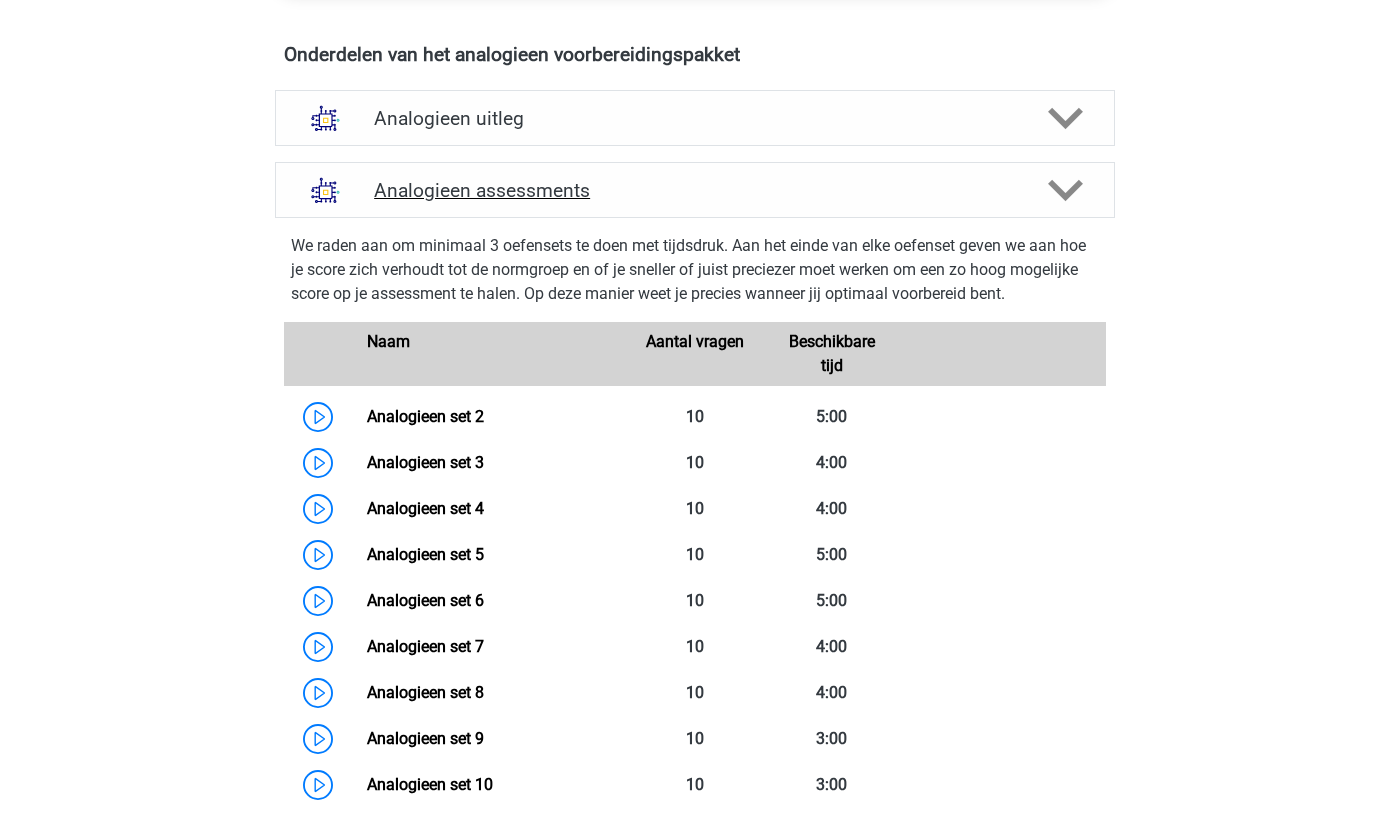 scroll, scrollTop: 1130, scrollLeft: 0, axis: vertical 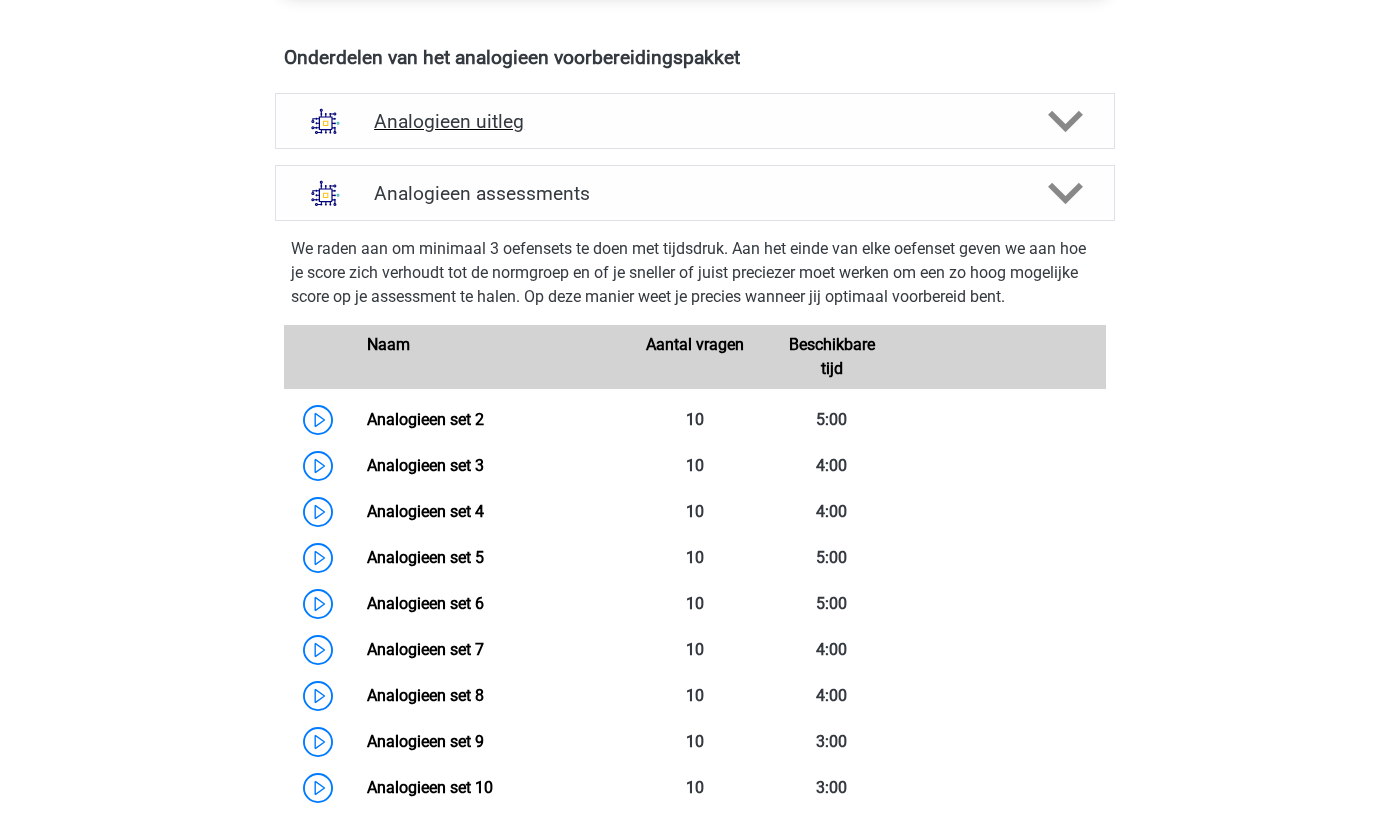click 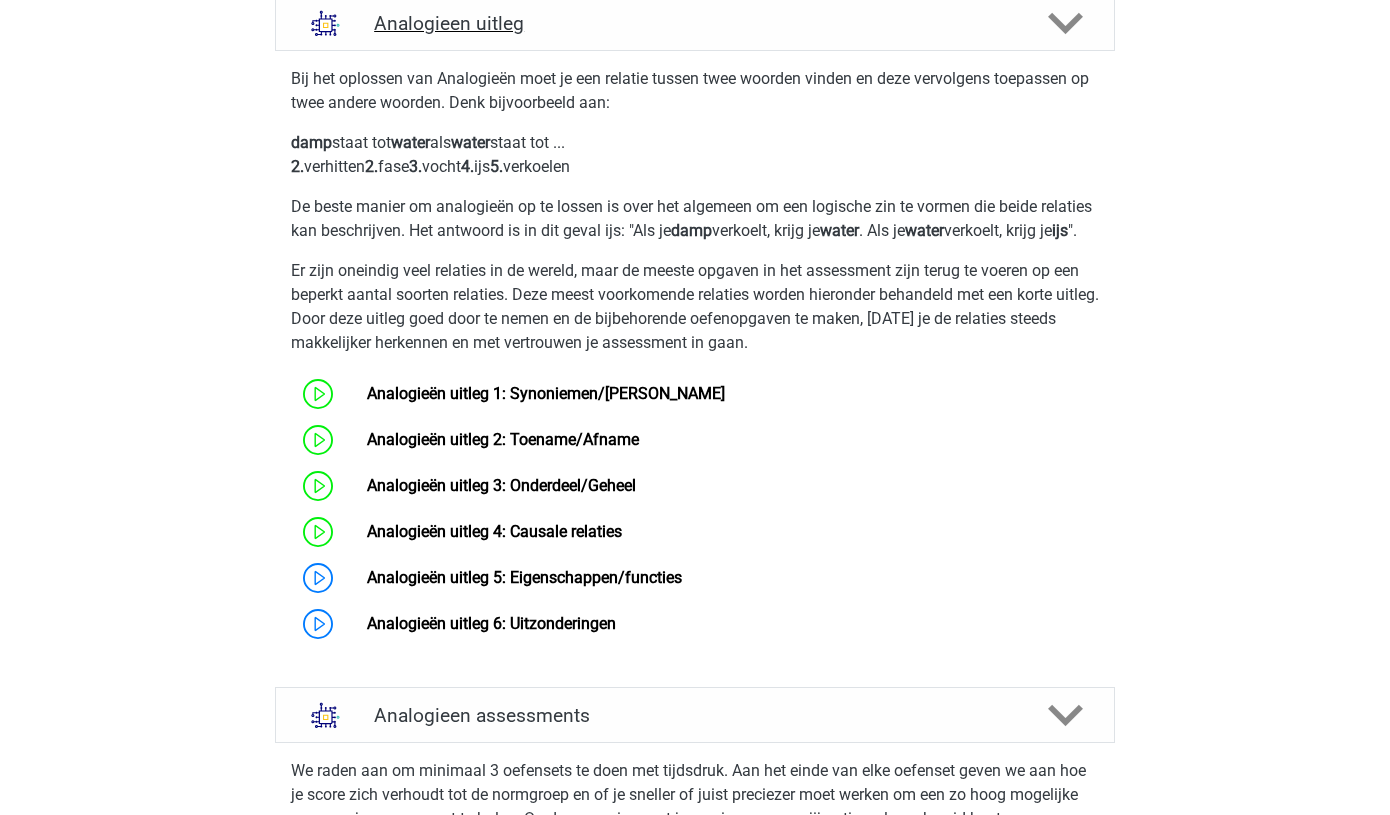 scroll, scrollTop: 1225, scrollLeft: 0, axis: vertical 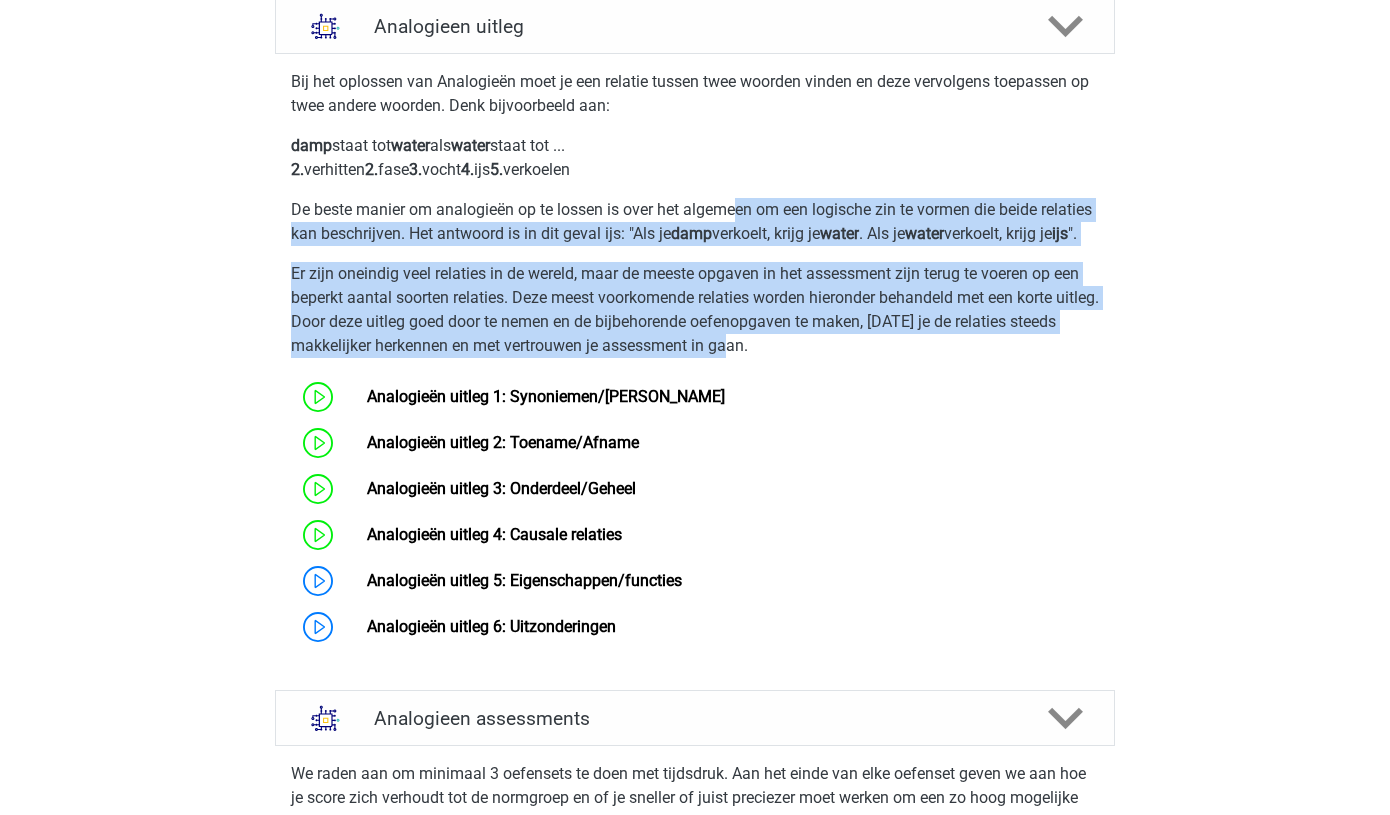 drag, startPoint x: 736, startPoint y: 221, endPoint x: 780, endPoint y: 364, distance: 149.61618 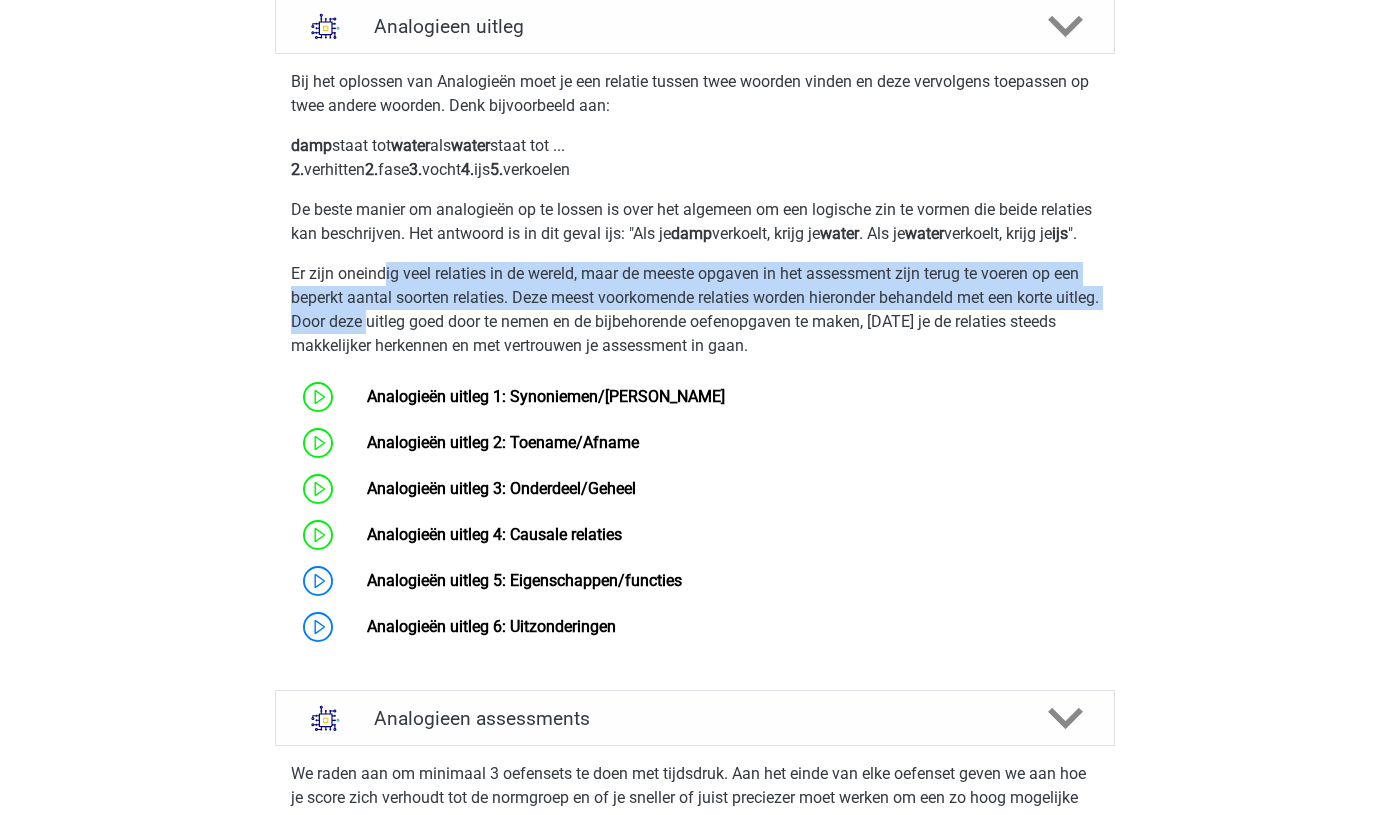 drag, startPoint x: 387, startPoint y: 287, endPoint x: 415, endPoint y: 337, distance: 57.306194 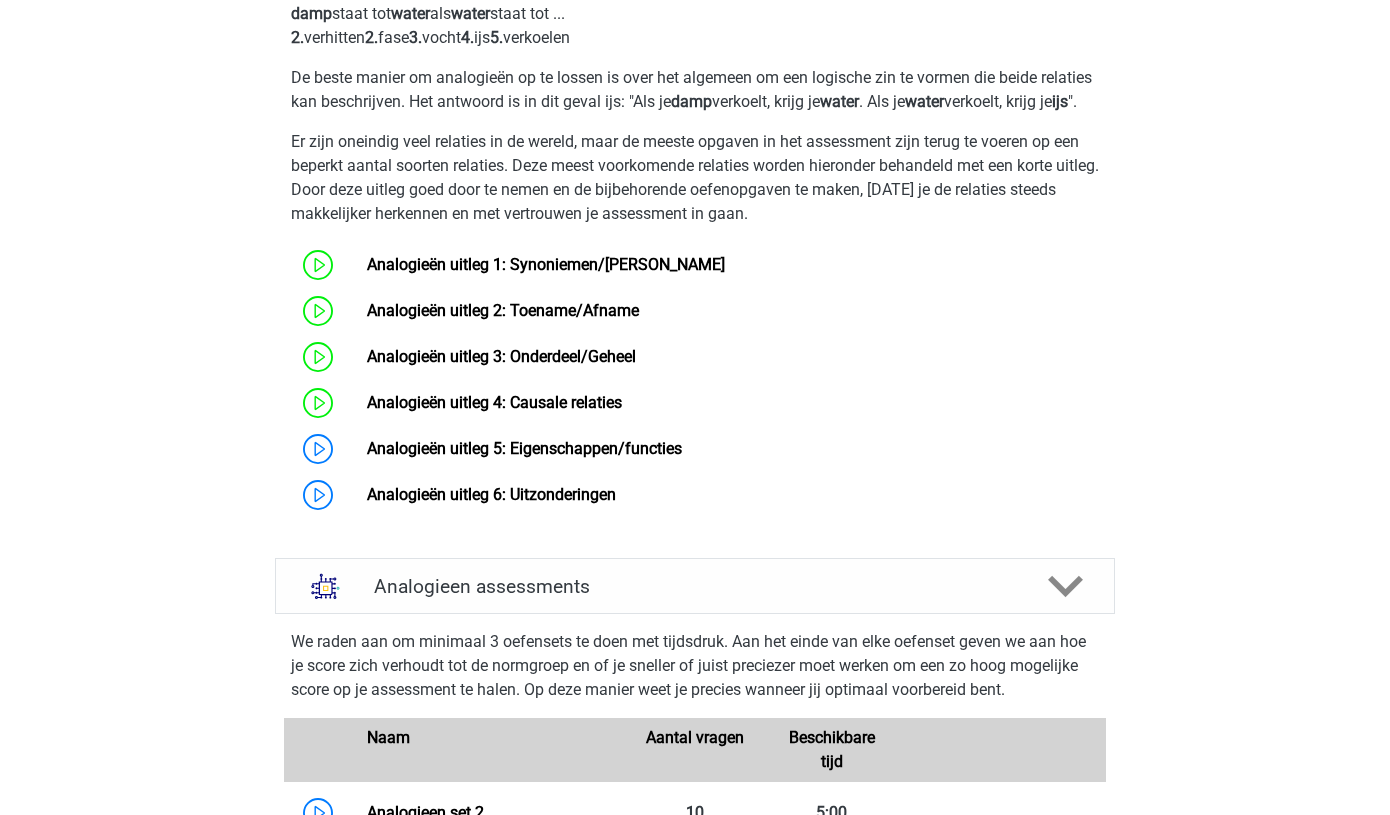 scroll, scrollTop: 1398, scrollLeft: 0, axis: vertical 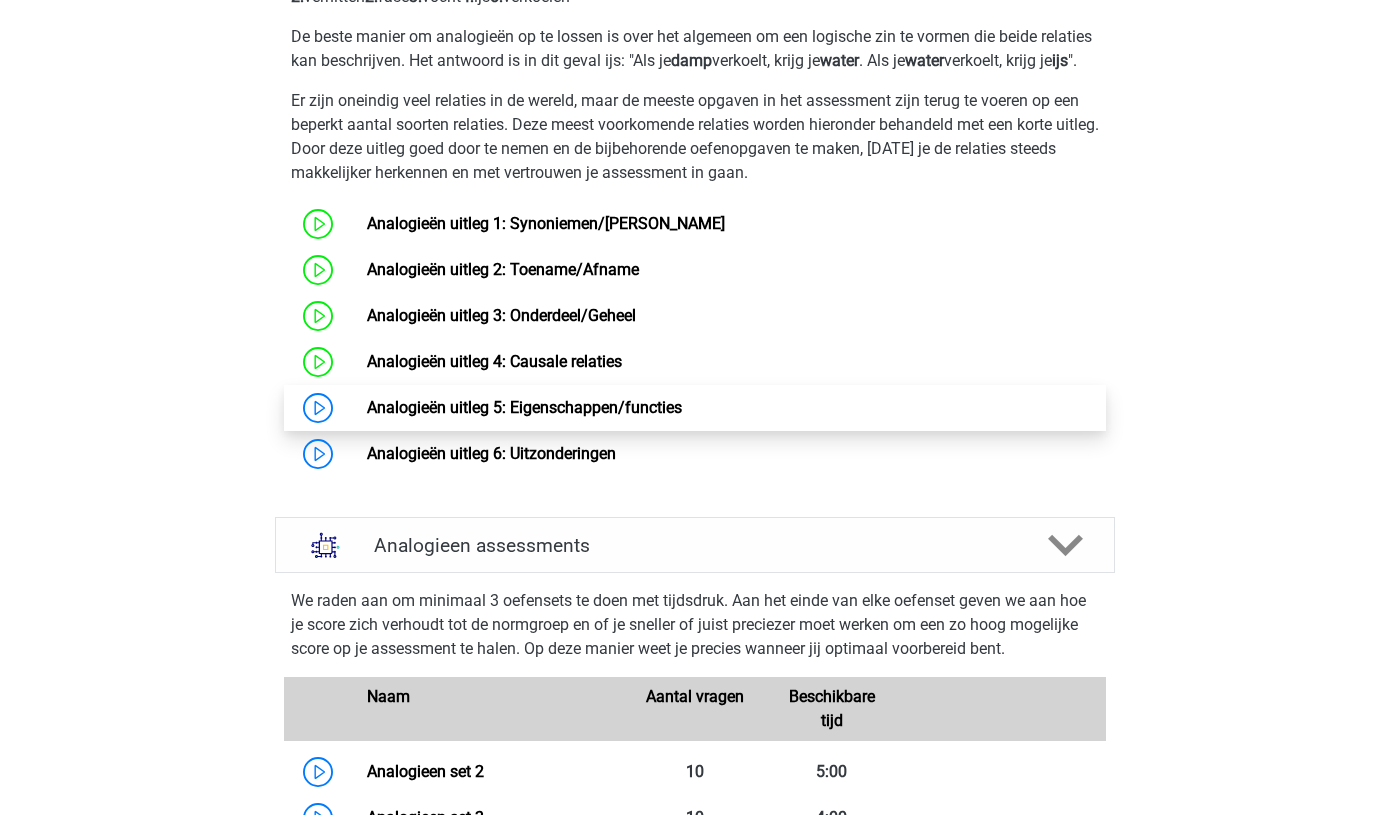 click on "Analogieën uitleg 5: Eigenschappen/functies" at bounding box center [524, 407] 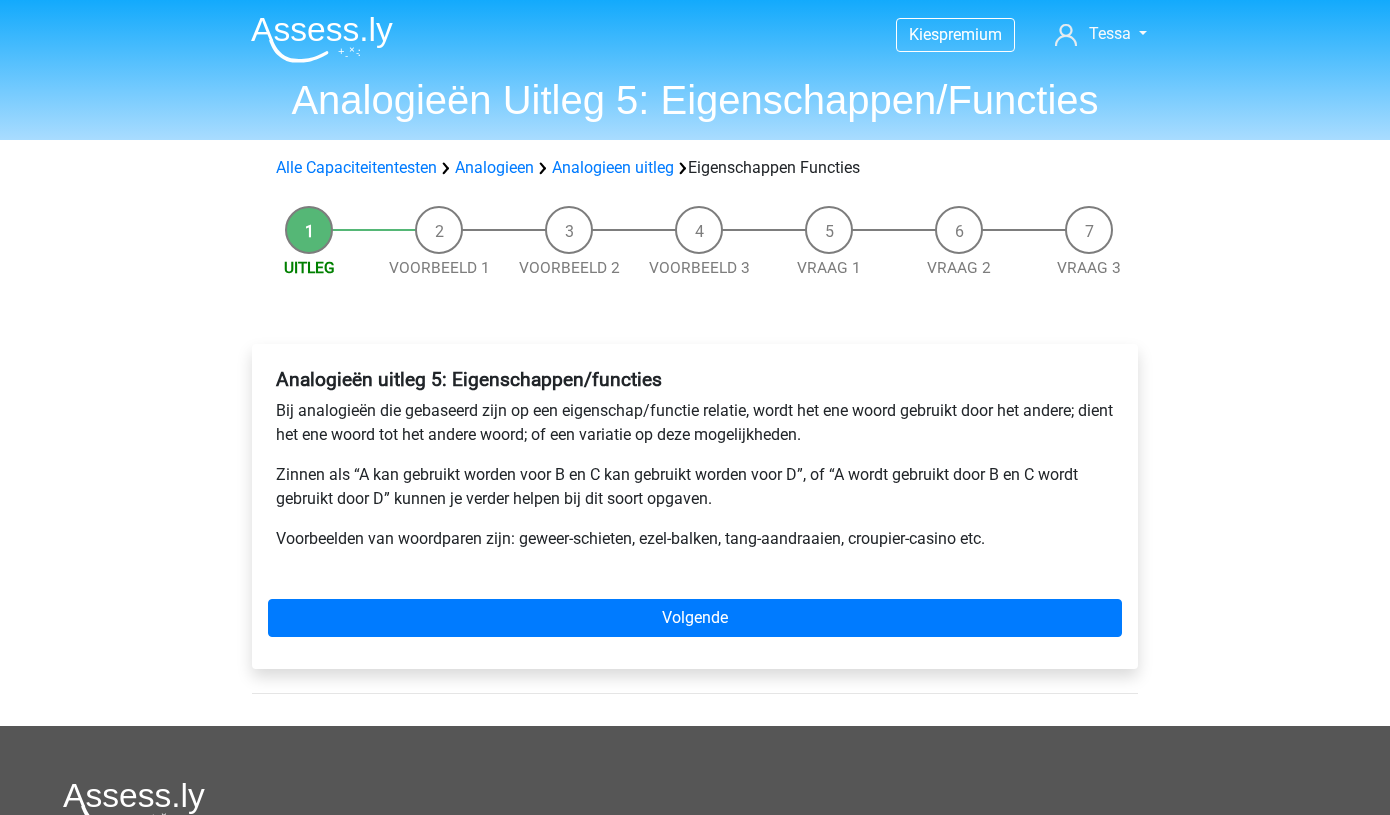 scroll, scrollTop: 0, scrollLeft: 0, axis: both 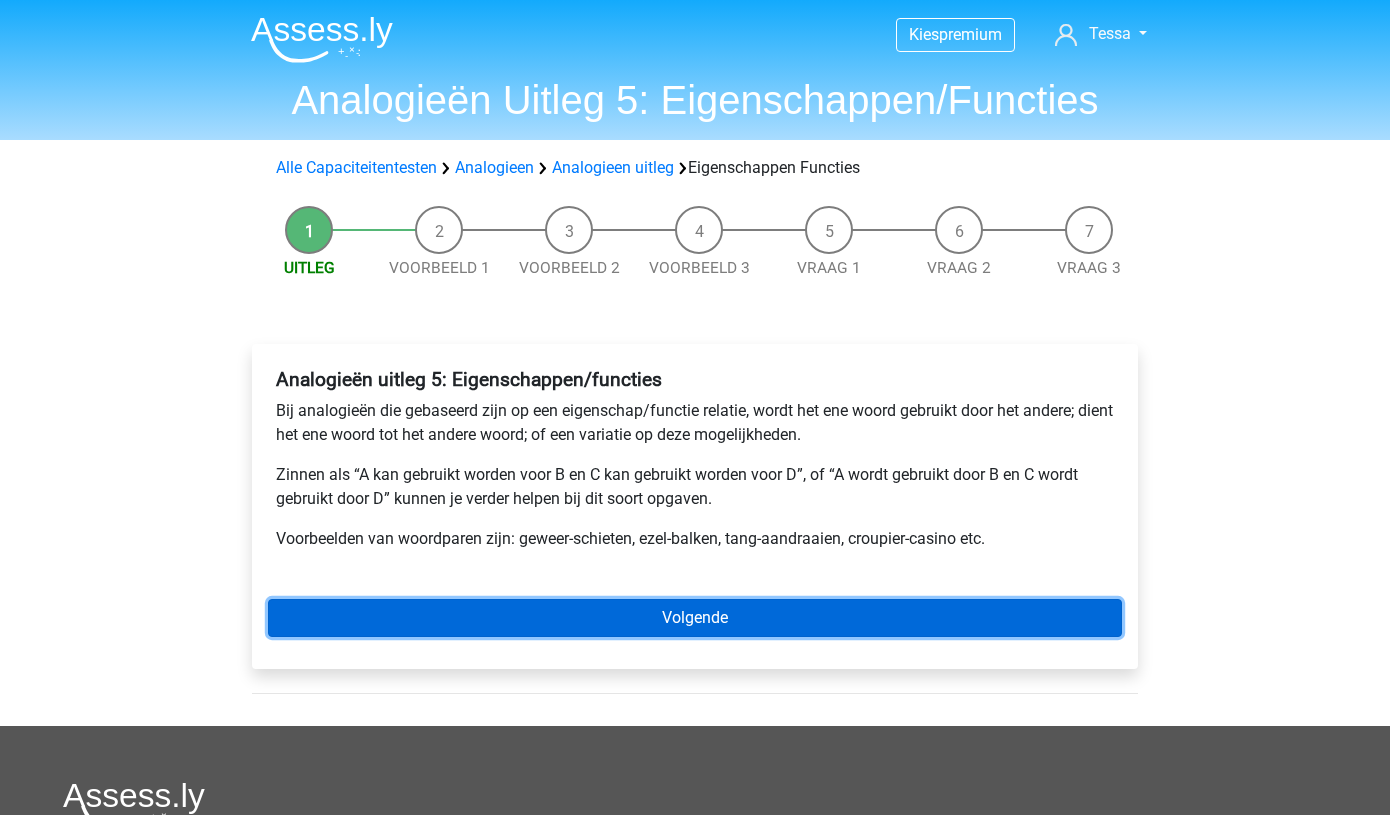 click on "Volgende" at bounding box center (695, 618) 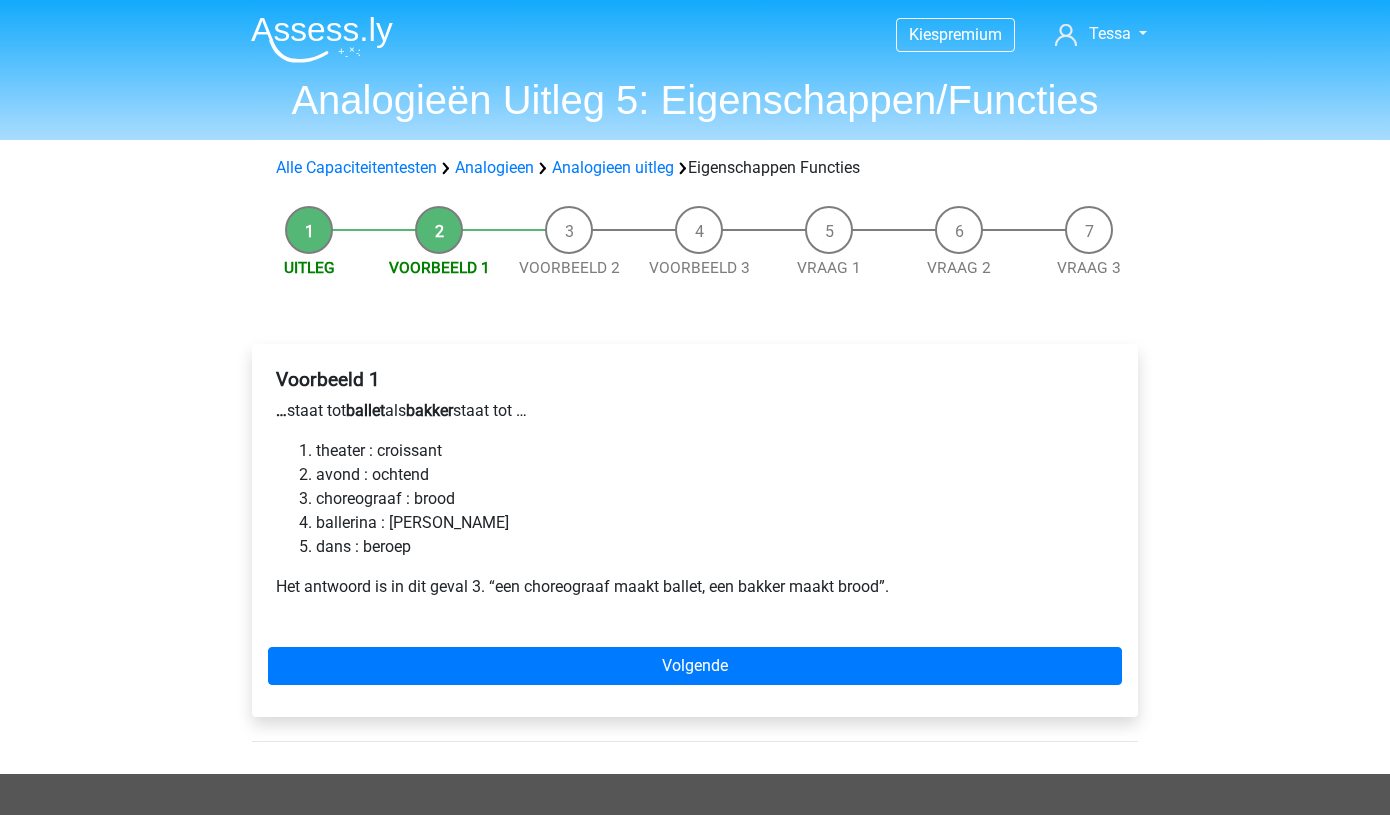 scroll, scrollTop: 0, scrollLeft: 0, axis: both 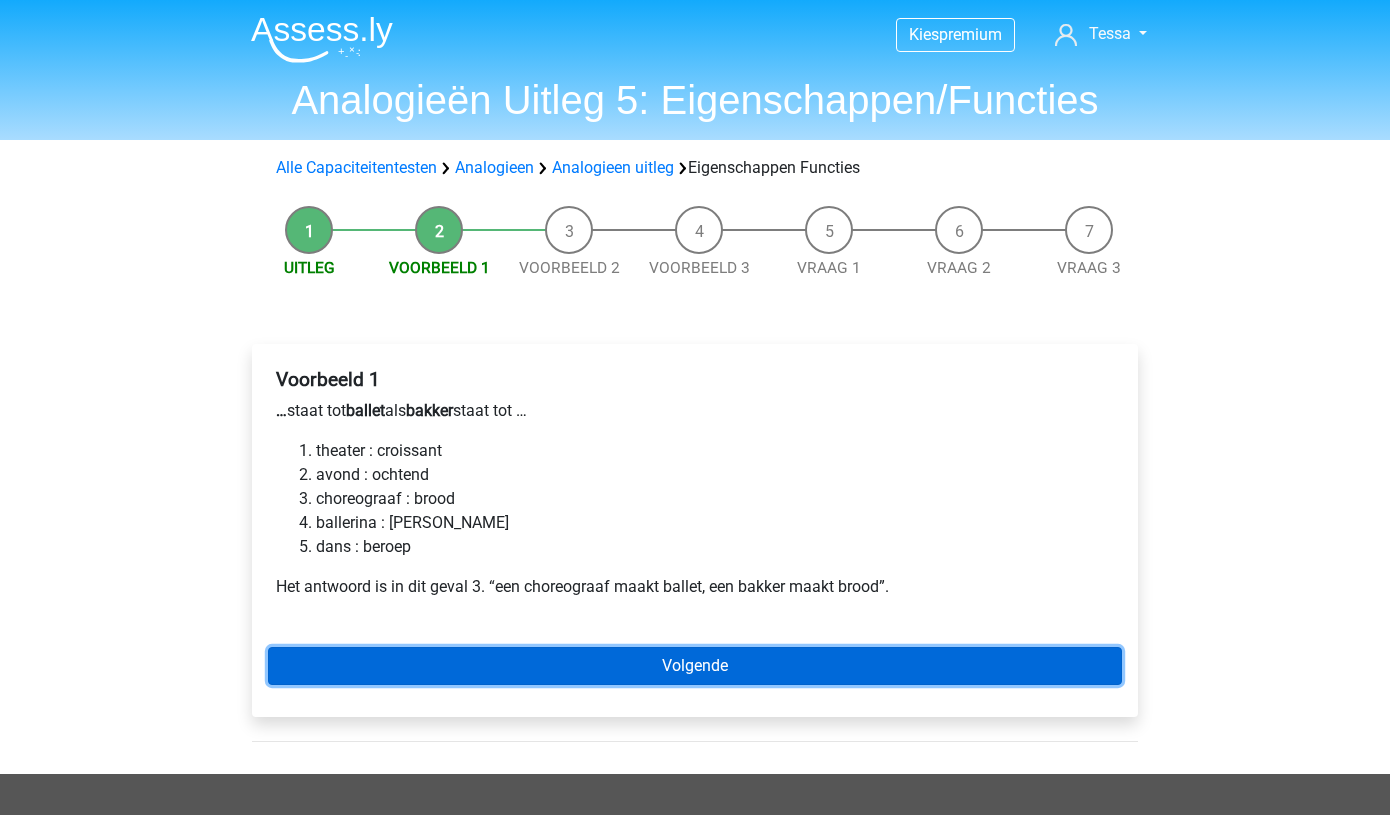 click on "Volgende" at bounding box center [695, 666] 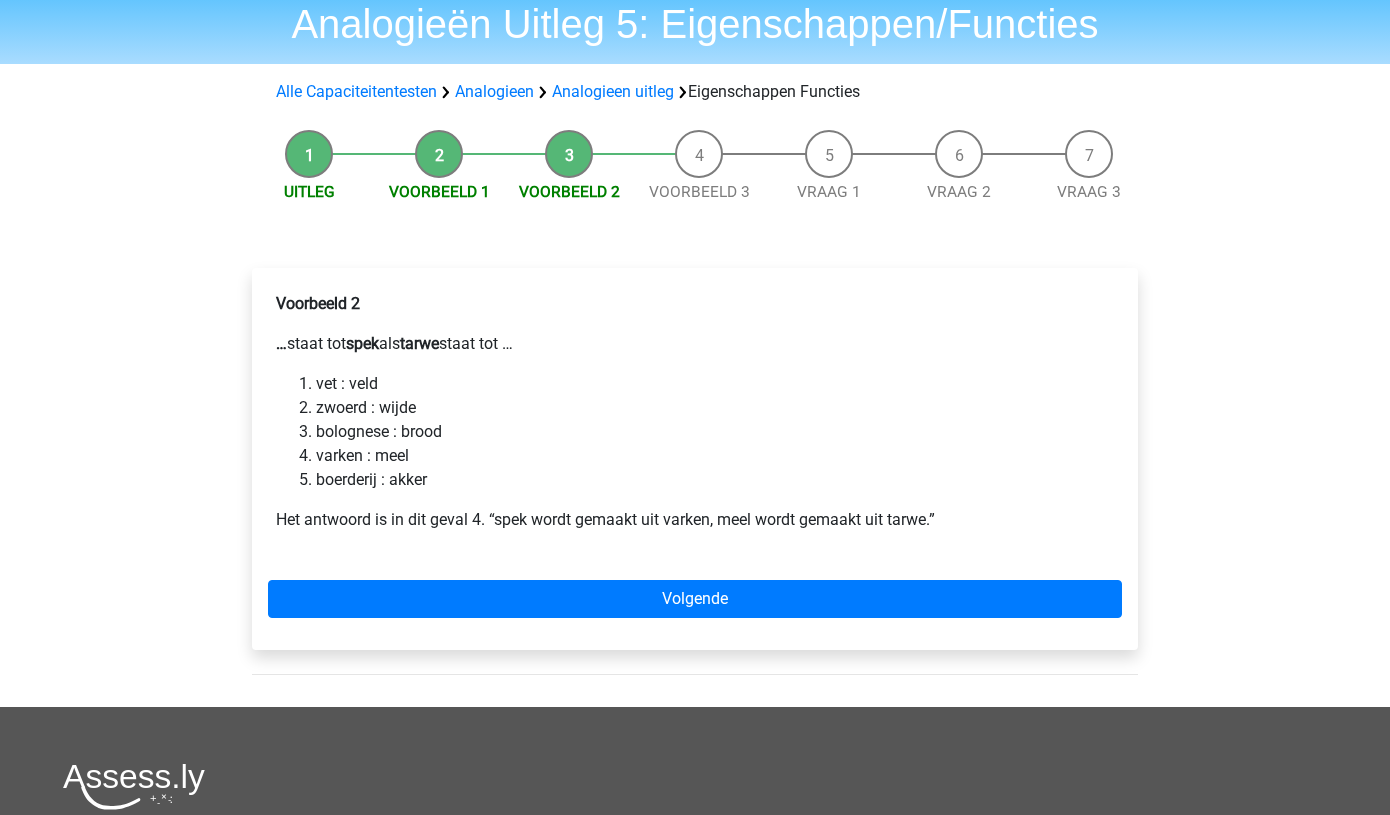 scroll, scrollTop: 87, scrollLeft: 0, axis: vertical 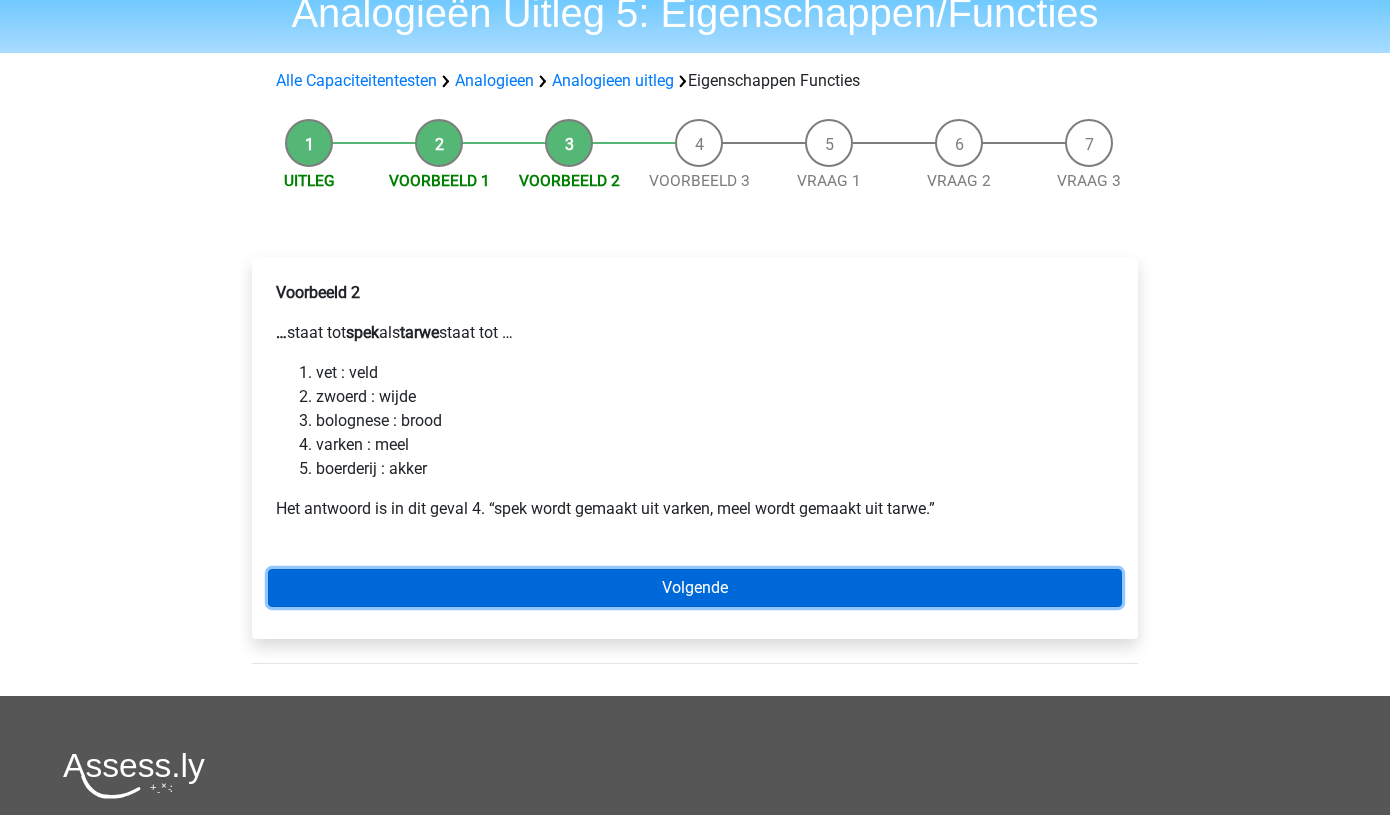 click on "Volgende" at bounding box center [695, 588] 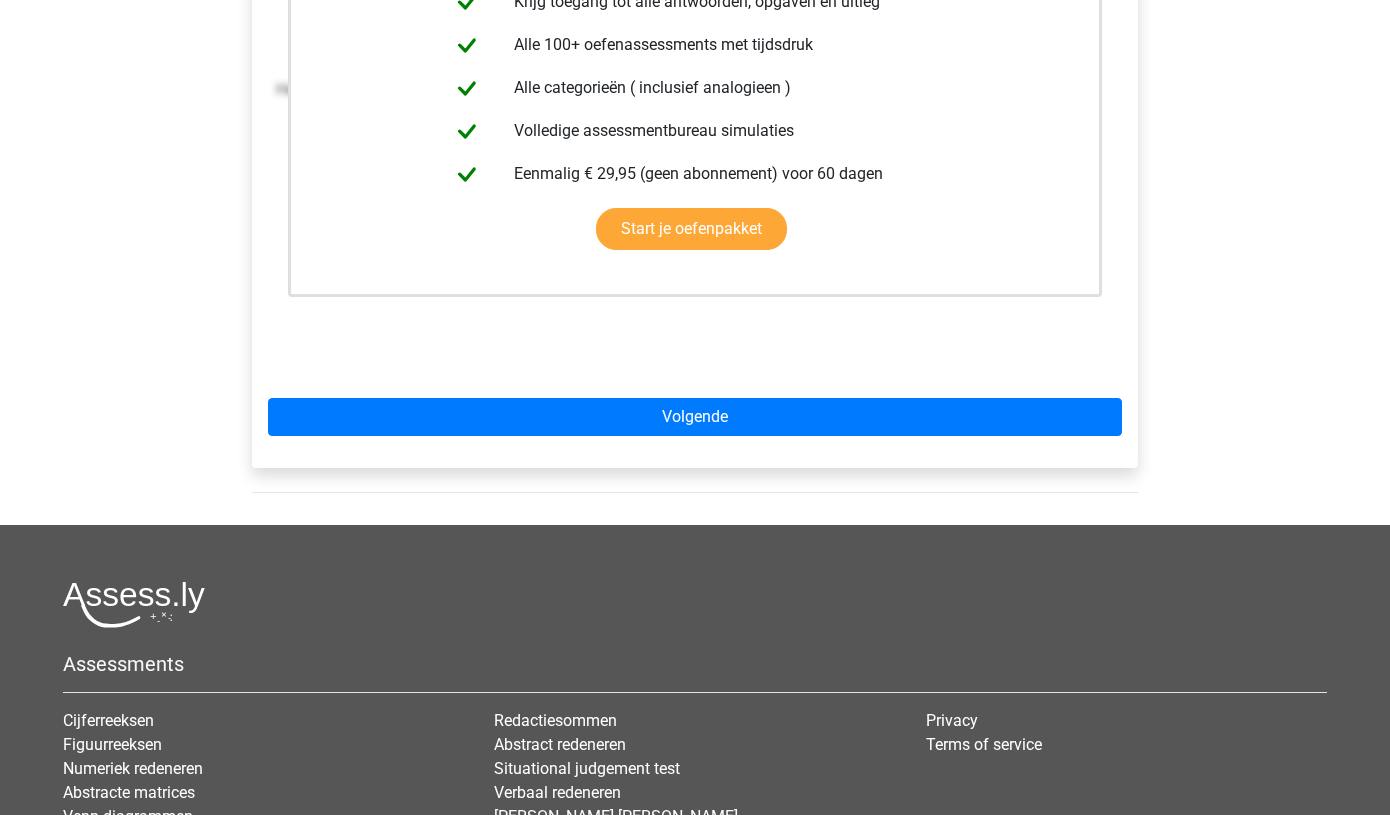 scroll, scrollTop: 504, scrollLeft: 0, axis: vertical 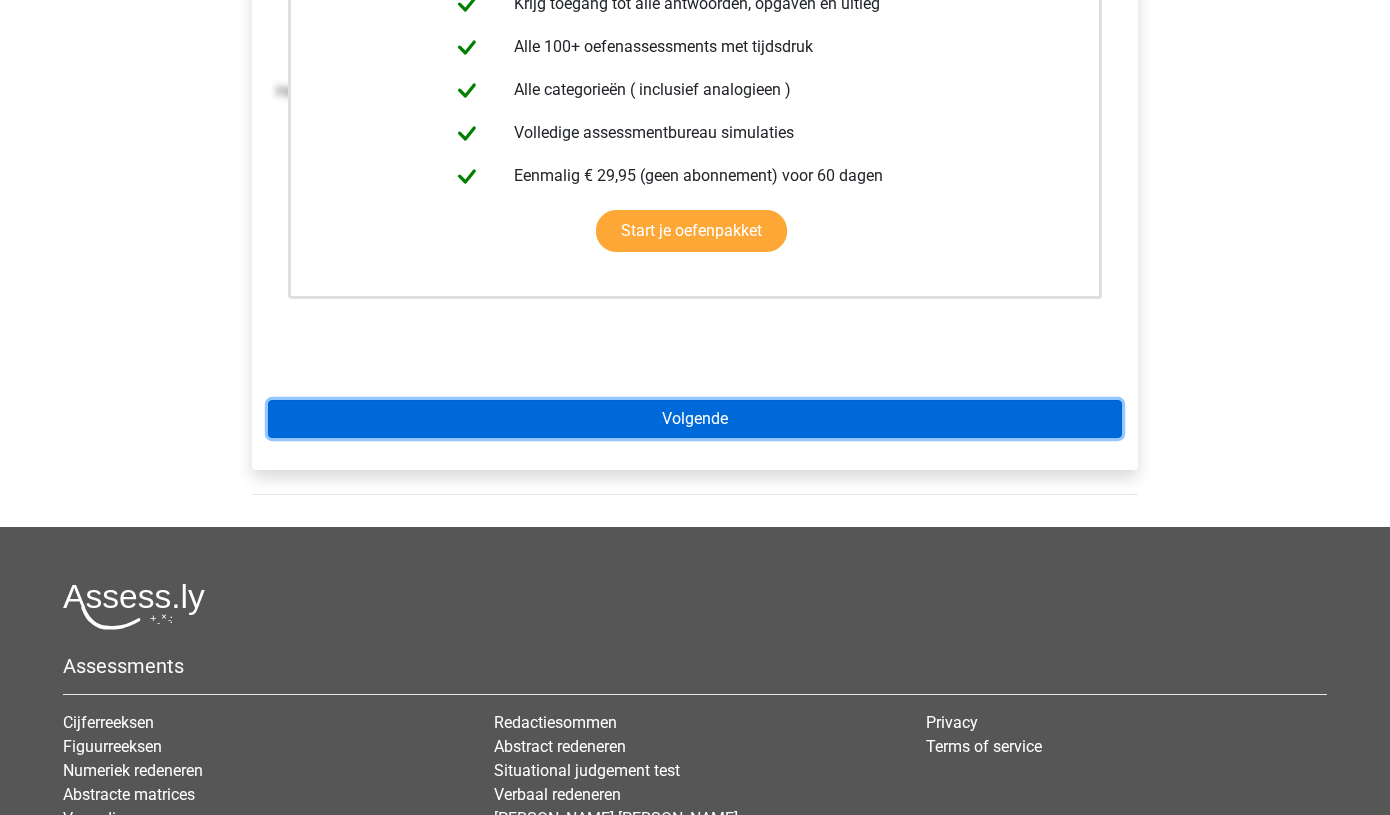 click on "Volgende" at bounding box center [695, 419] 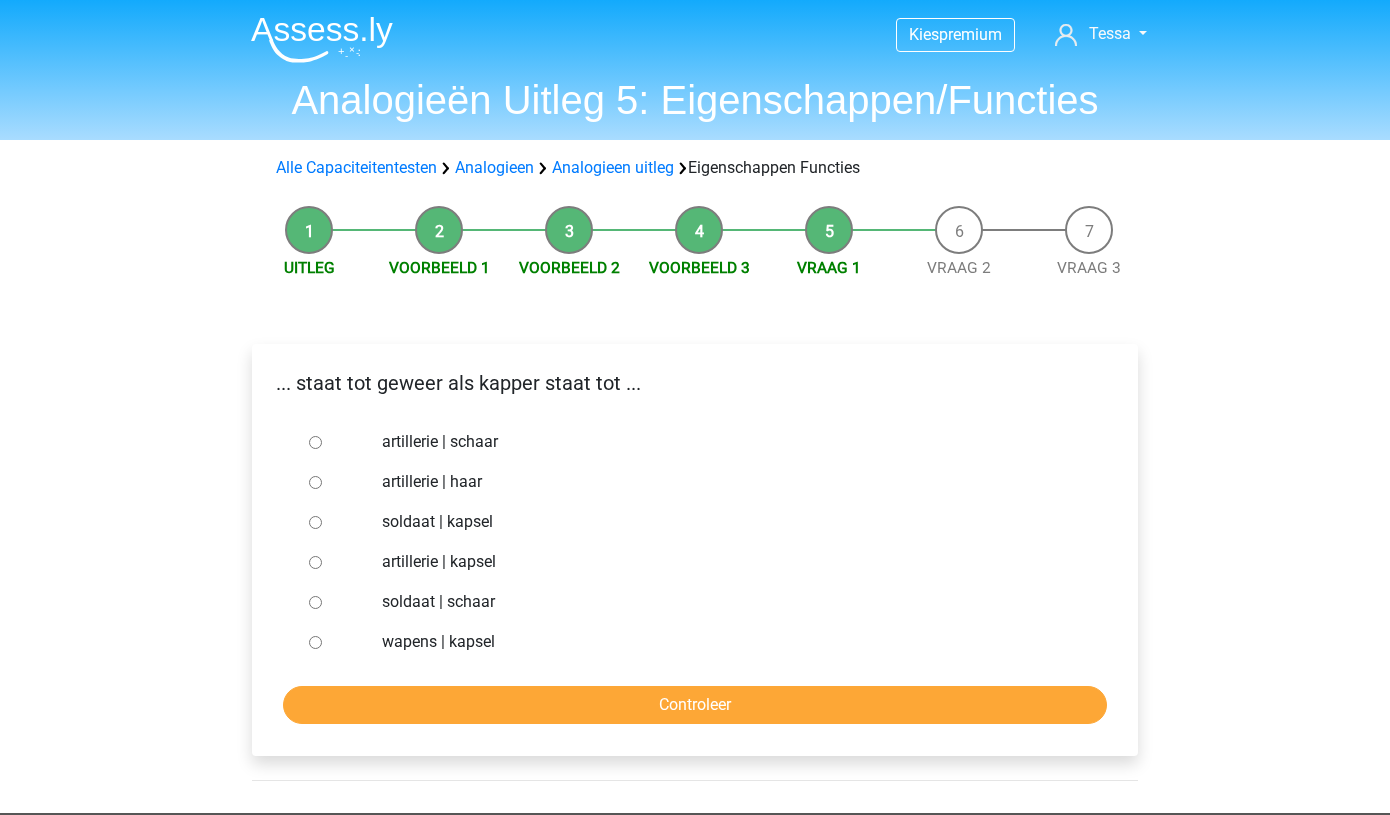 scroll, scrollTop: 0, scrollLeft: 0, axis: both 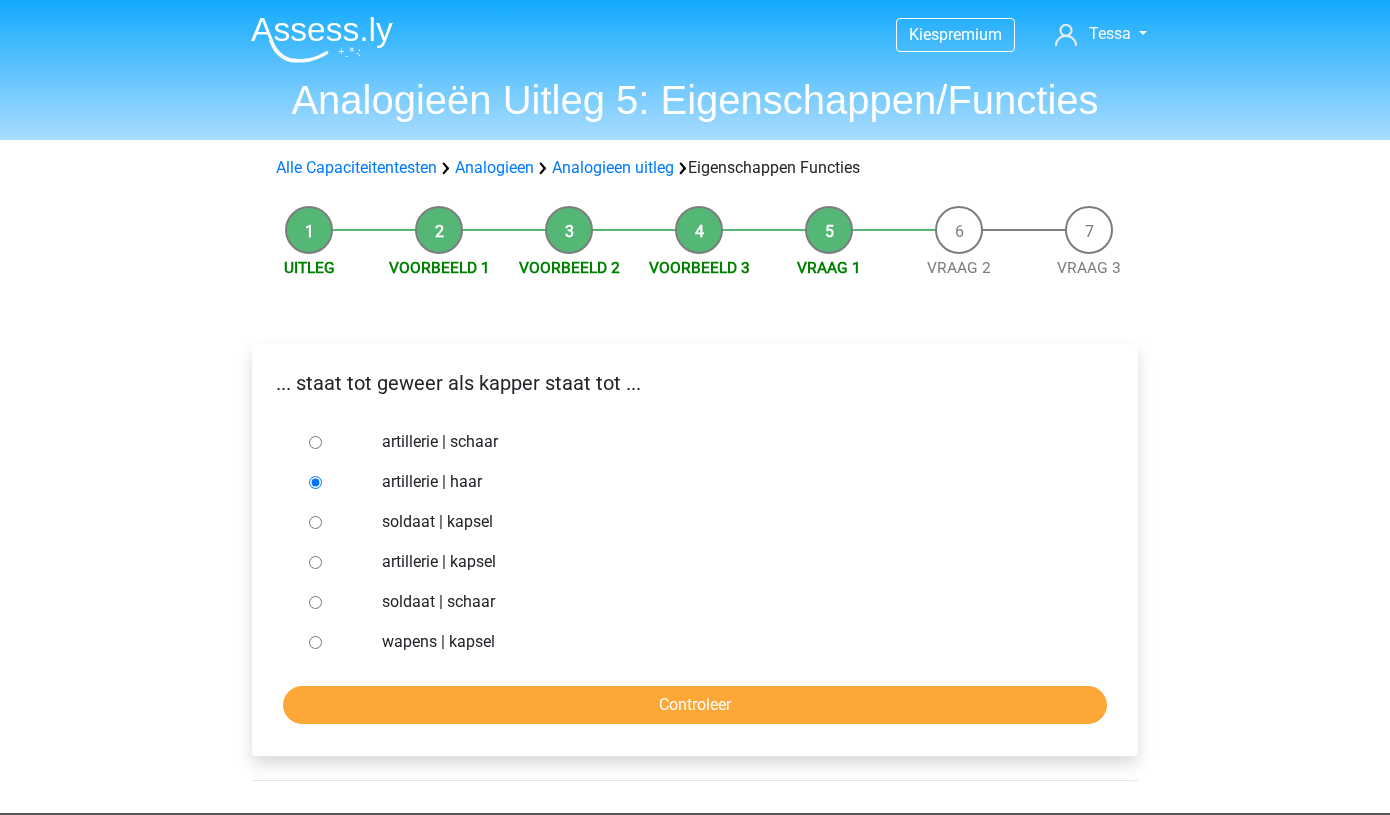 click on "Kies  premium
Tessa
tessa_jones24@hotmail.com" at bounding box center (695, 670) 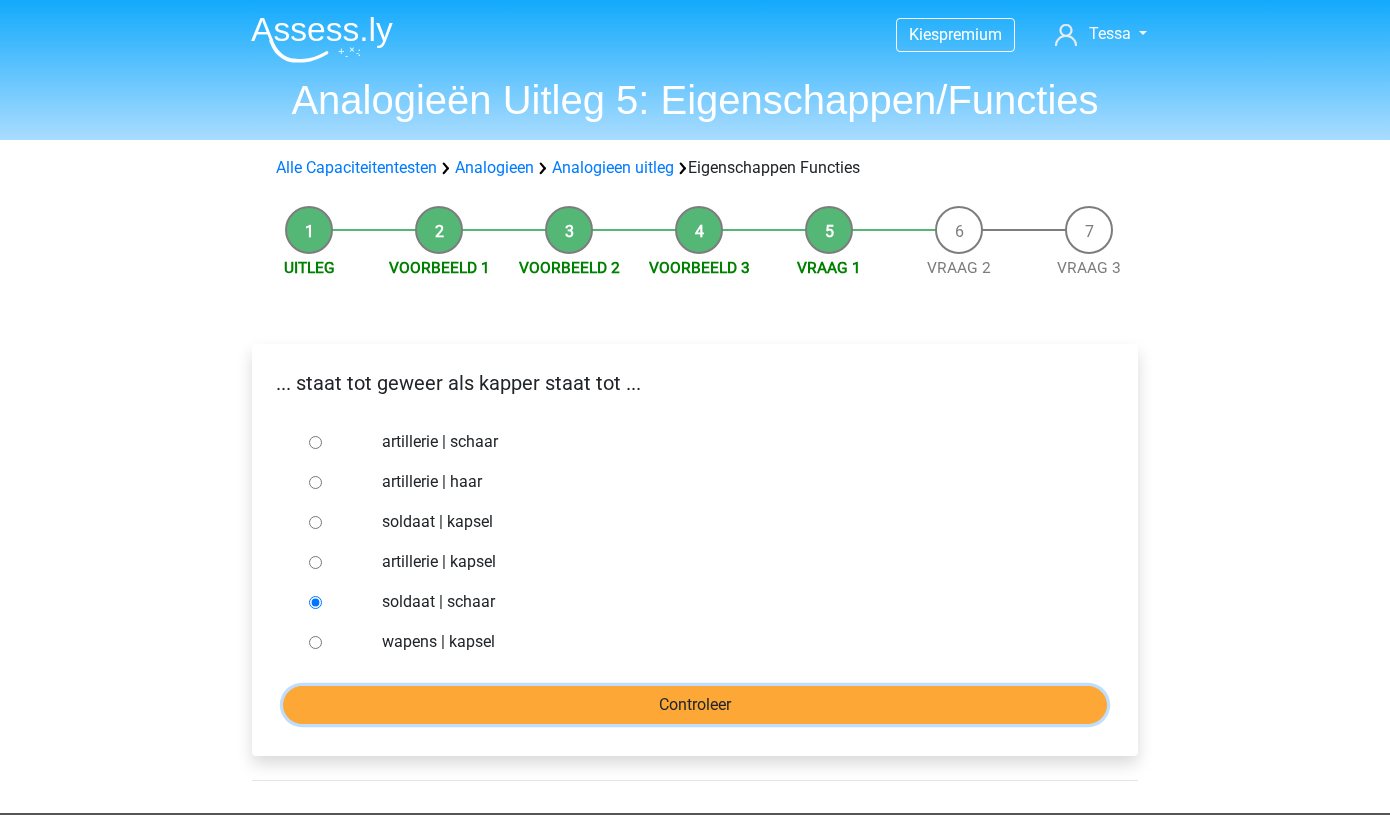 click on "Controleer" at bounding box center [695, 705] 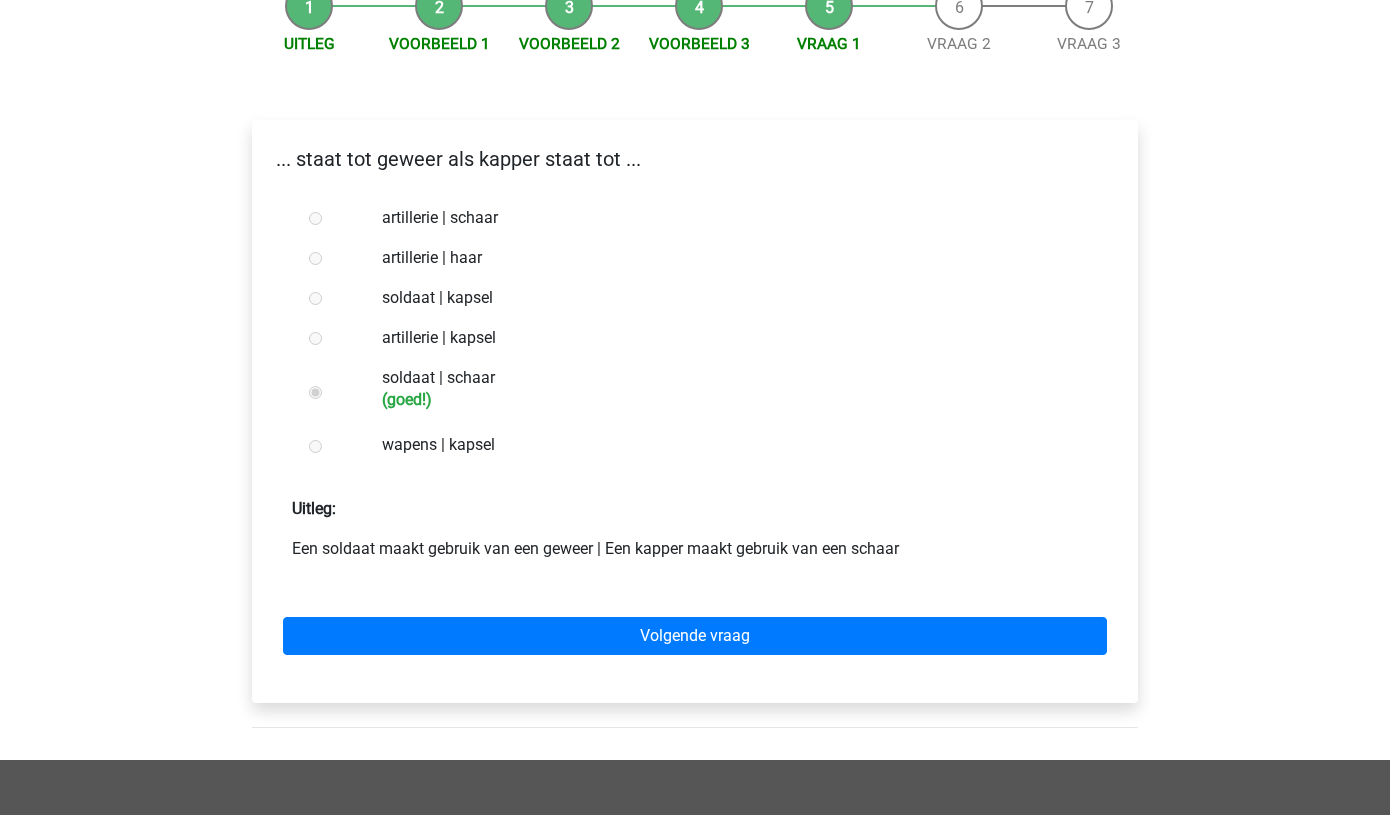 scroll, scrollTop: 223, scrollLeft: 0, axis: vertical 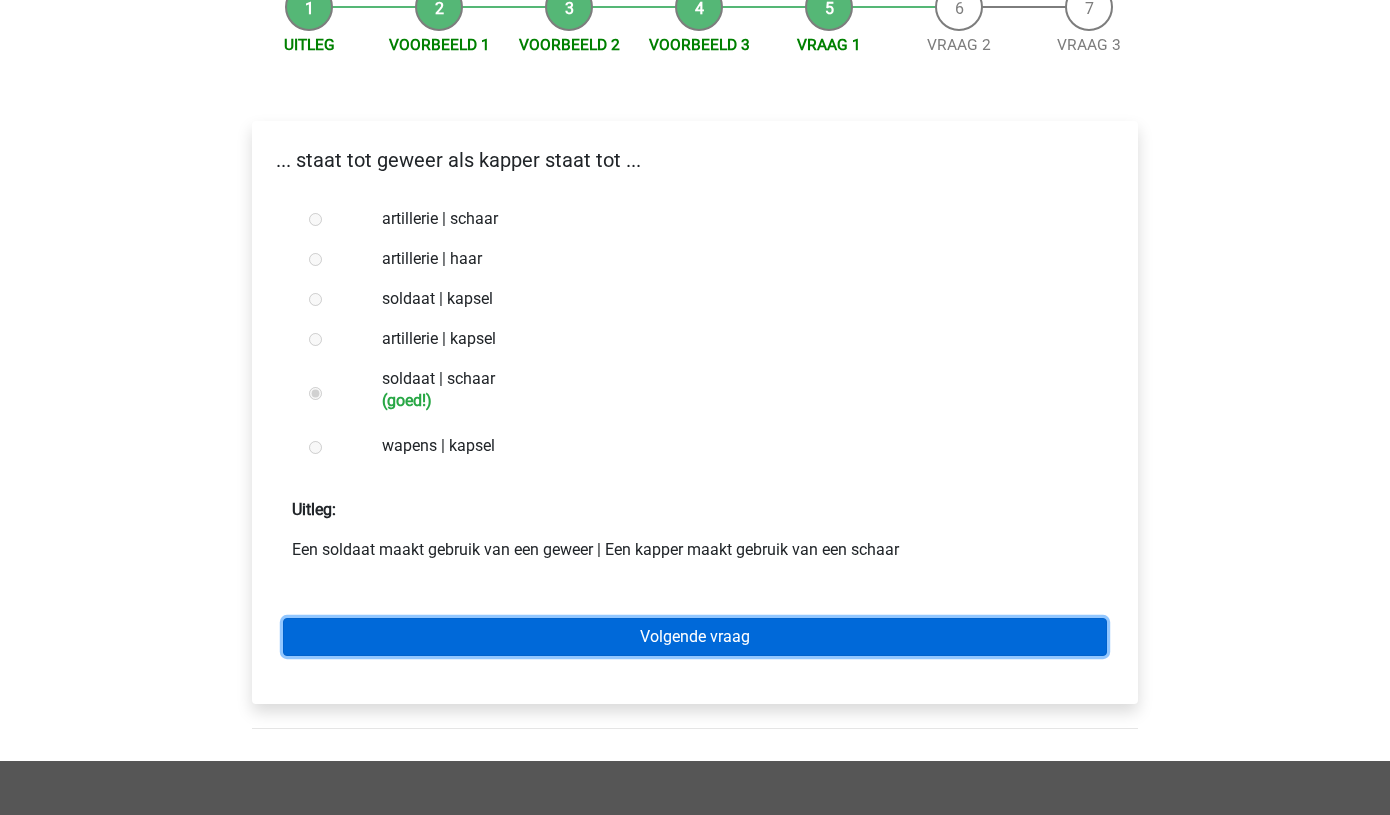 click on "Volgende vraag" at bounding box center [695, 637] 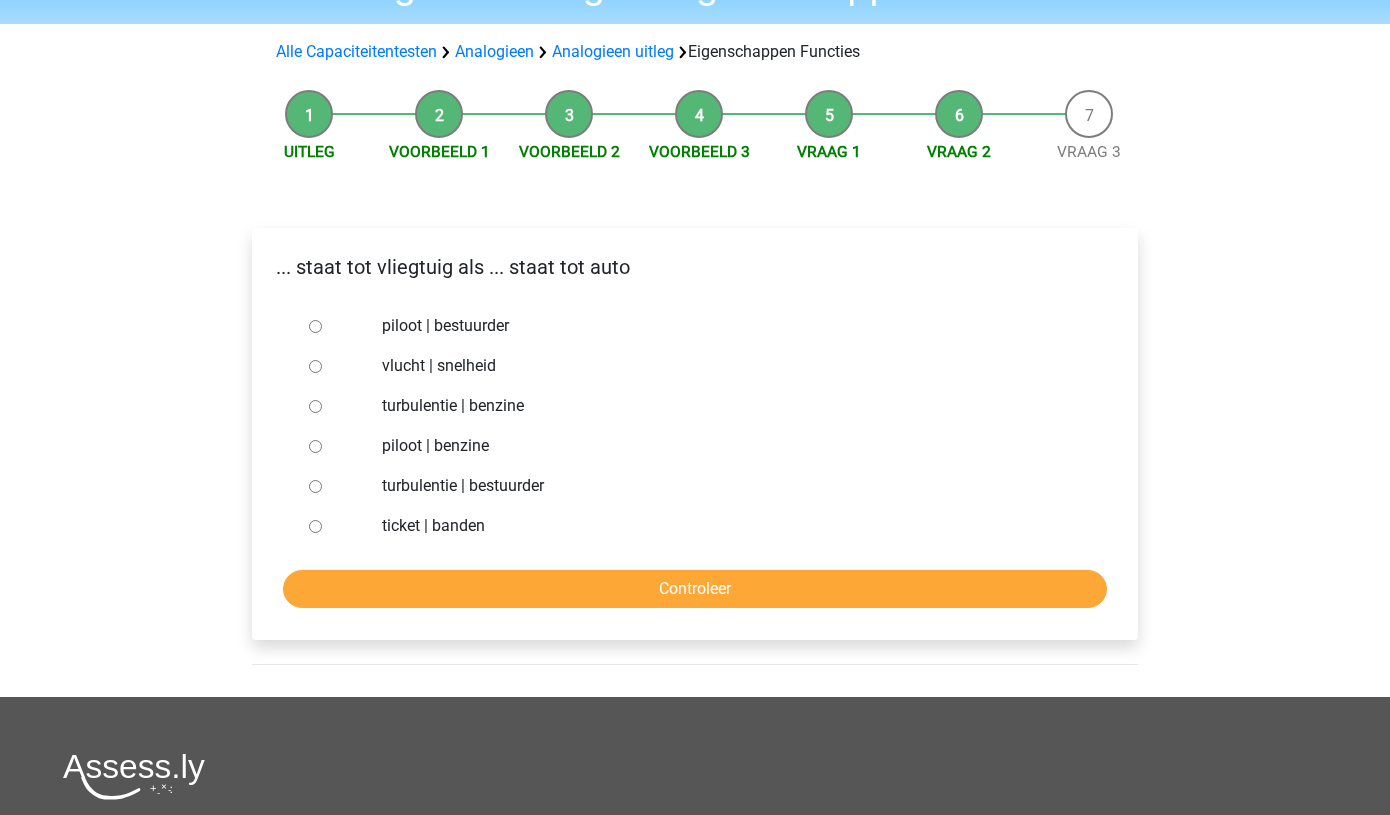 scroll, scrollTop: 113, scrollLeft: 0, axis: vertical 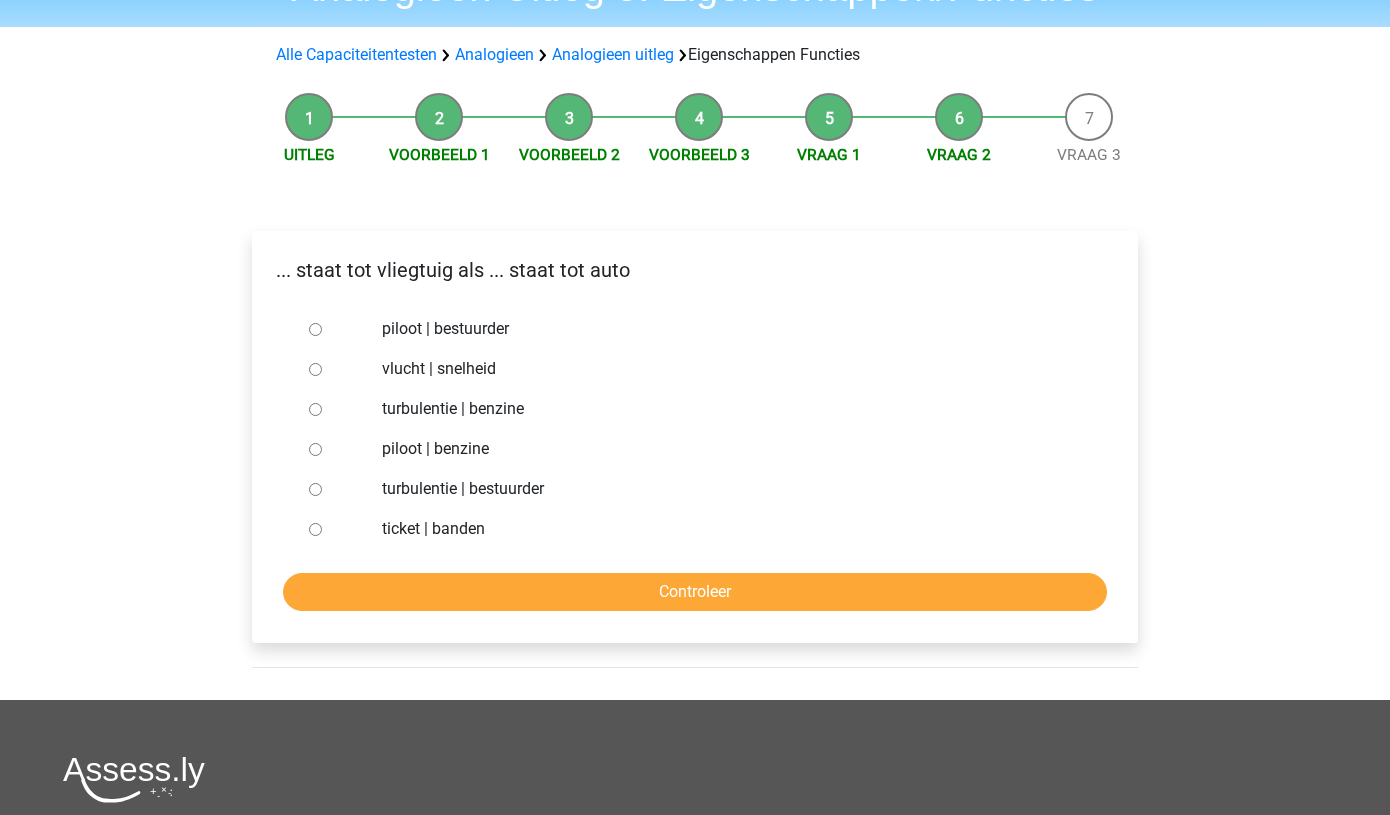 click on "piloot | bestuurder" at bounding box center [315, 329] 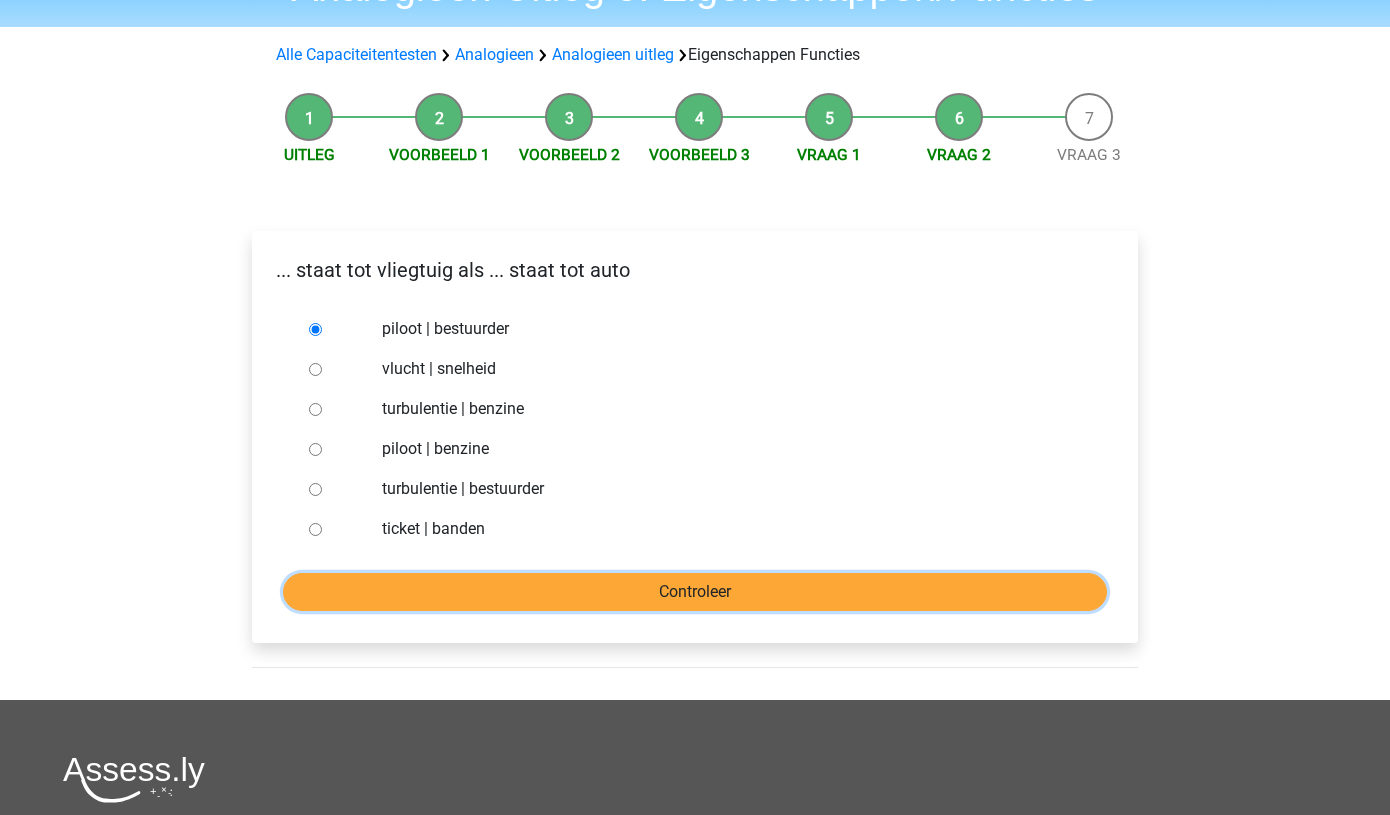 click on "Controleer" at bounding box center (695, 592) 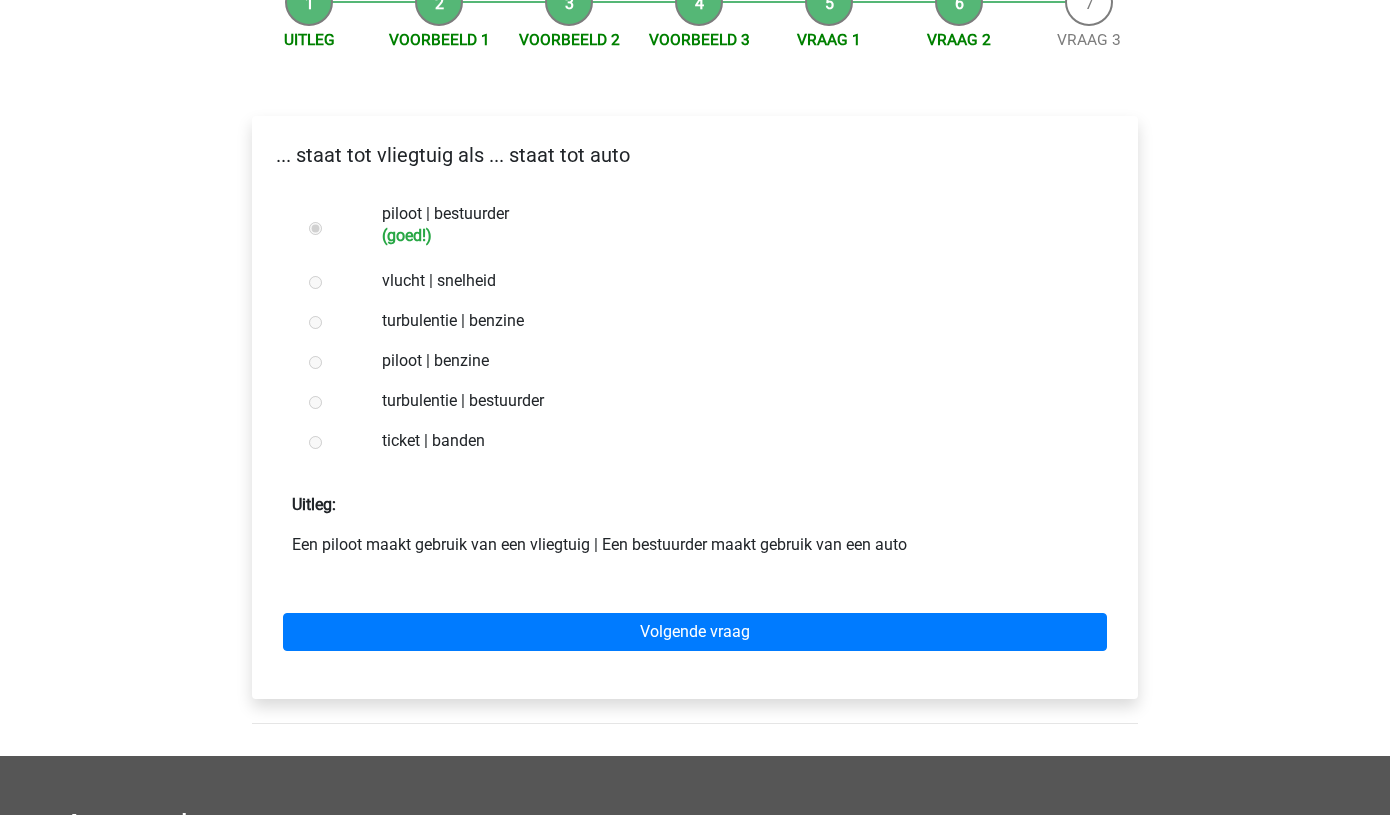 scroll, scrollTop: 225, scrollLeft: 0, axis: vertical 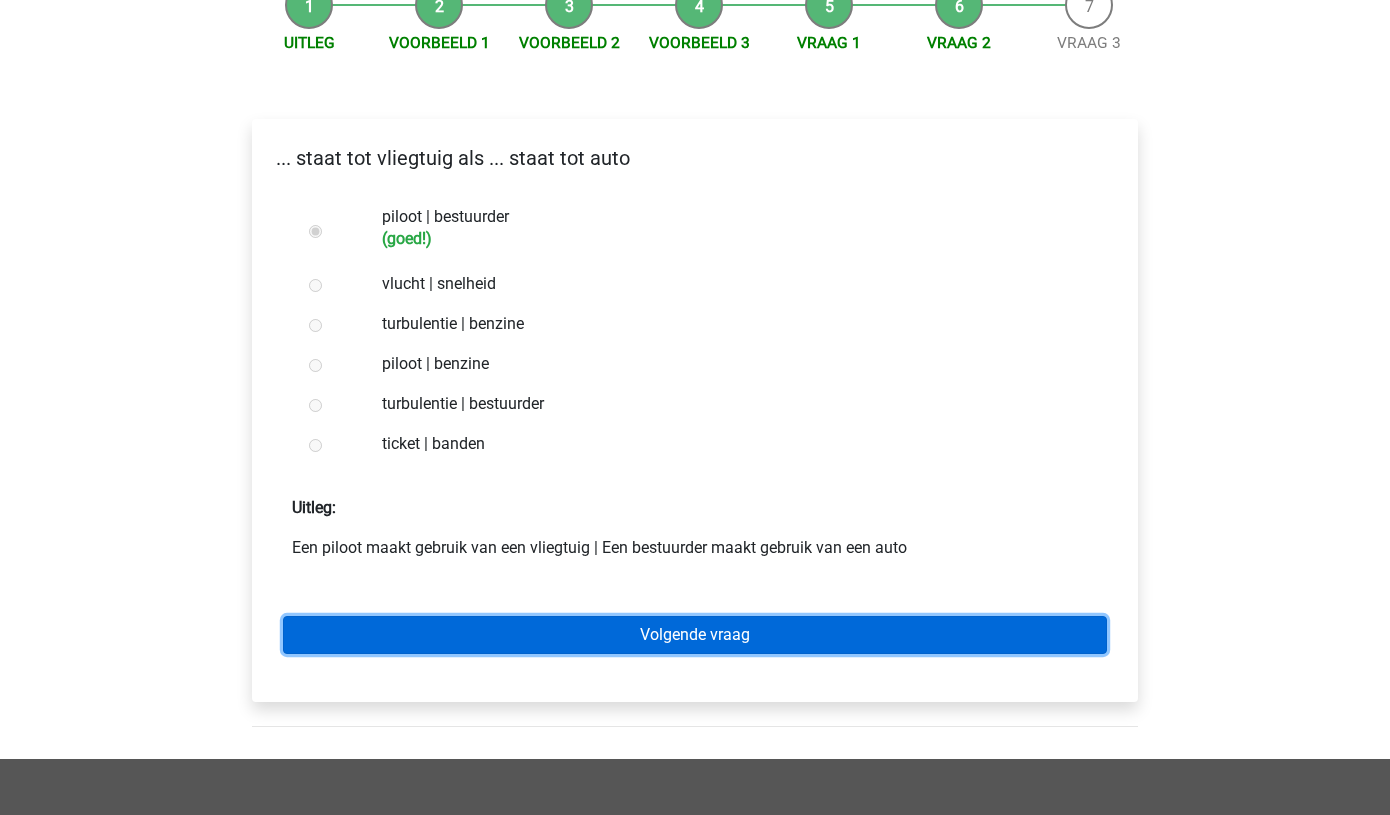 click on "Volgende vraag" at bounding box center [695, 635] 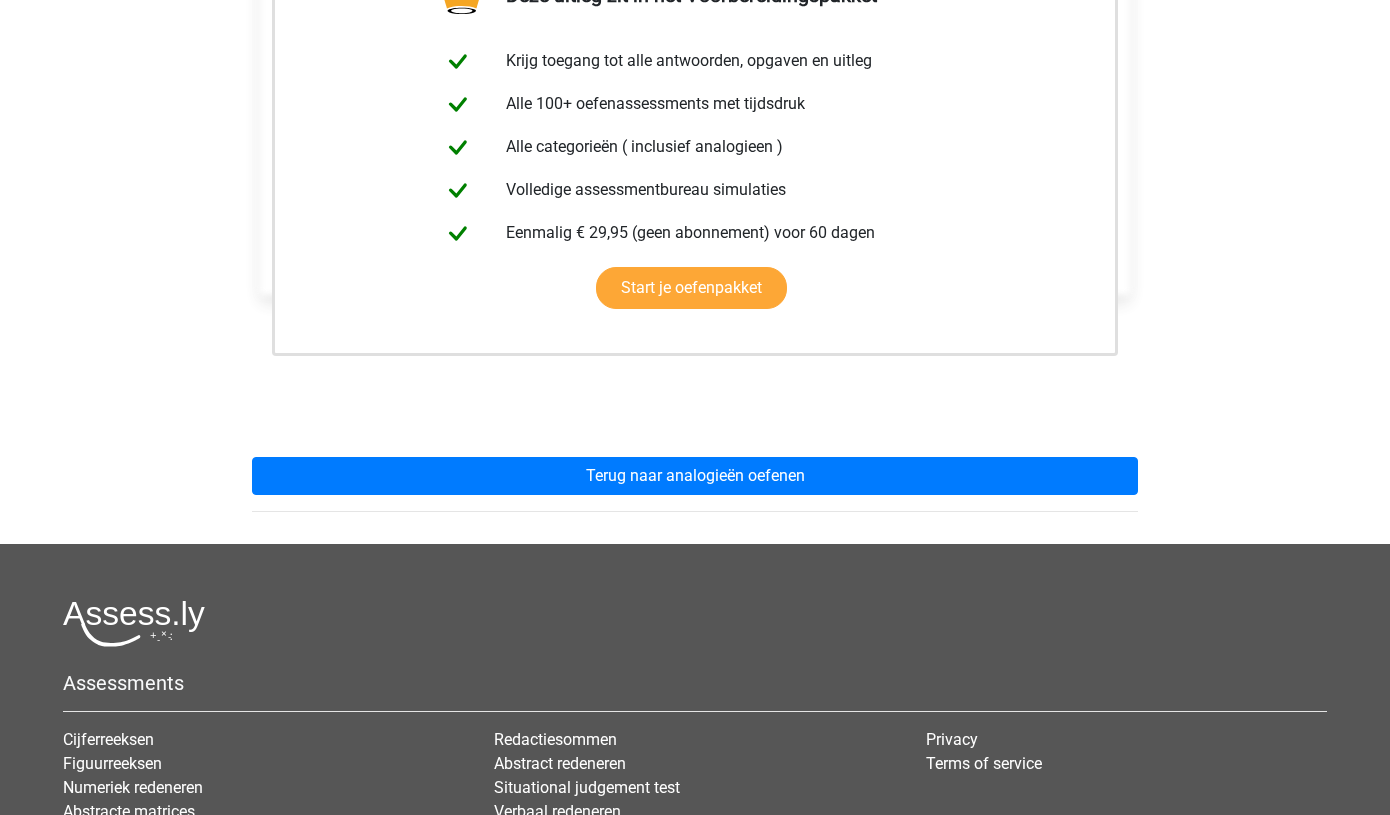 scroll, scrollTop: 406, scrollLeft: 0, axis: vertical 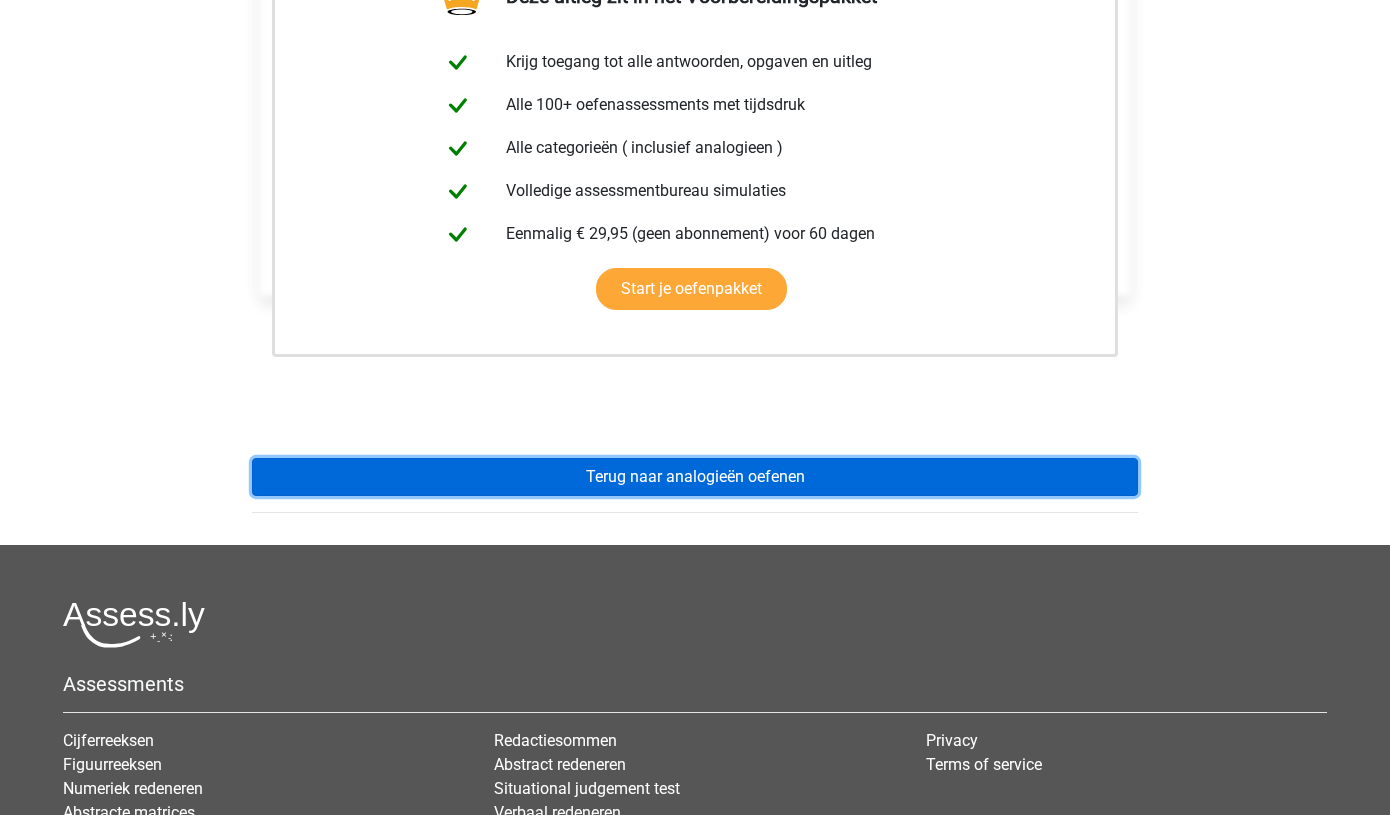 click on "Terug naar analogieën oefenen" at bounding box center [695, 477] 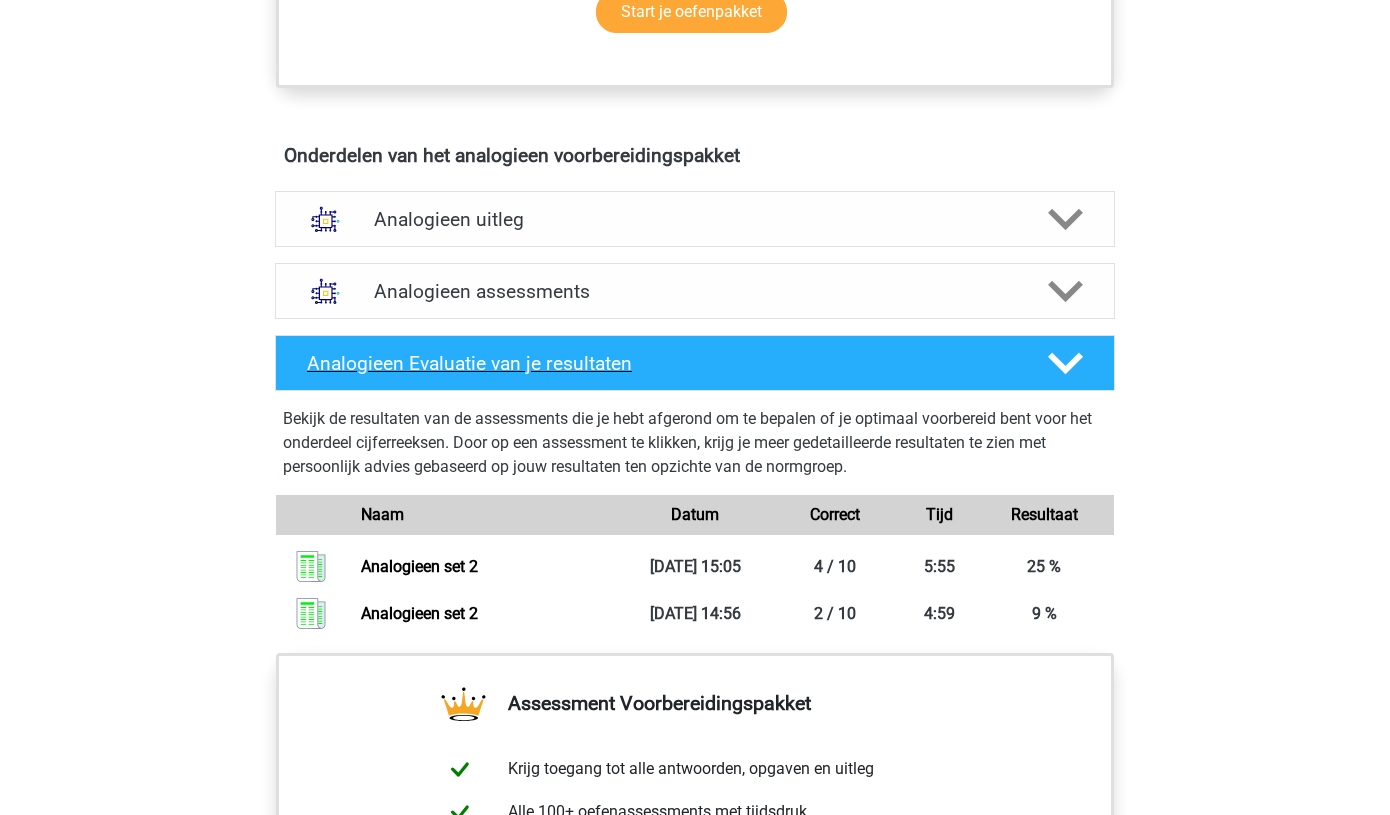 scroll, scrollTop: 1031, scrollLeft: 0, axis: vertical 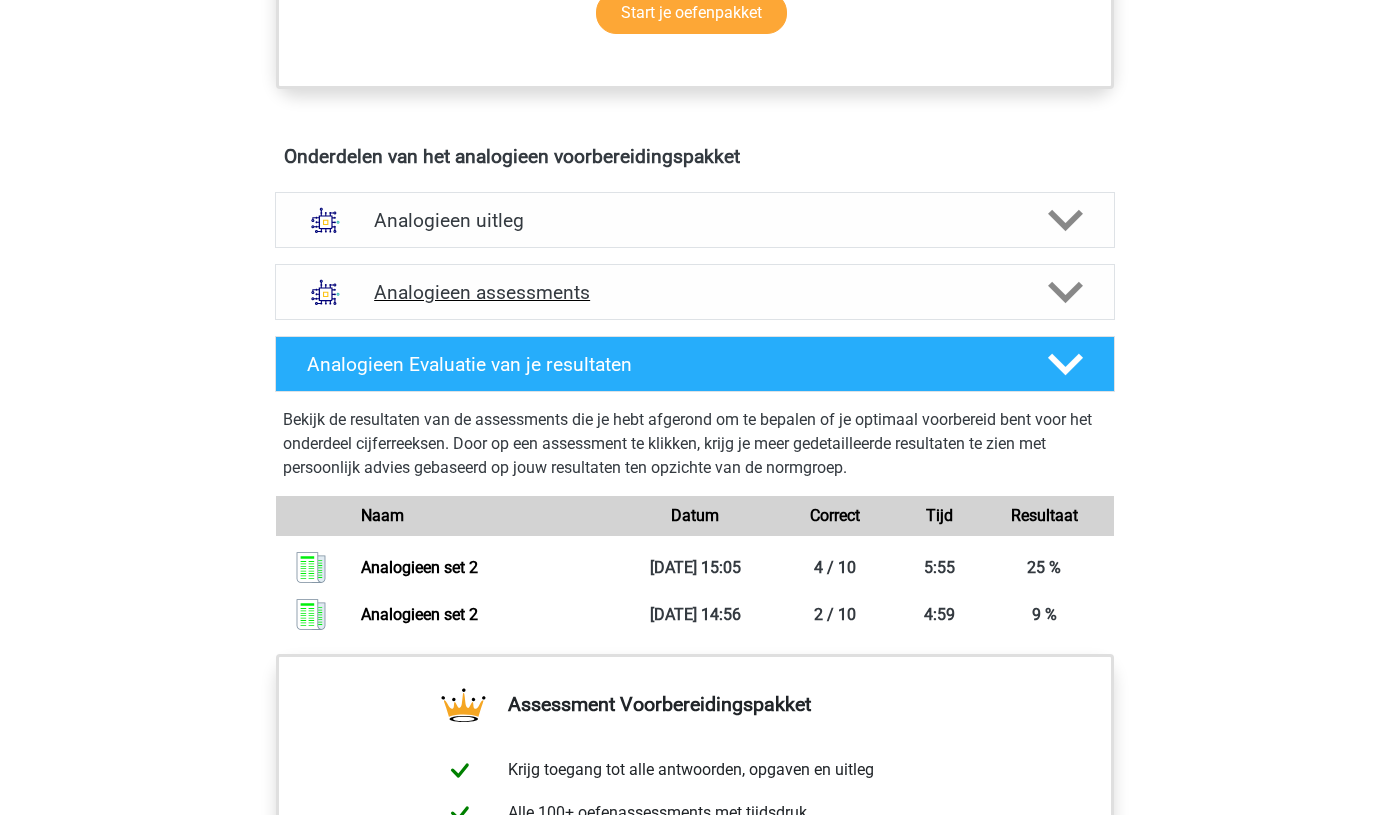 click 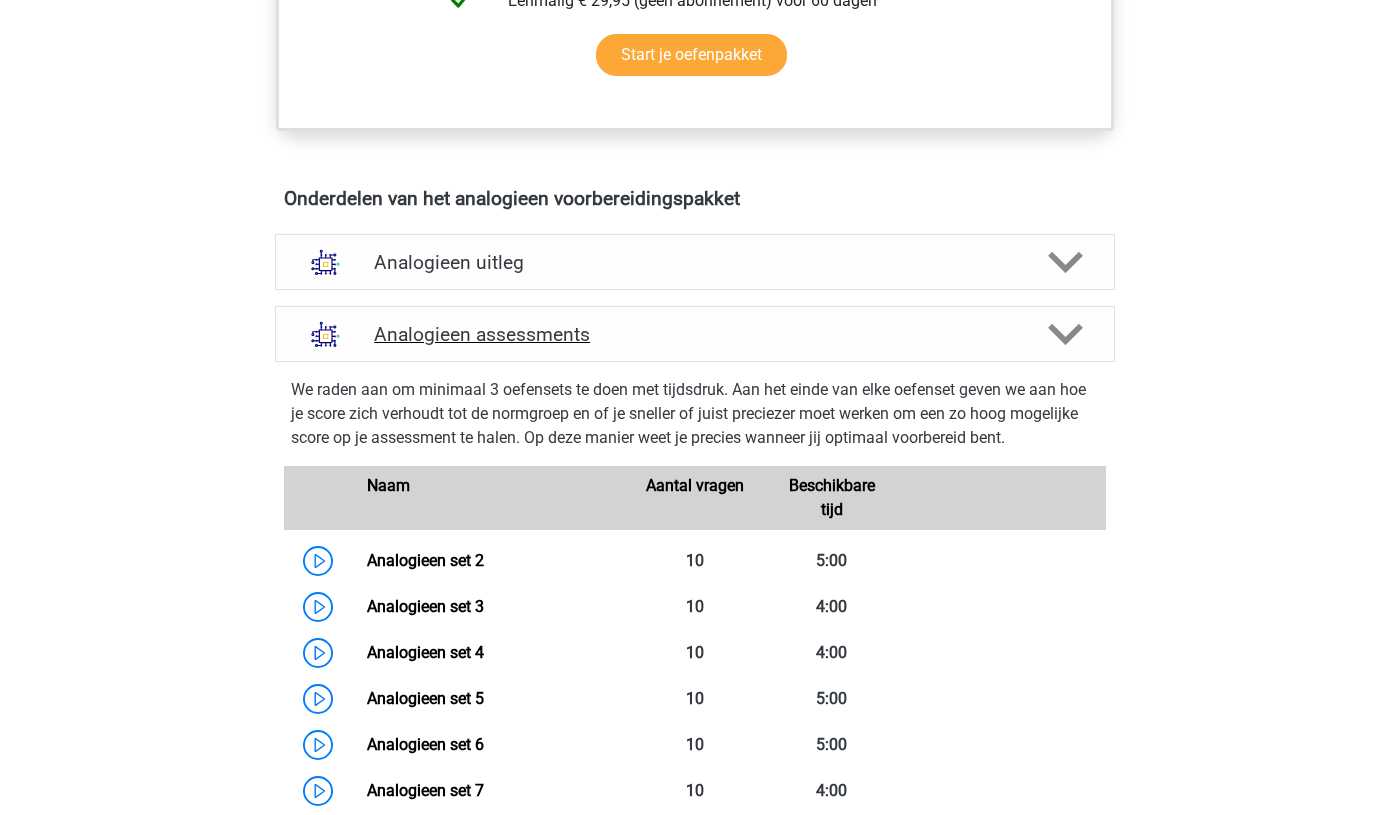 scroll, scrollTop: 986, scrollLeft: 0, axis: vertical 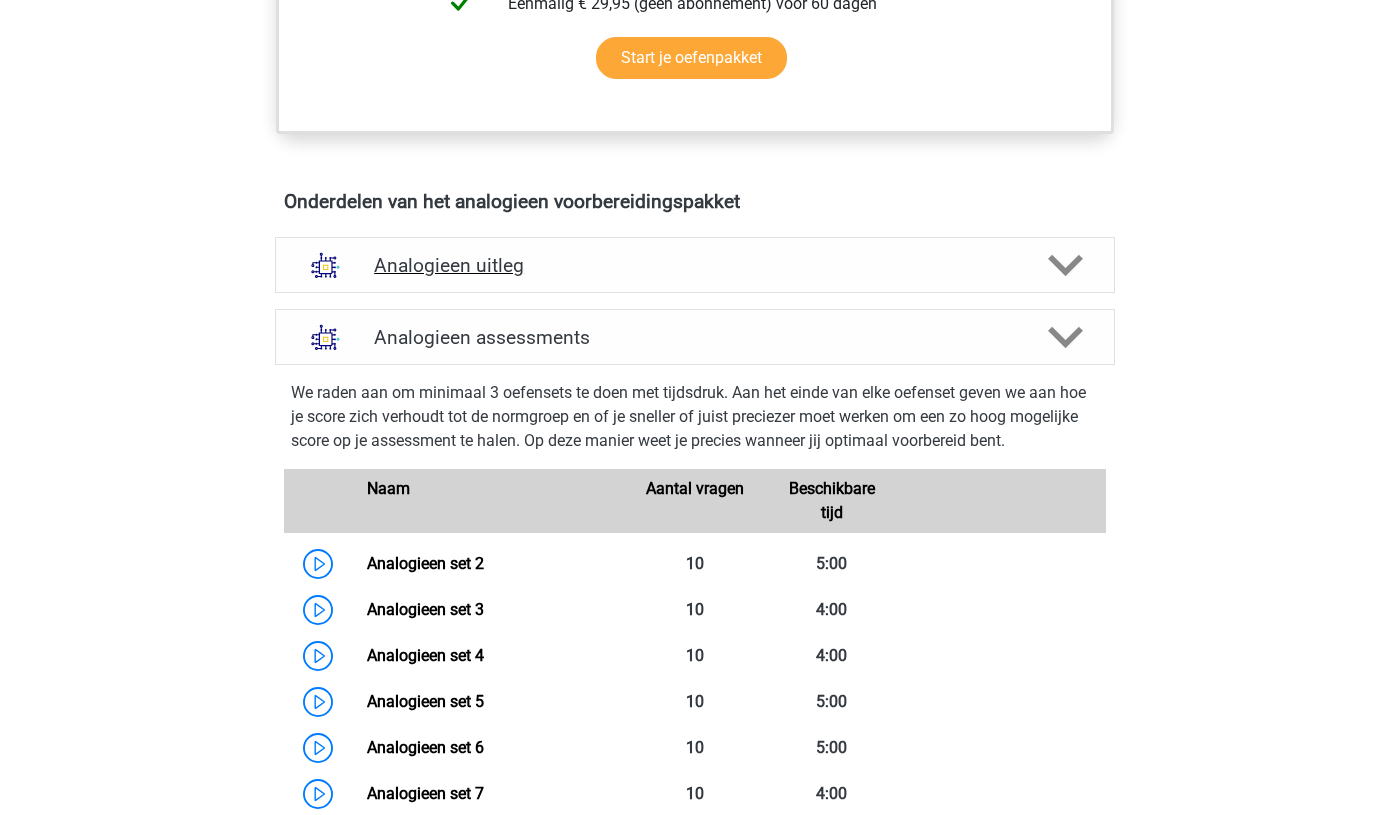 click 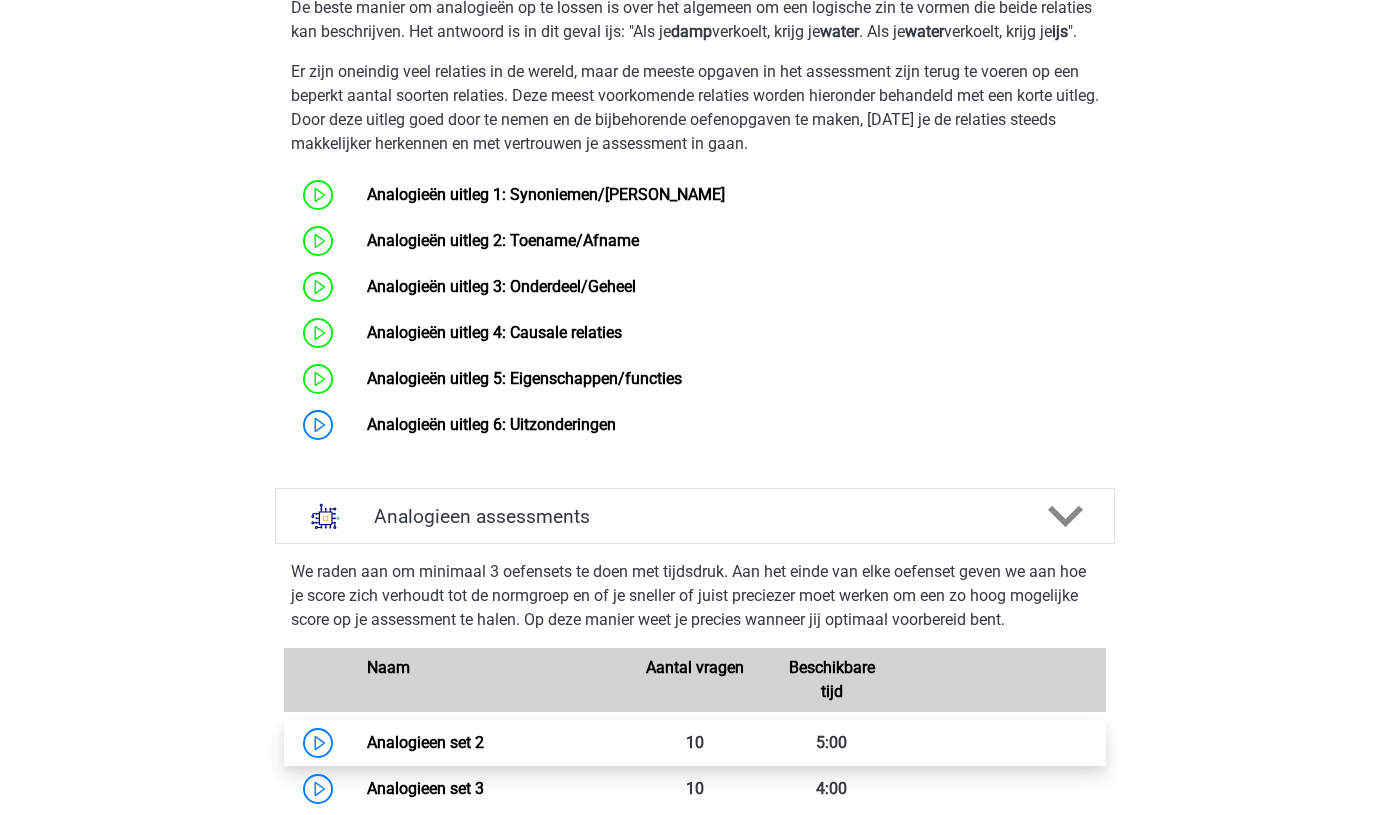 scroll, scrollTop: 1399, scrollLeft: 0, axis: vertical 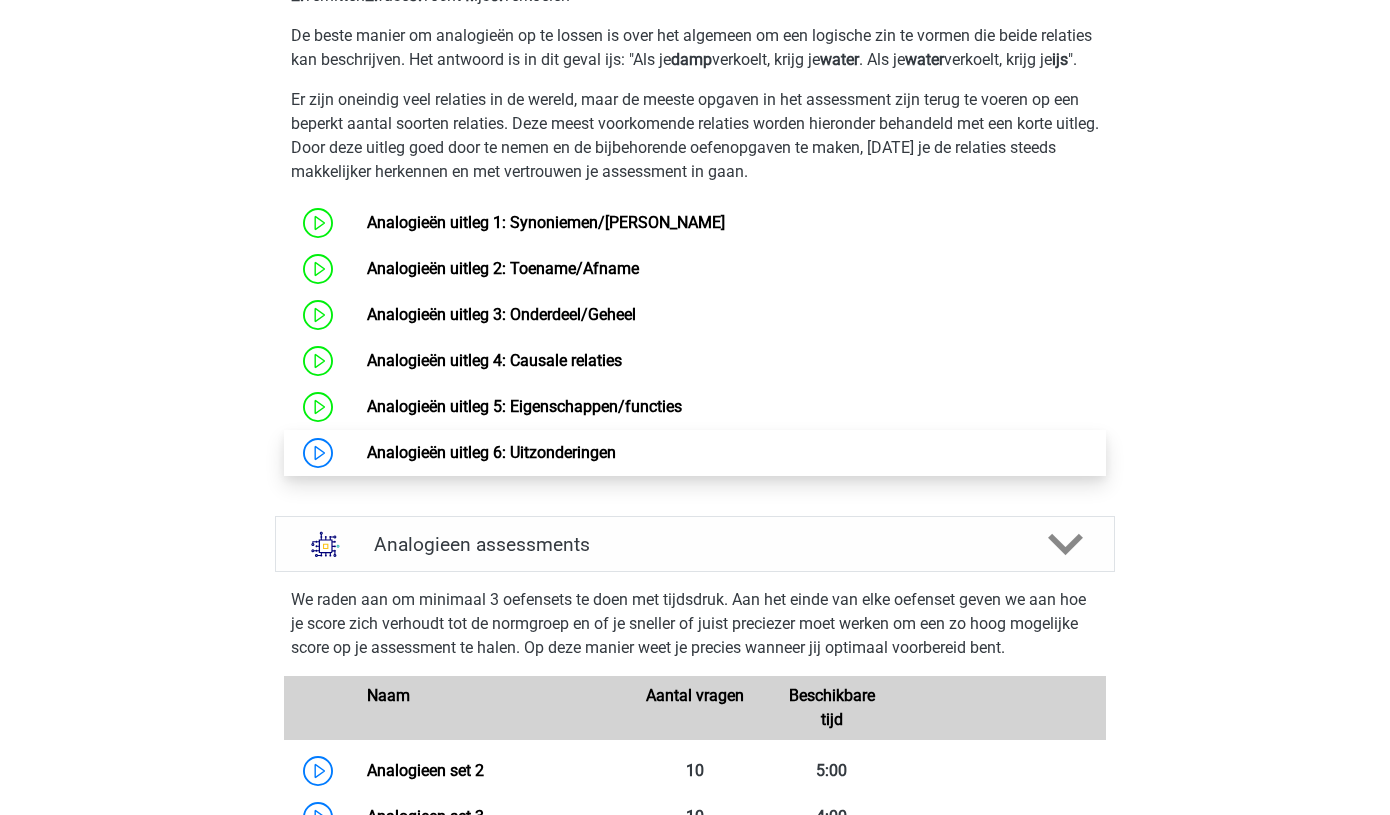 click on "Analogieën uitleg 6: Uitzonderingen" at bounding box center [491, 452] 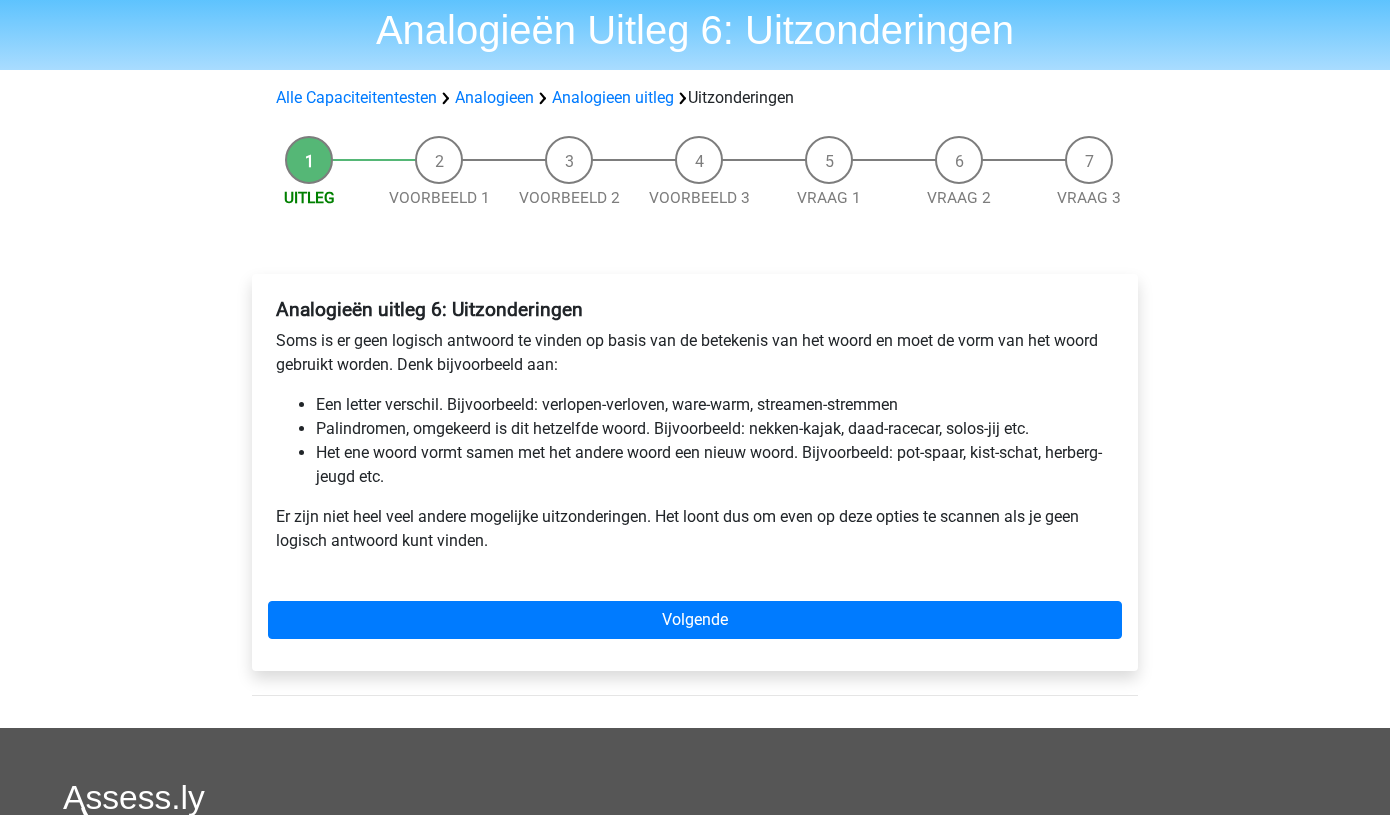 scroll, scrollTop: 61, scrollLeft: 0, axis: vertical 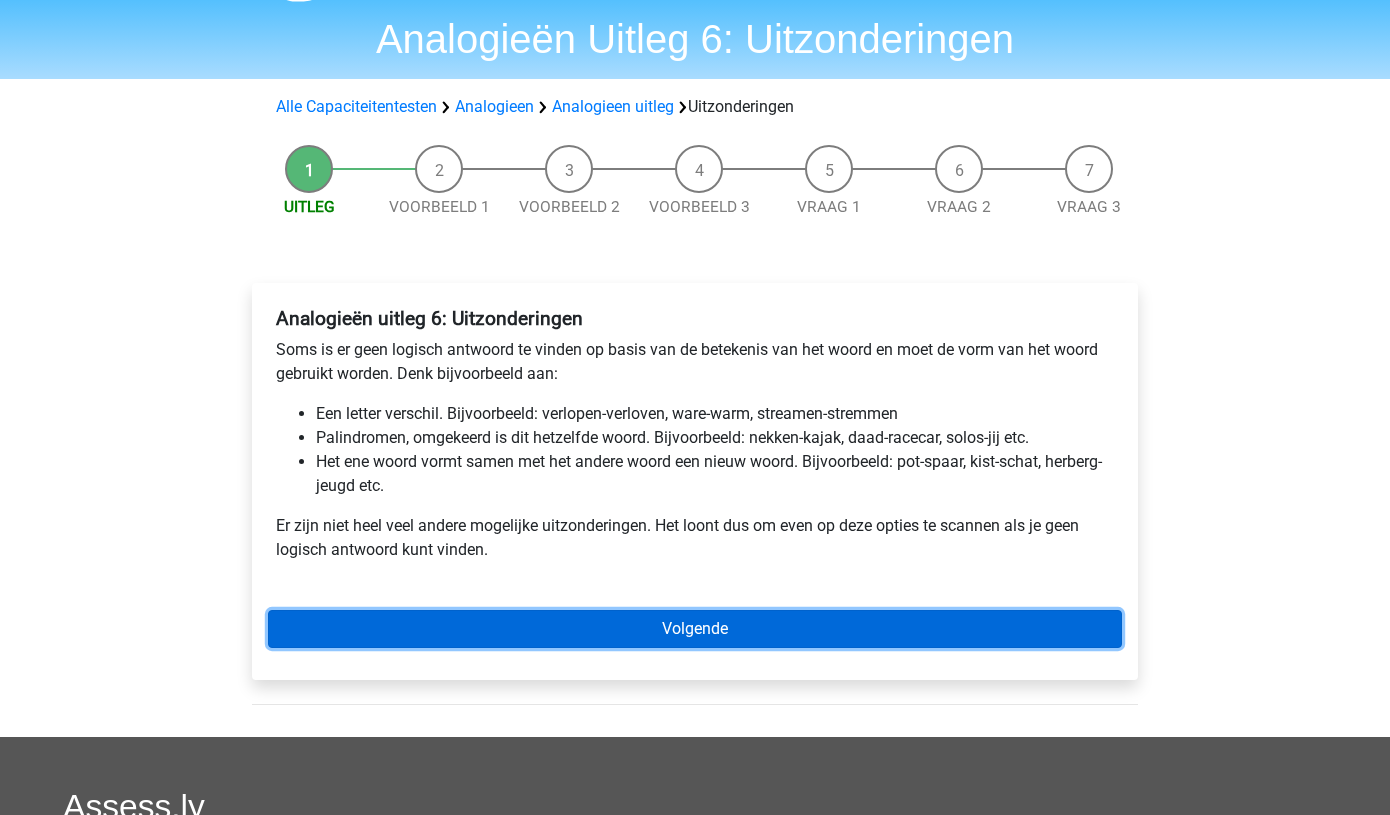 click on "Volgende" at bounding box center [695, 629] 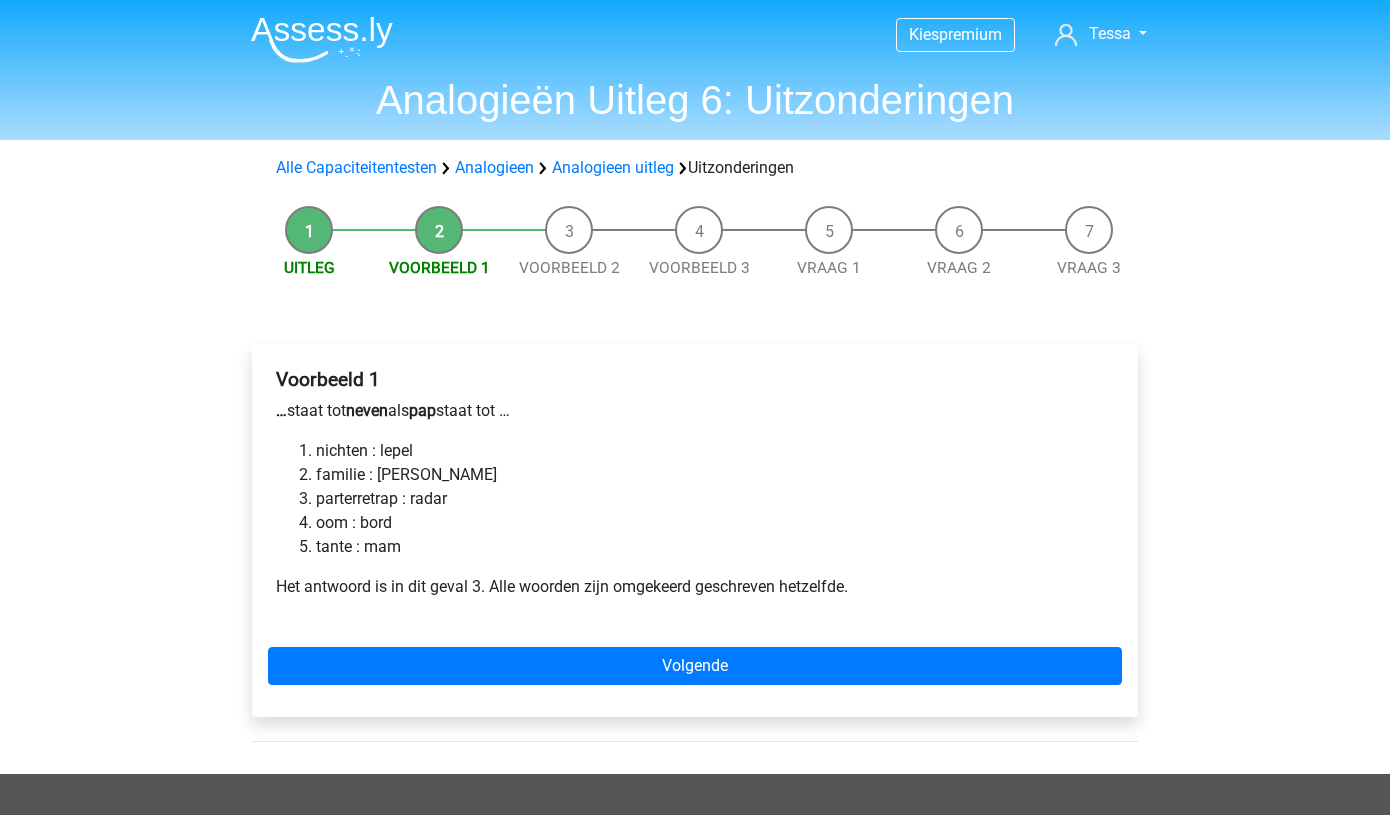 scroll, scrollTop: 0, scrollLeft: 0, axis: both 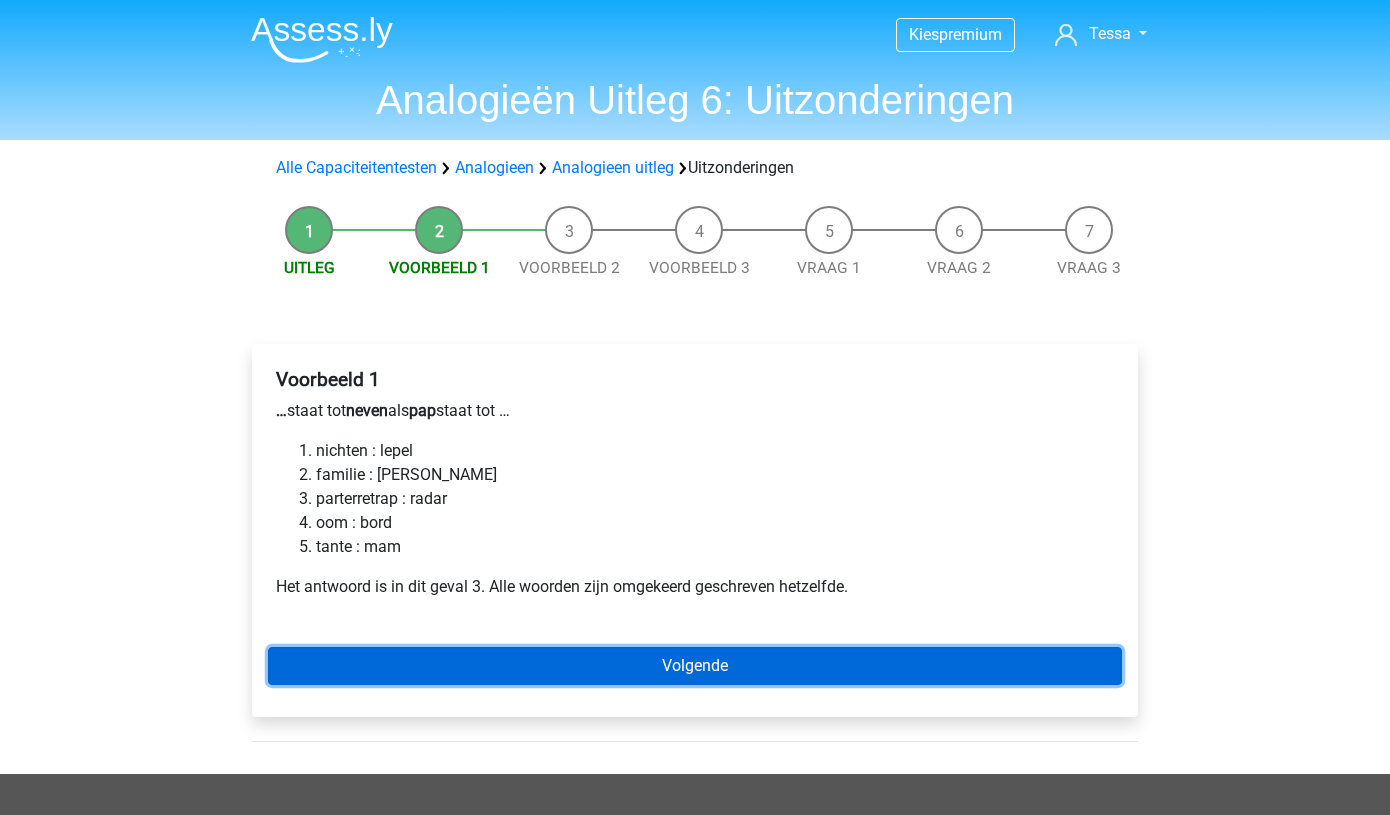 click on "Volgende" at bounding box center (695, 666) 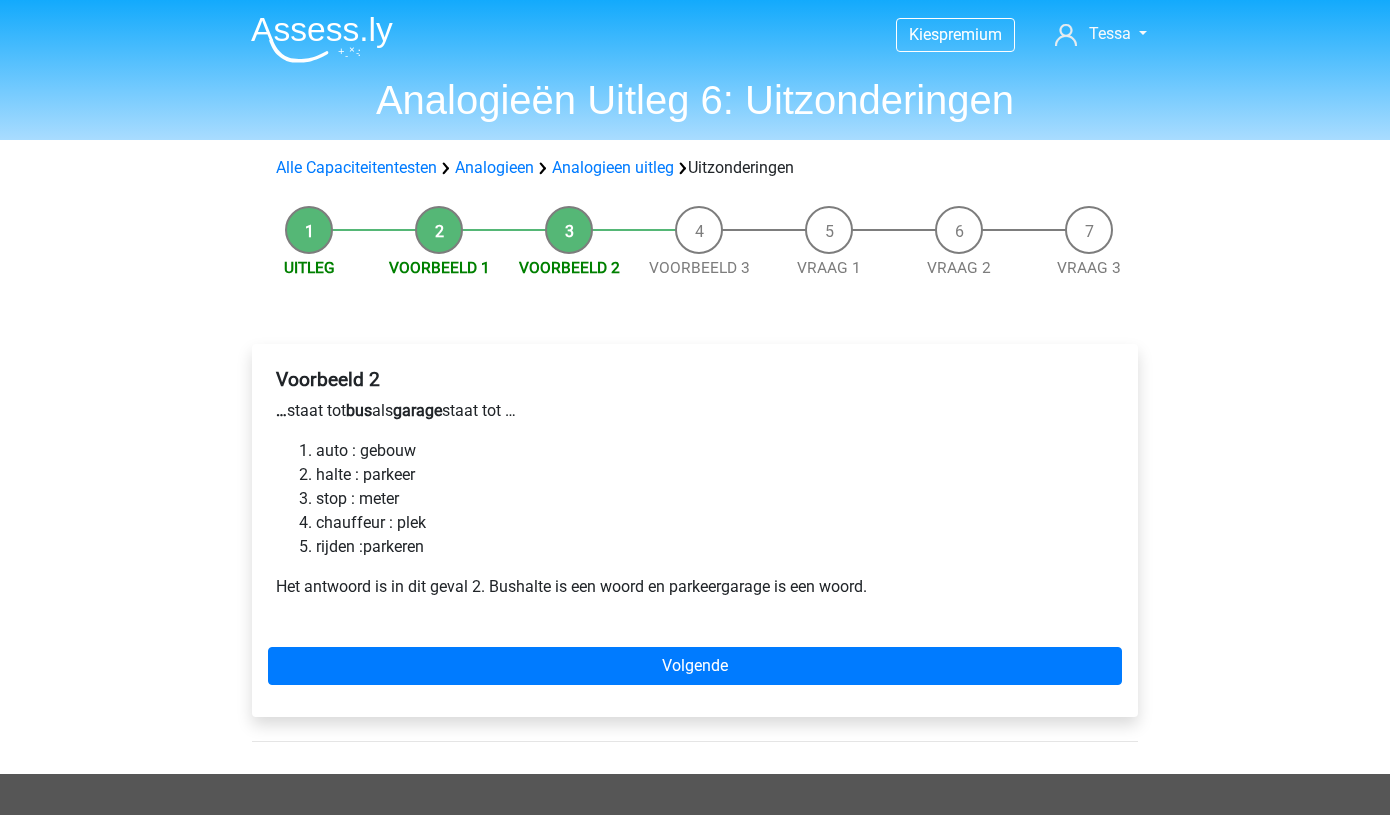 scroll, scrollTop: 0, scrollLeft: 0, axis: both 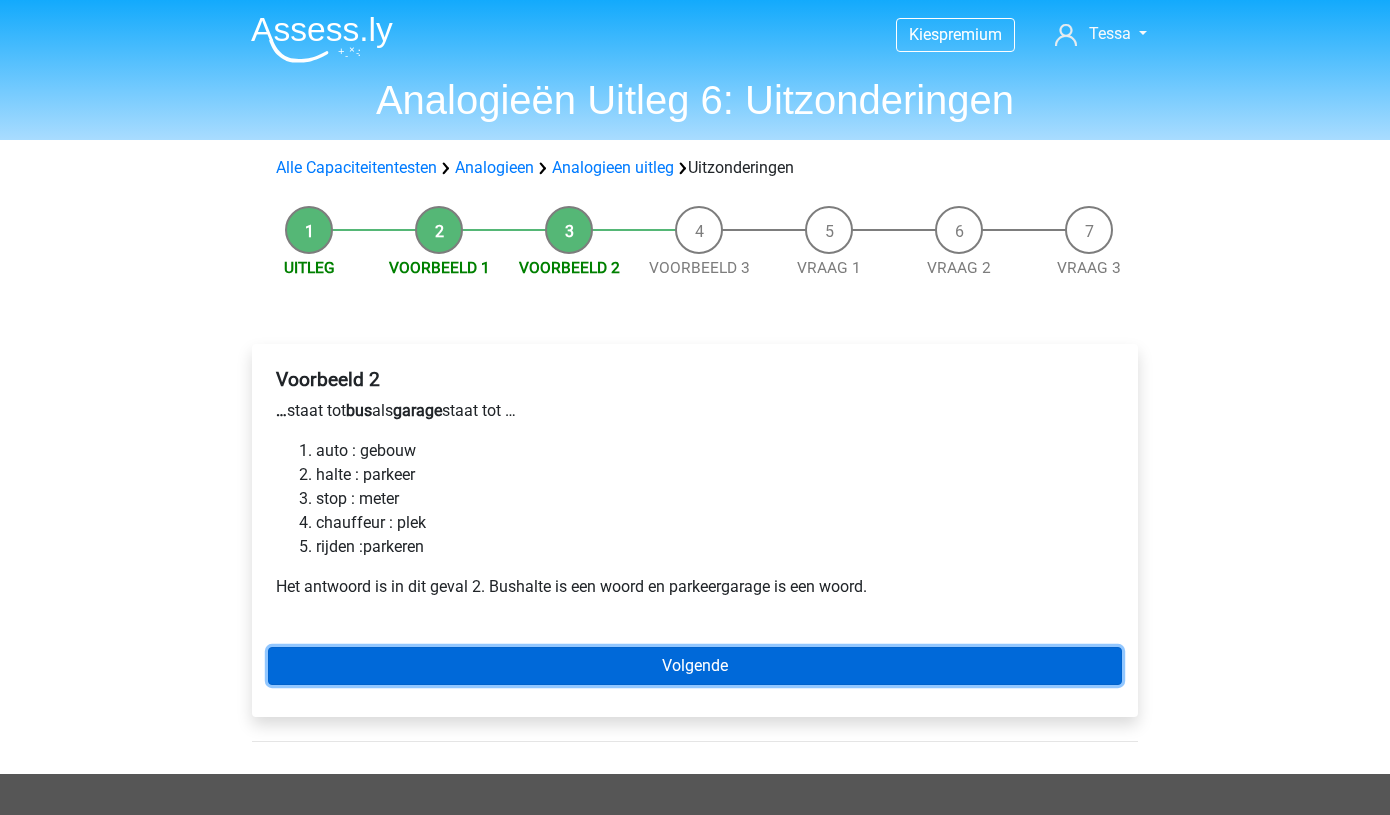 click on "Volgende" at bounding box center (695, 666) 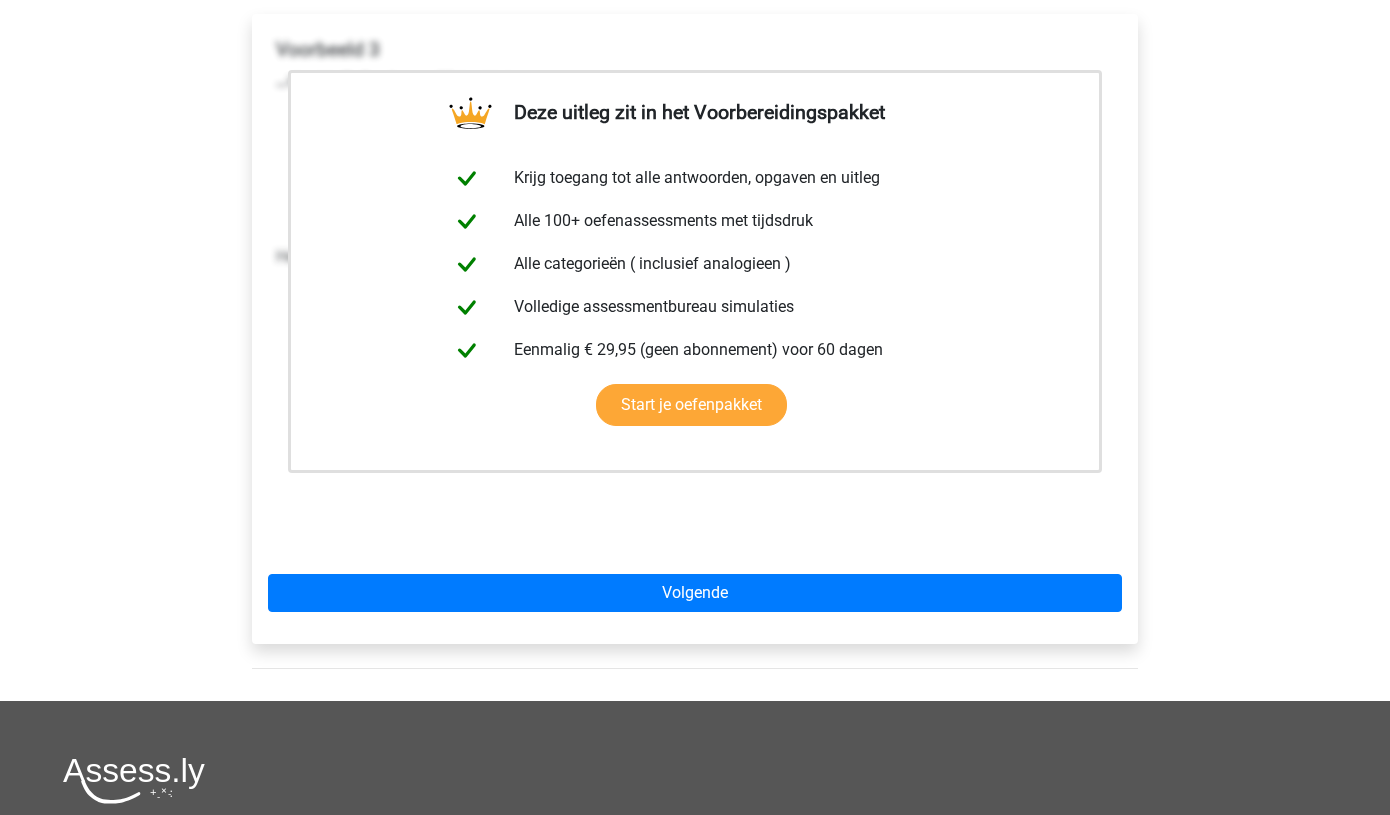 scroll, scrollTop: 331, scrollLeft: 0, axis: vertical 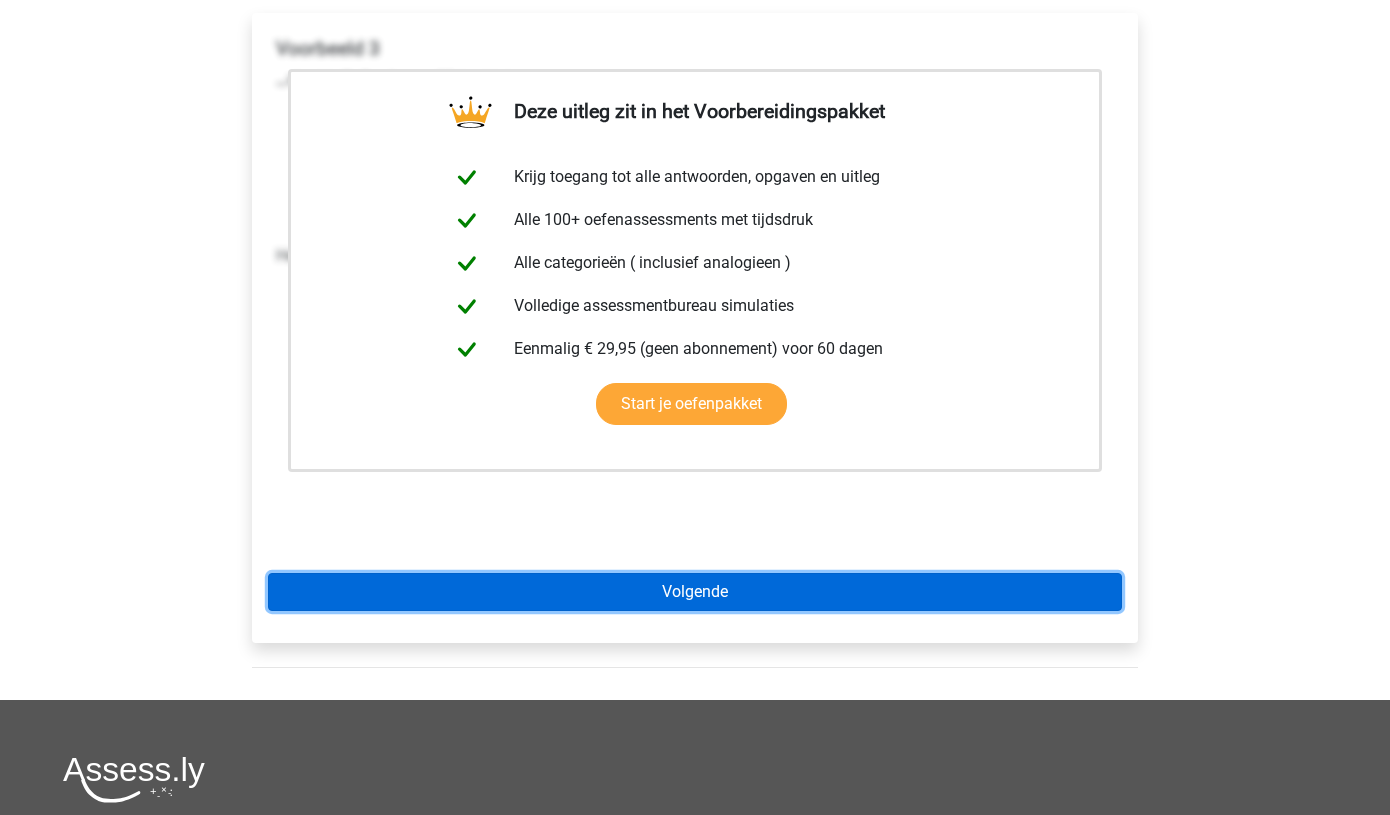 click on "Volgende" at bounding box center (695, 592) 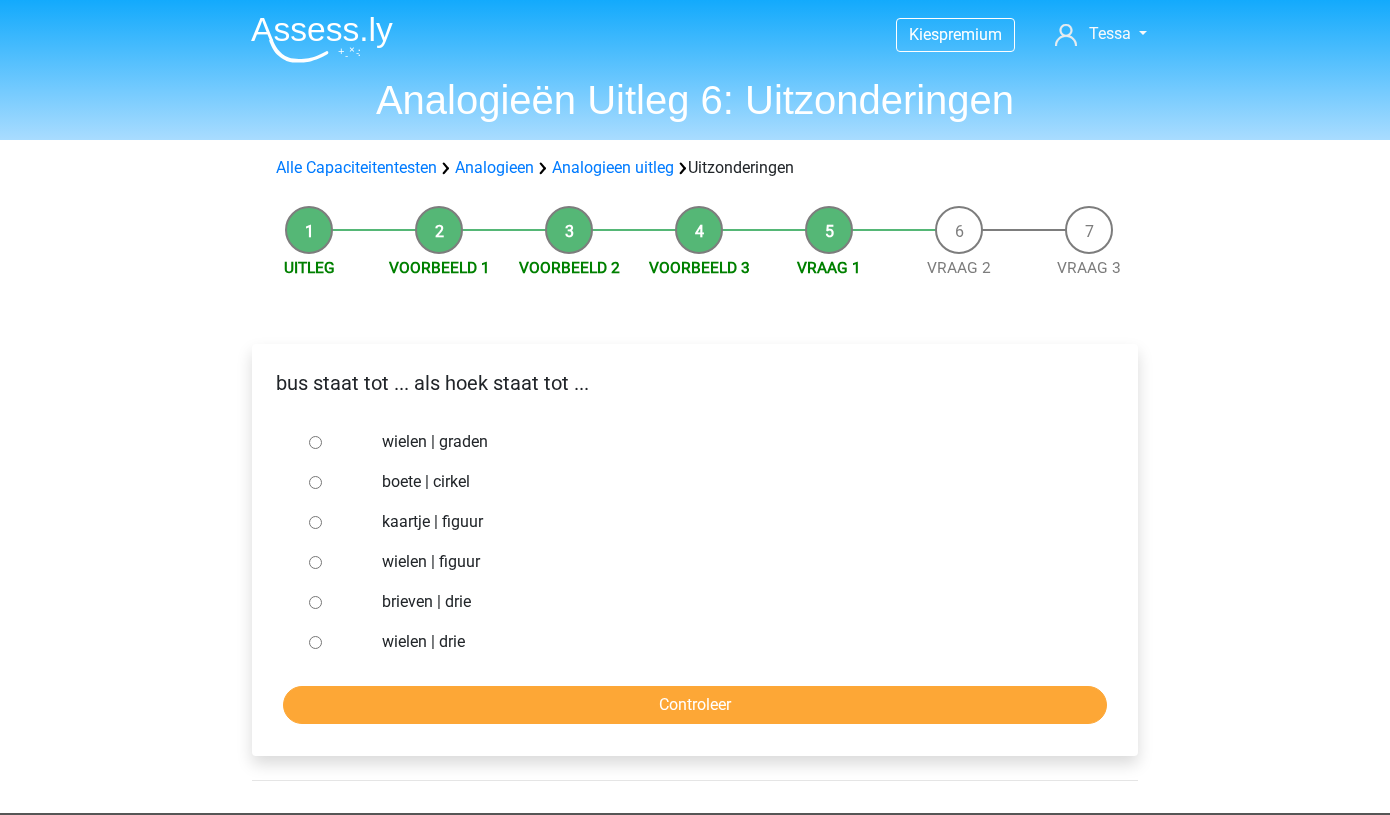 scroll, scrollTop: 0, scrollLeft: 0, axis: both 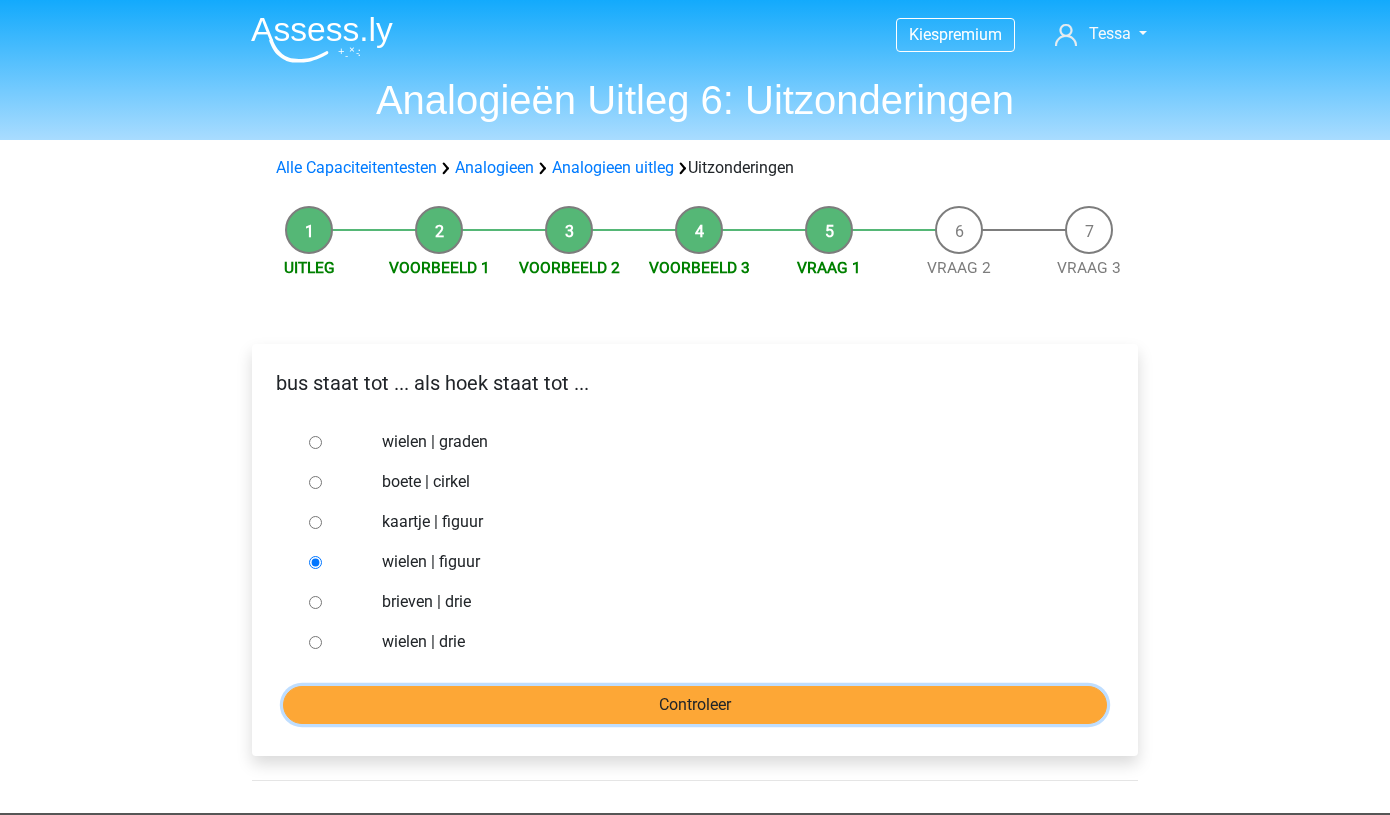 click on "Controleer" at bounding box center [695, 705] 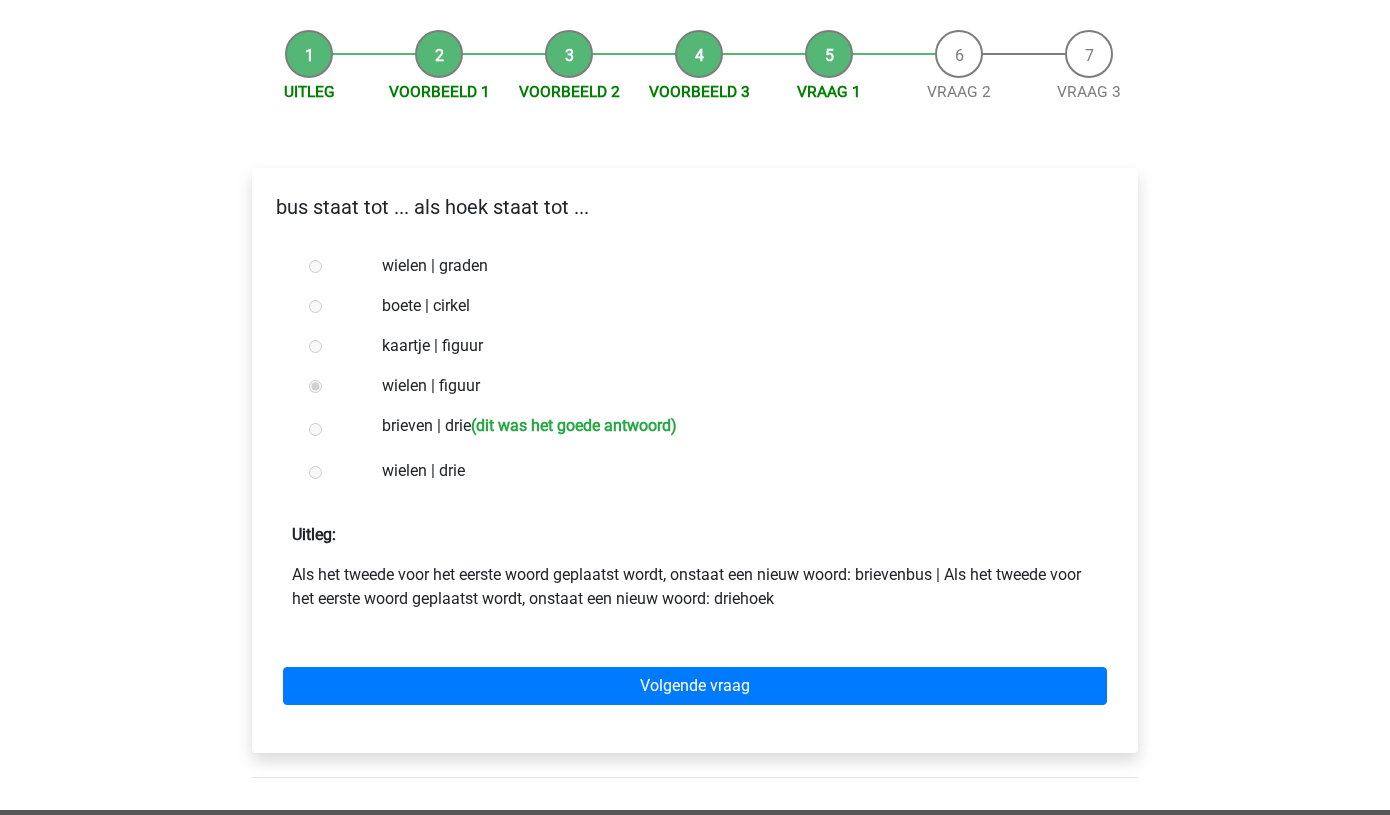 scroll, scrollTop: 173, scrollLeft: 0, axis: vertical 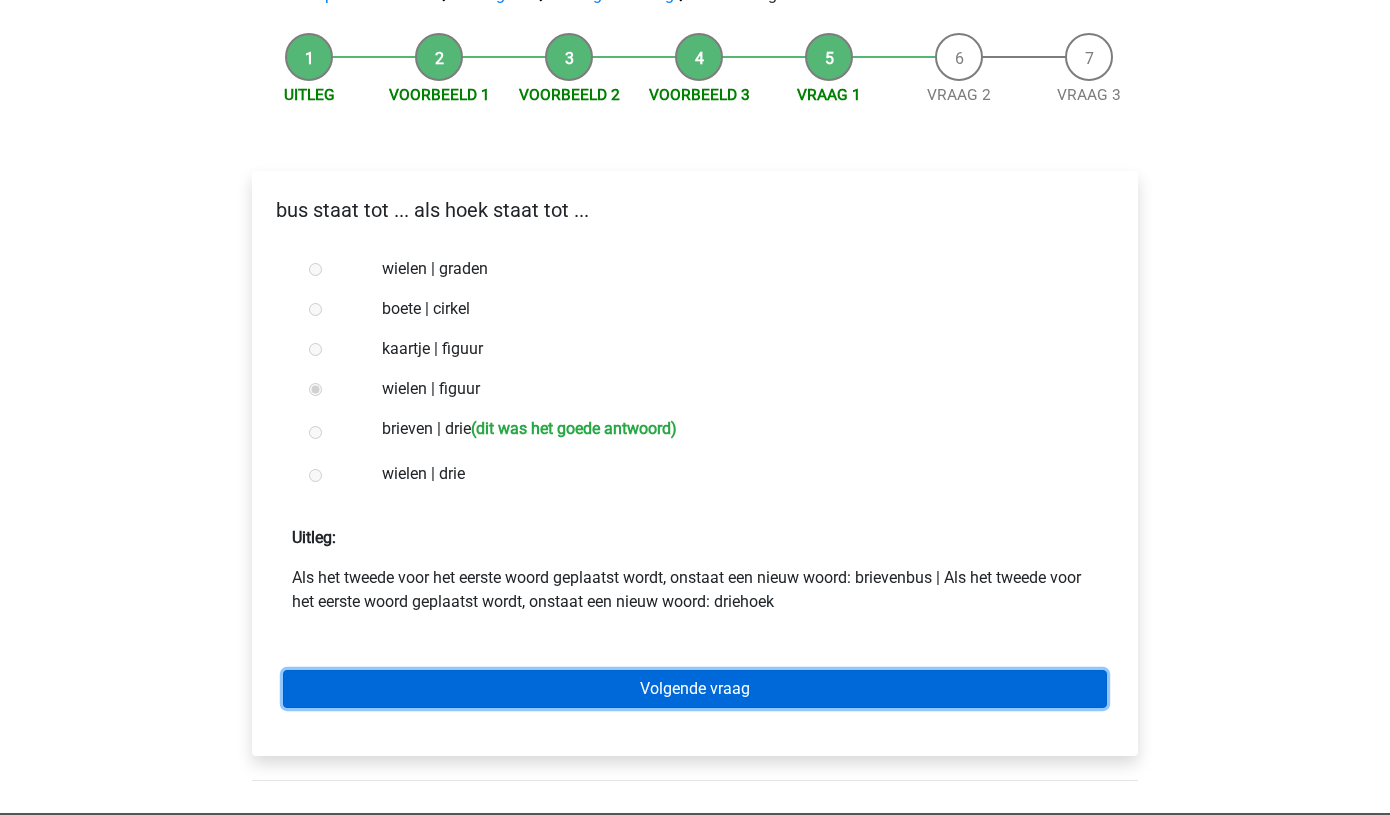 click on "Volgende vraag" at bounding box center [695, 689] 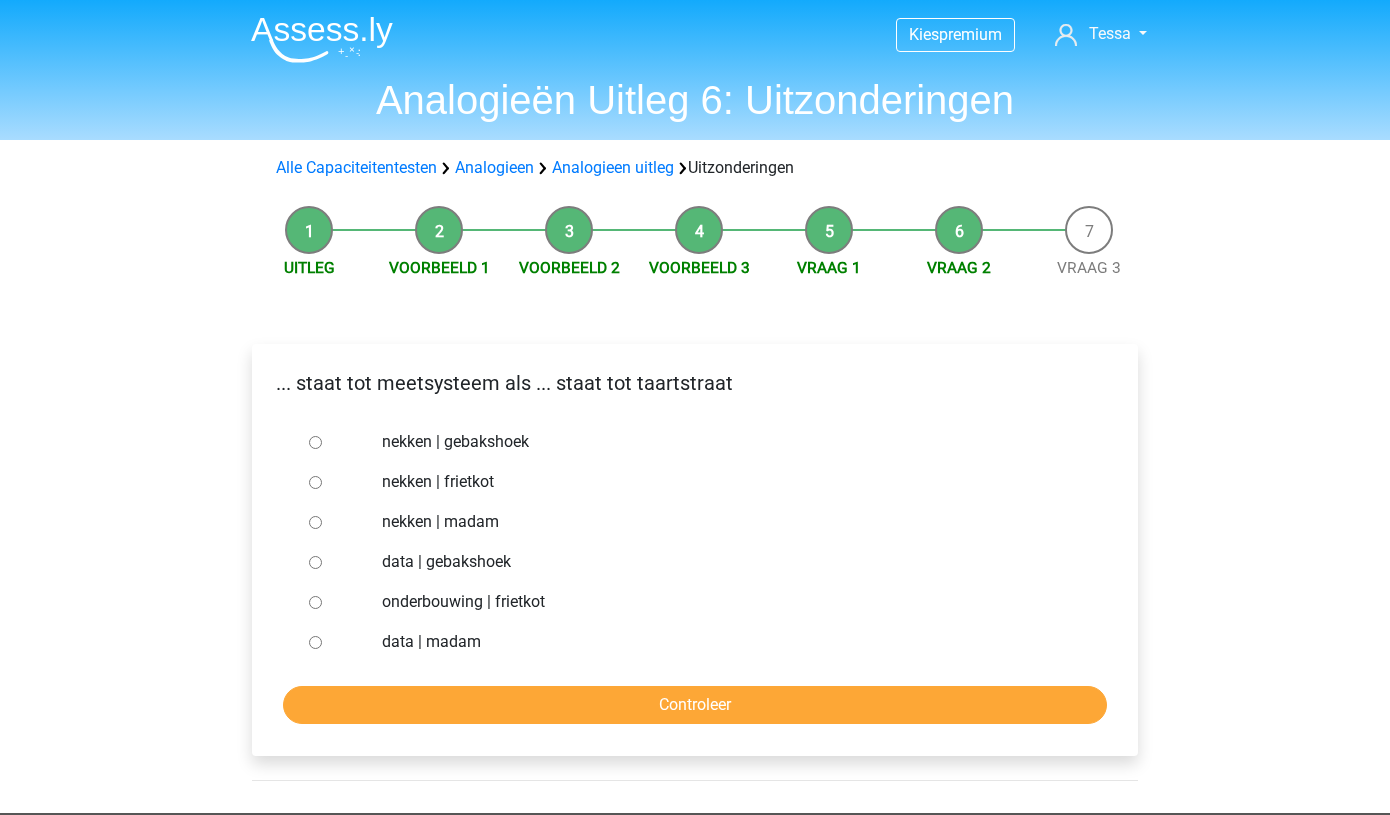 scroll, scrollTop: 0, scrollLeft: 0, axis: both 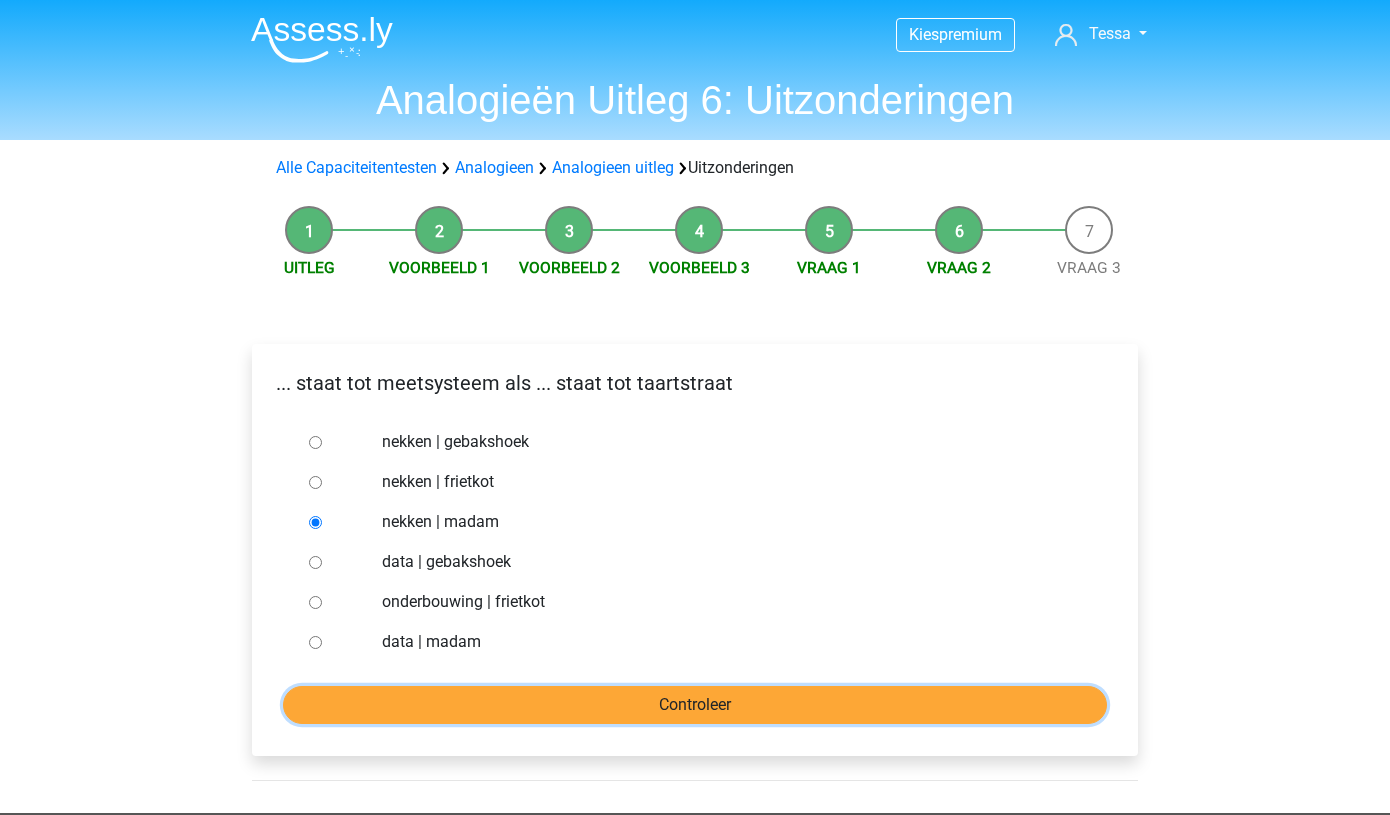 click on "Controleer" at bounding box center [695, 705] 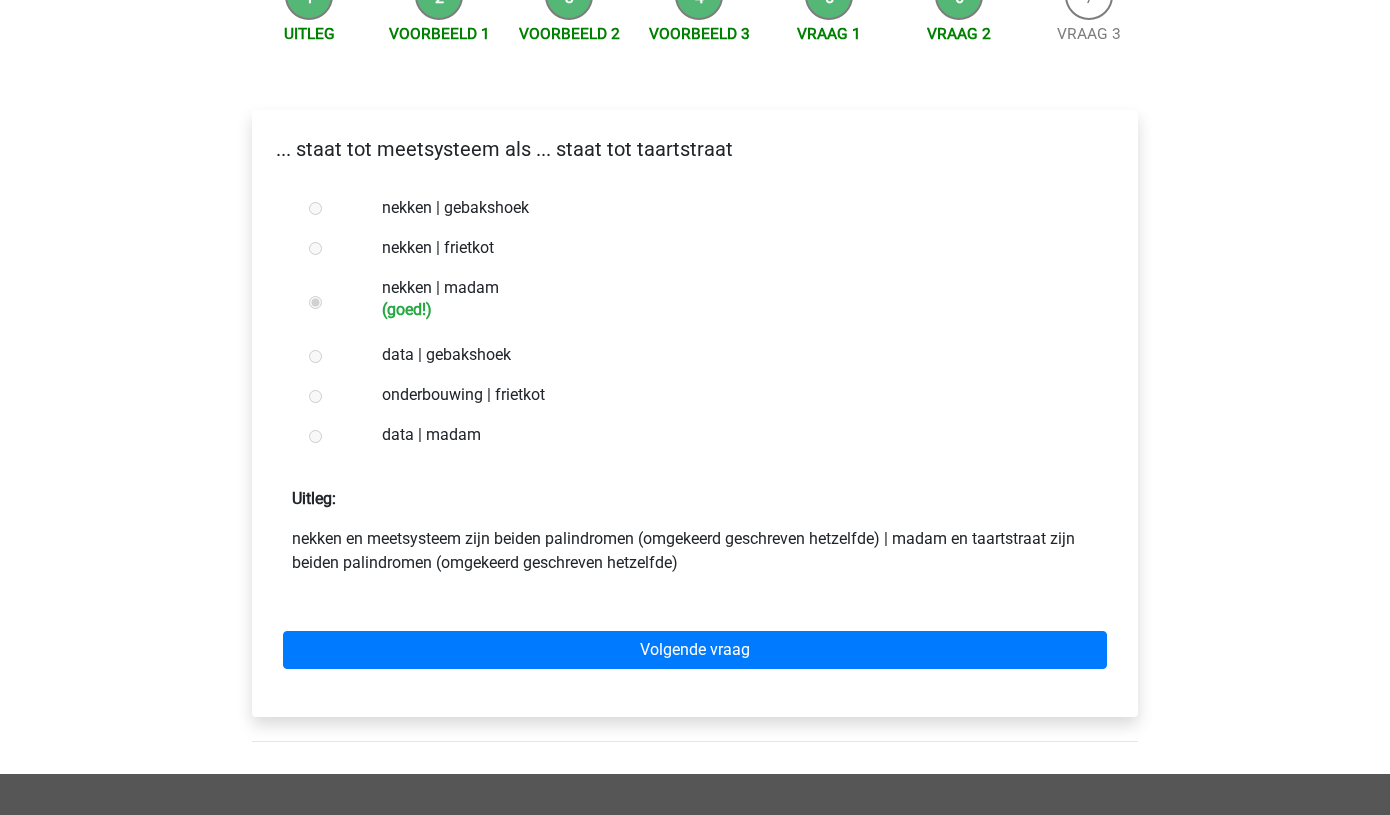 scroll, scrollTop: 233, scrollLeft: 0, axis: vertical 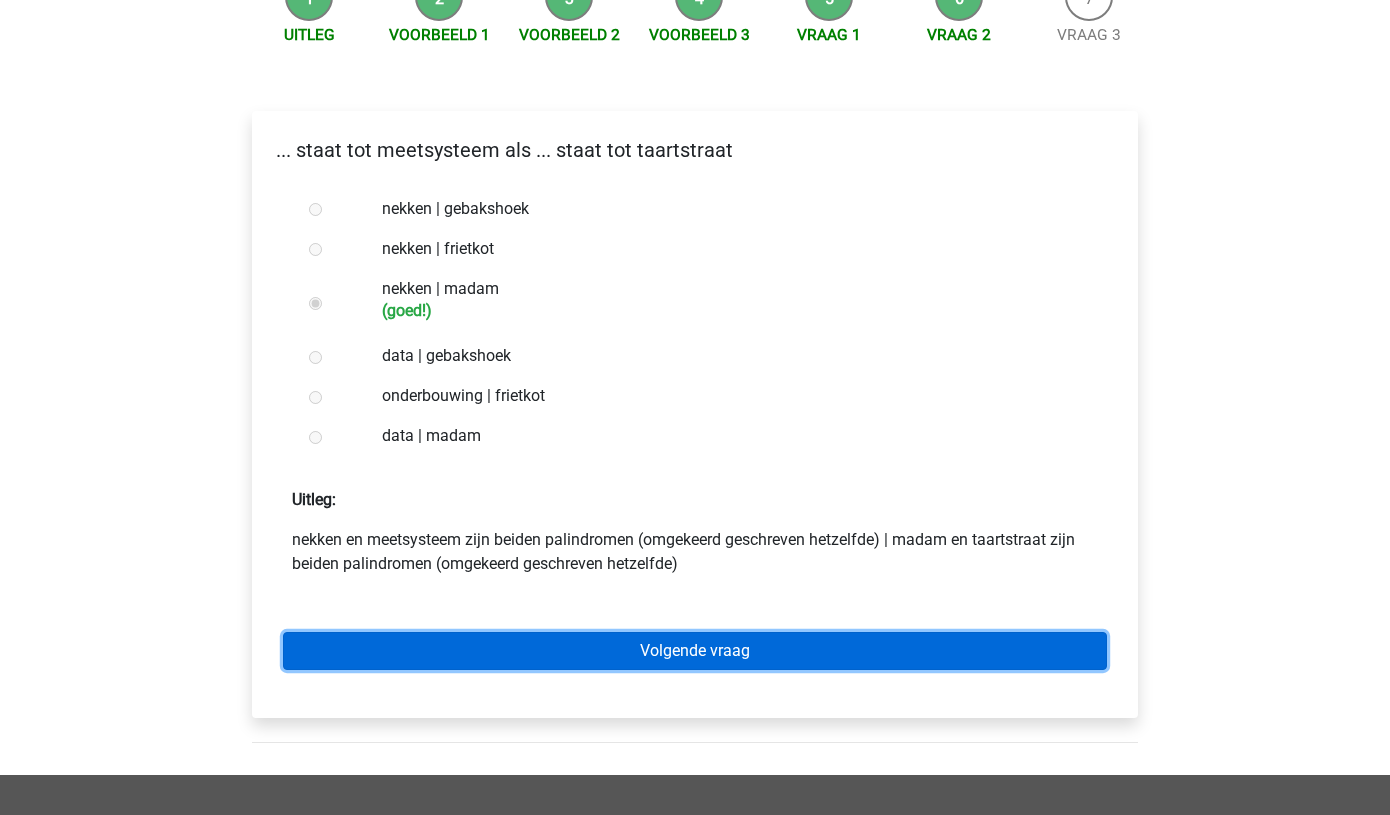 click on "Volgende vraag" at bounding box center (695, 651) 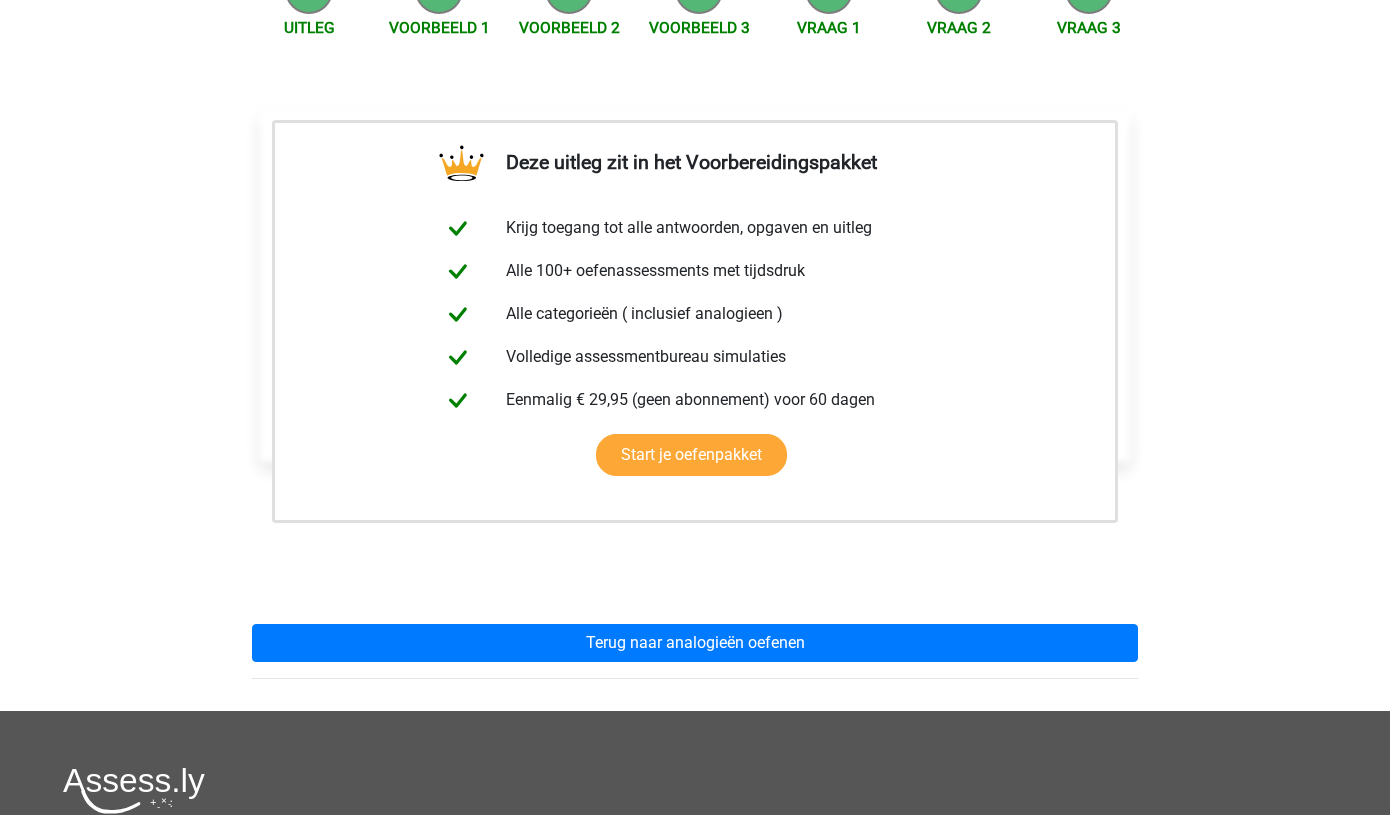 scroll, scrollTop: 236, scrollLeft: 0, axis: vertical 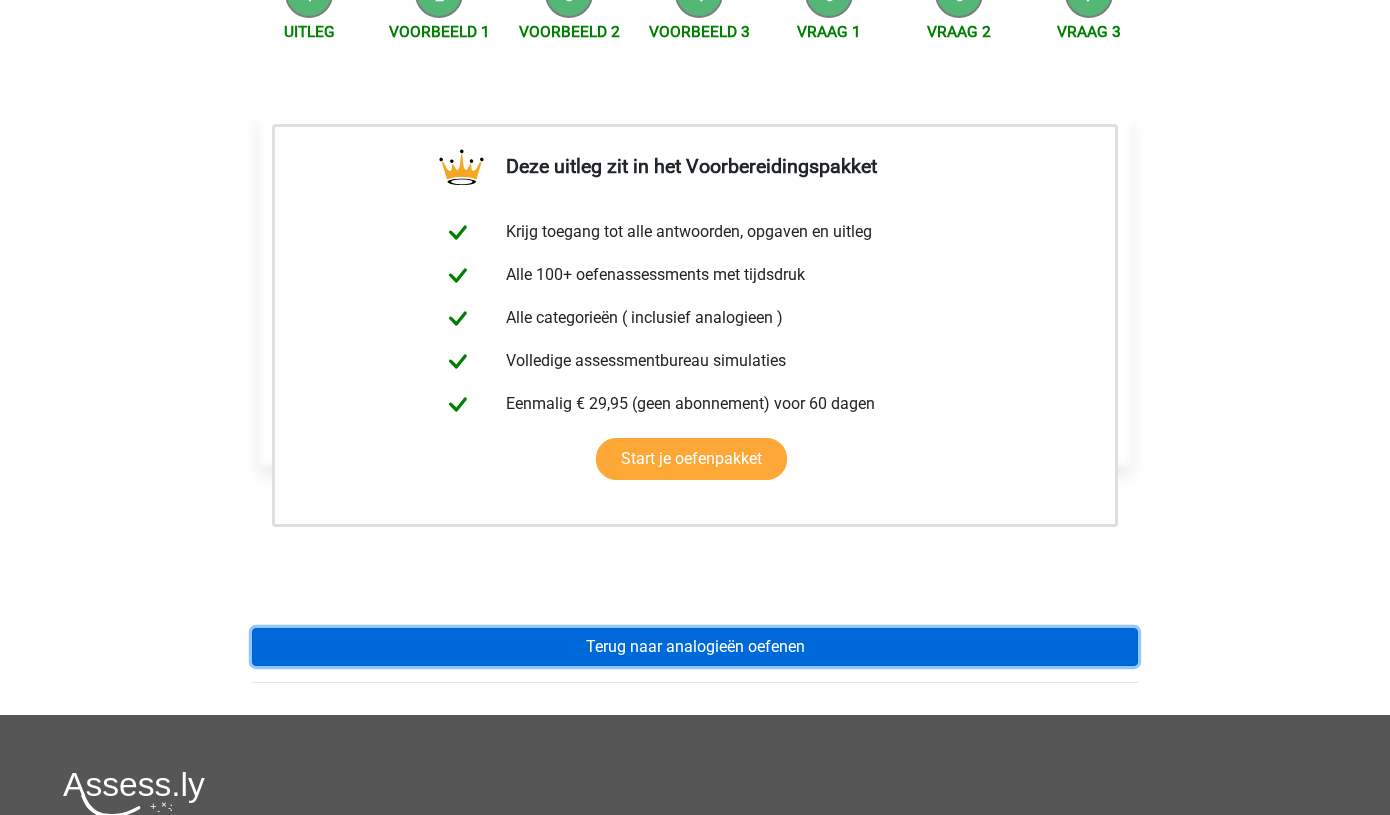 click on "Terug naar analogieën oefenen" at bounding box center (695, 647) 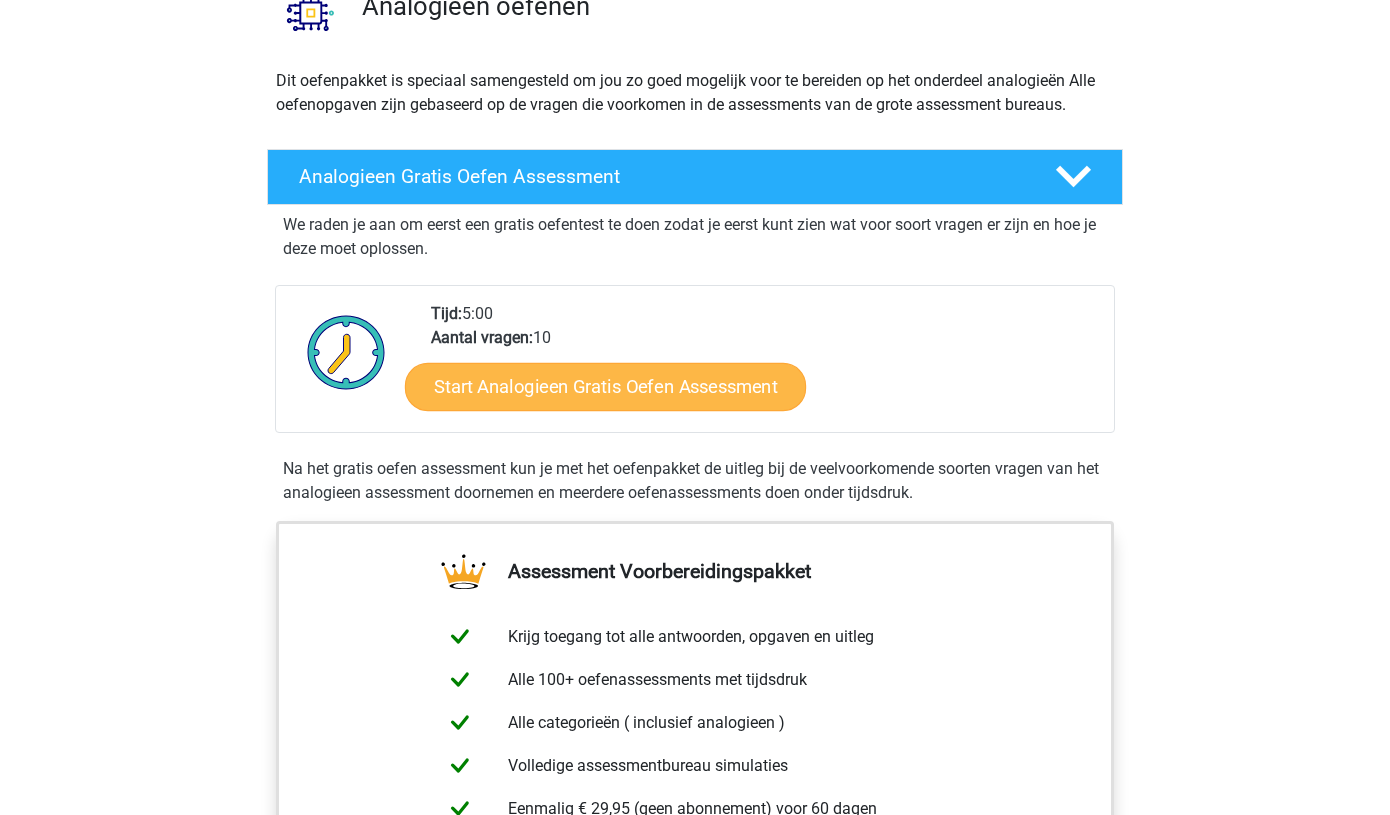 scroll, scrollTop: 174, scrollLeft: 0, axis: vertical 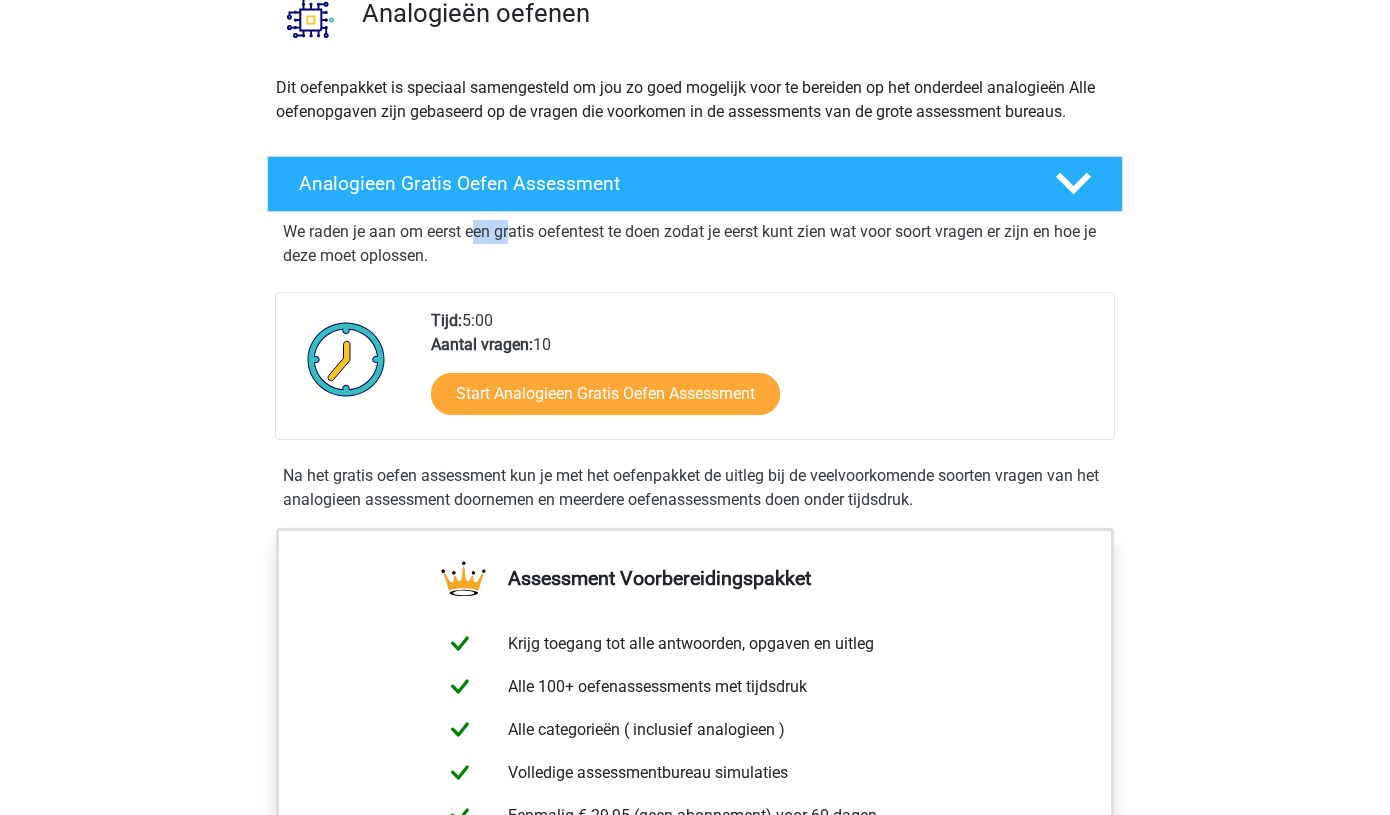 drag, startPoint x: 509, startPoint y: 239, endPoint x: 474, endPoint y: 224, distance: 38.078865 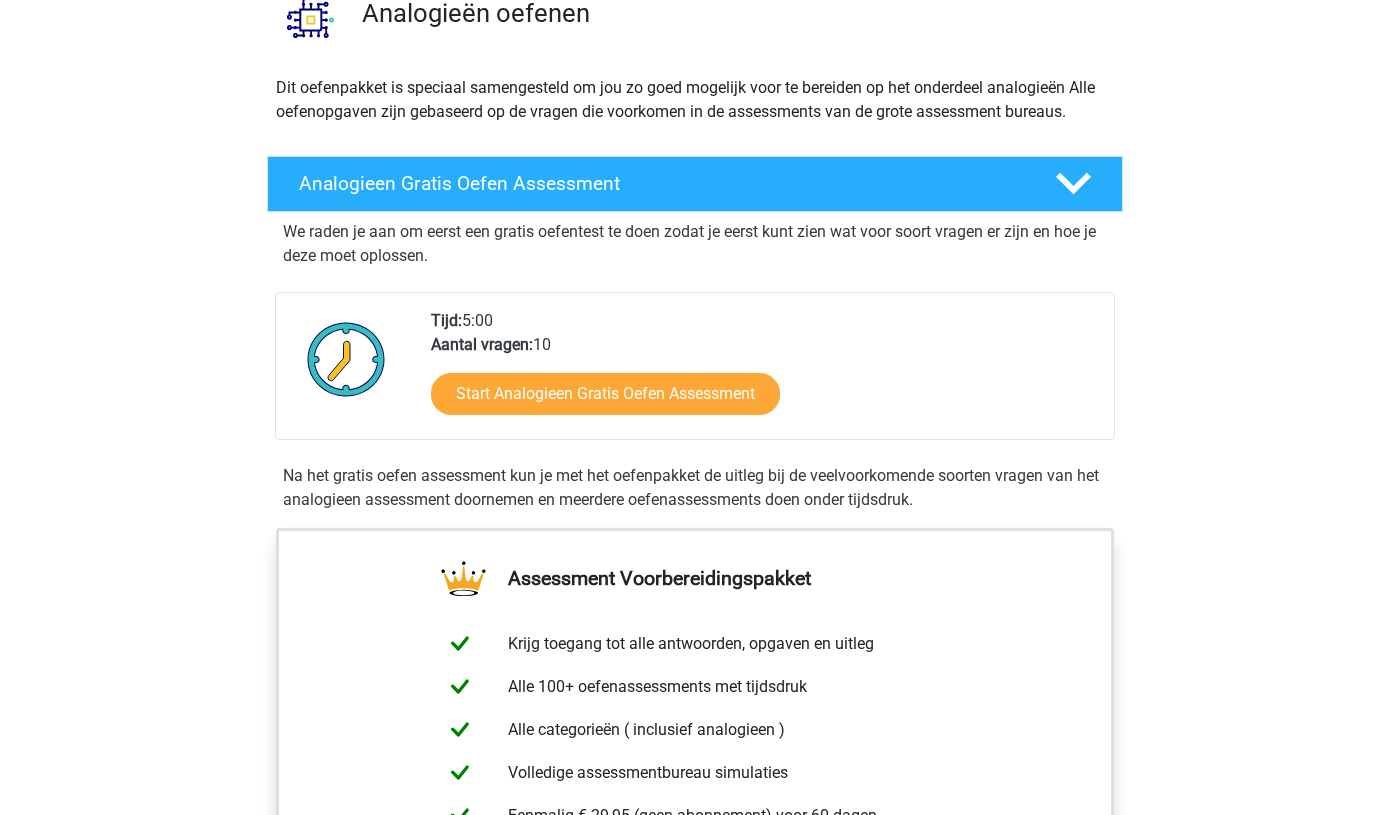 click on "We raden je aan om eerst een gratis oefentest te doen zodat je eerst kunt zien wat voor soort vragen er zijn en hoe je deze moet oplossen." at bounding box center [695, 244] 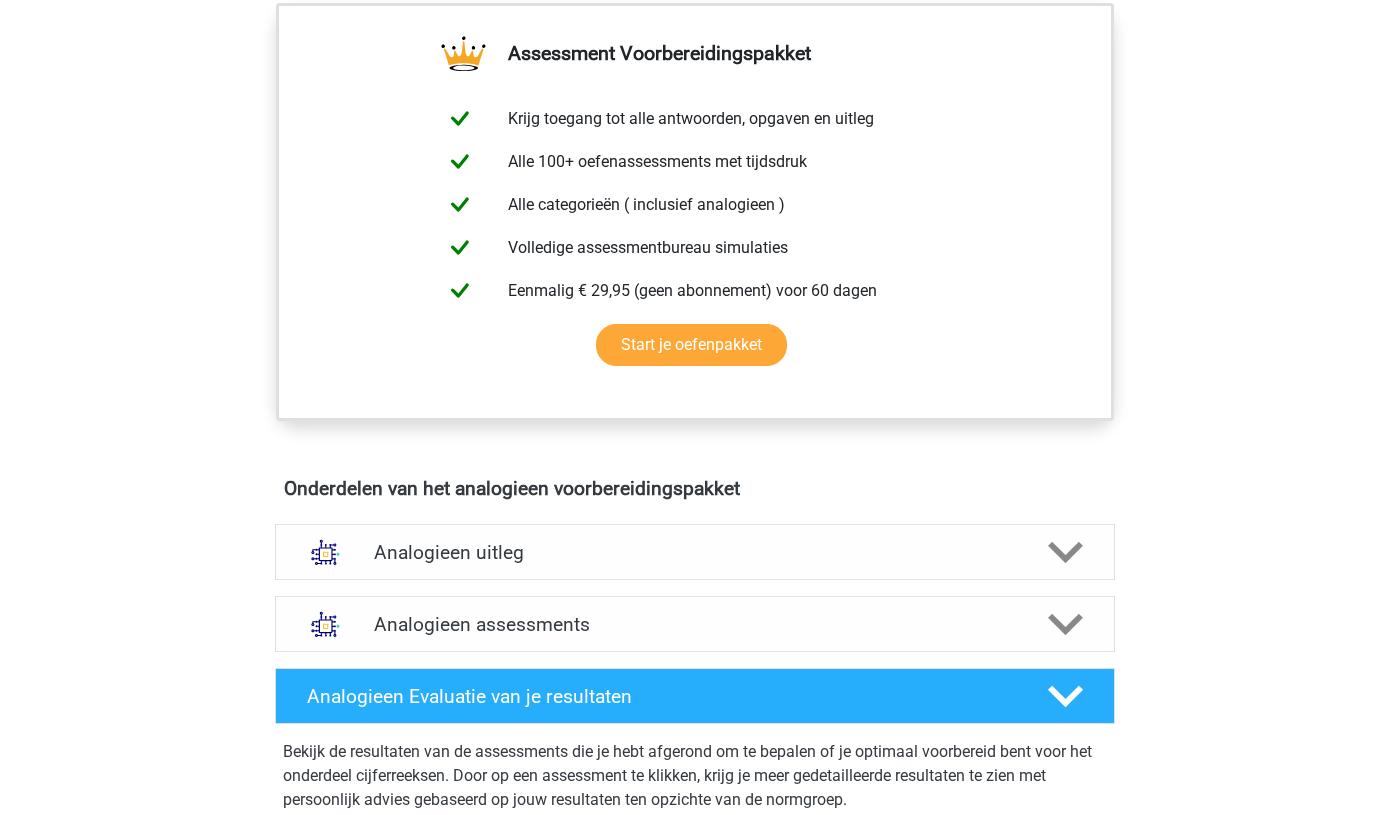 scroll, scrollTop: 698, scrollLeft: 0, axis: vertical 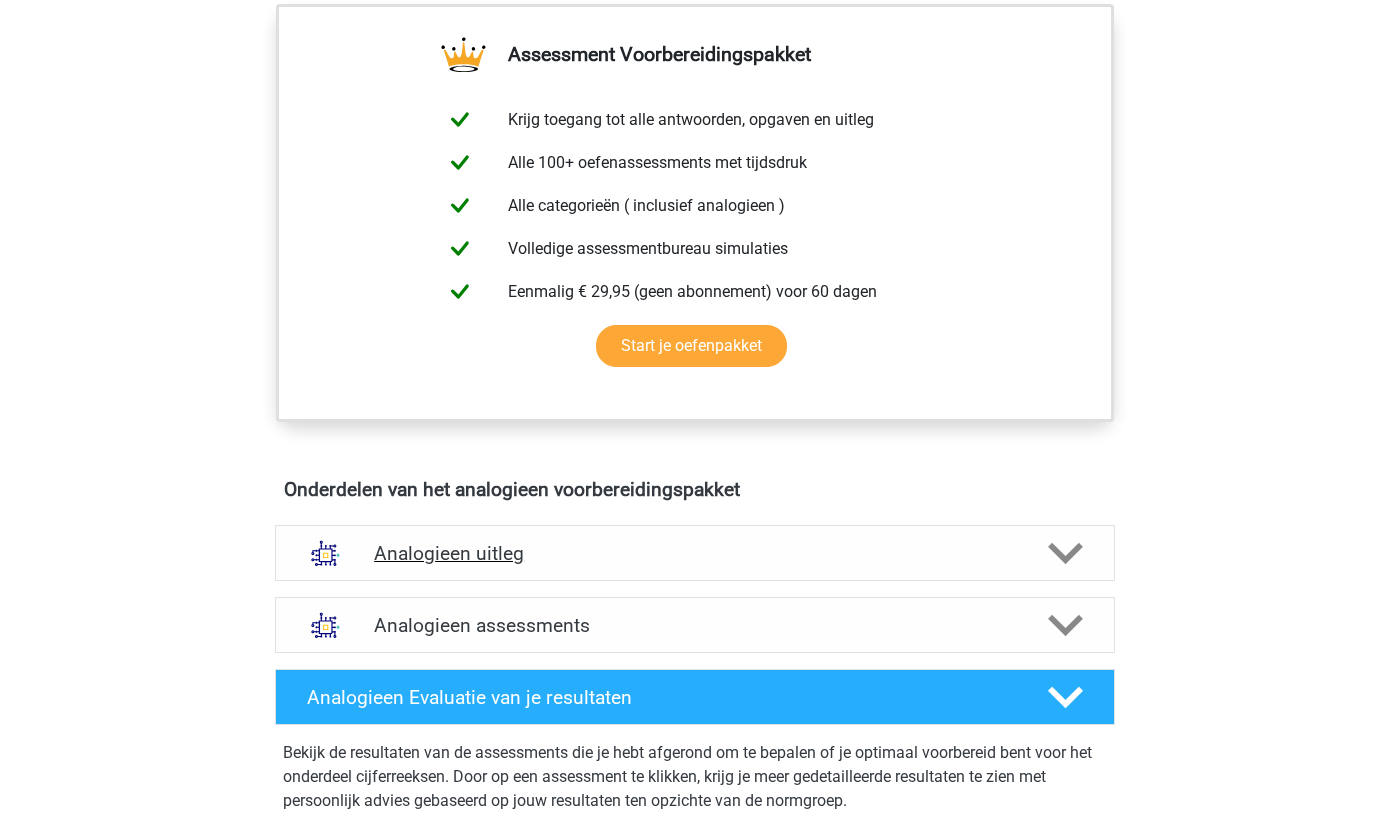 click 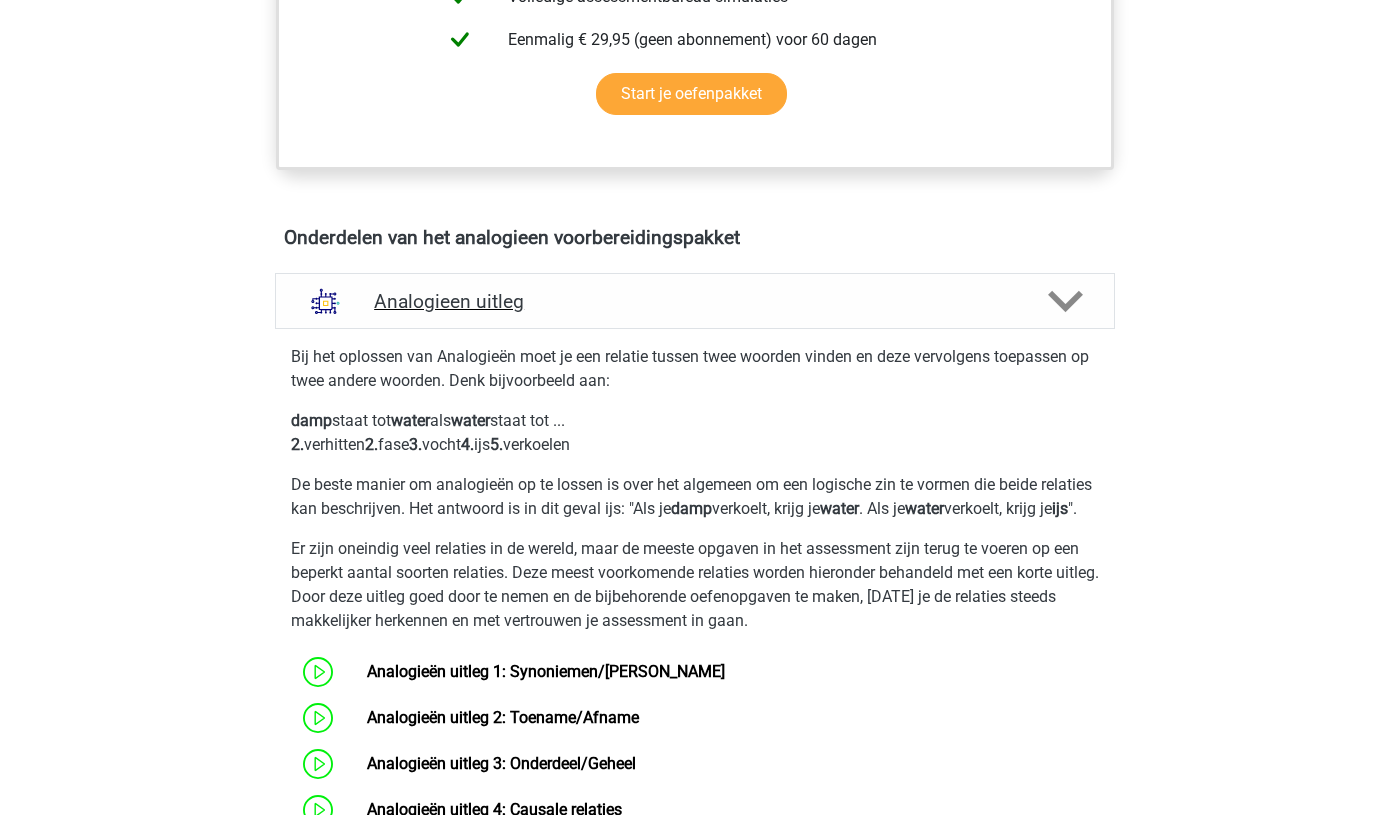 scroll, scrollTop: 947, scrollLeft: 0, axis: vertical 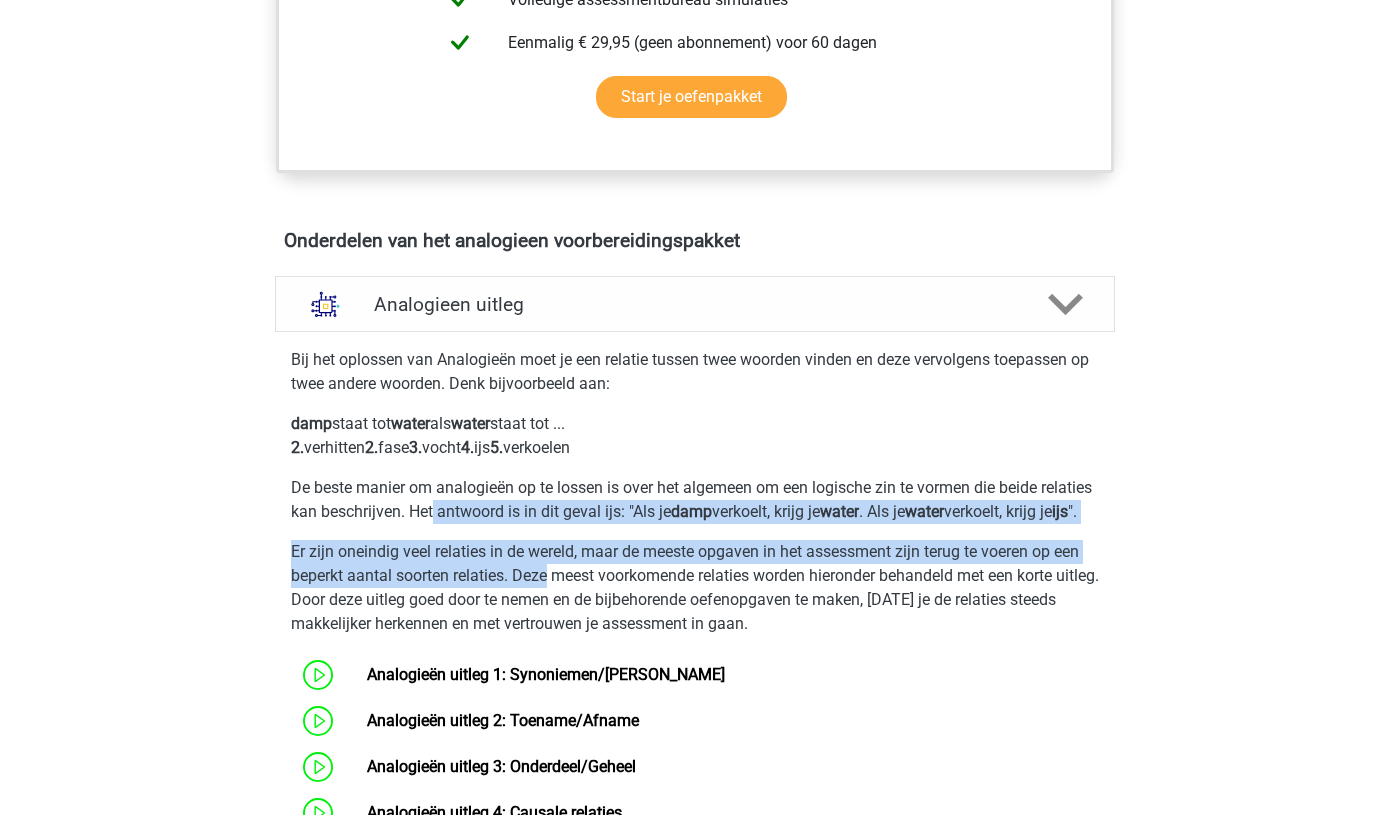 drag, startPoint x: 492, startPoint y: 506, endPoint x: 552, endPoint y: 601, distance: 112.36102 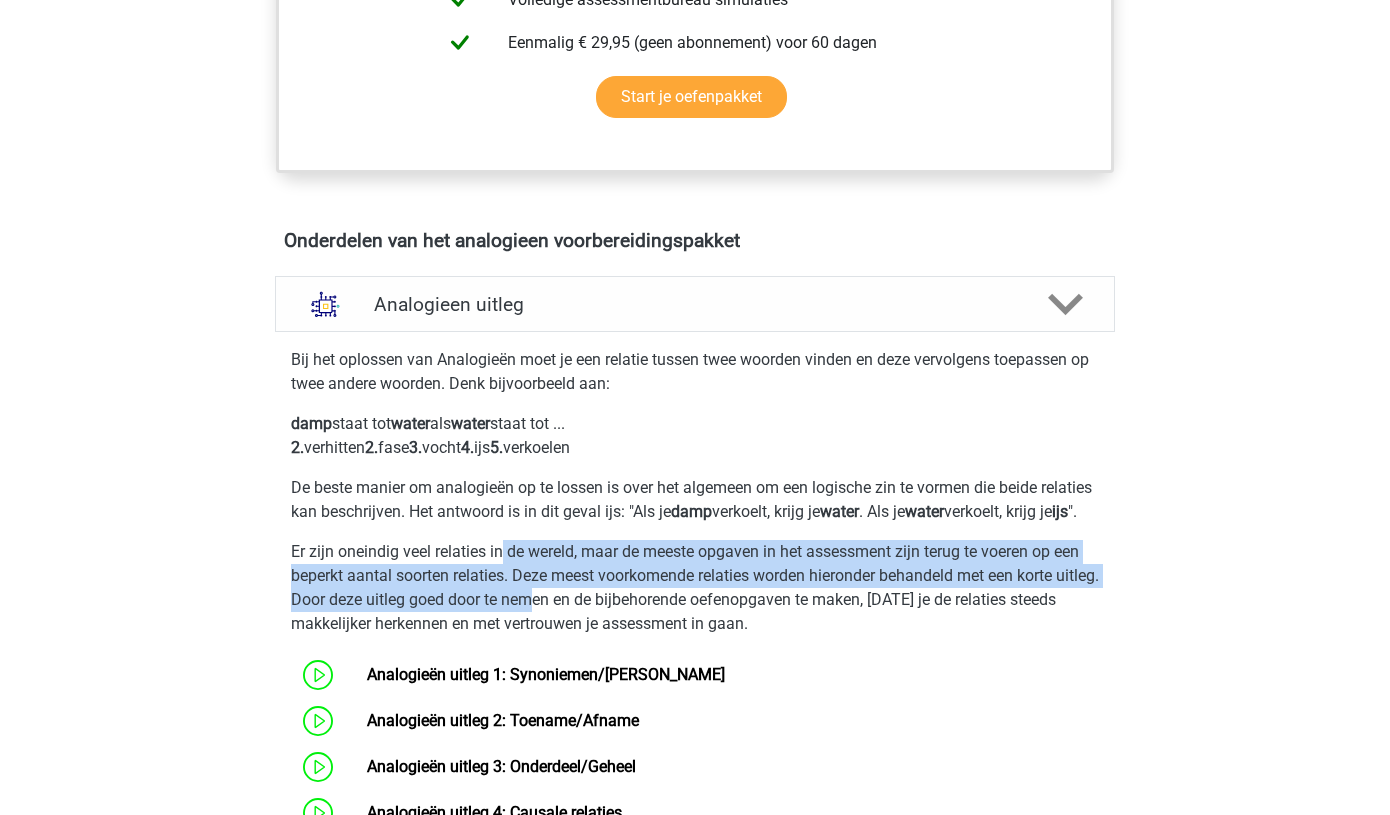 drag, startPoint x: 502, startPoint y: 577, endPoint x: 585, endPoint y: 629, distance: 97.94386 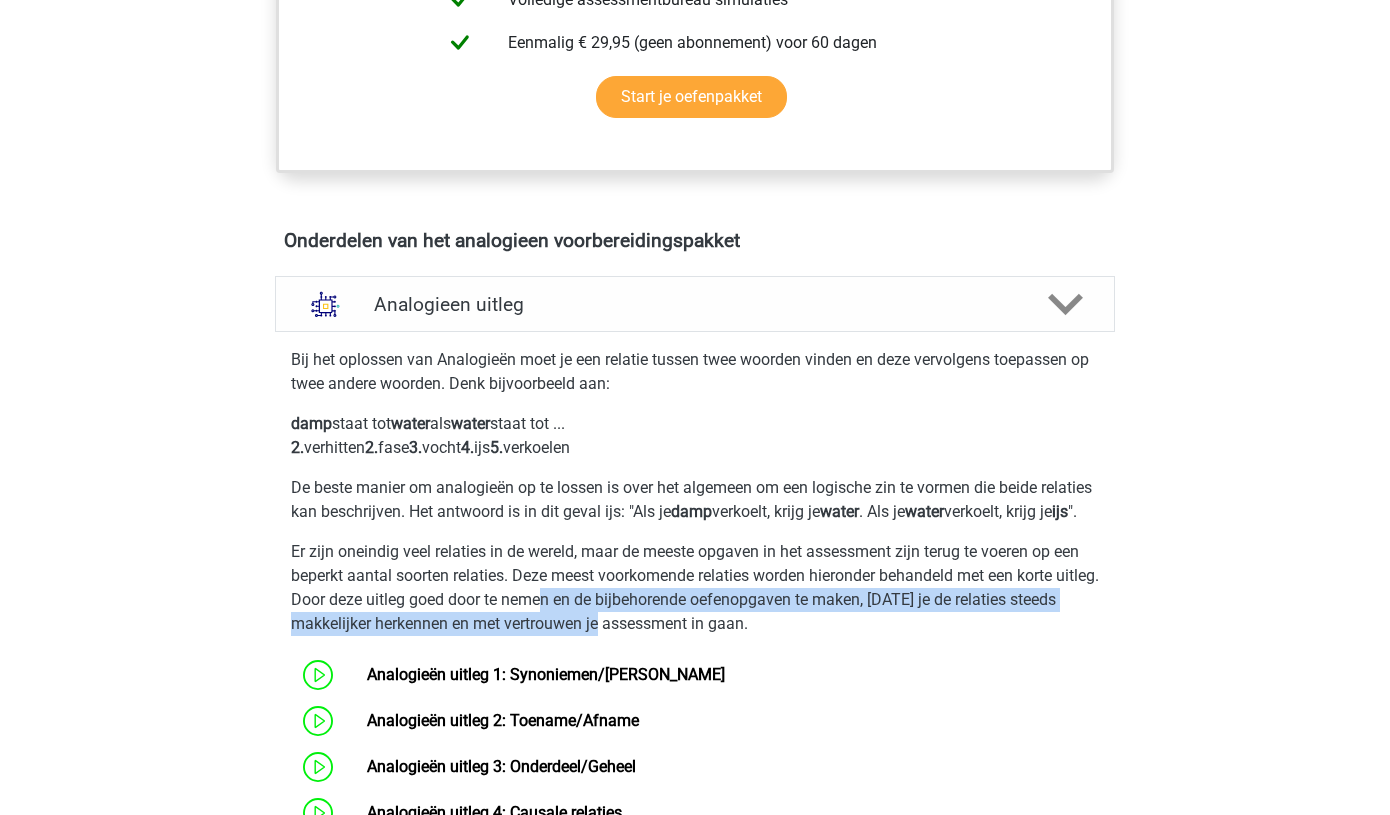 drag, startPoint x: 592, startPoint y: 620, endPoint x: 626, endPoint y: 646, distance: 42.80187 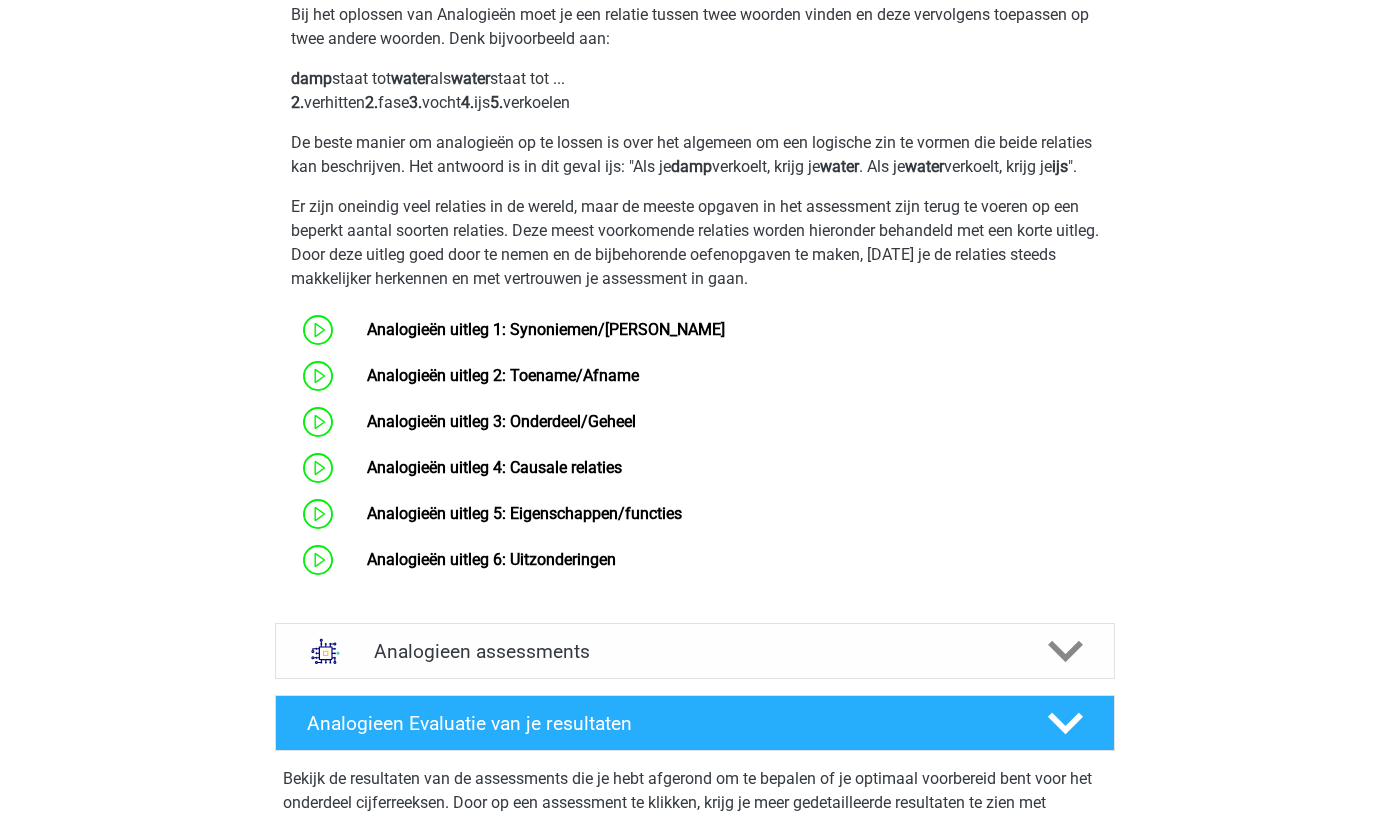 scroll, scrollTop: 1291, scrollLeft: 0, axis: vertical 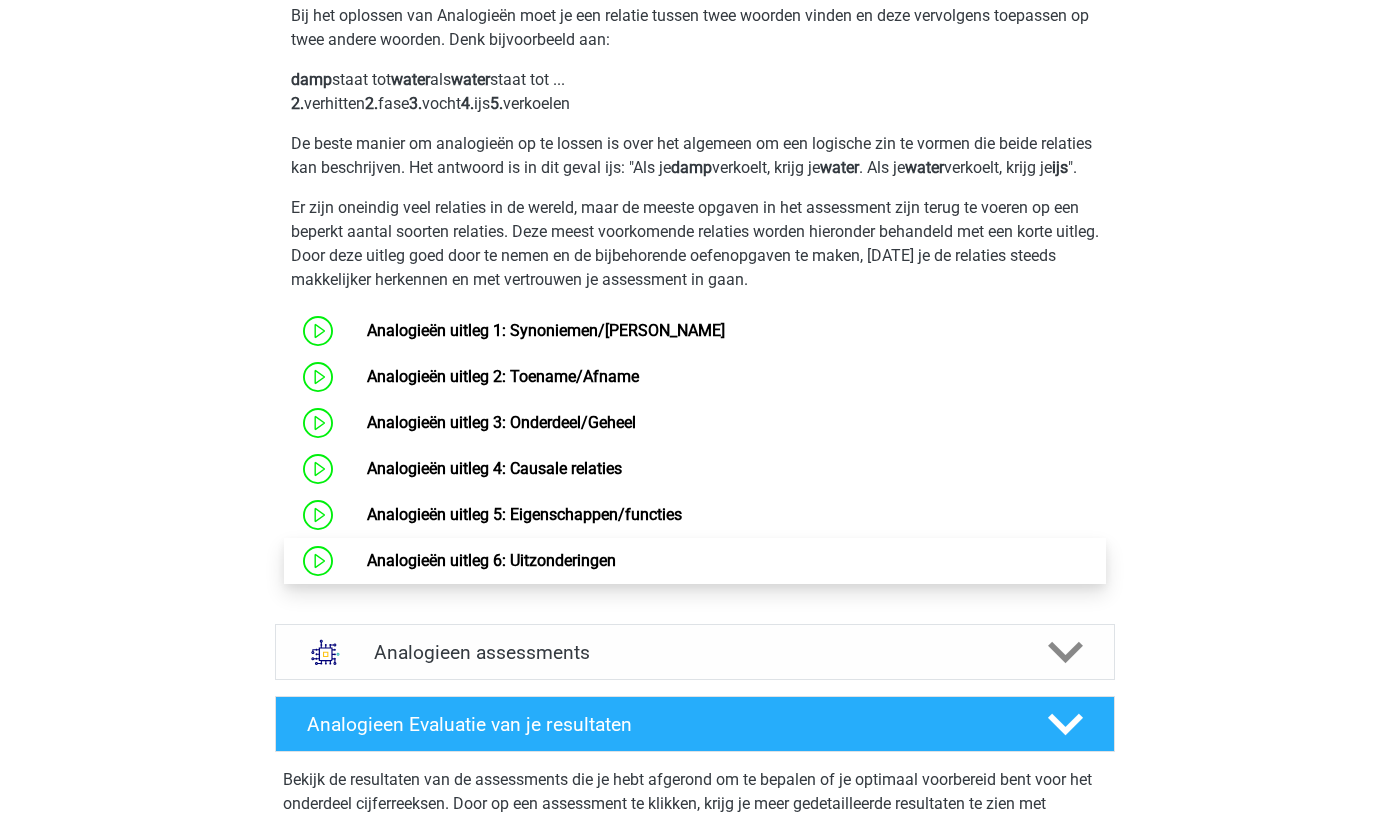 click on "Analogieën uitleg 6: Uitzonderingen" at bounding box center (491, 560) 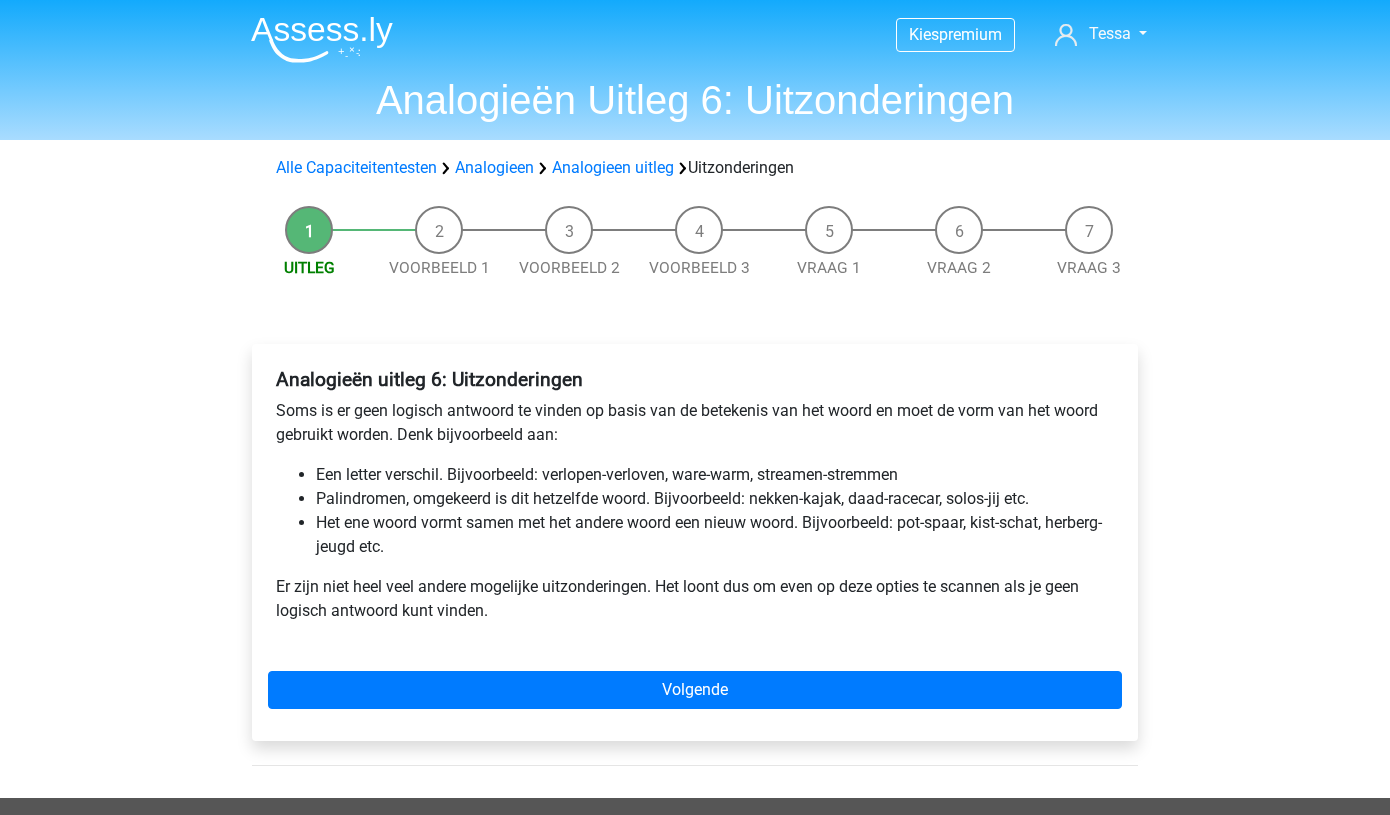 scroll, scrollTop: 0, scrollLeft: 0, axis: both 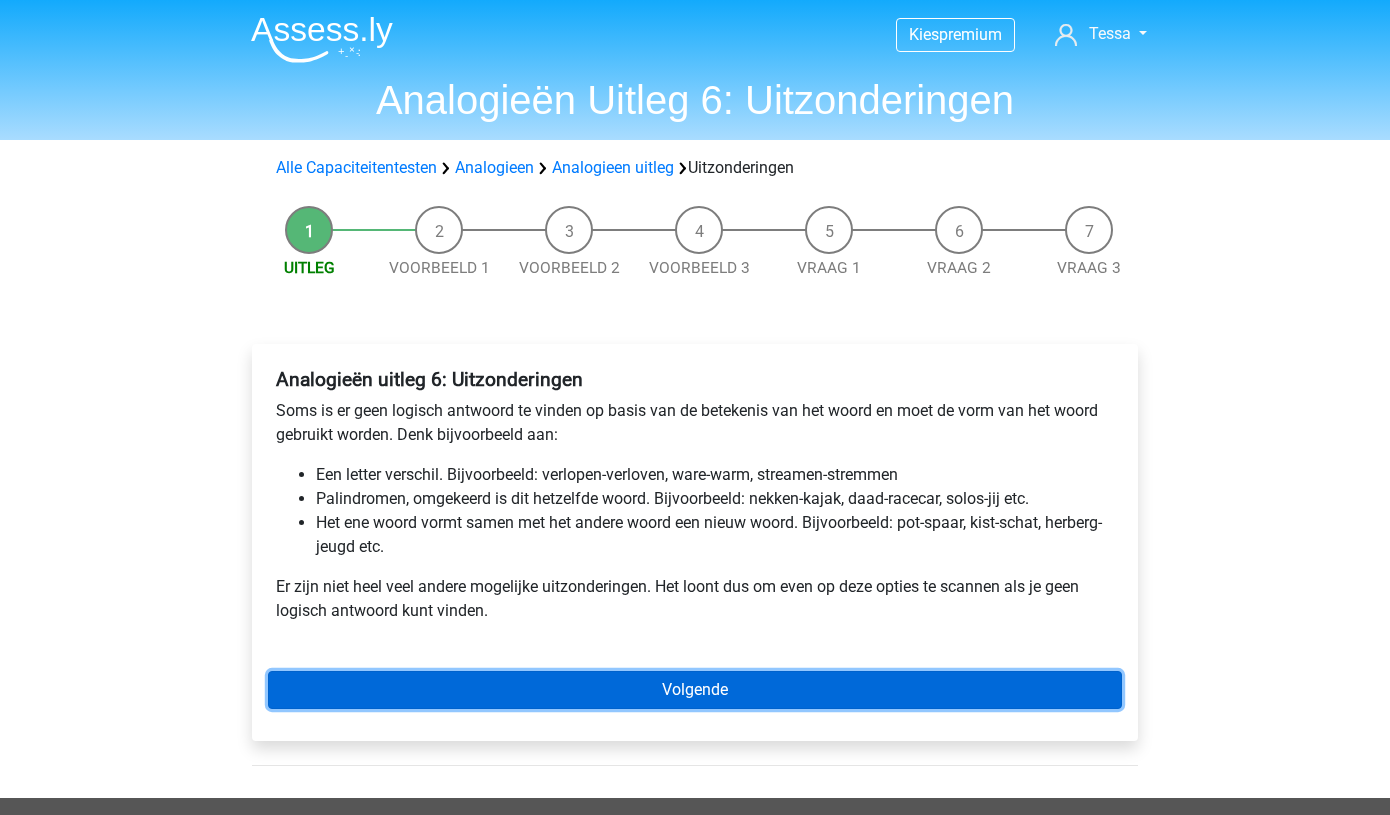 click on "Volgende" at bounding box center [695, 690] 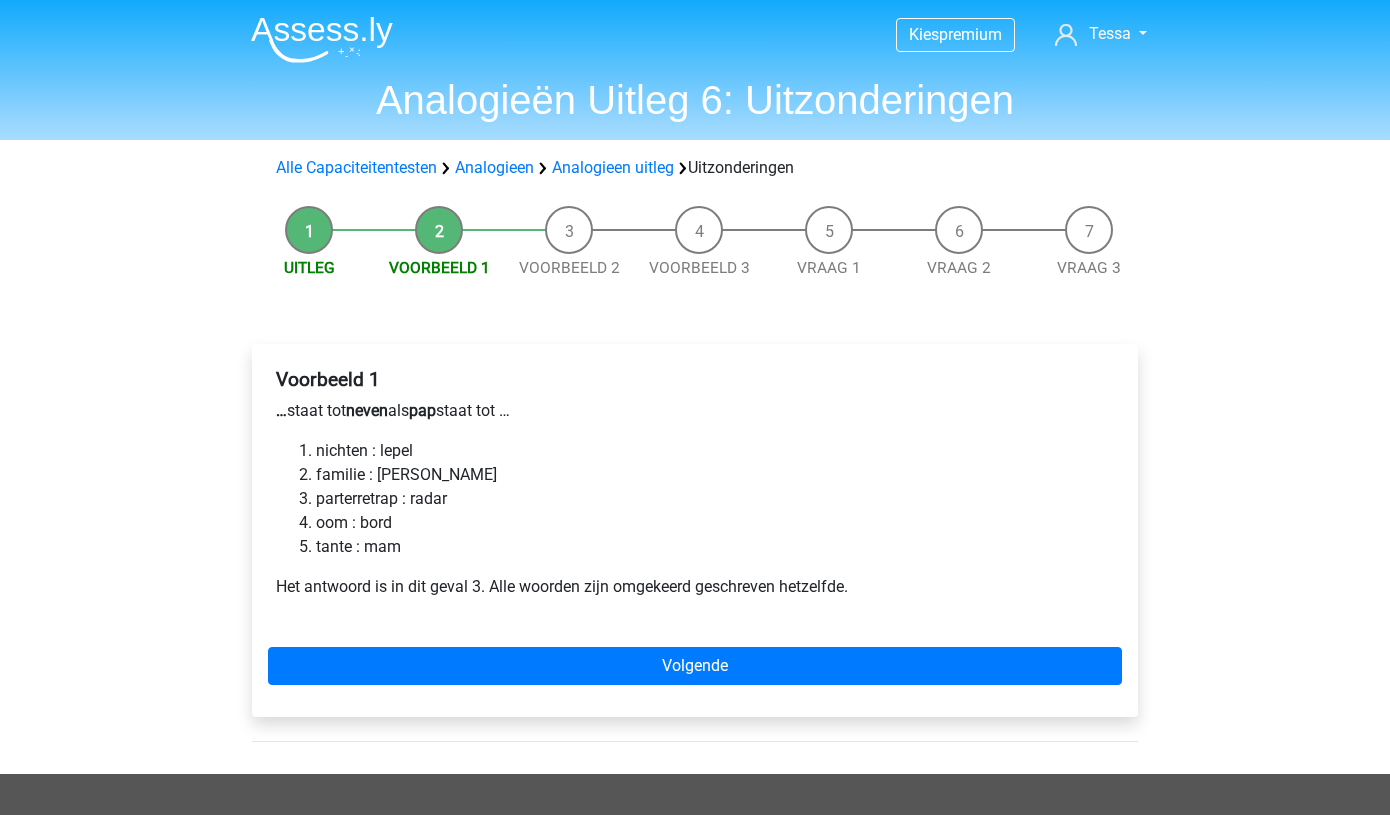 scroll, scrollTop: 0, scrollLeft: 0, axis: both 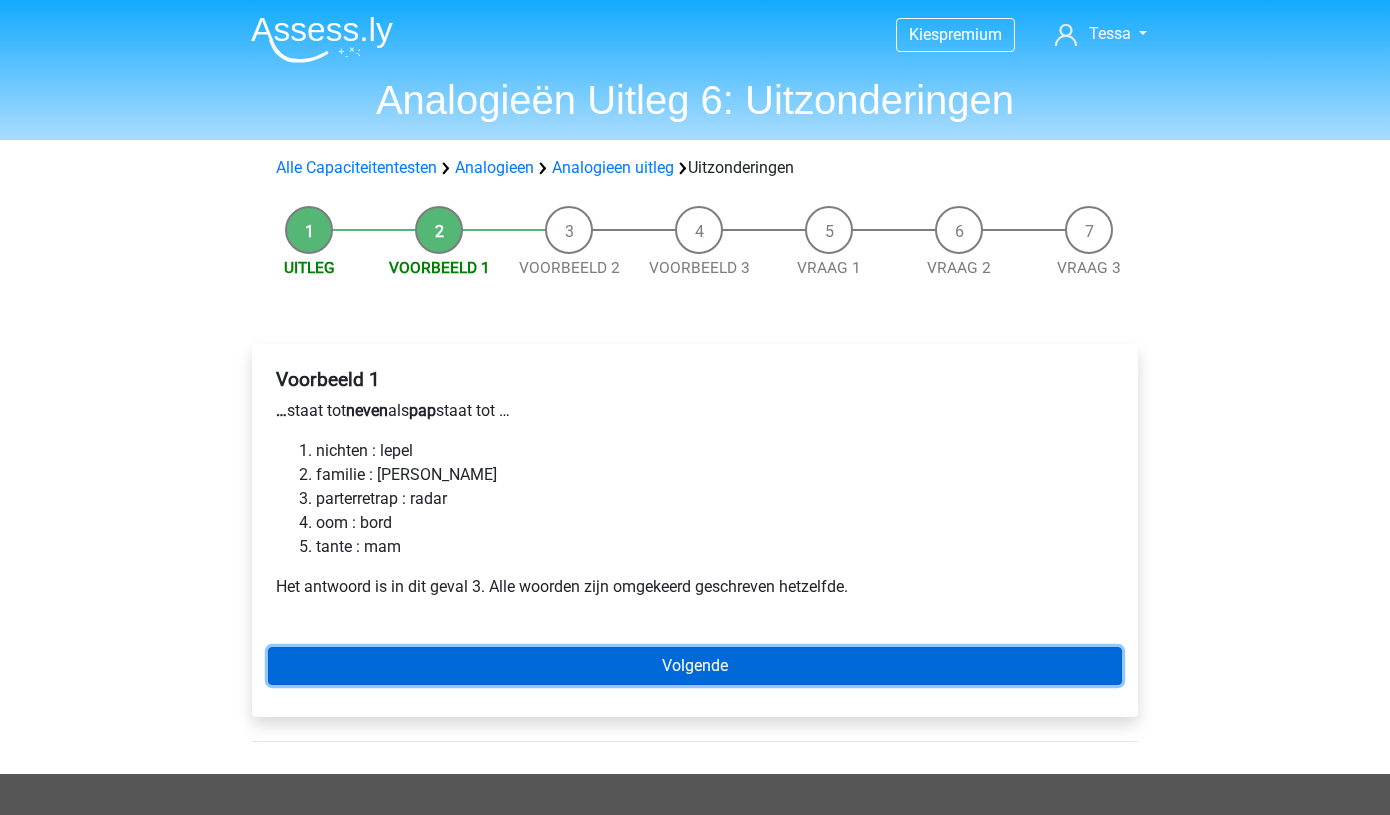 click on "Volgende" at bounding box center (695, 666) 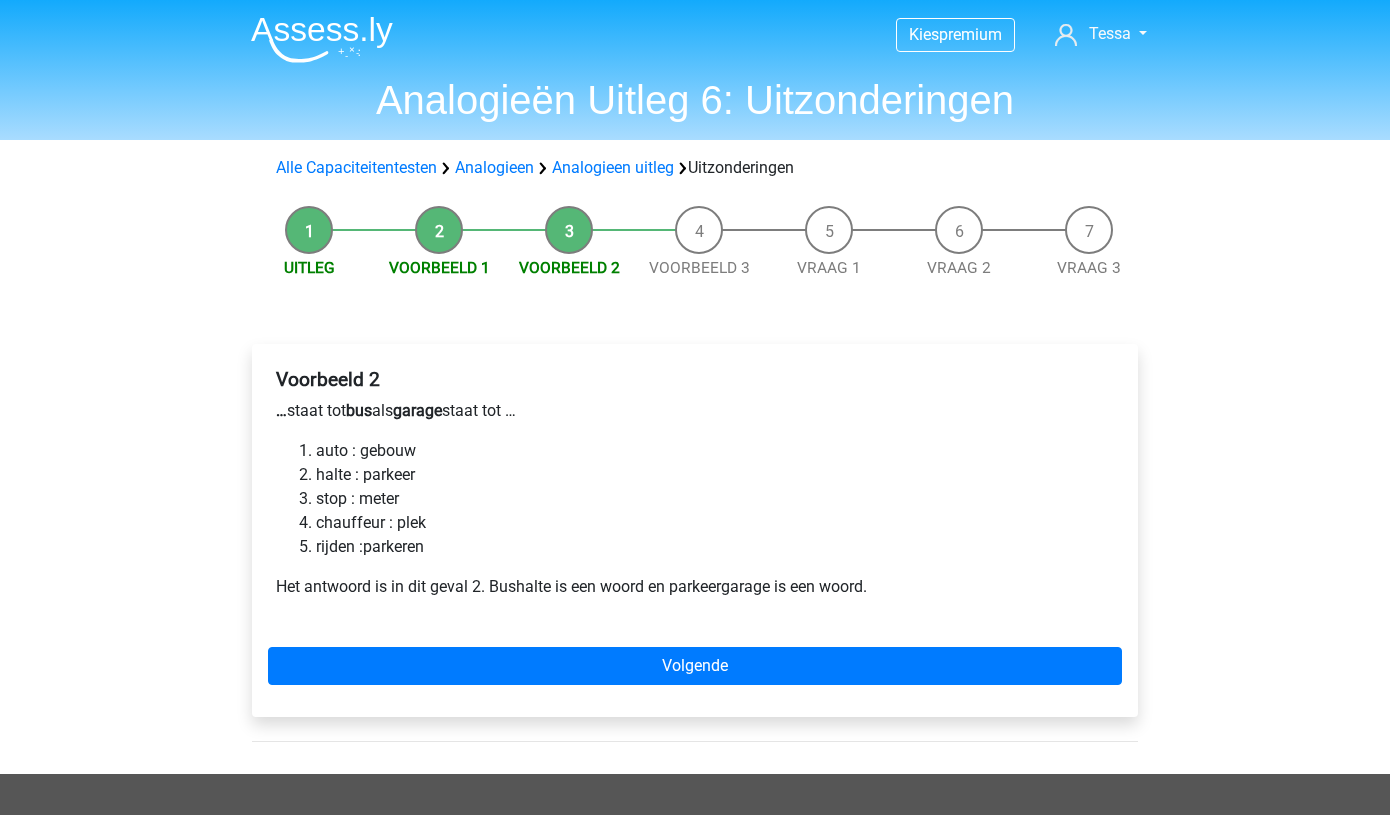 scroll, scrollTop: 0, scrollLeft: 0, axis: both 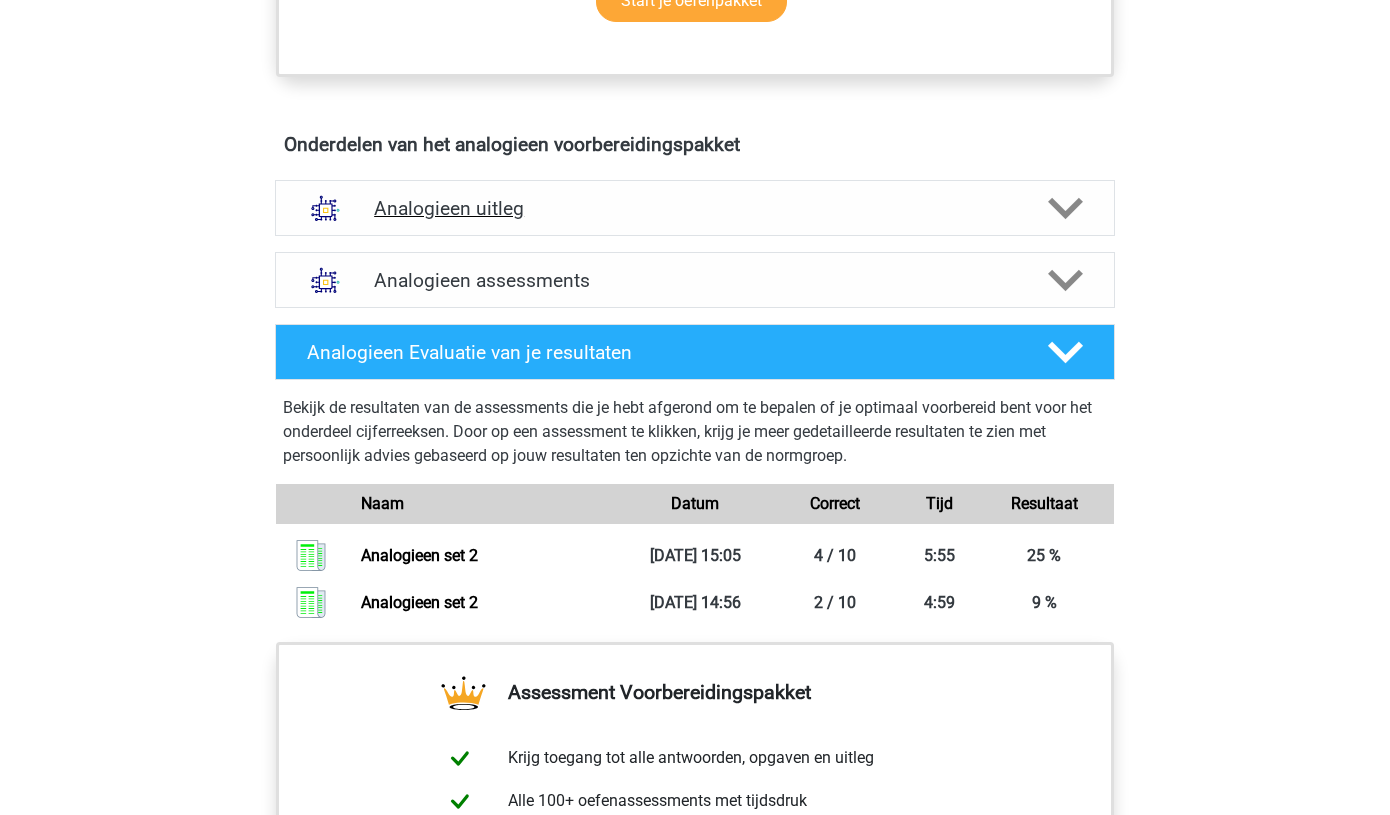click 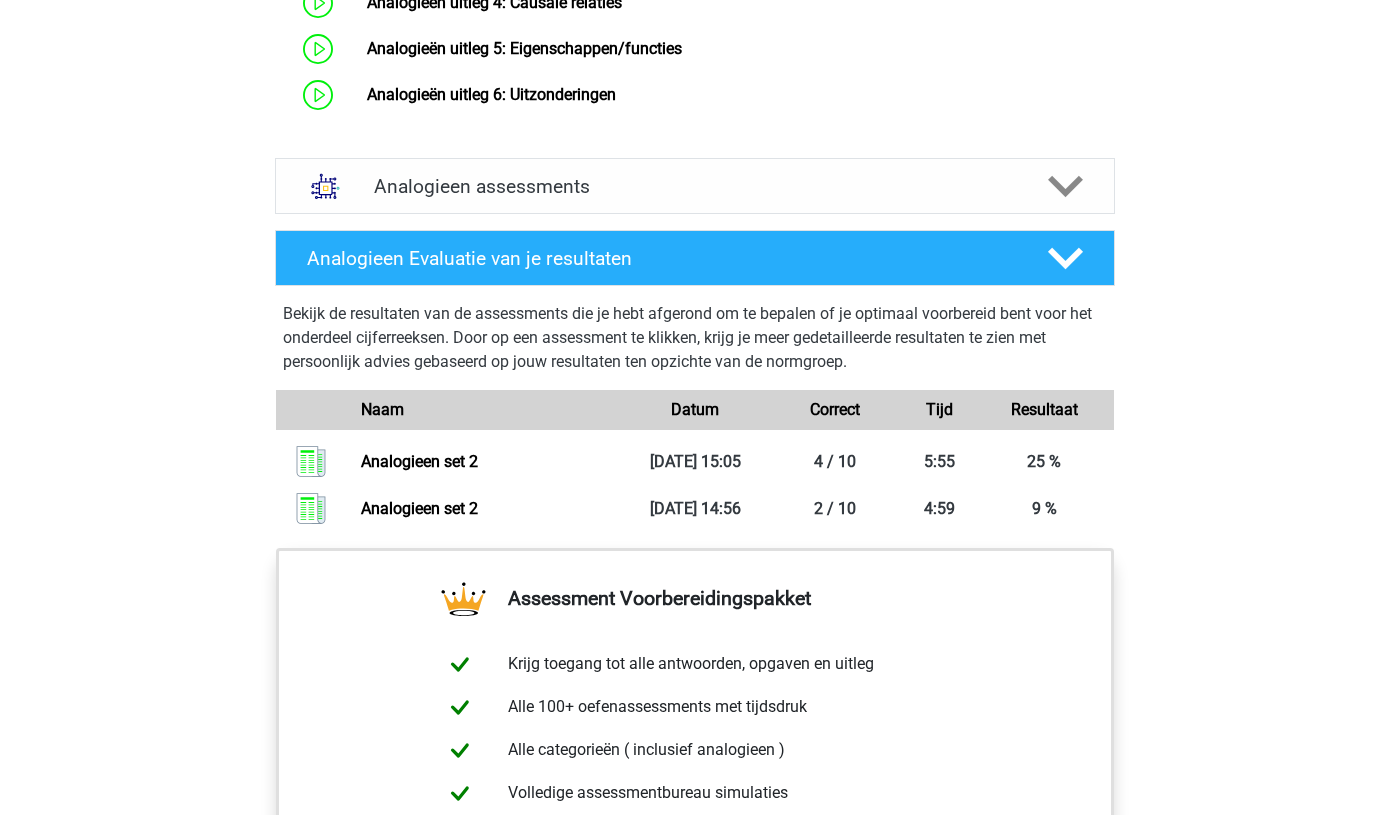 scroll, scrollTop: 1753, scrollLeft: 0, axis: vertical 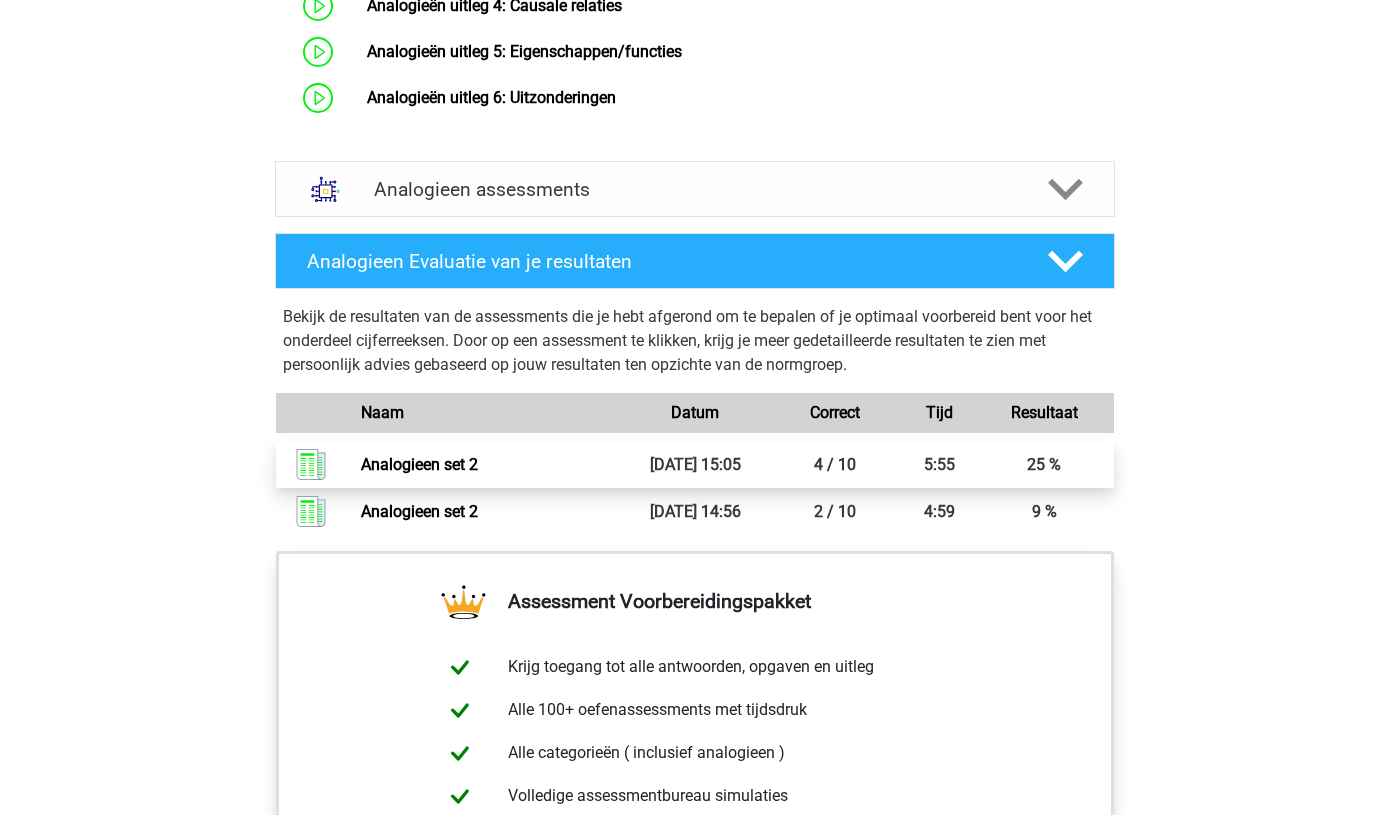 click on "Analogieen set 2" at bounding box center (419, 465) 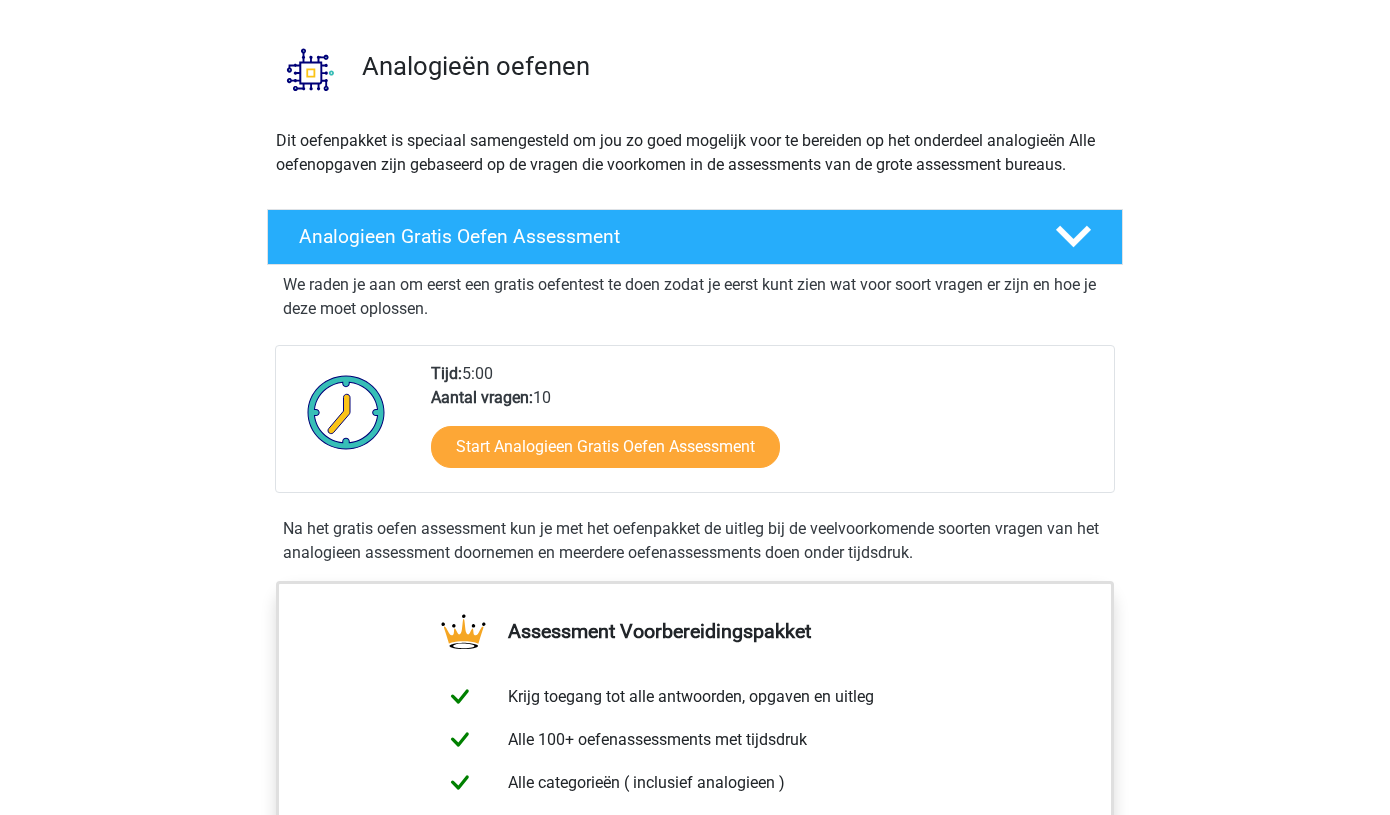 scroll, scrollTop: 110, scrollLeft: 0, axis: vertical 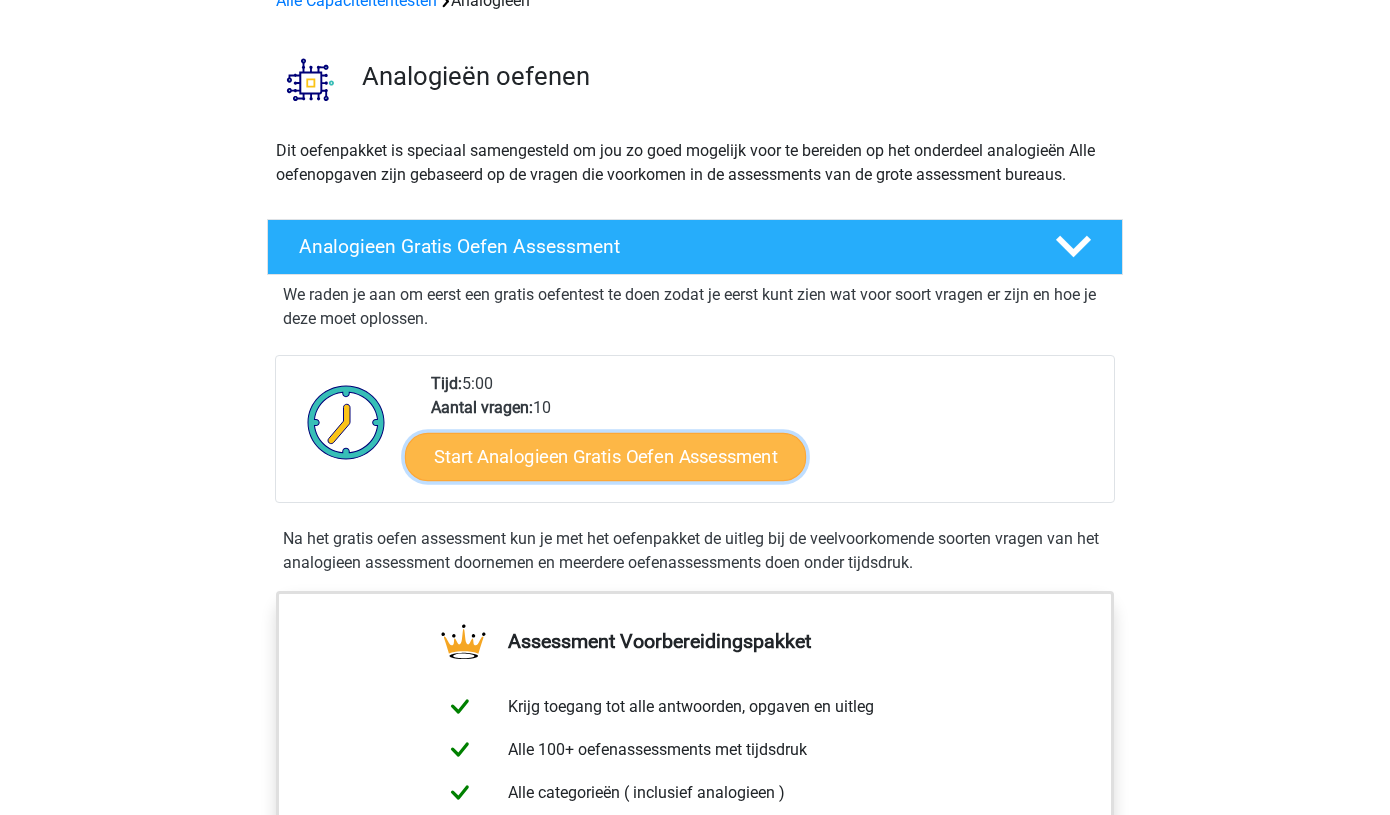 click on "Start Analogieen
Gratis Oefen Assessment" at bounding box center [605, 457] 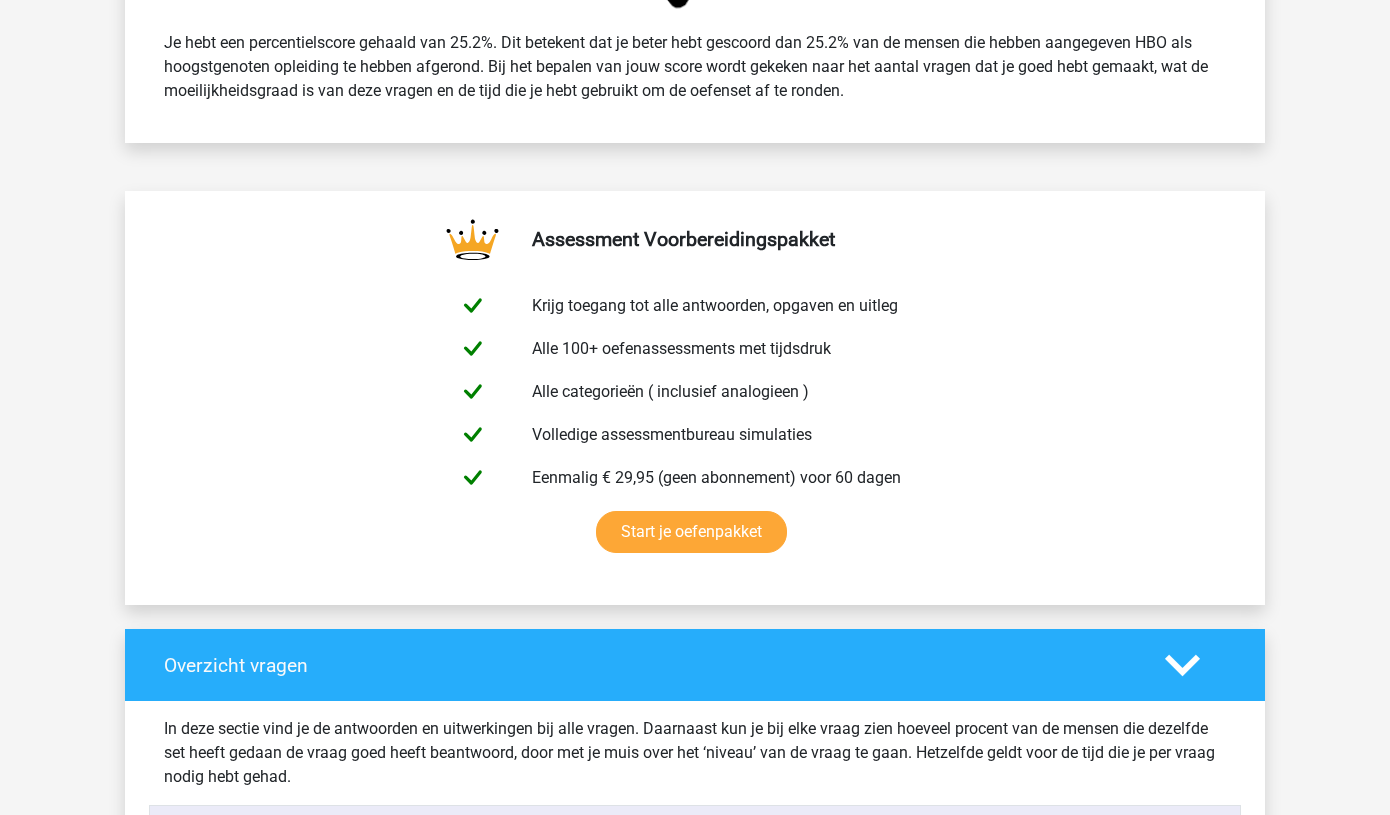scroll, scrollTop: 781, scrollLeft: 0, axis: vertical 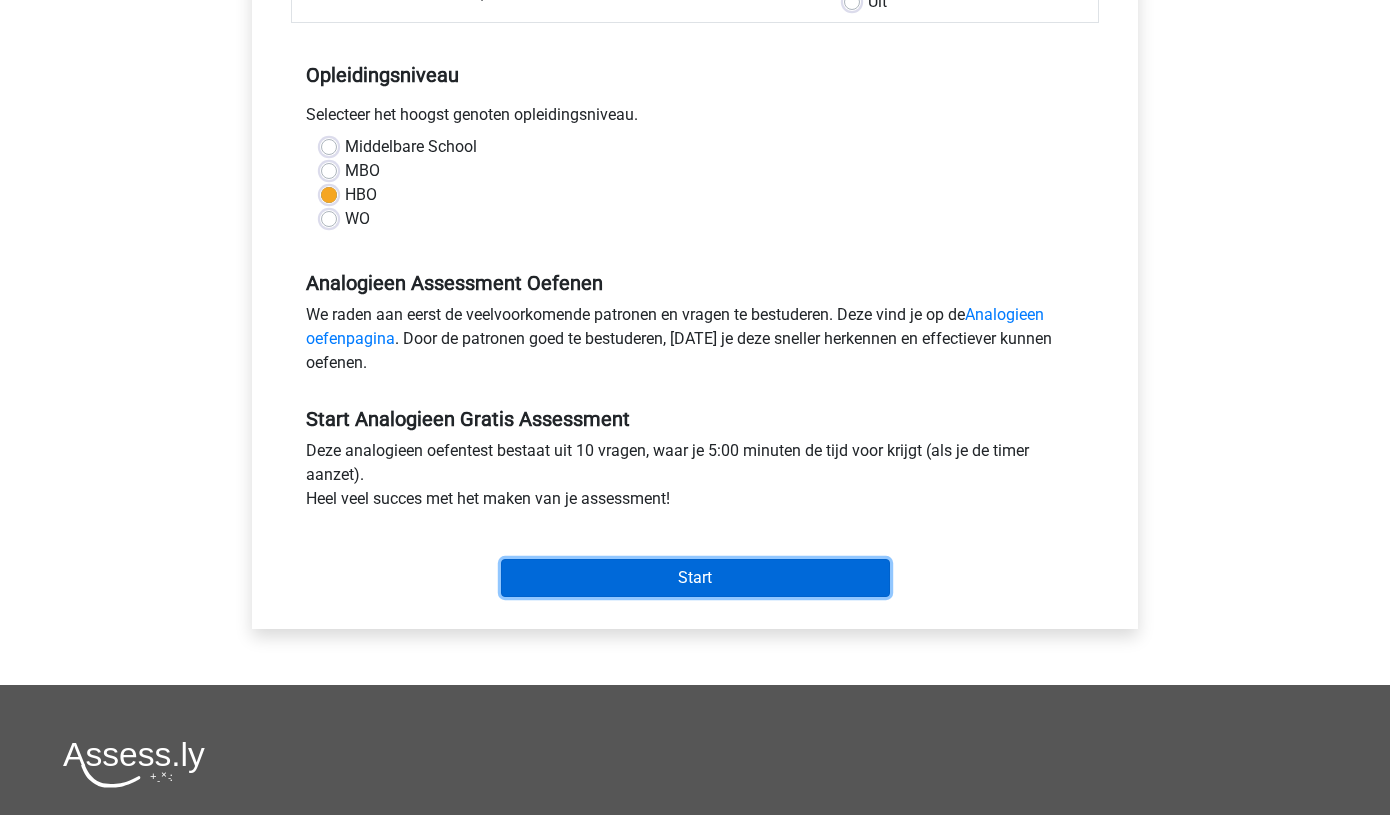 click on "Start" at bounding box center [695, 578] 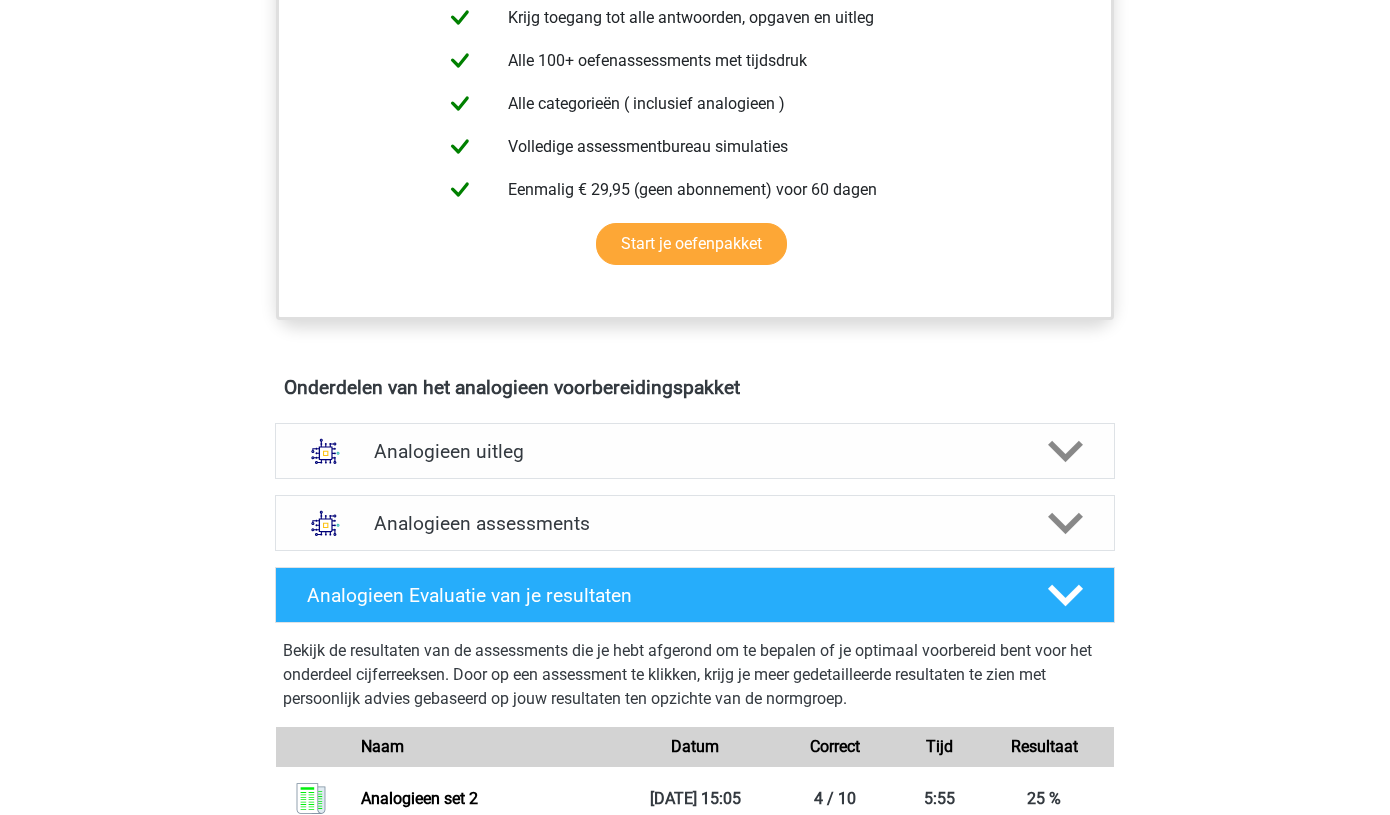 scroll, scrollTop: 803, scrollLeft: 0, axis: vertical 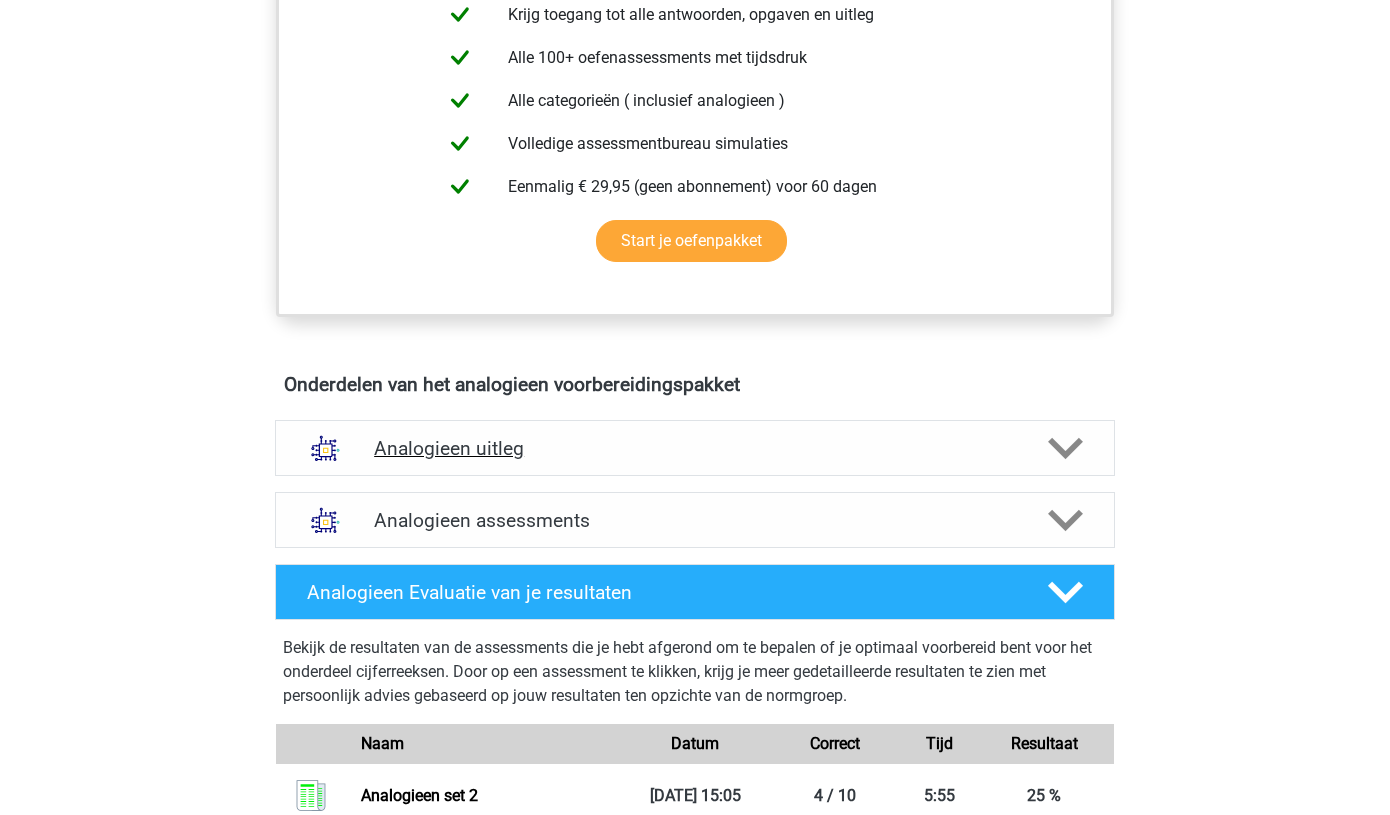 click 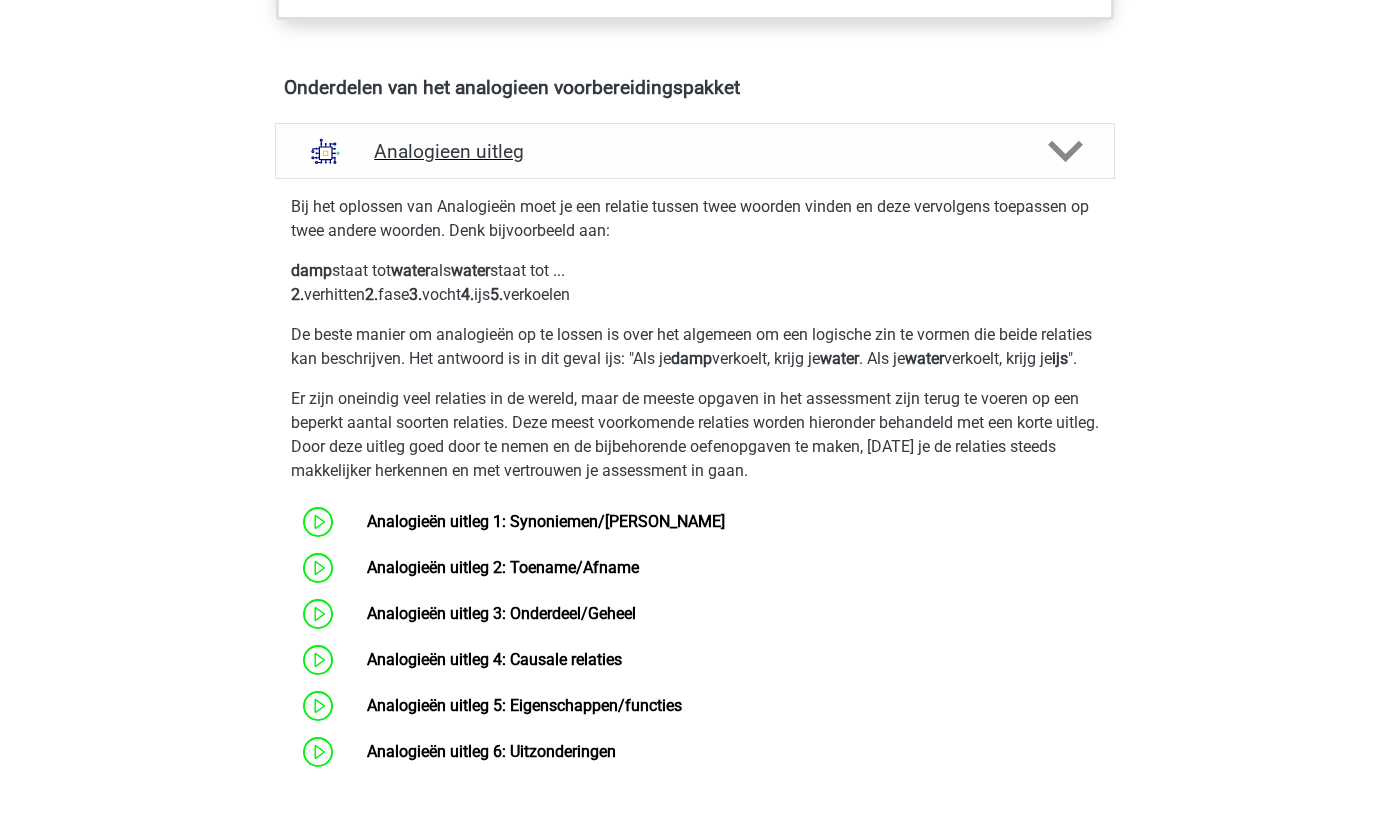scroll, scrollTop: 1098, scrollLeft: 0, axis: vertical 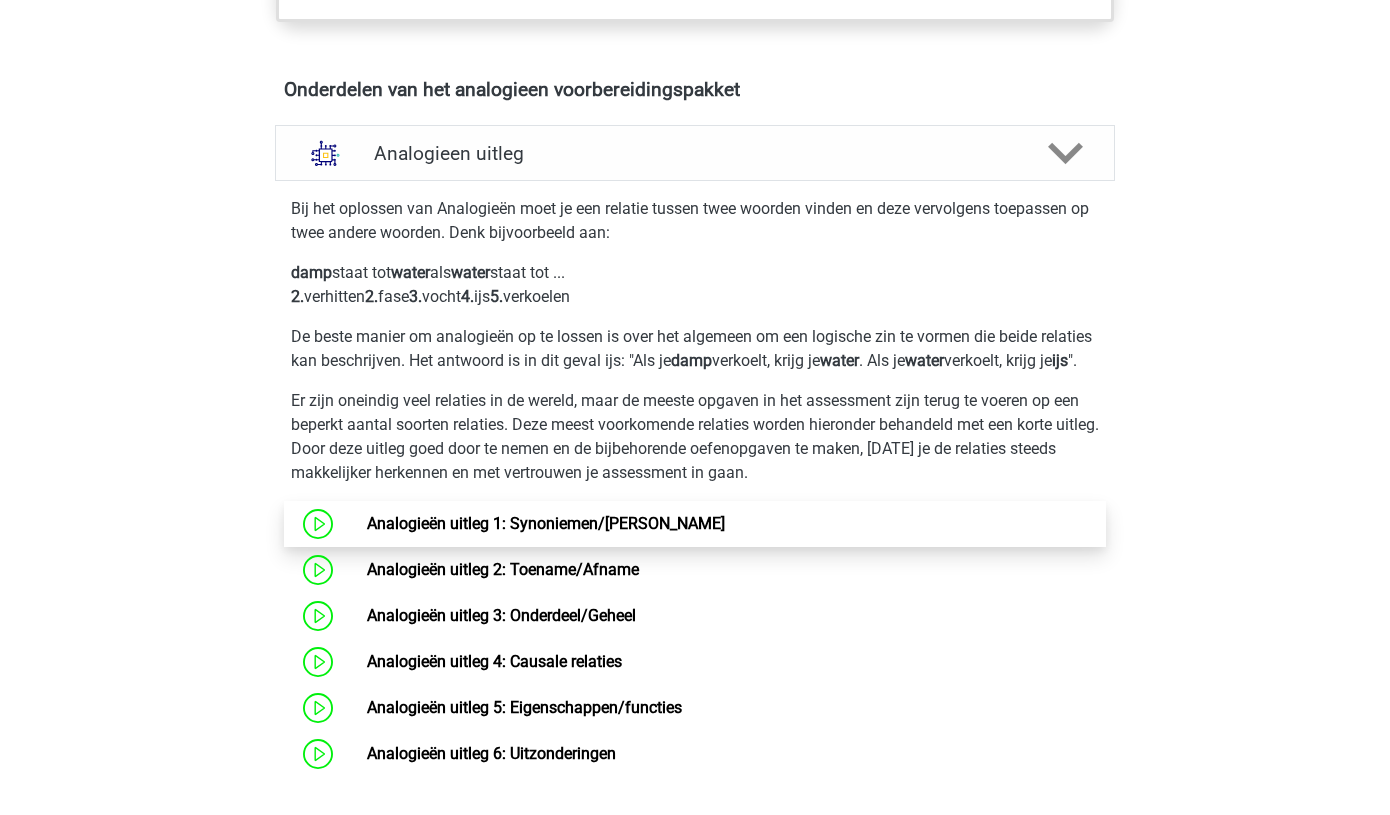 click on "Analogieën uitleg 1: Synoniemen/Antoniemen" at bounding box center [546, 523] 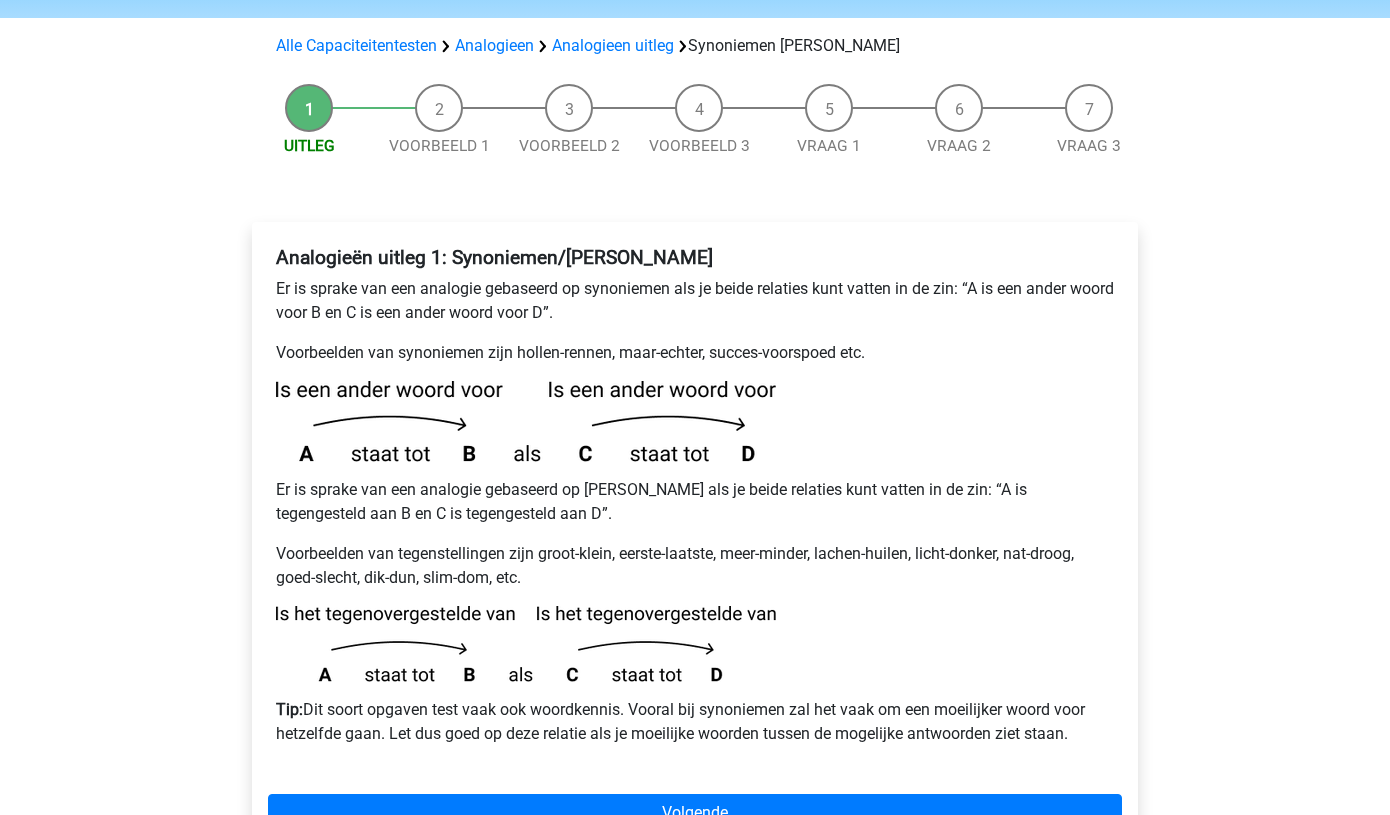 scroll, scrollTop: 165, scrollLeft: 0, axis: vertical 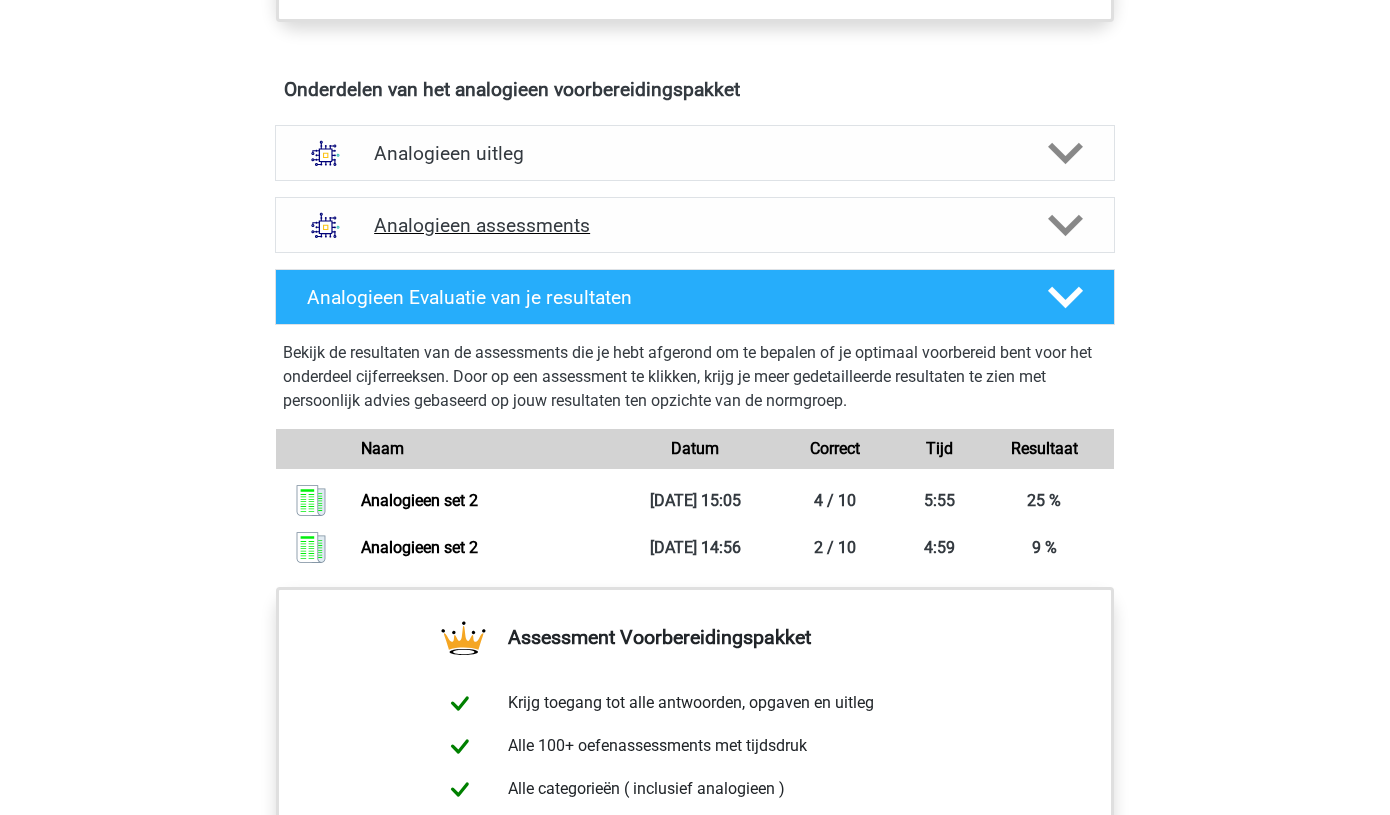 click at bounding box center [1064, 225] 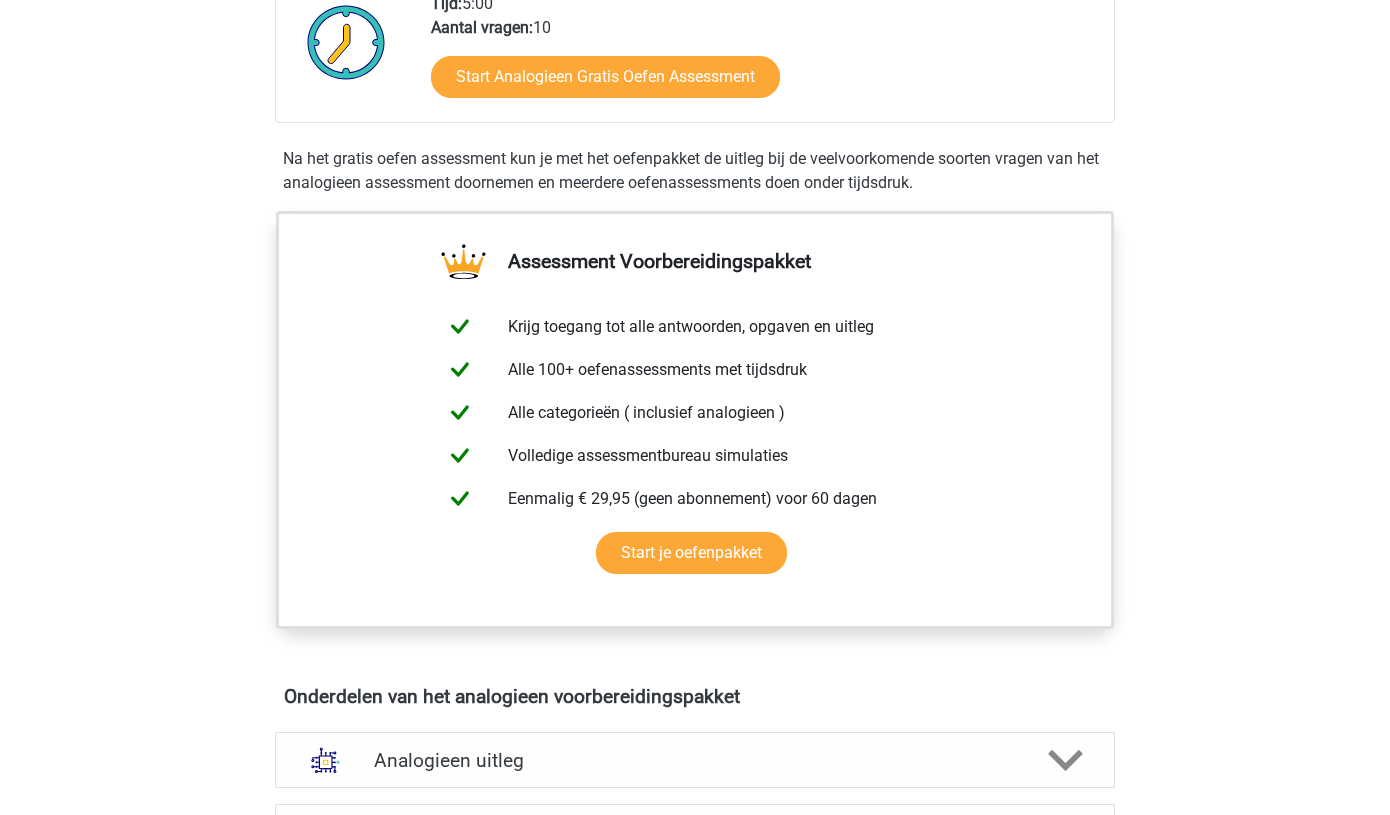 scroll, scrollTop: 432, scrollLeft: 0, axis: vertical 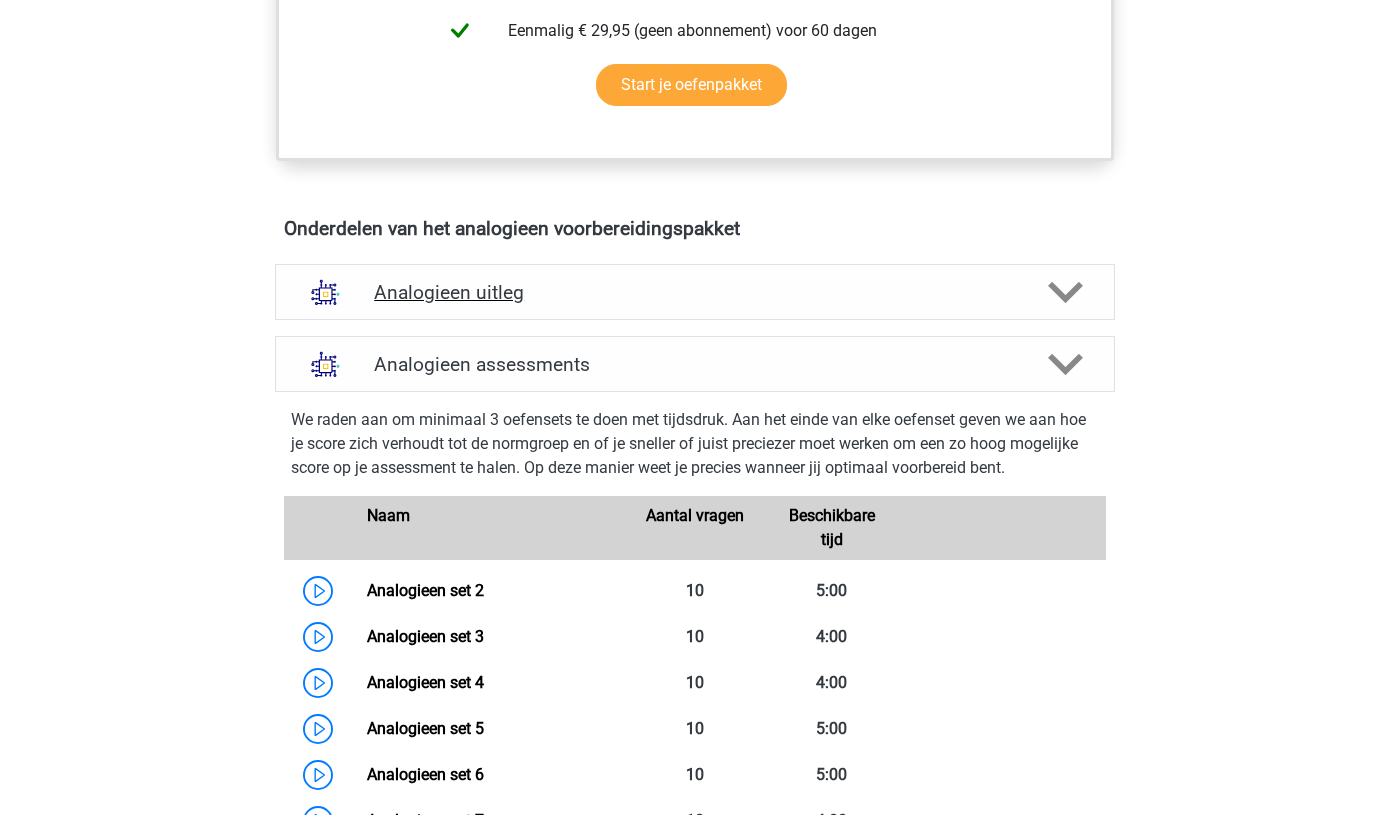 click 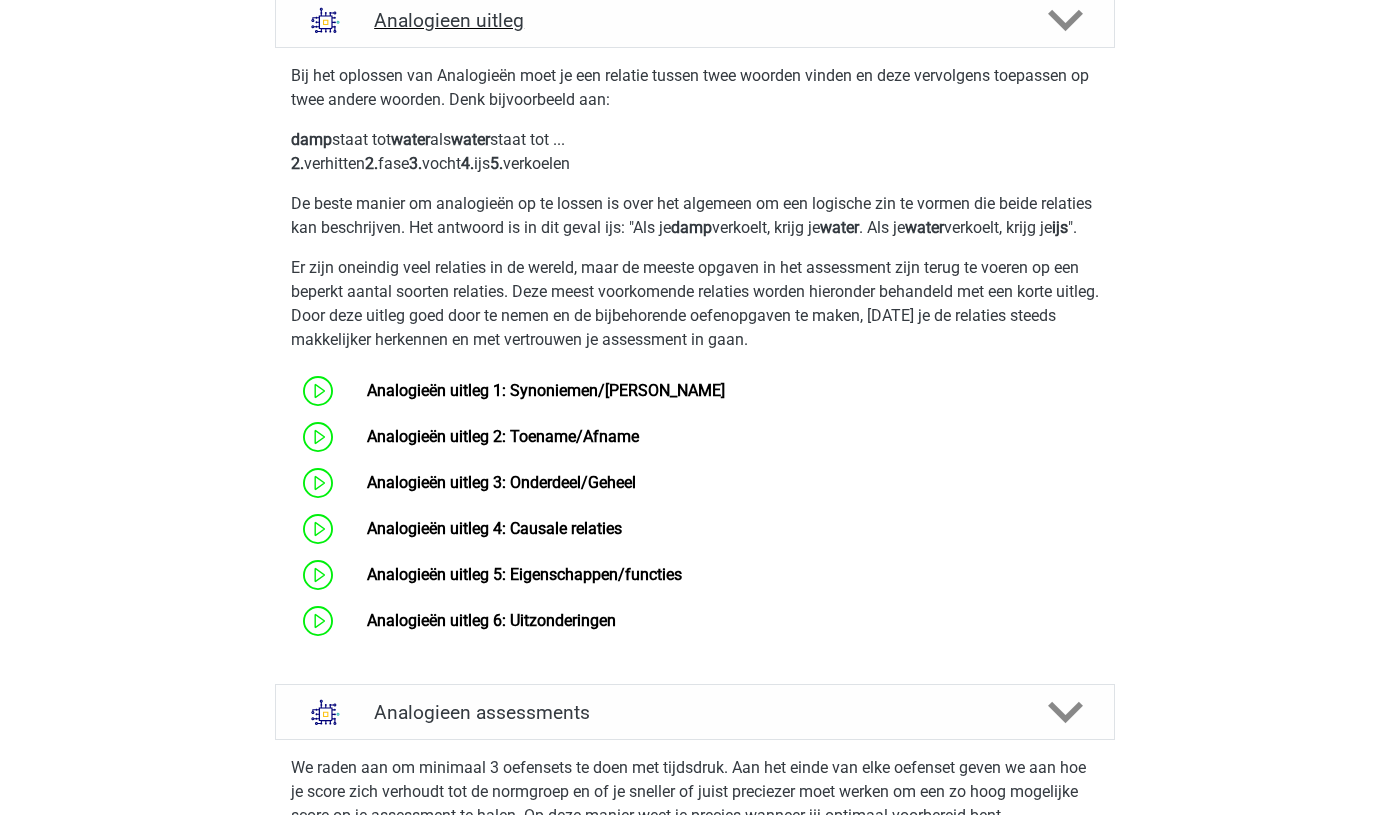 scroll, scrollTop: 1224, scrollLeft: 0, axis: vertical 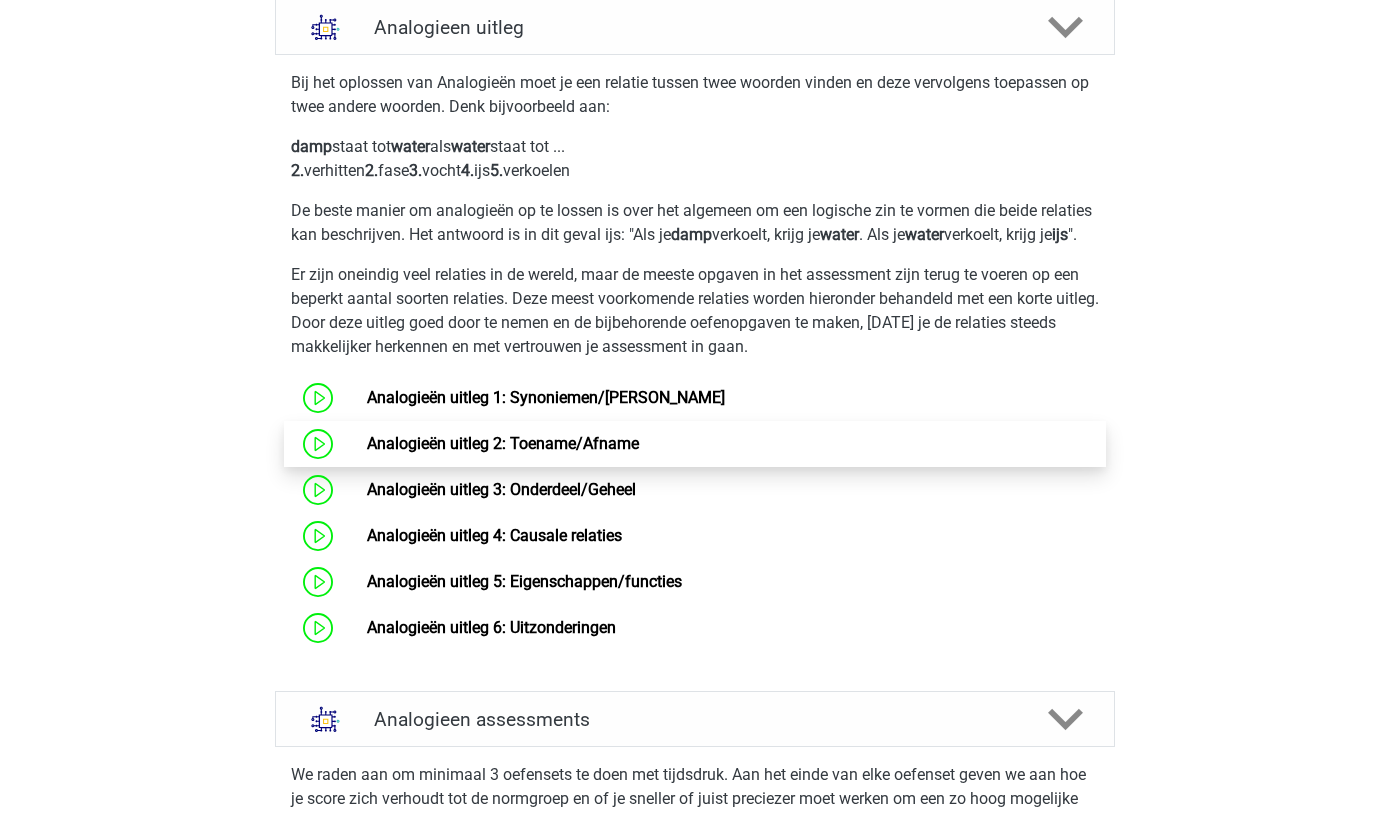 click on "Analogieën uitleg 2: Toename/Afname" at bounding box center [503, 443] 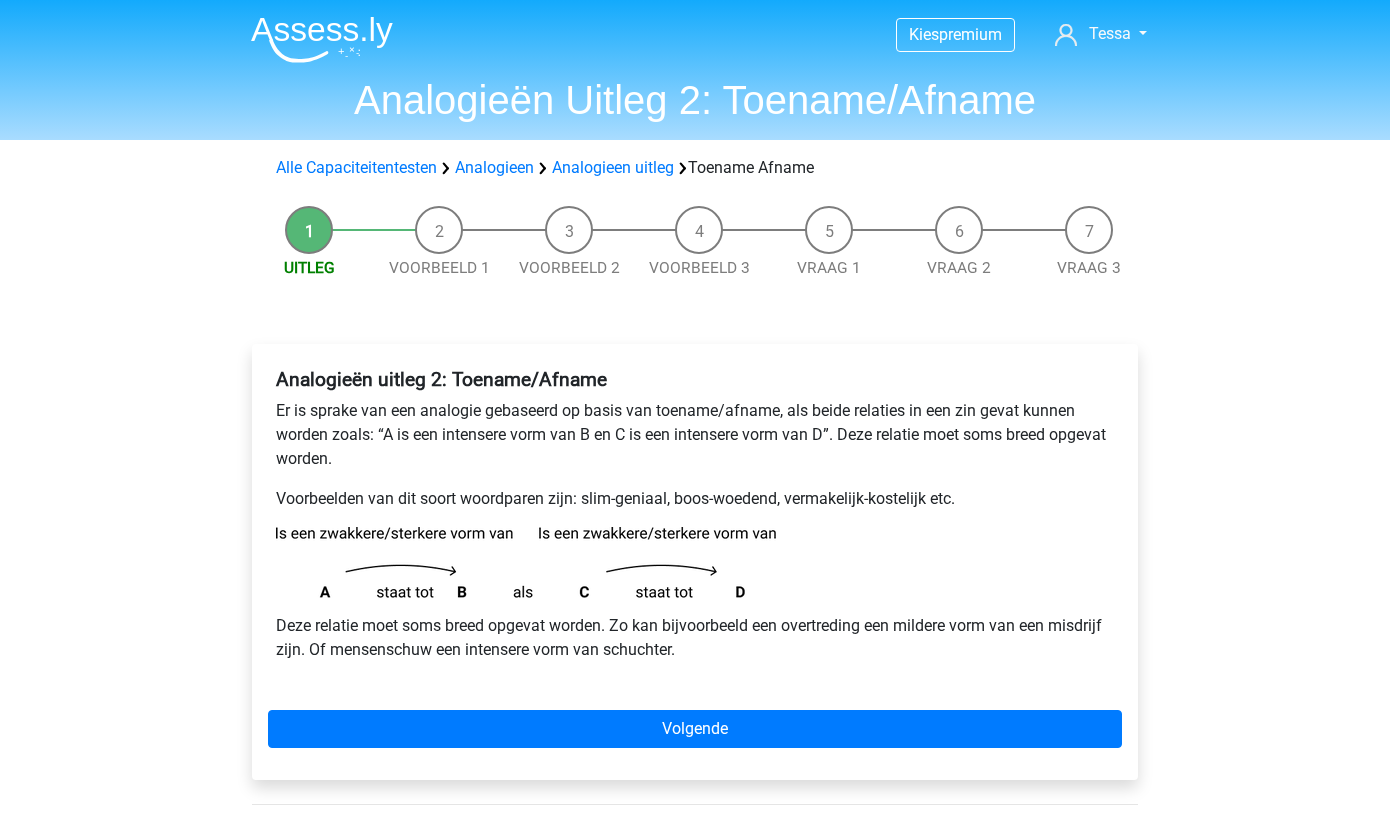 scroll, scrollTop: 0, scrollLeft: 0, axis: both 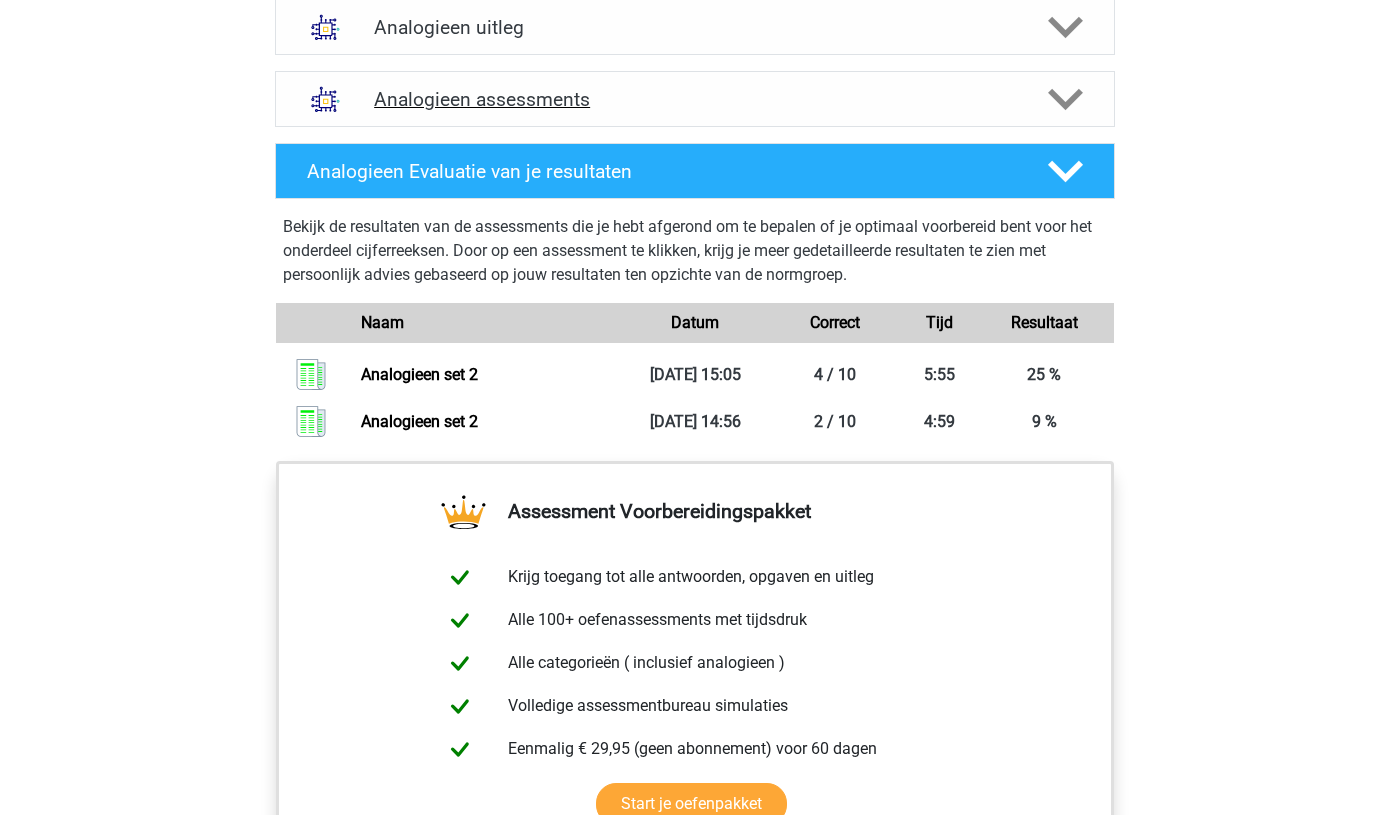 click 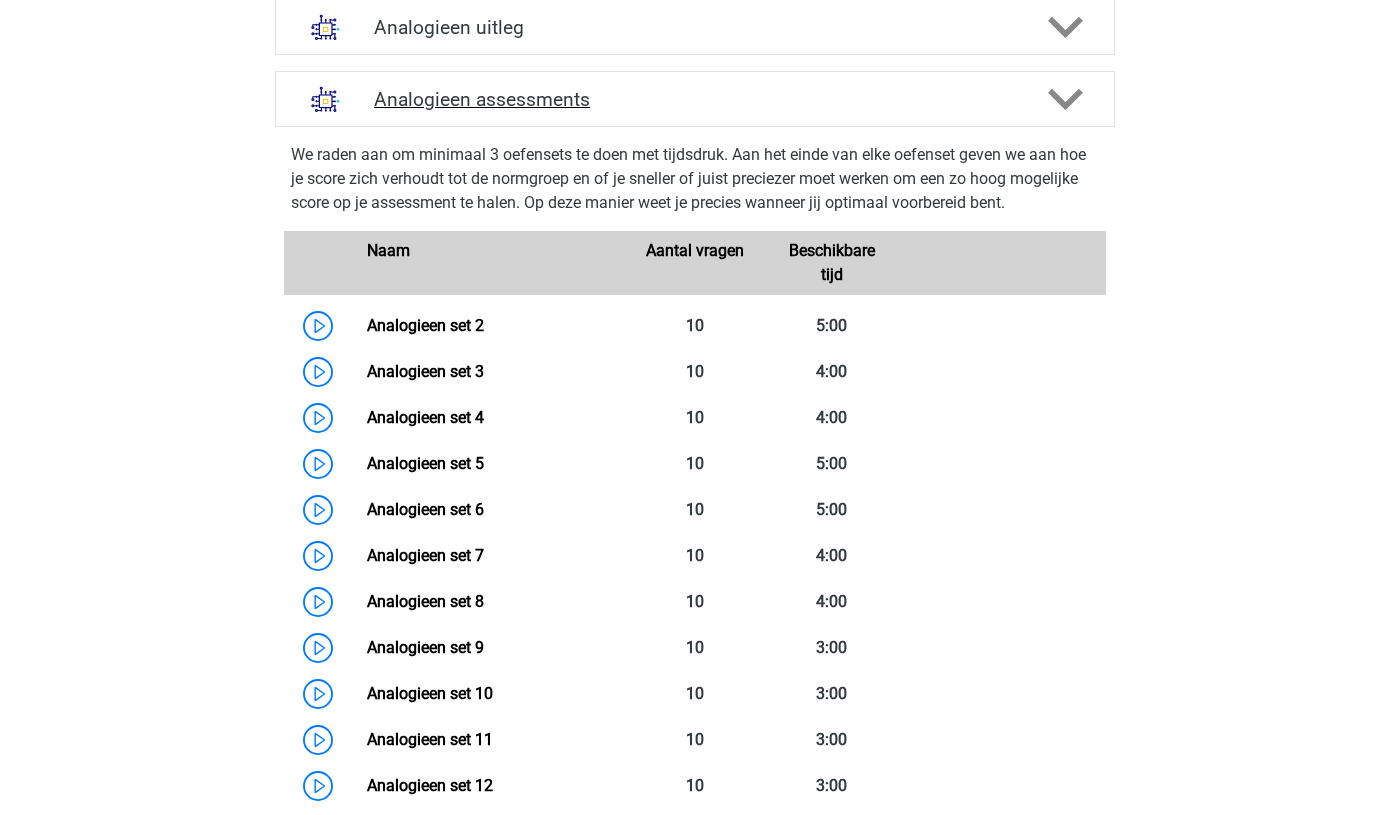 click 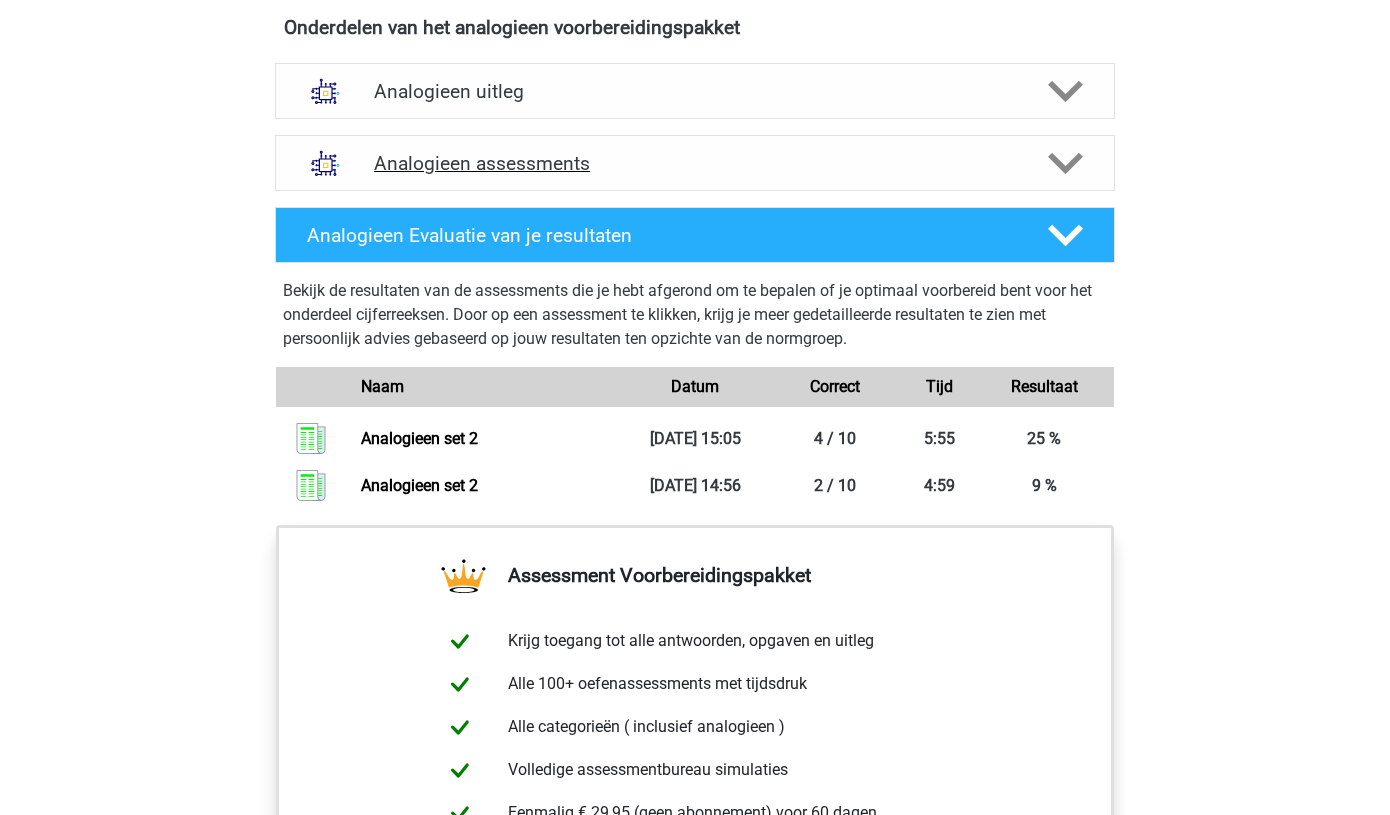 scroll, scrollTop: 1140, scrollLeft: 0, axis: vertical 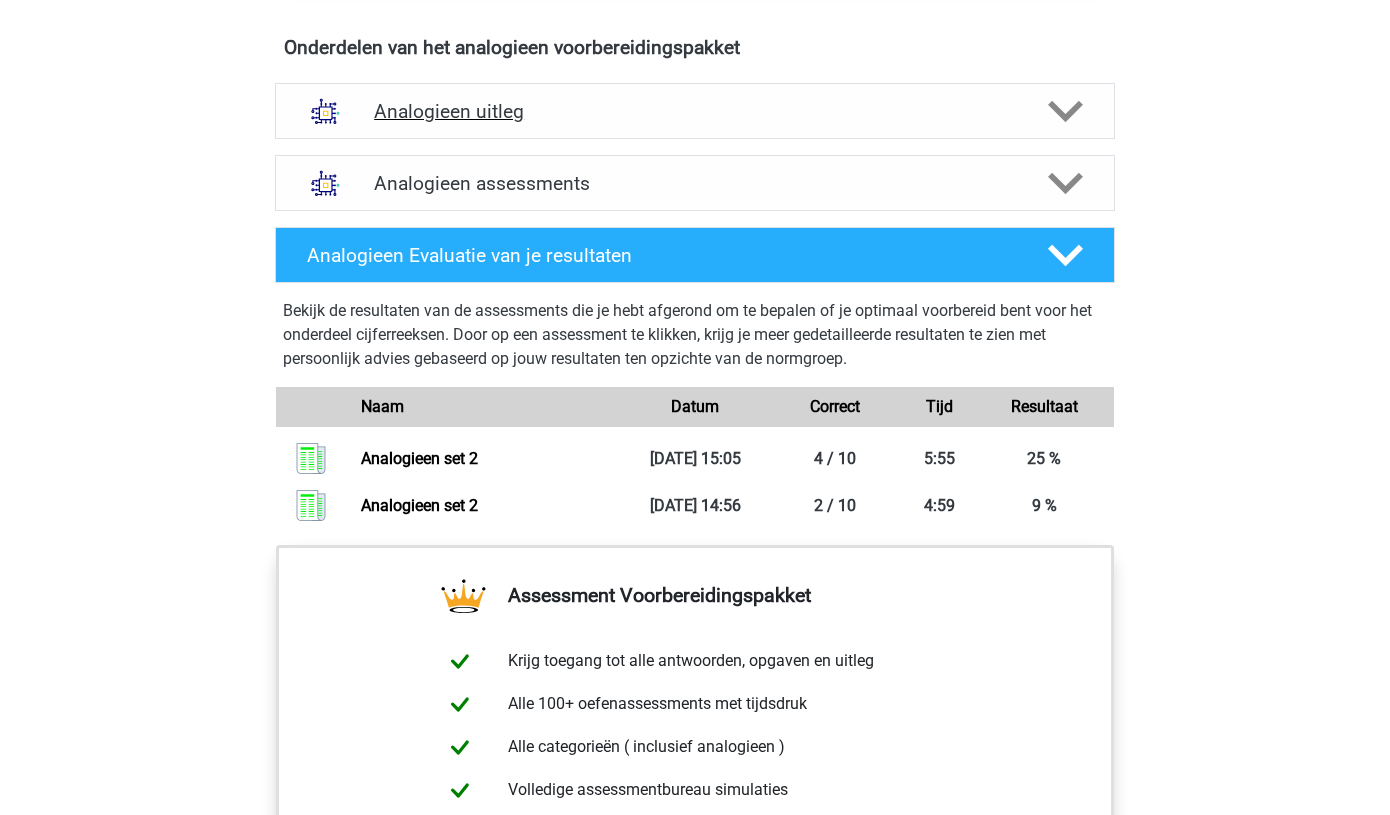 click 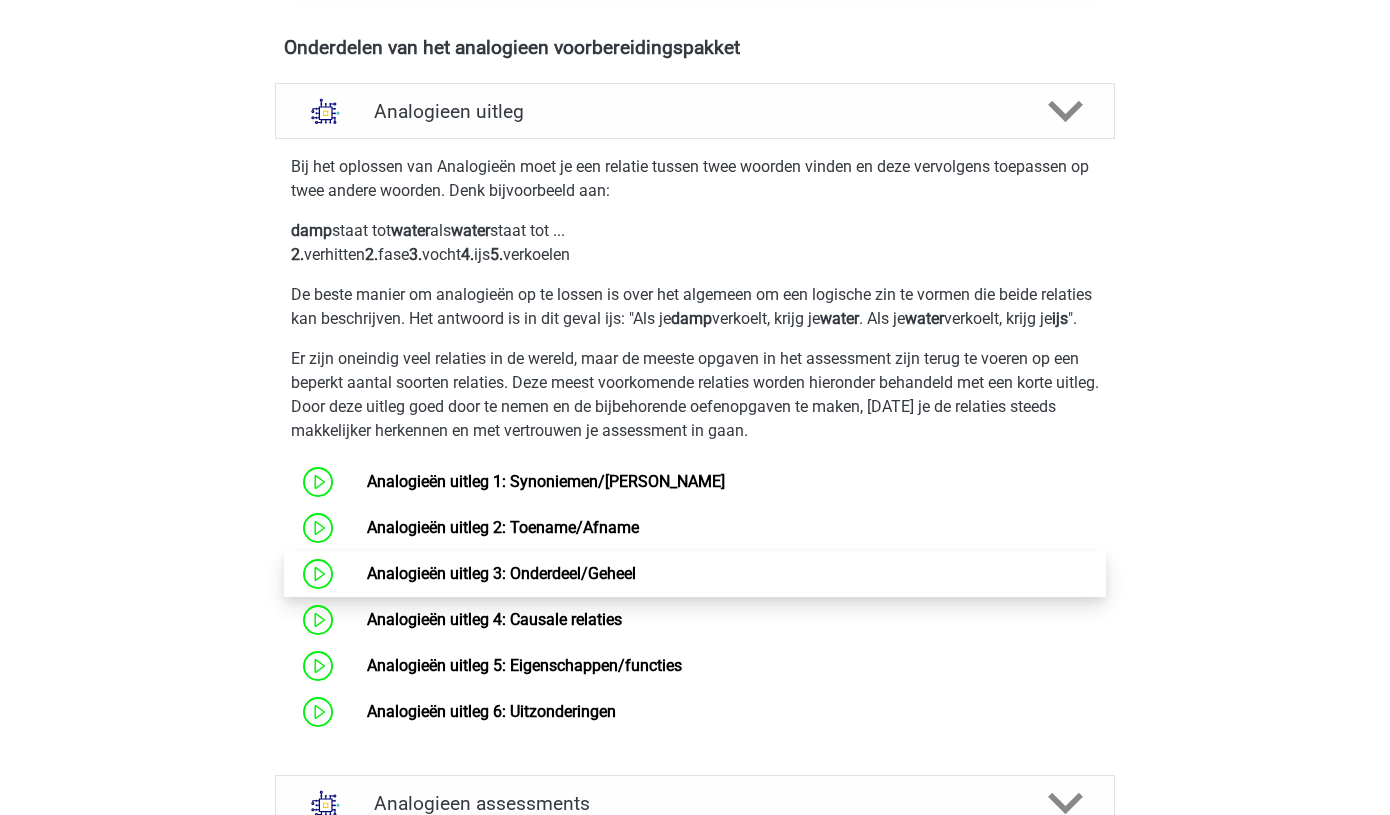 click on "Analogieën uitleg 3: Onderdeel/Geheel" at bounding box center (501, 573) 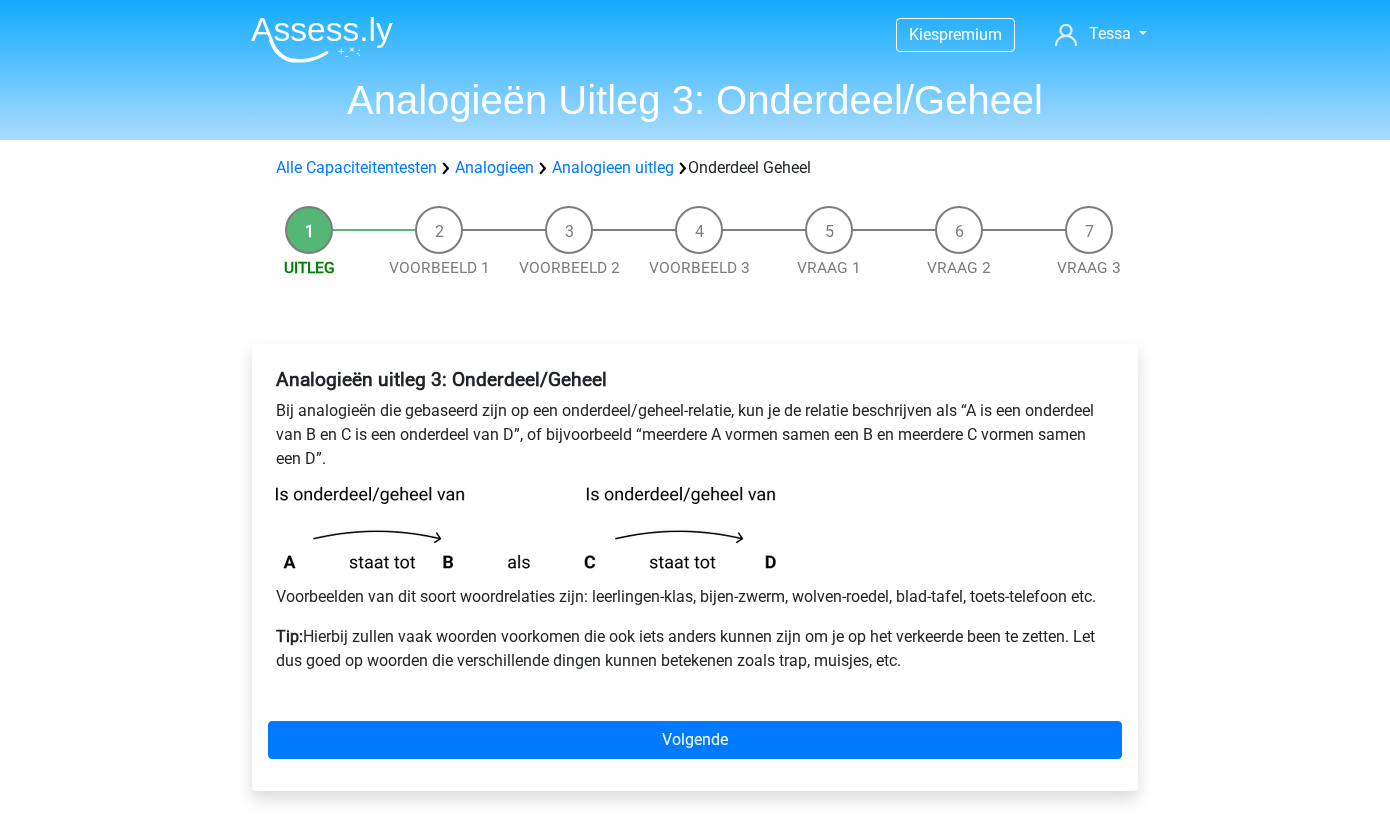 scroll, scrollTop: 0, scrollLeft: 0, axis: both 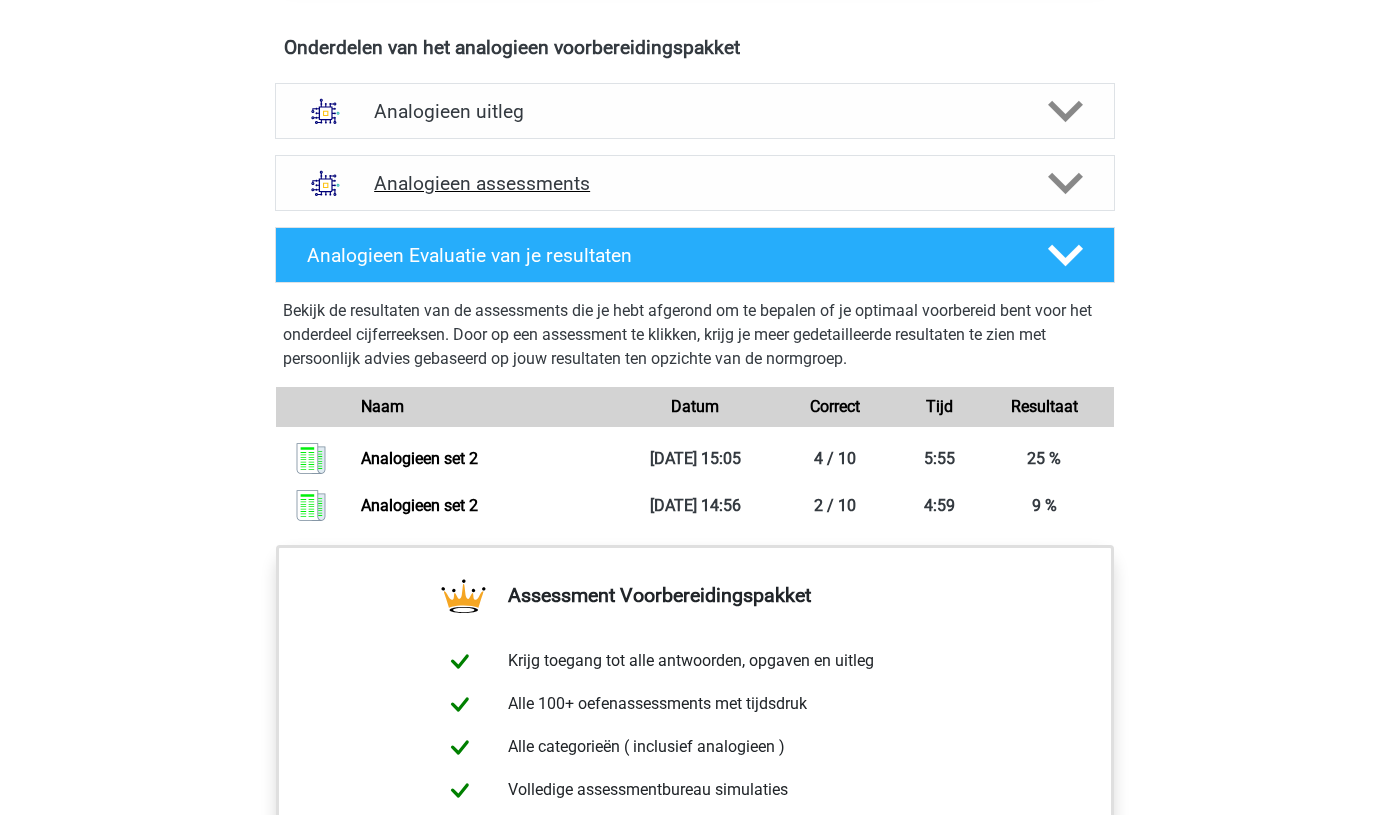 click 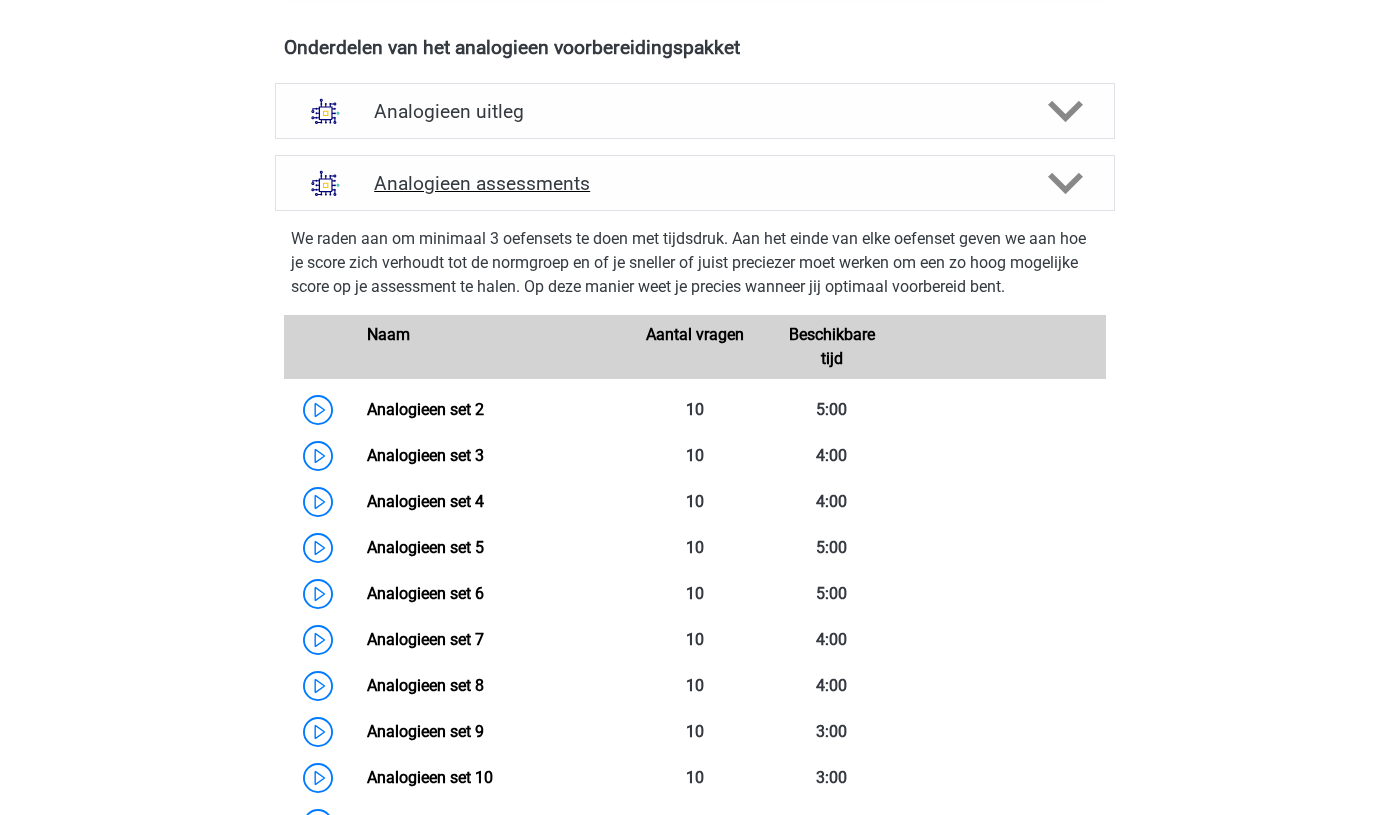 click 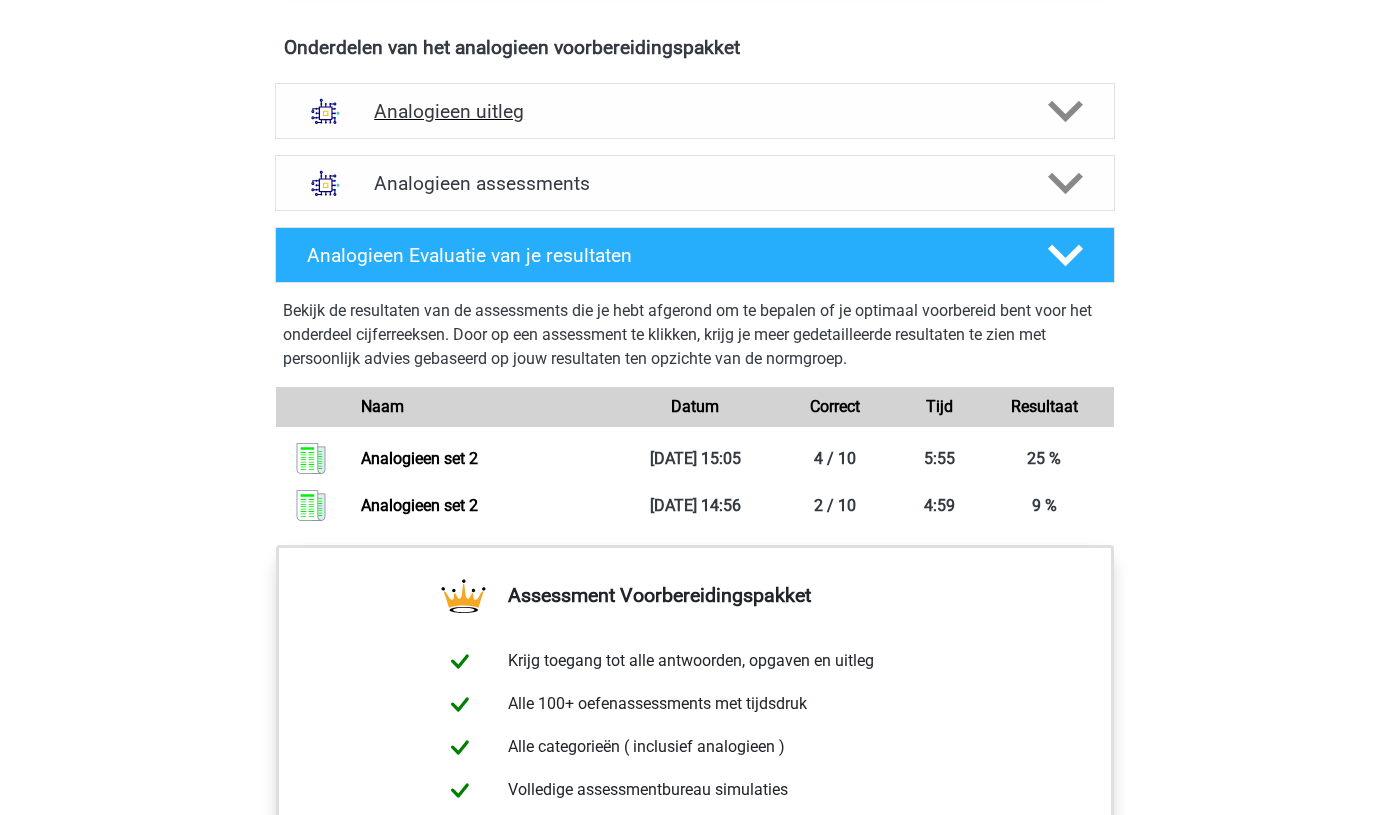 click 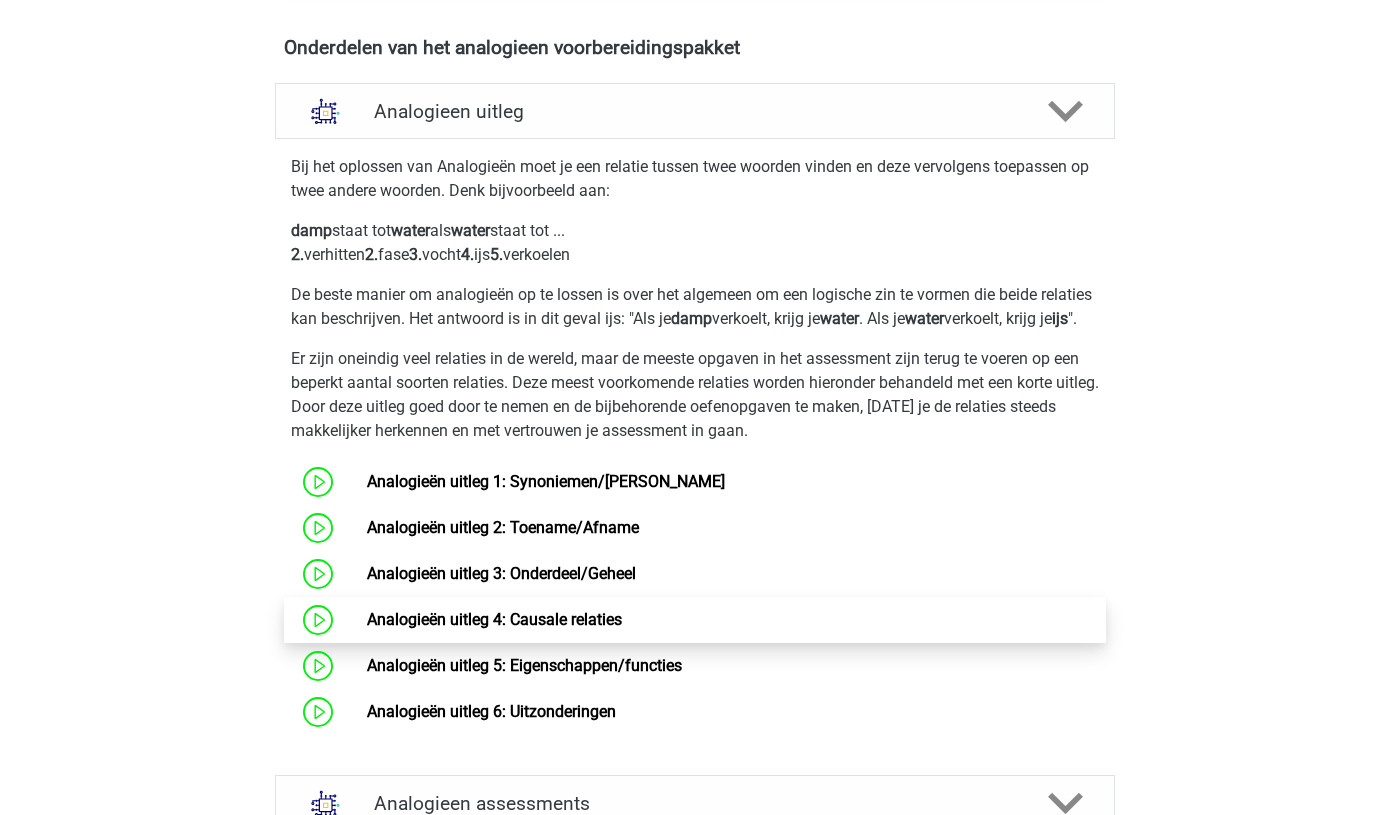click on "Analogieën uitleg 4: Causale relaties" at bounding box center [494, 619] 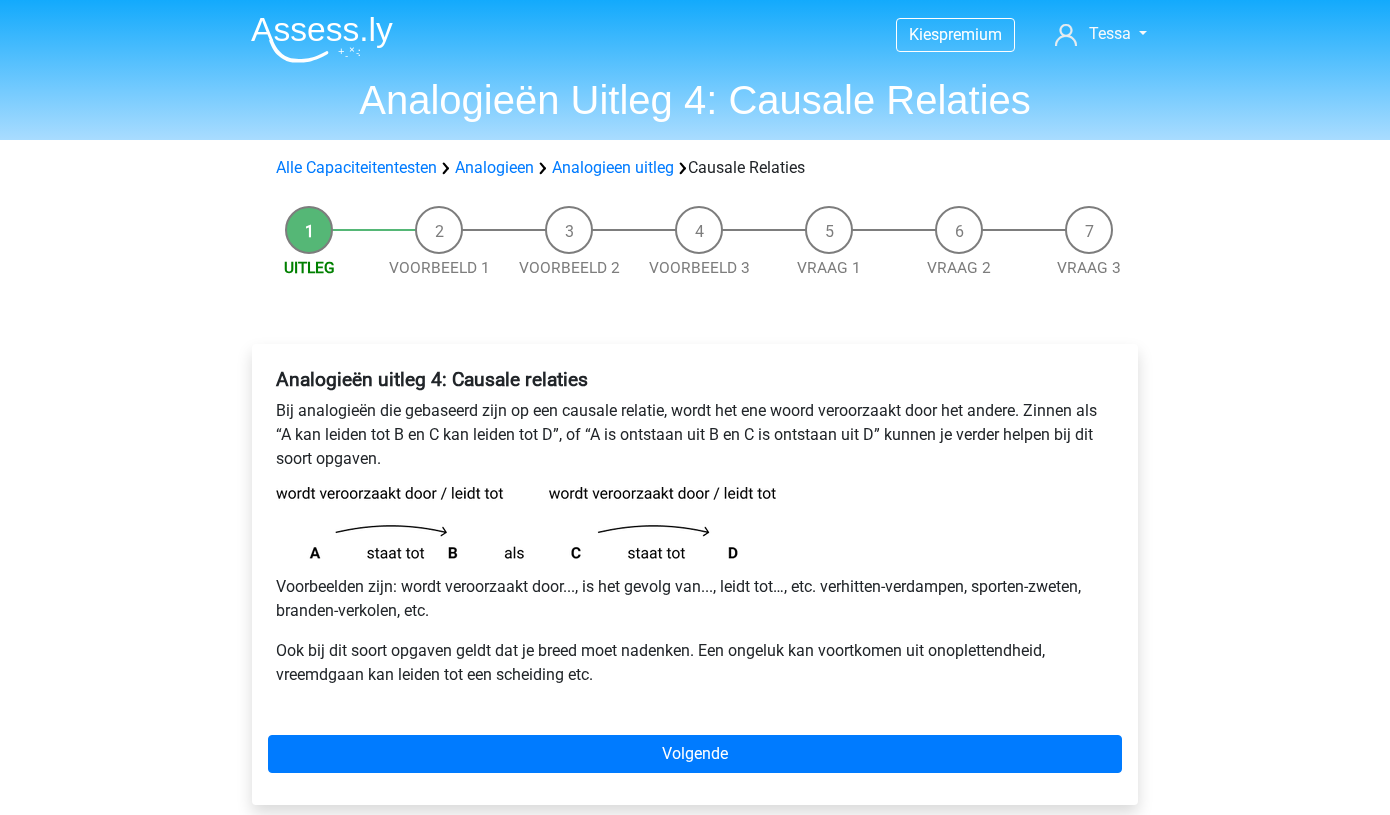 scroll, scrollTop: 0, scrollLeft: 0, axis: both 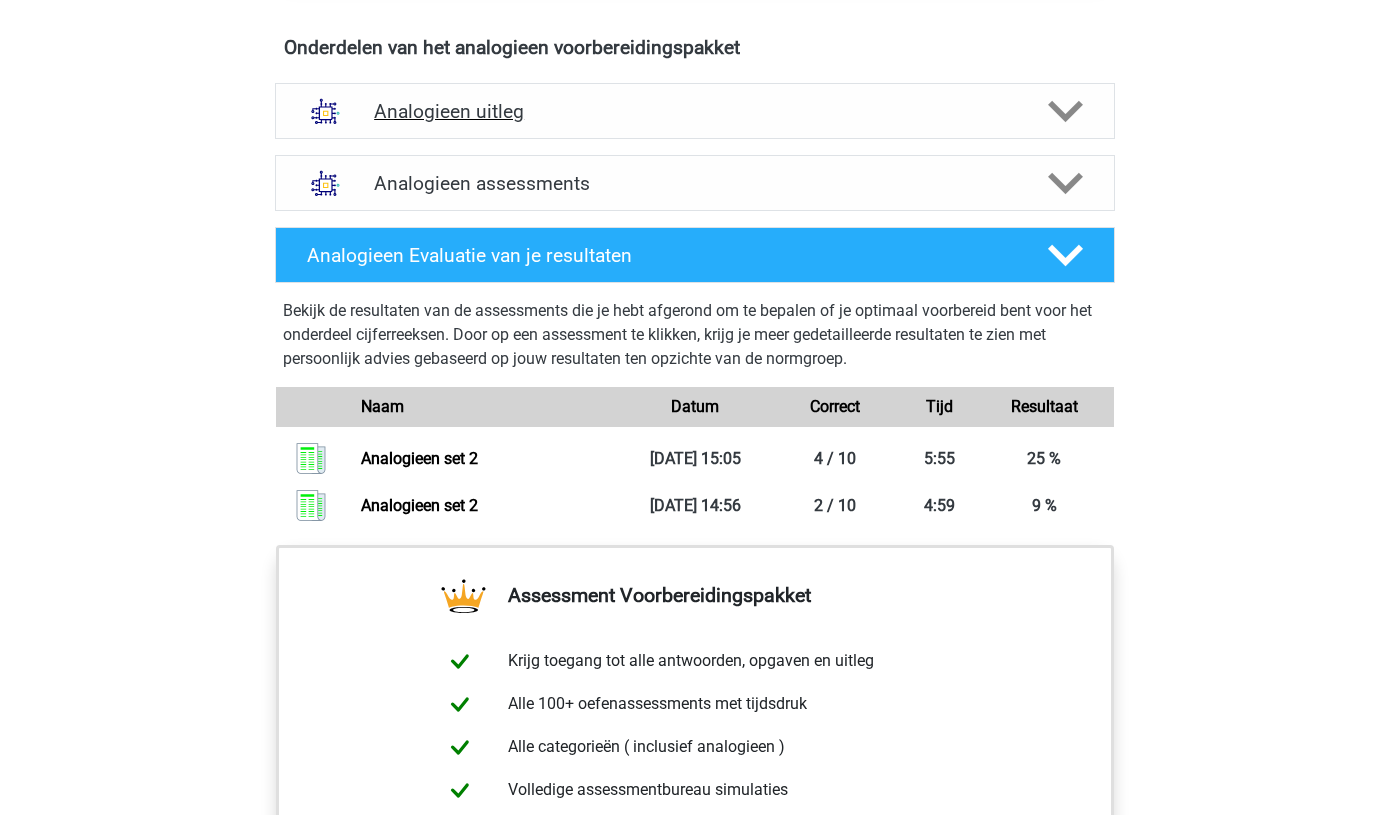 click 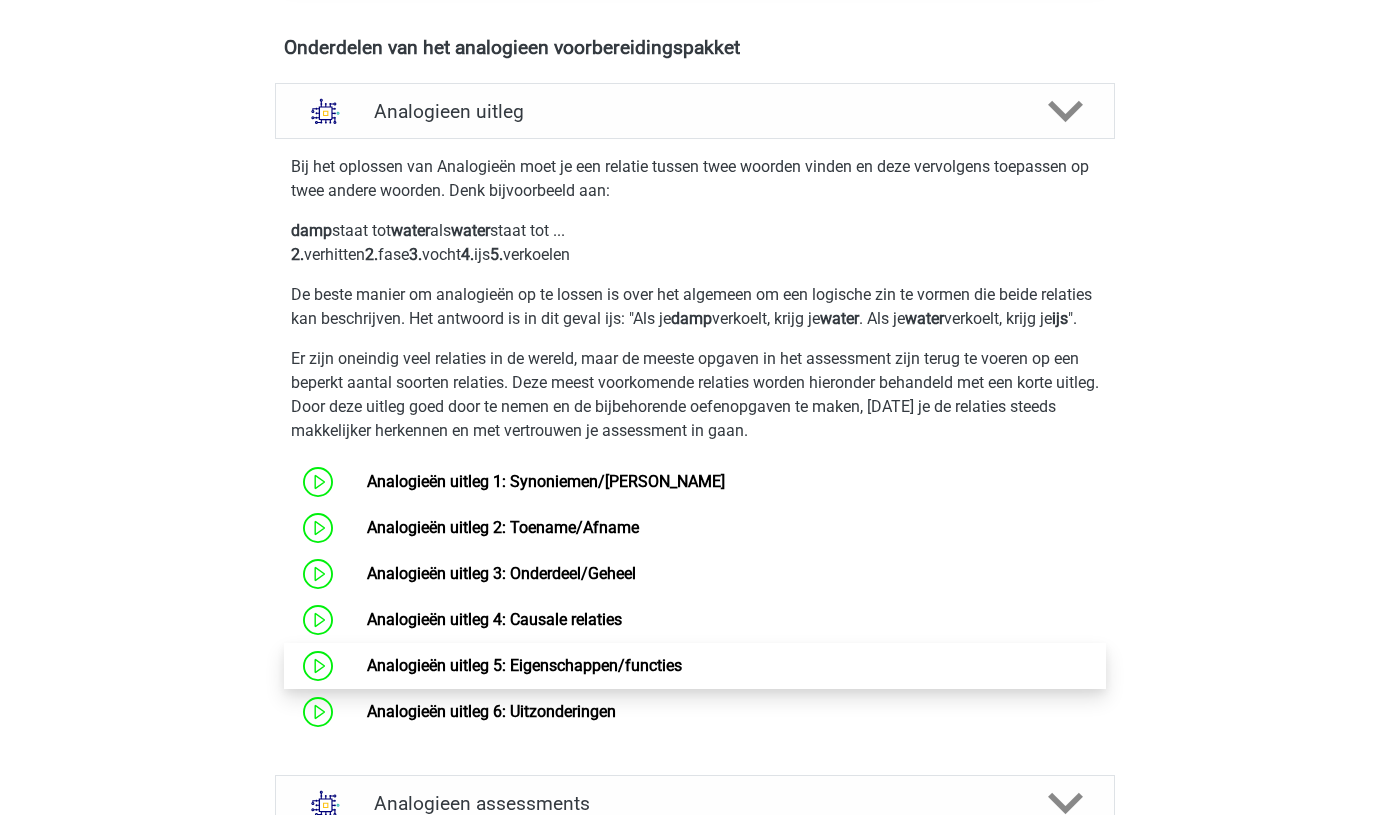 click on "Analogieën uitleg 5: Eigenschappen/functies" at bounding box center (524, 665) 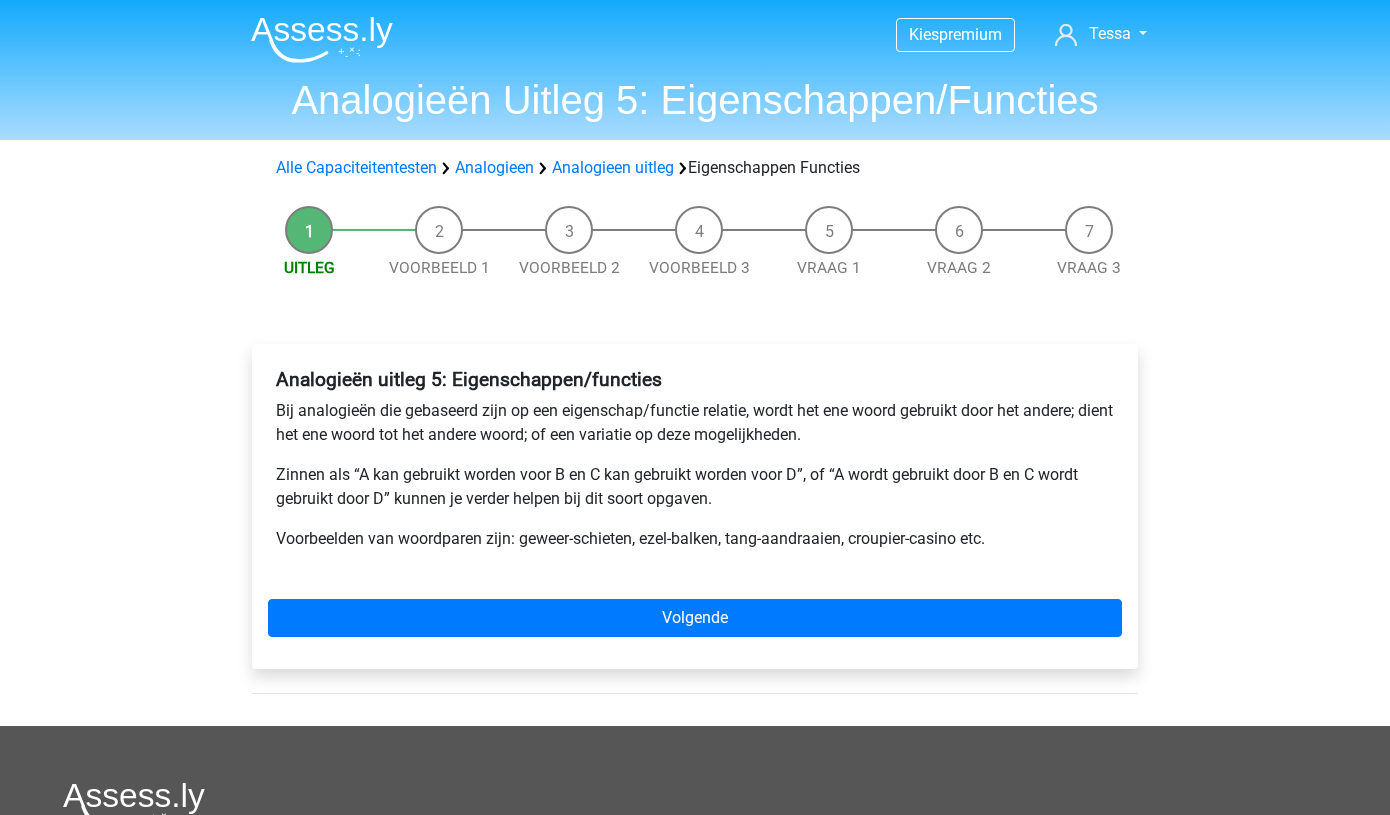 scroll, scrollTop: 0, scrollLeft: 0, axis: both 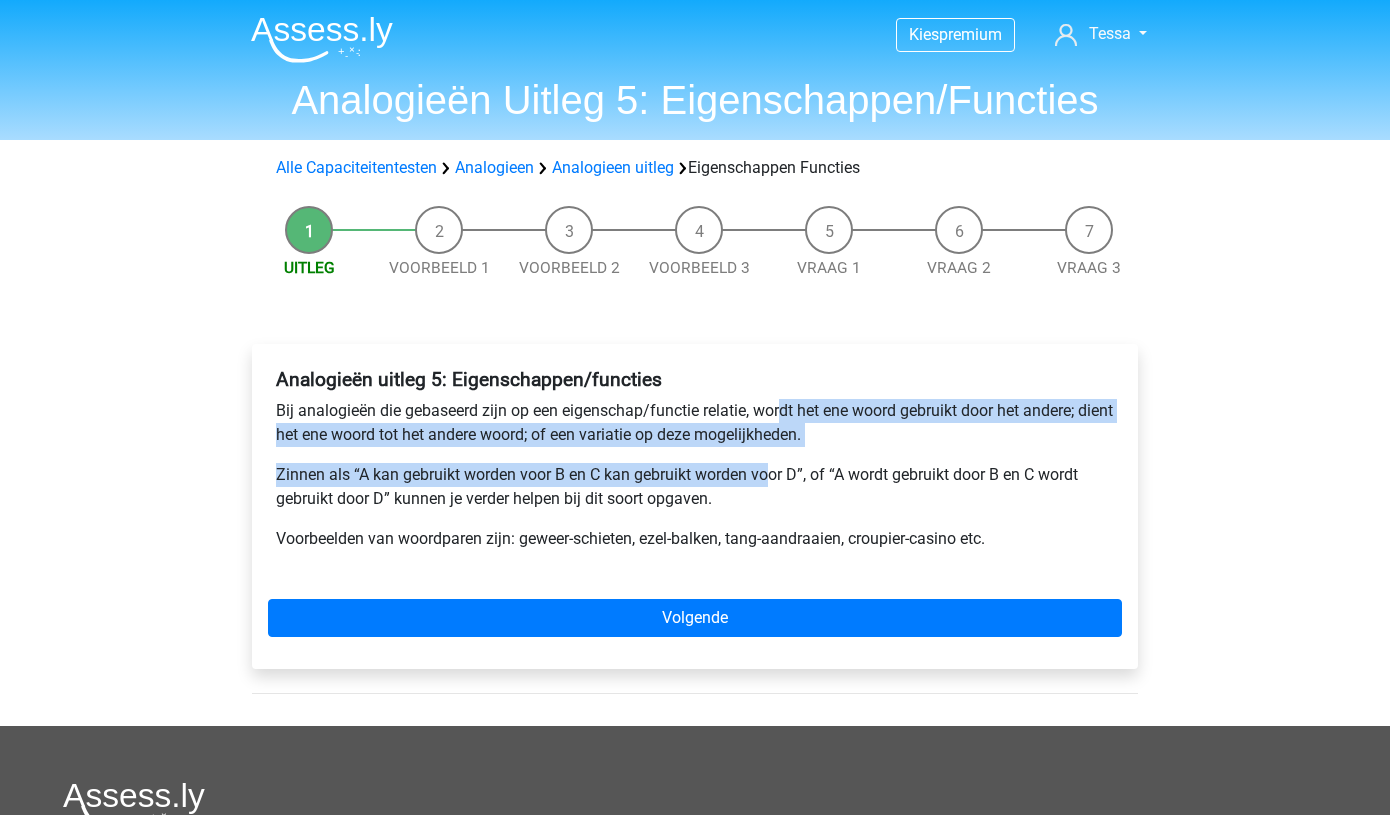 drag, startPoint x: 782, startPoint y: 415, endPoint x: 768, endPoint y: 480, distance: 66.4906 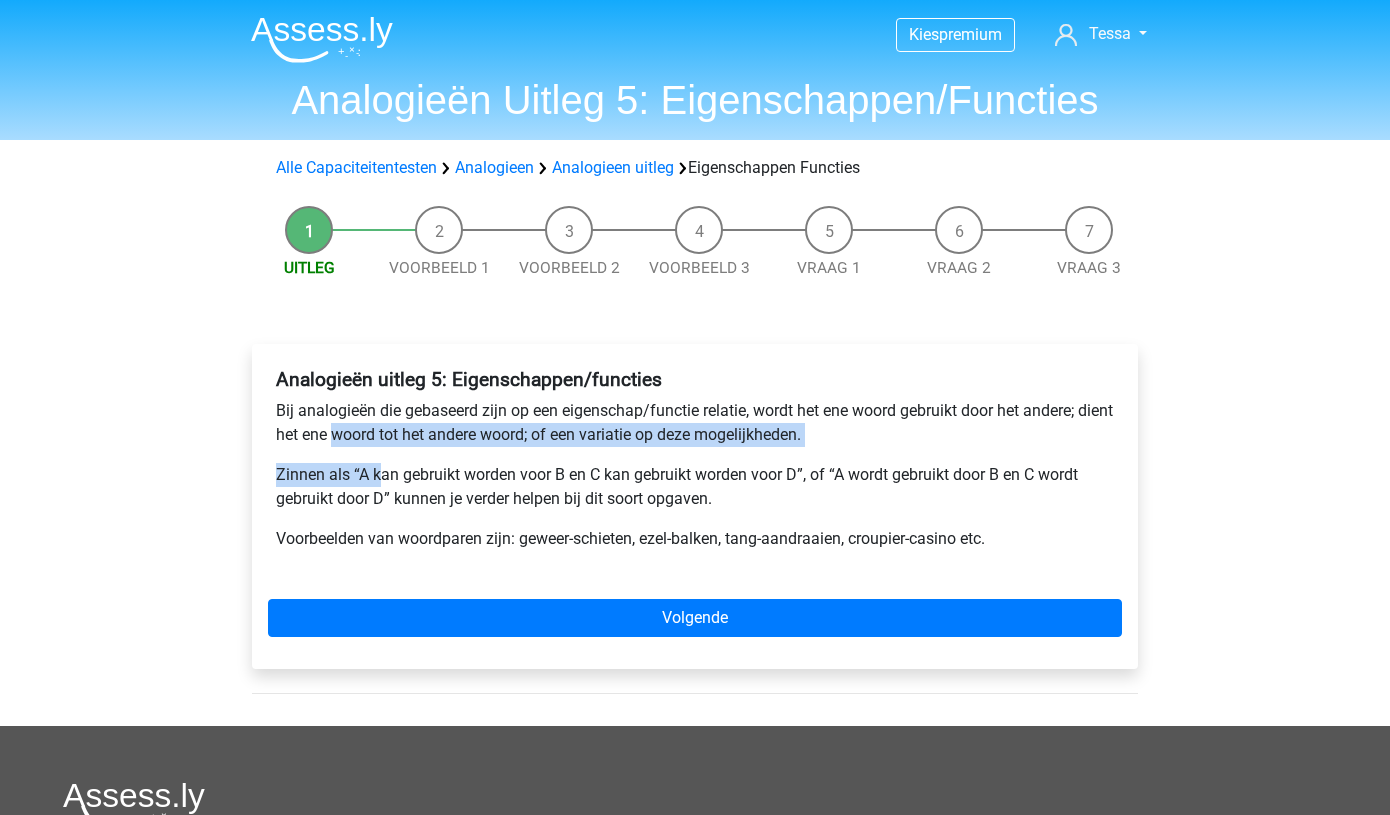drag, startPoint x: 377, startPoint y: 428, endPoint x: 384, endPoint y: 467, distance: 39.623226 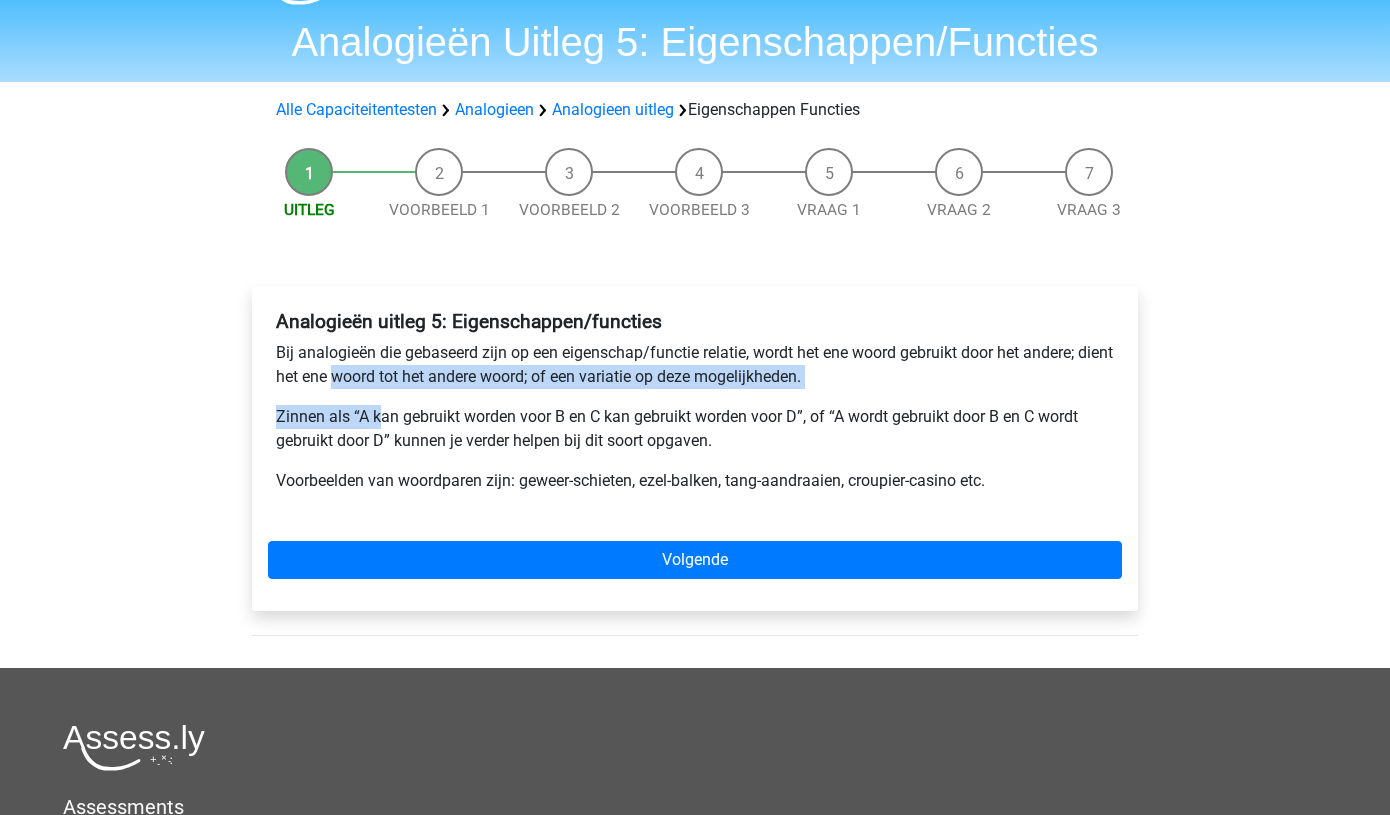 scroll, scrollTop: 61, scrollLeft: 0, axis: vertical 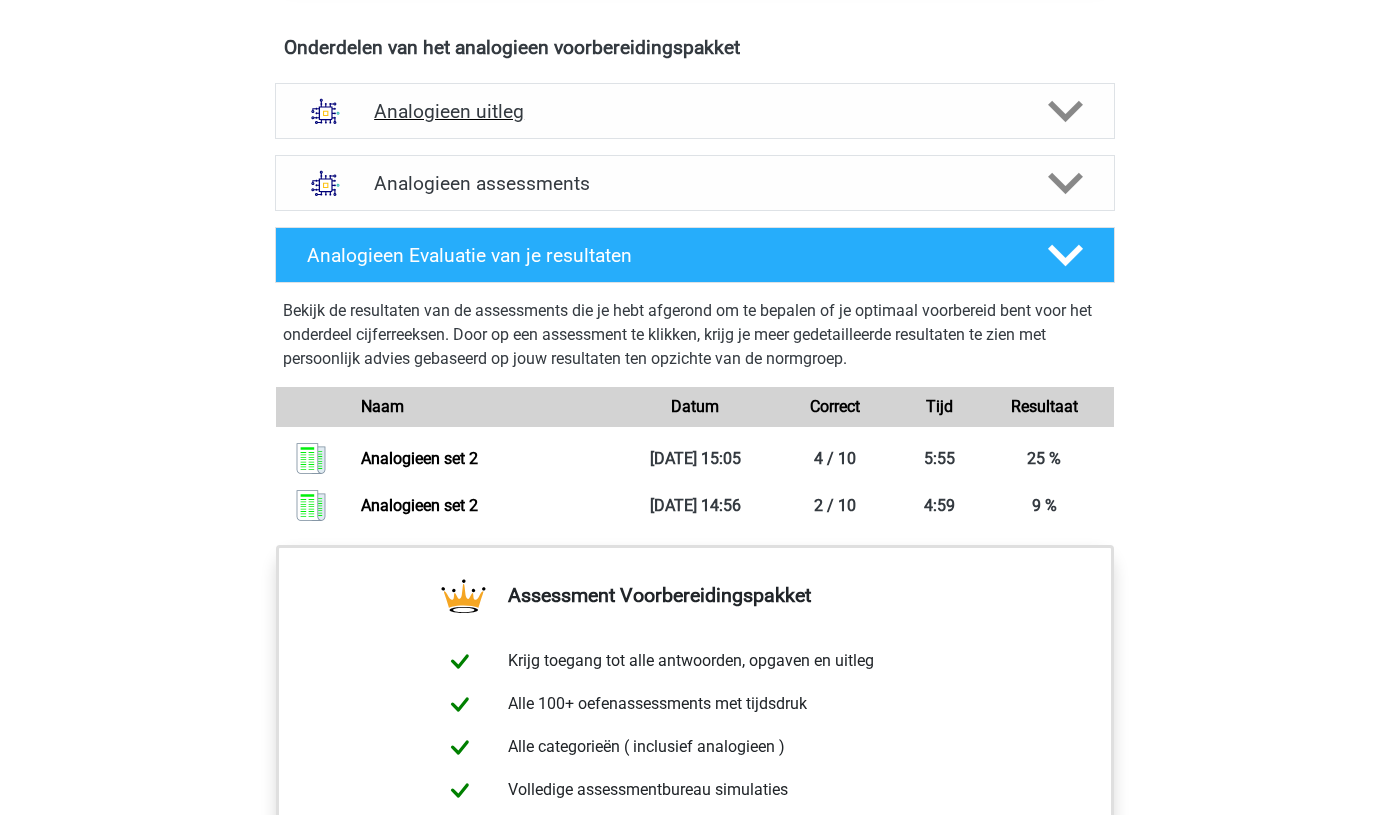 click 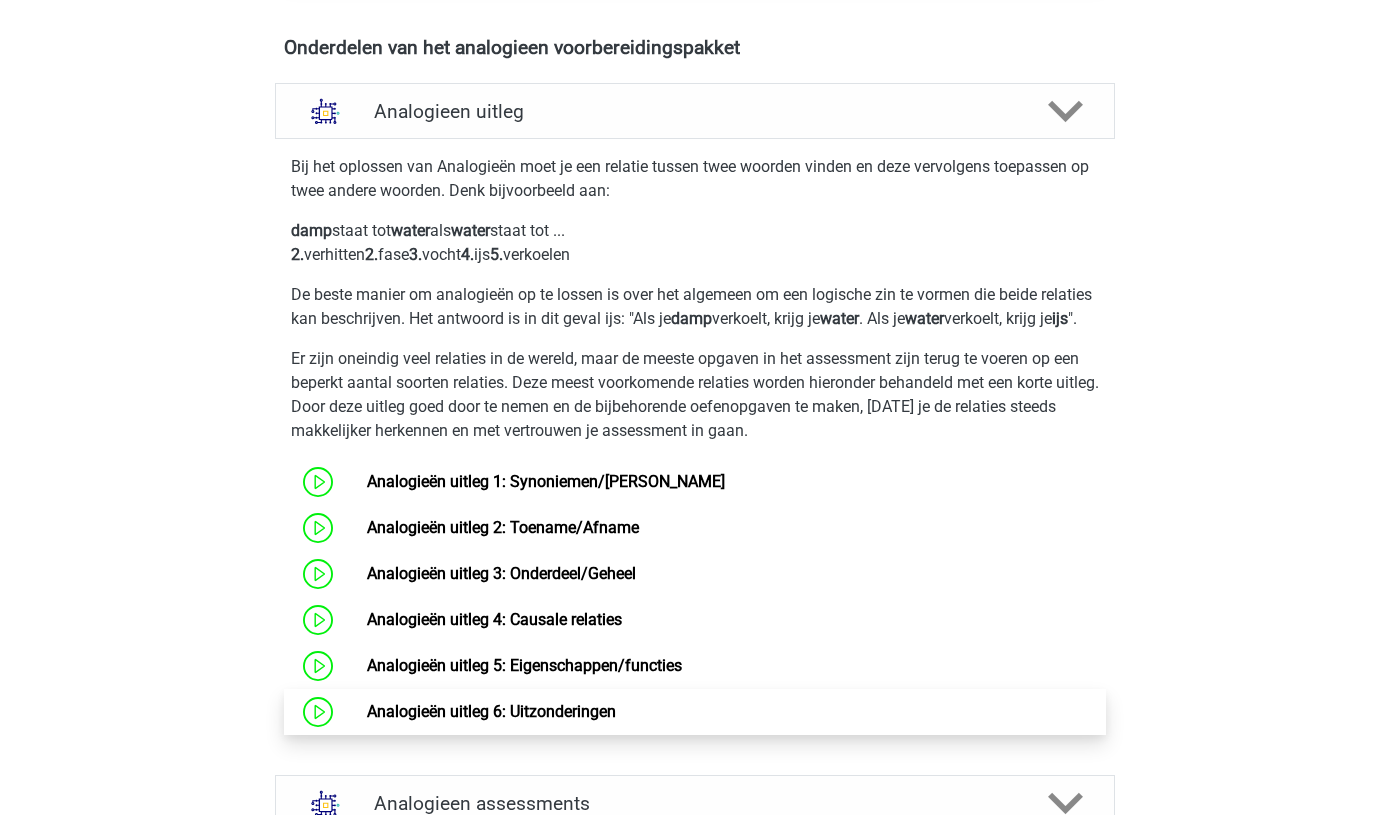 click on "Analogieën uitleg 6: Uitzonderingen" at bounding box center (491, 711) 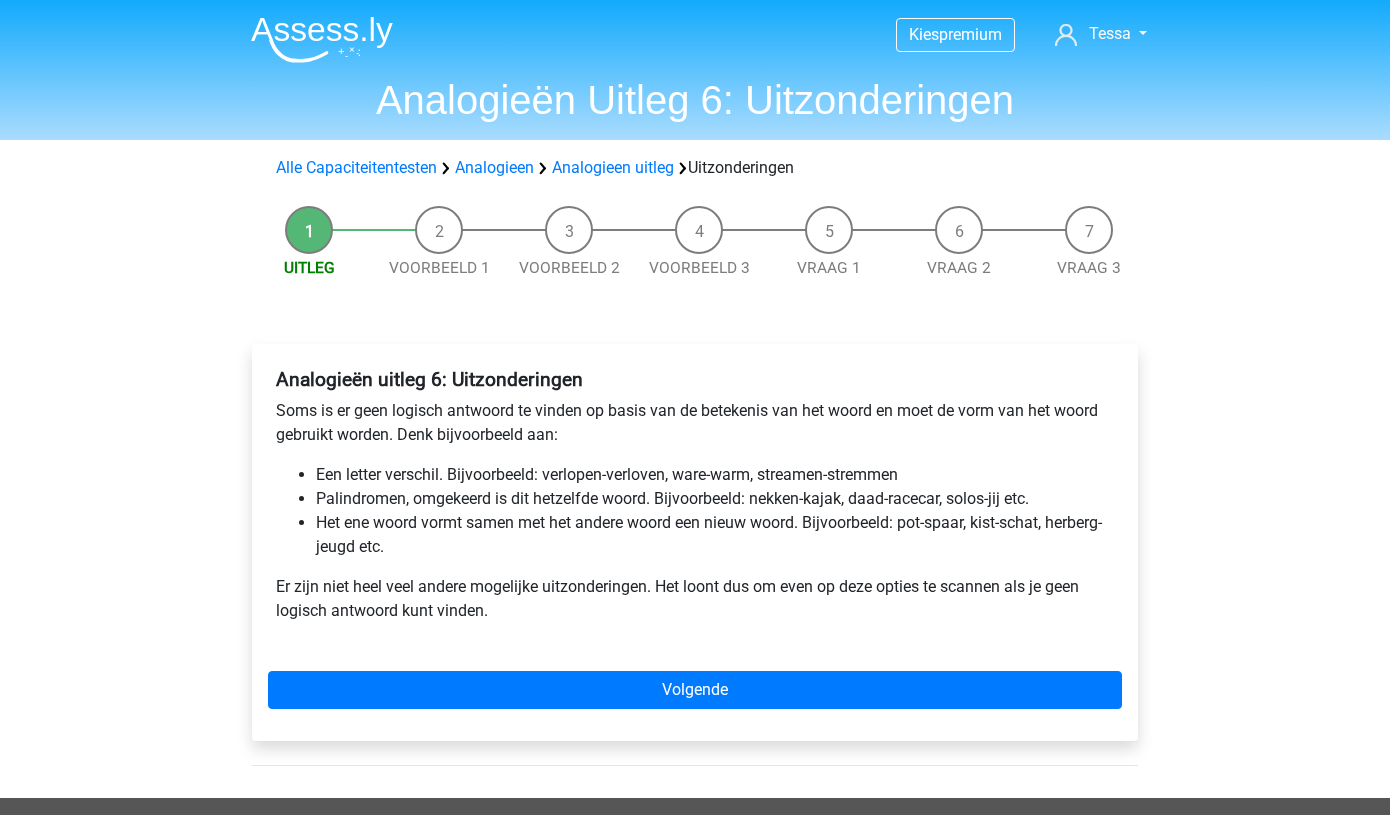 scroll, scrollTop: 0, scrollLeft: 0, axis: both 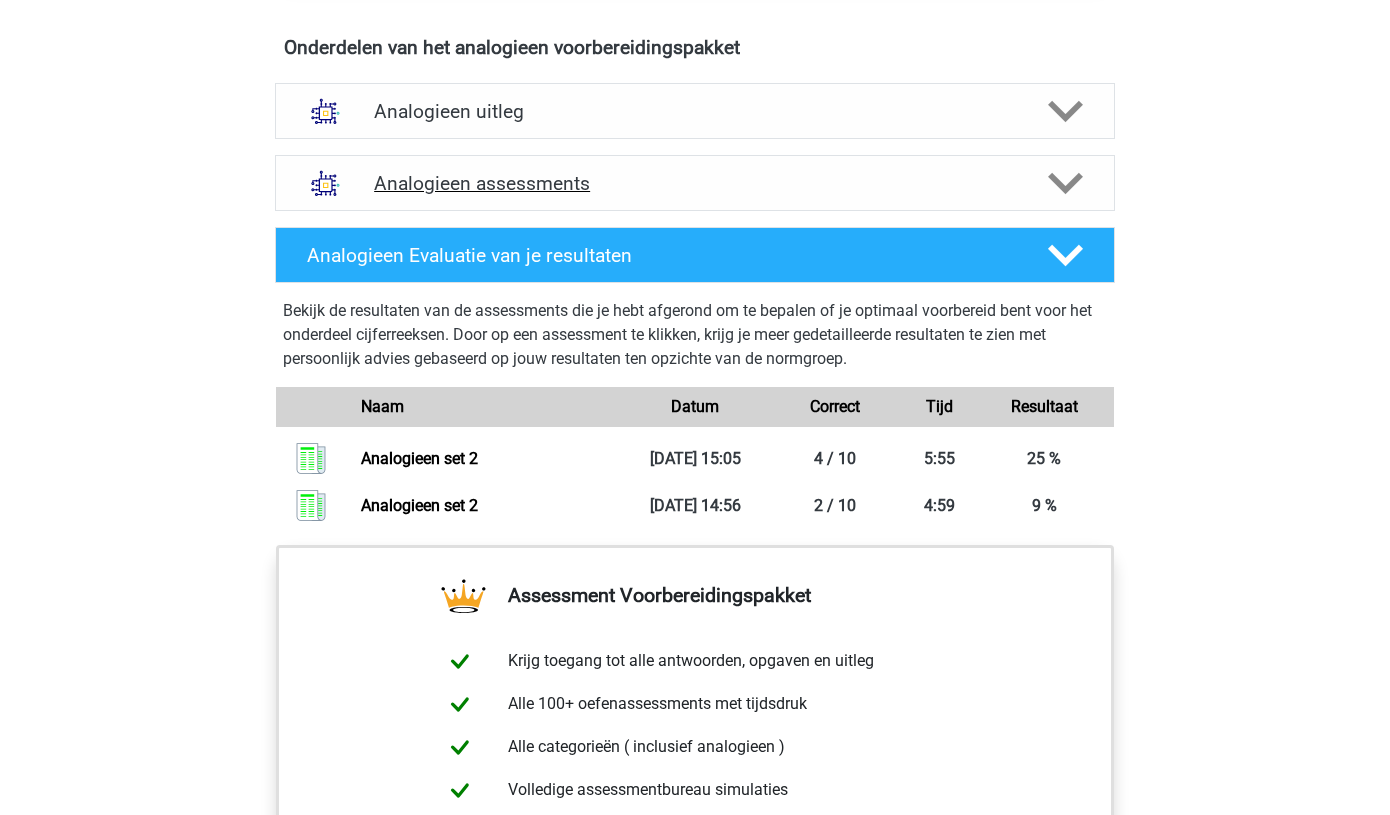 click 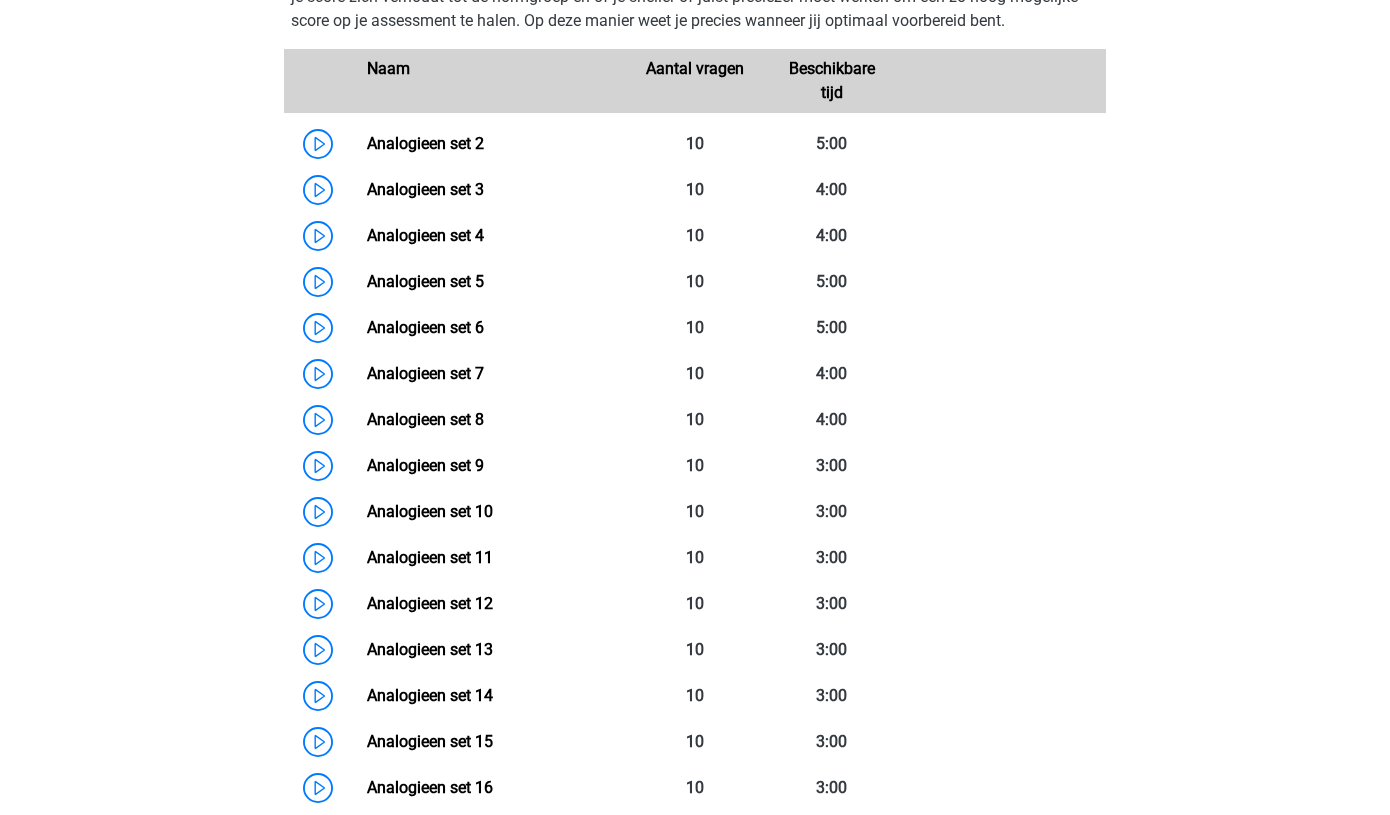 scroll, scrollTop: 1367, scrollLeft: 0, axis: vertical 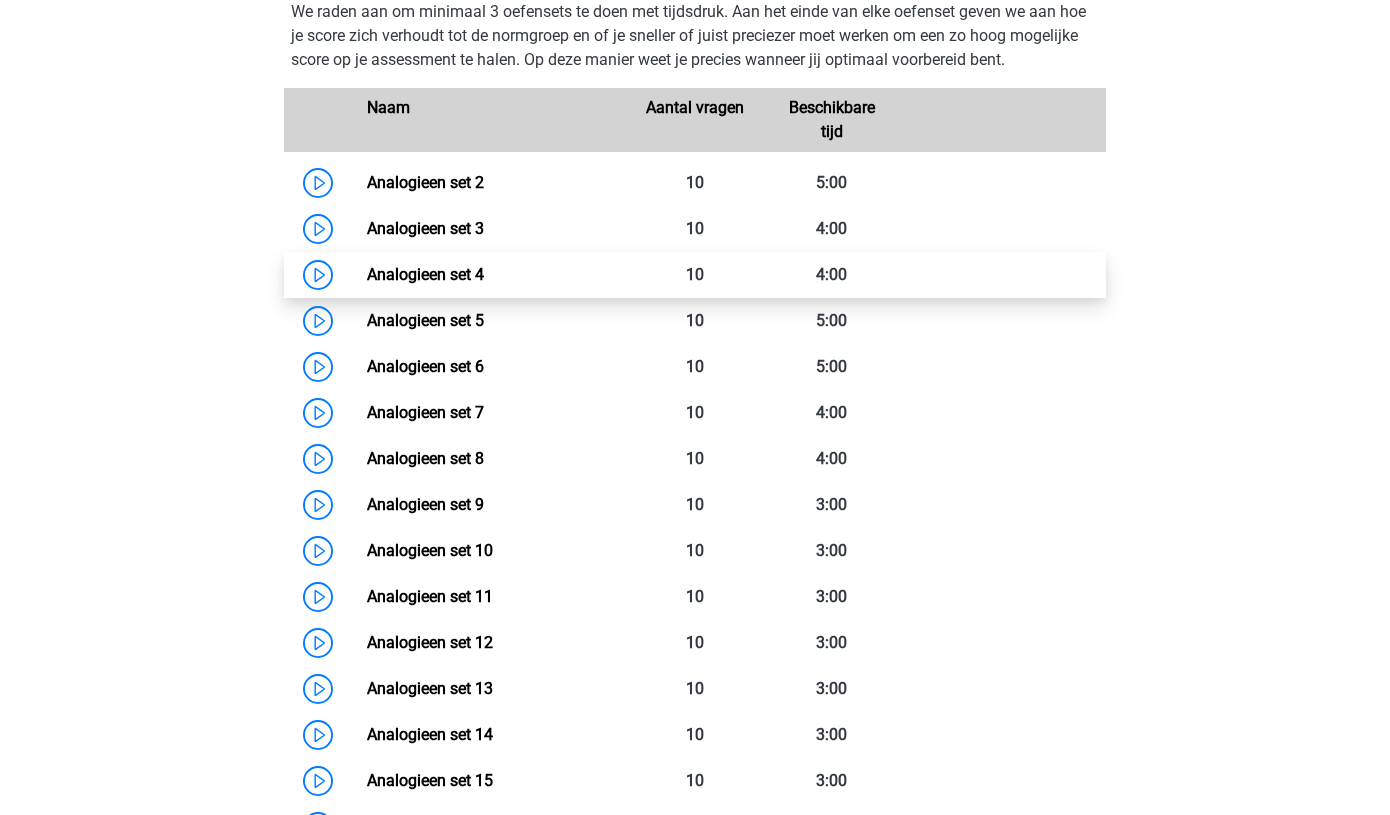 click on "Analogieen
set 4" at bounding box center (425, 274) 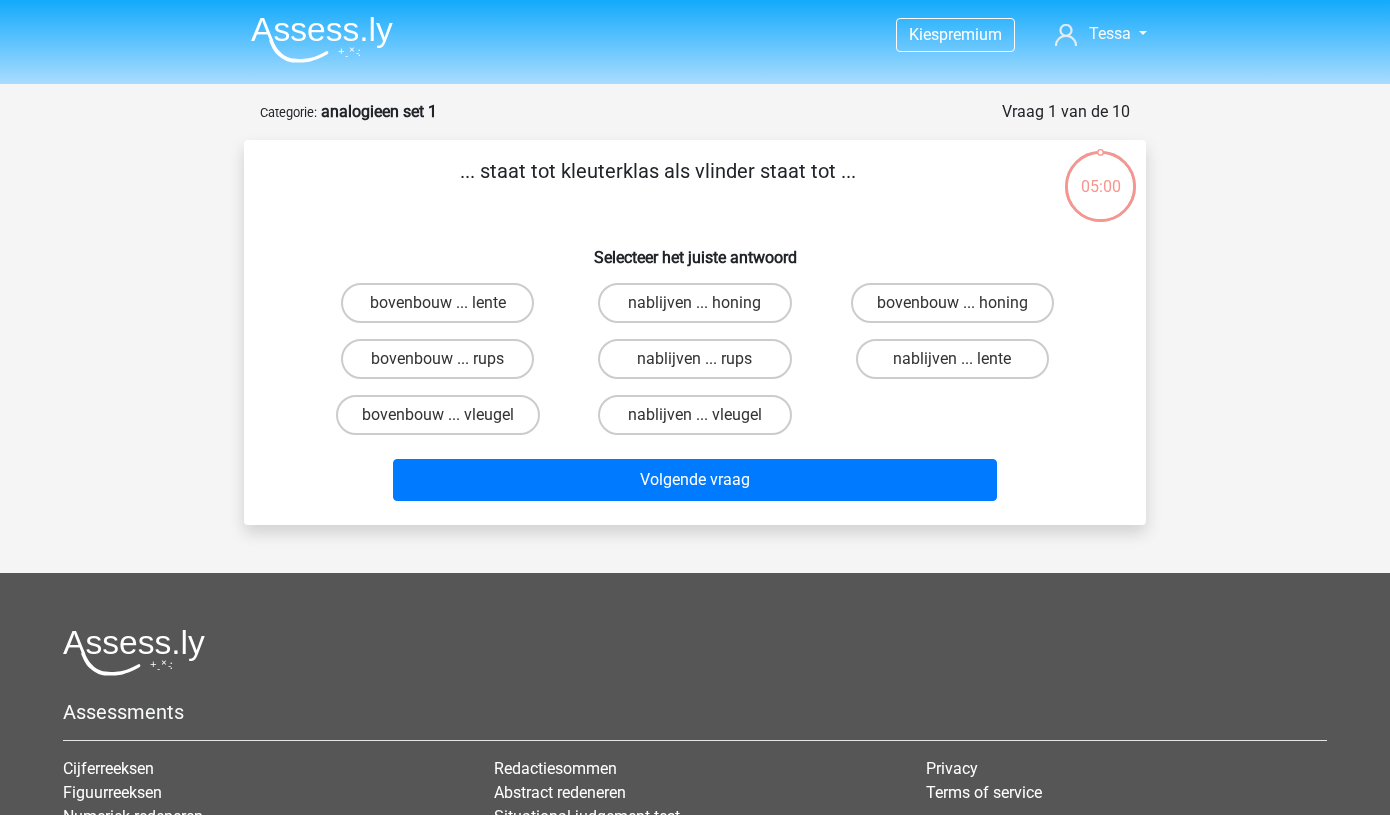 scroll, scrollTop: 0, scrollLeft: 0, axis: both 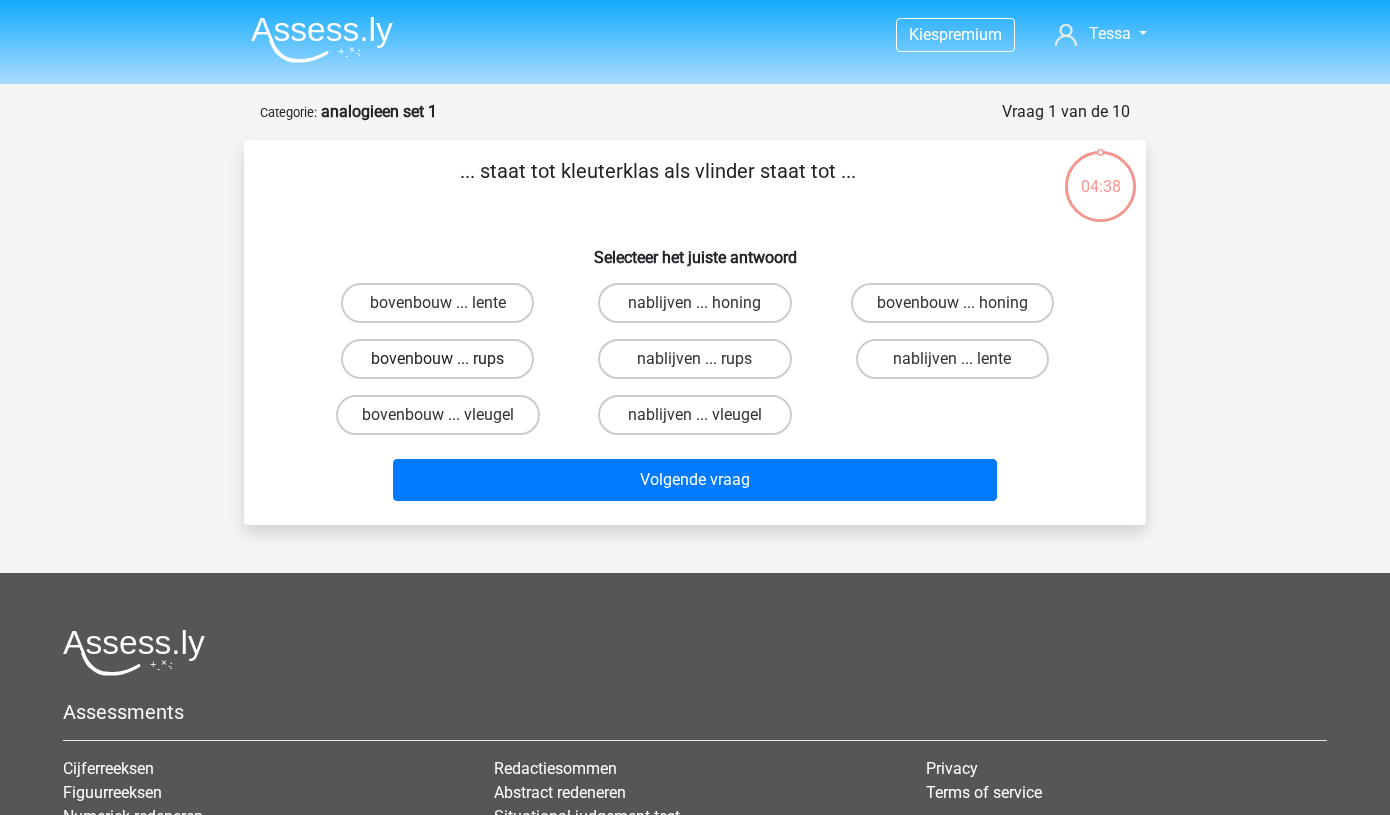 click on "bovenbouw ... rups" at bounding box center [437, 359] 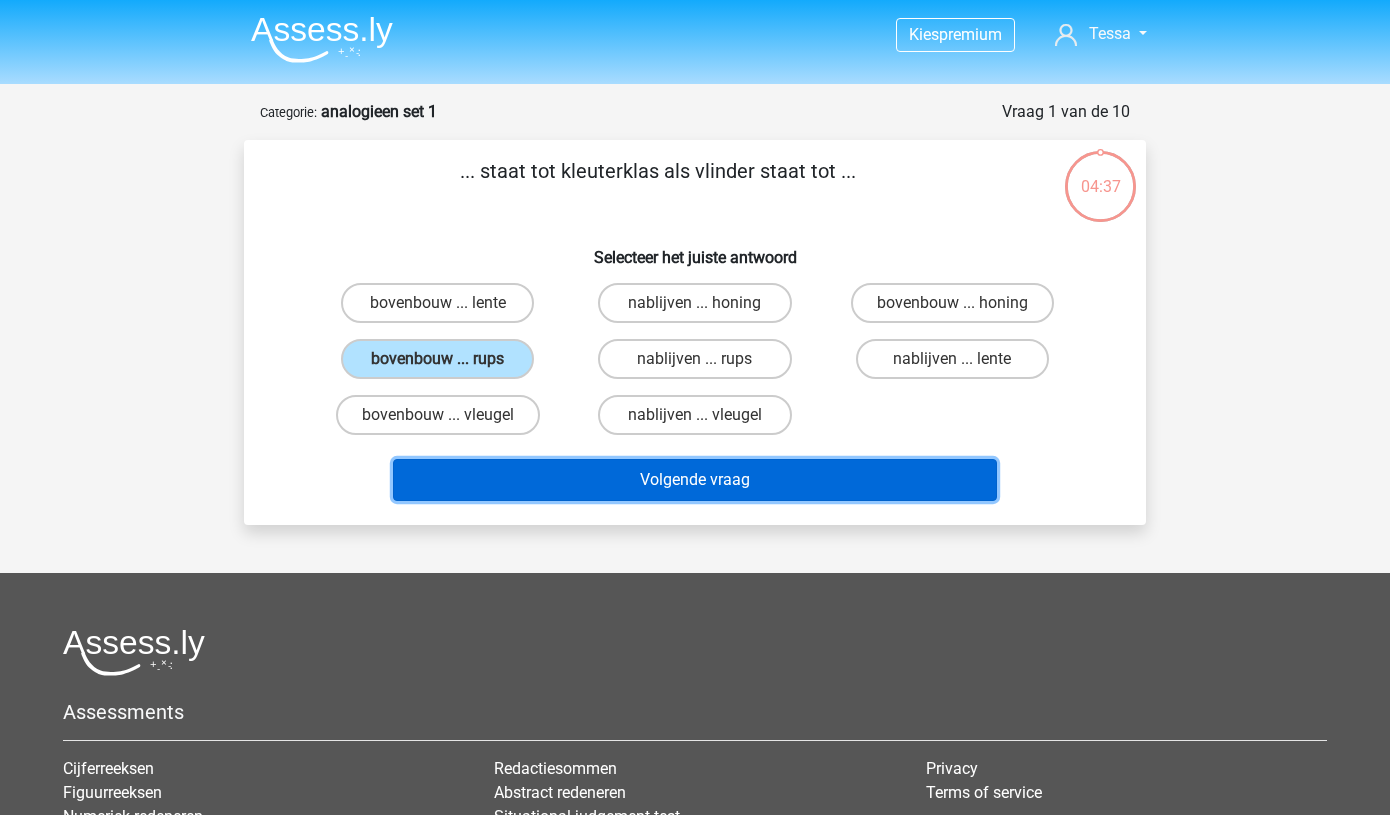 click on "Volgende vraag" at bounding box center (695, 480) 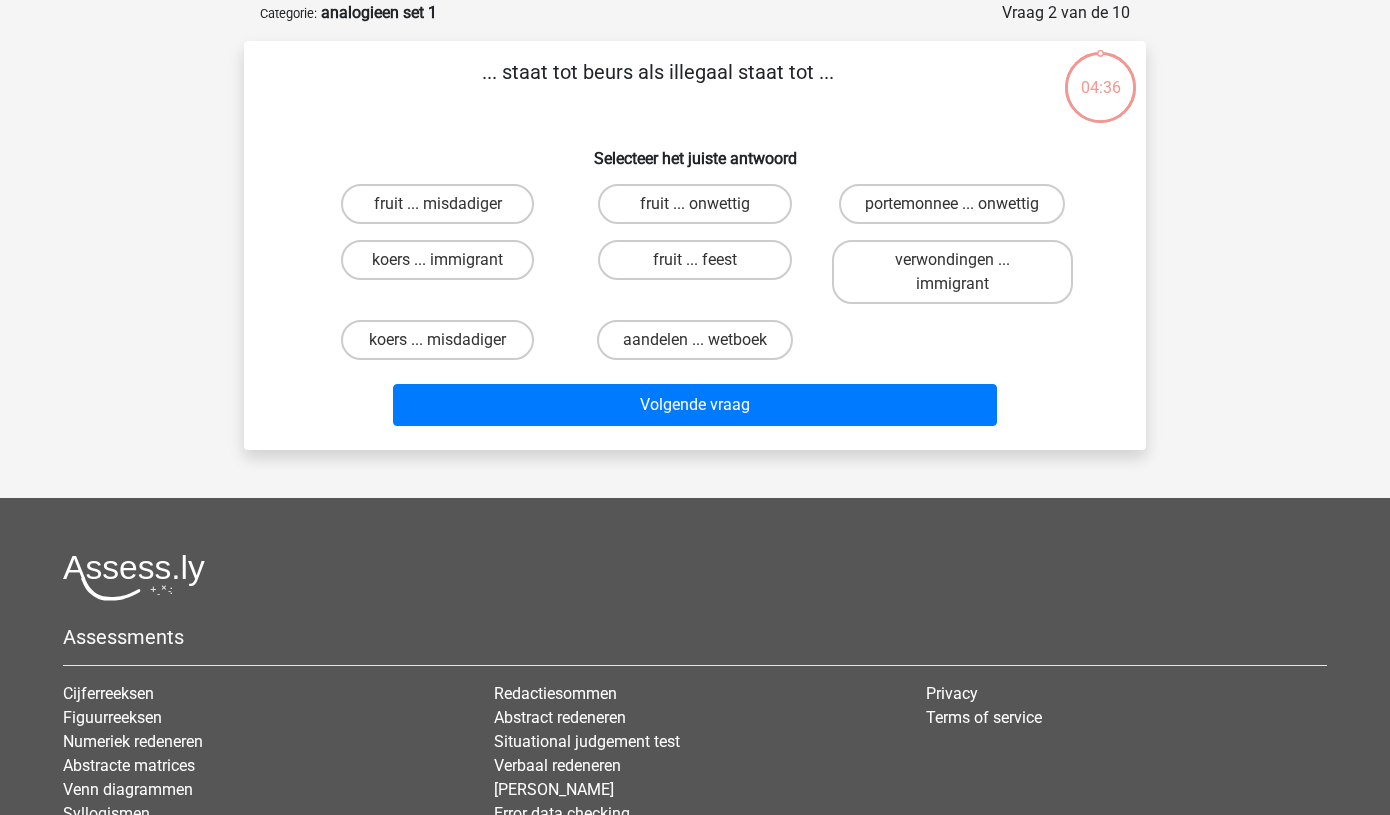 scroll, scrollTop: 100, scrollLeft: 0, axis: vertical 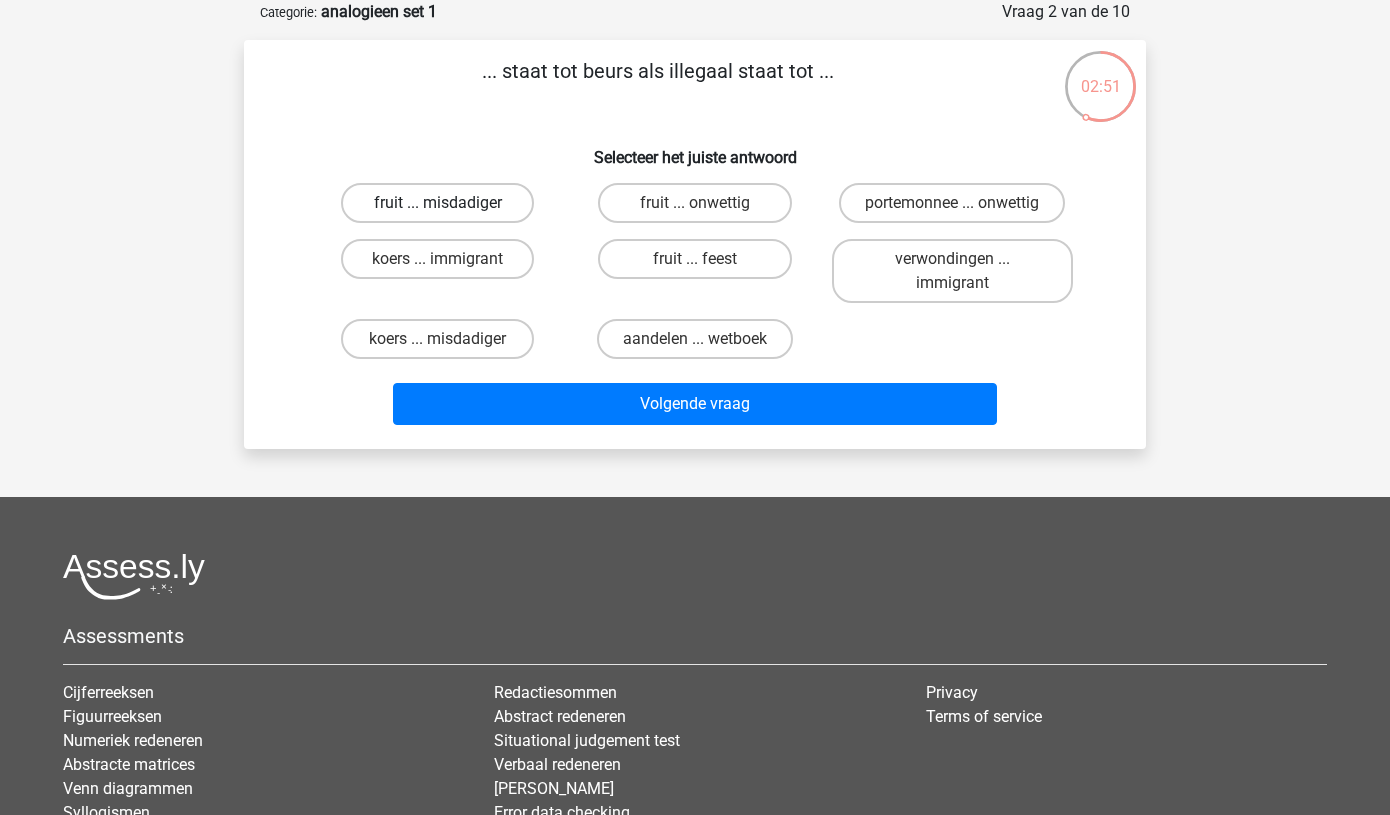 click on "fruit ... misdadiger" at bounding box center (437, 203) 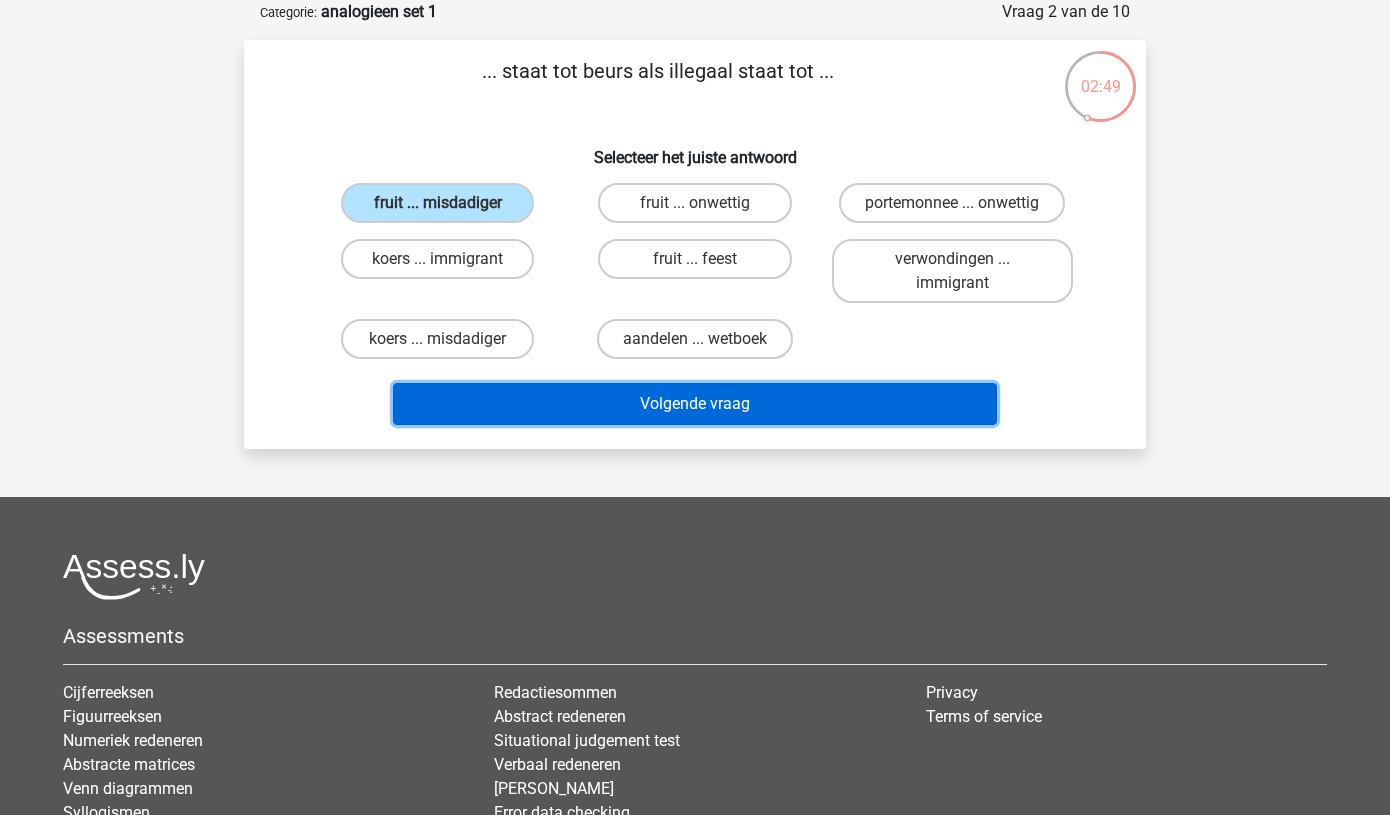 click on "Volgende vraag" at bounding box center (695, 404) 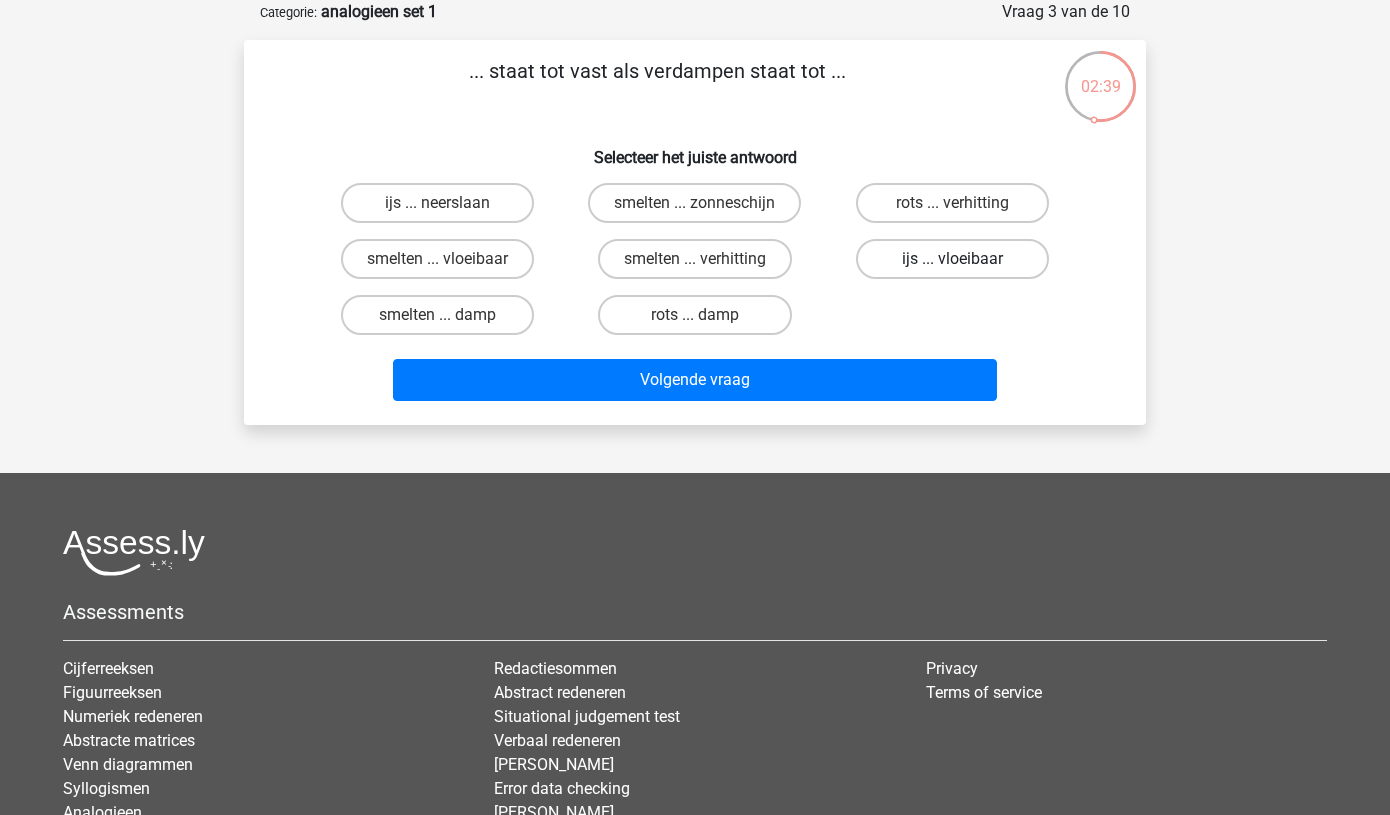 click on "ijs ... vloeibaar" at bounding box center [952, 259] 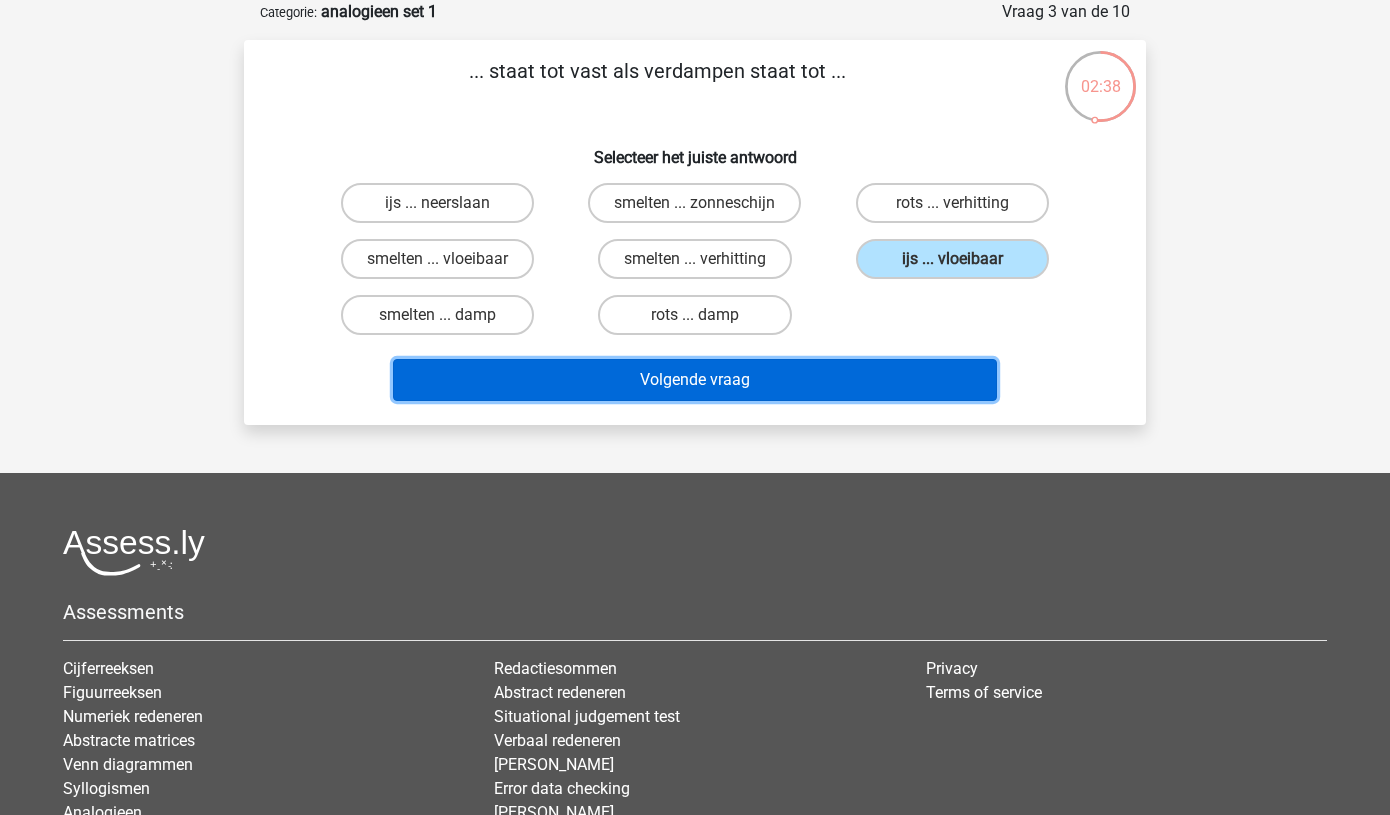 click on "Volgende vraag" at bounding box center [695, 380] 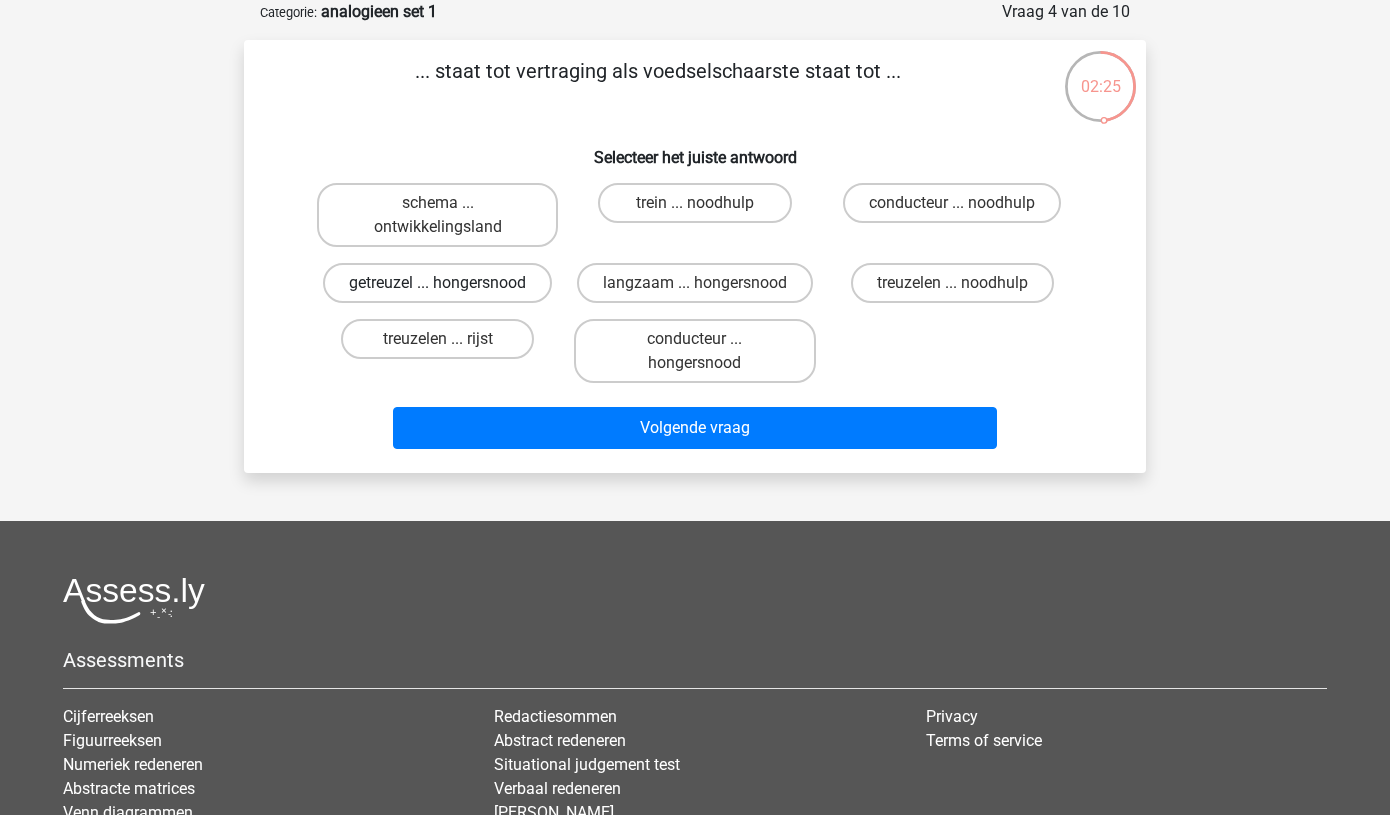 click on "getreuzel ... hongersnood" at bounding box center (437, 283) 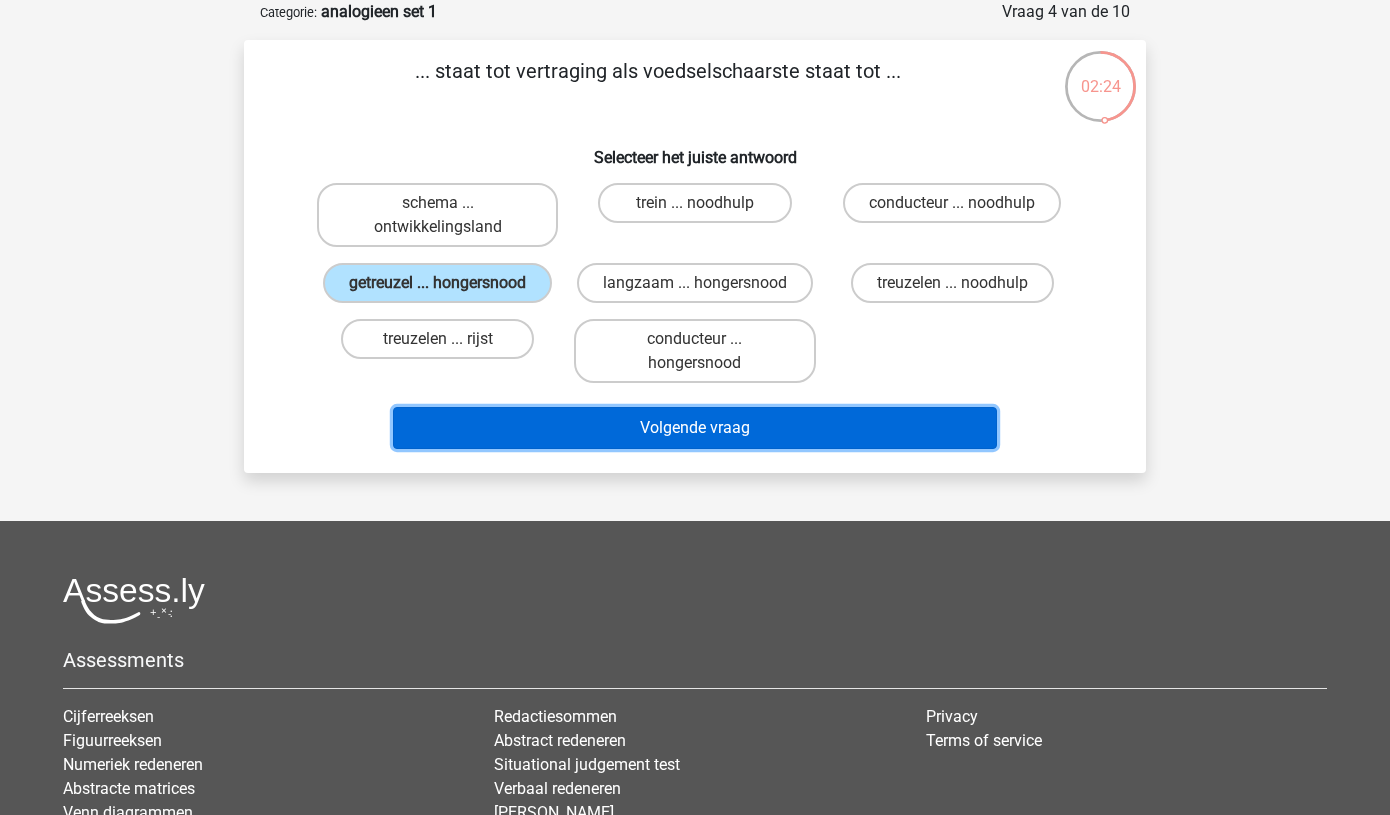 click on "Volgende vraag" at bounding box center (695, 428) 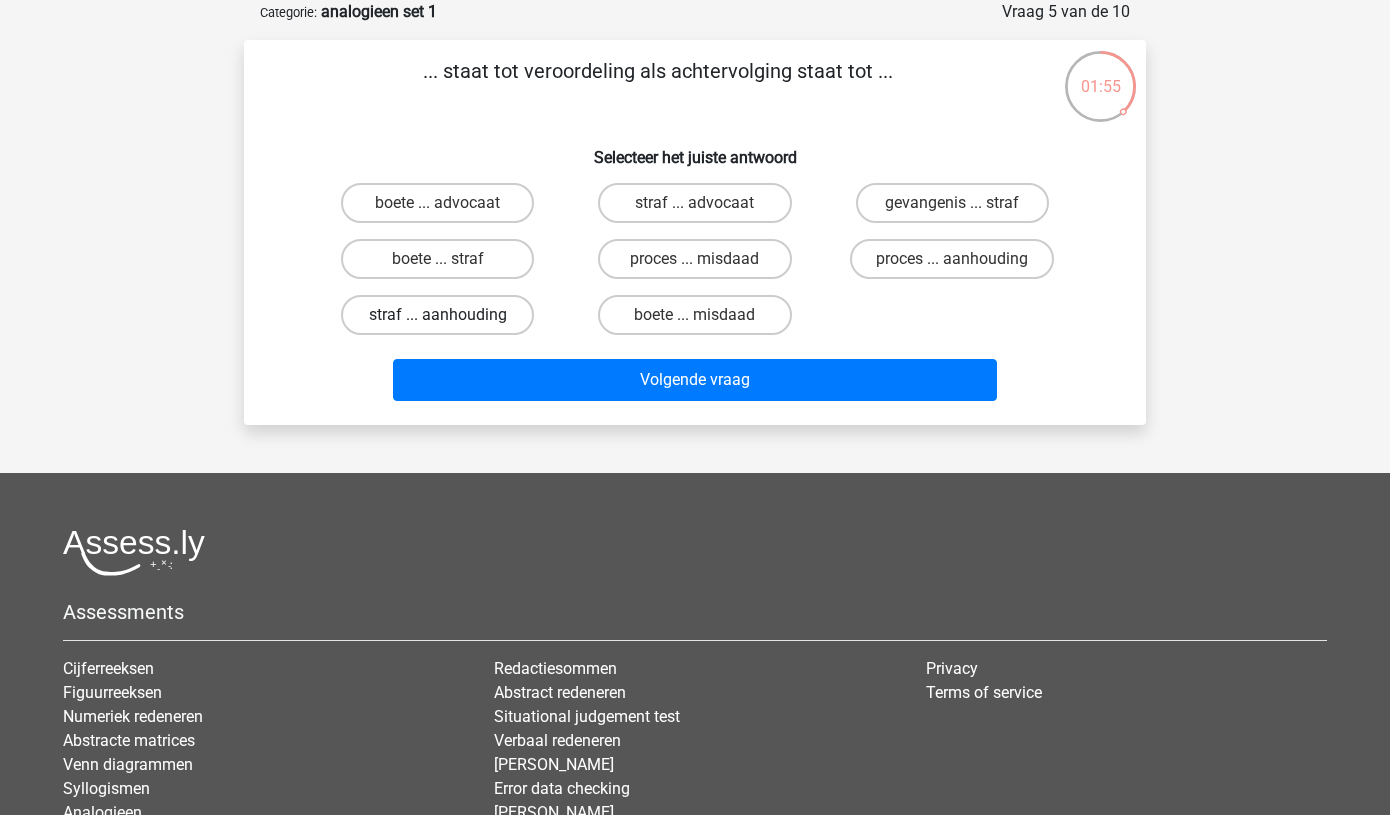 click on "straf ... aanhouding" at bounding box center [437, 315] 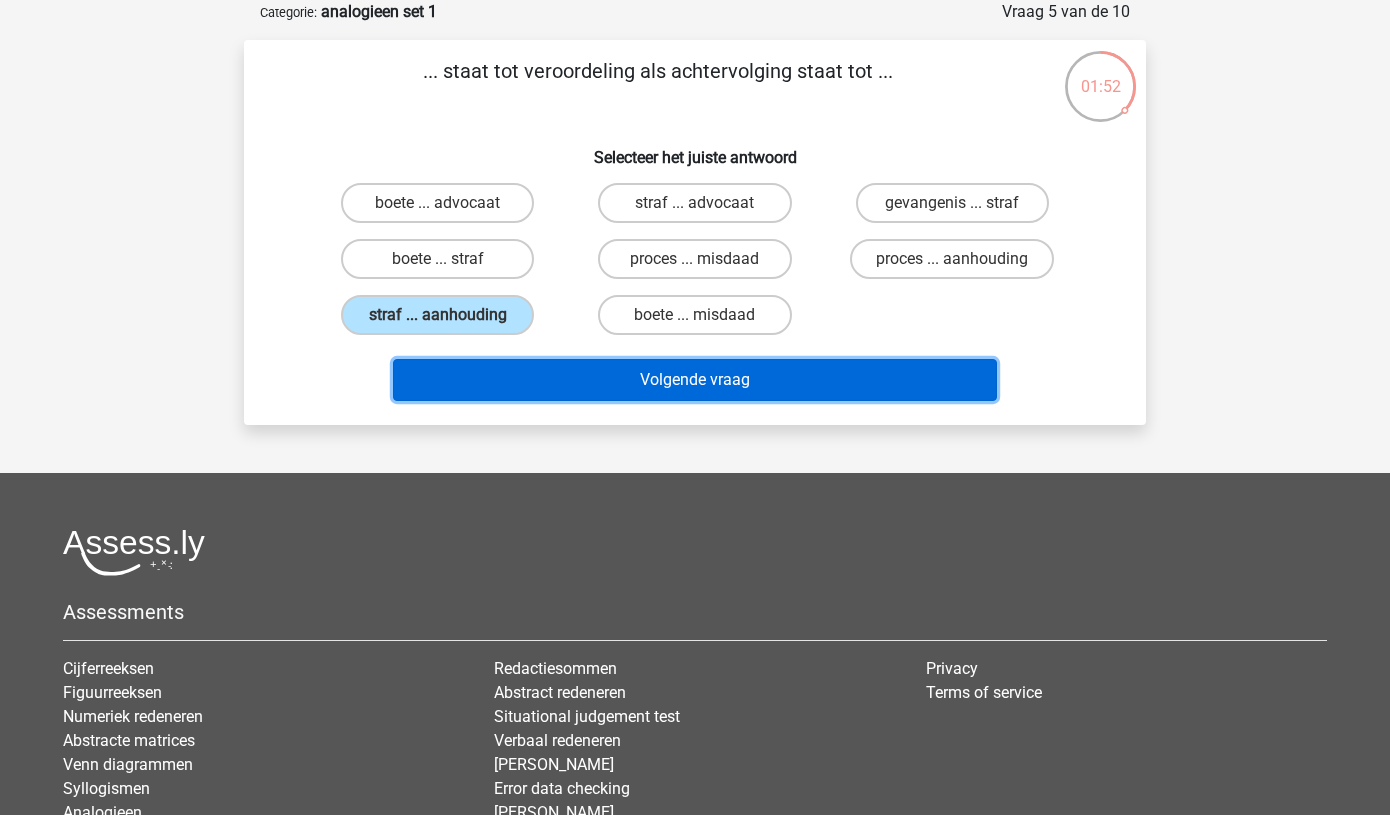 click on "Volgende vraag" at bounding box center (695, 380) 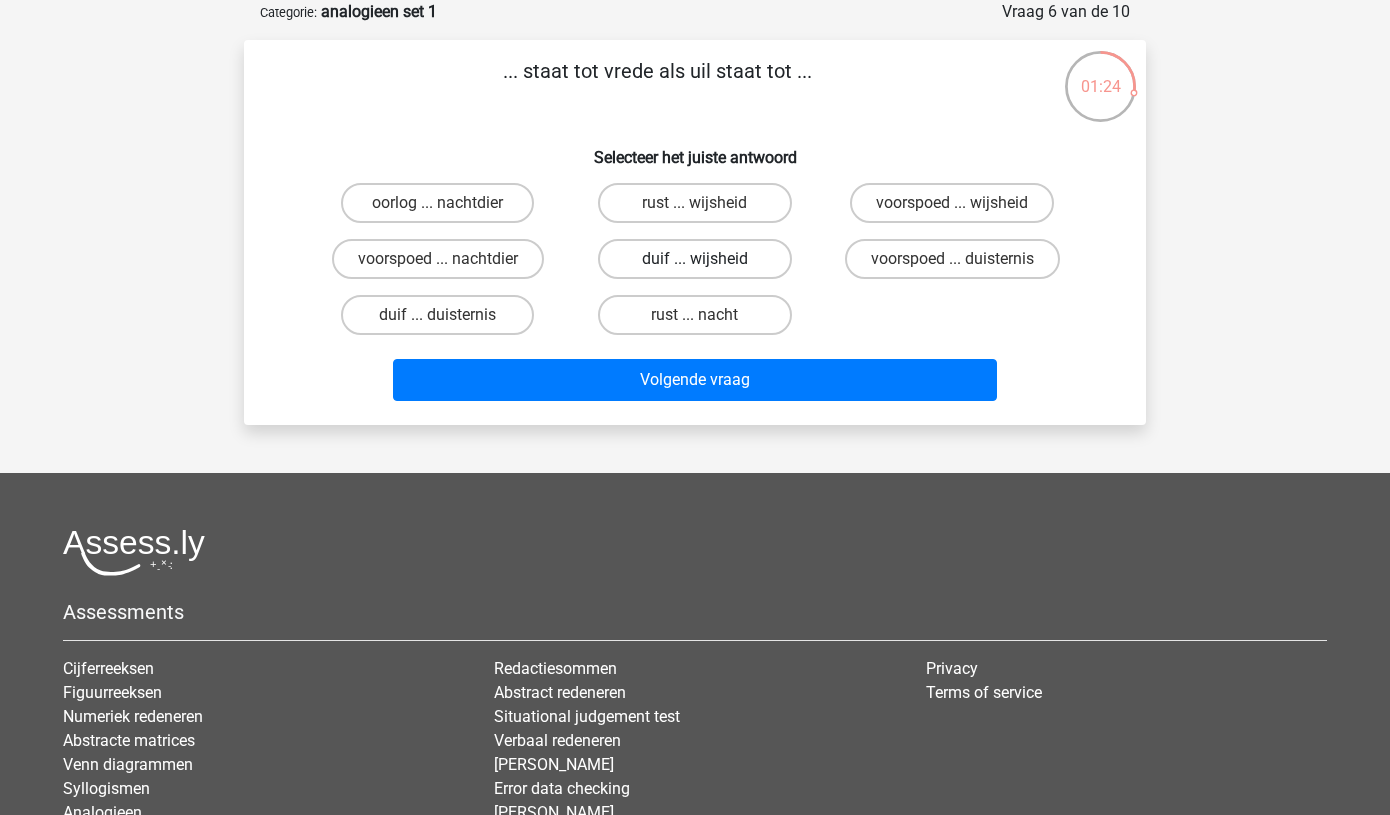 click on "duif ... wijsheid" at bounding box center (694, 259) 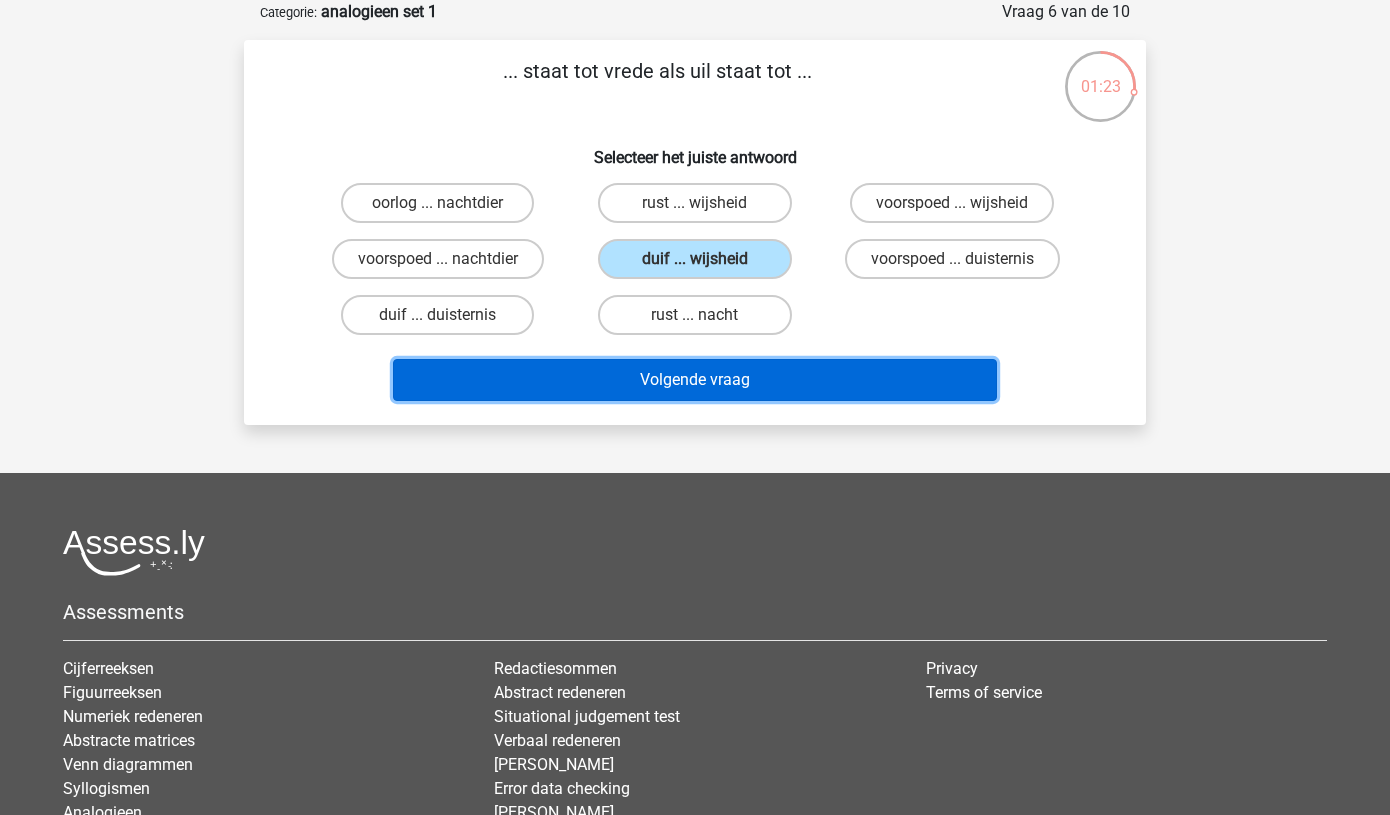 click on "Volgende vraag" at bounding box center [695, 380] 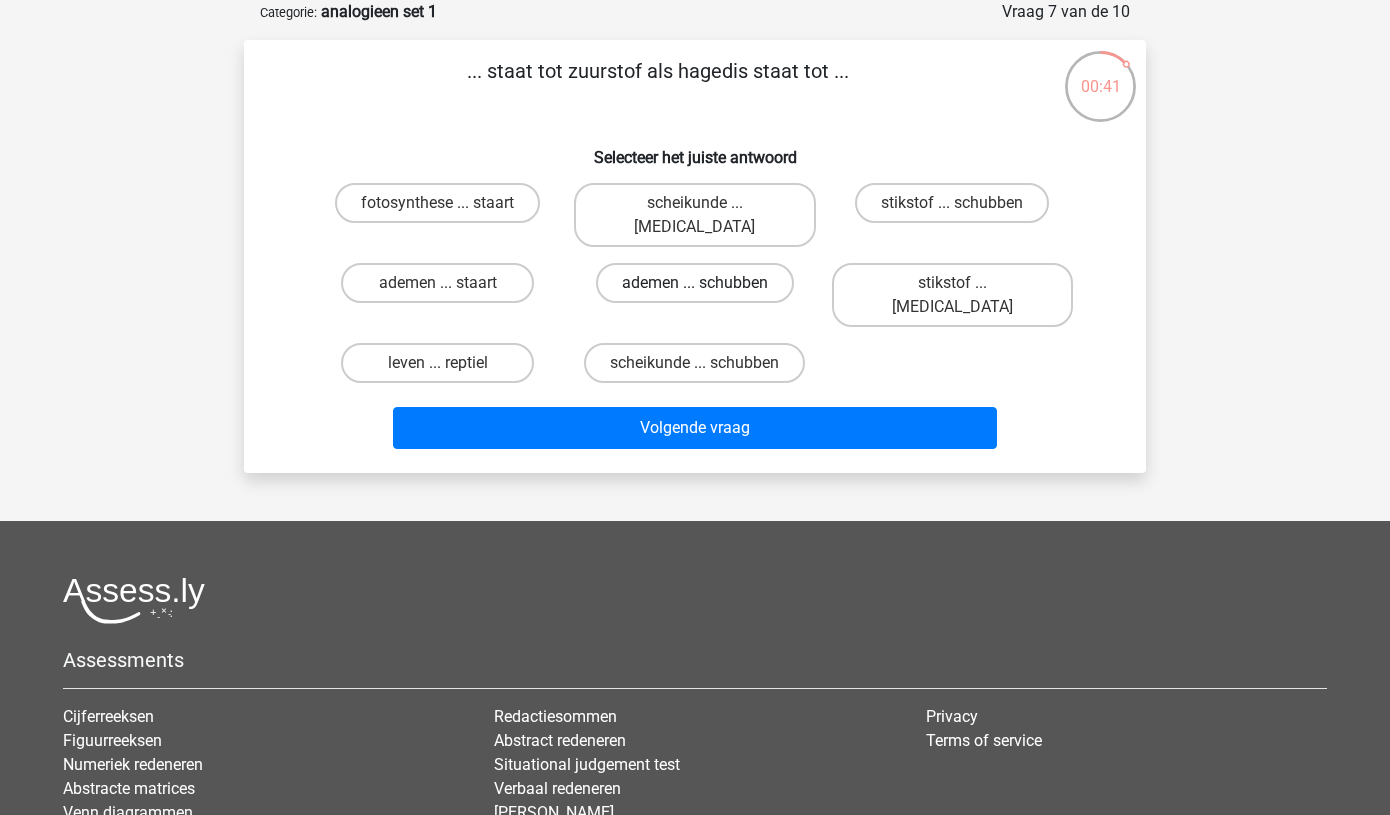 click on "ademen ... schubben" at bounding box center (695, 283) 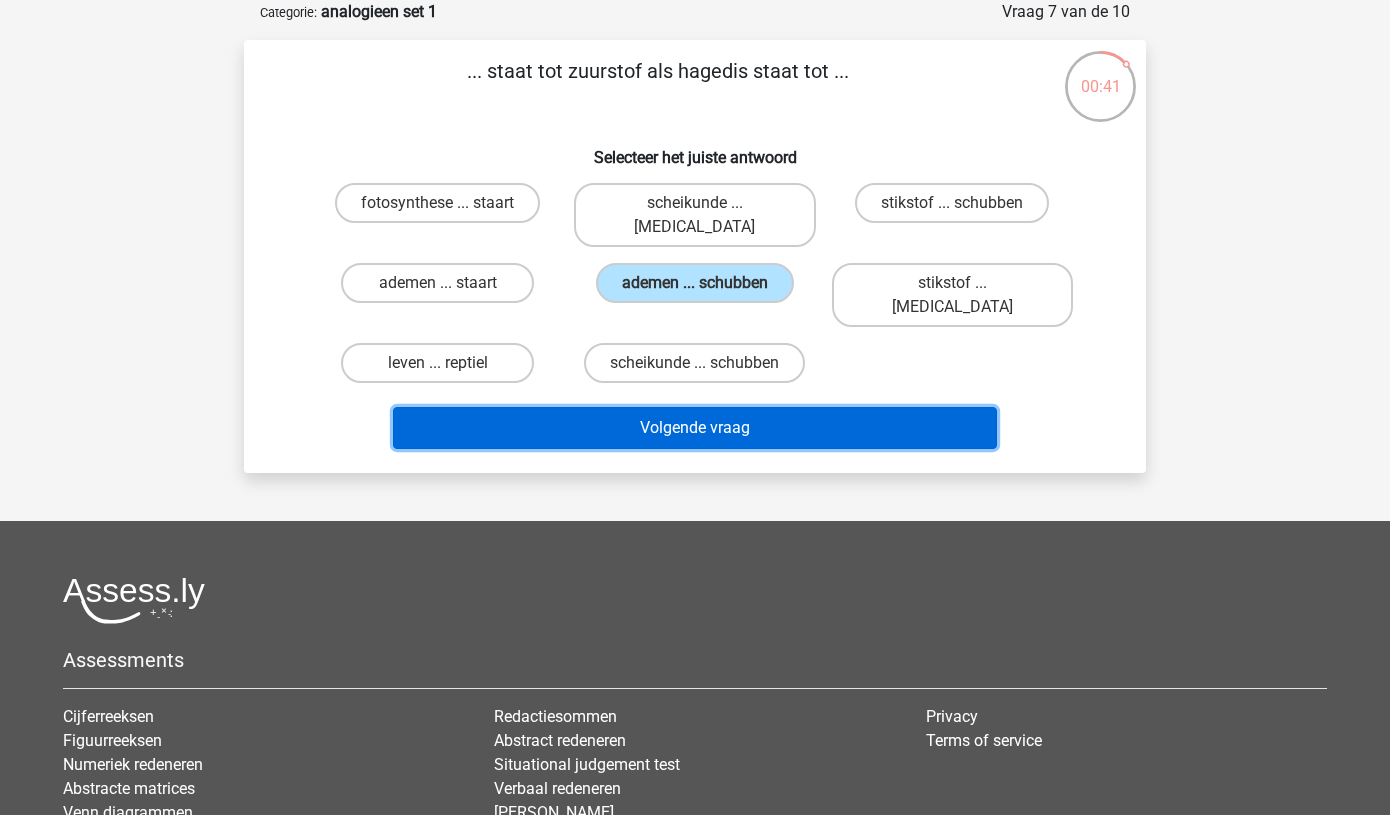 click on "Volgende vraag" at bounding box center (695, 428) 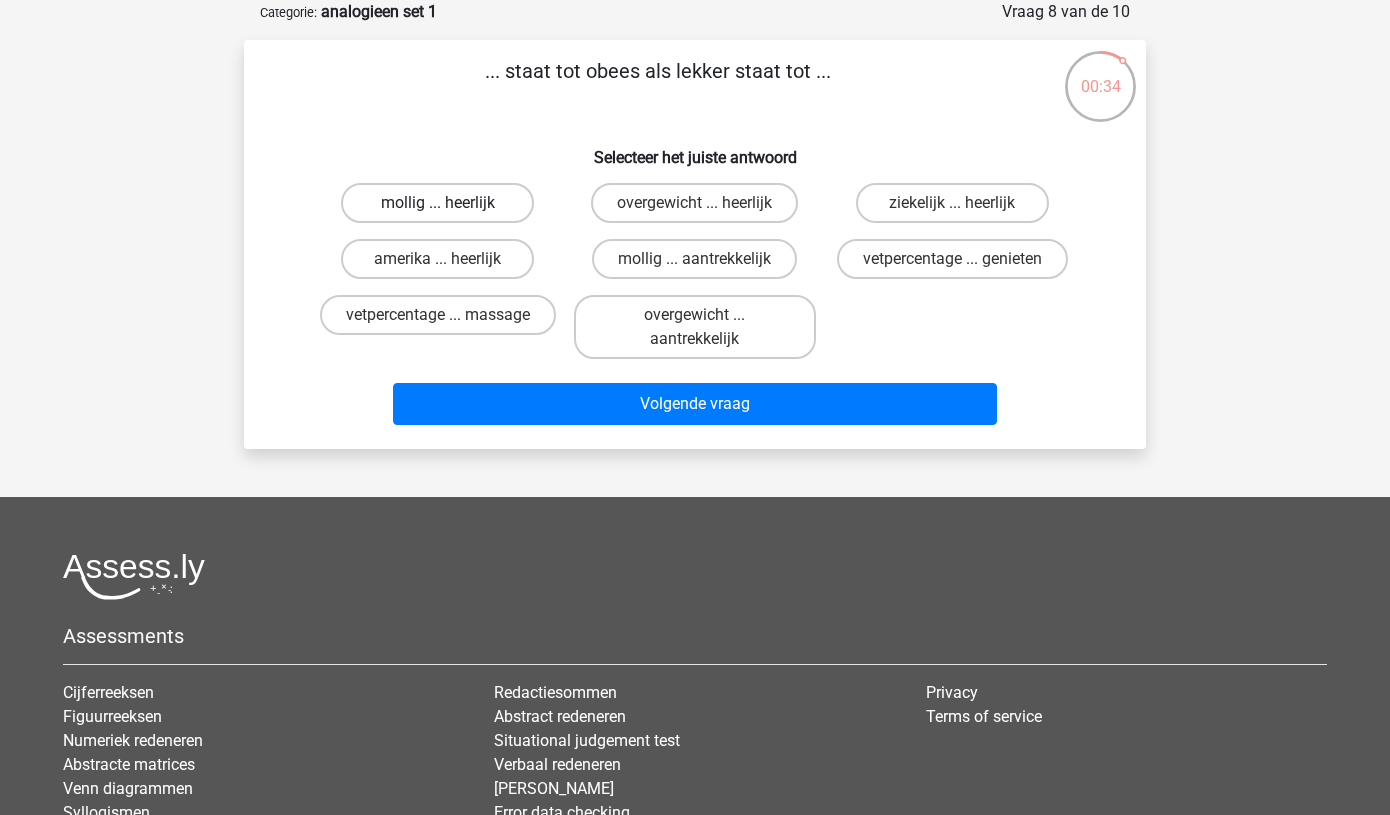 click on "mollig ... heerlijk" at bounding box center (437, 203) 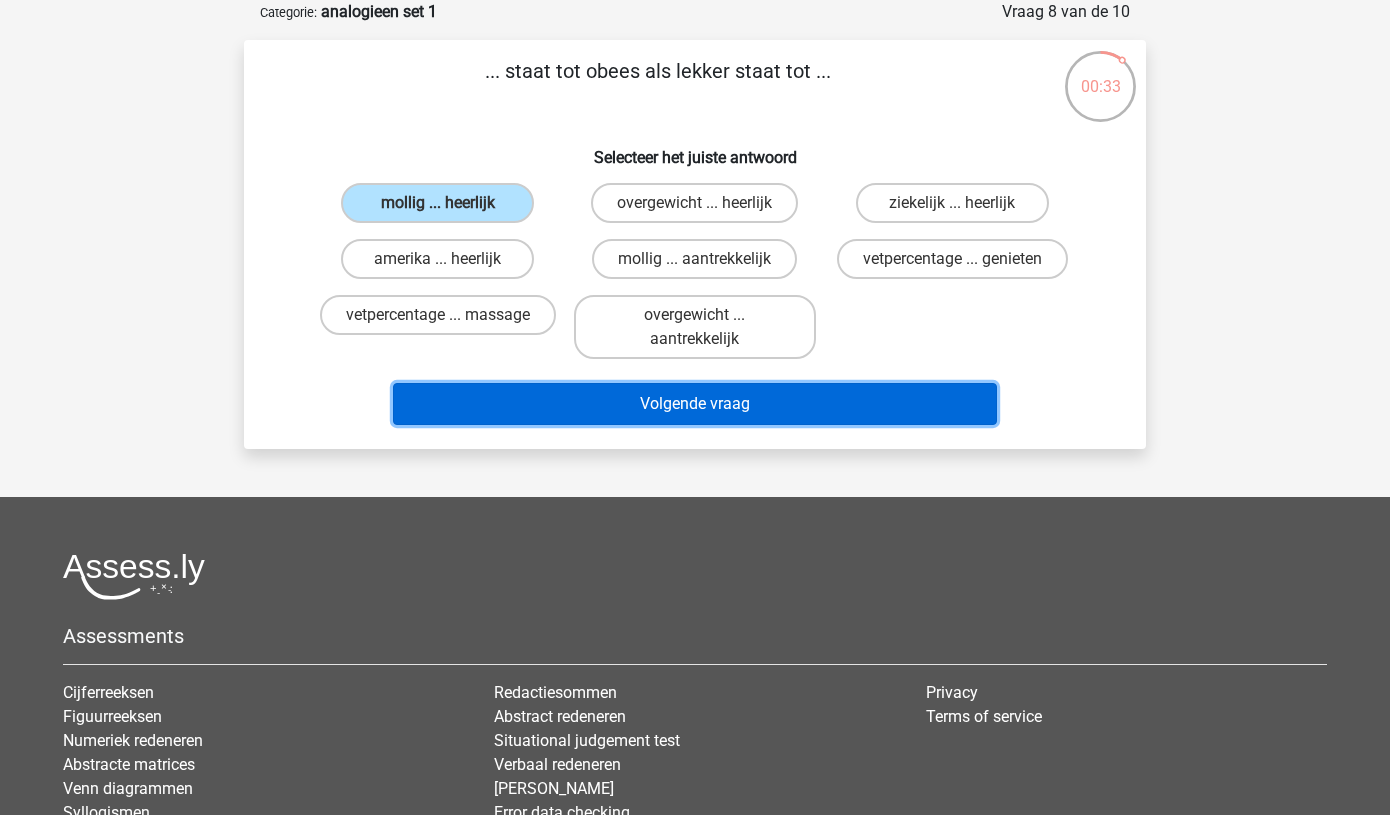 click on "Volgende vraag" at bounding box center (695, 404) 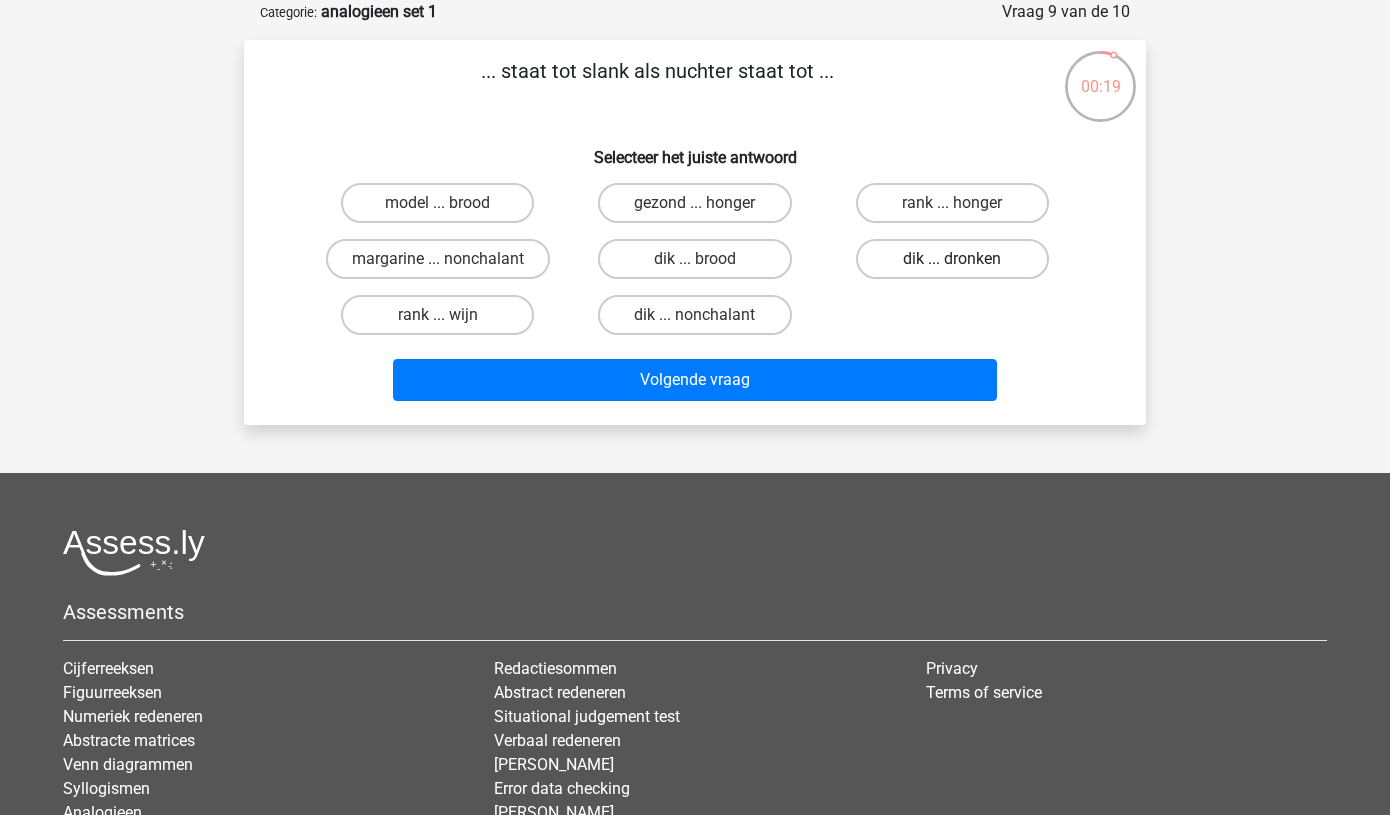 click on "dik ... dronken" at bounding box center [952, 259] 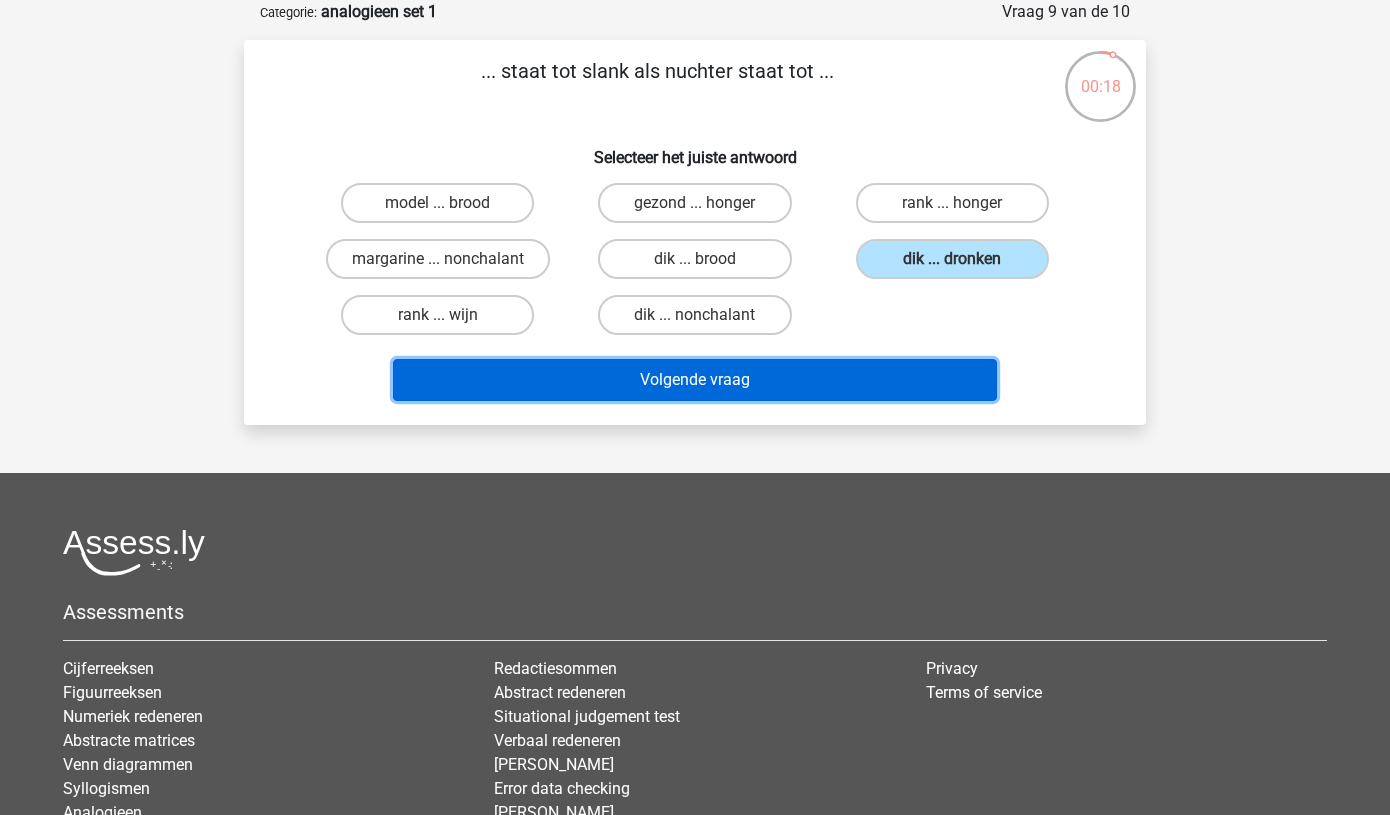 click on "Volgende vraag" at bounding box center (695, 380) 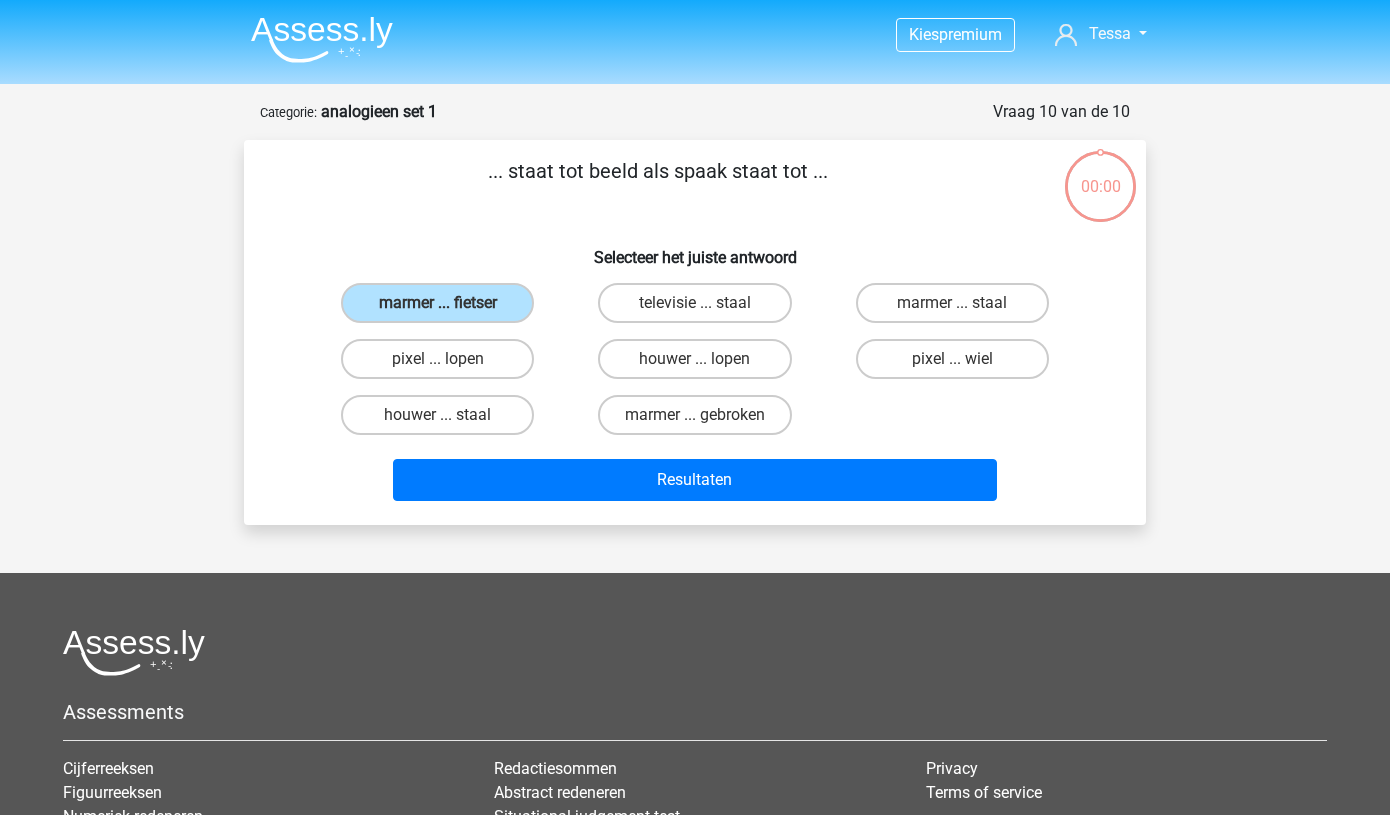 scroll, scrollTop: 0, scrollLeft: 0, axis: both 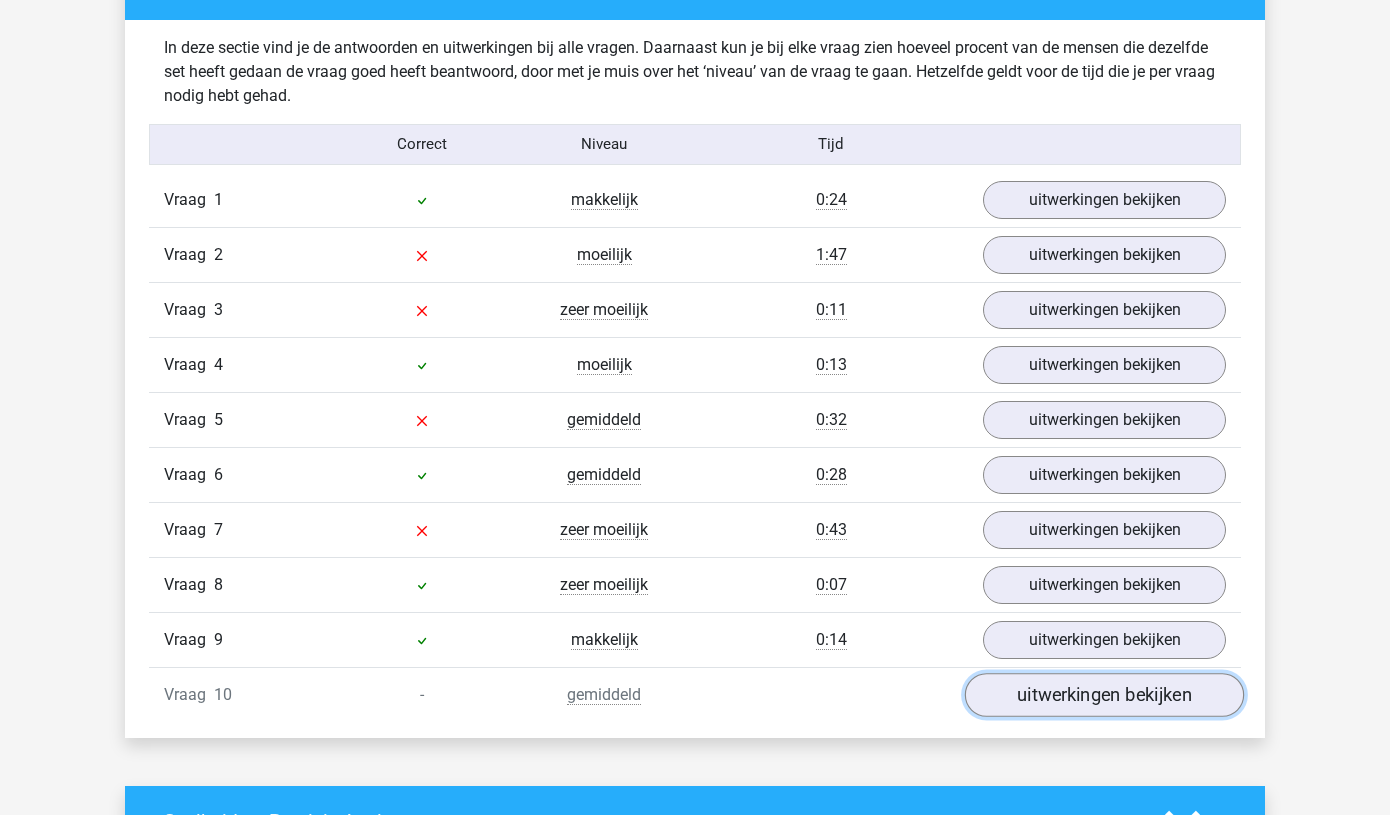 click on "uitwerkingen bekijken" at bounding box center (1104, 695) 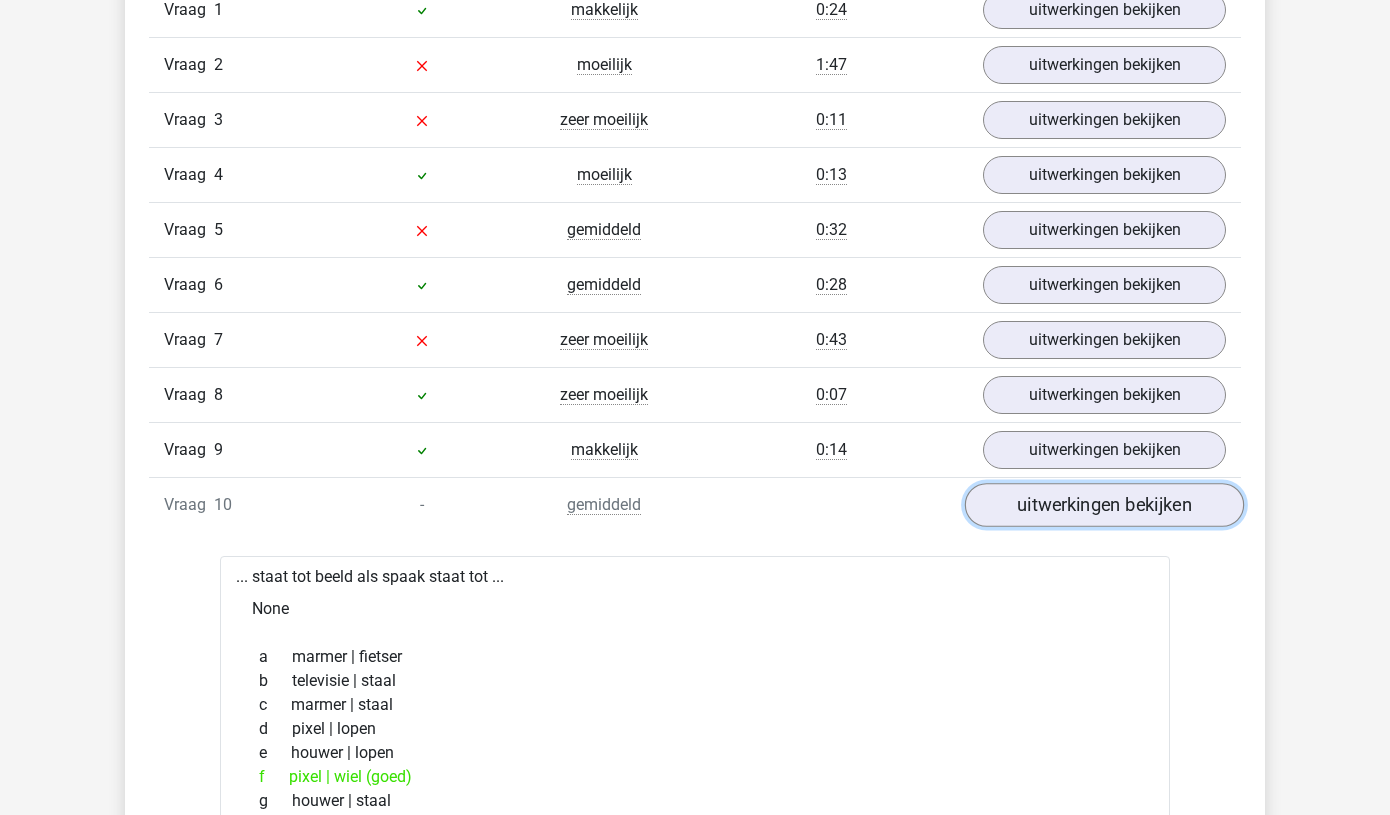 scroll, scrollTop: 1723, scrollLeft: 0, axis: vertical 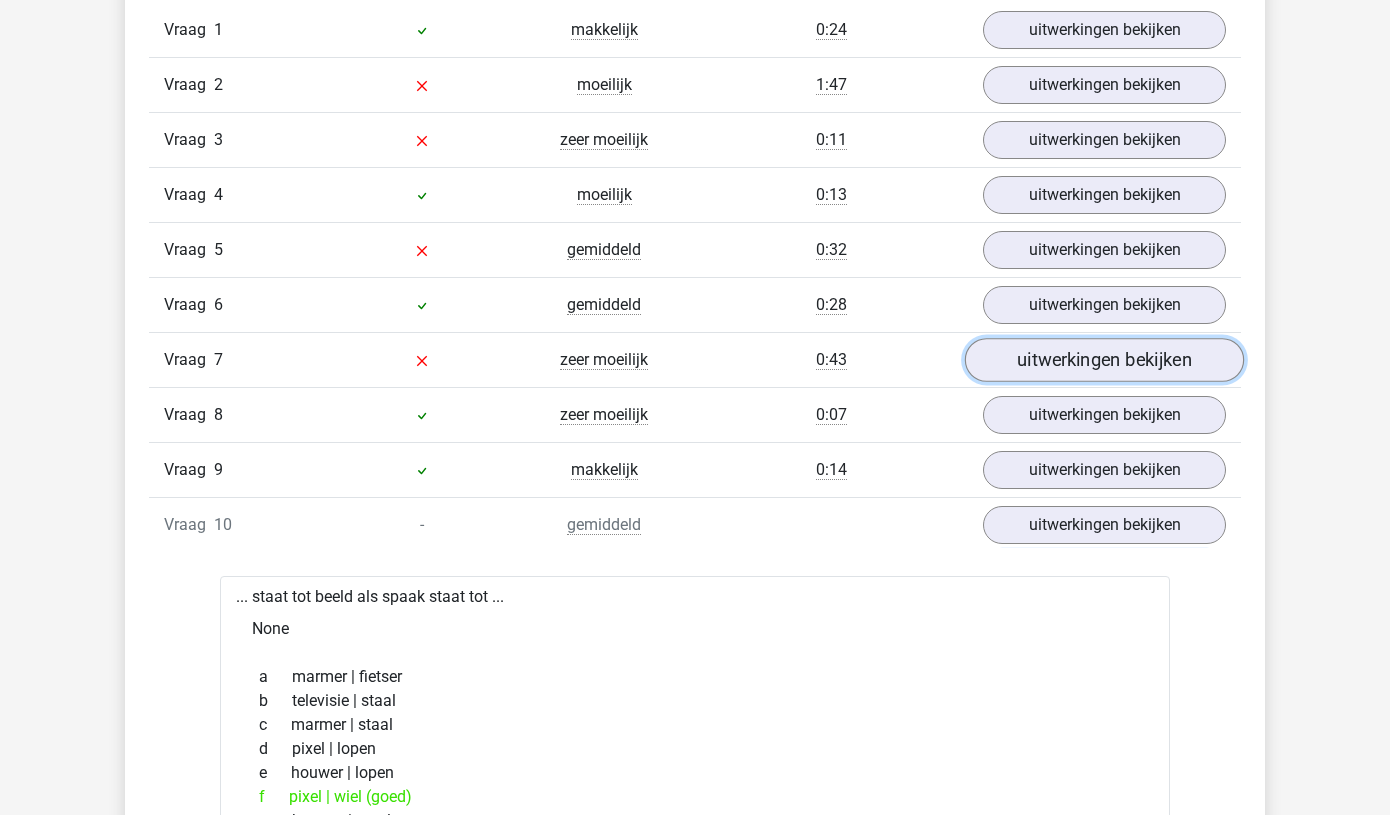 click on "uitwerkingen bekijken" at bounding box center [1104, 360] 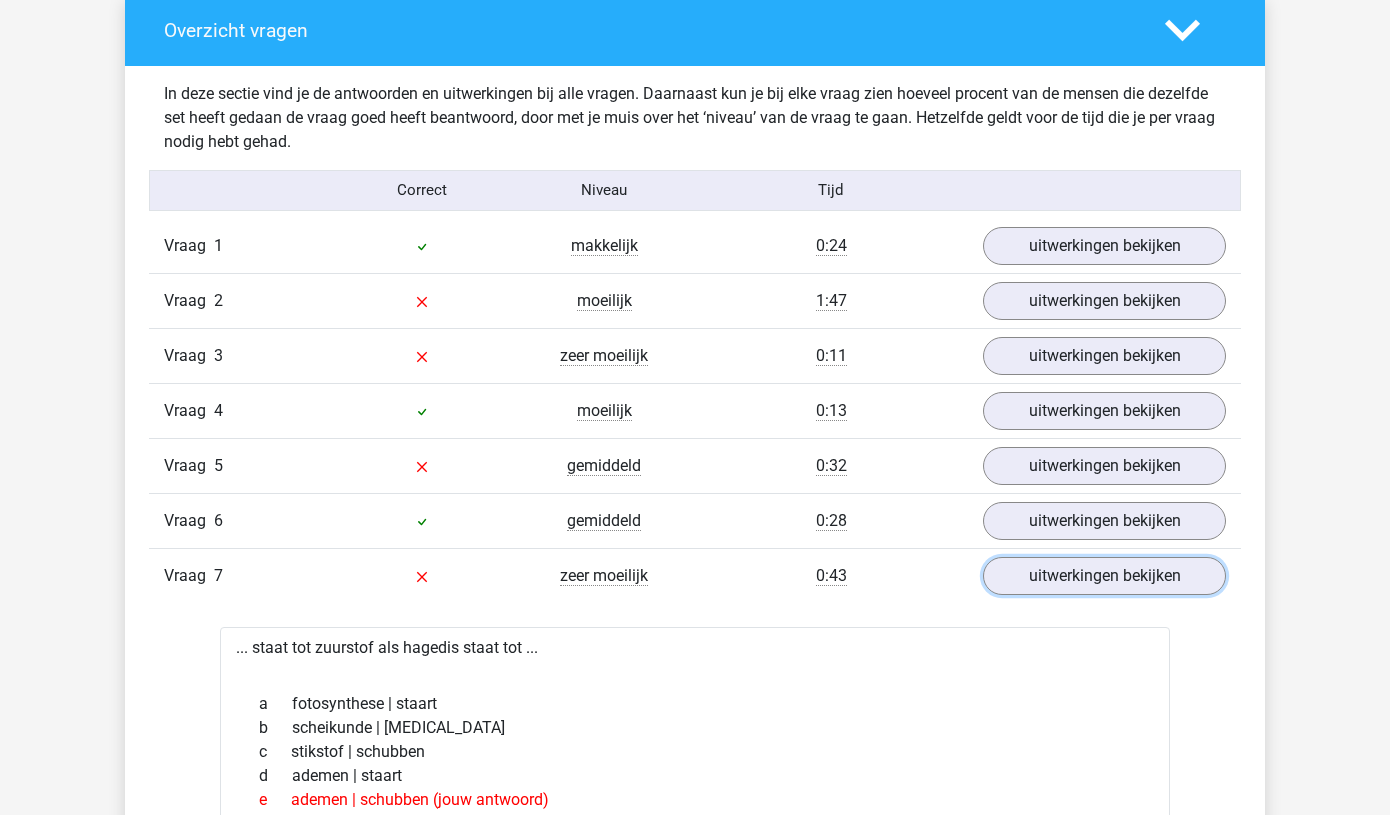 scroll, scrollTop: 1491, scrollLeft: 0, axis: vertical 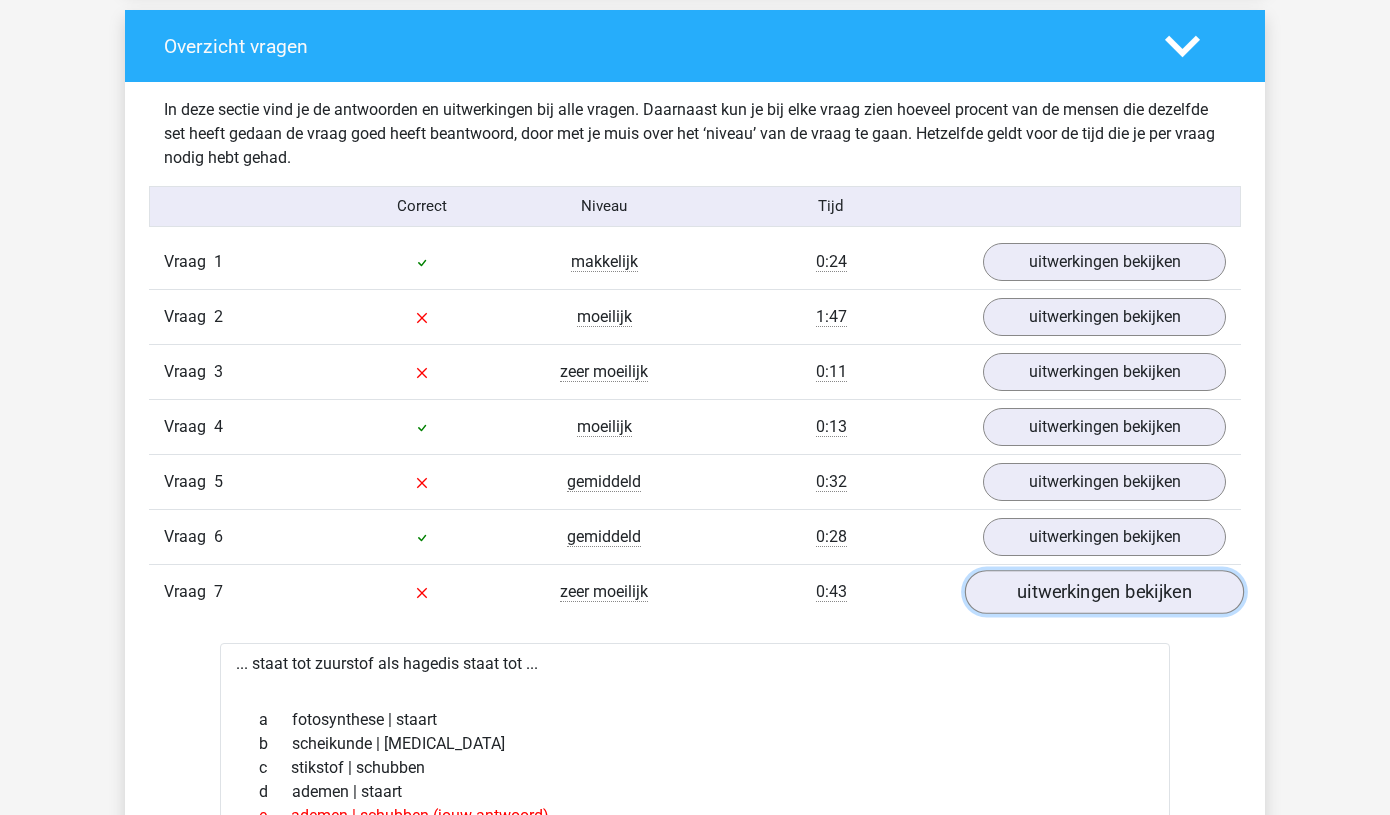 click on "uitwerkingen bekijken" at bounding box center [1104, 592] 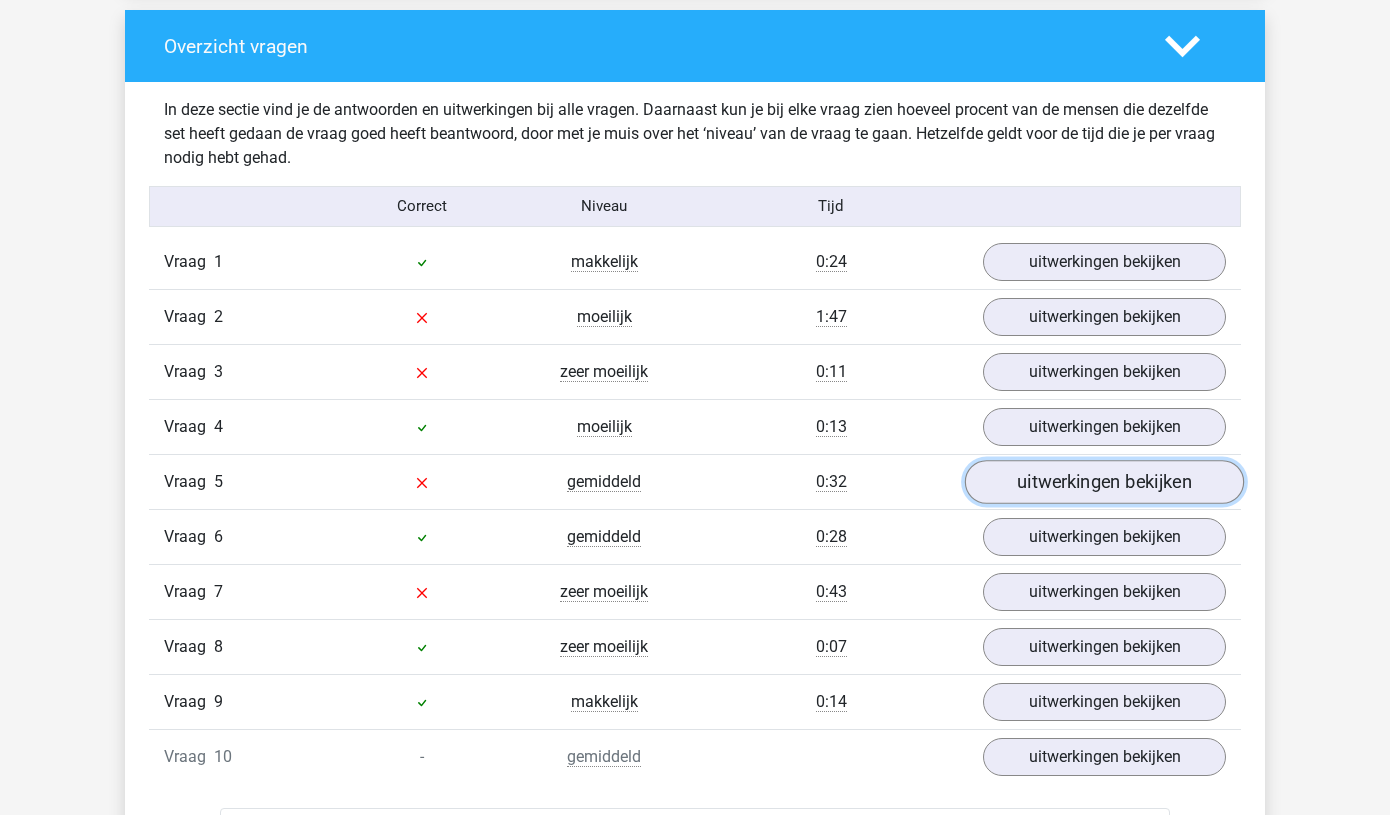 click on "uitwerkingen bekijken" at bounding box center [1104, 482] 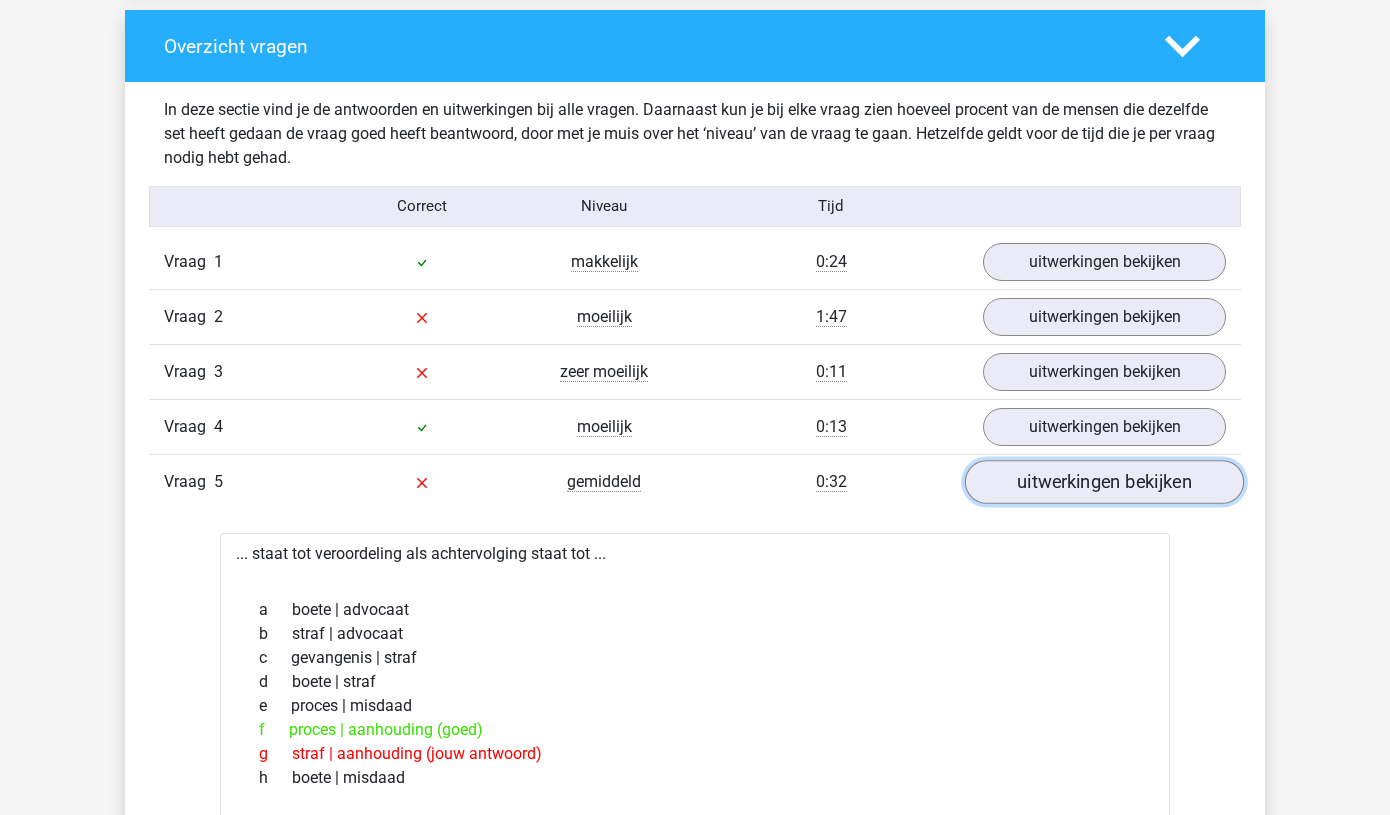 click on "uitwerkingen bekijken" at bounding box center (1104, 482) 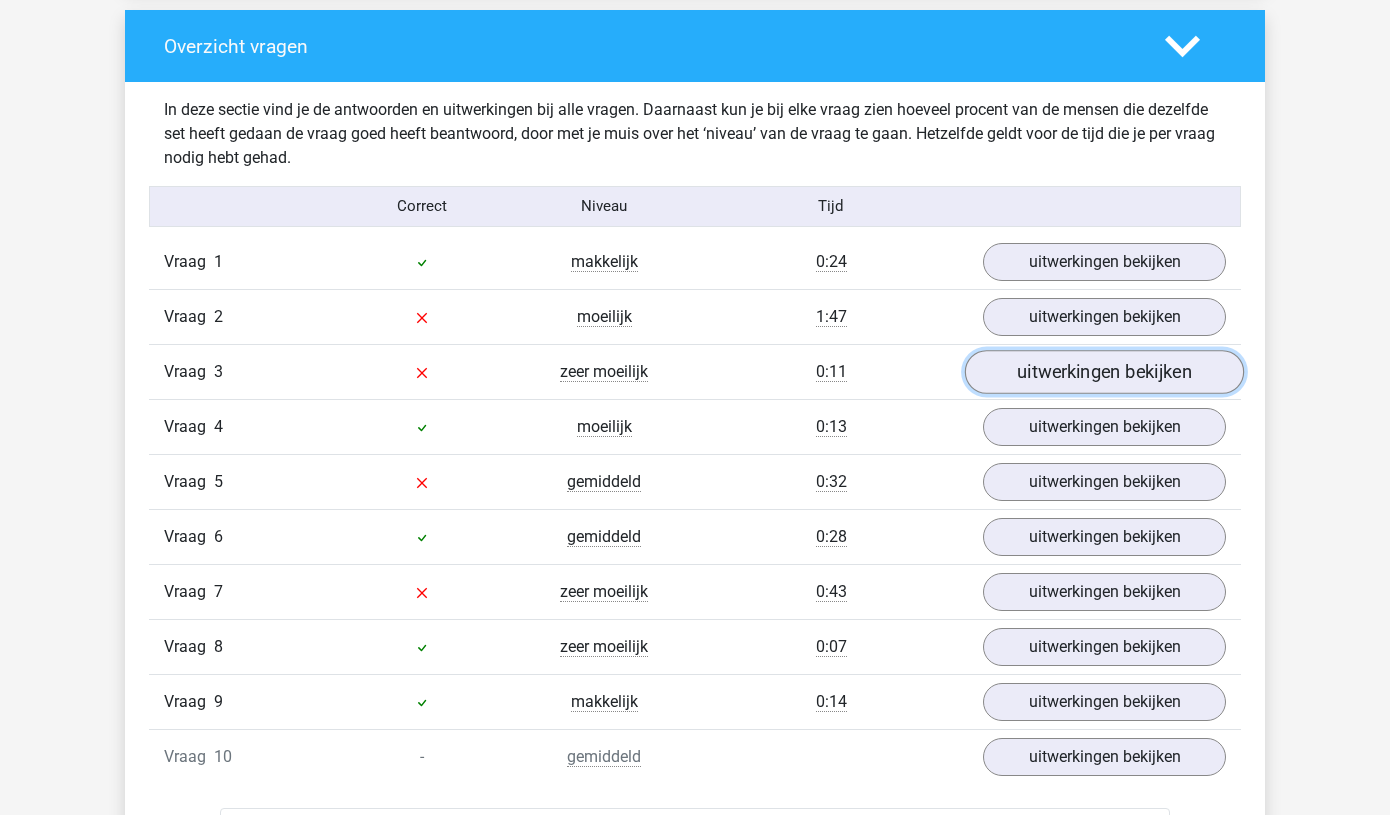 click on "uitwerkingen bekijken" at bounding box center (1104, 372) 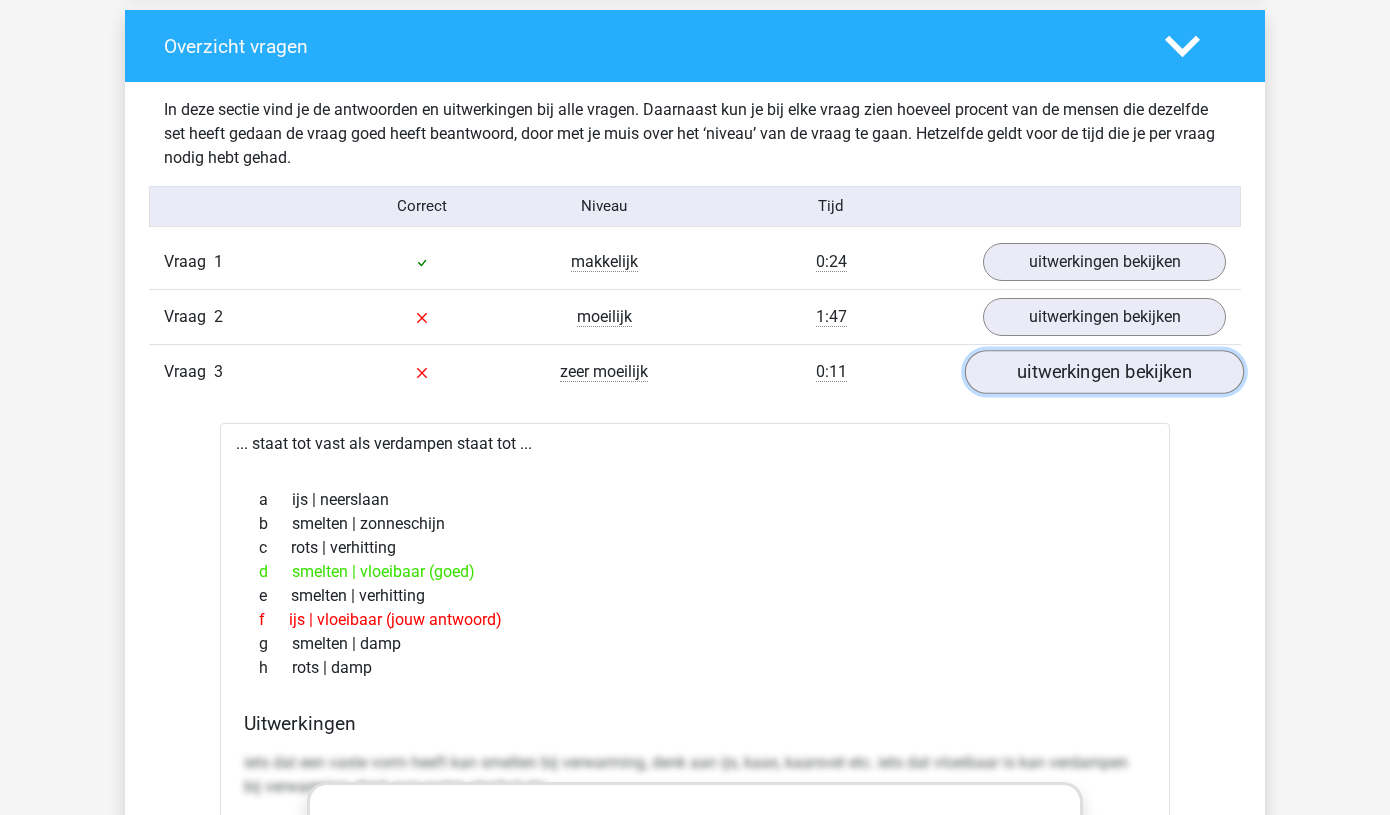 click on "uitwerkingen bekijken" at bounding box center [1104, 372] 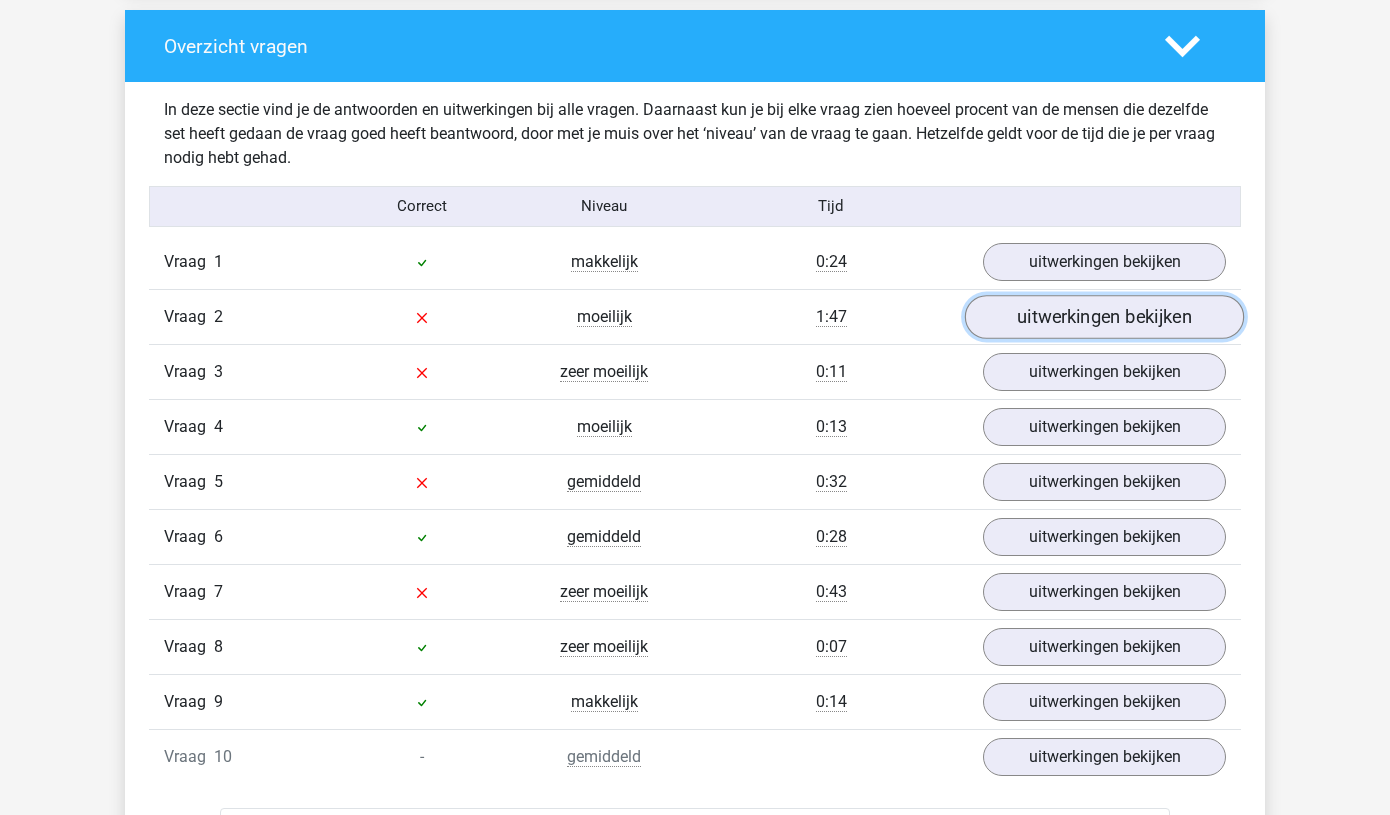 click on "uitwerkingen bekijken" at bounding box center (1104, 317) 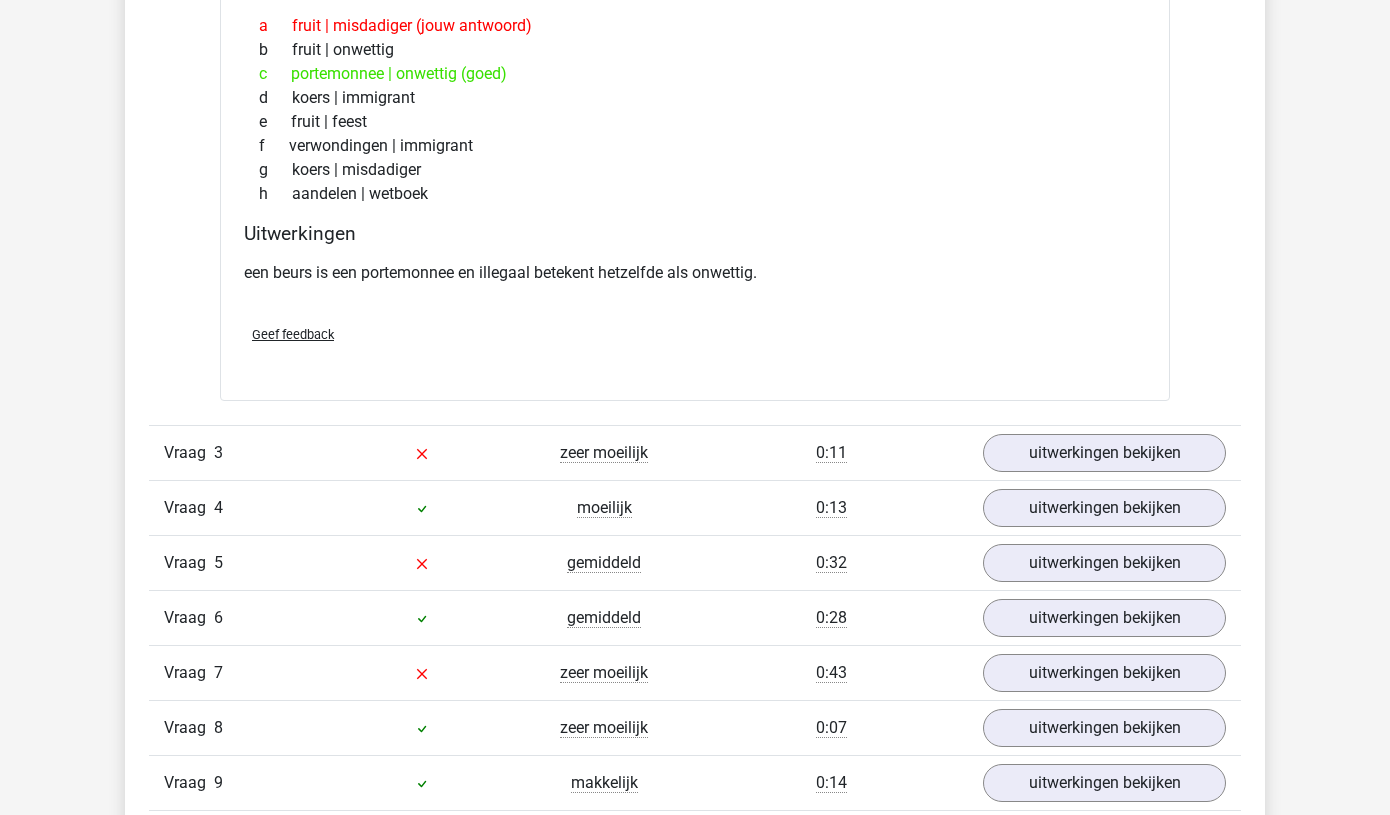 scroll, scrollTop: 1904, scrollLeft: 0, axis: vertical 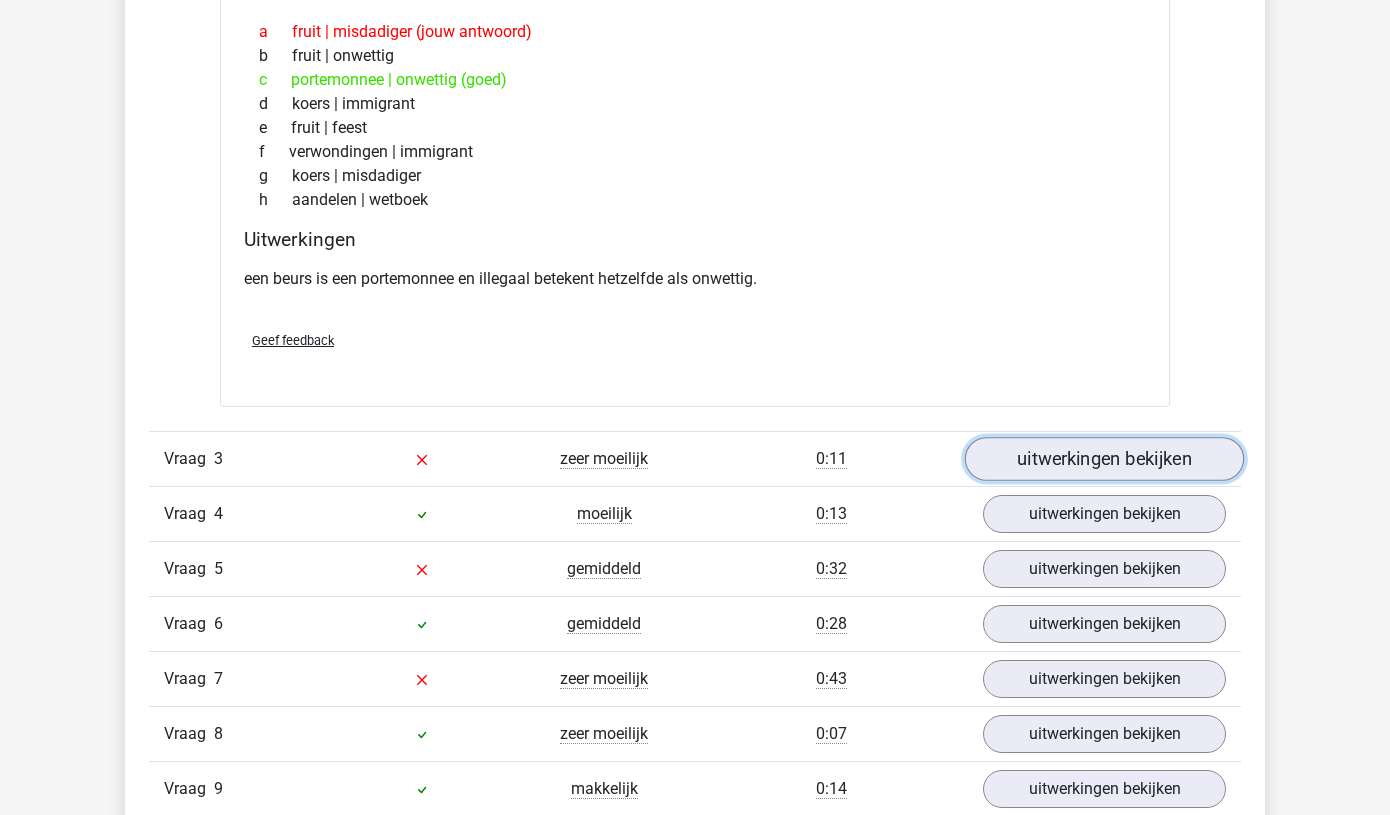 click on "uitwerkingen bekijken" at bounding box center [1104, 459] 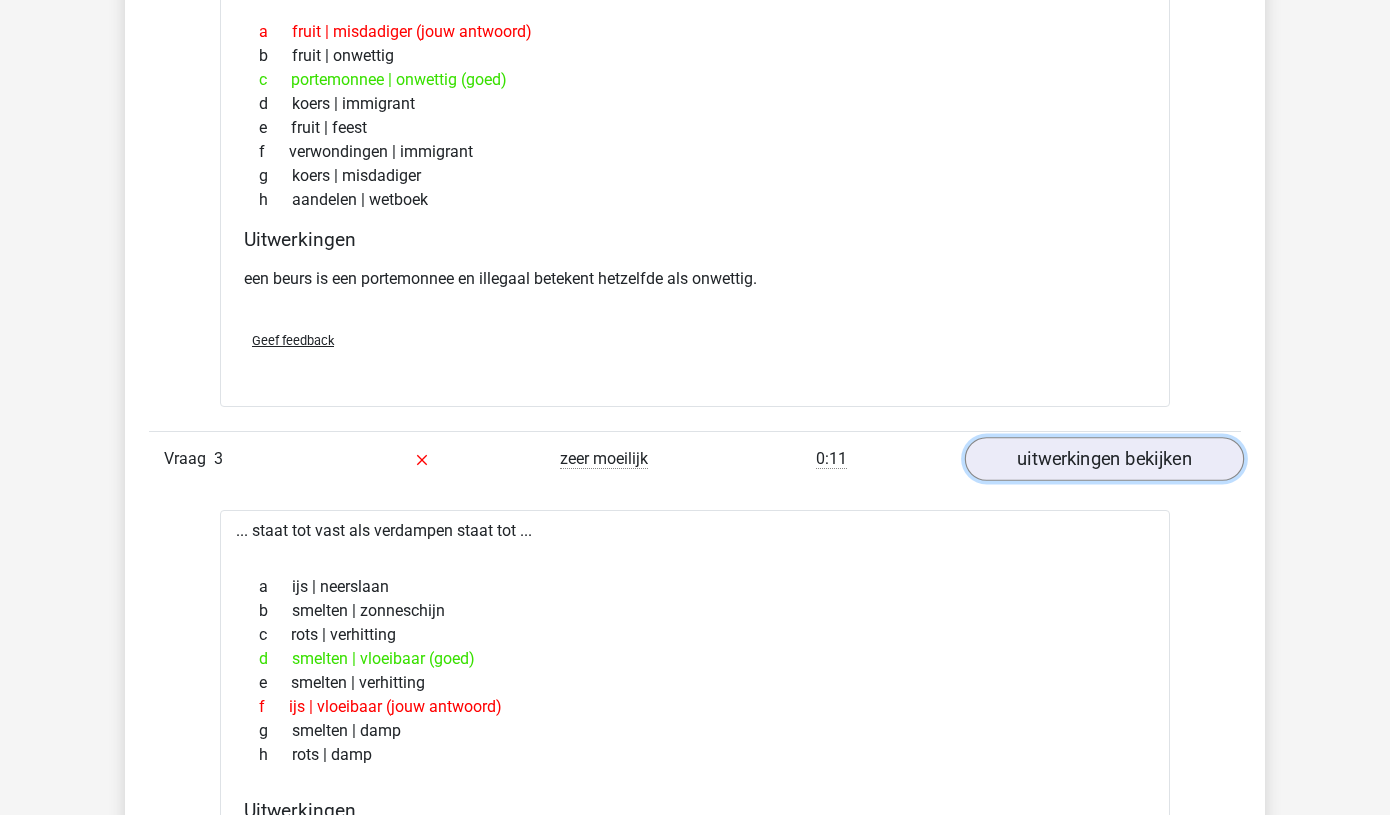 click on "uitwerkingen bekijken" at bounding box center (1104, 459) 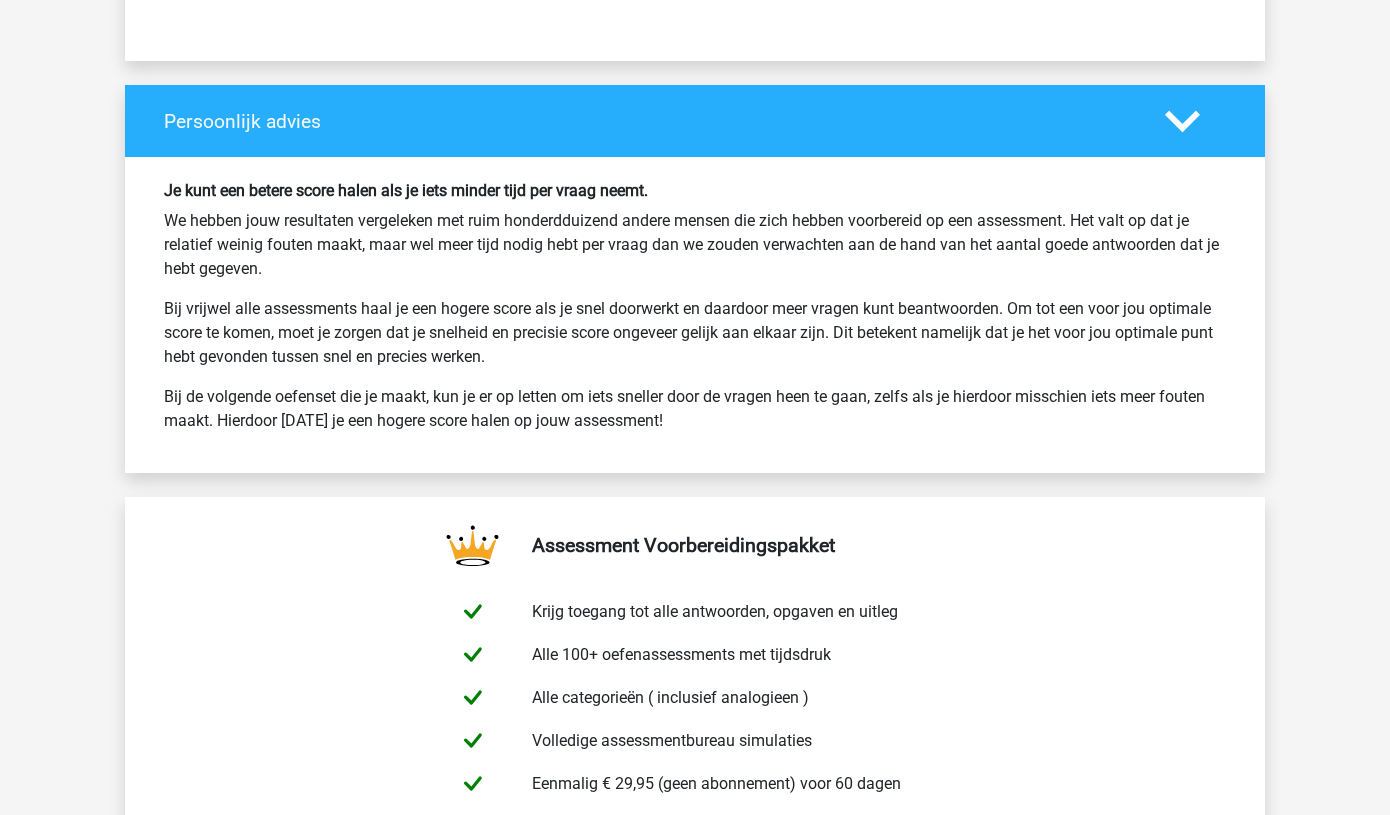 scroll, scrollTop: 4504, scrollLeft: 0, axis: vertical 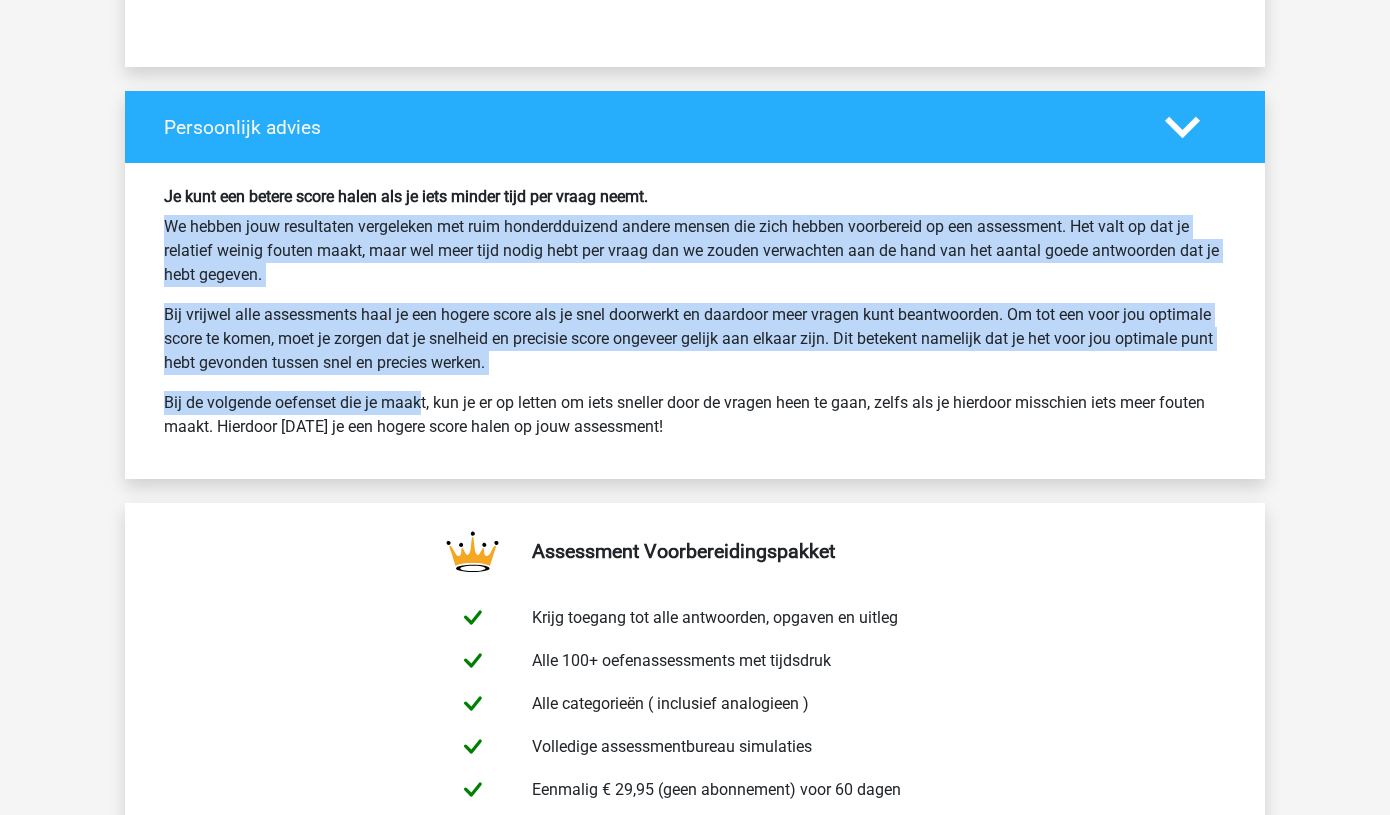 drag, startPoint x: 287, startPoint y: 211, endPoint x: 342, endPoint y: 396, distance: 193.0026 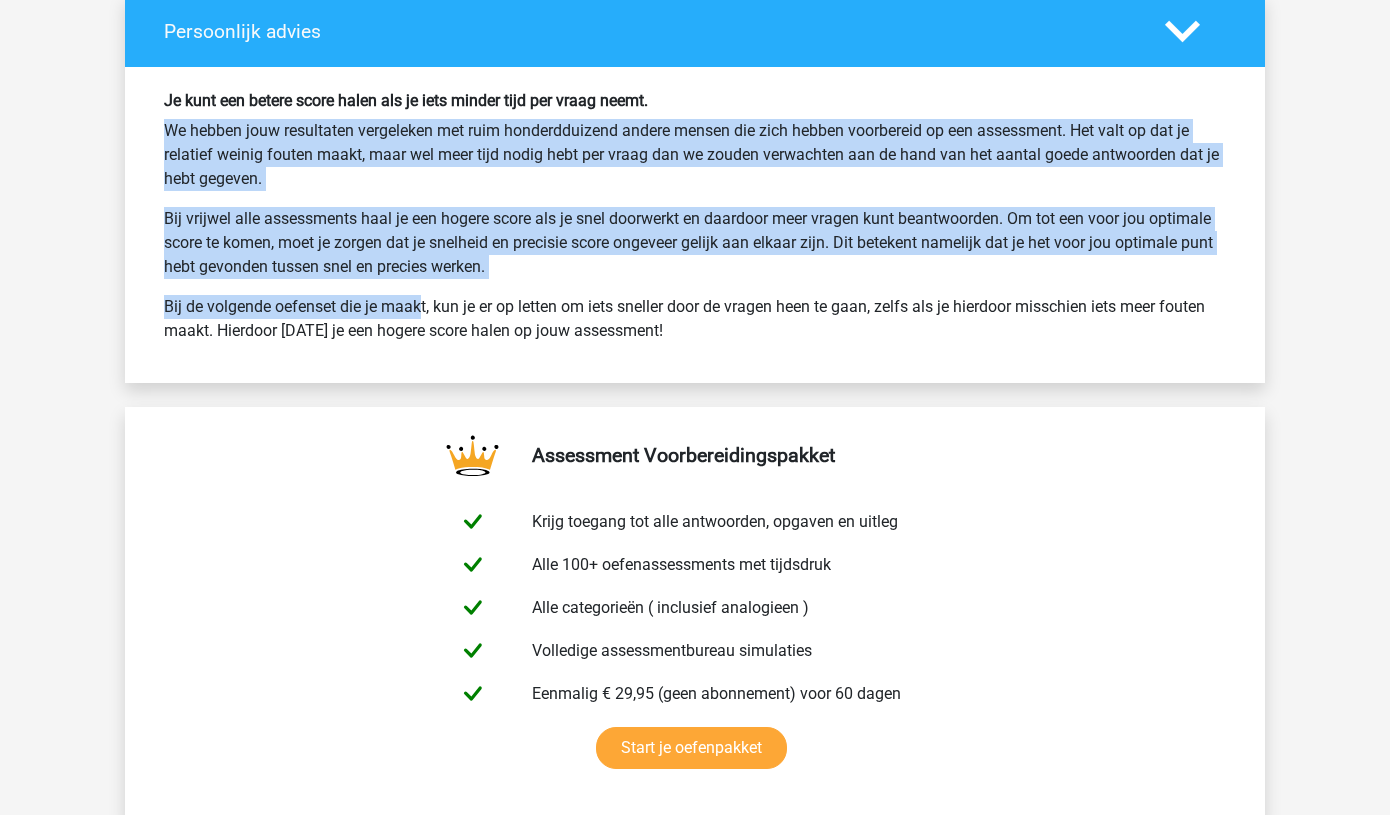 scroll, scrollTop: 4596, scrollLeft: 0, axis: vertical 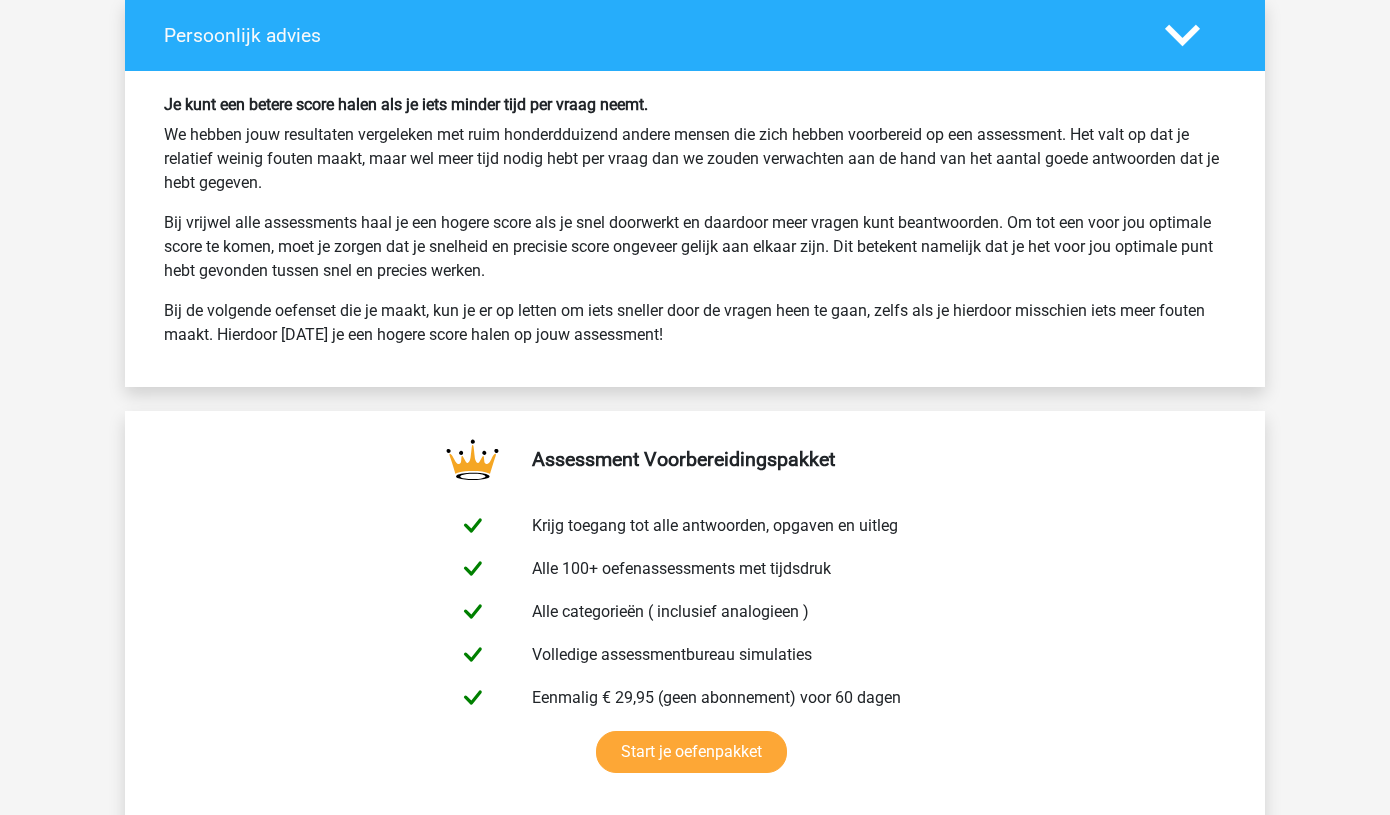 click on "Bij de volgende oefenset die je maakt, kun je er op letten om iets sneller door de vragen heen te gaan, zelfs als je hierdoor misschien iets meer fouten maakt. Hierdoor zul je een hogere score halen op jouw assessment!" at bounding box center [695, 323] 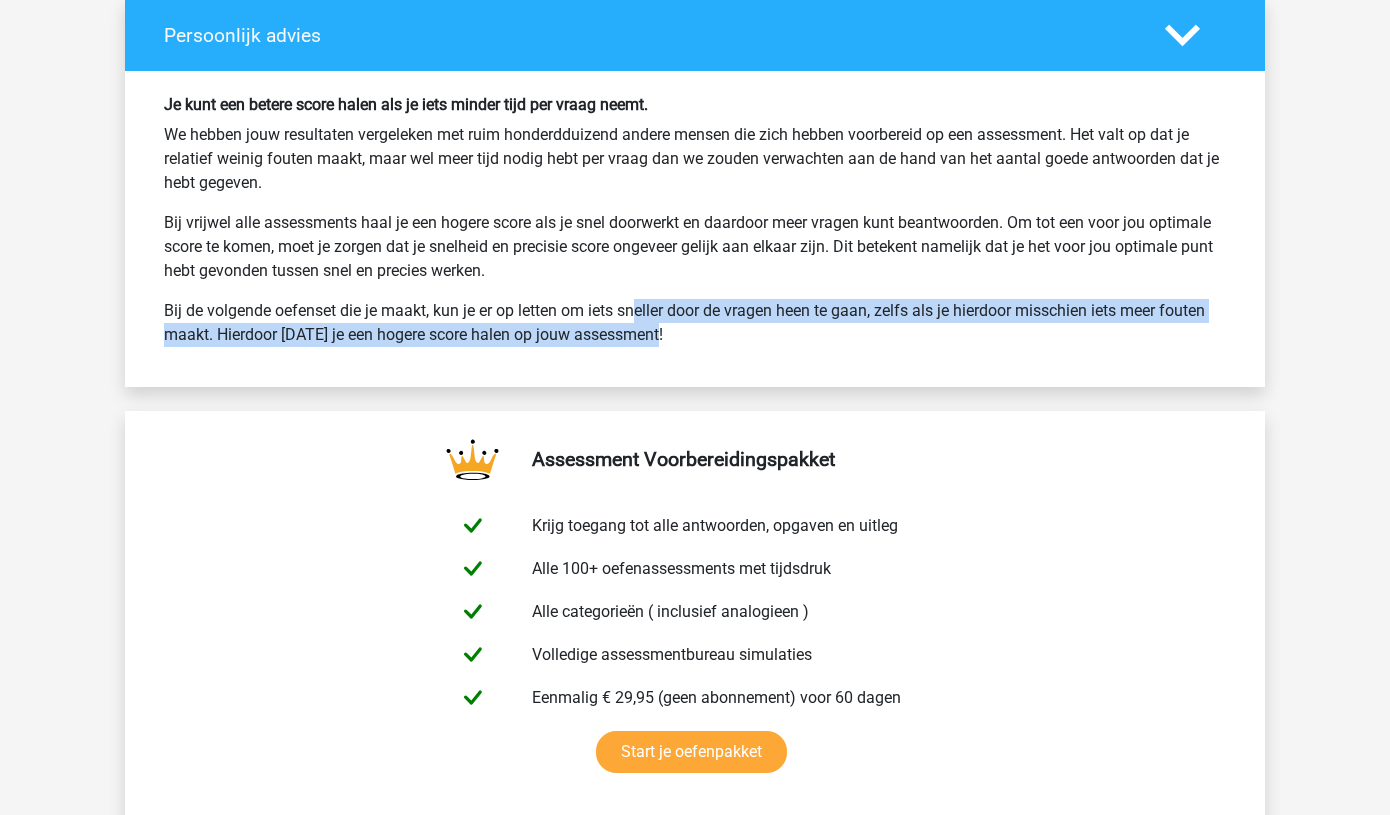 drag, startPoint x: 558, startPoint y: 310, endPoint x: 571, endPoint y: 329, distance: 23.021729 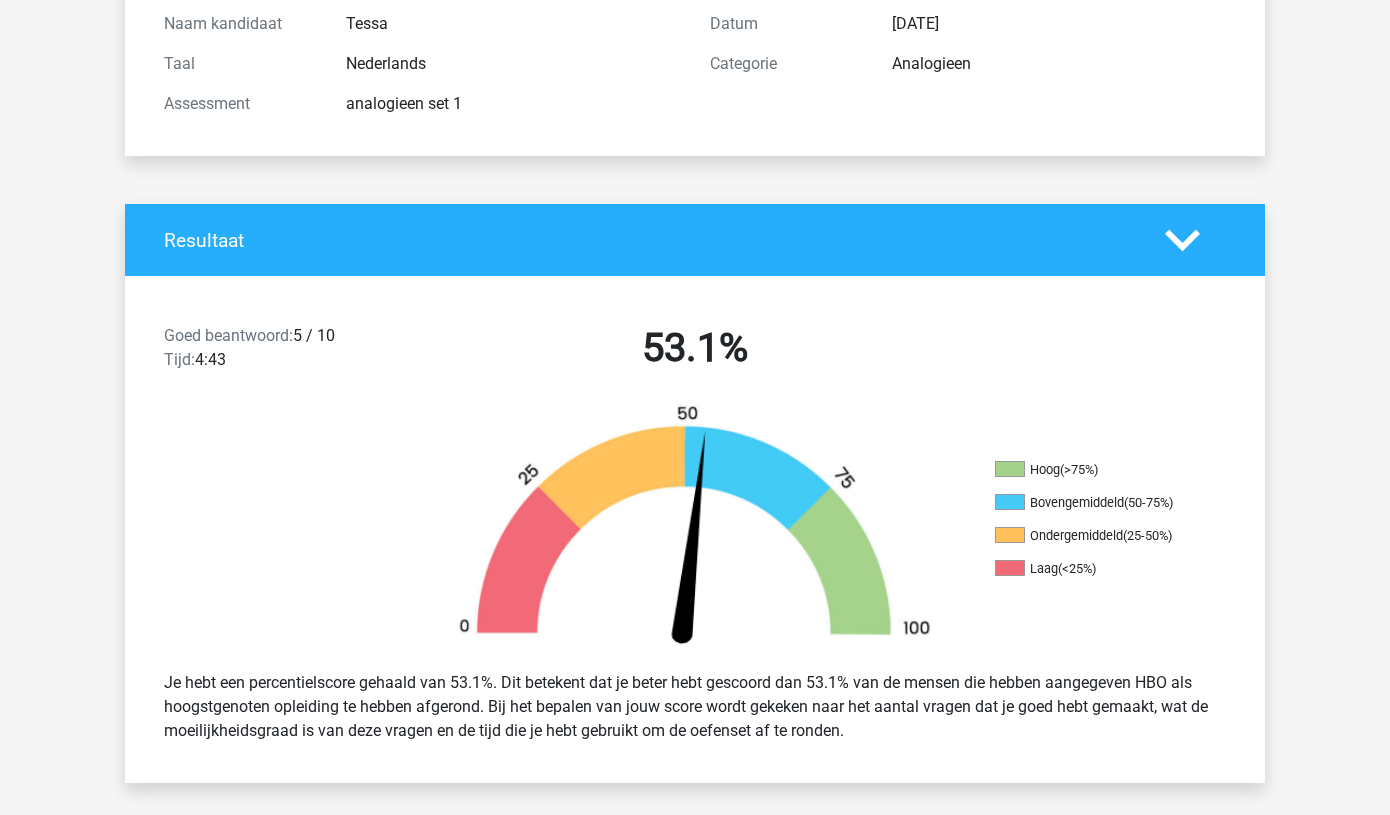 scroll, scrollTop: 0, scrollLeft: 0, axis: both 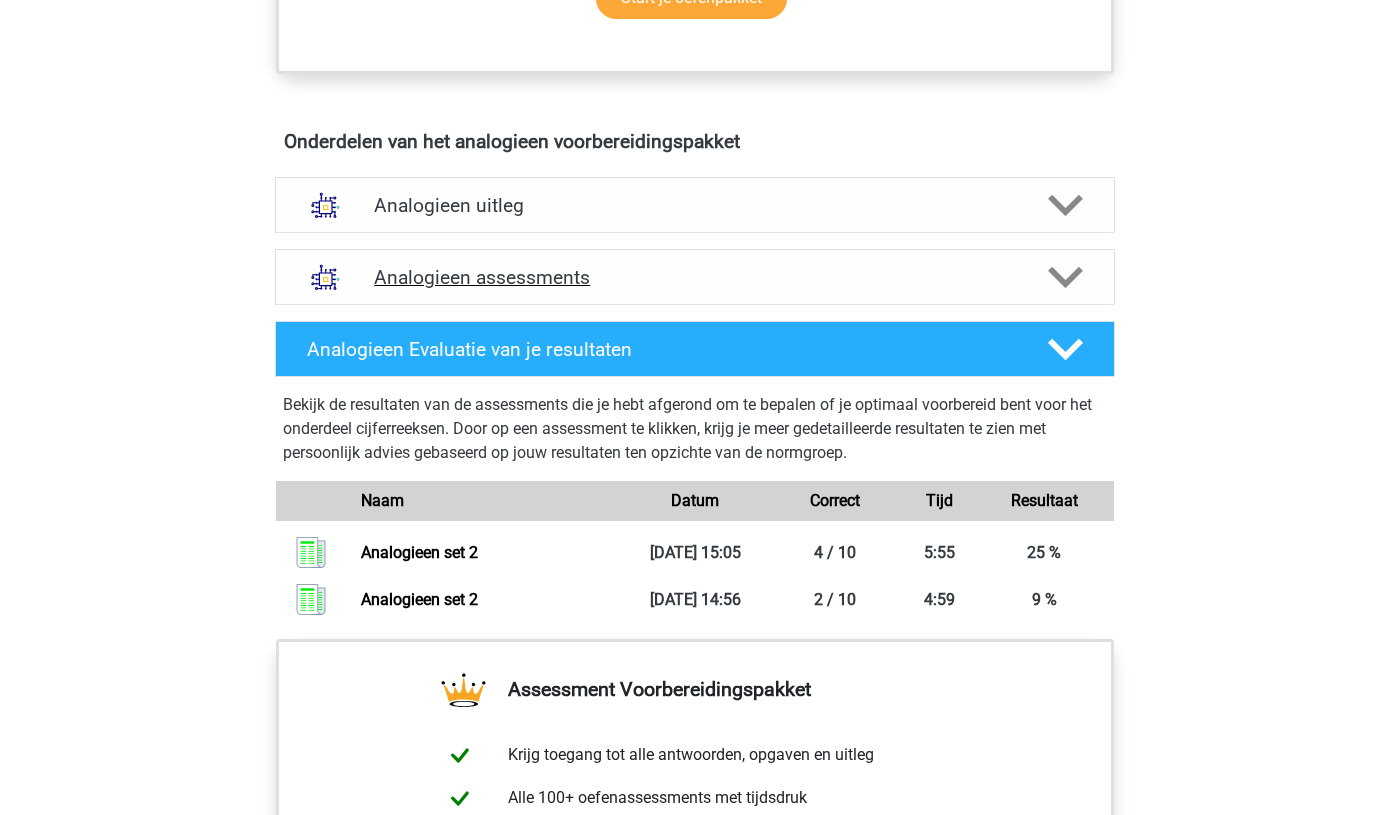click 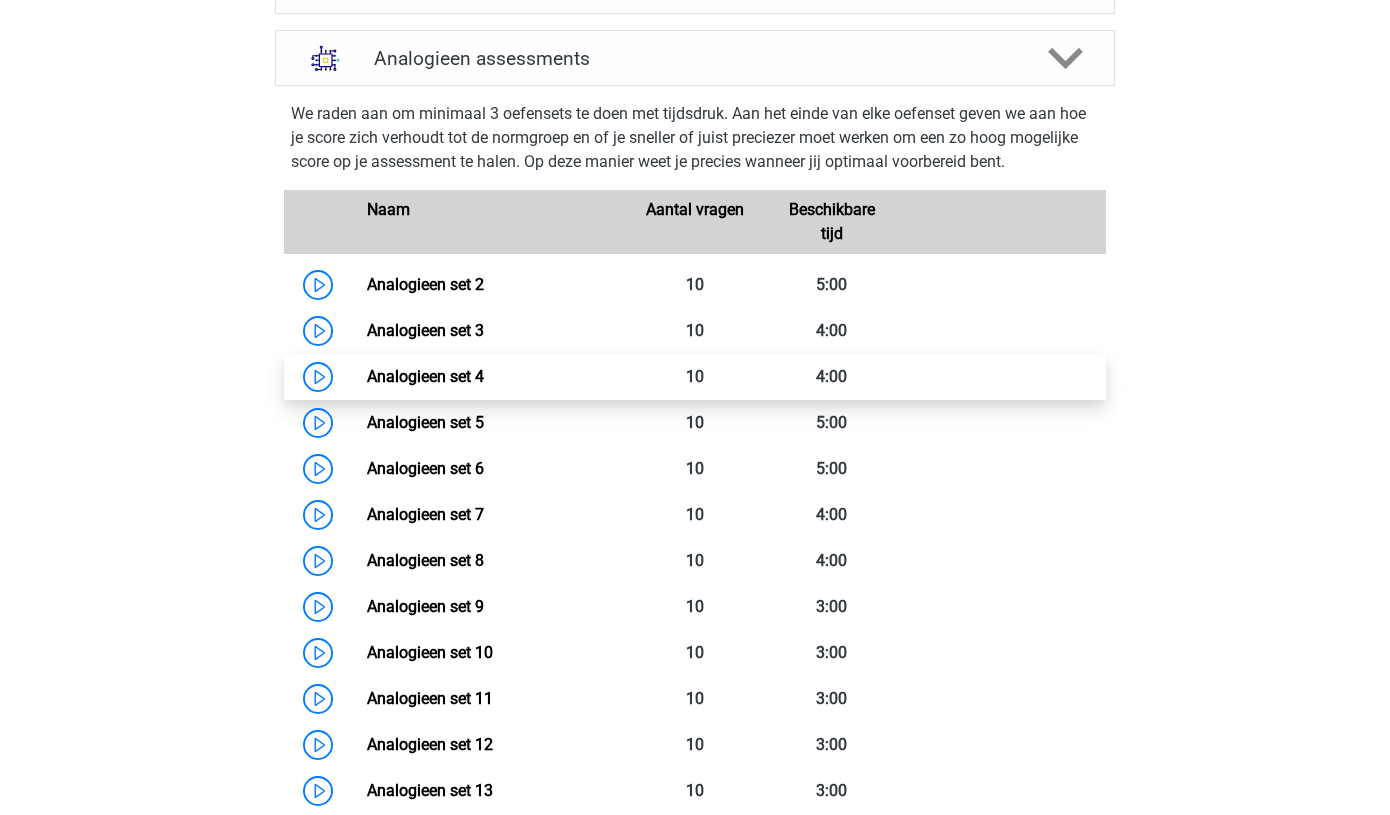scroll, scrollTop: 1266, scrollLeft: 0, axis: vertical 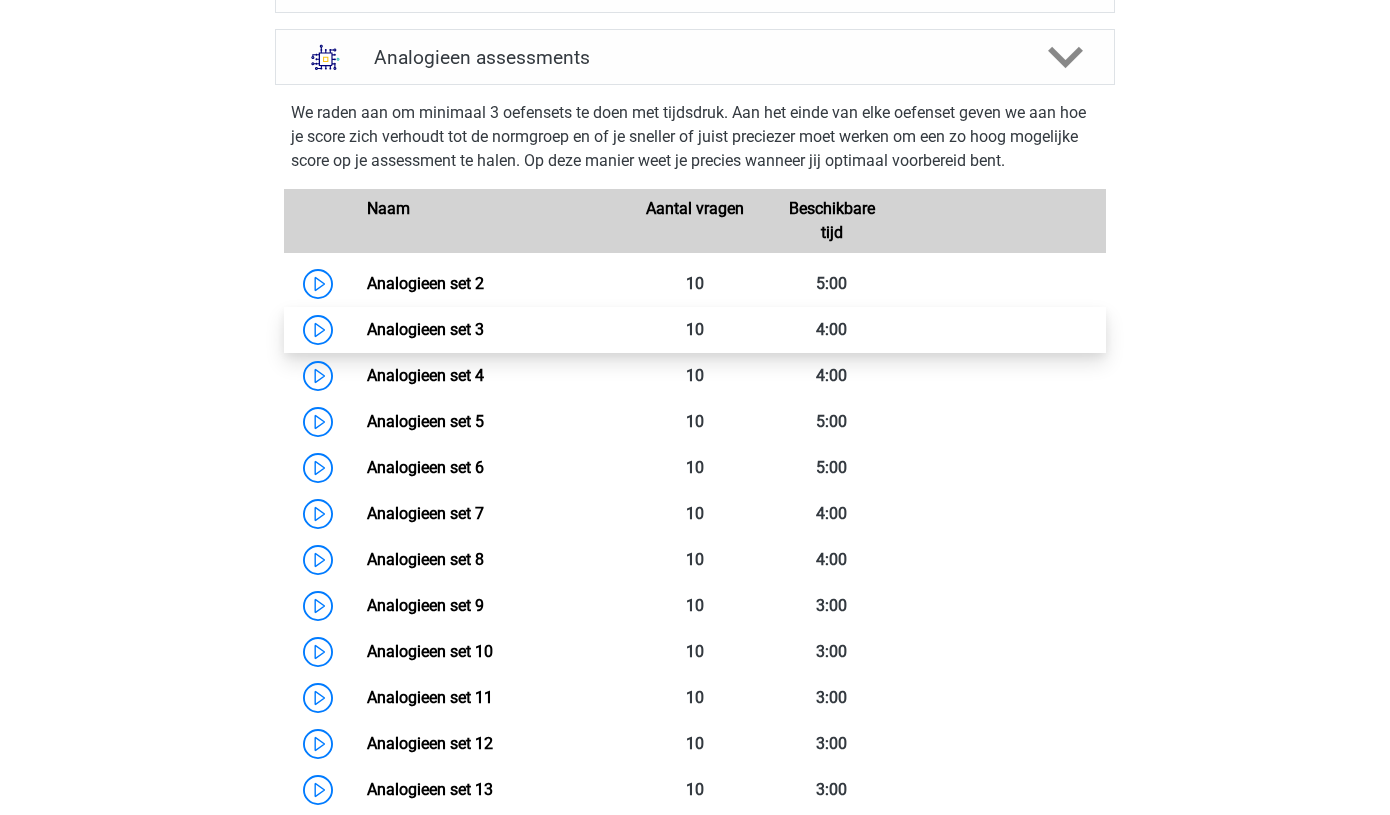 click on "Analogieen
set 3" at bounding box center (425, 329) 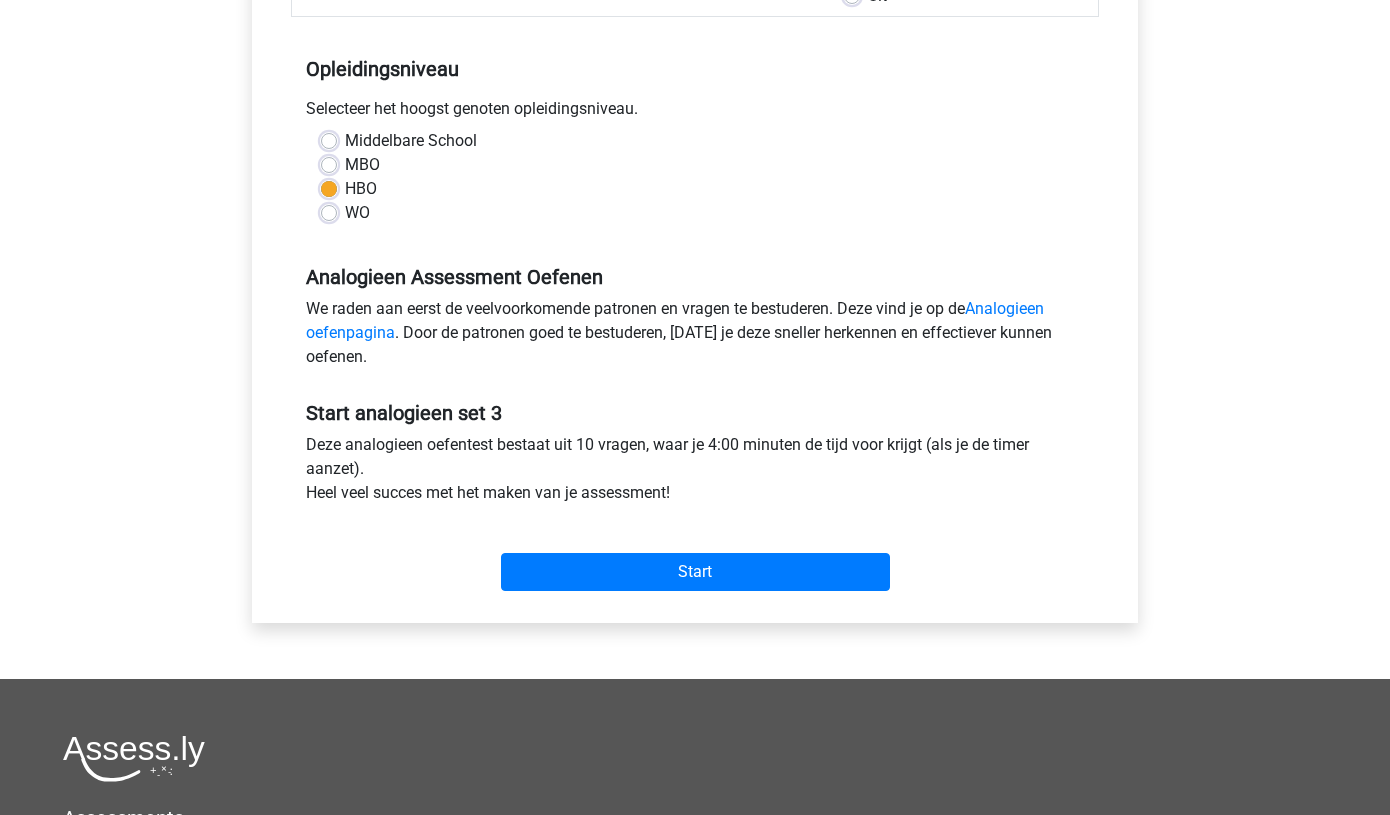 scroll, scrollTop: 372, scrollLeft: 0, axis: vertical 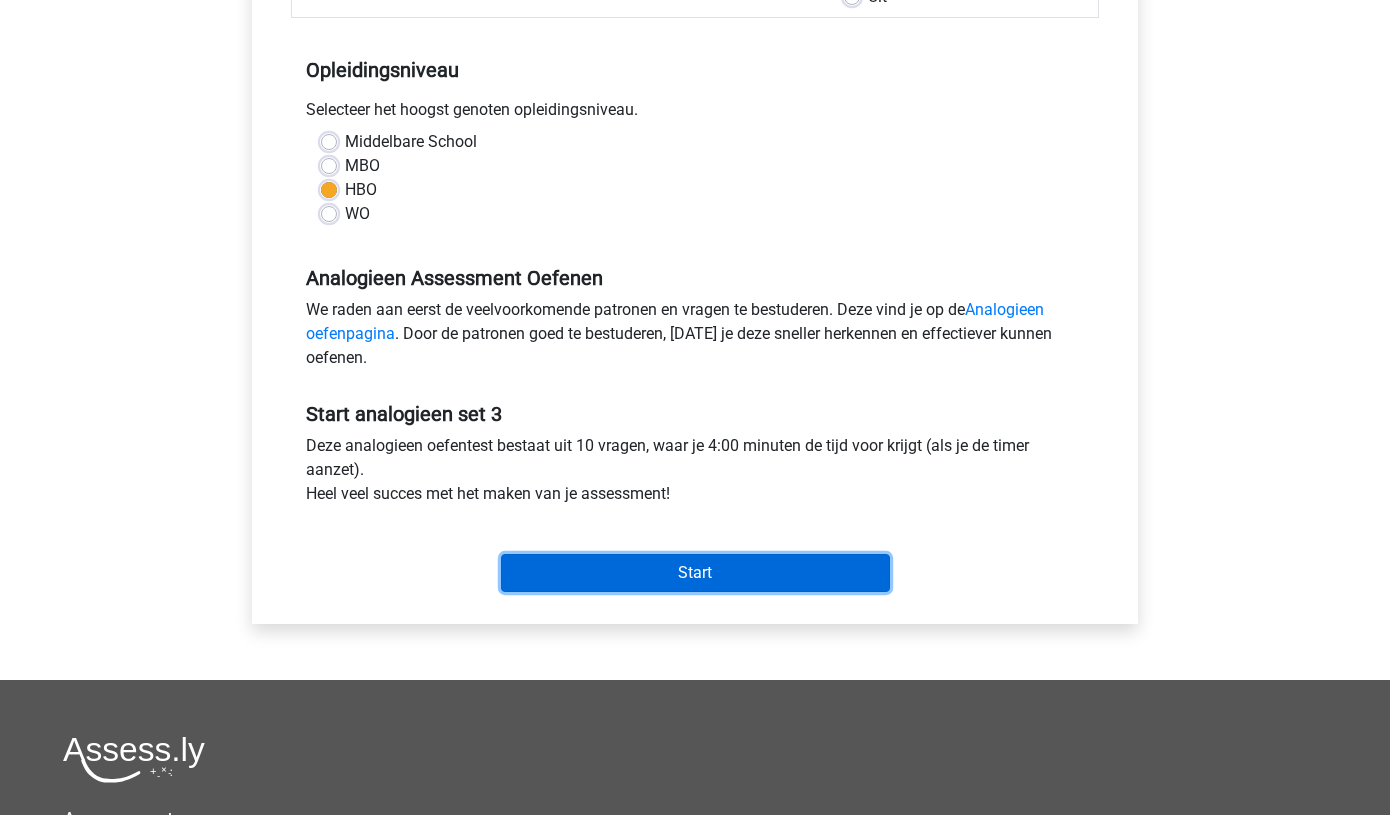 click on "Start" at bounding box center (695, 573) 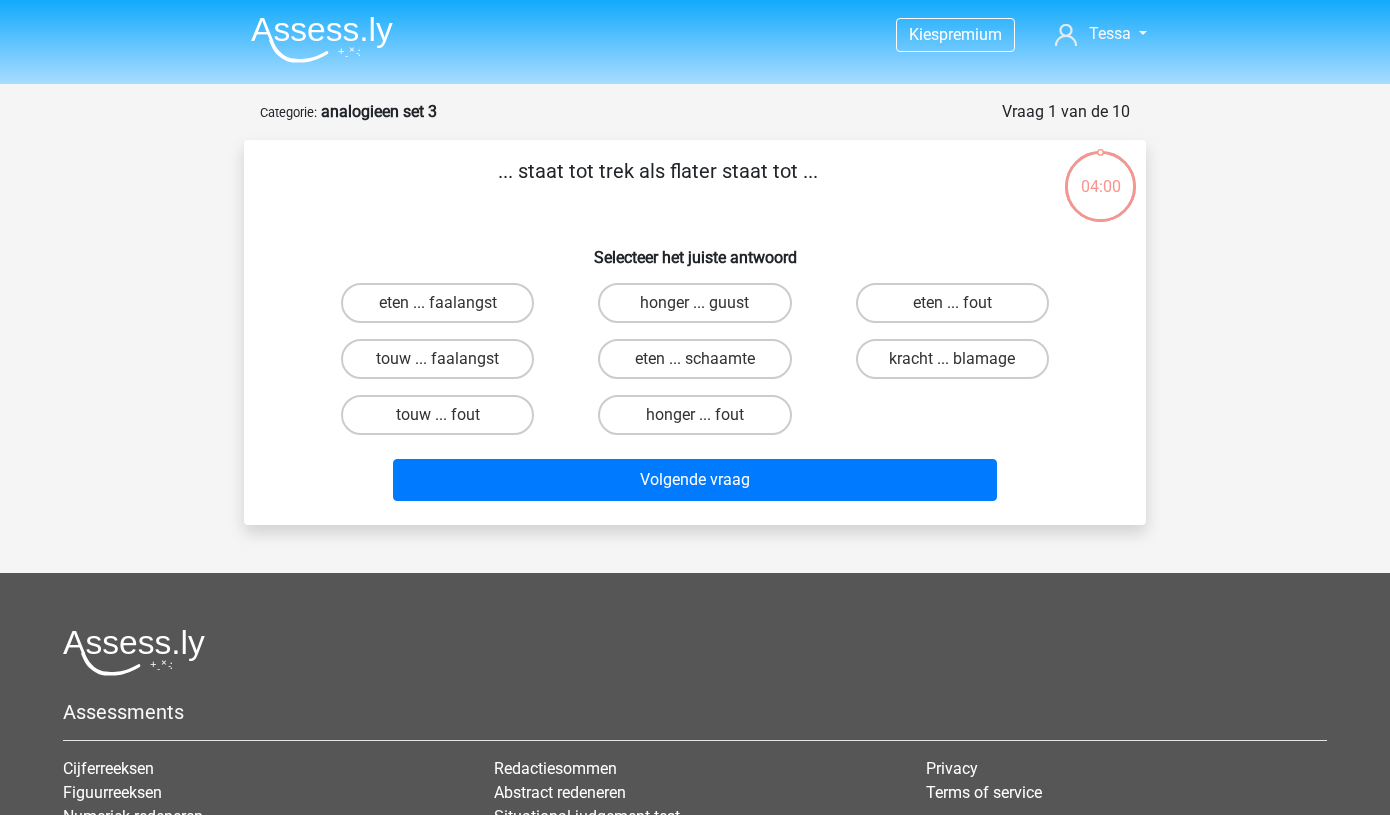scroll, scrollTop: 0, scrollLeft: 0, axis: both 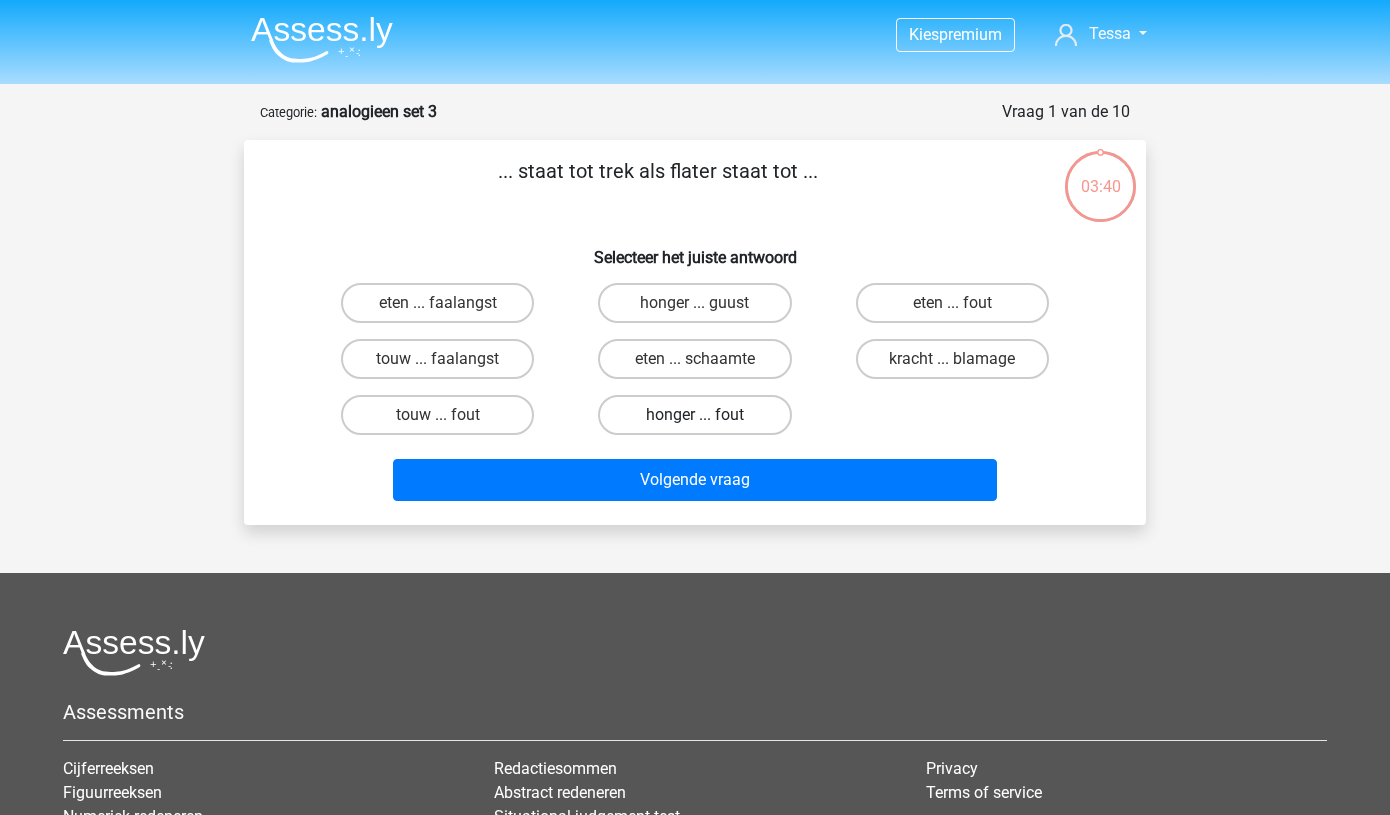 click on "honger ... fout" at bounding box center [694, 415] 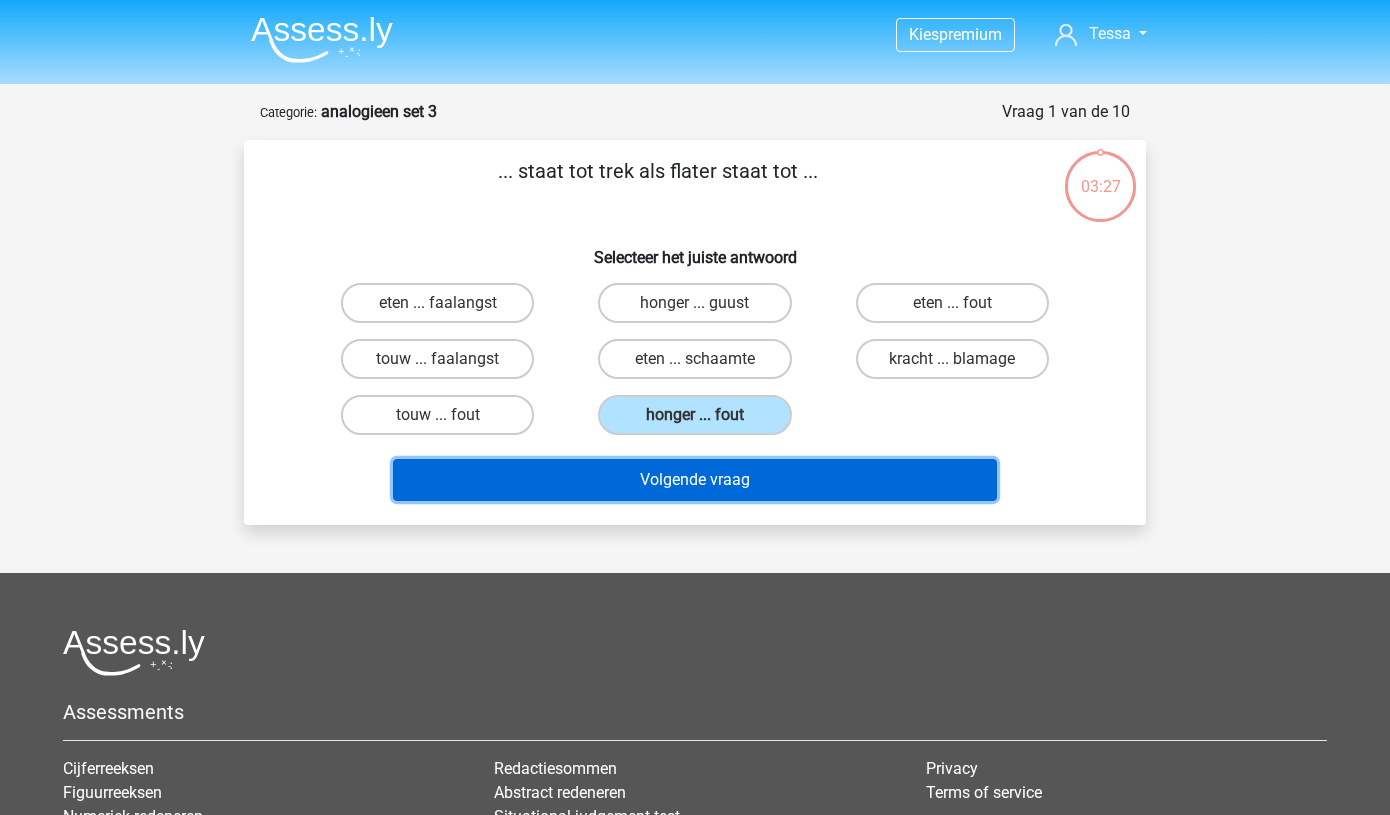 click on "Volgende vraag" at bounding box center [695, 480] 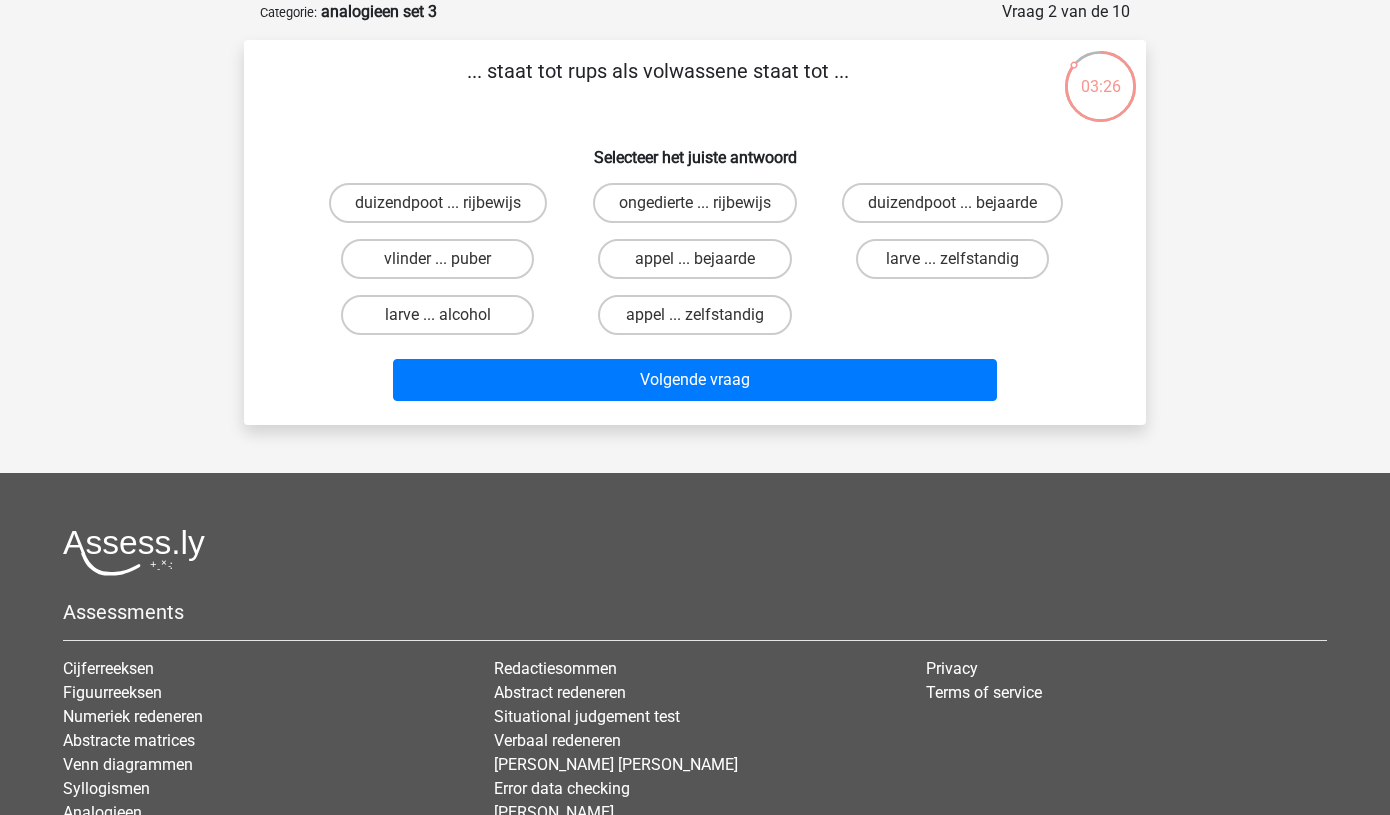 scroll, scrollTop: 0, scrollLeft: 0, axis: both 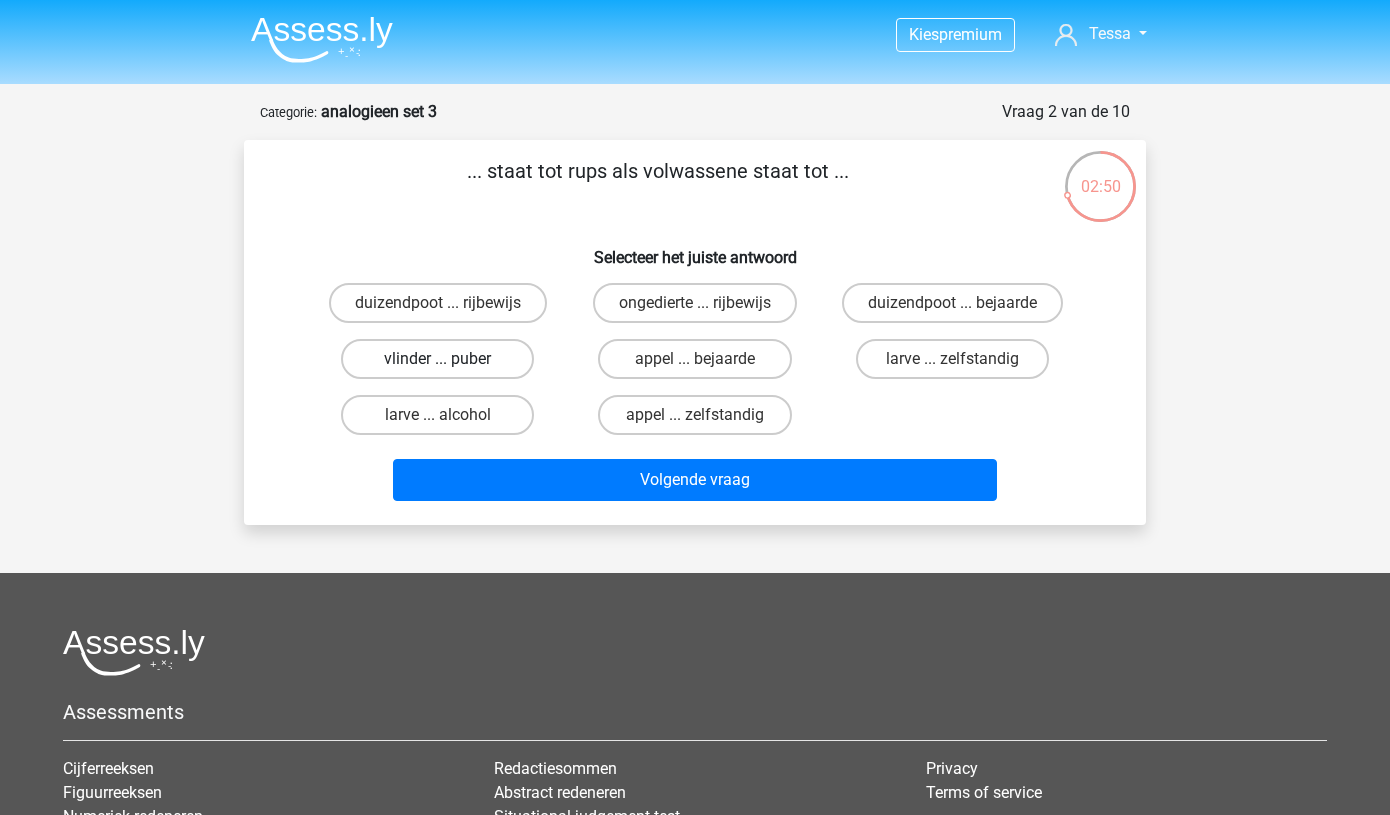 click on "vlinder ... puber" at bounding box center (437, 359) 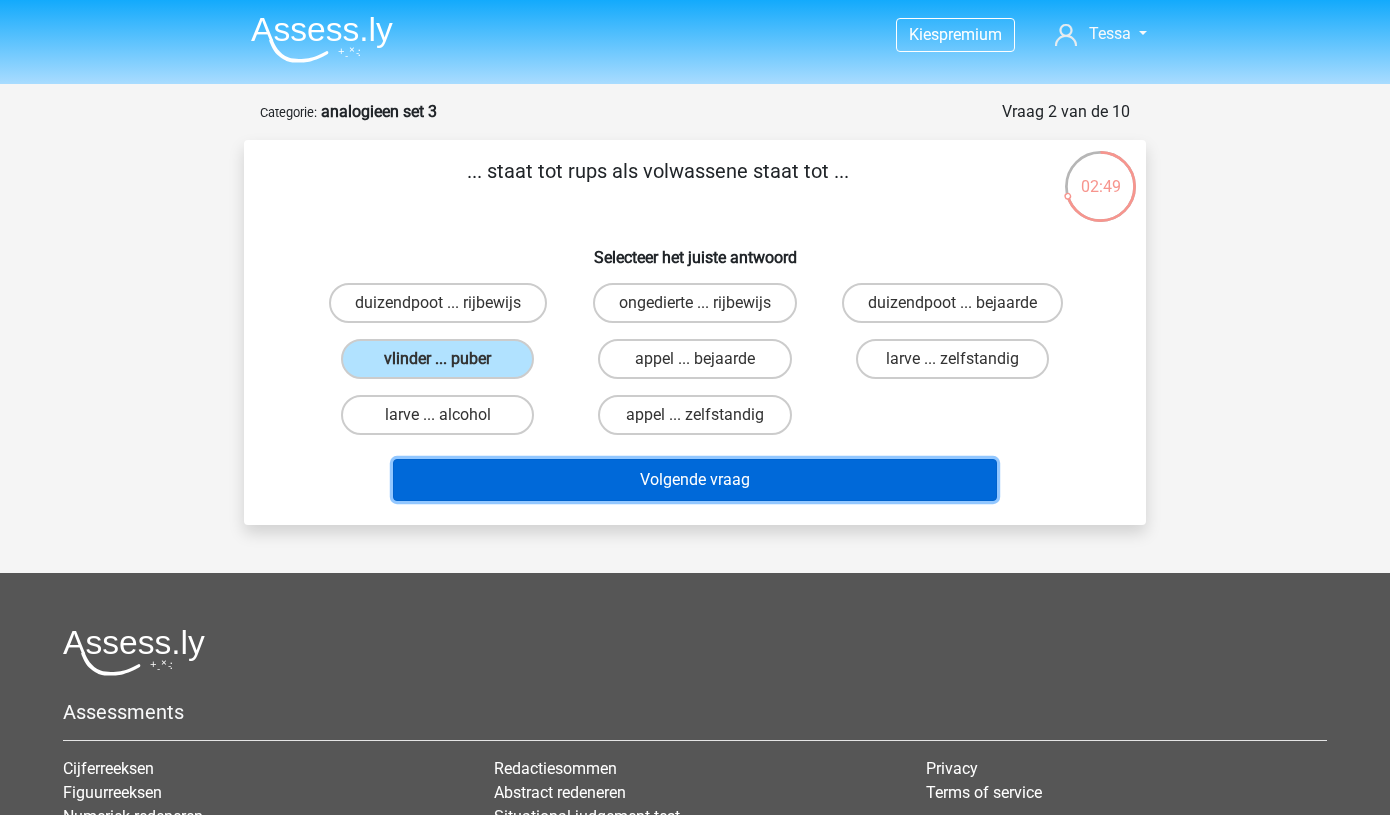 click on "Volgende vraag" at bounding box center [695, 480] 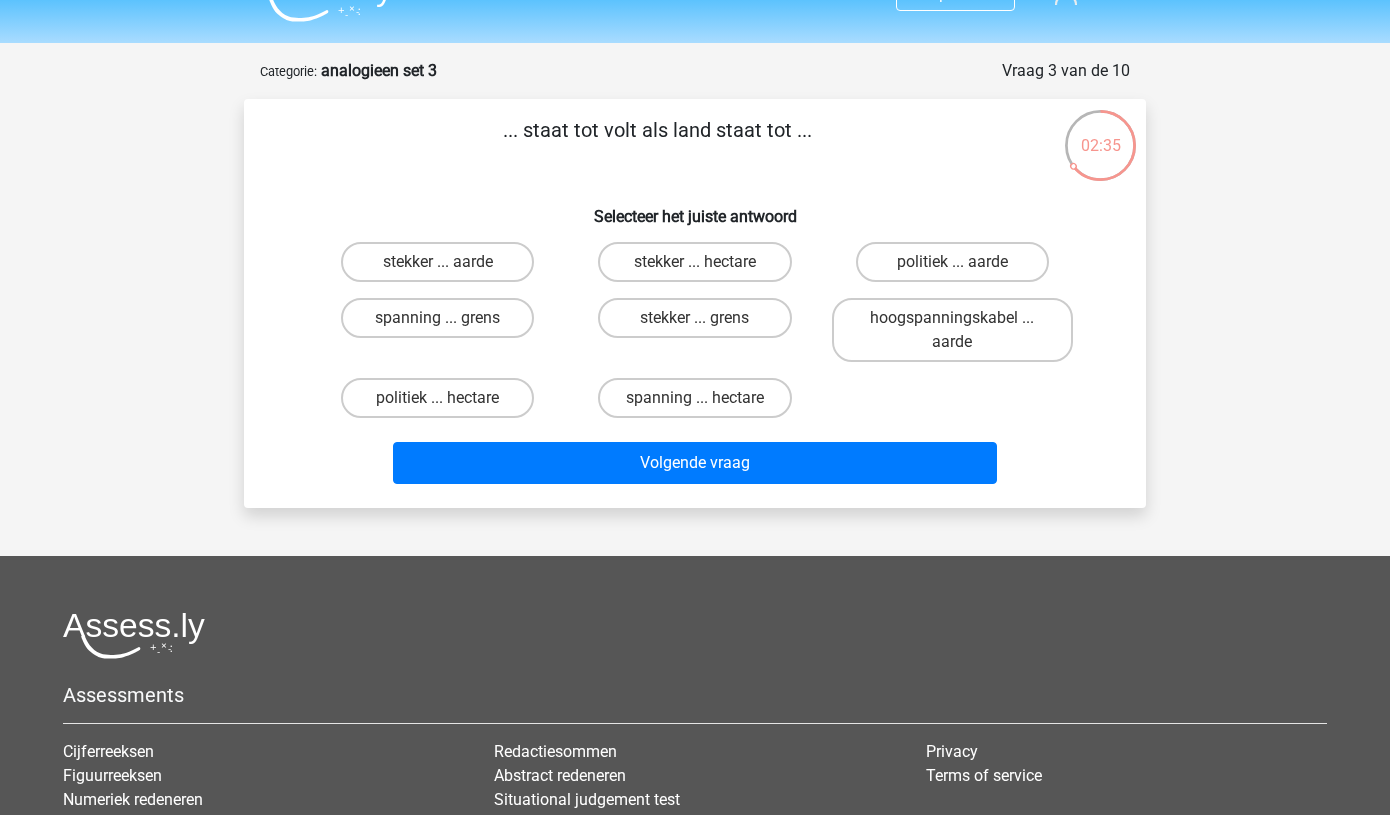 scroll, scrollTop: 42, scrollLeft: 0, axis: vertical 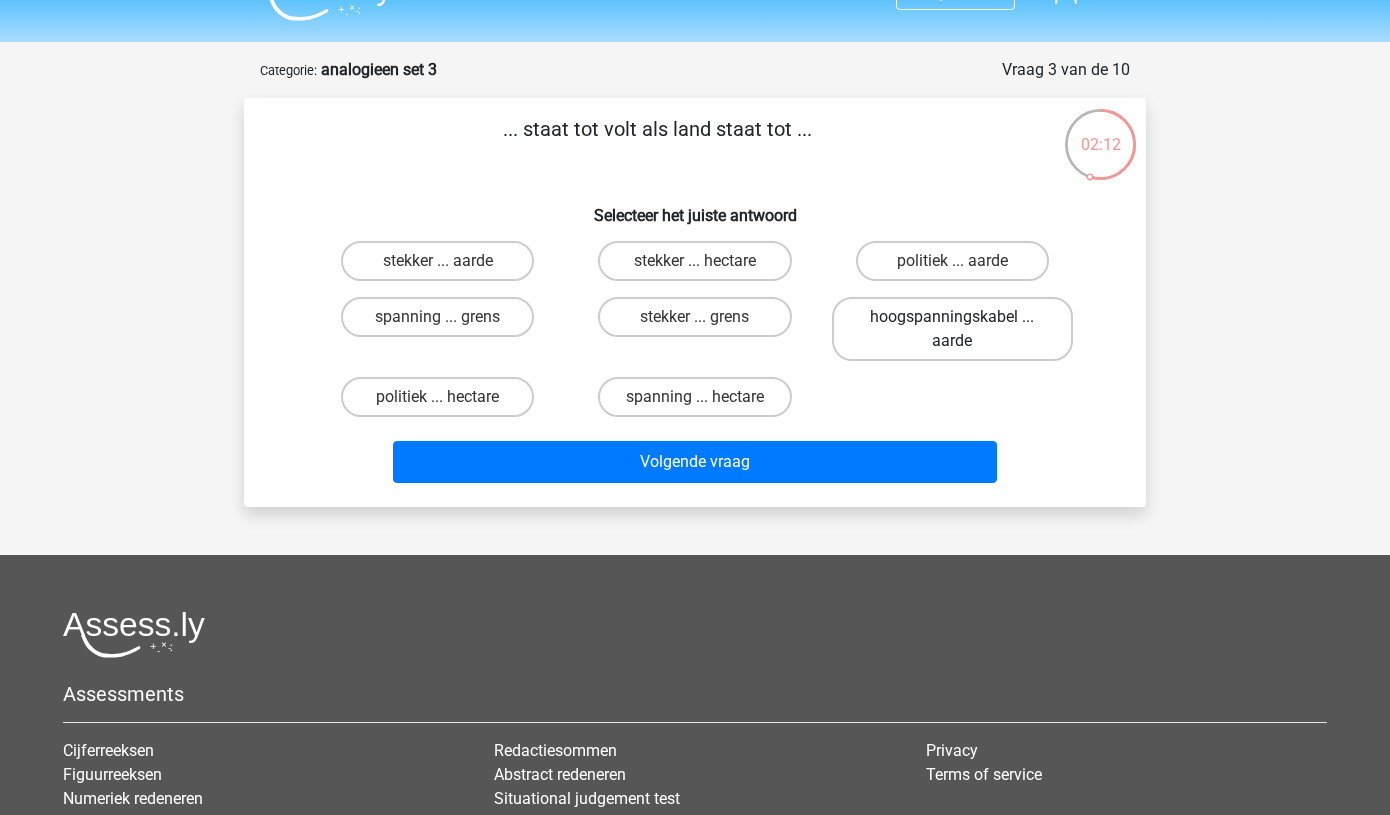 click on "hoogspanningskabel ... aarde" at bounding box center [952, 329] 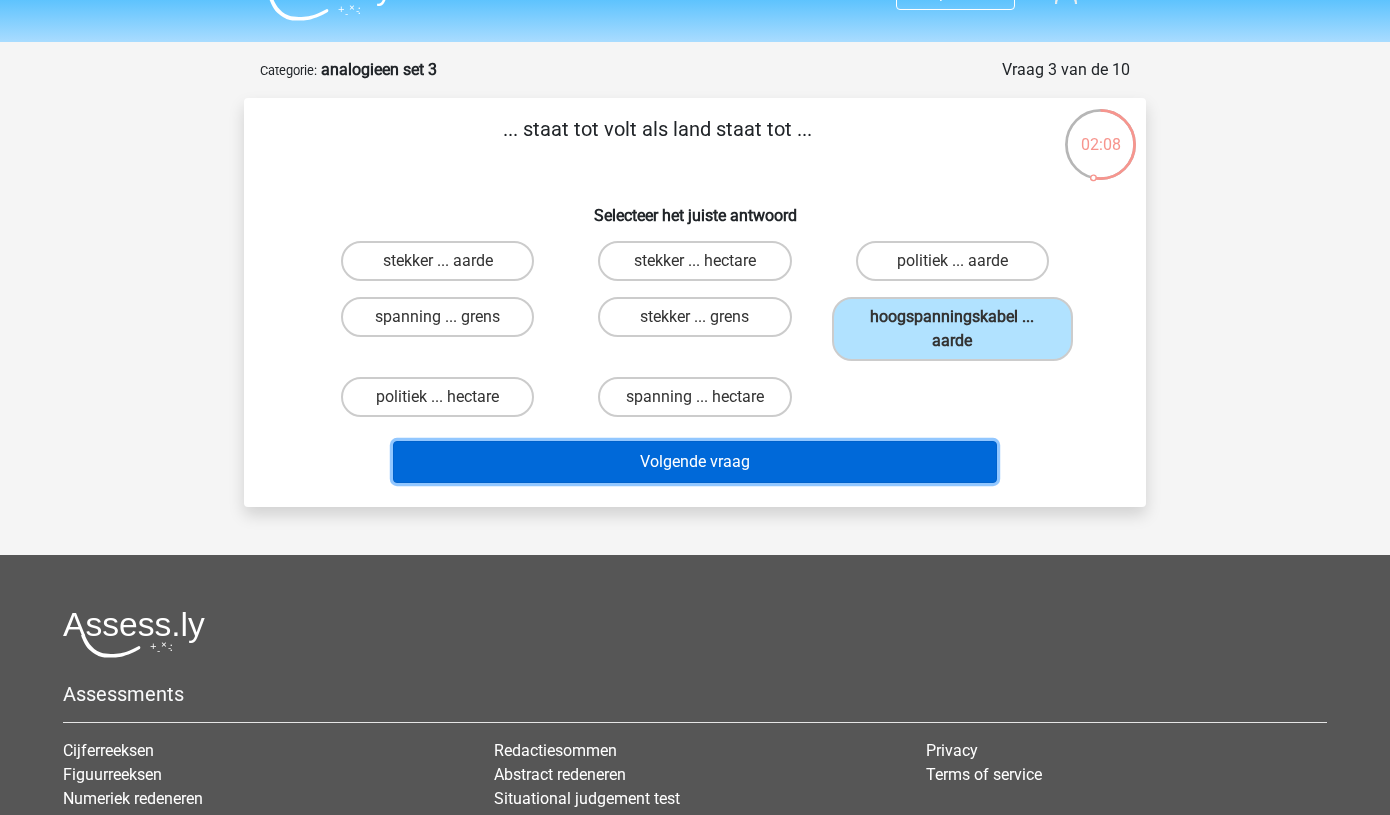 click on "Volgende vraag" at bounding box center (695, 462) 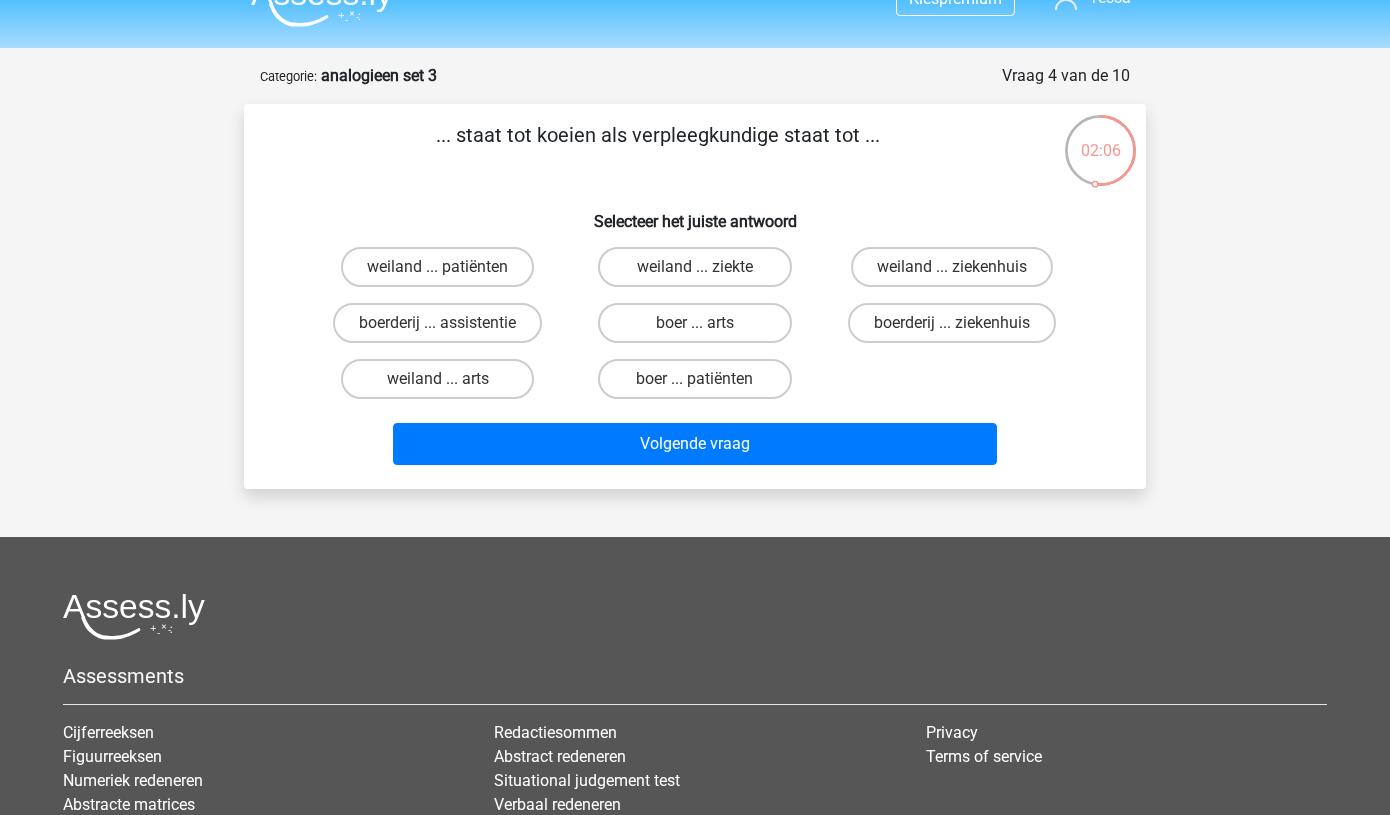scroll, scrollTop: 28, scrollLeft: 0, axis: vertical 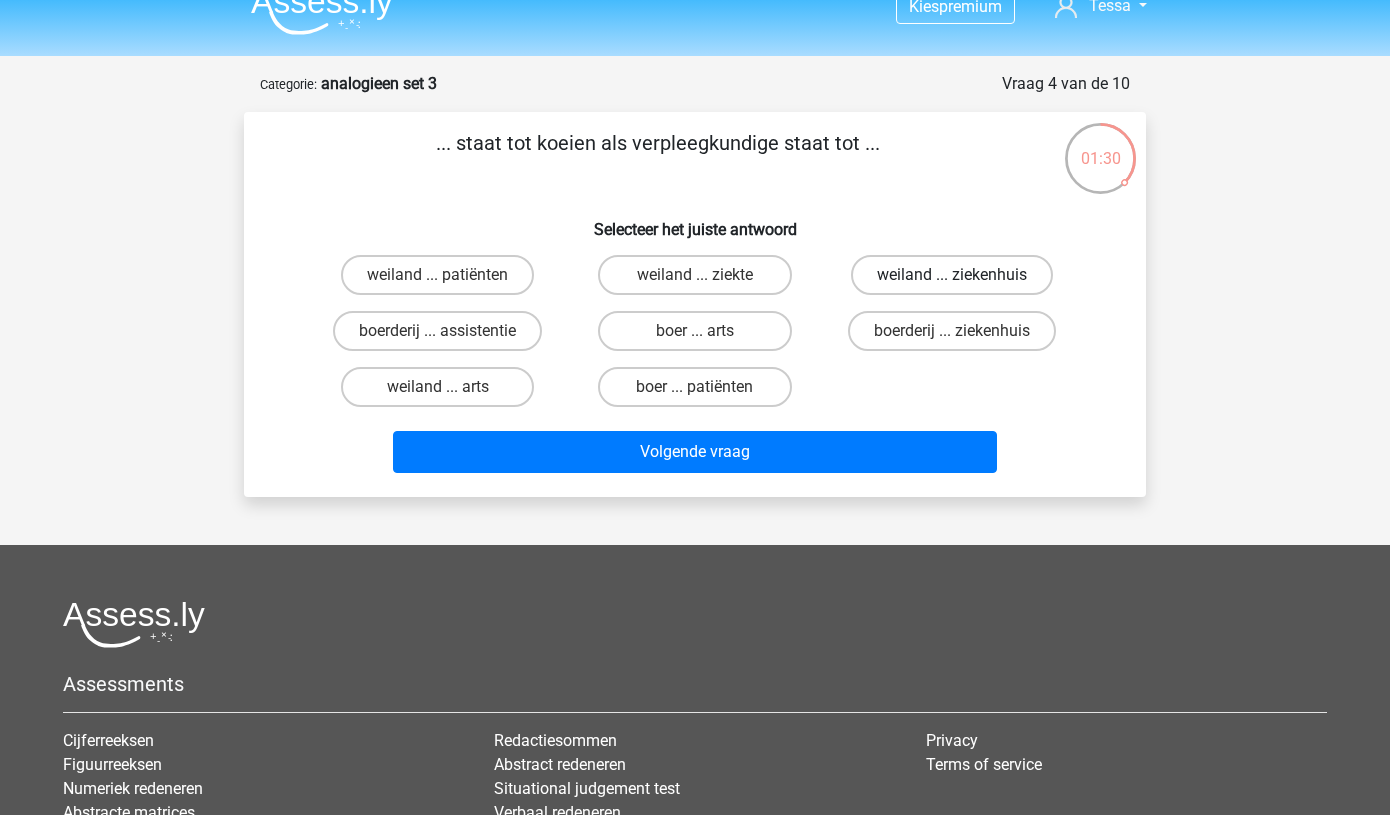 click on "weiland ... ziekenhuis" at bounding box center (952, 275) 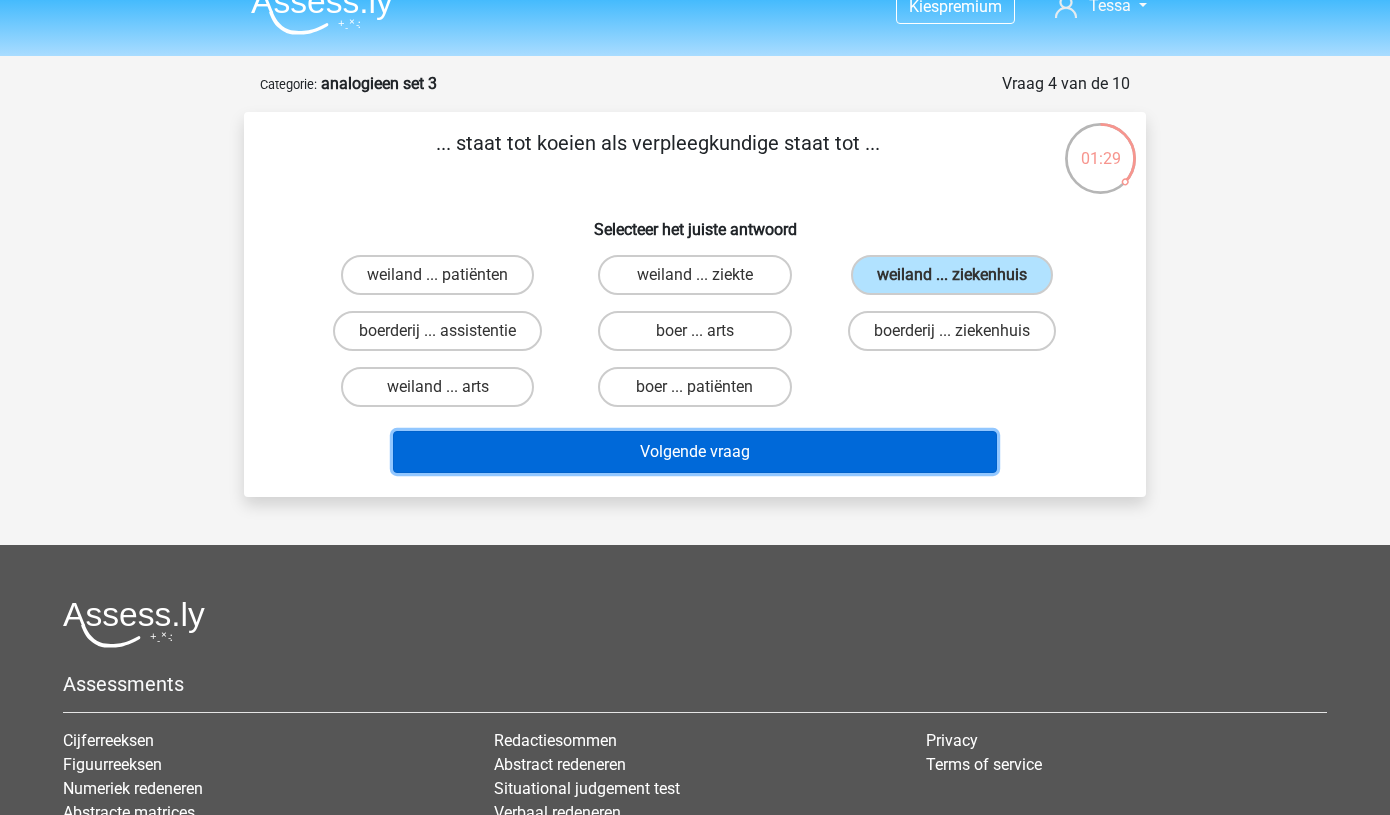 click on "Volgende vraag" at bounding box center [695, 452] 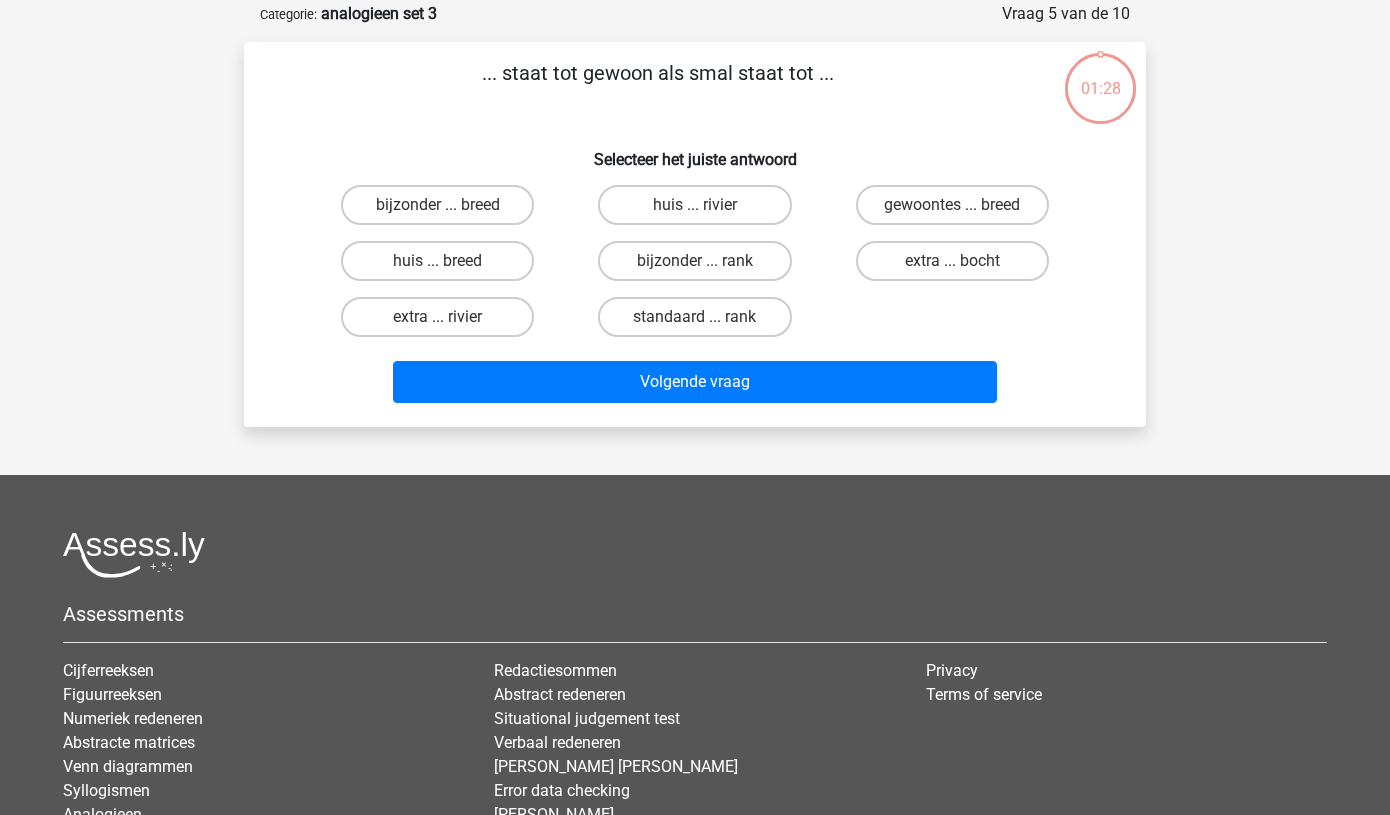 scroll, scrollTop: 100, scrollLeft: 0, axis: vertical 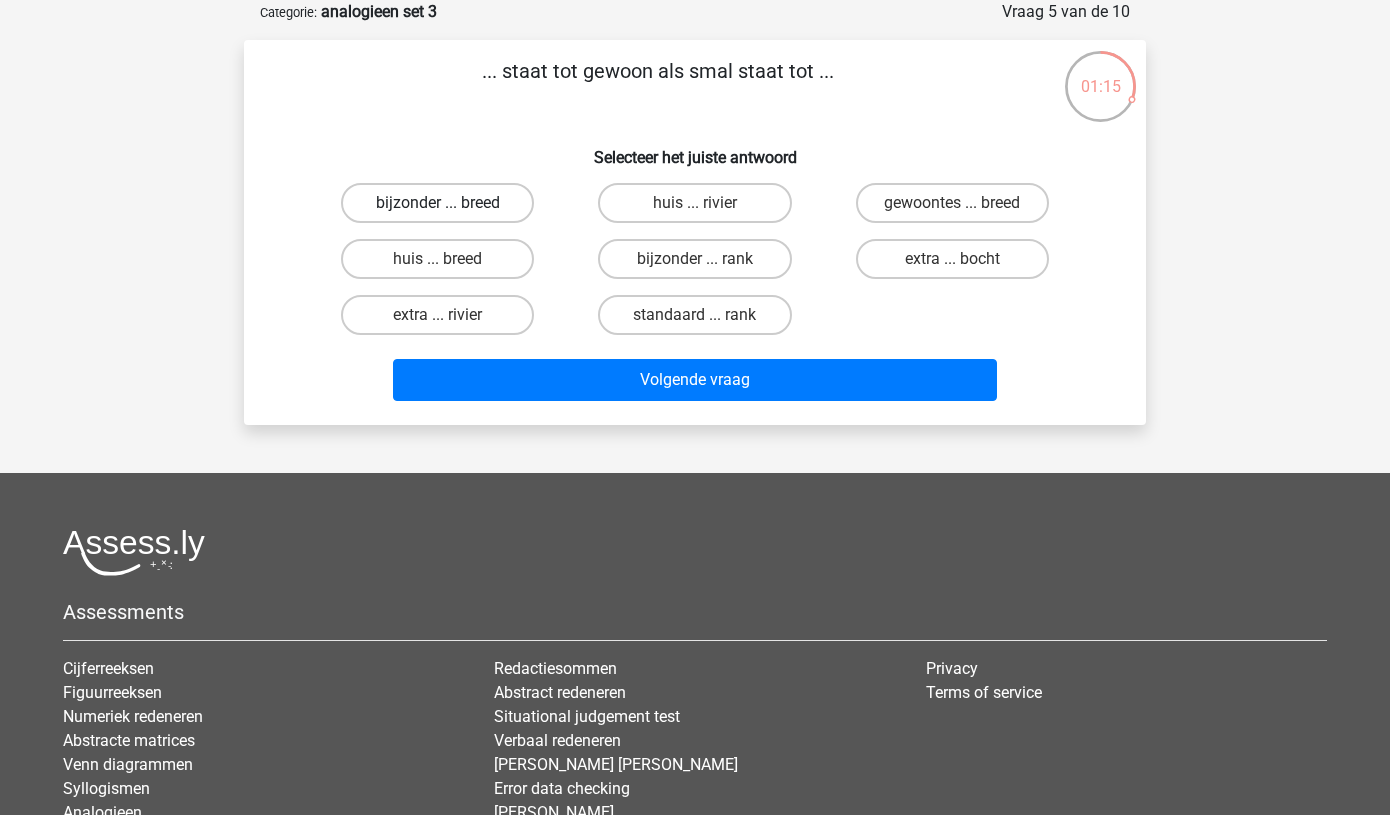 click on "bijzonder ... breed" at bounding box center (437, 203) 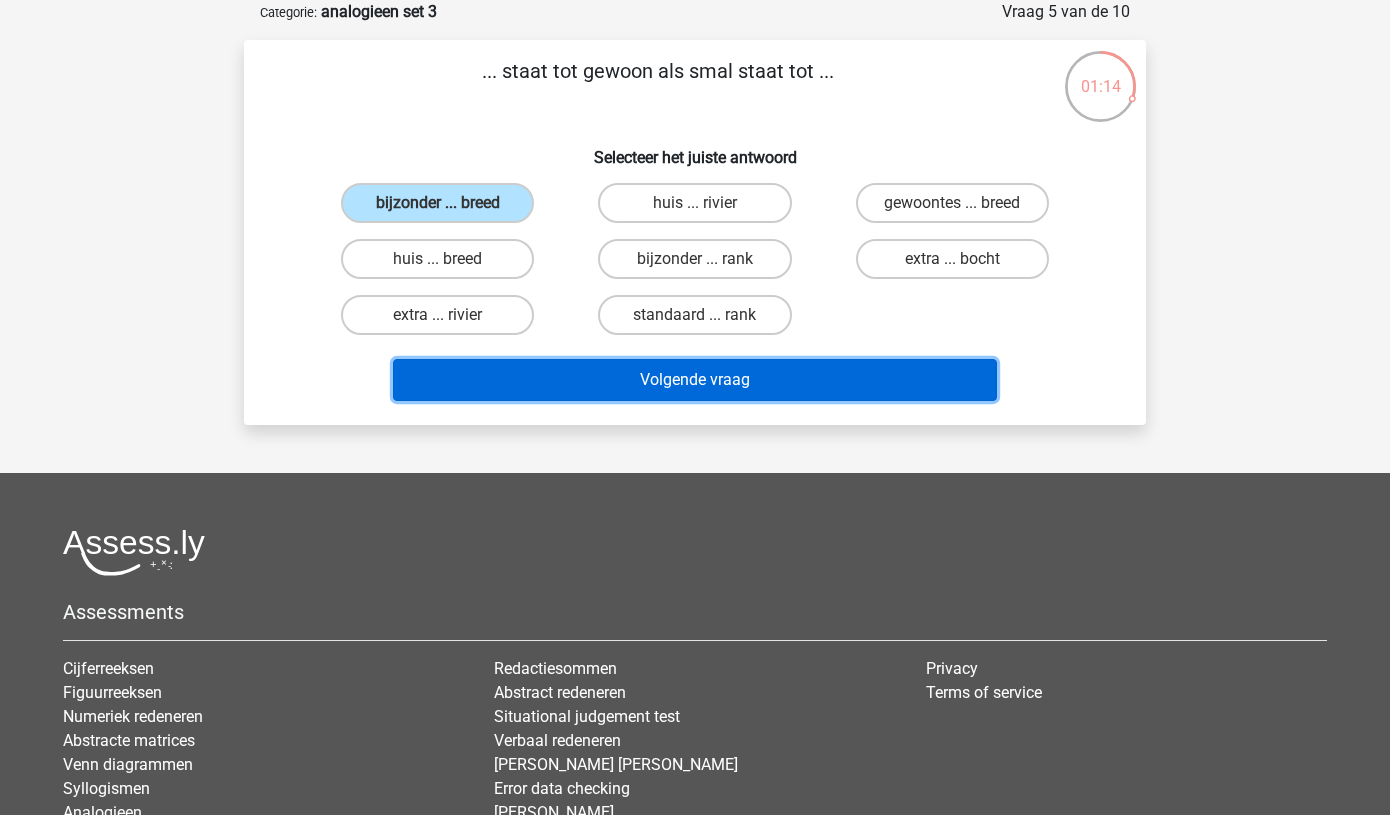 click on "Volgende vraag" at bounding box center (695, 380) 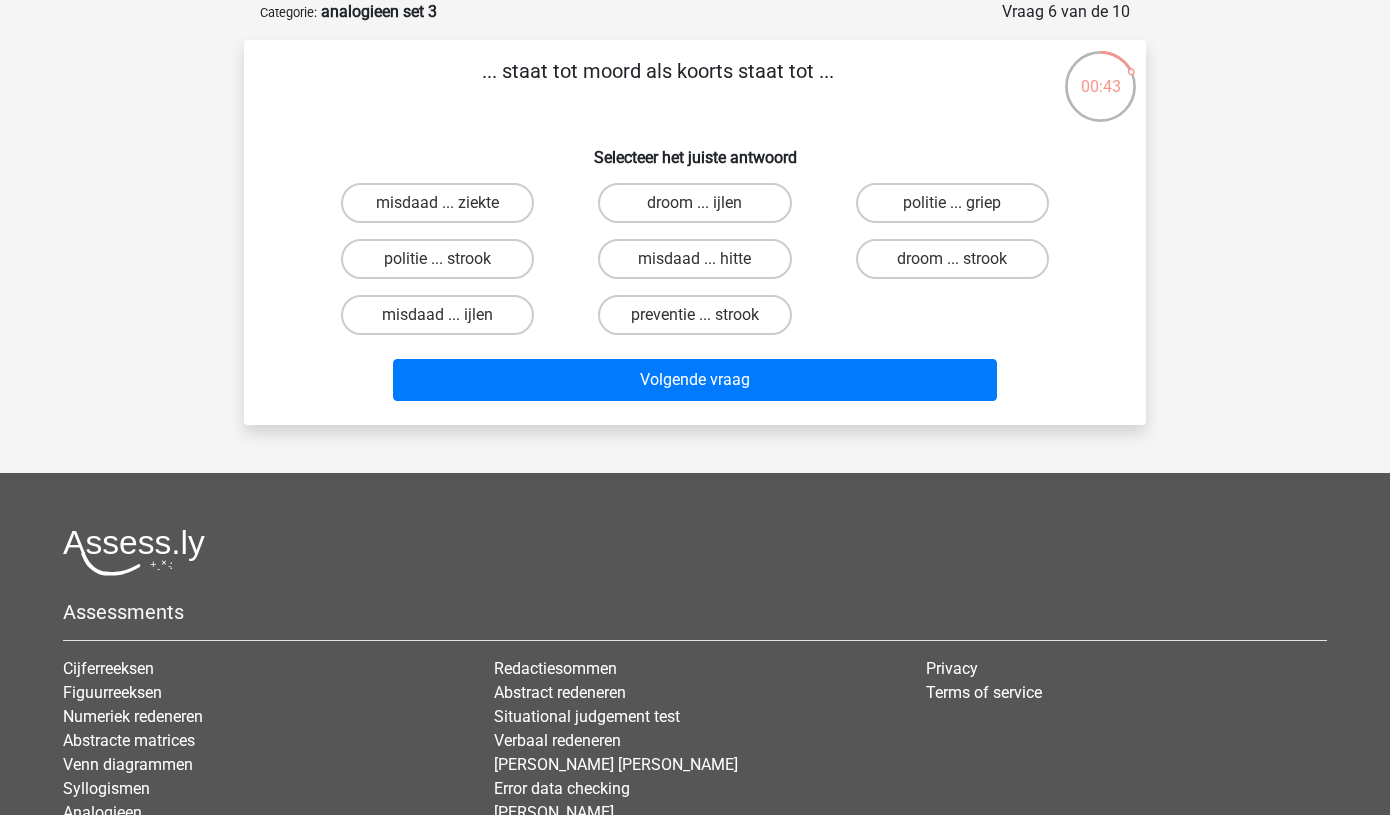 click on "misdaad ... ziekte" at bounding box center [444, 209] 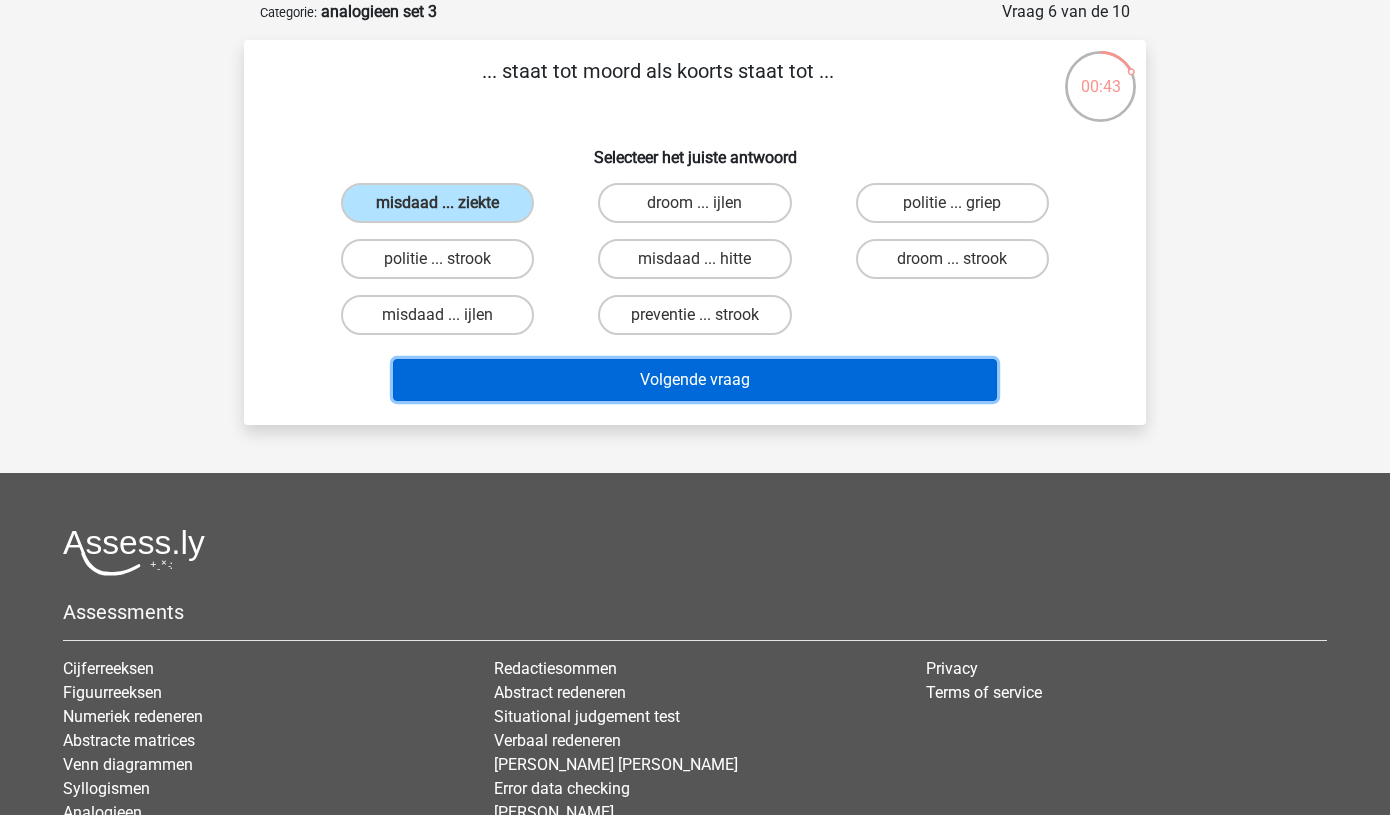 click on "Volgende vraag" at bounding box center (695, 380) 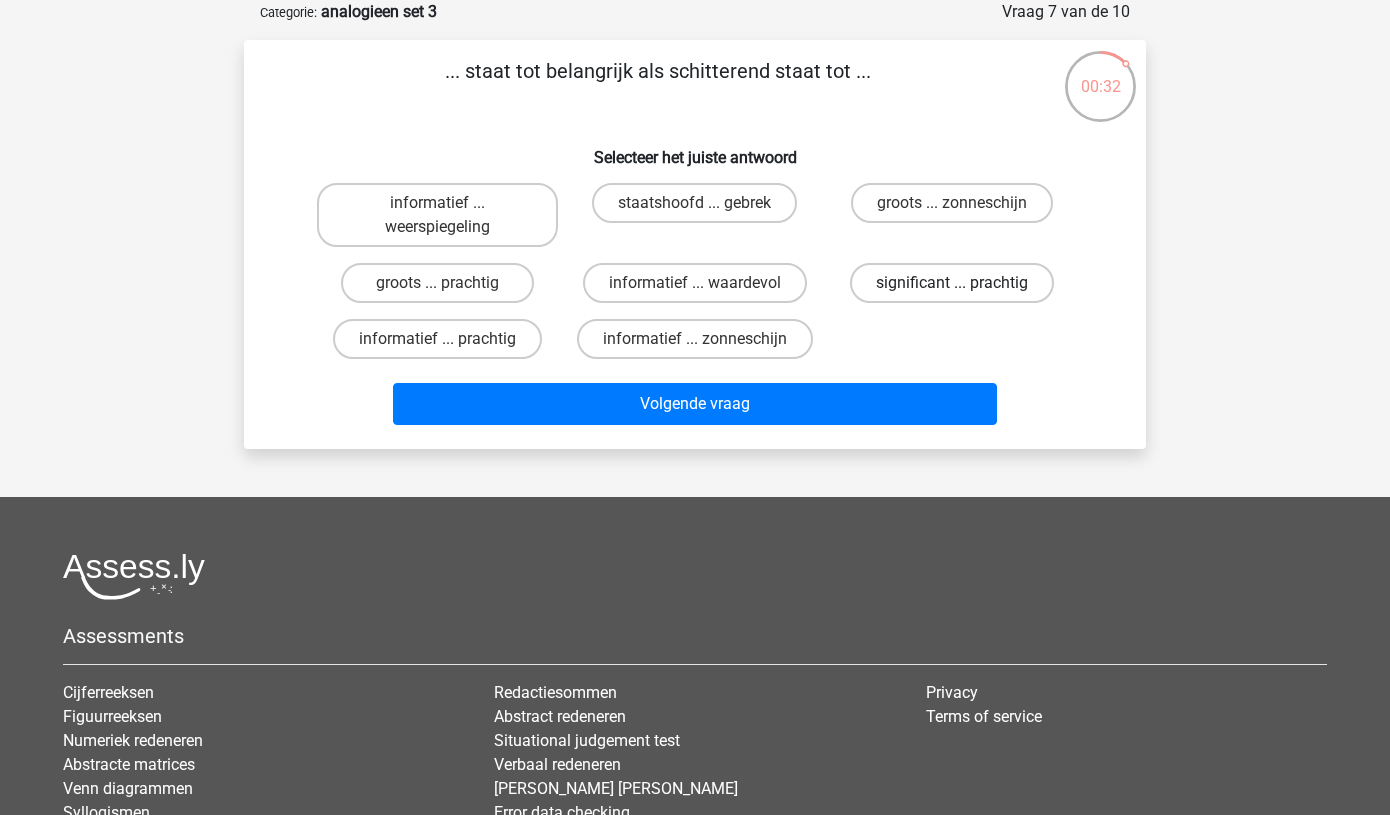 click on "significant ... prachtig" at bounding box center (952, 283) 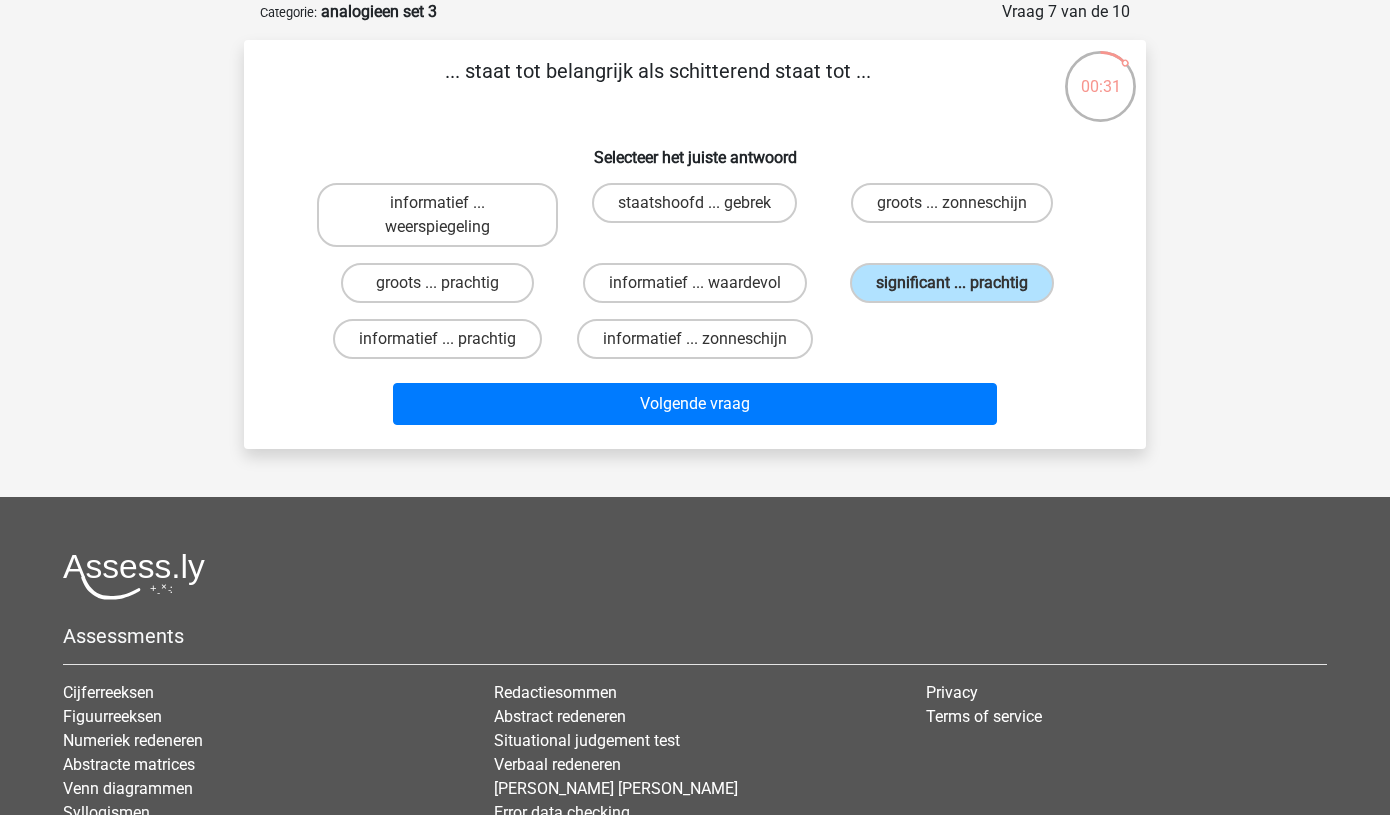 click on "informatief ... weerspiegeling
staatshoofd ... gebrek
groots ... zonneschijn
groots ... prachtig
informatief ... waardevol" at bounding box center (695, 271) 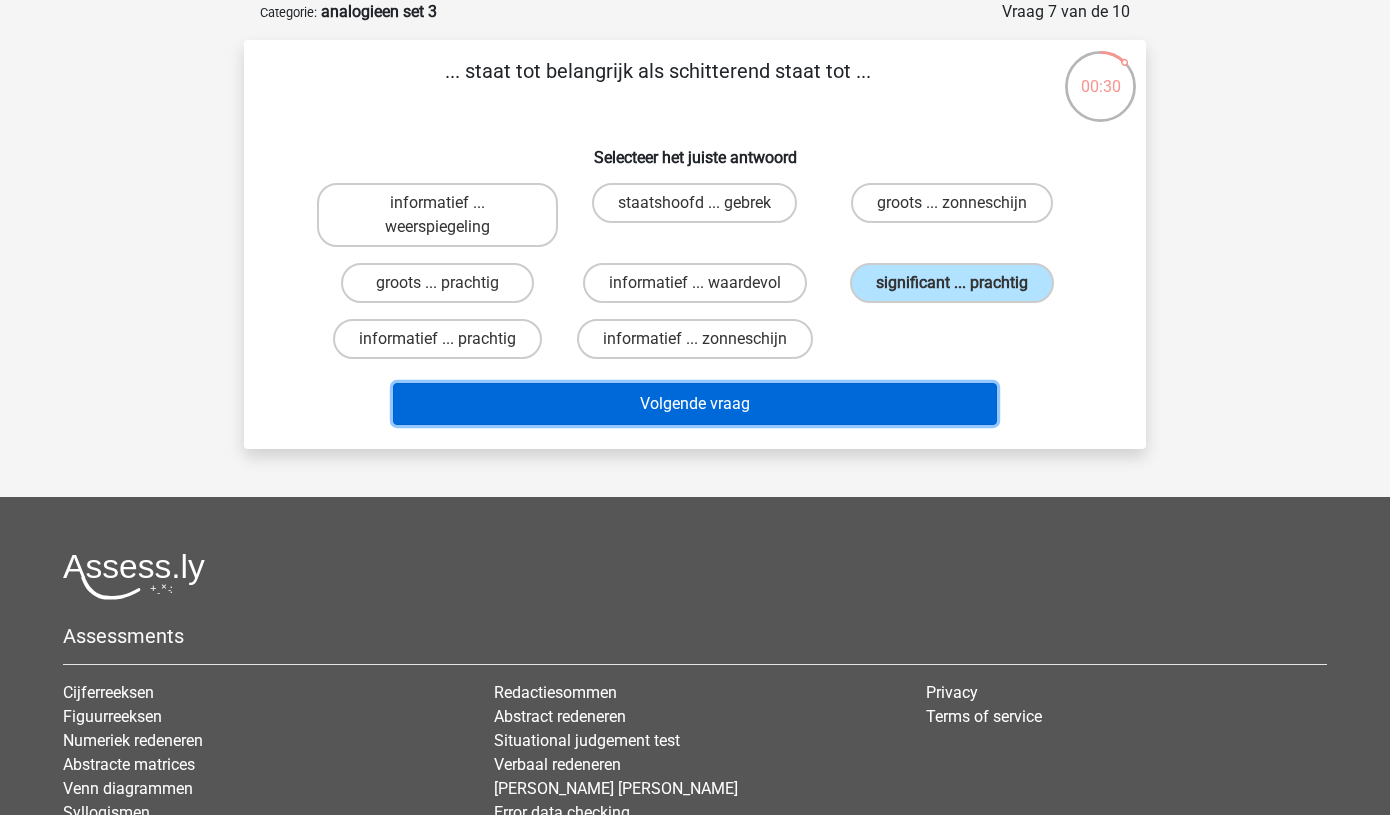 click on "Volgende vraag" at bounding box center (695, 404) 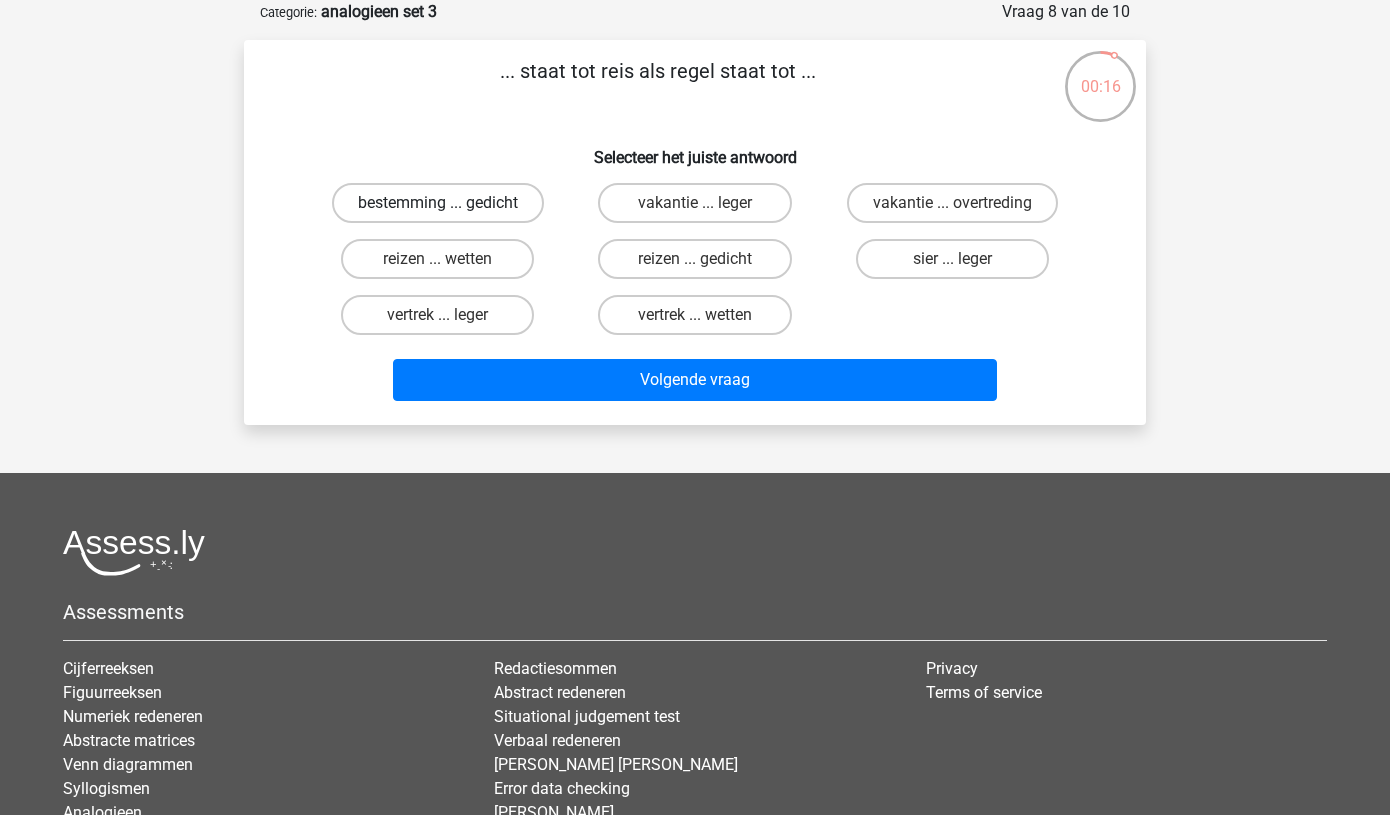 click on "bestemming ... gedicht" at bounding box center [438, 203] 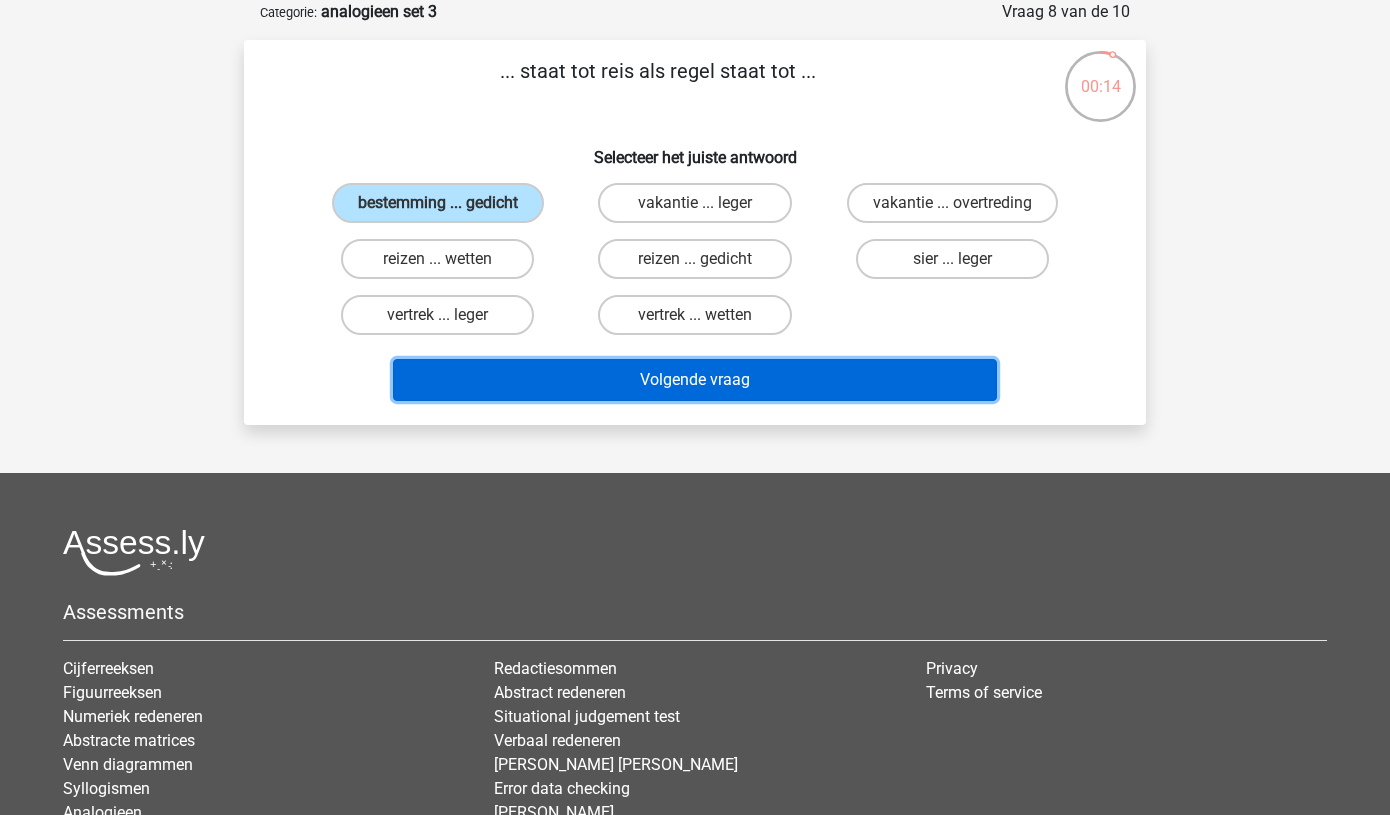 click on "Volgende vraag" at bounding box center (695, 380) 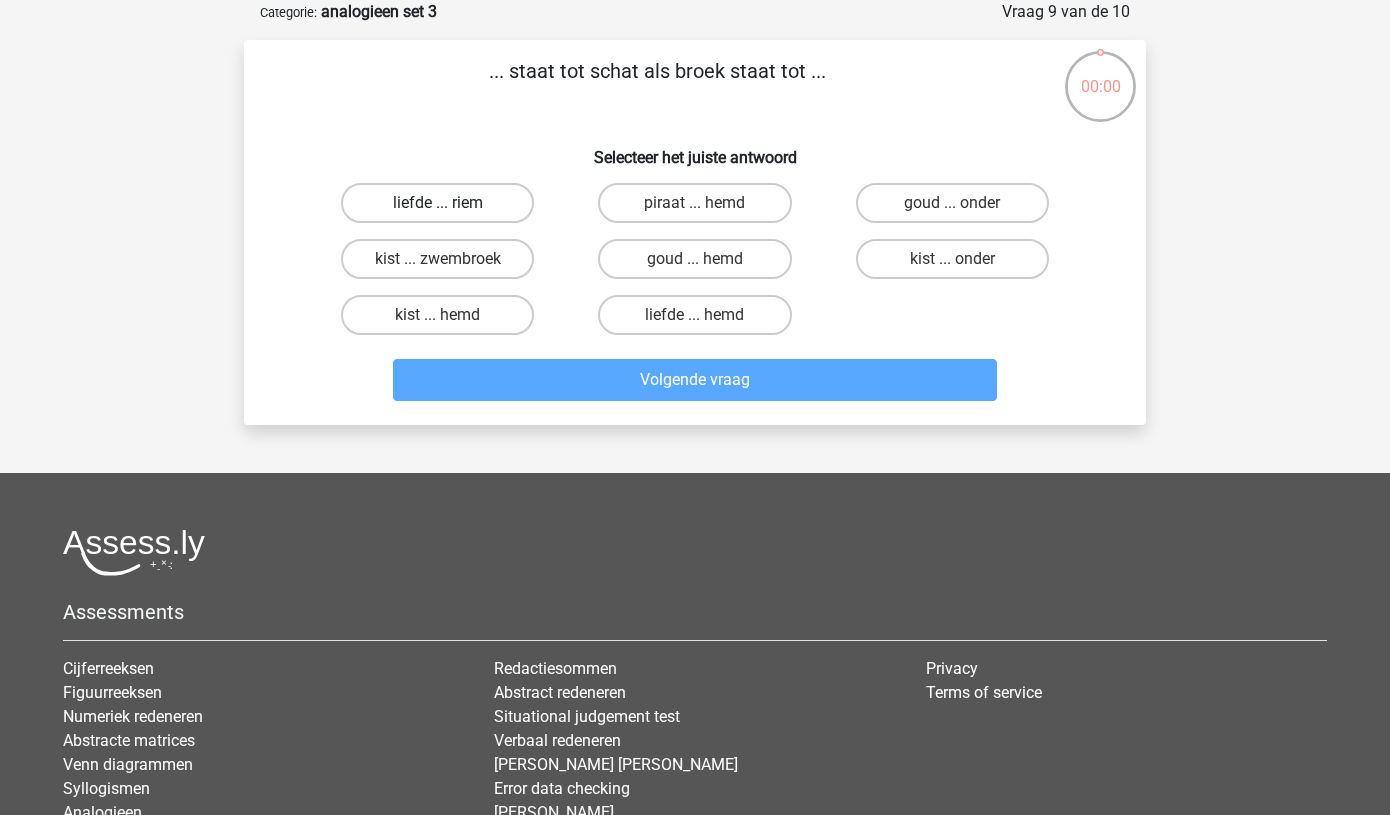 click on "liefde ... riem" at bounding box center [437, 203] 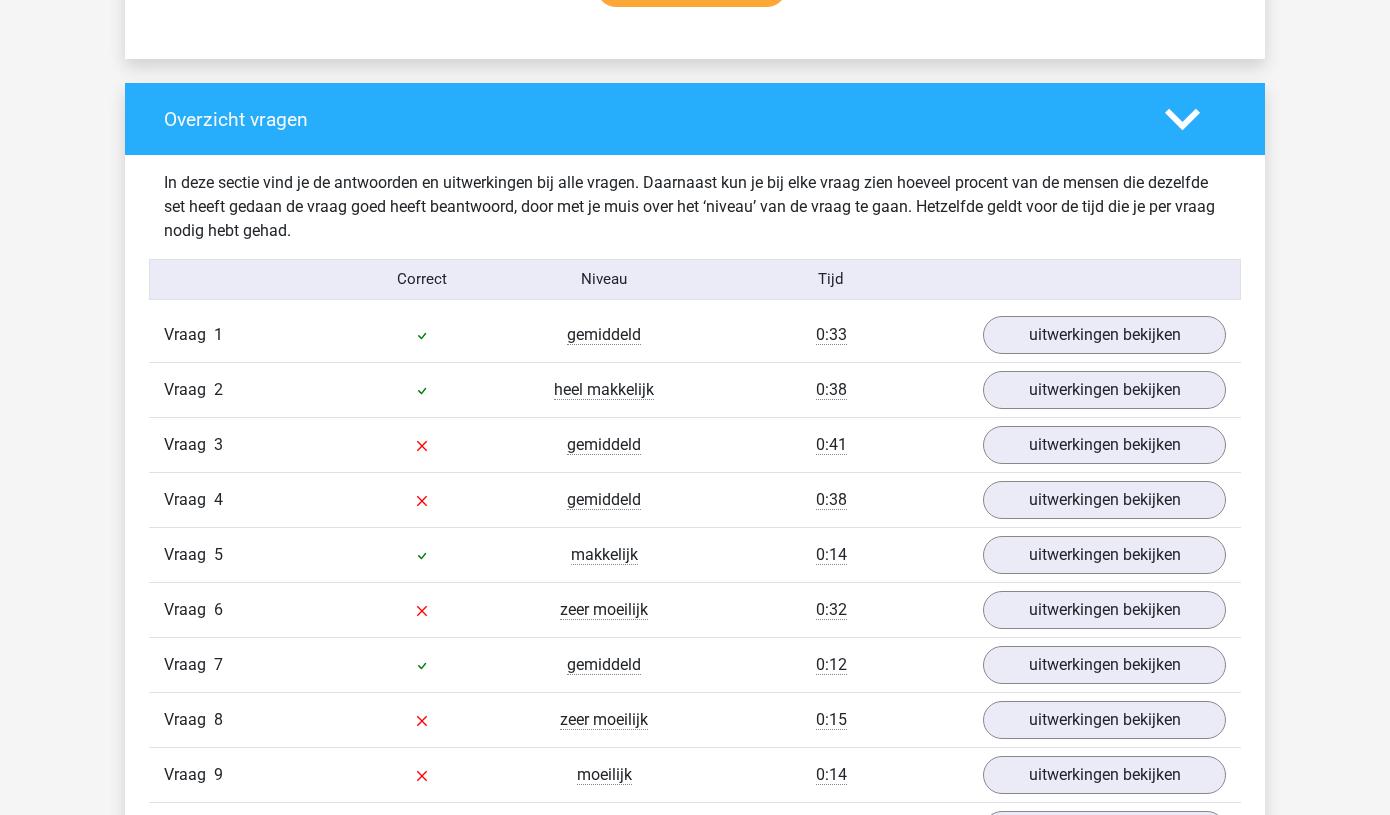 scroll, scrollTop: 1411, scrollLeft: 0, axis: vertical 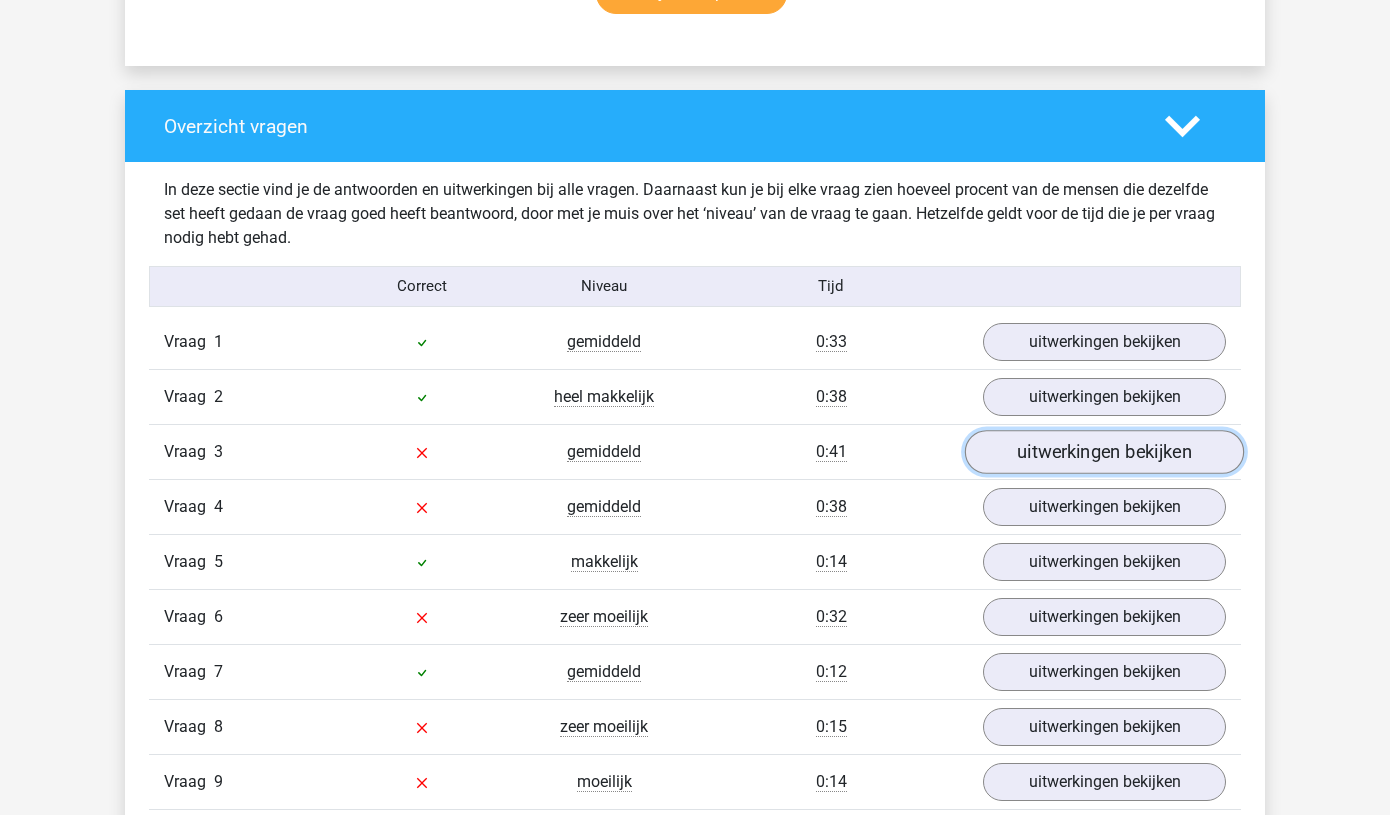 click on "uitwerkingen bekijken" at bounding box center (1104, 452) 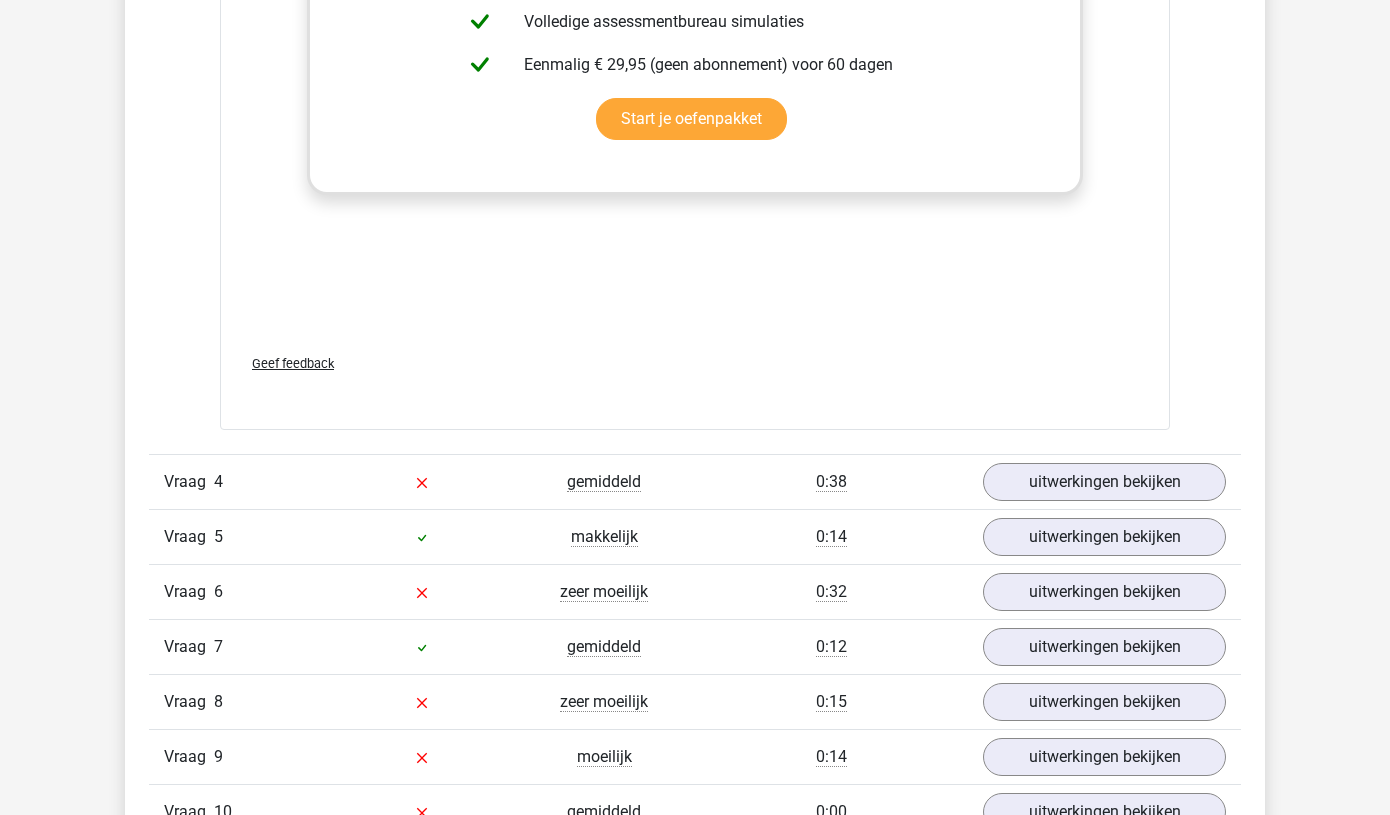 scroll, scrollTop: 2493, scrollLeft: 0, axis: vertical 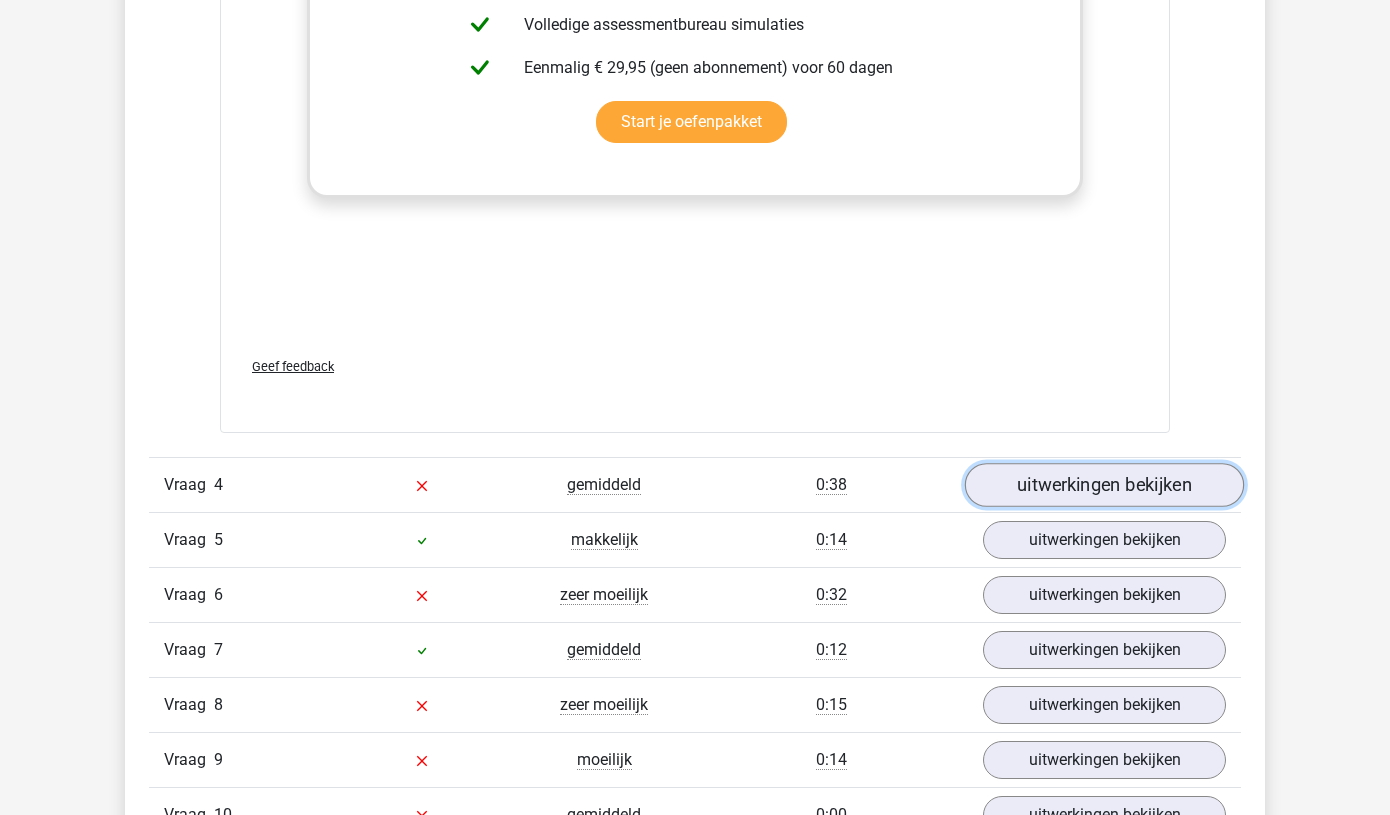 click on "uitwerkingen bekijken" at bounding box center [1104, 485] 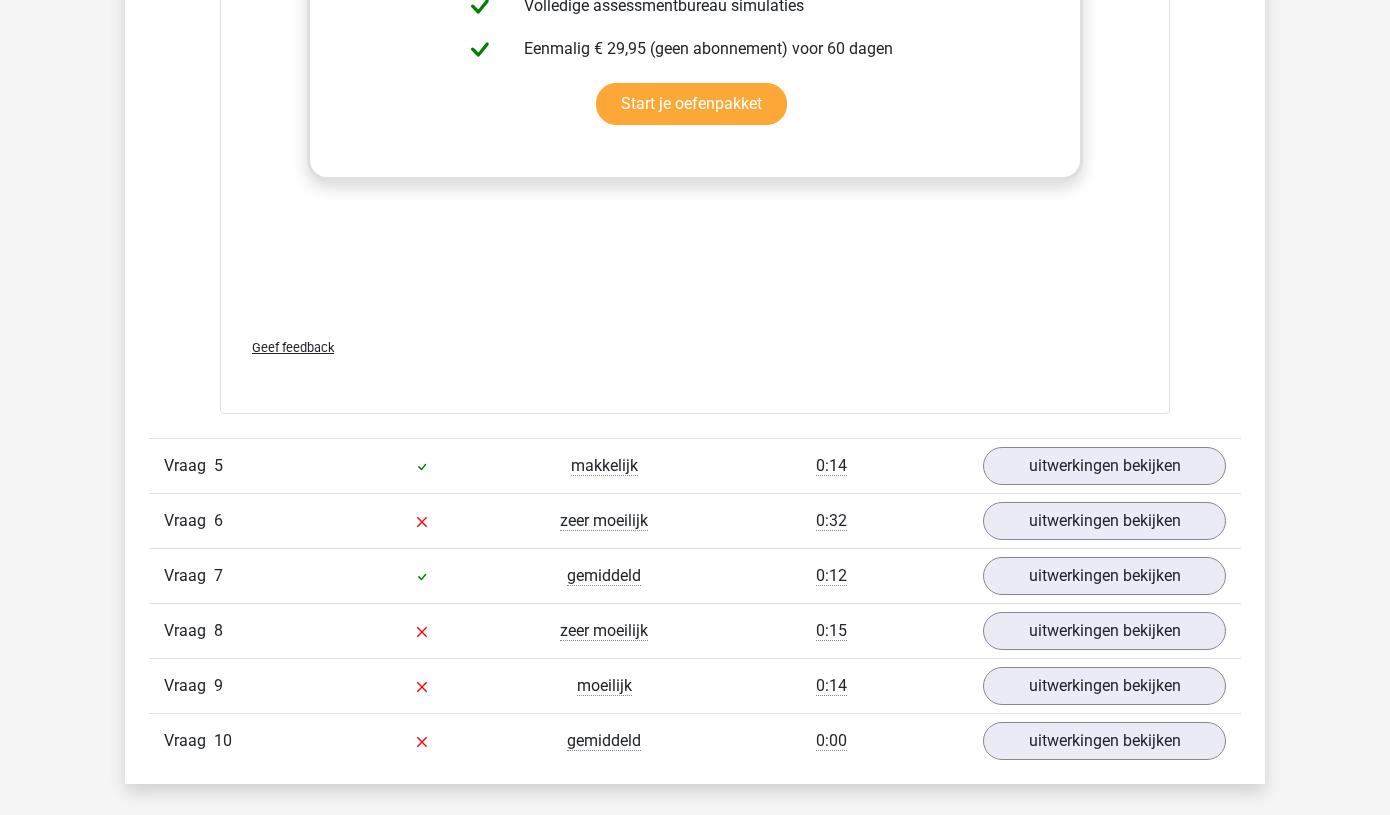 scroll, scrollTop: 3662, scrollLeft: 0, axis: vertical 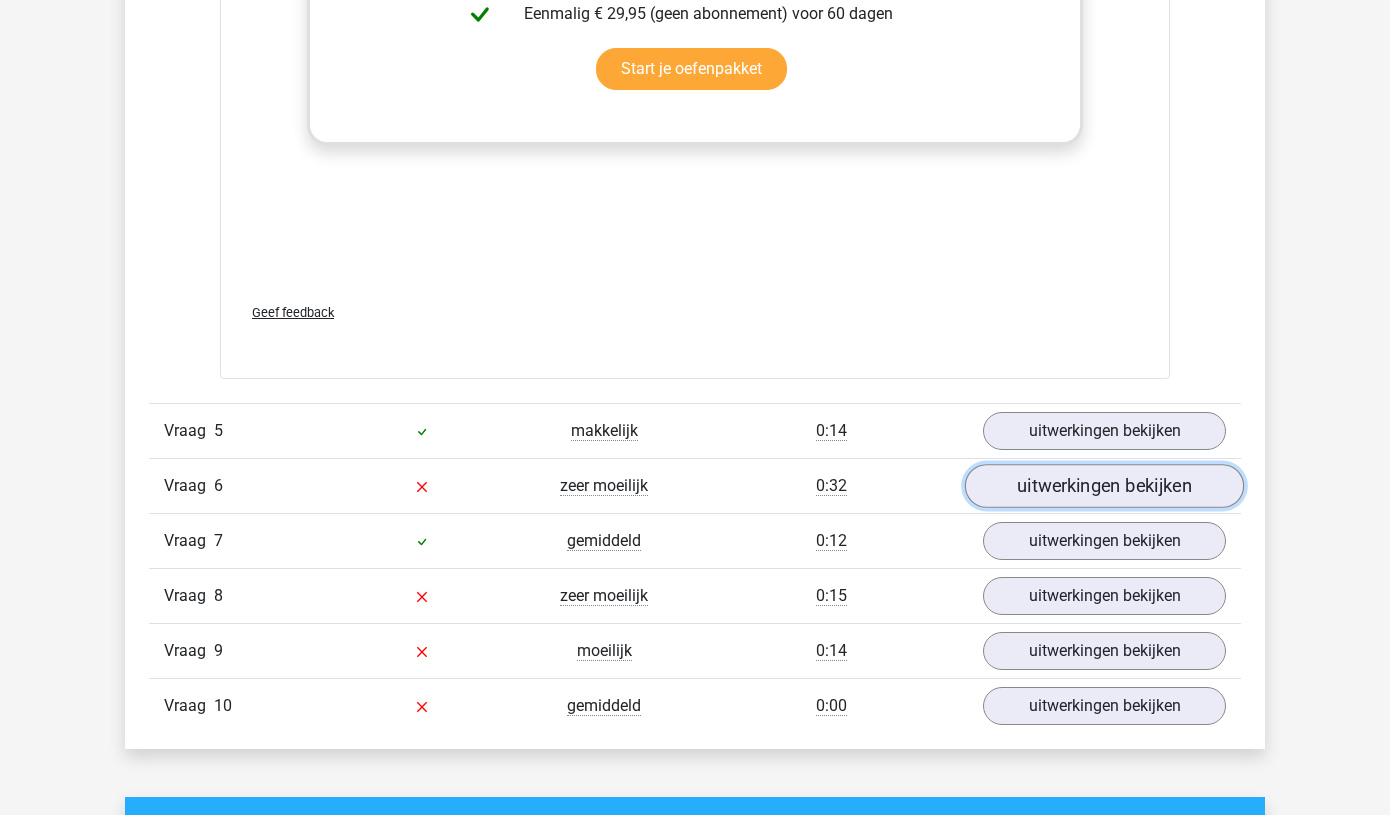 click on "uitwerkingen bekijken" at bounding box center [1104, 486] 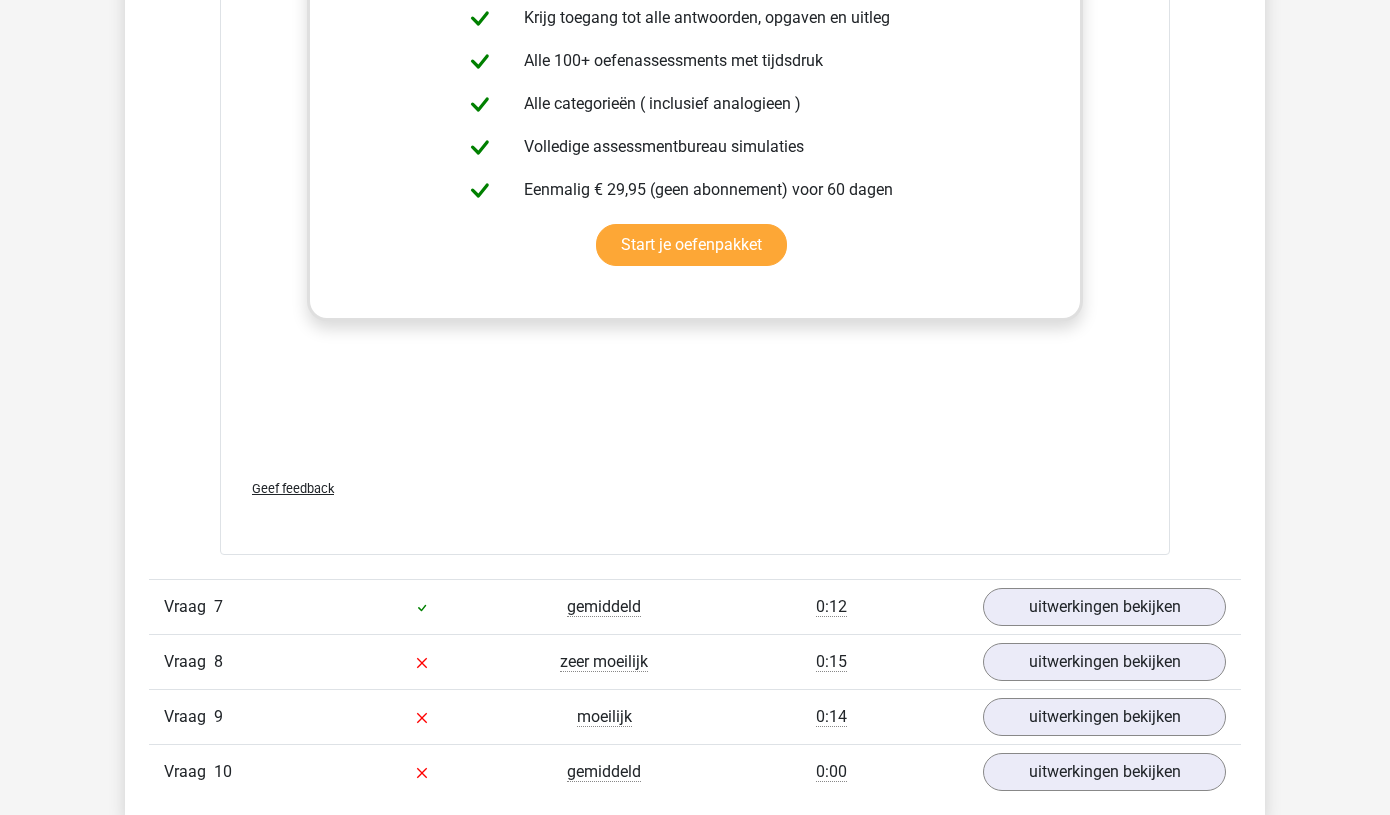 scroll, scrollTop: 5136, scrollLeft: 0, axis: vertical 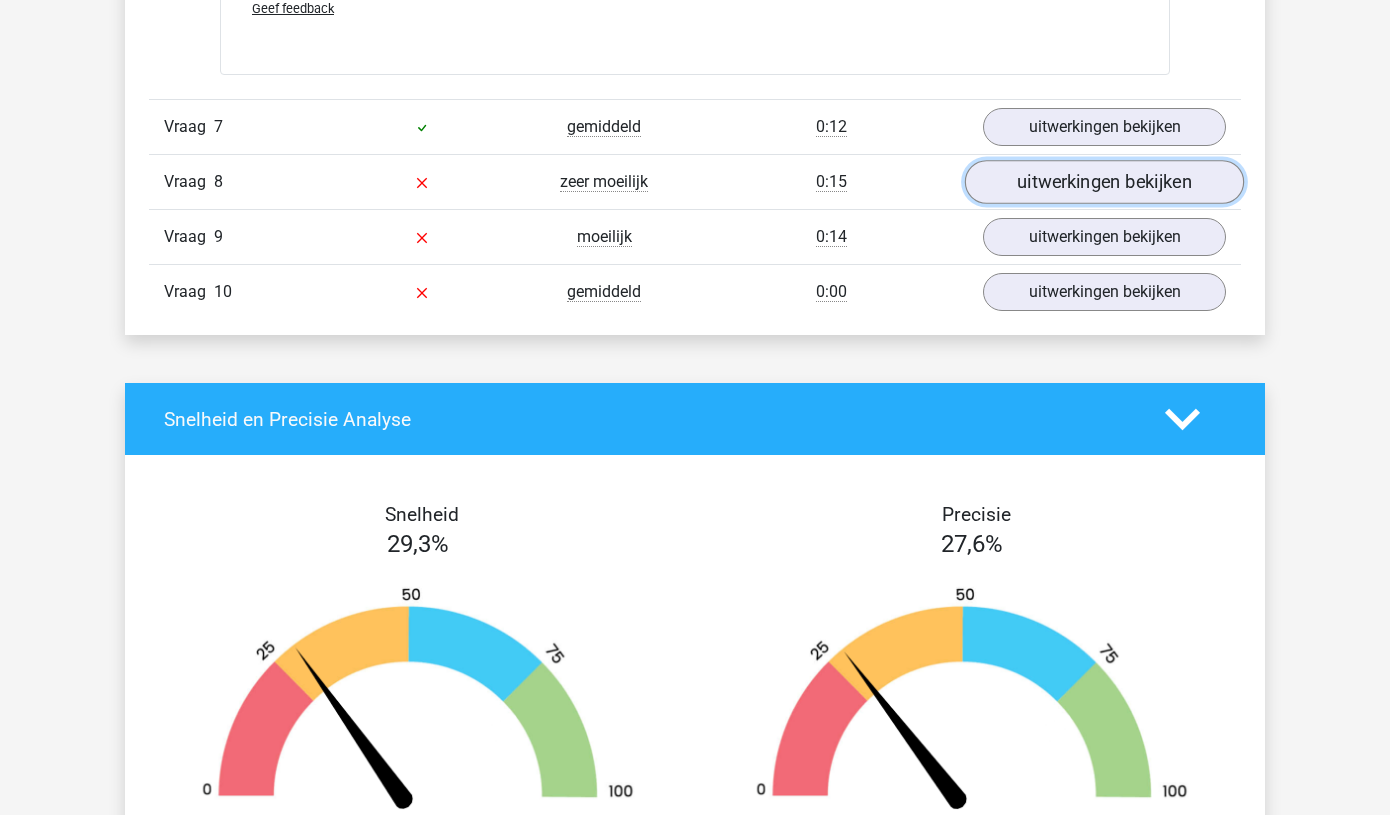 click on "uitwerkingen bekijken" at bounding box center (1104, 183) 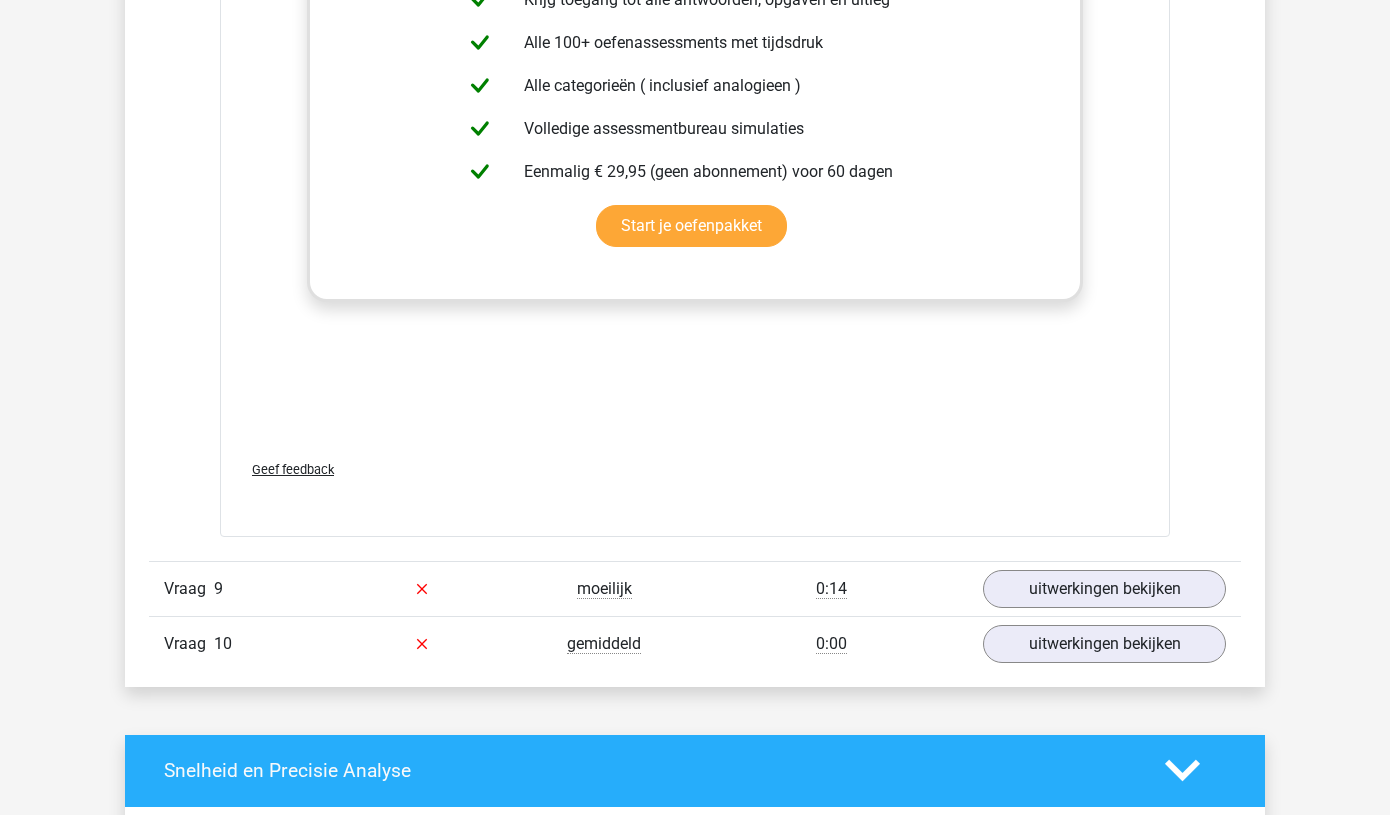 scroll, scrollTop: 5840, scrollLeft: 0, axis: vertical 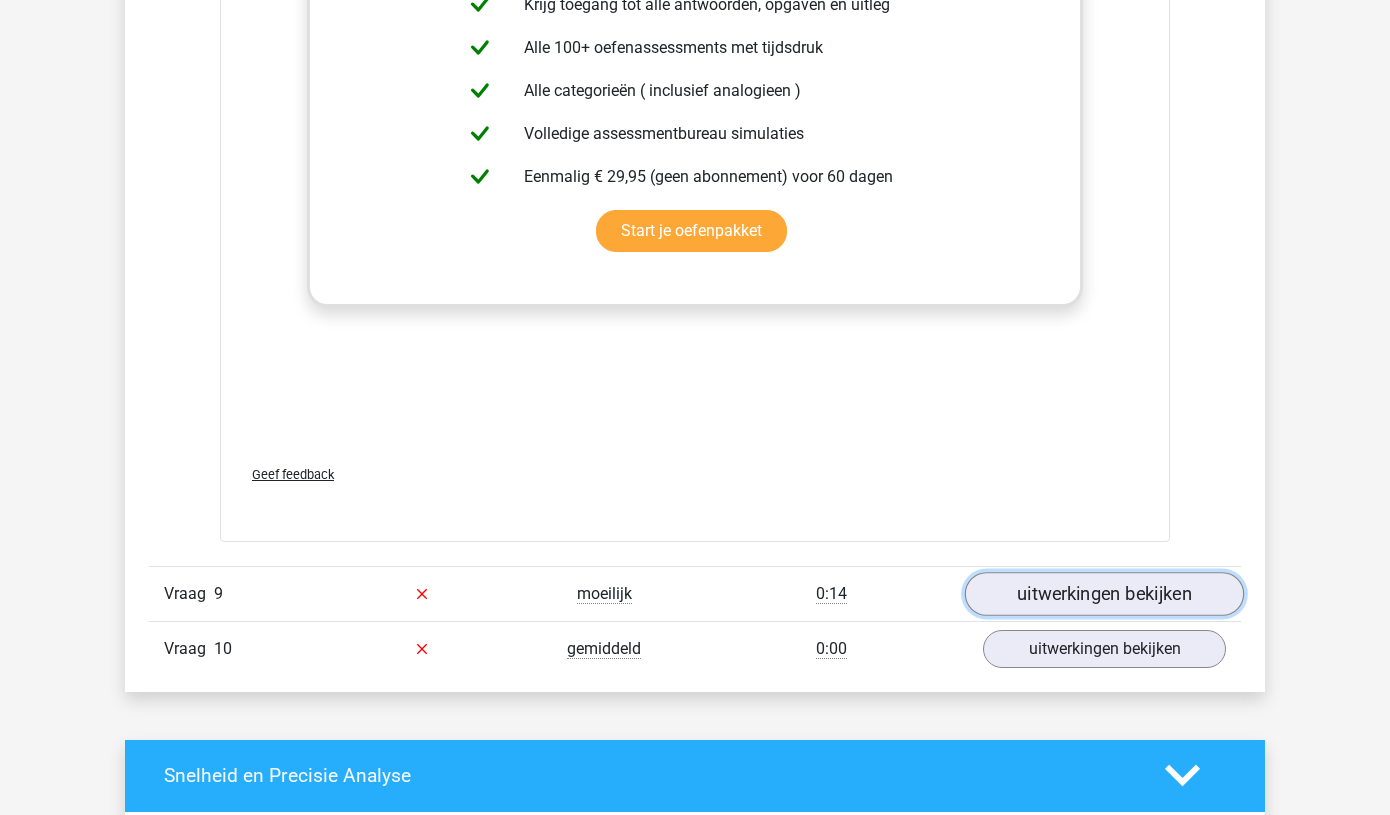 click on "uitwerkingen bekijken" at bounding box center [1104, 594] 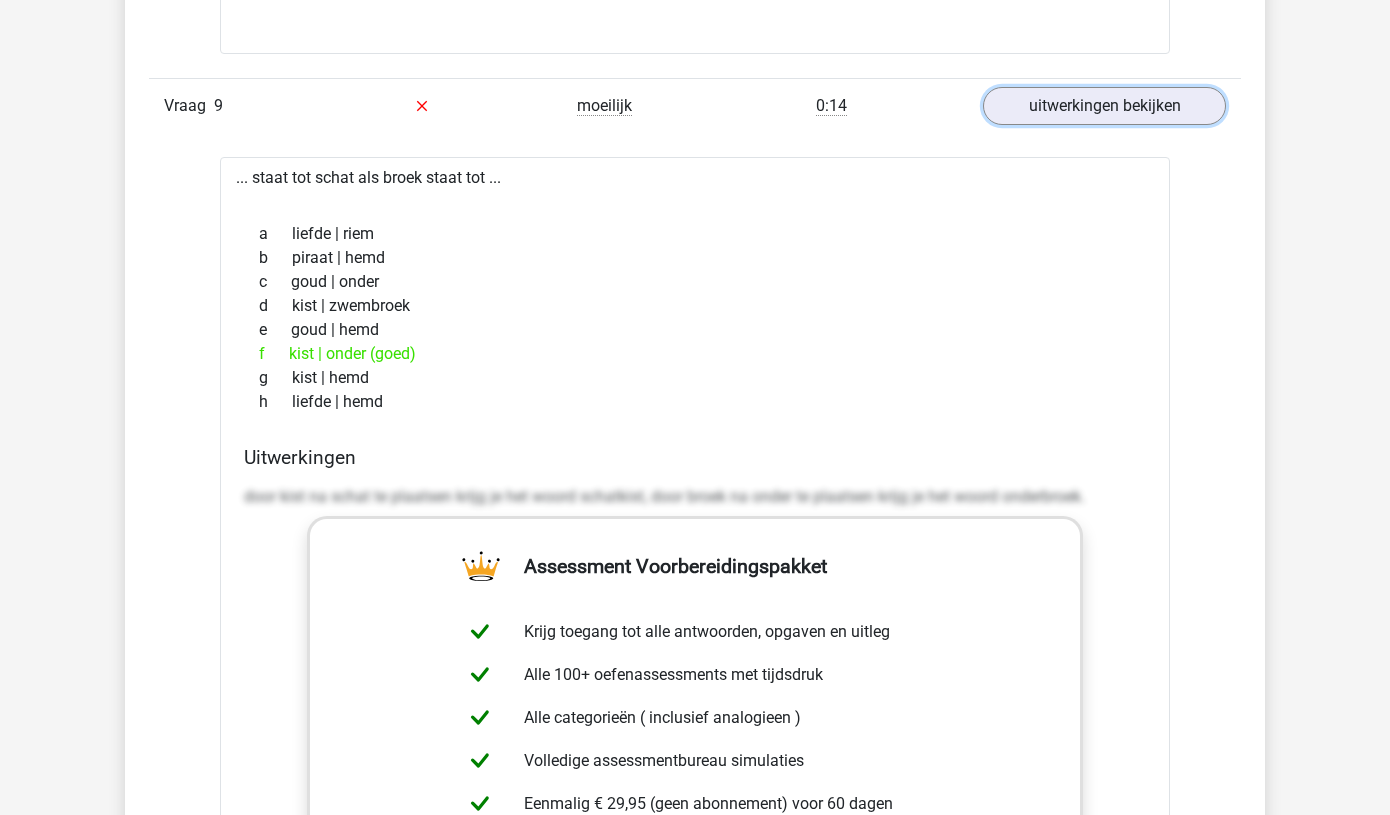 scroll, scrollTop: 6322, scrollLeft: 0, axis: vertical 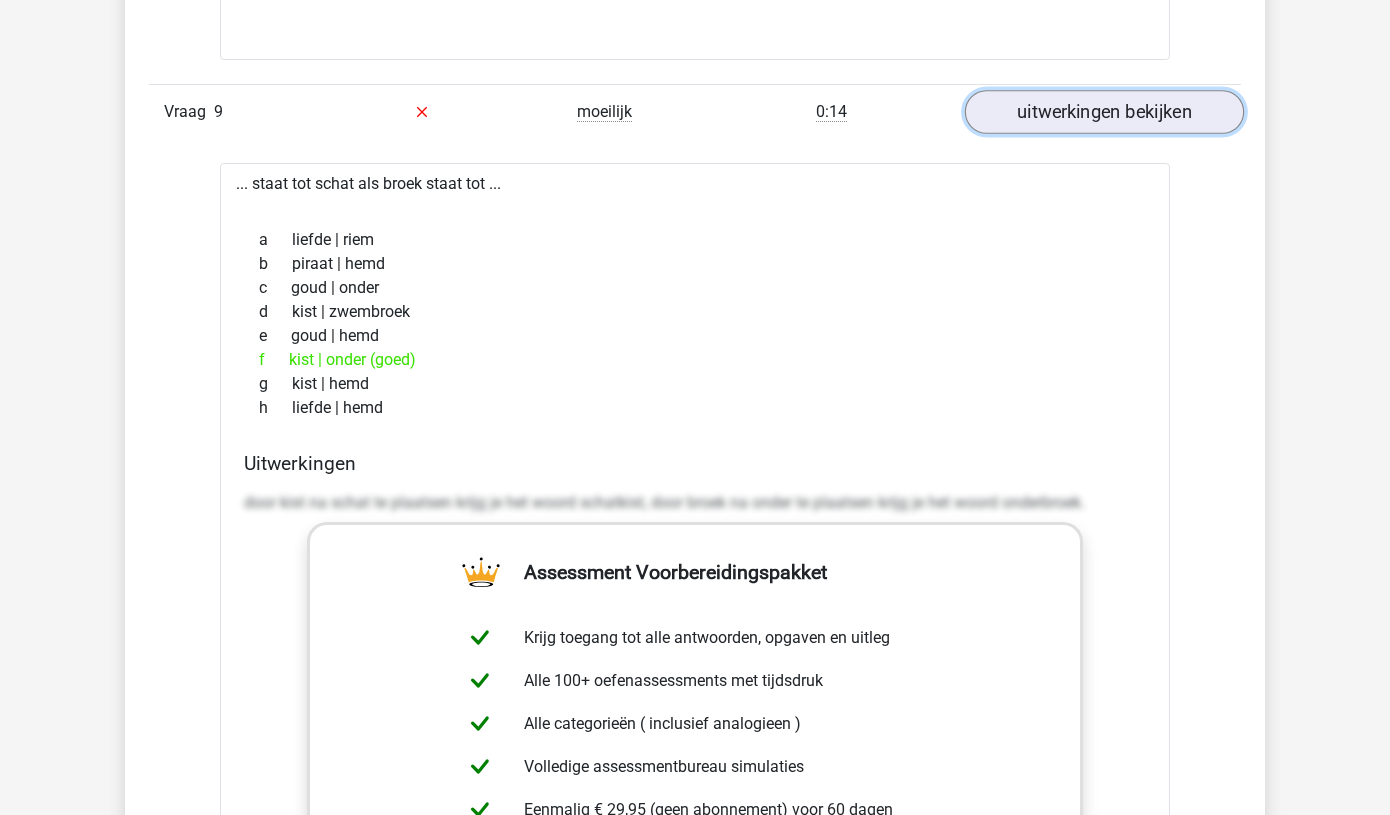 click on "uitwerkingen bekijken" at bounding box center (1104, 112) 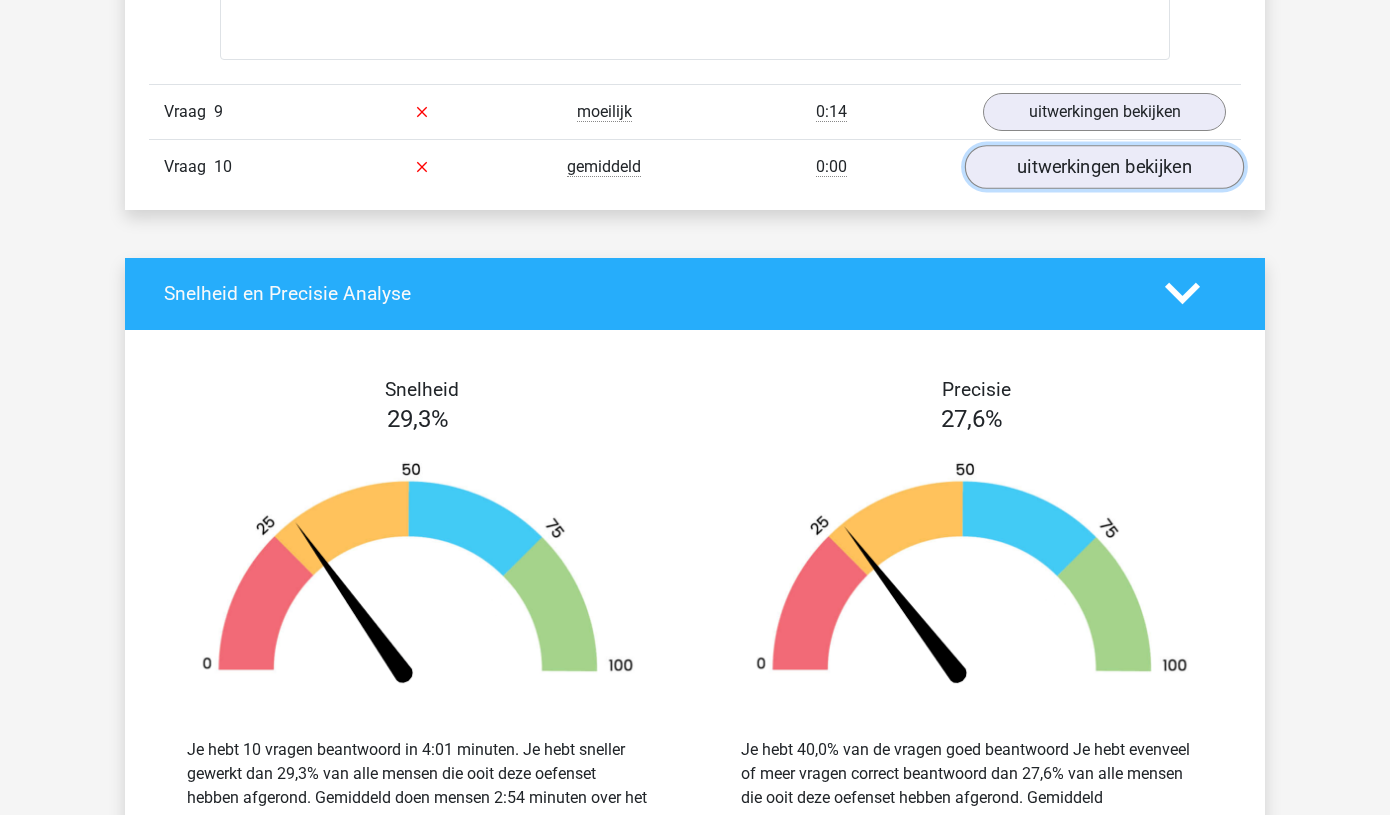 click on "uitwerkingen bekijken" at bounding box center (1104, 167) 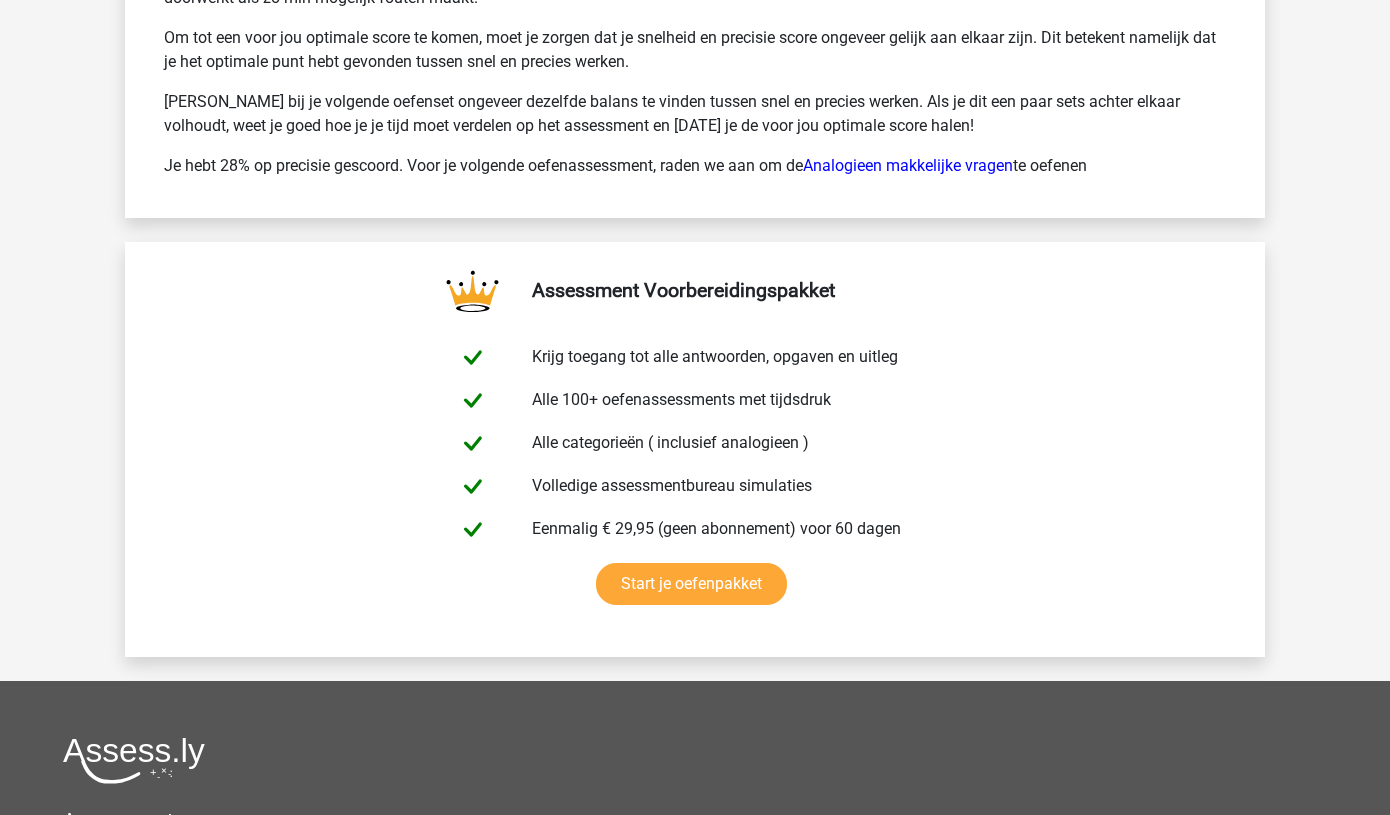 scroll, scrollTop: 8495, scrollLeft: 0, axis: vertical 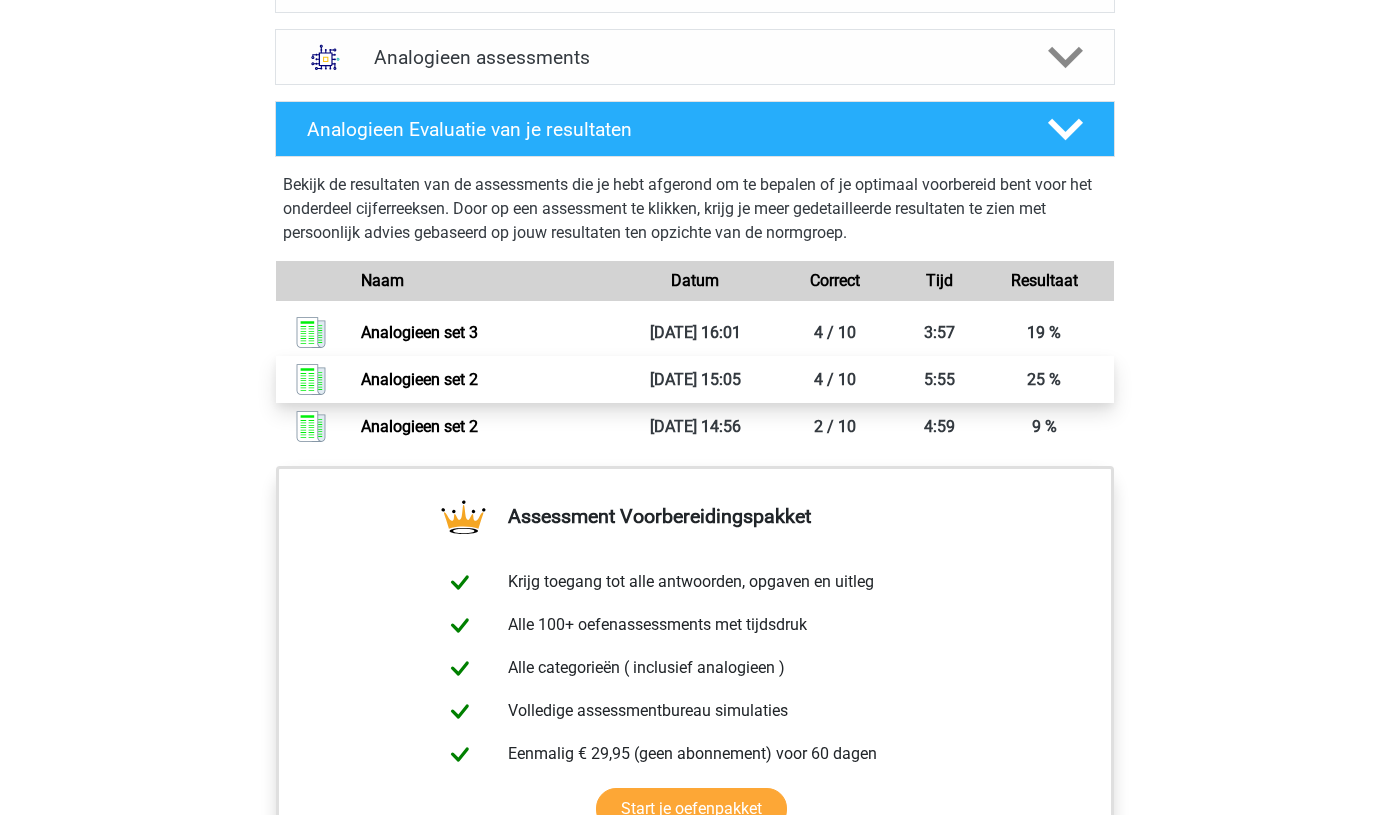 click on "Analogieen set 2" at bounding box center (419, 379) 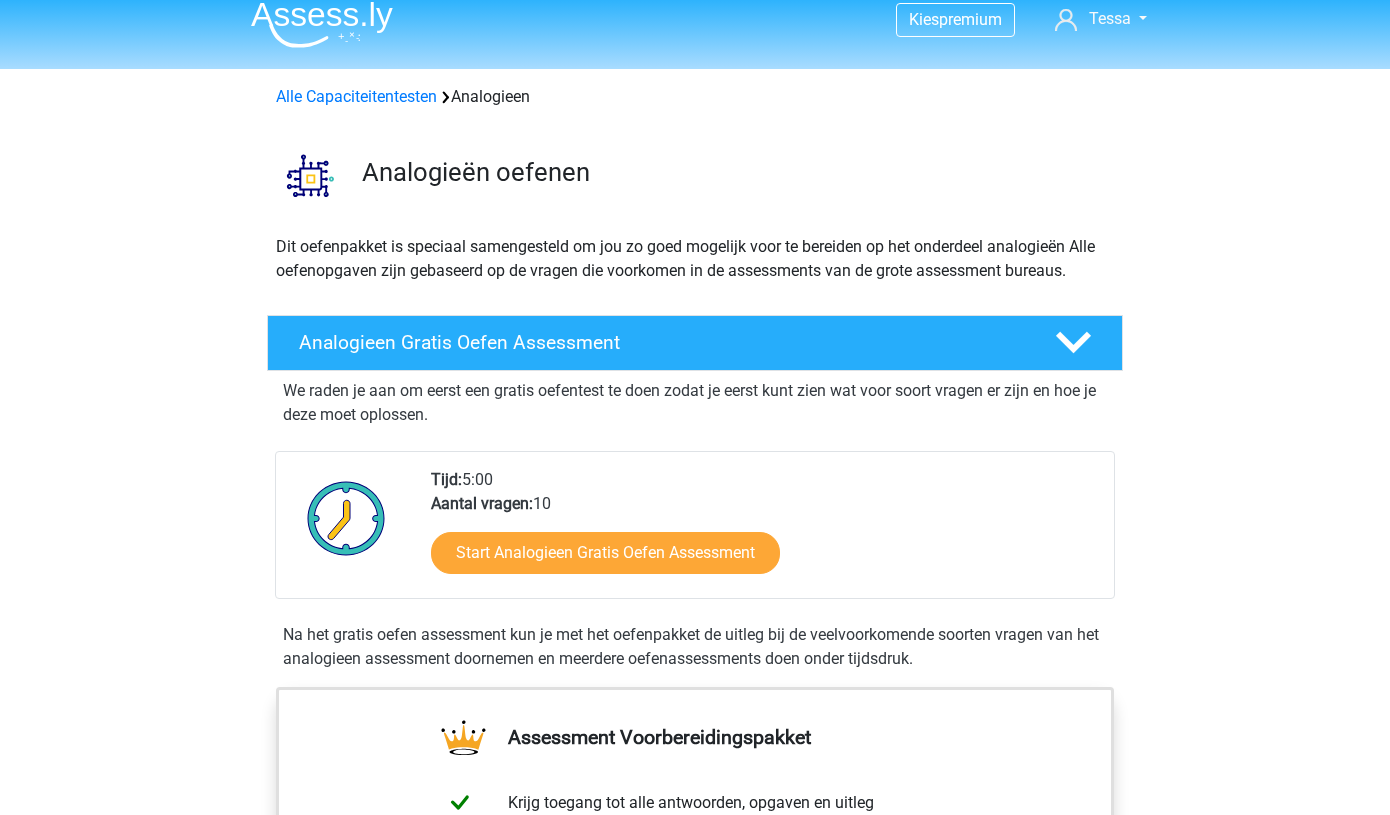 scroll, scrollTop: 0, scrollLeft: 0, axis: both 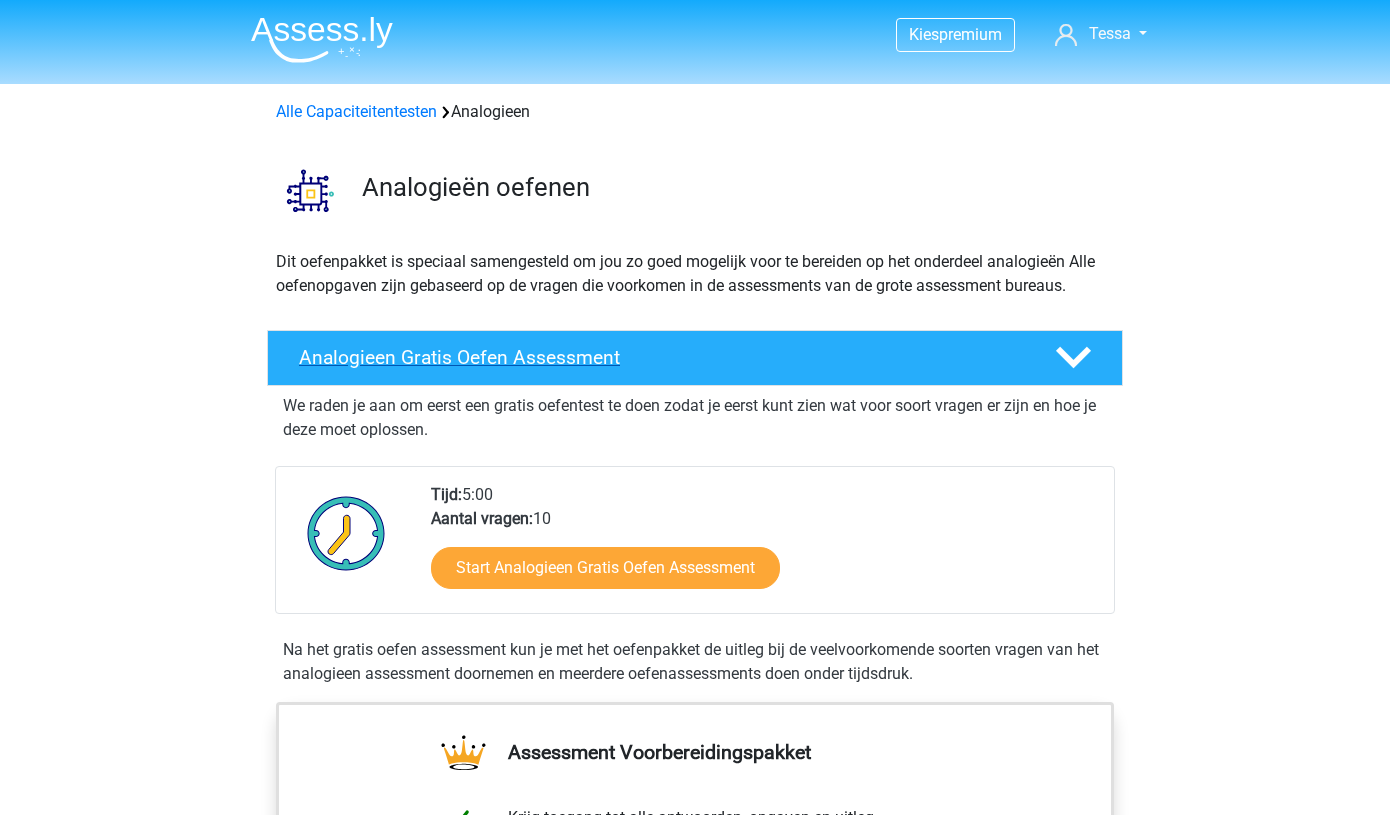 click 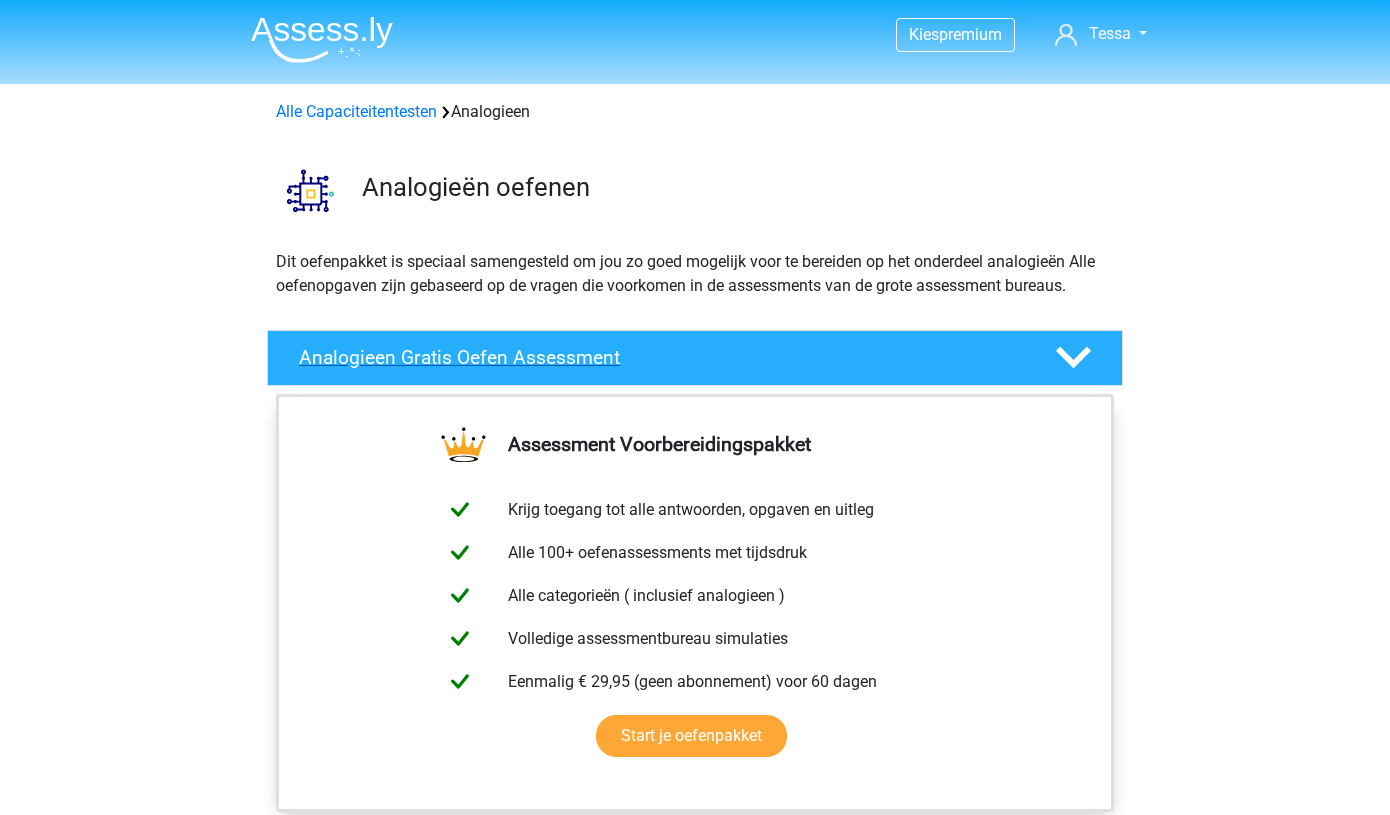 click 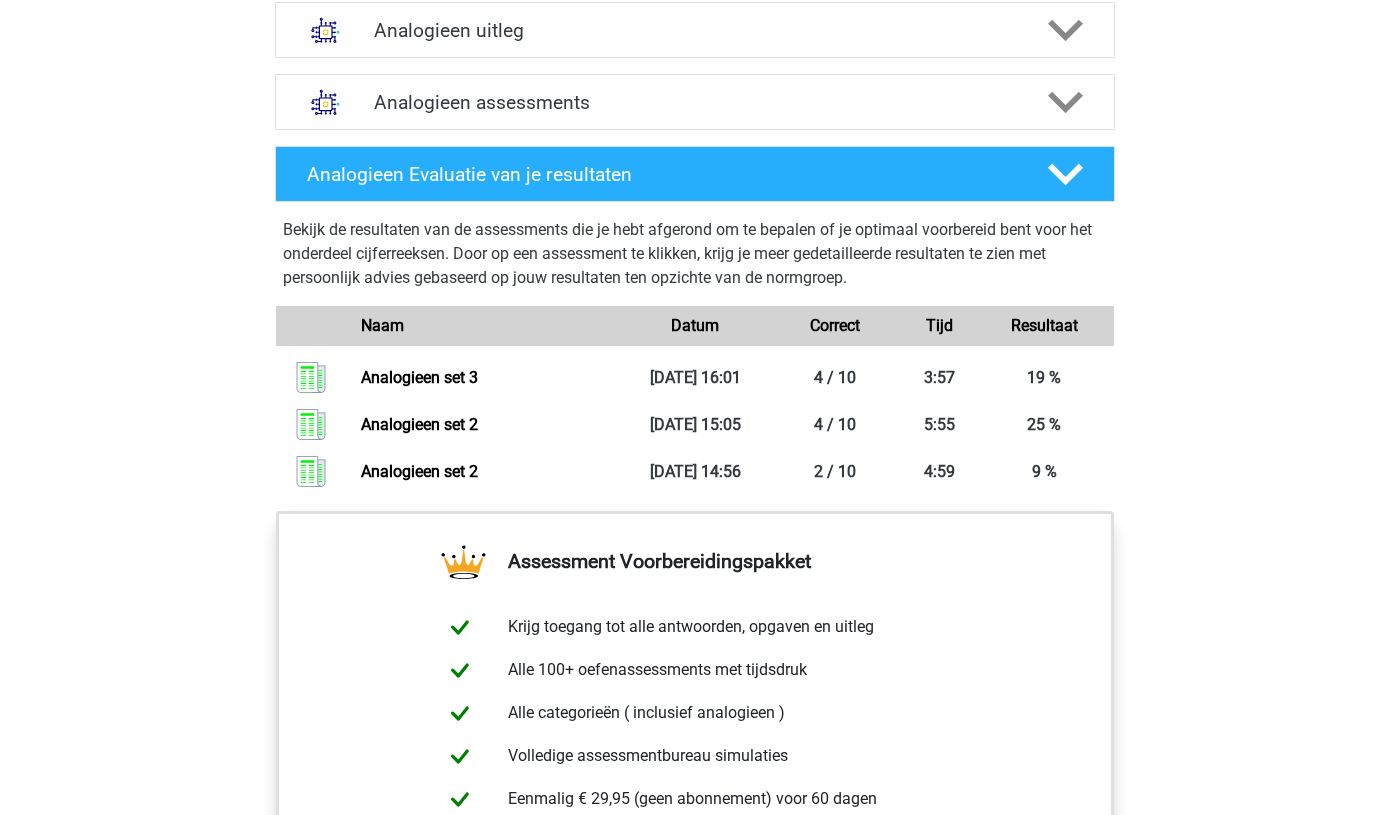 scroll, scrollTop: 1217, scrollLeft: 0, axis: vertical 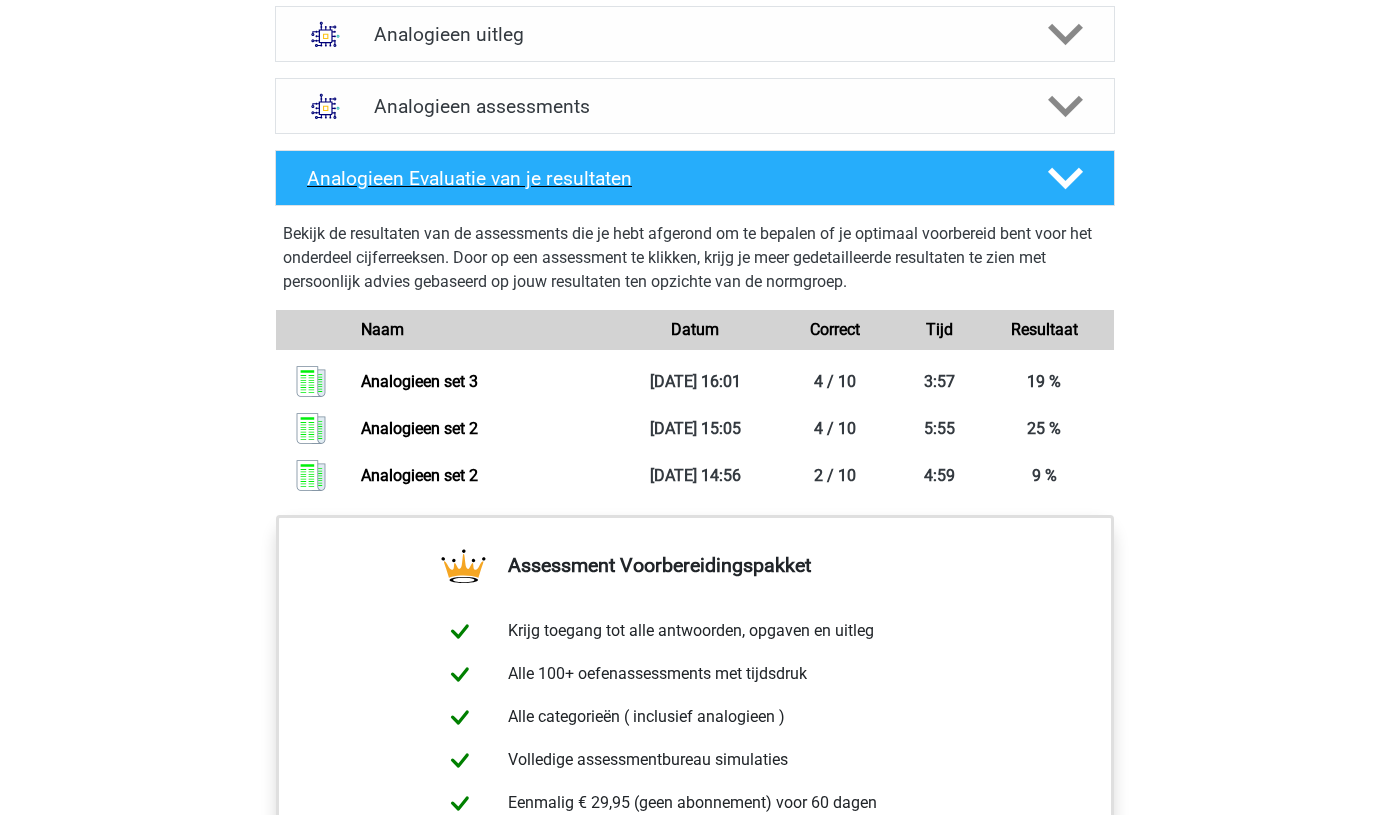 click 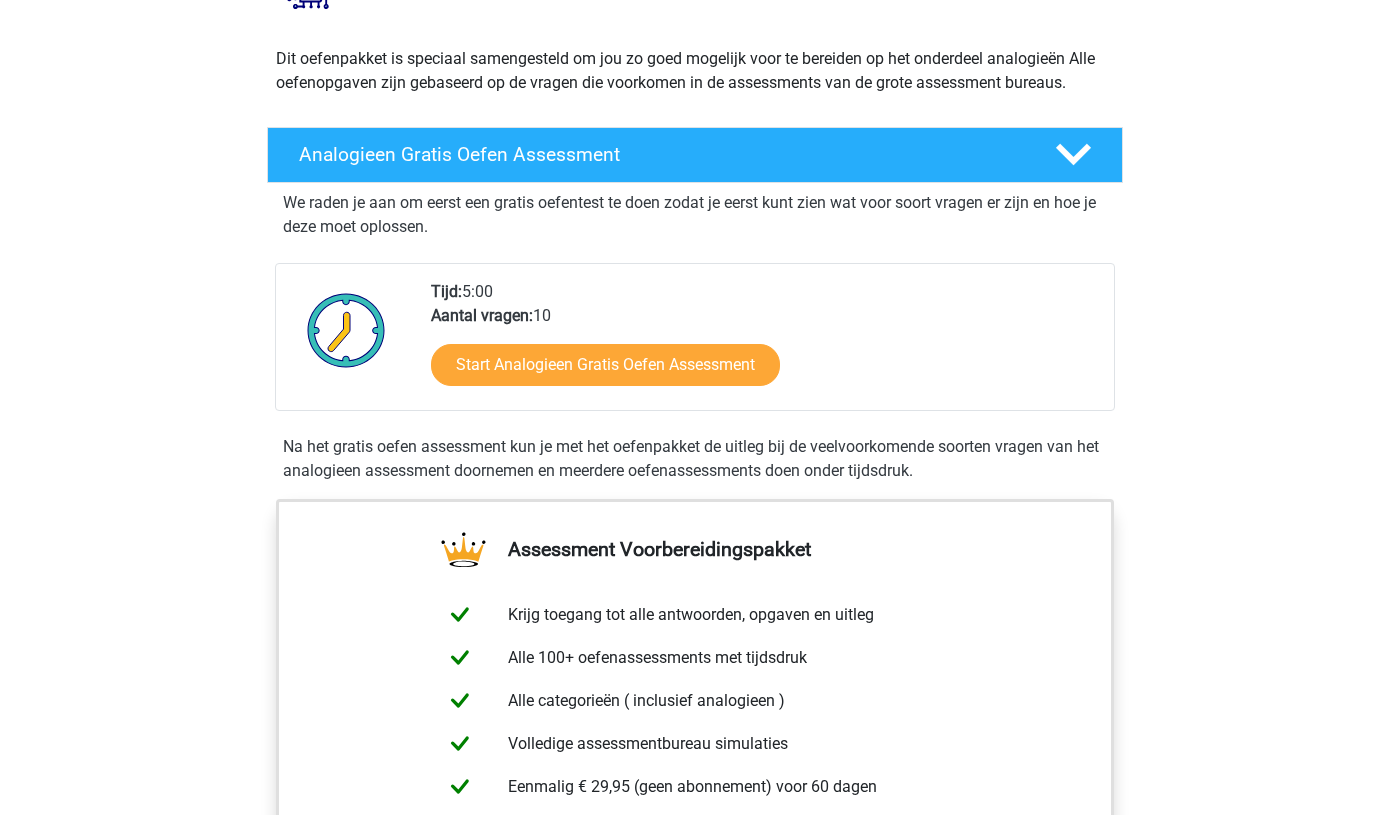 scroll, scrollTop: 0, scrollLeft: 0, axis: both 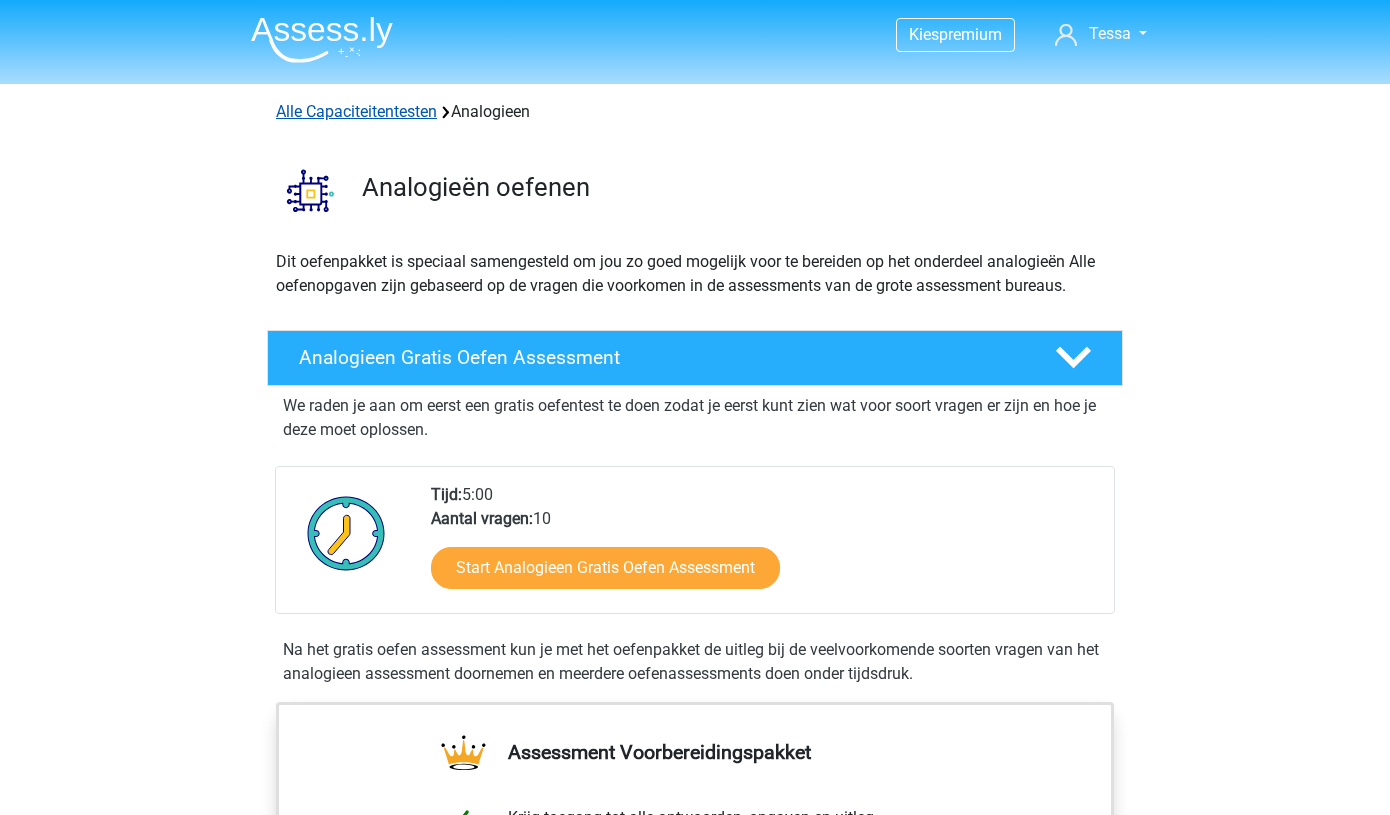click on "Alle Capaciteitentesten" at bounding box center (356, 111) 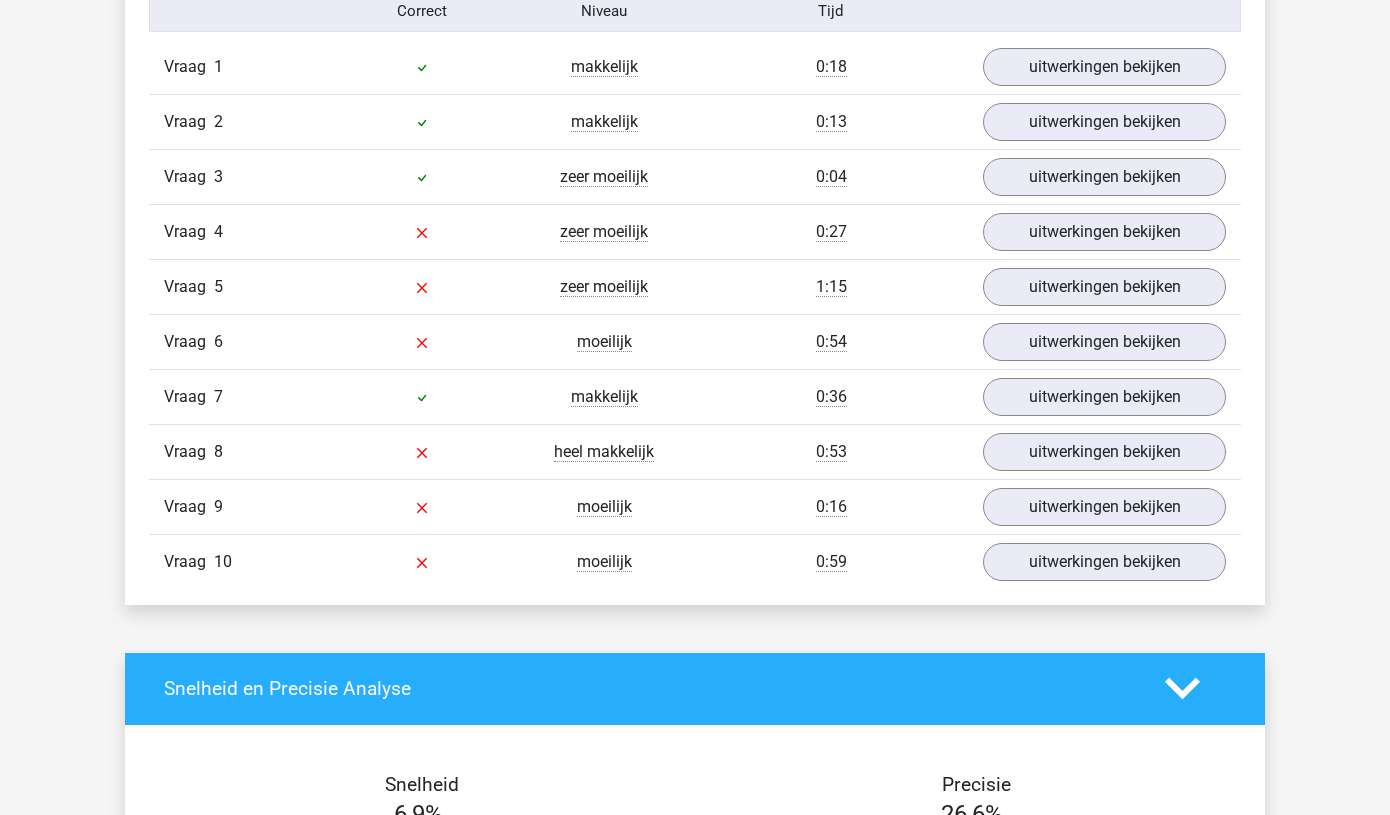scroll, scrollTop: 1685, scrollLeft: 0, axis: vertical 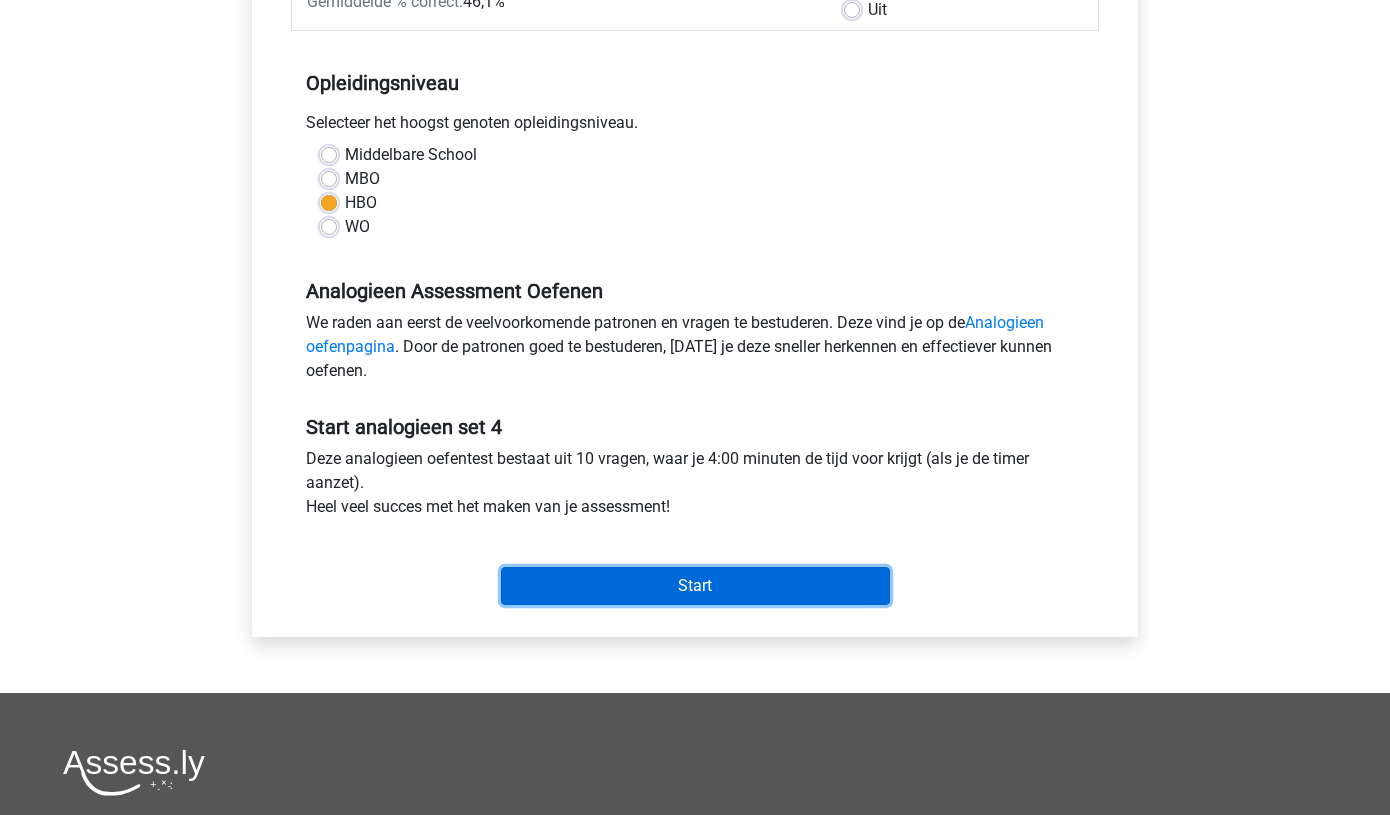 click on "Start" at bounding box center [695, 586] 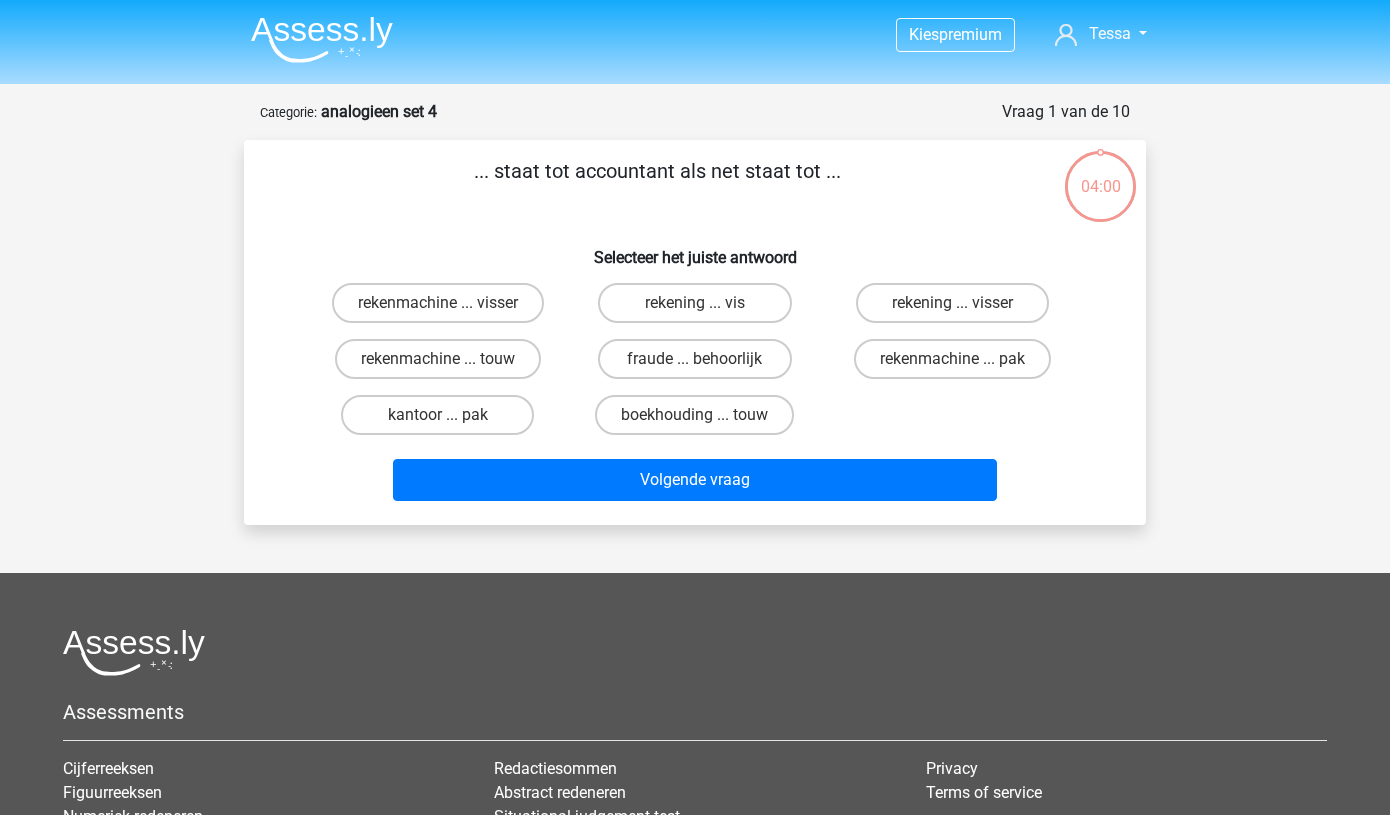 scroll, scrollTop: 0, scrollLeft: 0, axis: both 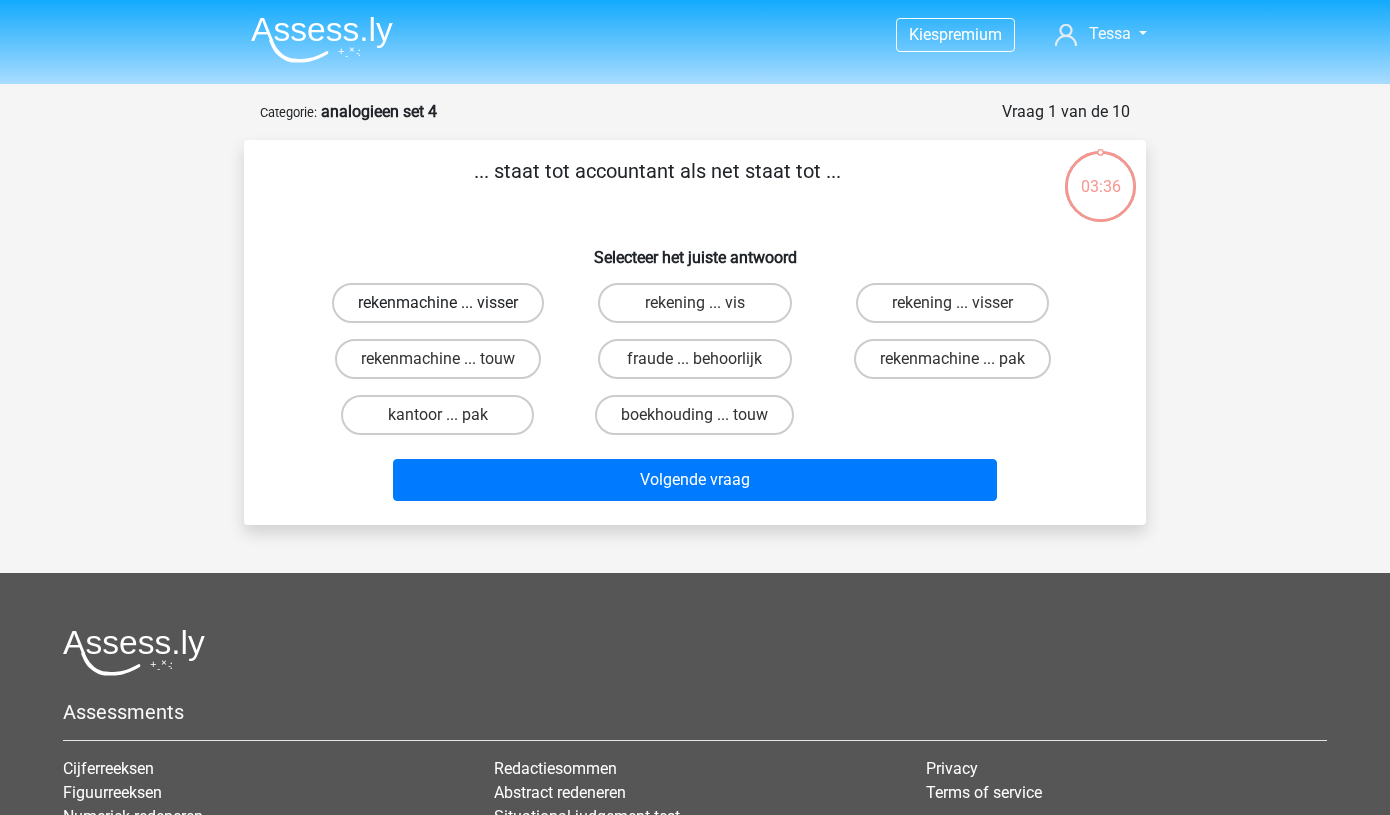click on "rekenmachine ... visser" at bounding box center [438, 303] 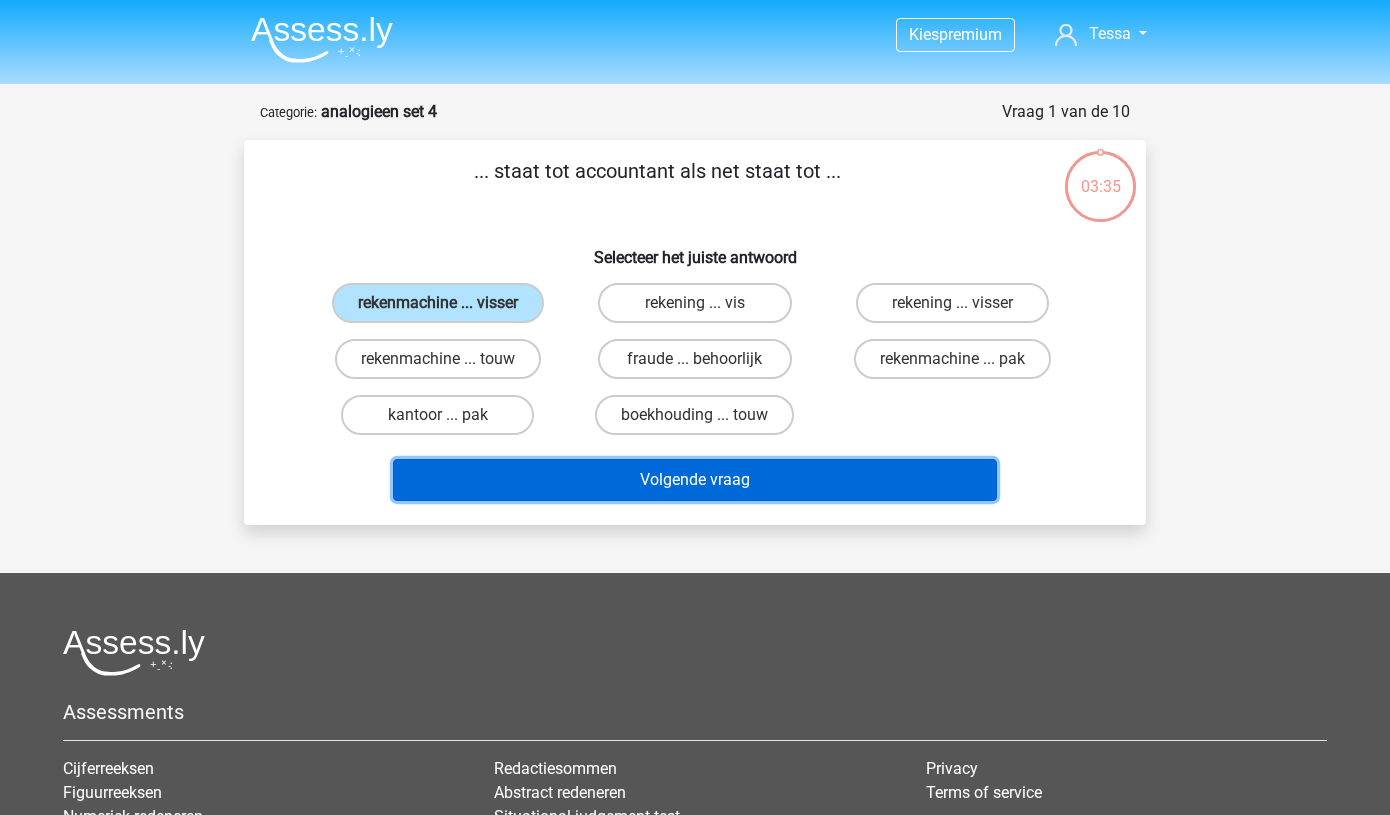 click on "Volgende vraag" at bounding box center (695, 480) 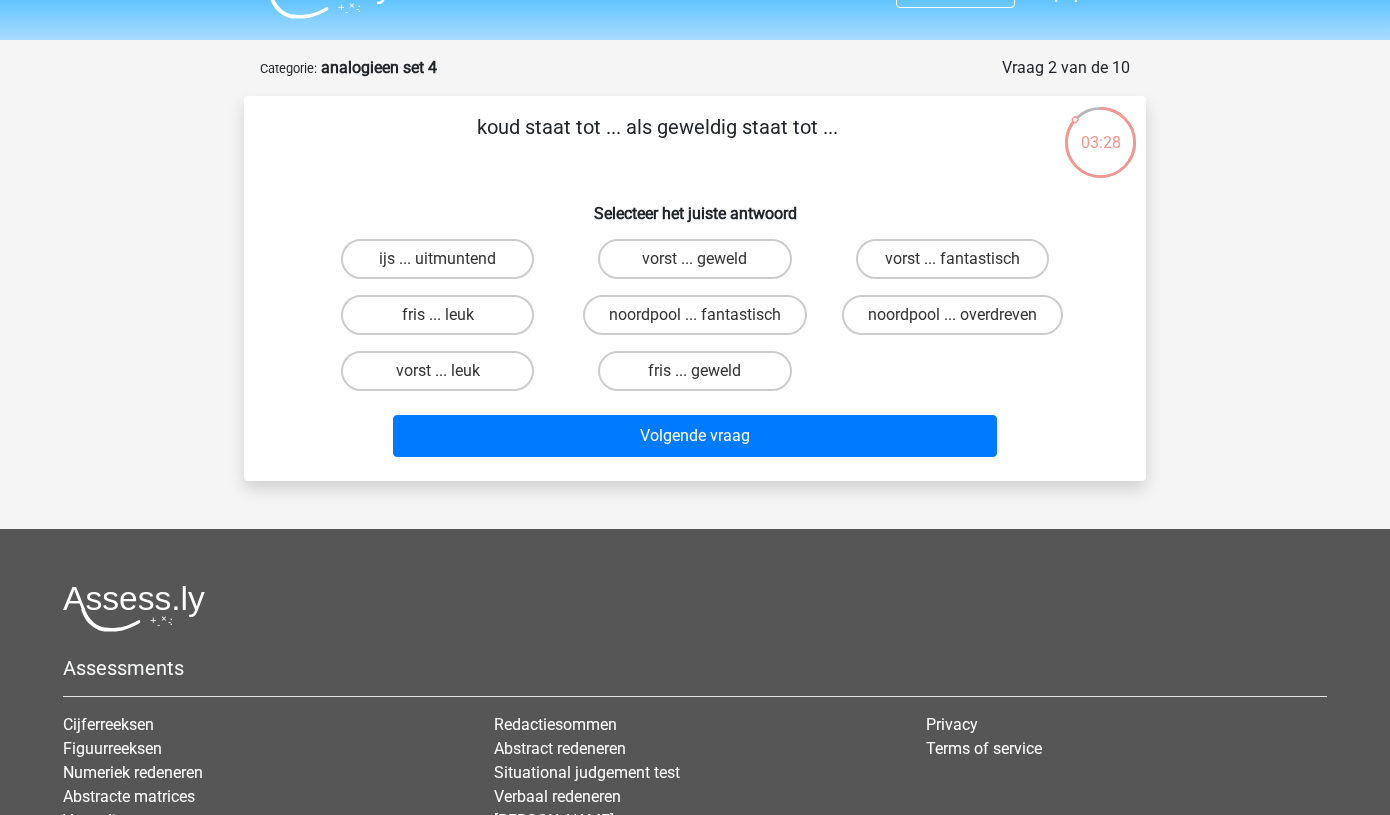 scroll, scrollTop: 41, scrollLeft: 0, axis: vertical 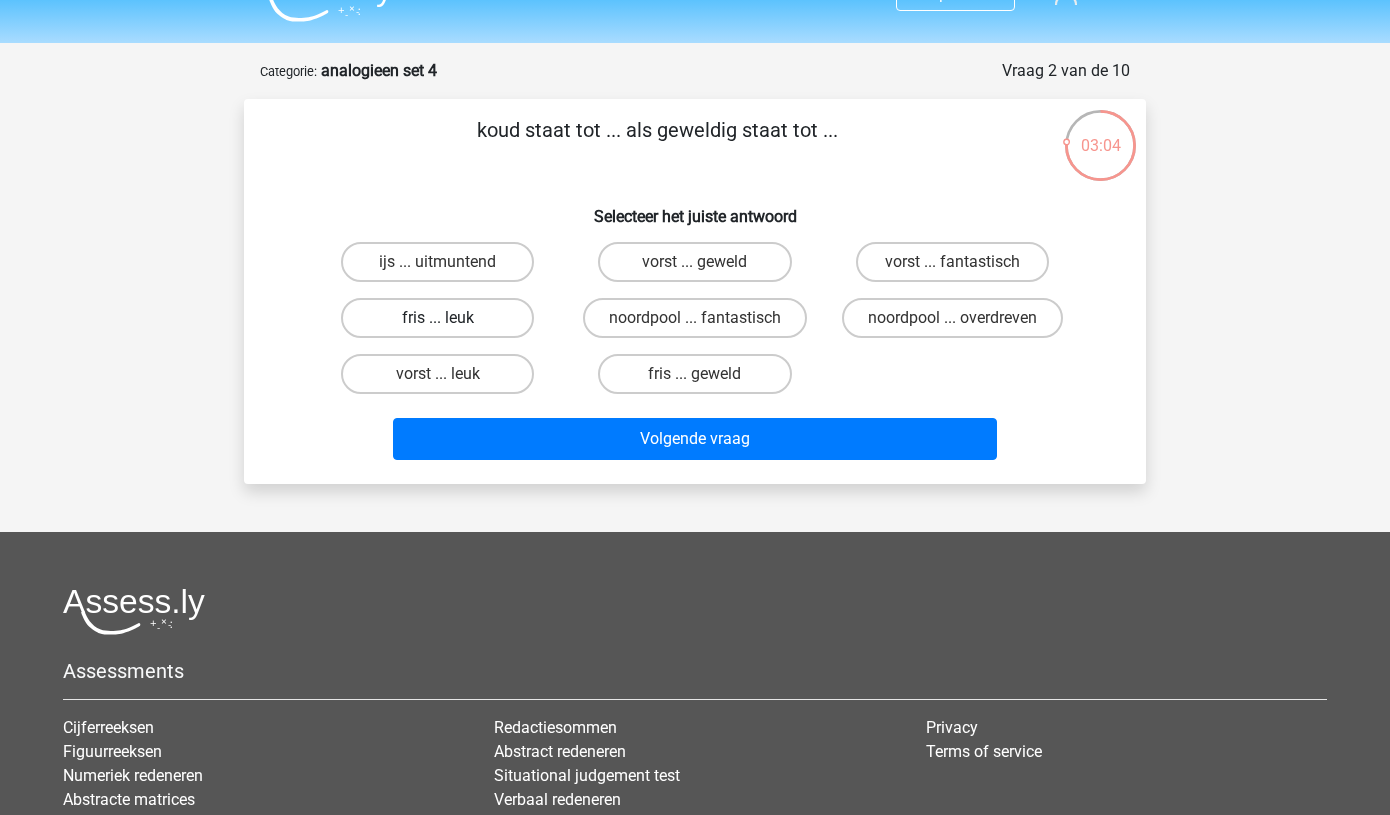 click on "fris ... leuk" at bounding box center [437, 318] 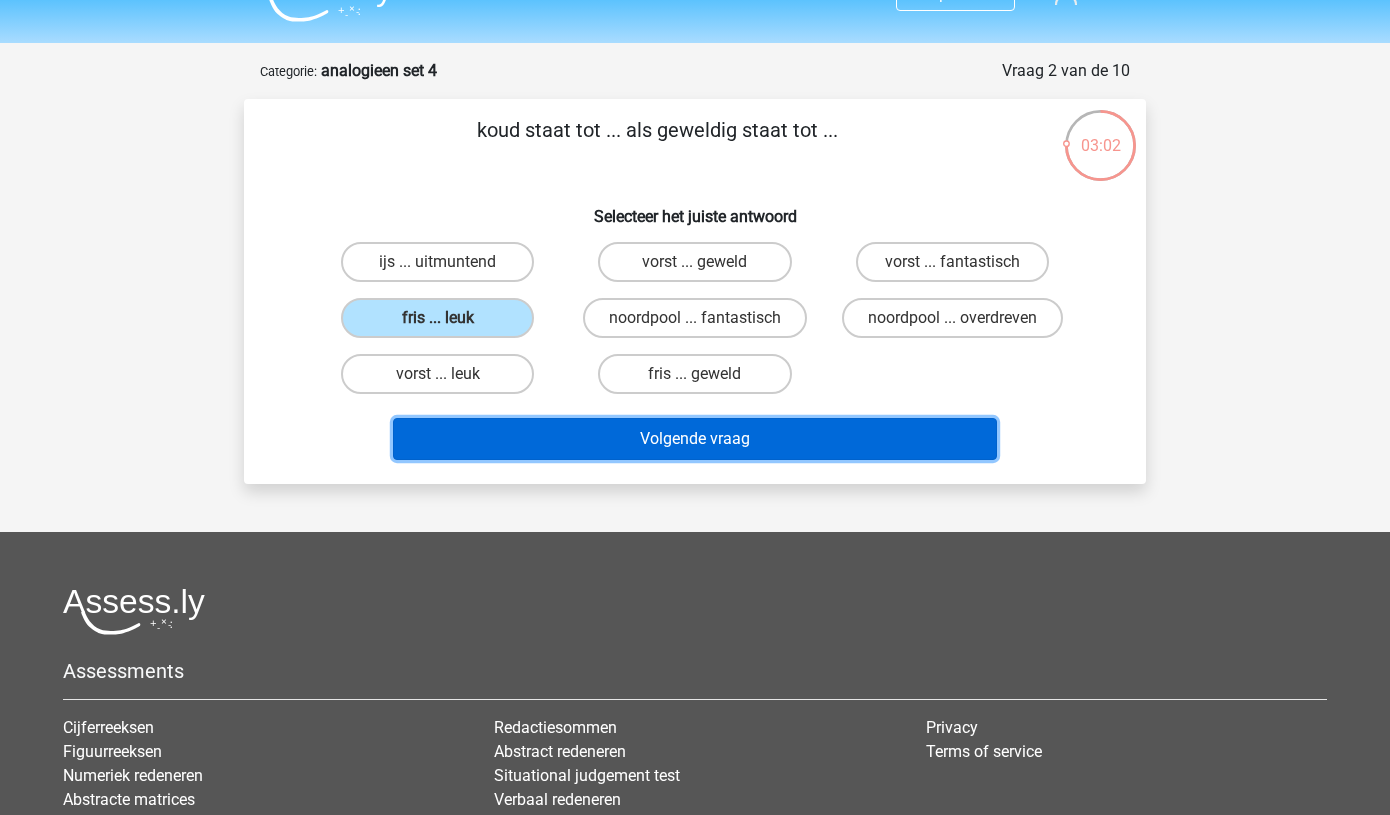 click on "Volgende vraag" at bounding box center [695, 439] 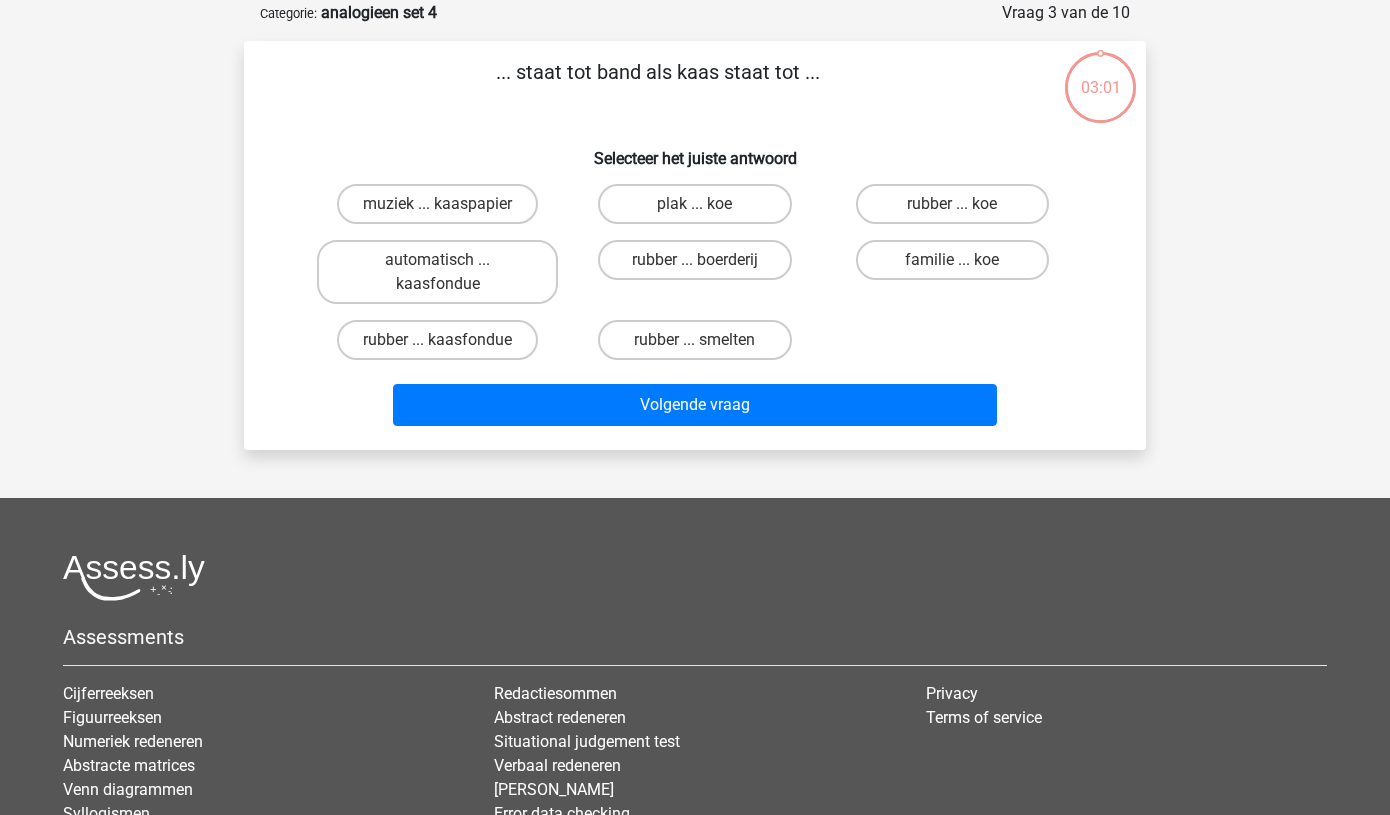 scroll, scrollTop: 100, scrollLeft: 0, axis: vertical 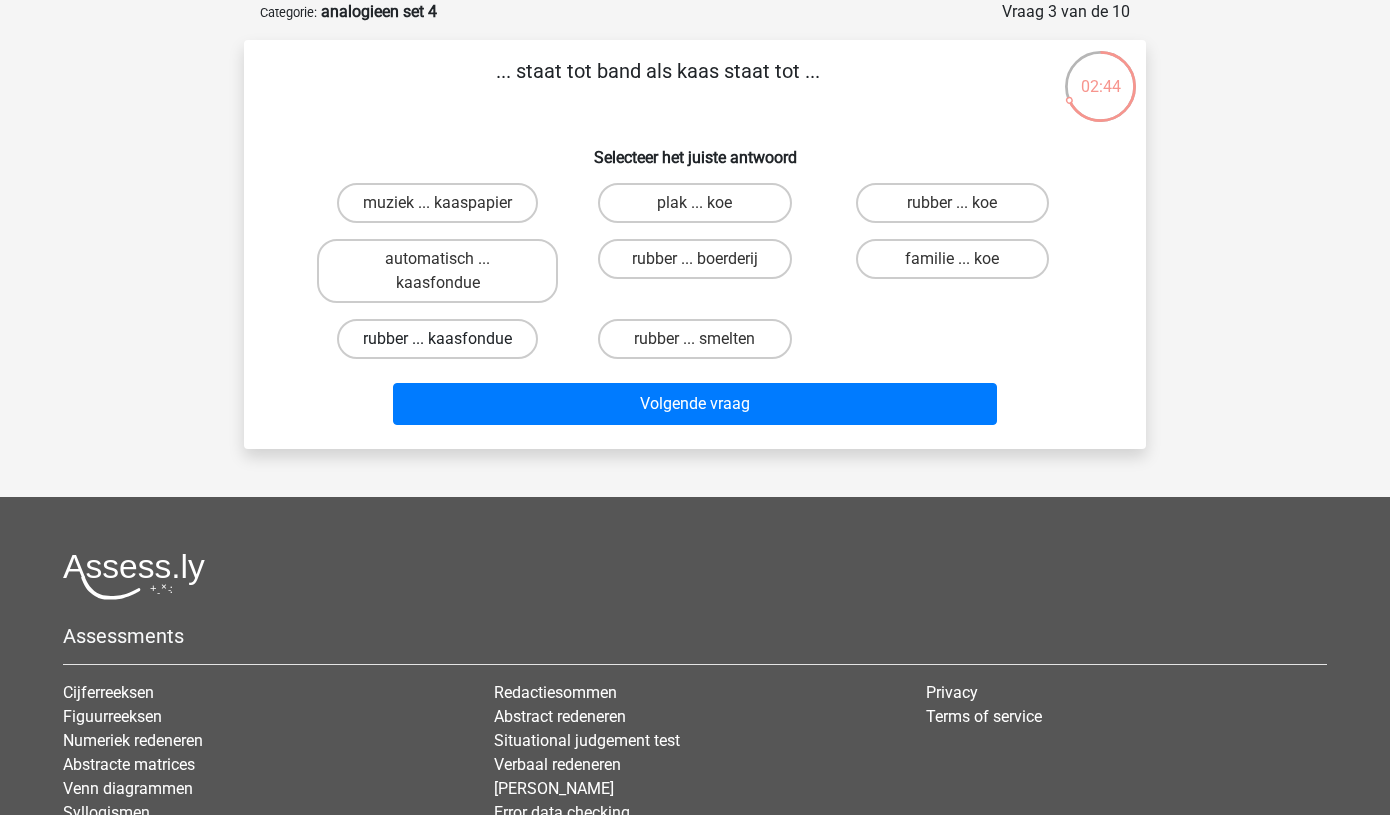 click on "rubber ... kaasfondue" at bounding box center [437, 339] 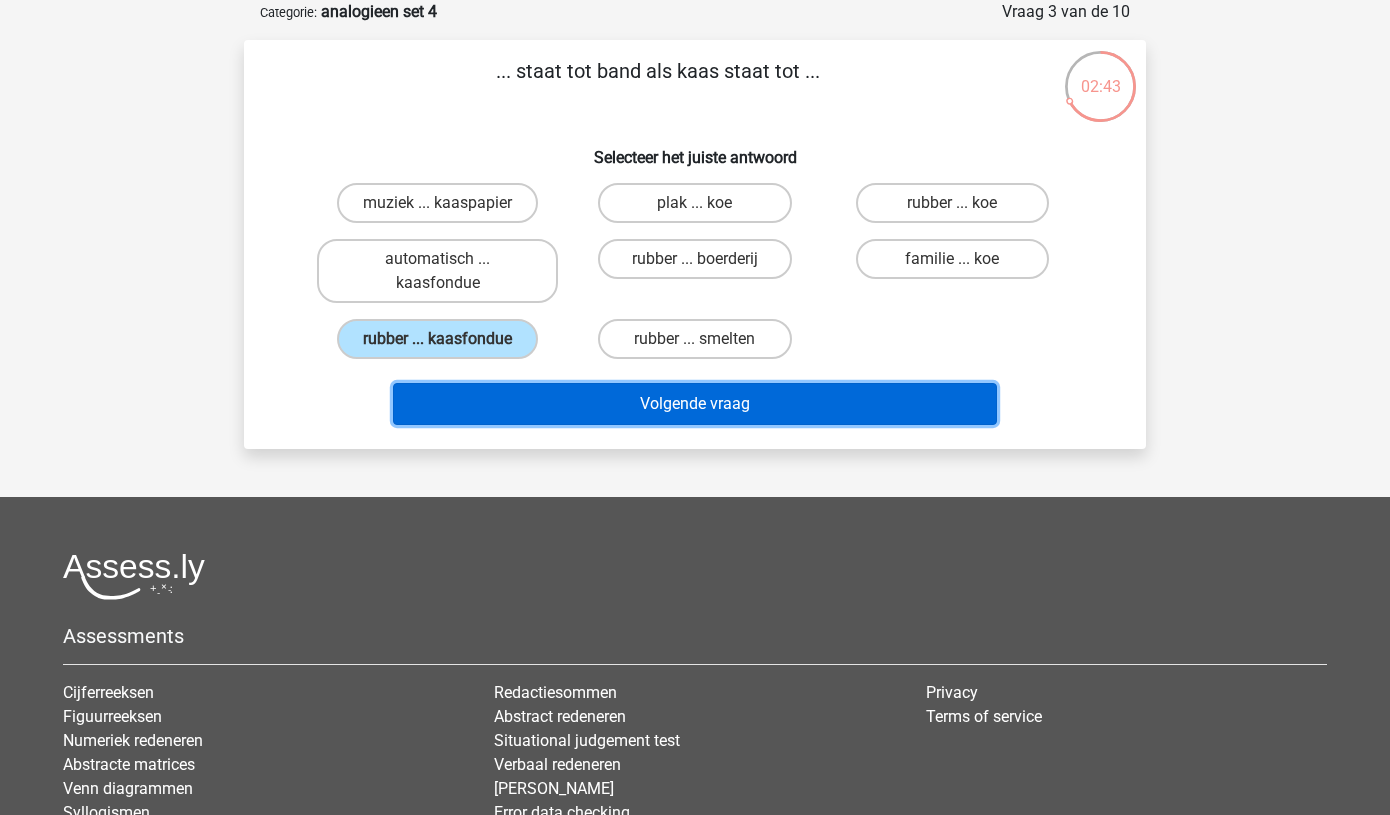 click on "Volgende vraag" at bounding box center [695, 404] 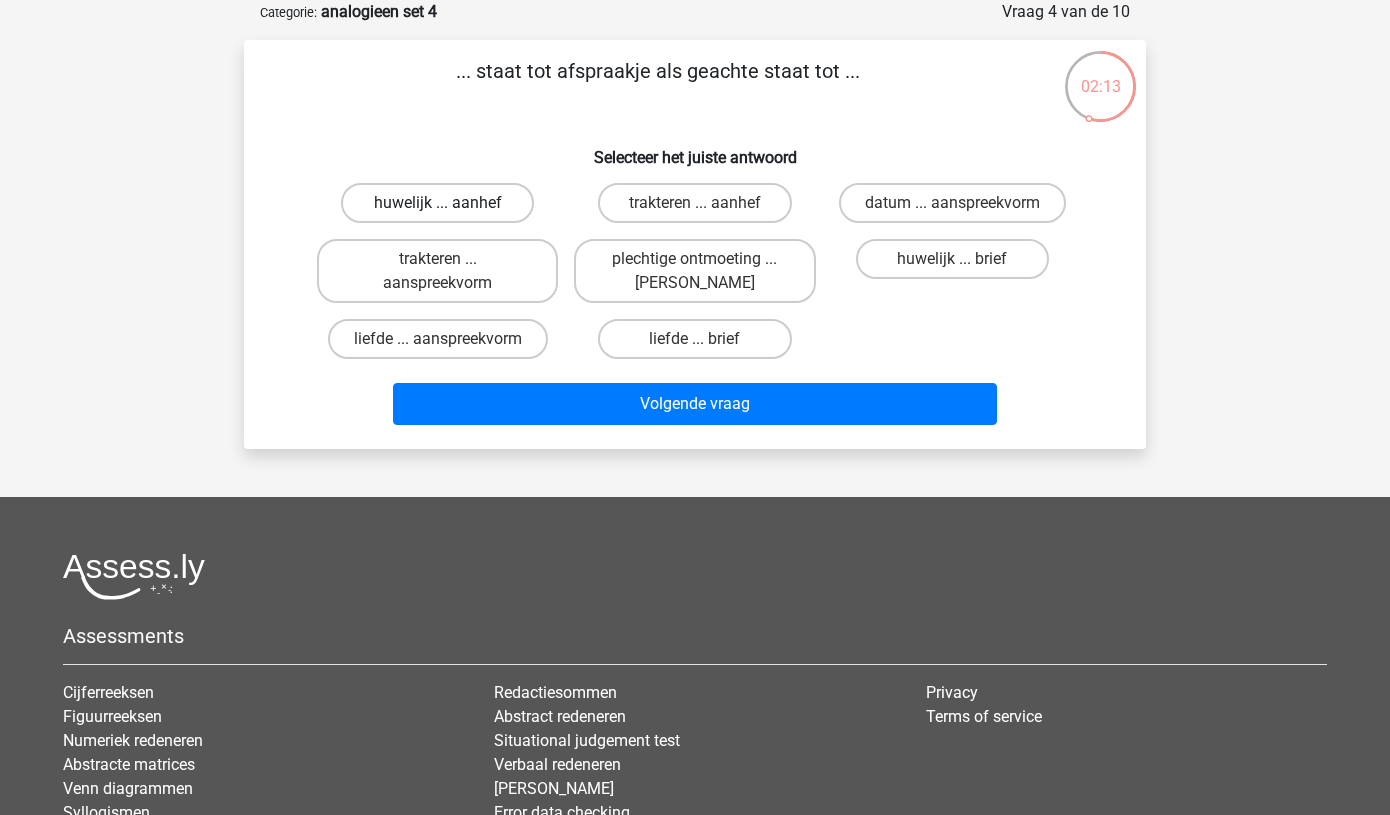 click on "huwelijk ... aanhef" at bounding box center [437, 203] 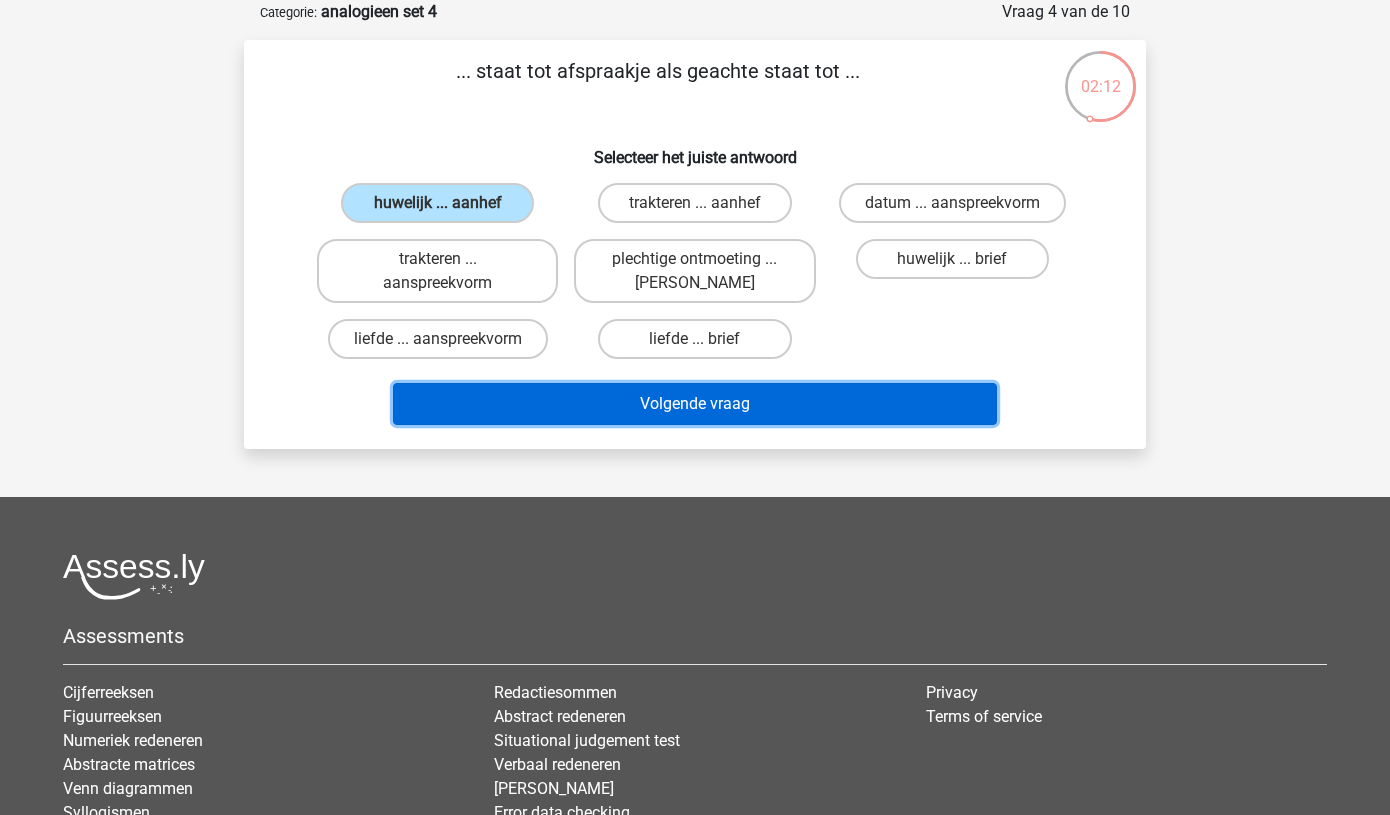 click on "Volgende vraag" at bounding box center (695, 404) 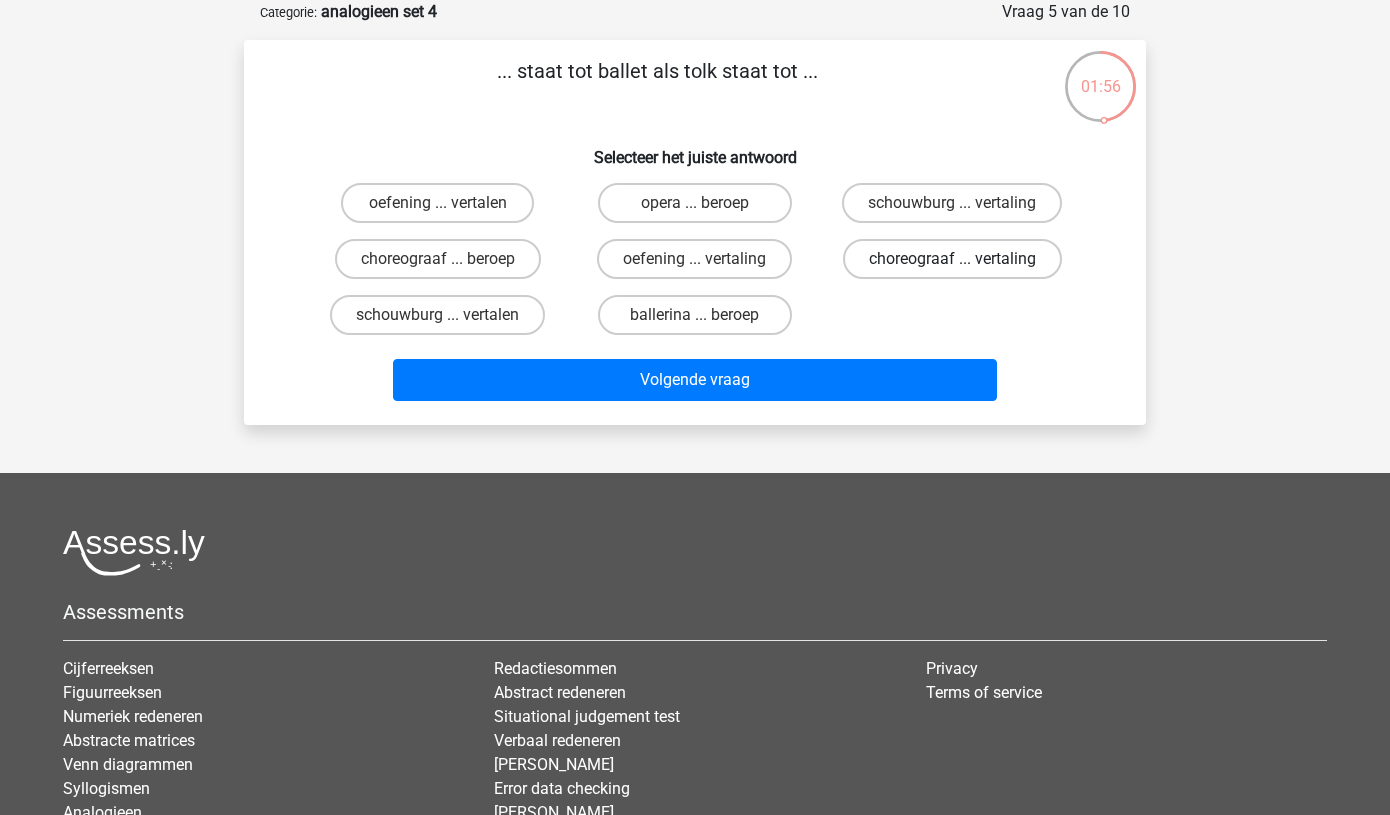click on "choreograaf ... vertaling" at bounding box center (952, 259) 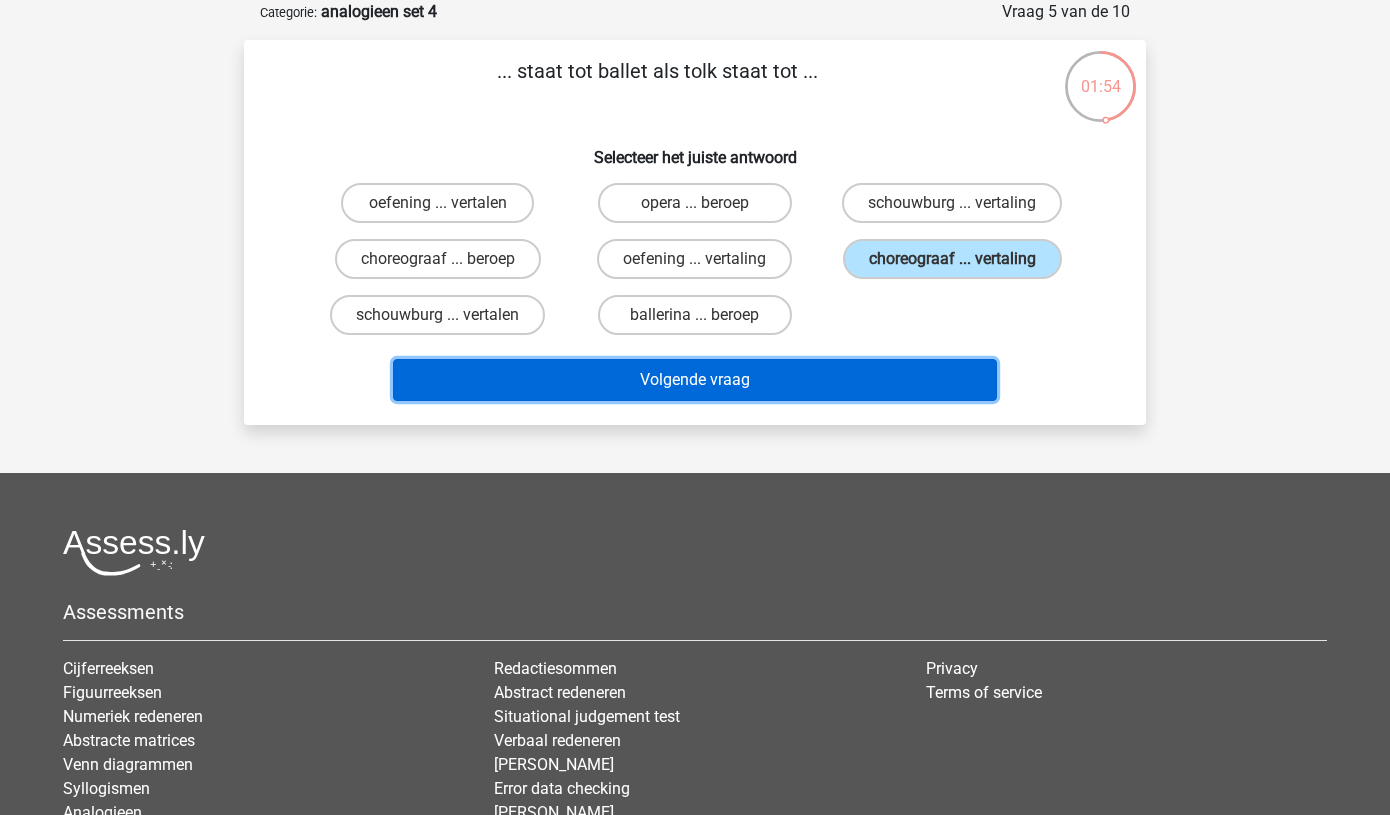 click on "Volgende vraag" at bounding box center [695, 380] 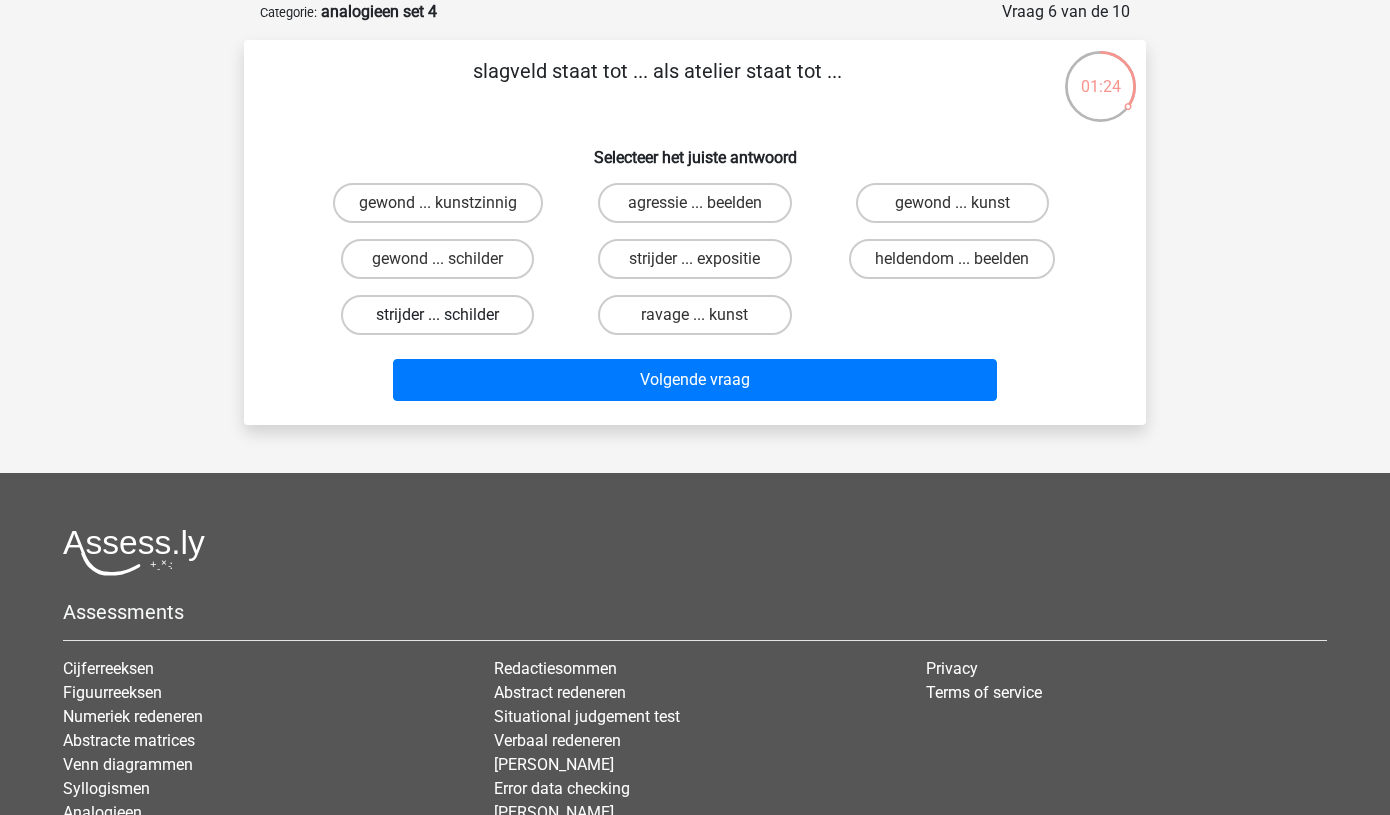 click on "strijder ... schilder" at bounding box center (437, 315) 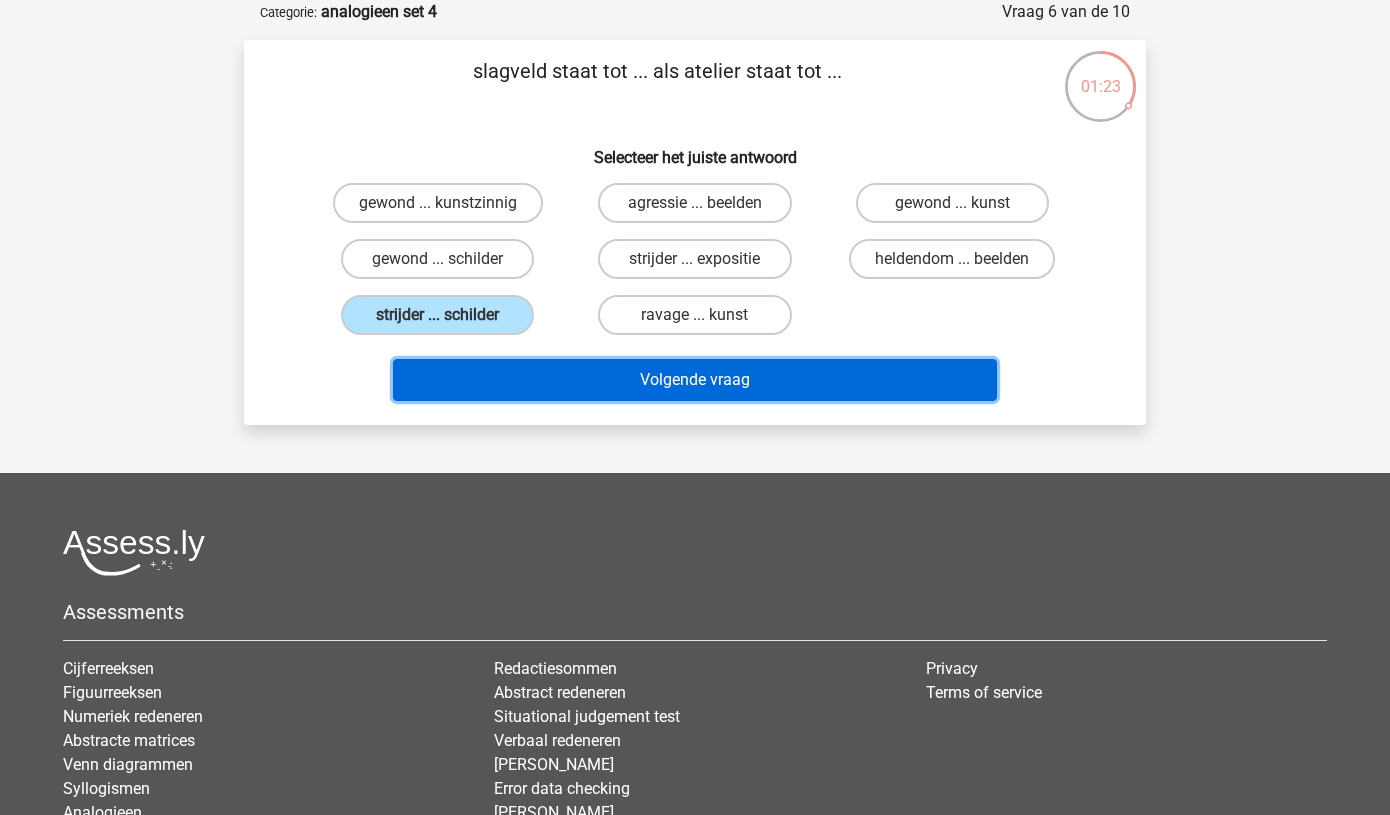 click on "Volgende vraag" at bounding box center [695, 380] 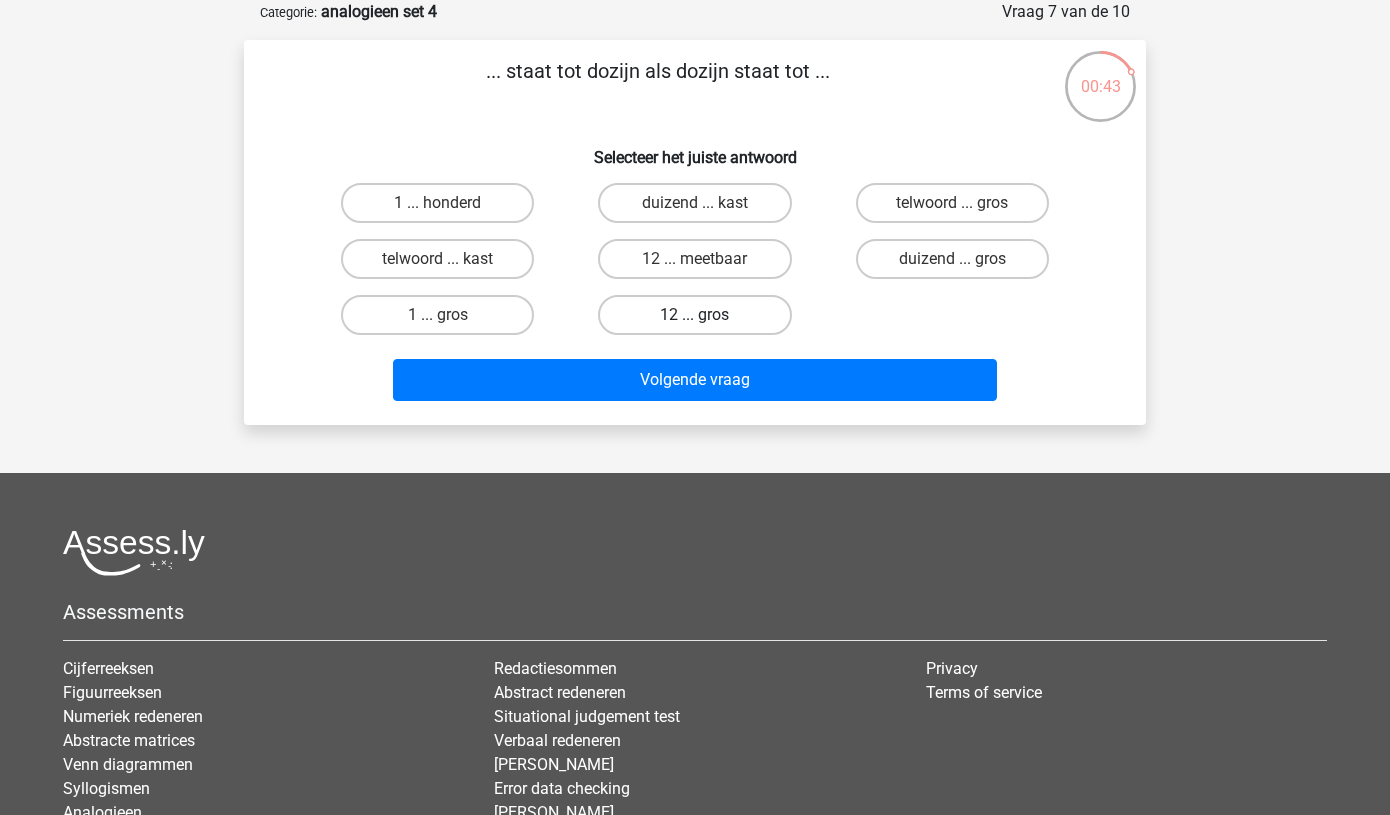 click on "12 ... gros" at bounding box center (694, 315) 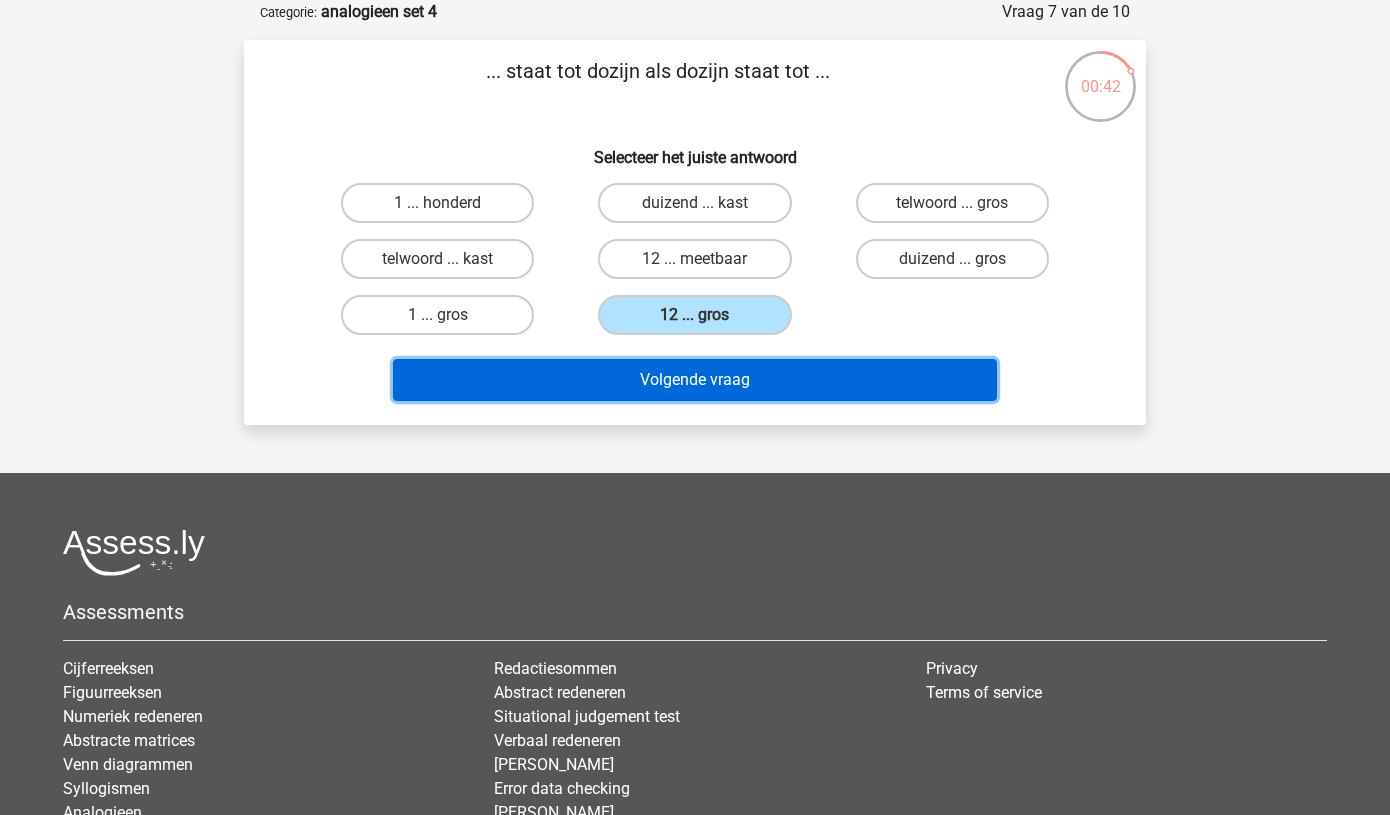 click on "Volgende vraag" at bounding box center (695, 380) 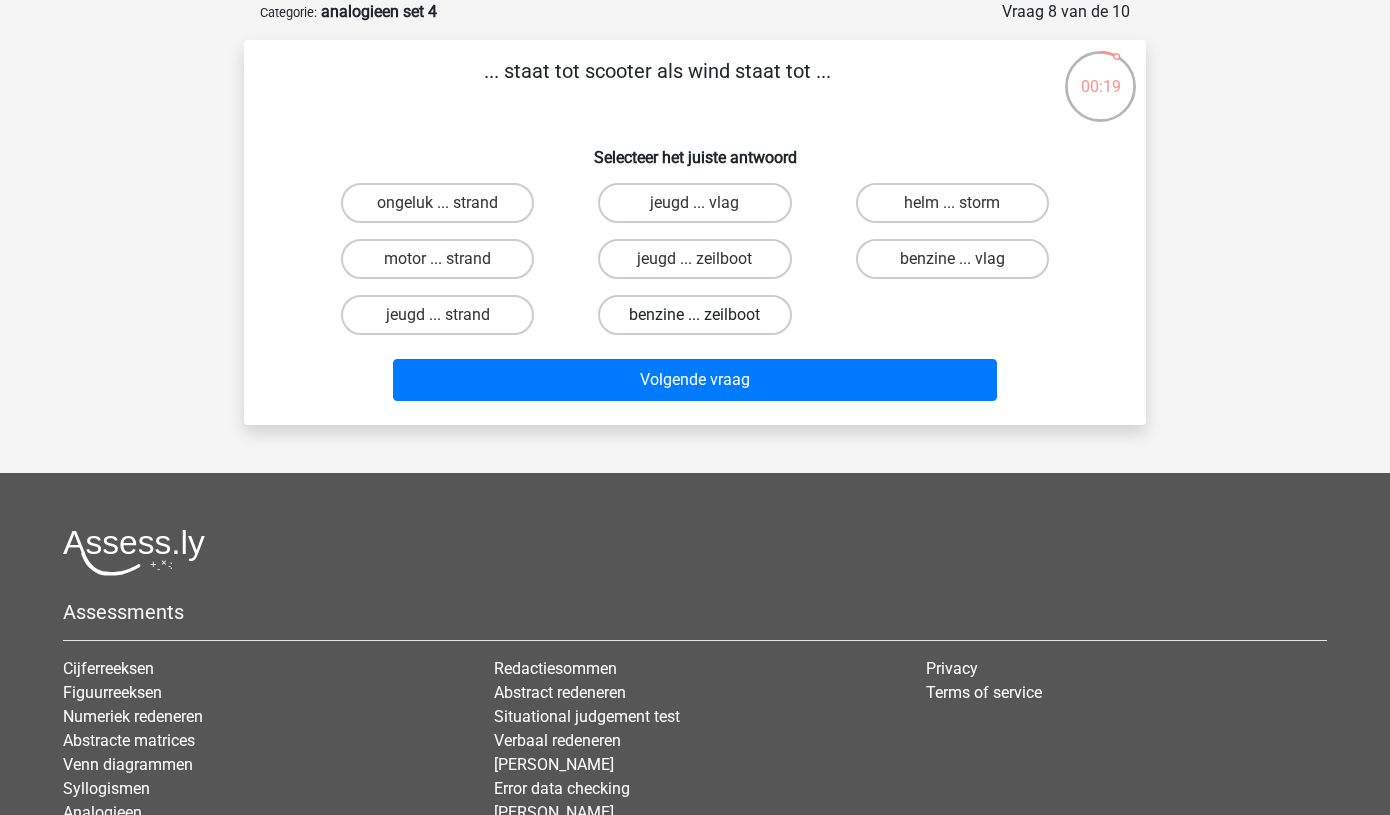 click on "benzine ... zeilboot" at bounding box center [694, 315] 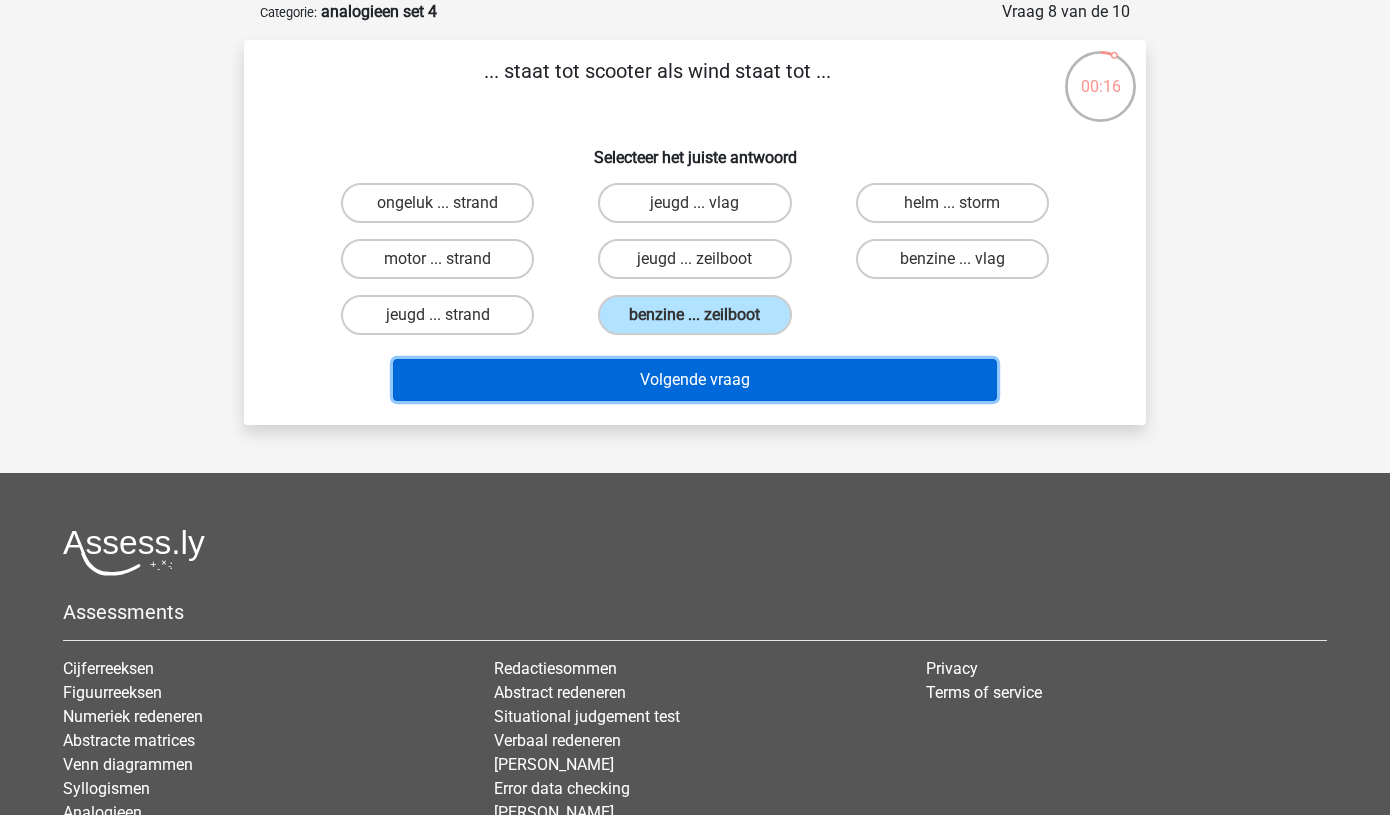 click on "Volgende vraag" at bounding box center [695, 380] 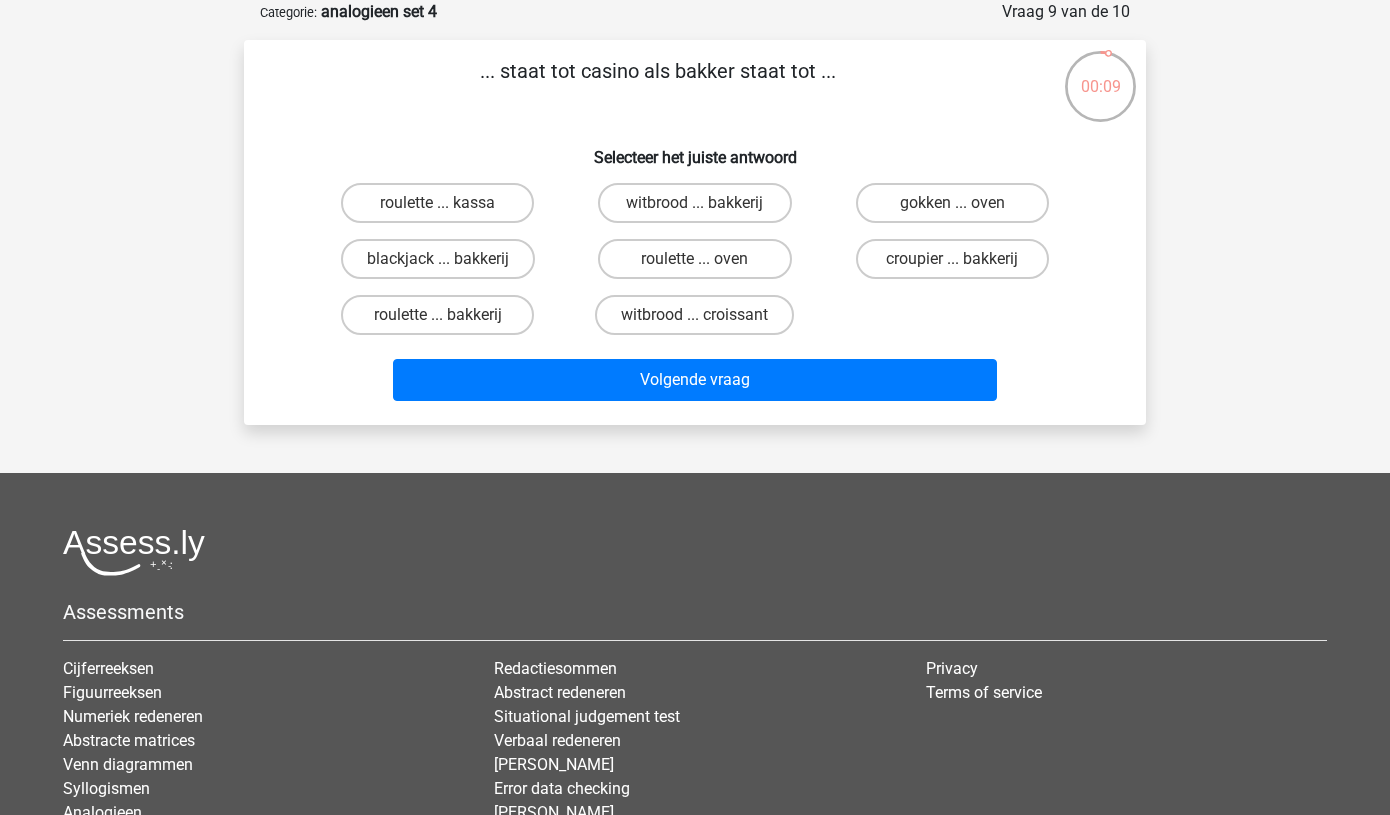 click on "croupier ... bakkerij" at bounding box center (958, 265) 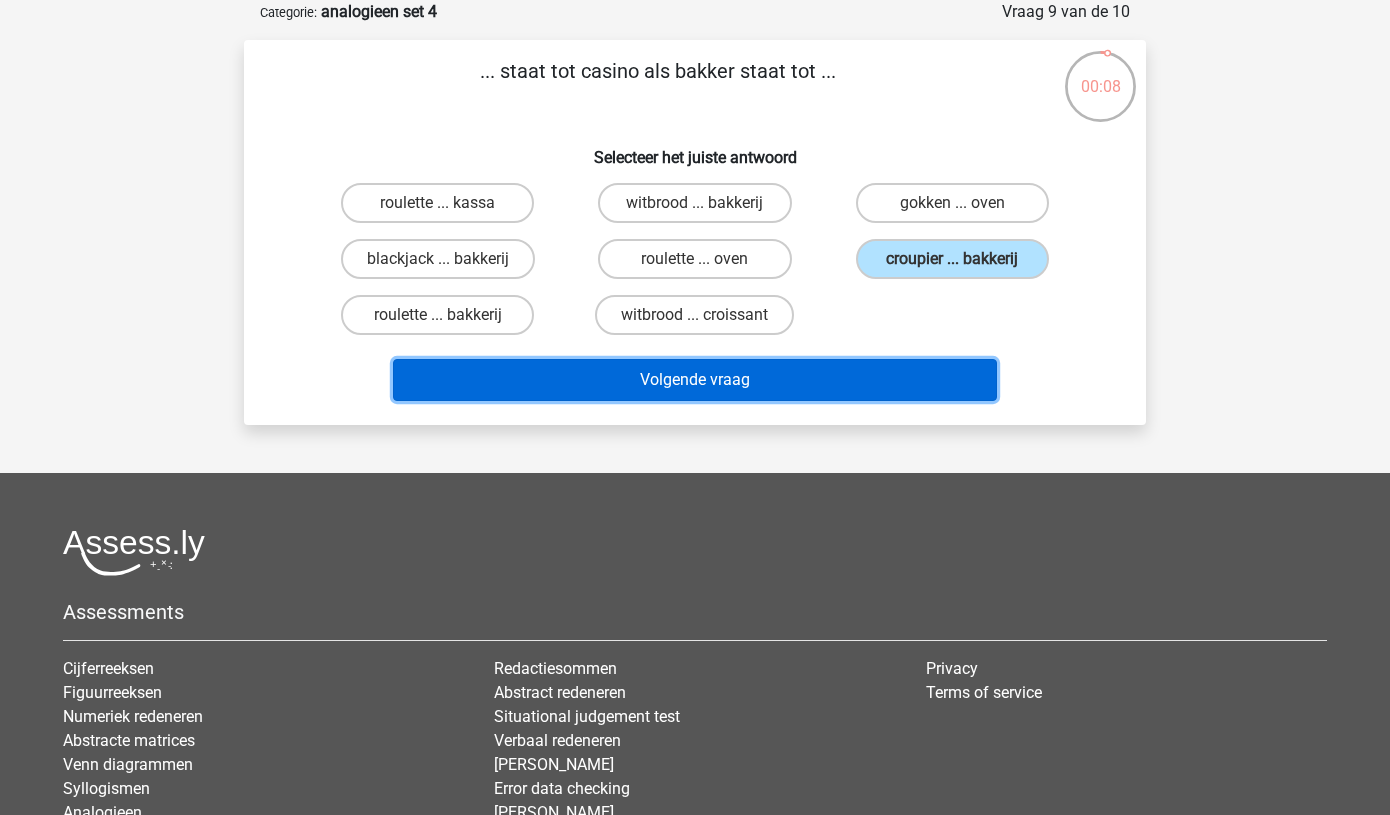 click on "Volgende vraag" at bounding box center (695, 380) 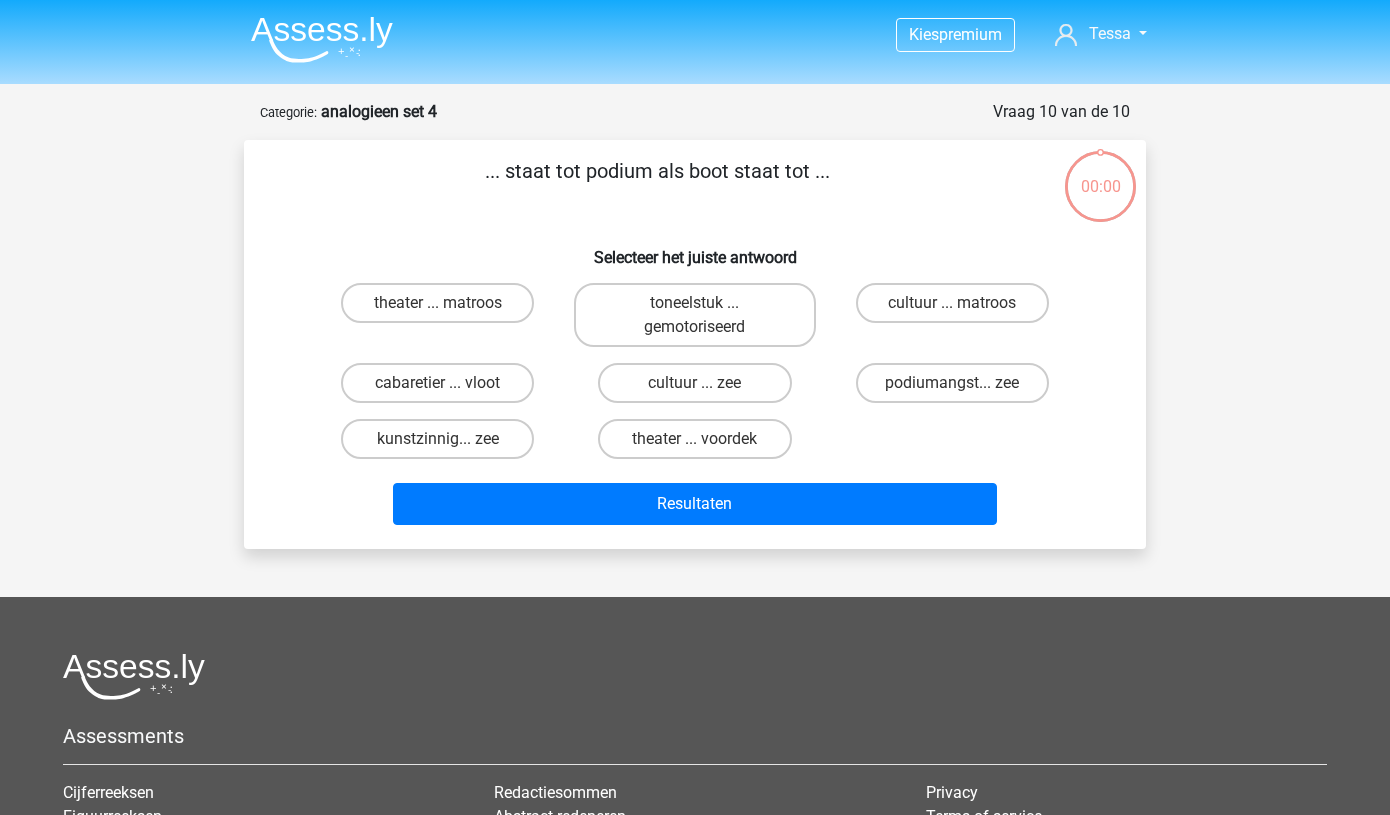 scroll, scrollTop: 0, scrollLeft: 0, axis: both 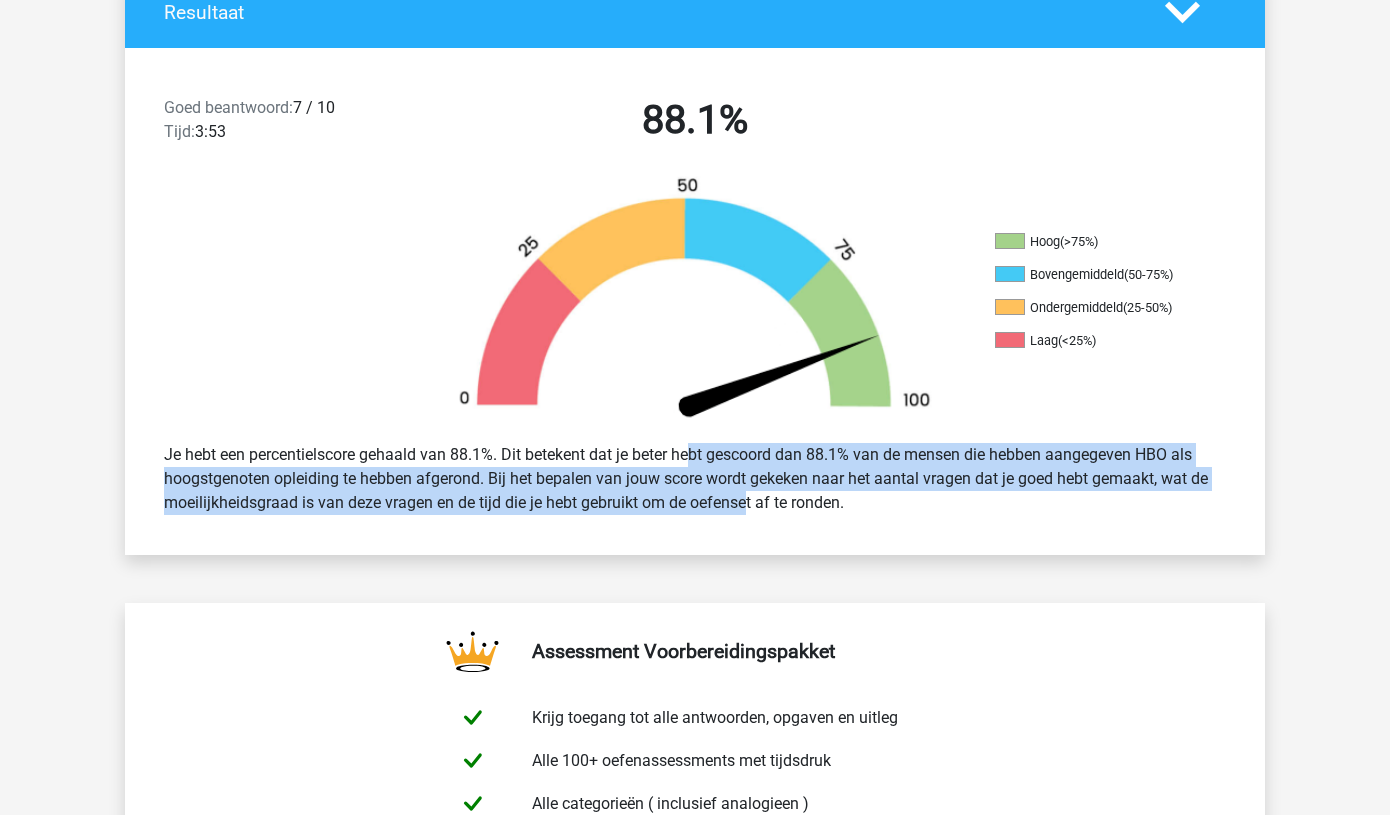 drag, startPoint x: 634, startPoint y: 464, endPoint x: 677, endPoint y: 513, distance: 65.192024 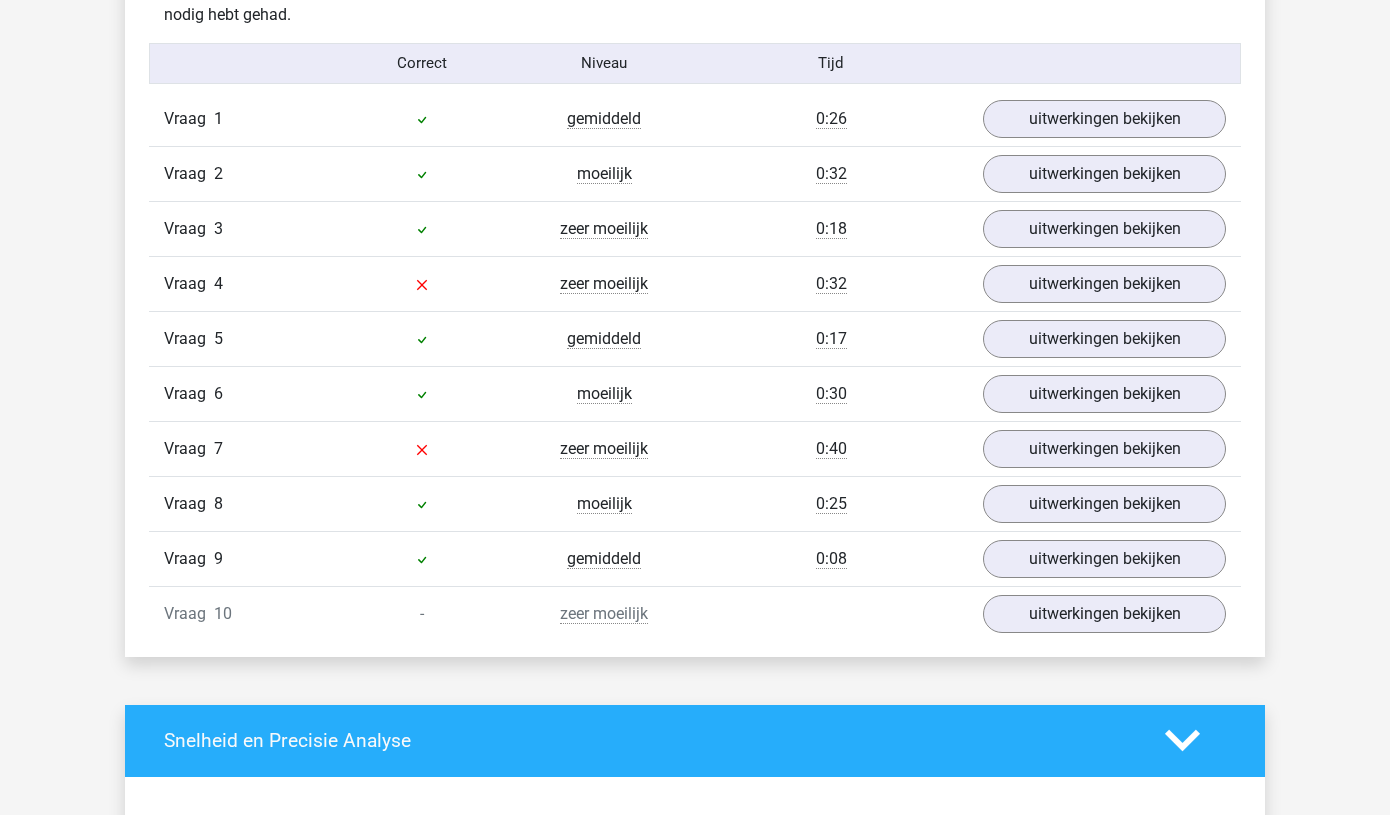 scroll, scrollTop: 1629, scrollLeft: 0, axis: vertical 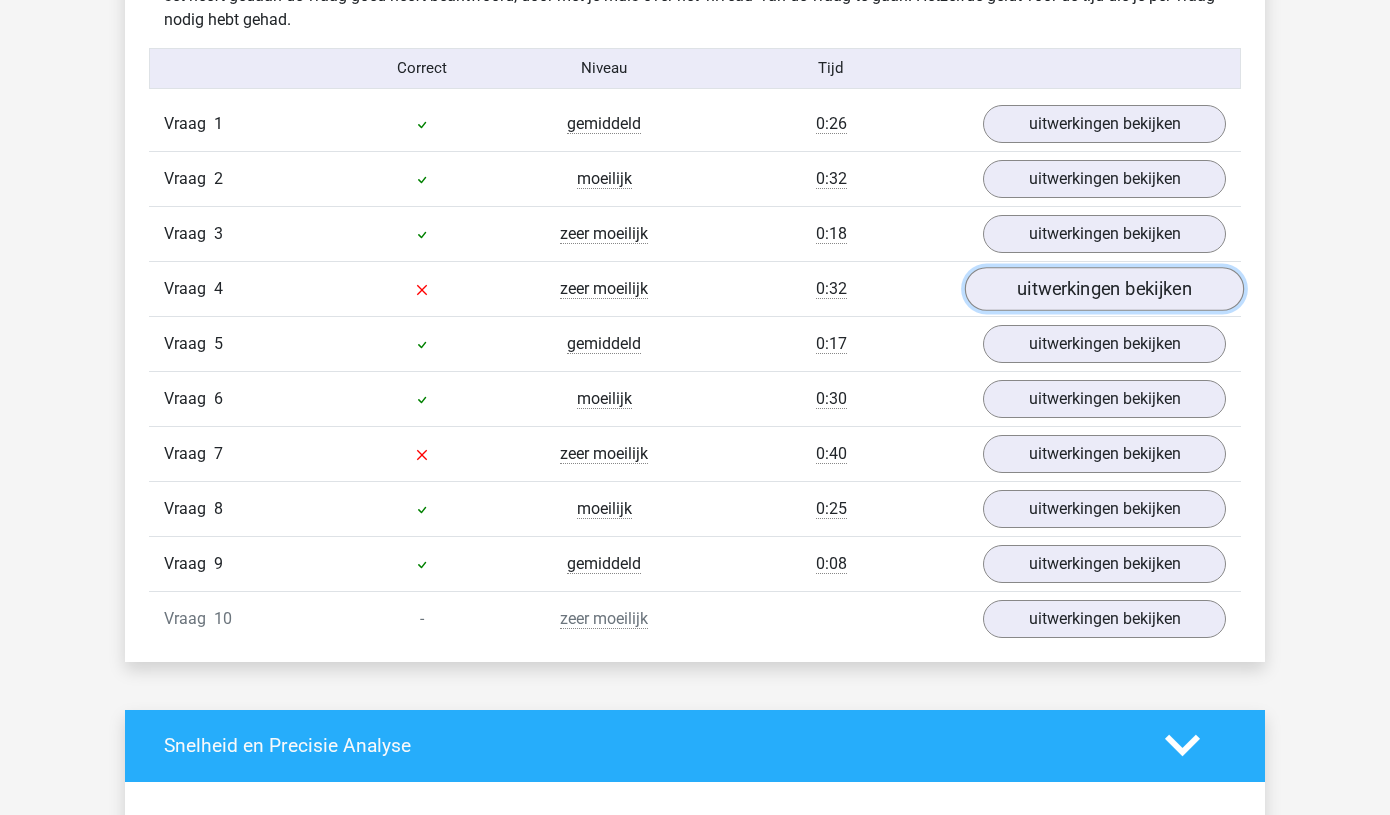 click on "uitwerkingen bekijken" at bounding box center [1104, 289] 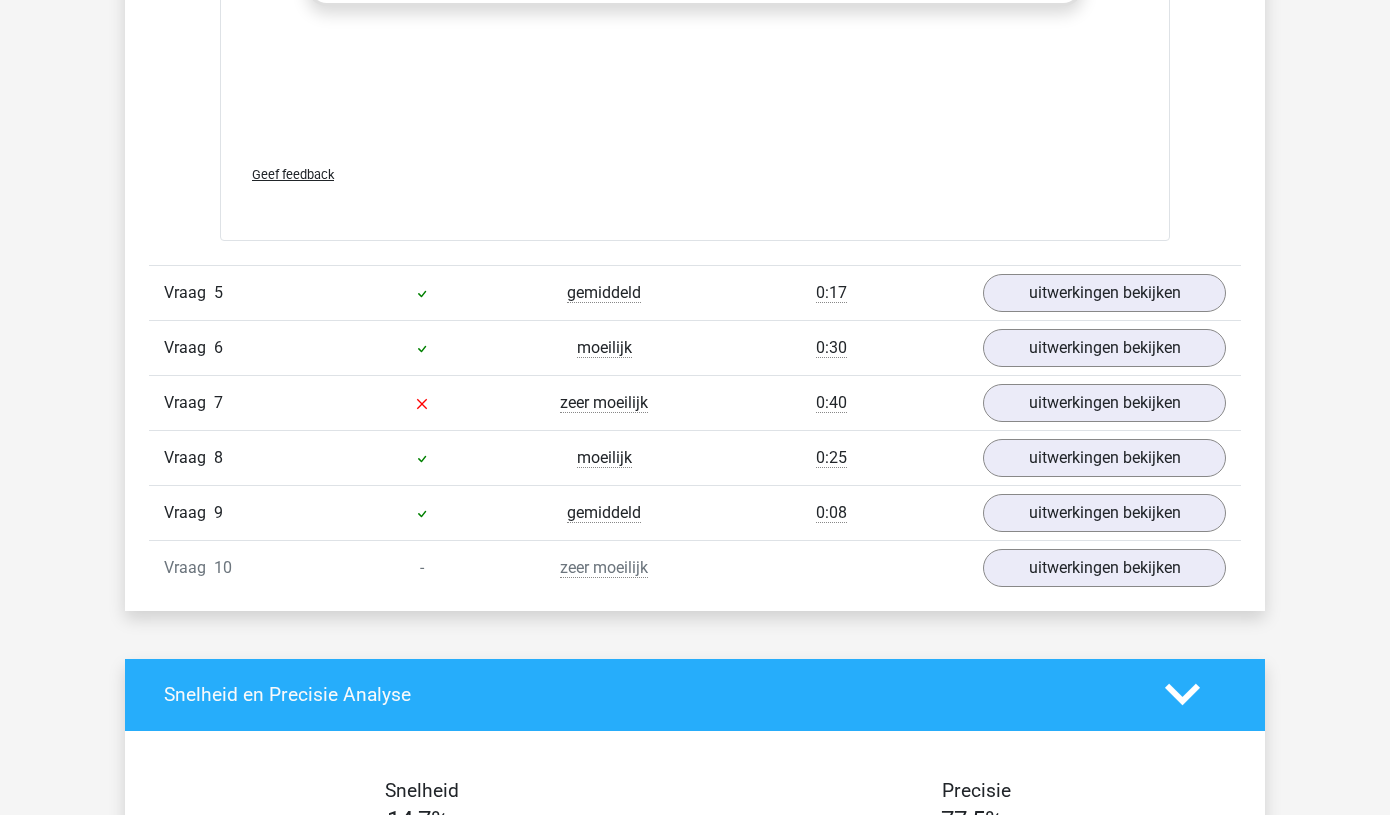 scroll, scrollTop: 2760, scrollLeft: 0, axis: vertical 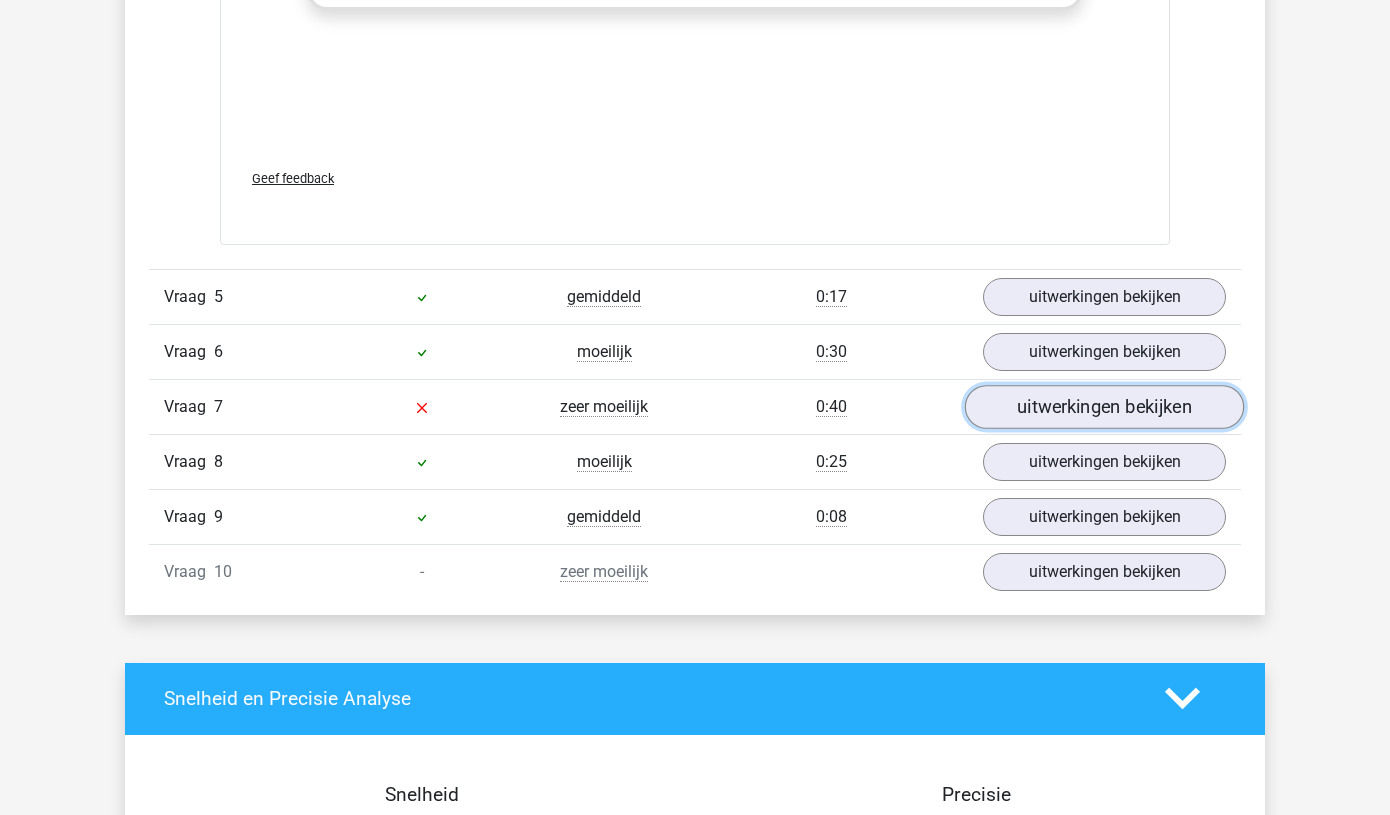 click on "uitwerkingen bekijken" at bounding box center (1104, 407) 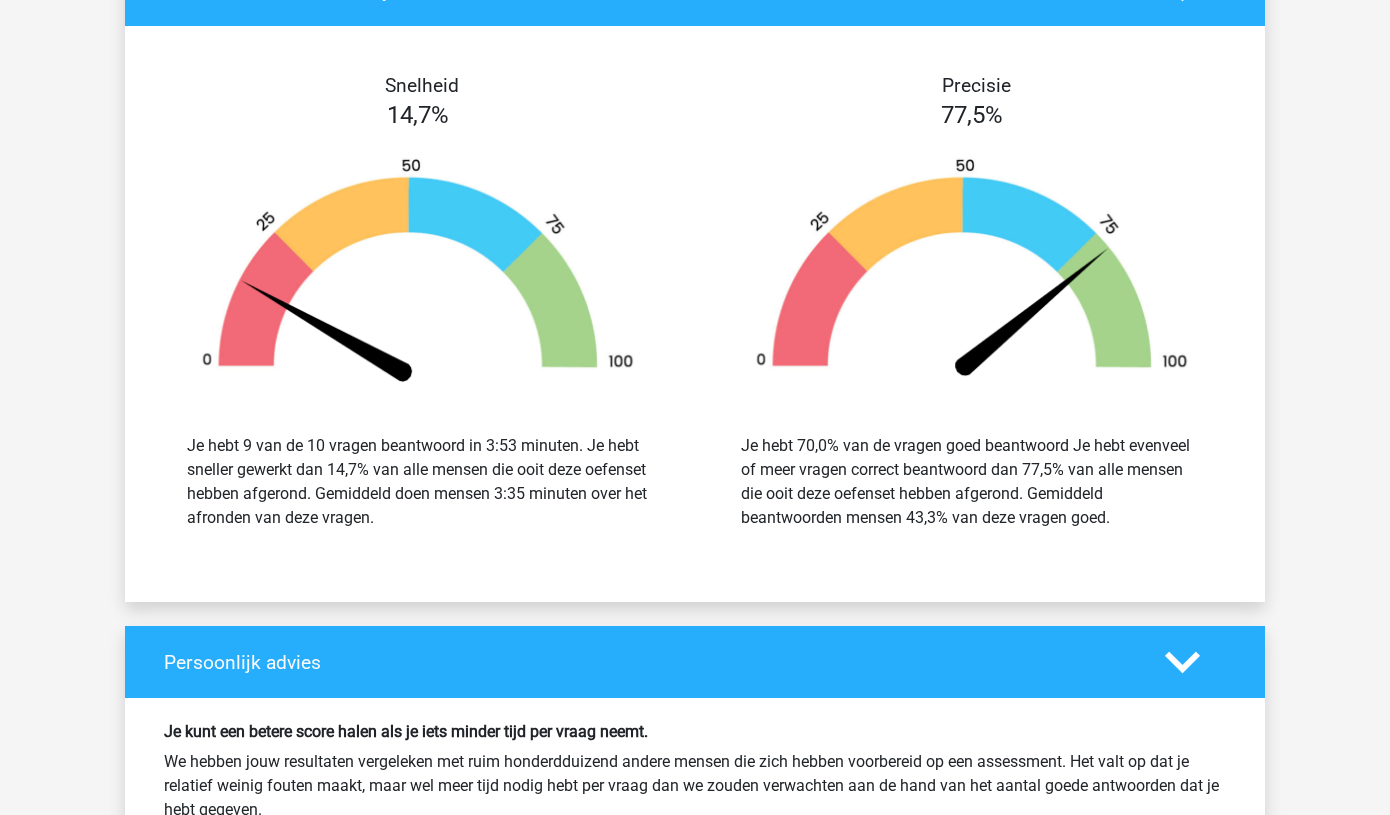 scroll, scrollTop: 4548, scrollLeft: 0, axis: vertical 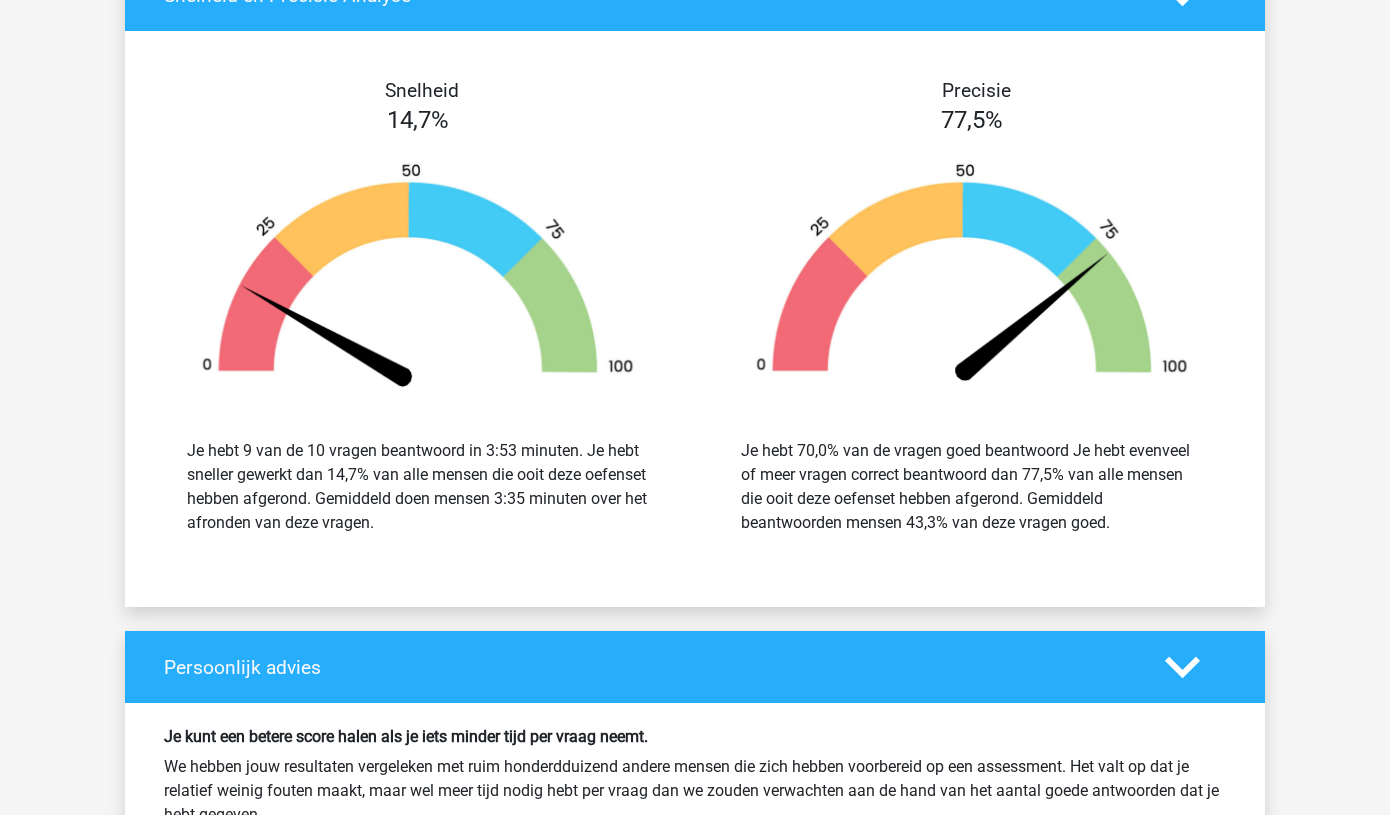 click on "Kies  premium
Tessa
tessa_jones24@hotmail.com" at bounding box center [695, -1250] 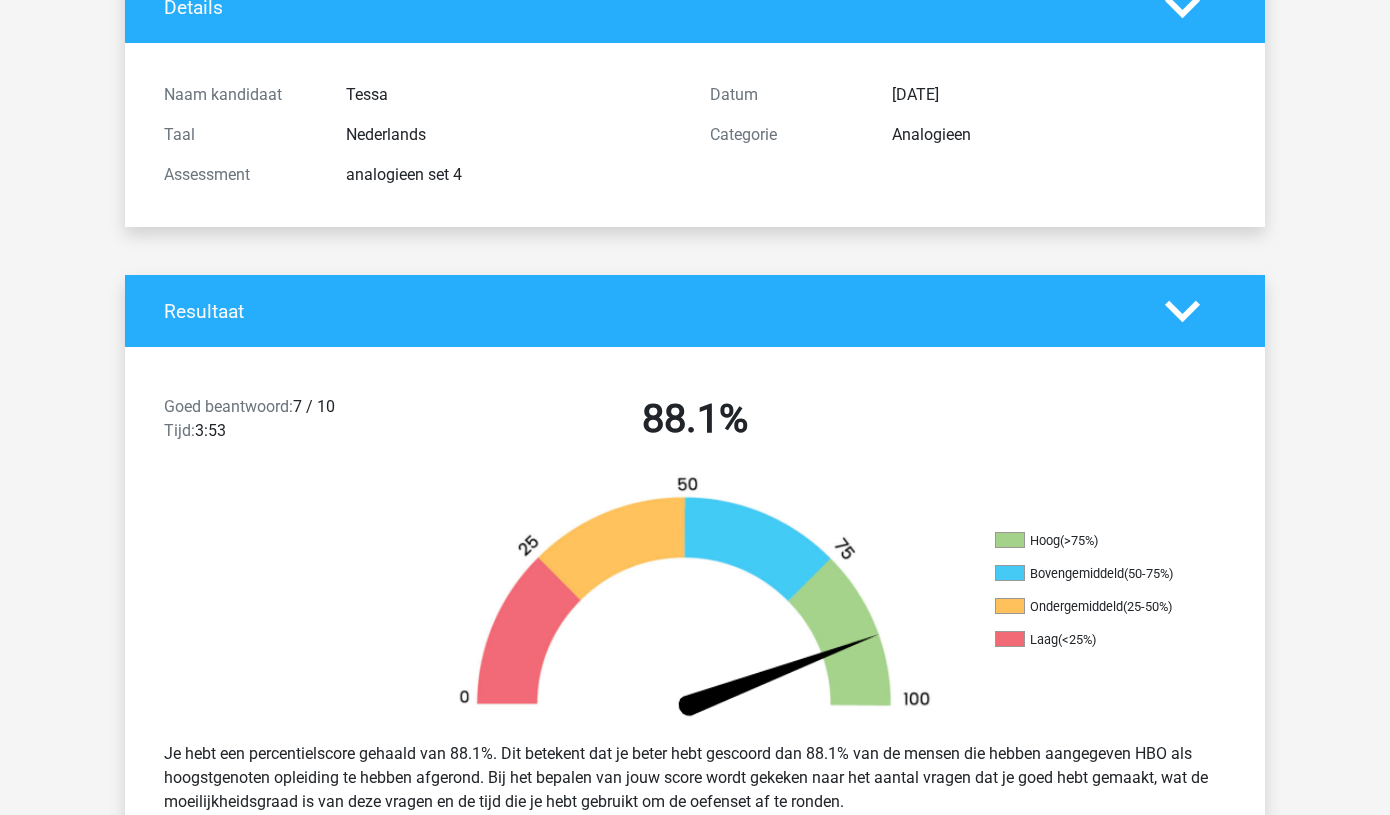 scroll, scrollTop: 0, scrollLeft: 0, axis: both 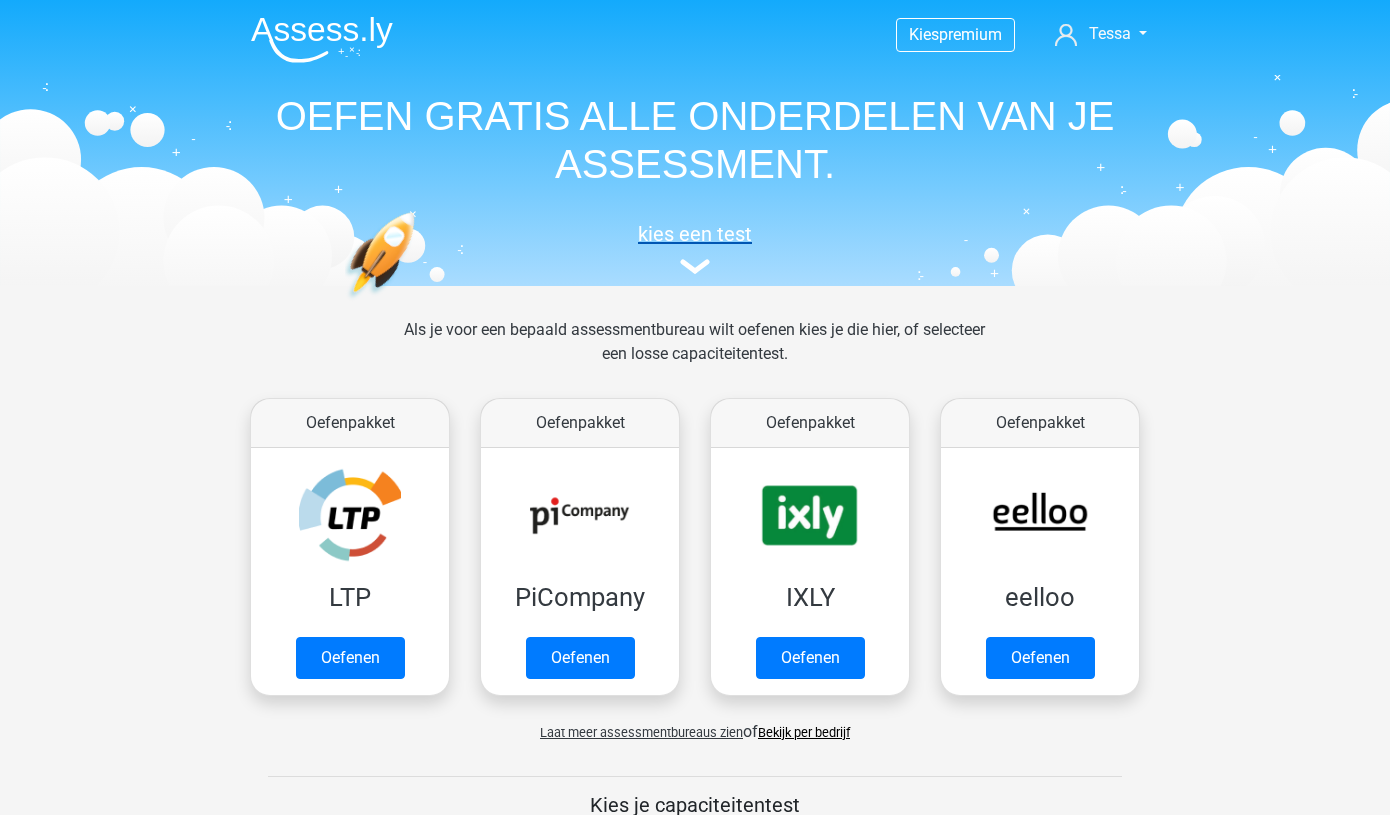 click at bounding box center [695, 266] 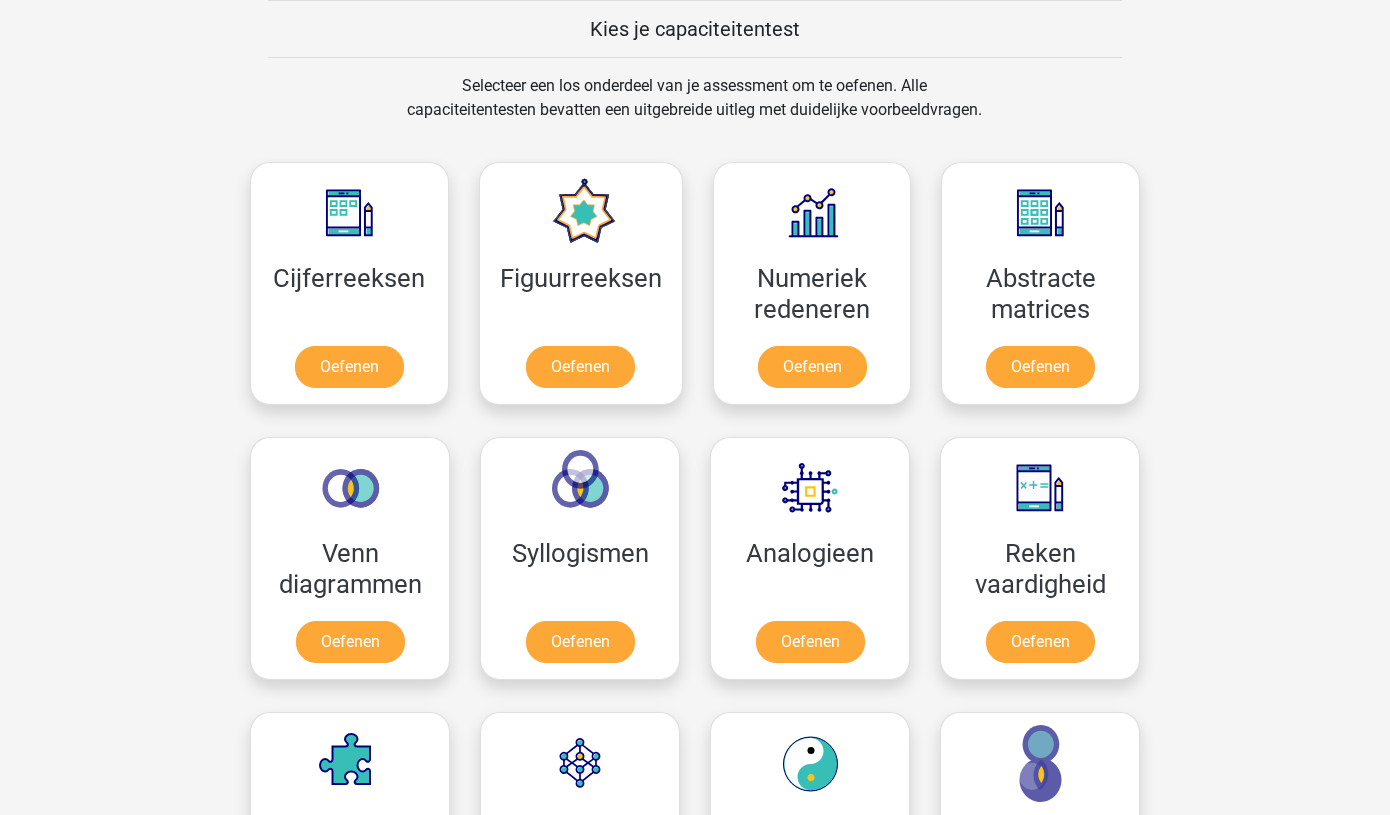 scroll, scrollTop: 1268, scrollLeft: 0, axis: vertical 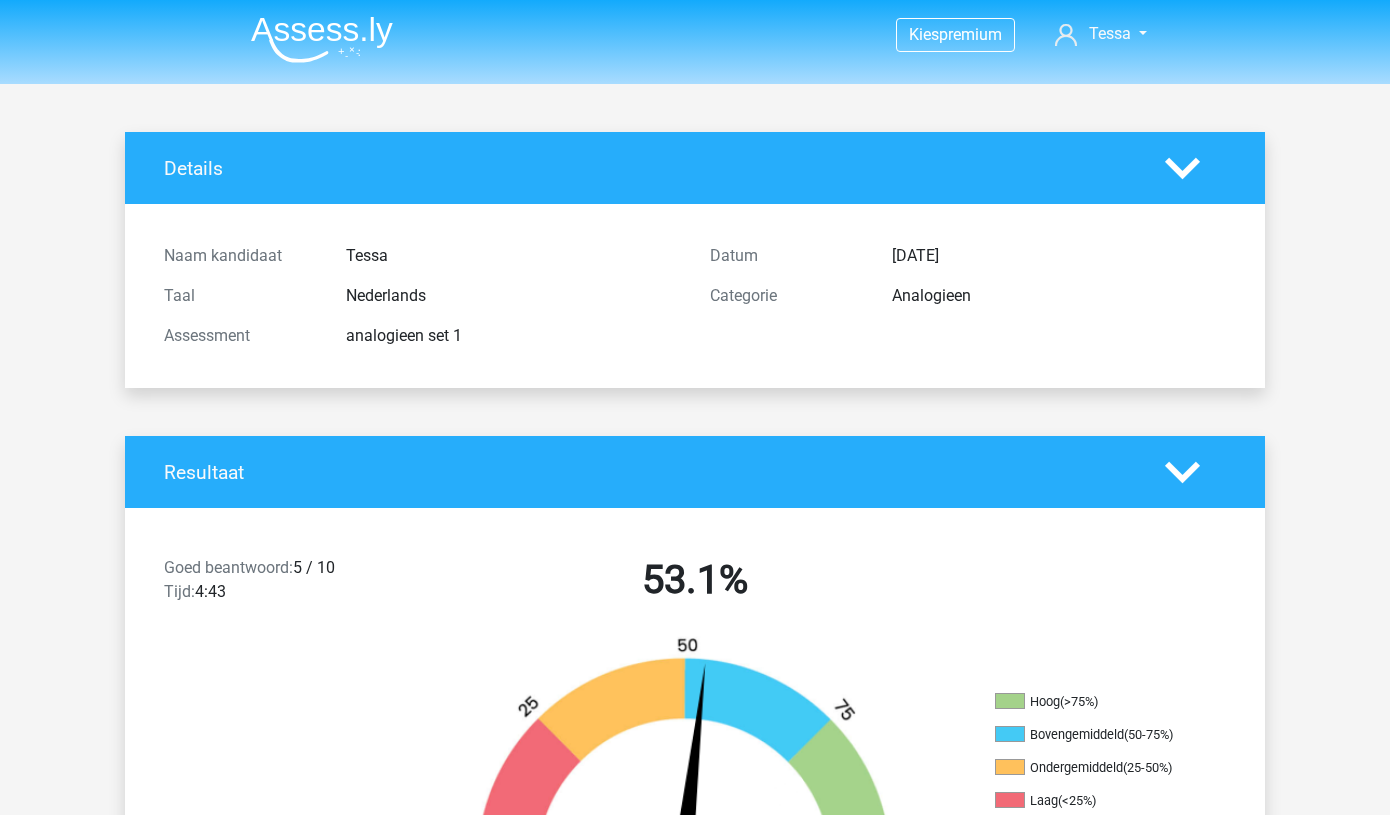 click 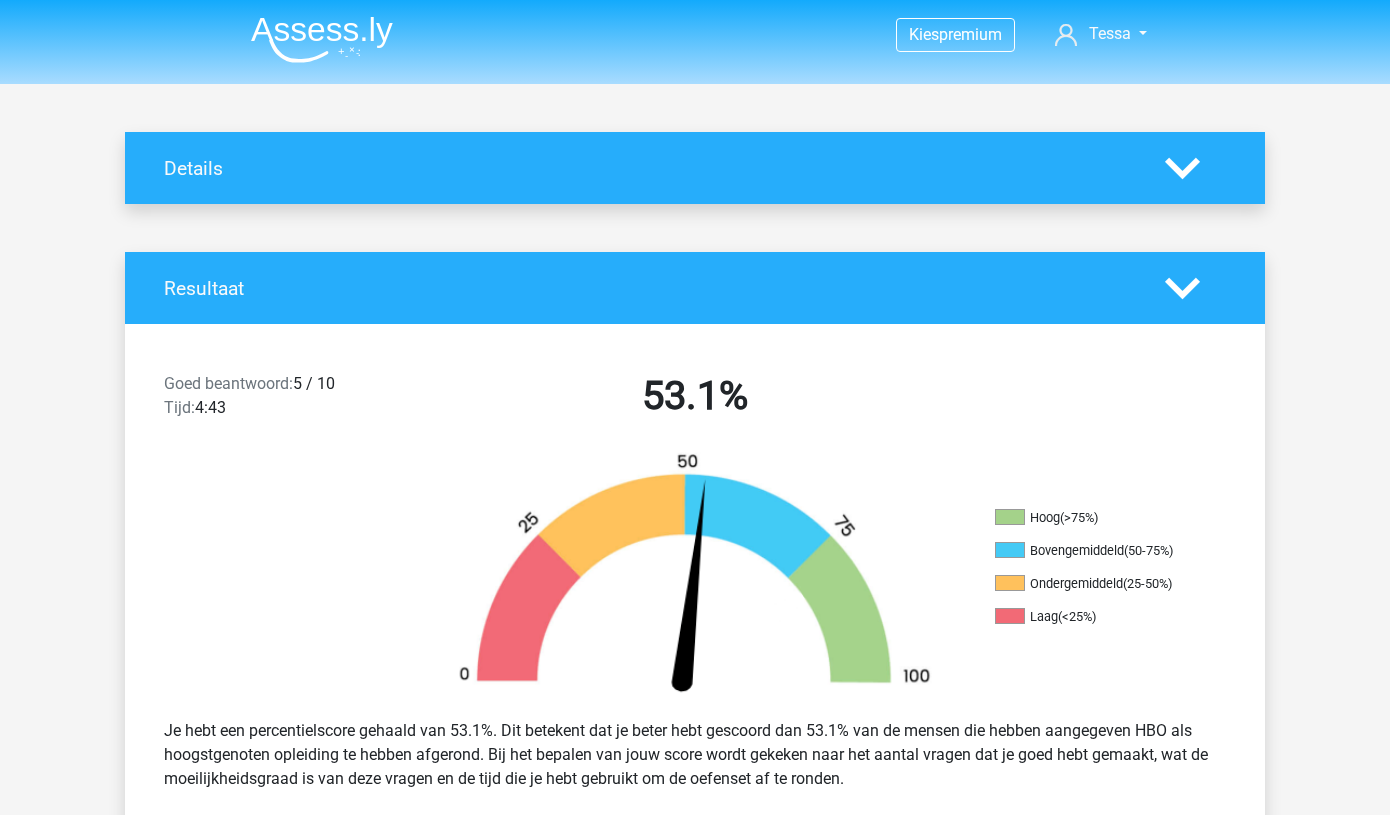 click 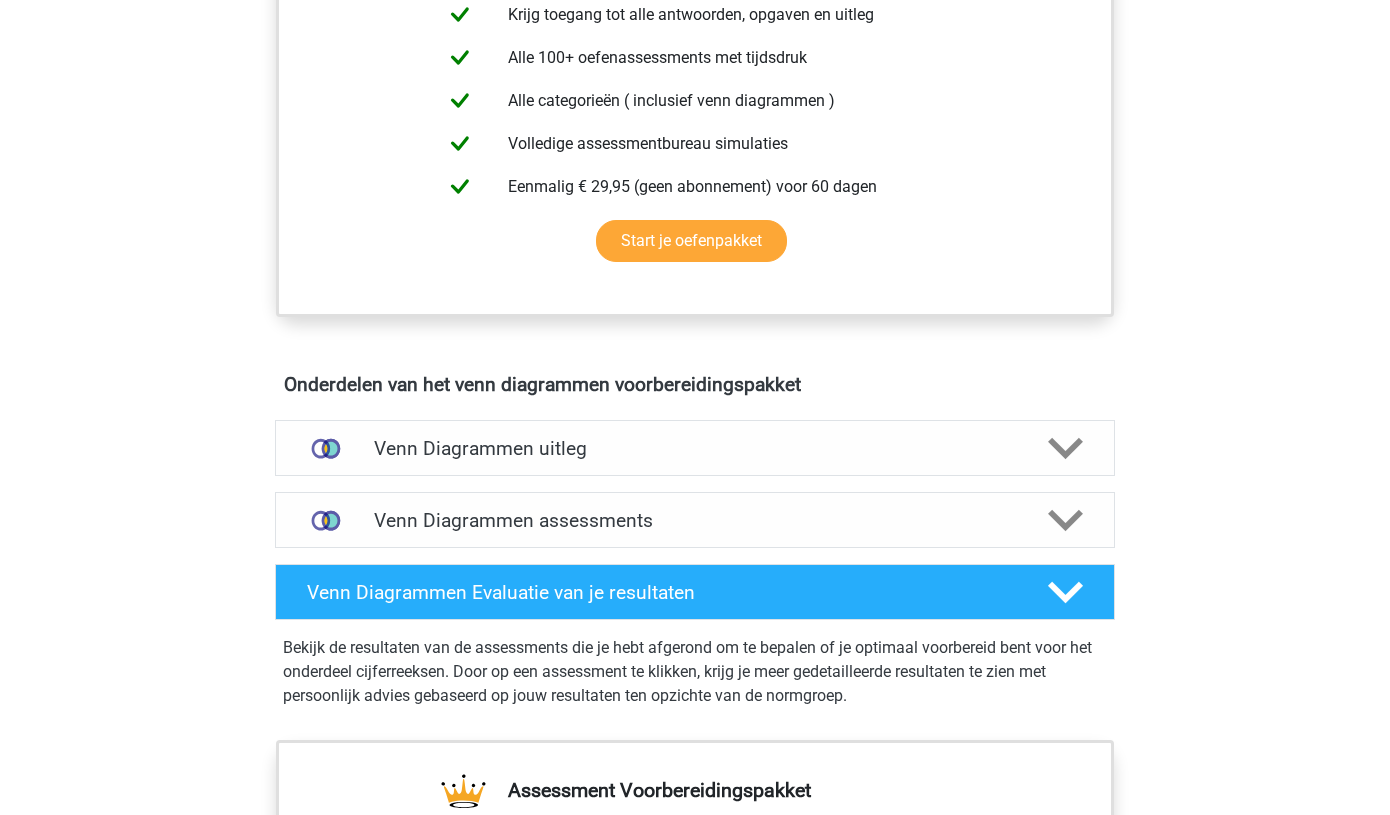 scroll, scrollTop: 825, scrollLeft: 0, axis: vertical 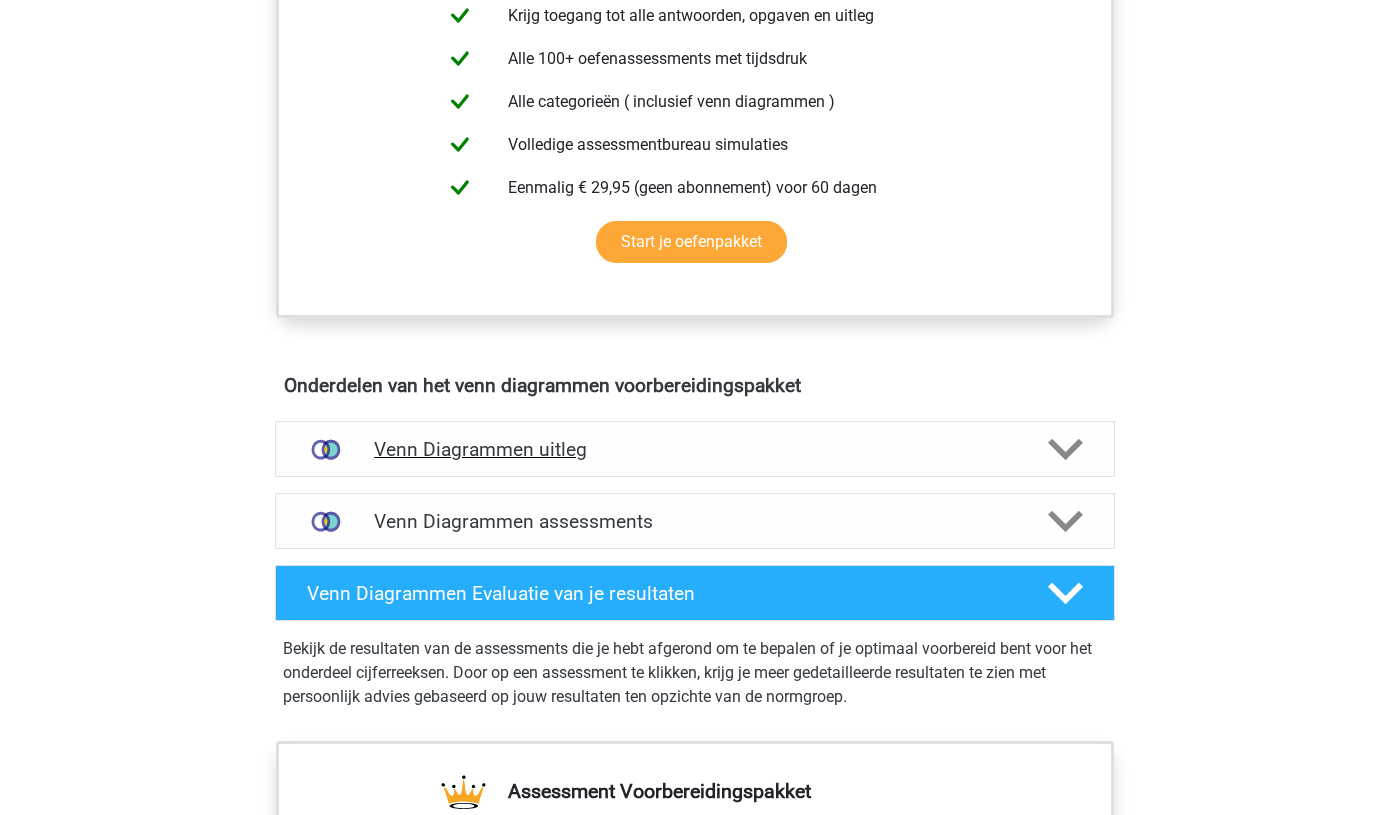 click 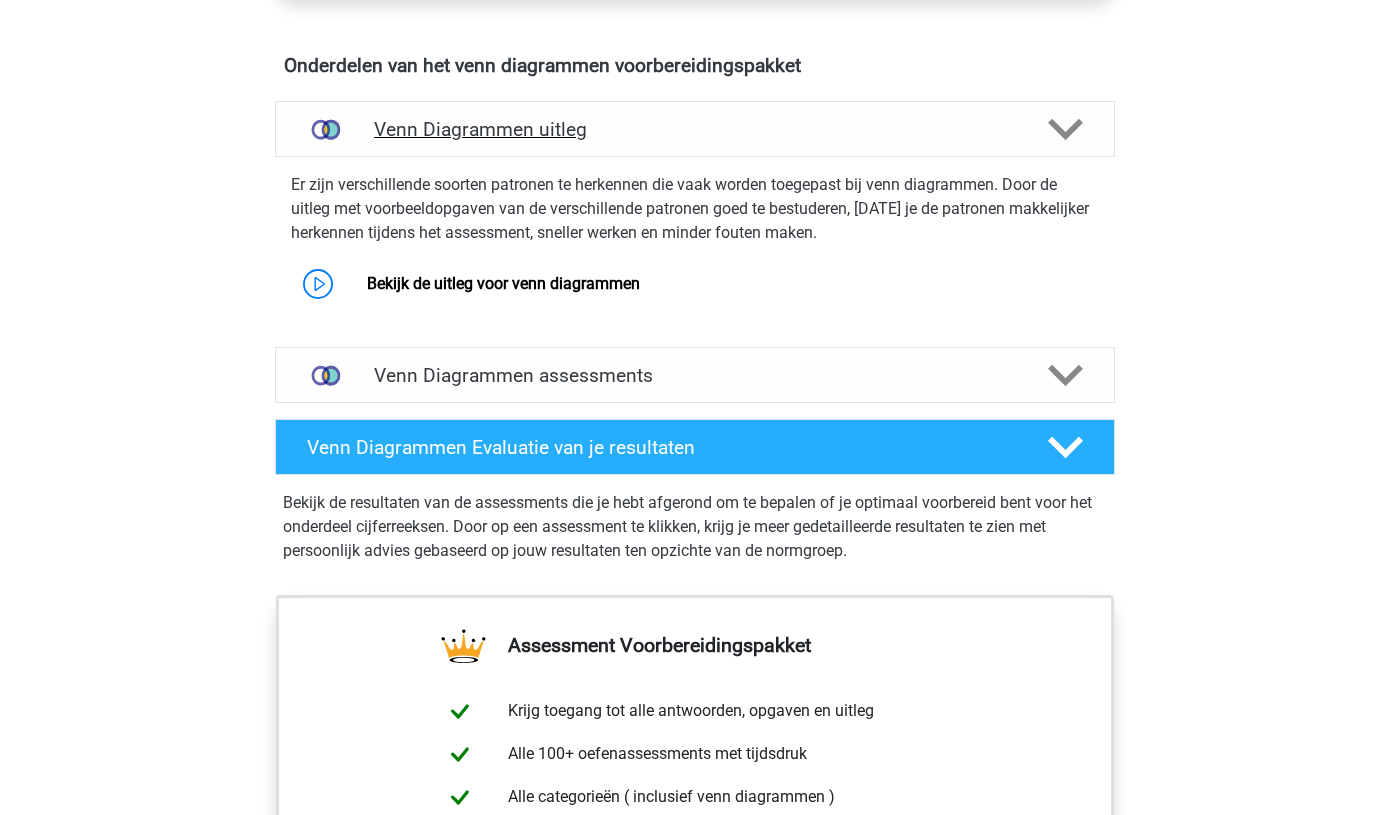 scroll, scrollTop: 1068, scrollLeft: 0, axis: vertical 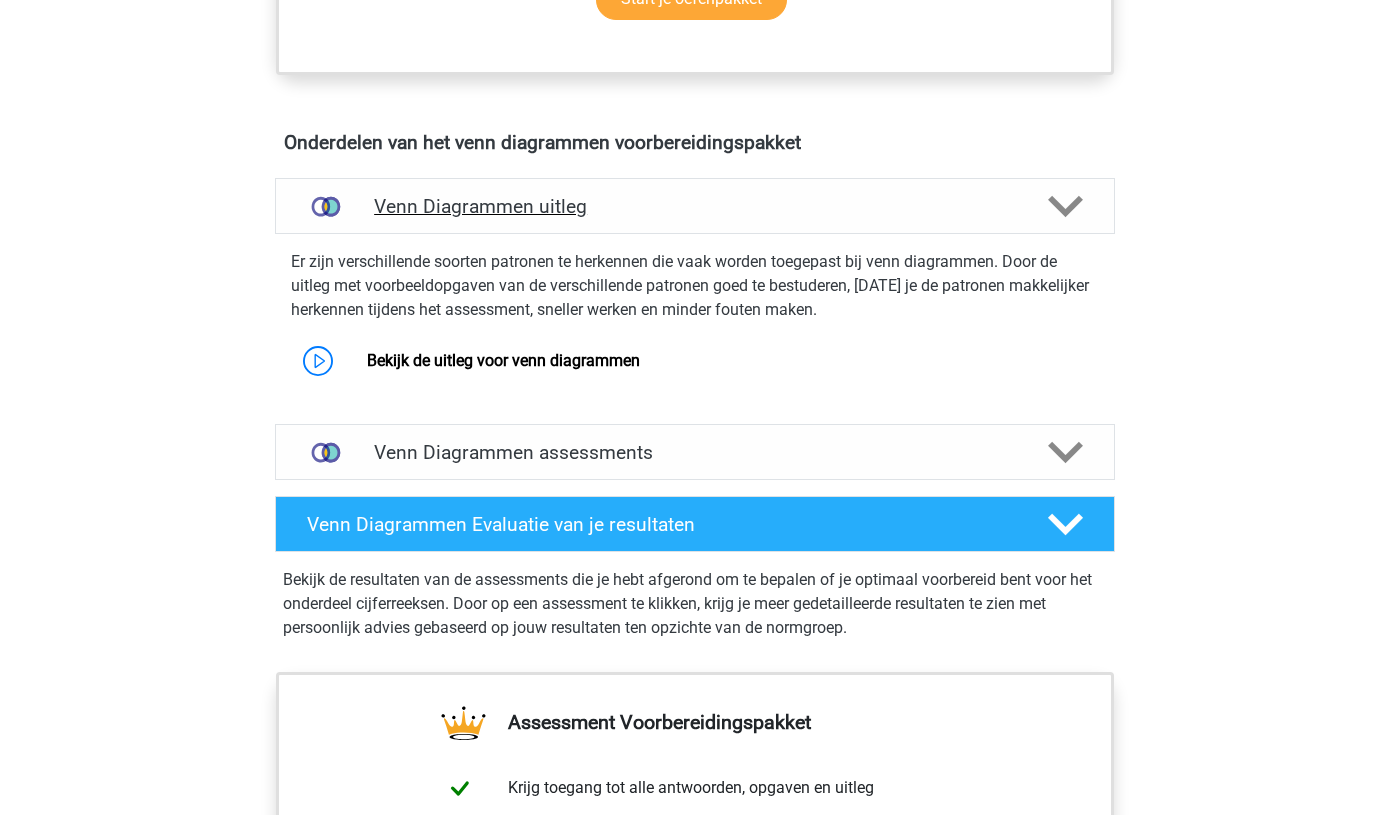 click 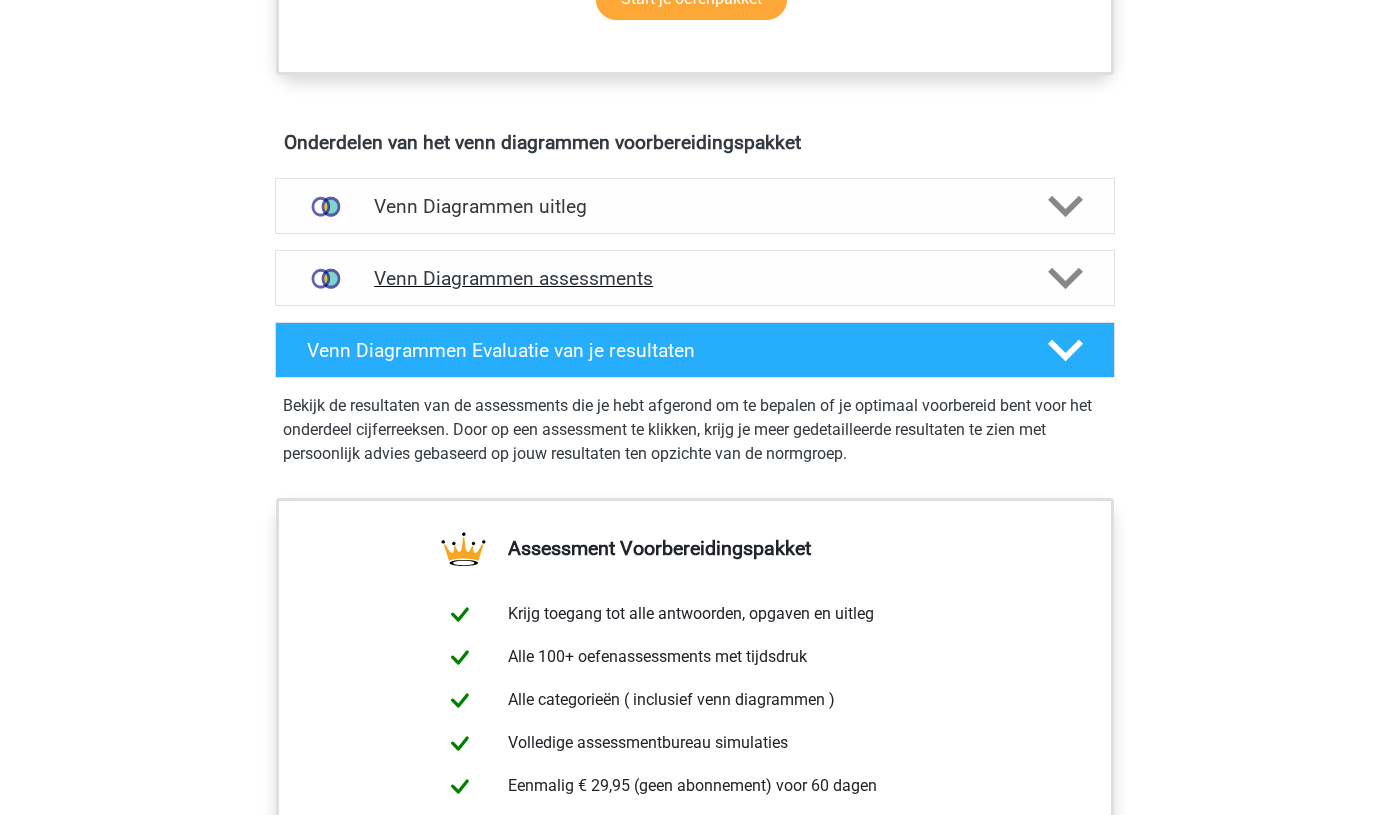 click 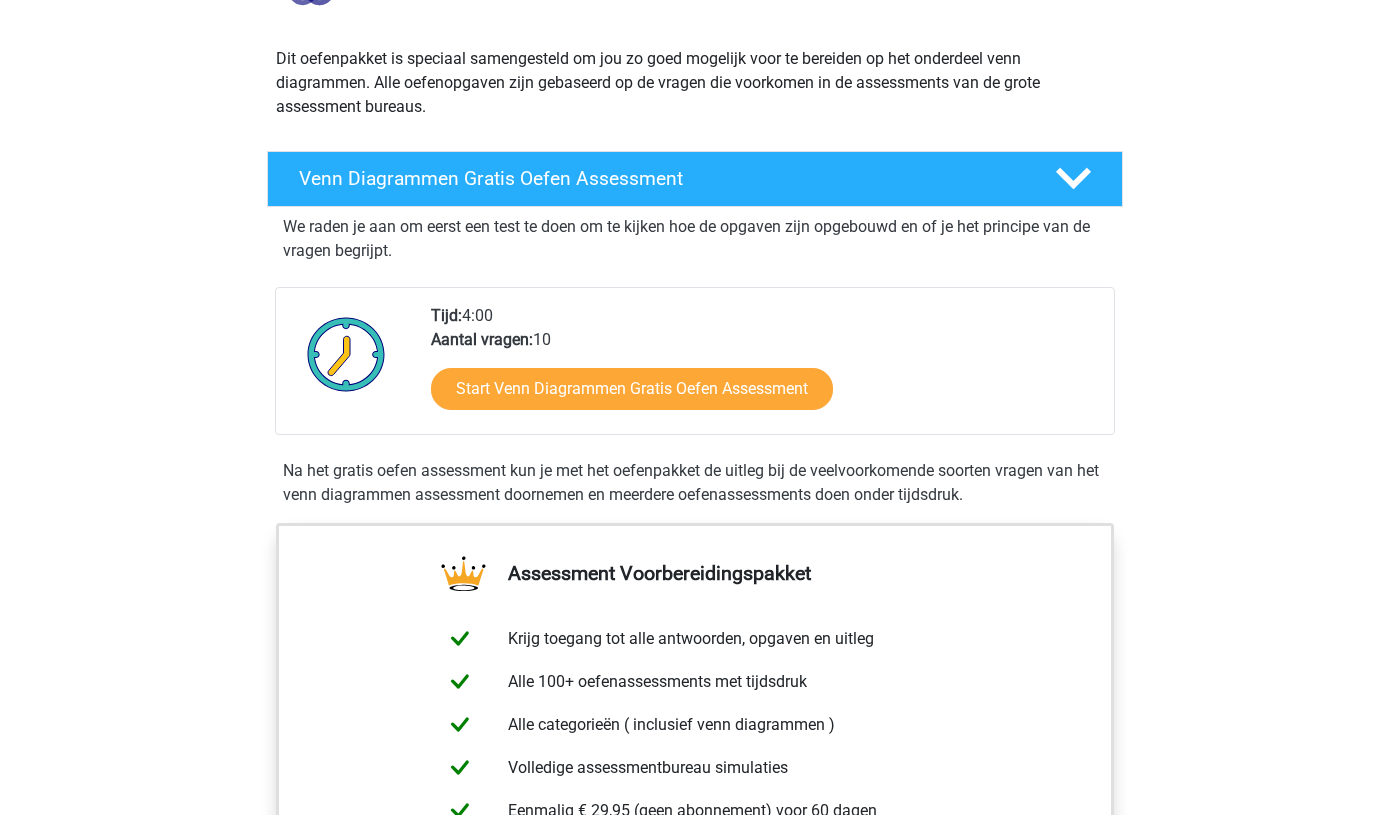 scroll, scrollTop: 0, scrollLeft: 0, axis: both 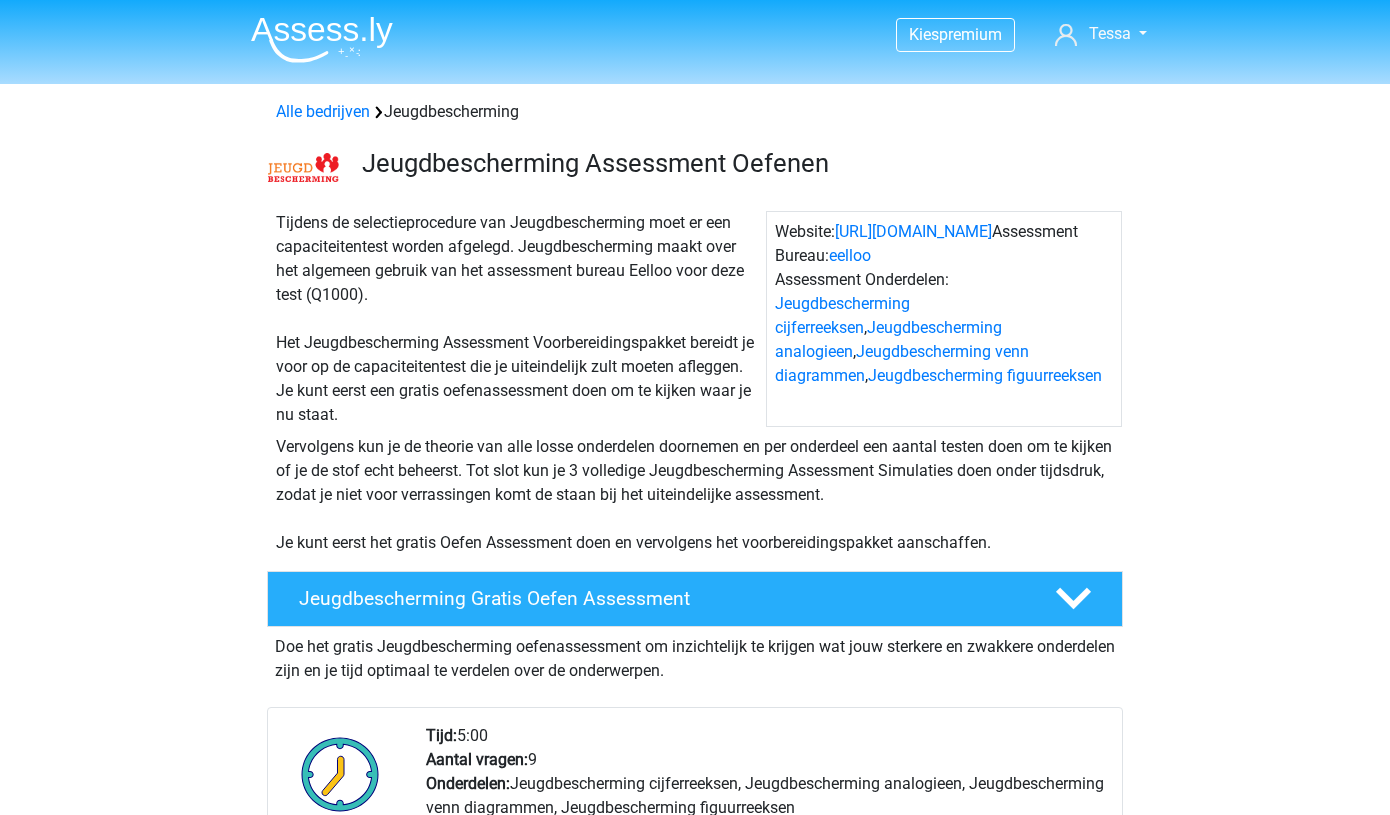 drag, startPoint x: 315, startPoint y: 292, endPoint x: 364, endPoint y: 294, distance: 49.0408 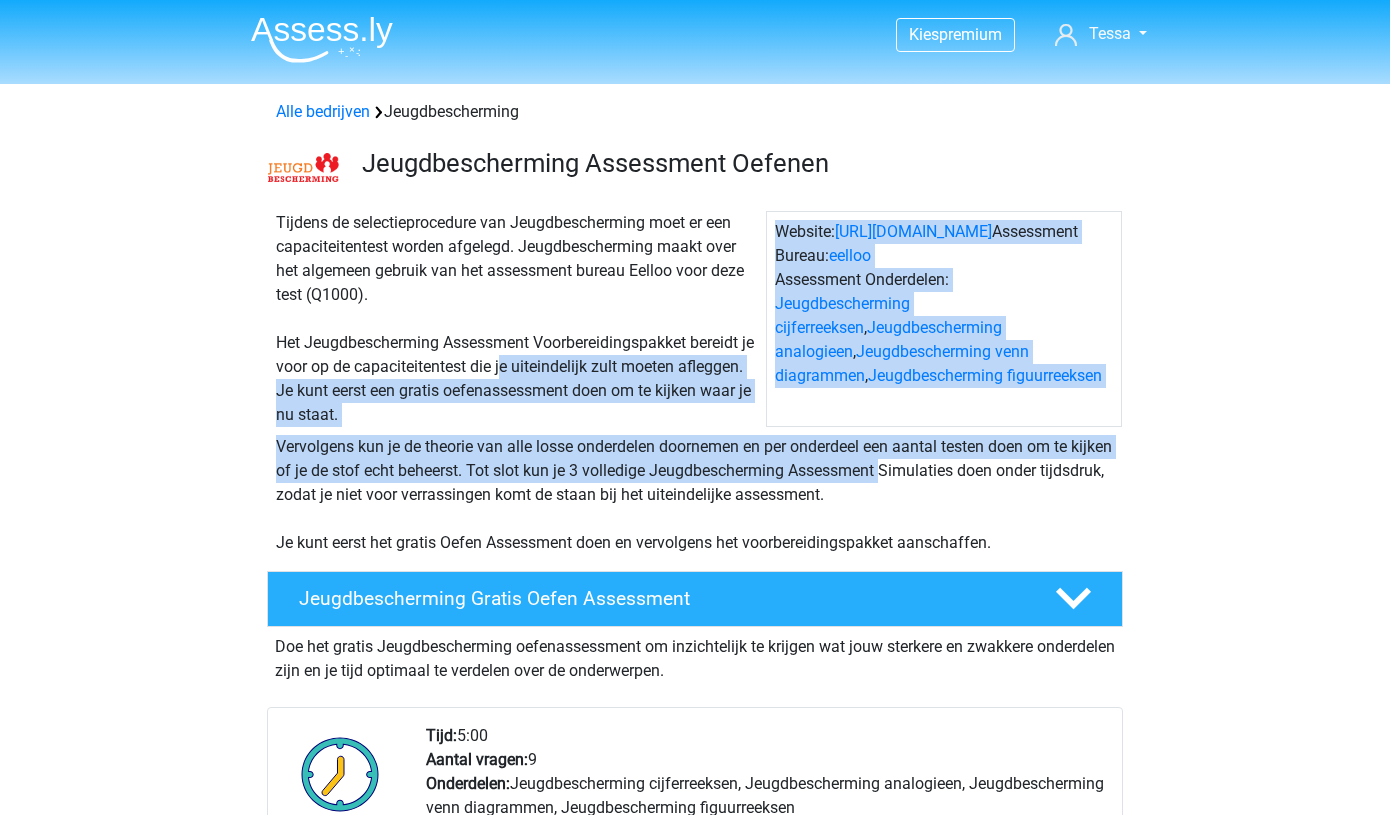 drag, startPoint x: 521, startPoint y: 366, endPoint x: 597, endPoint y: 478, distance: 135.3514 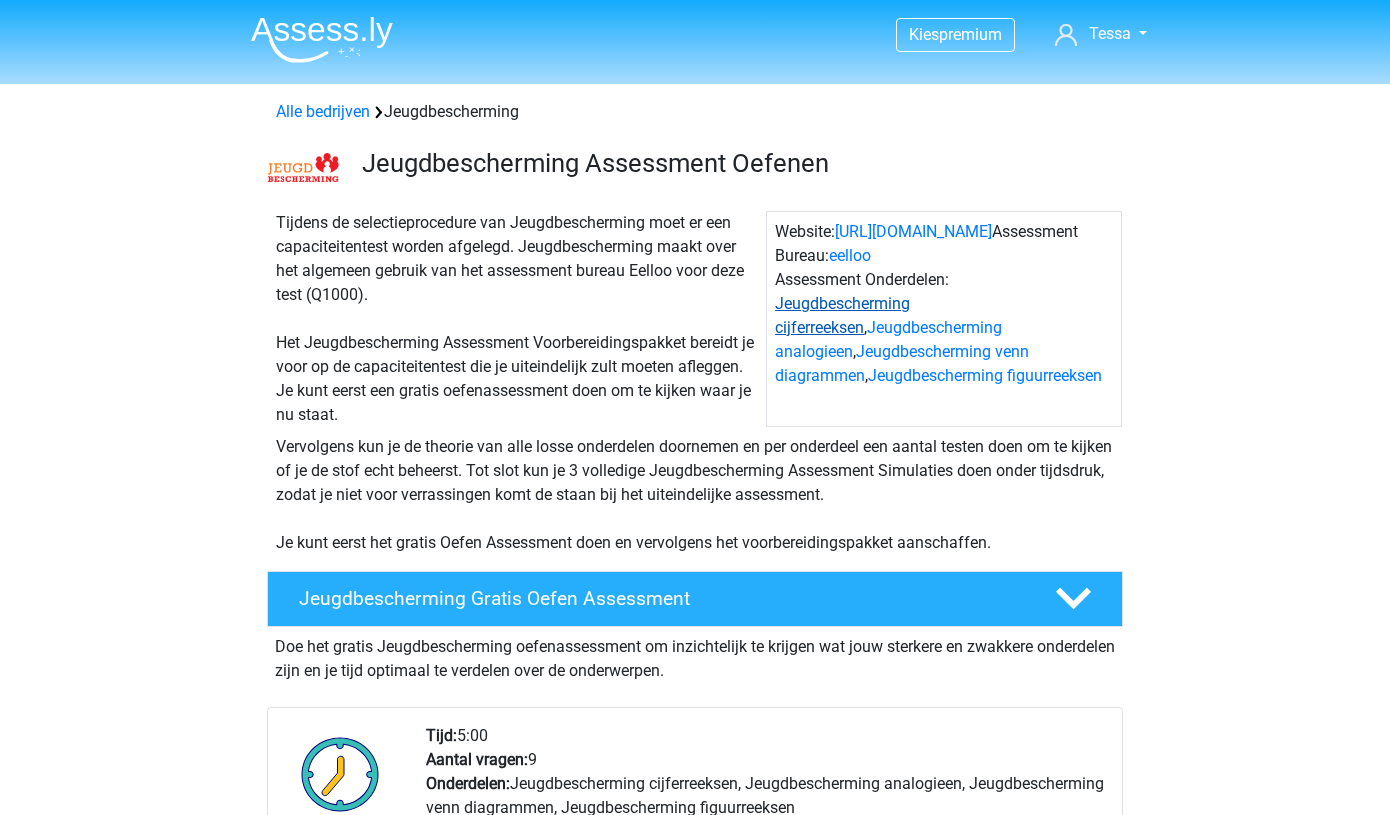 click on "Jeugdbescherming cijferreeksen" at bounding box center [842, 315] 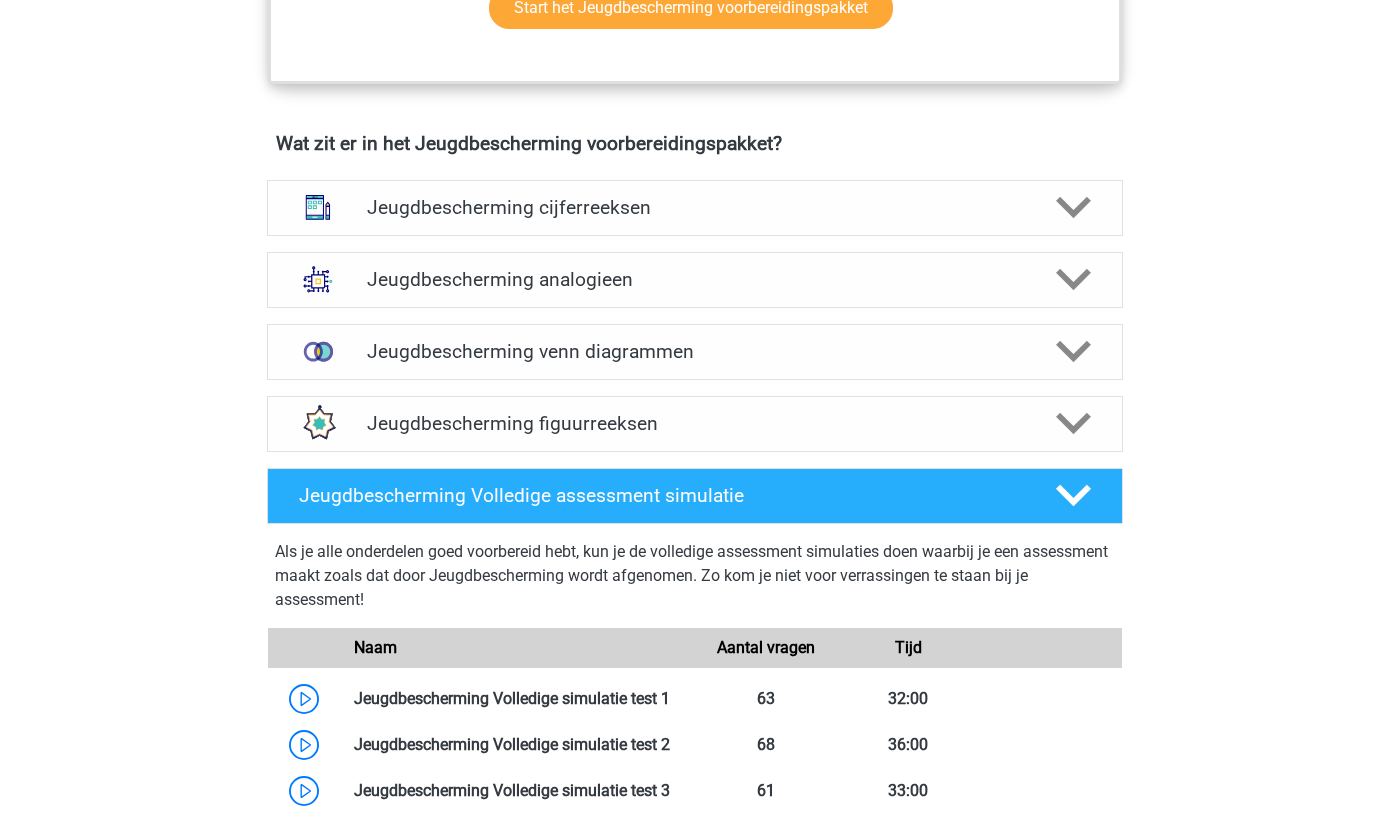 scroll, scrollTop: 1364, scrollLeft: 0, axis: vertical 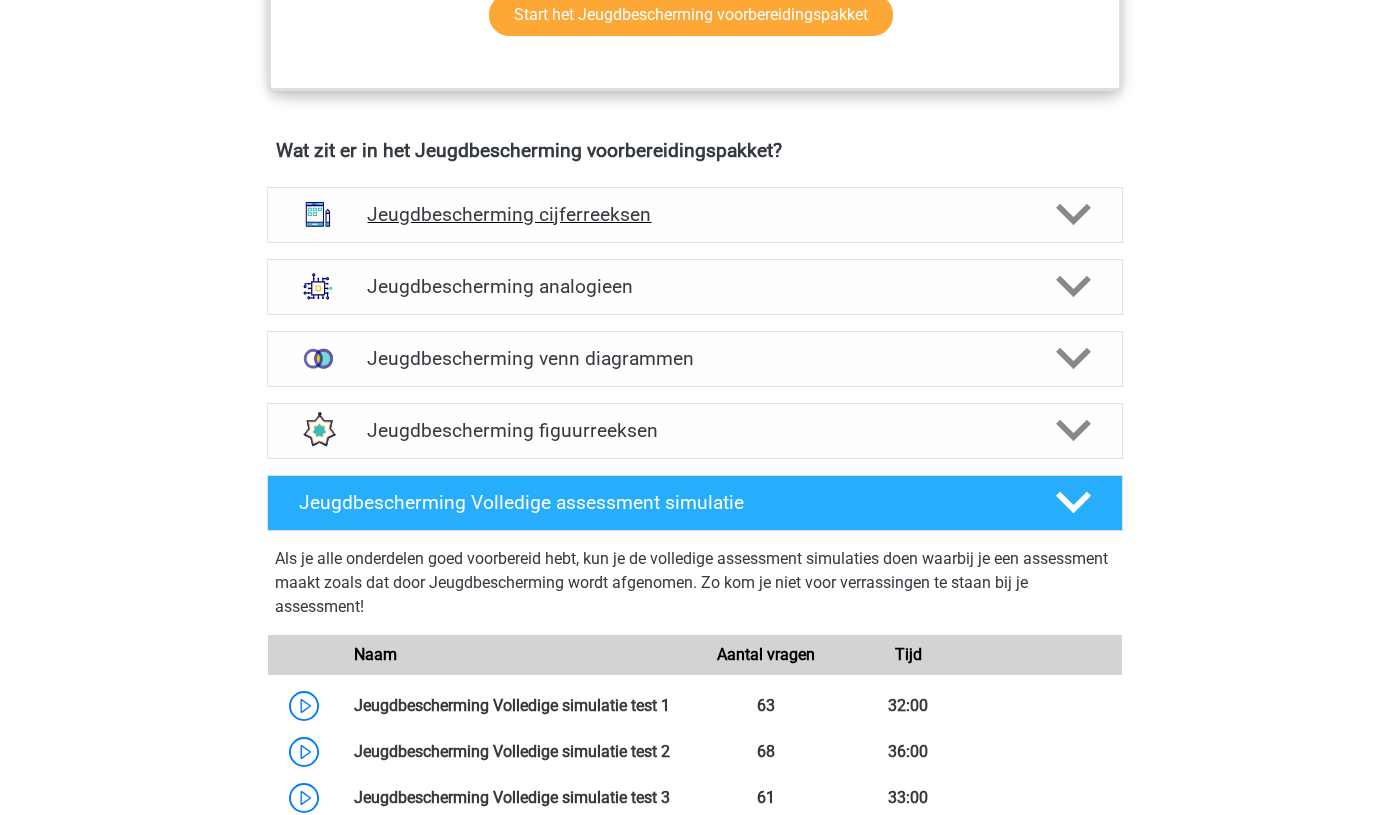 click on "Jeugdbescherming cijferreeksen" at bounding box center [694, 214] 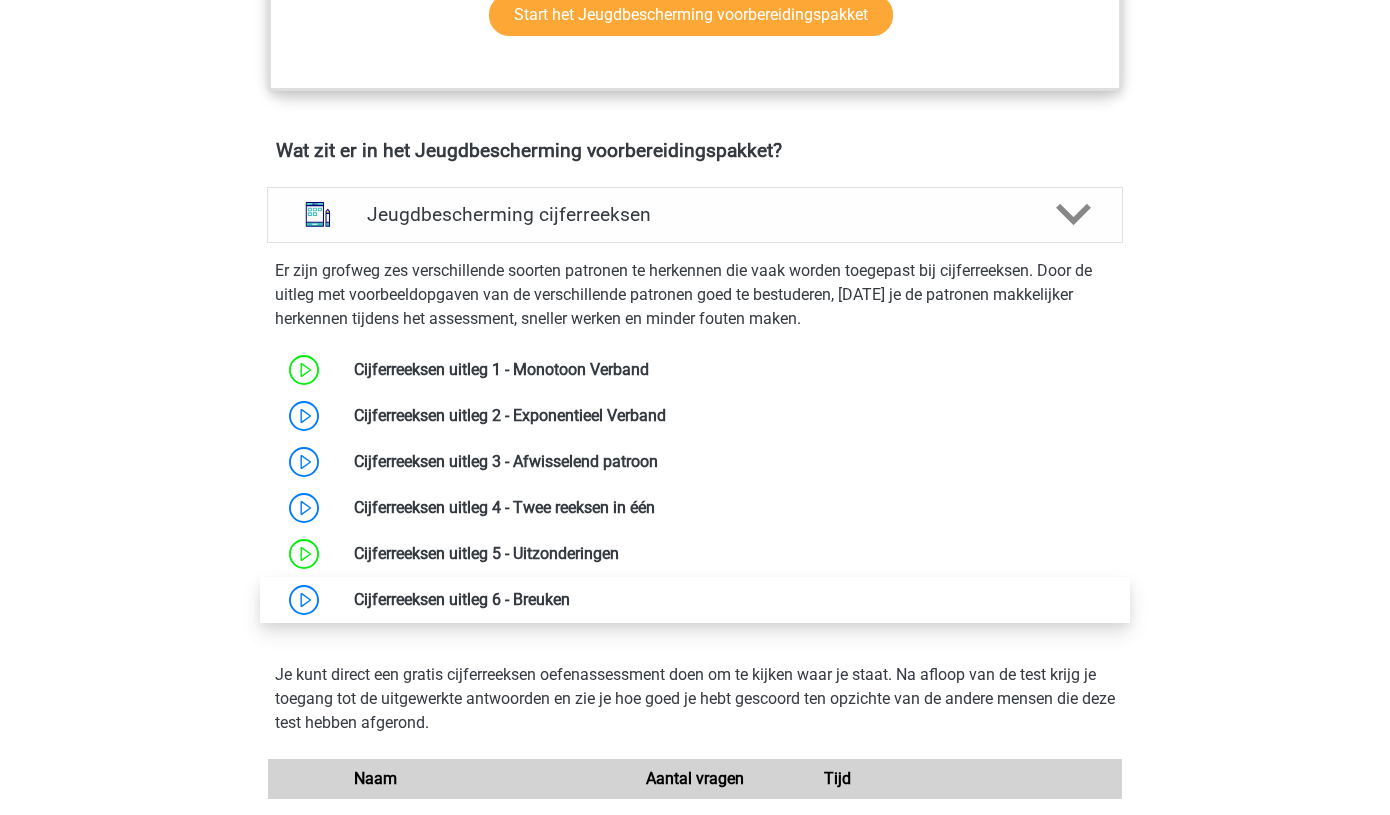 click at bounding box center (570, 599) 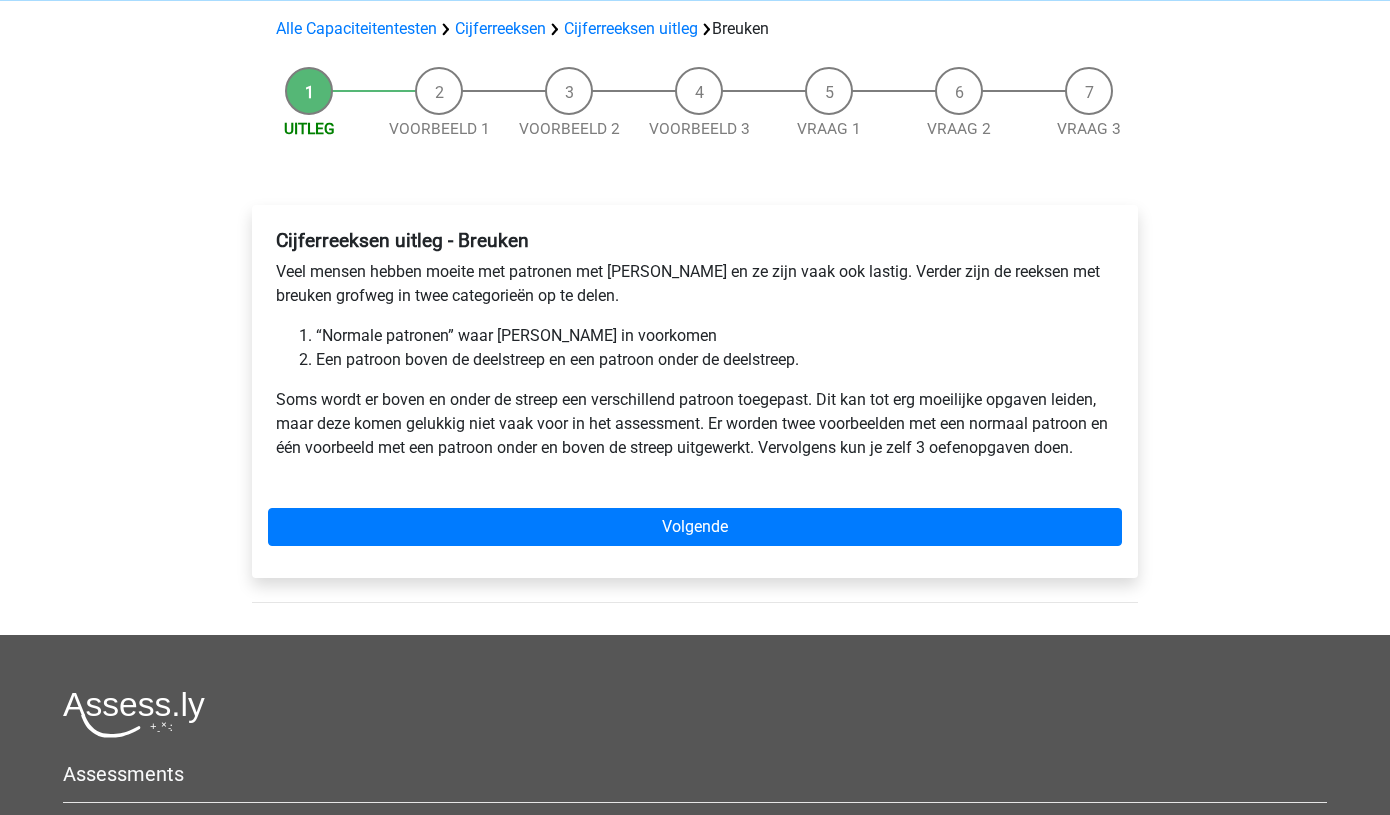 scroll, scrollTop: 143, scrollLeft: 0, axis: vertical 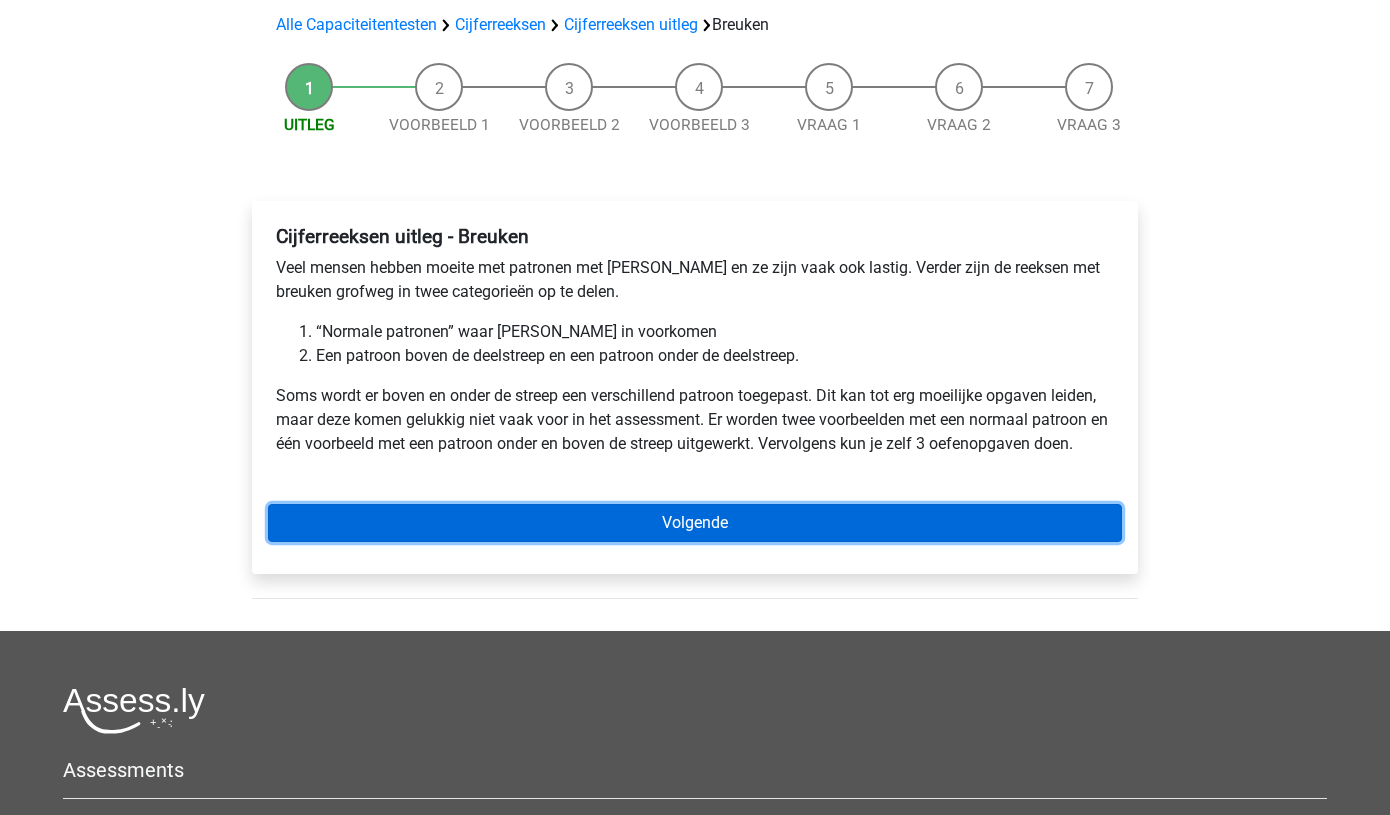 click on "Volgende" at bounding box center (695, 523) 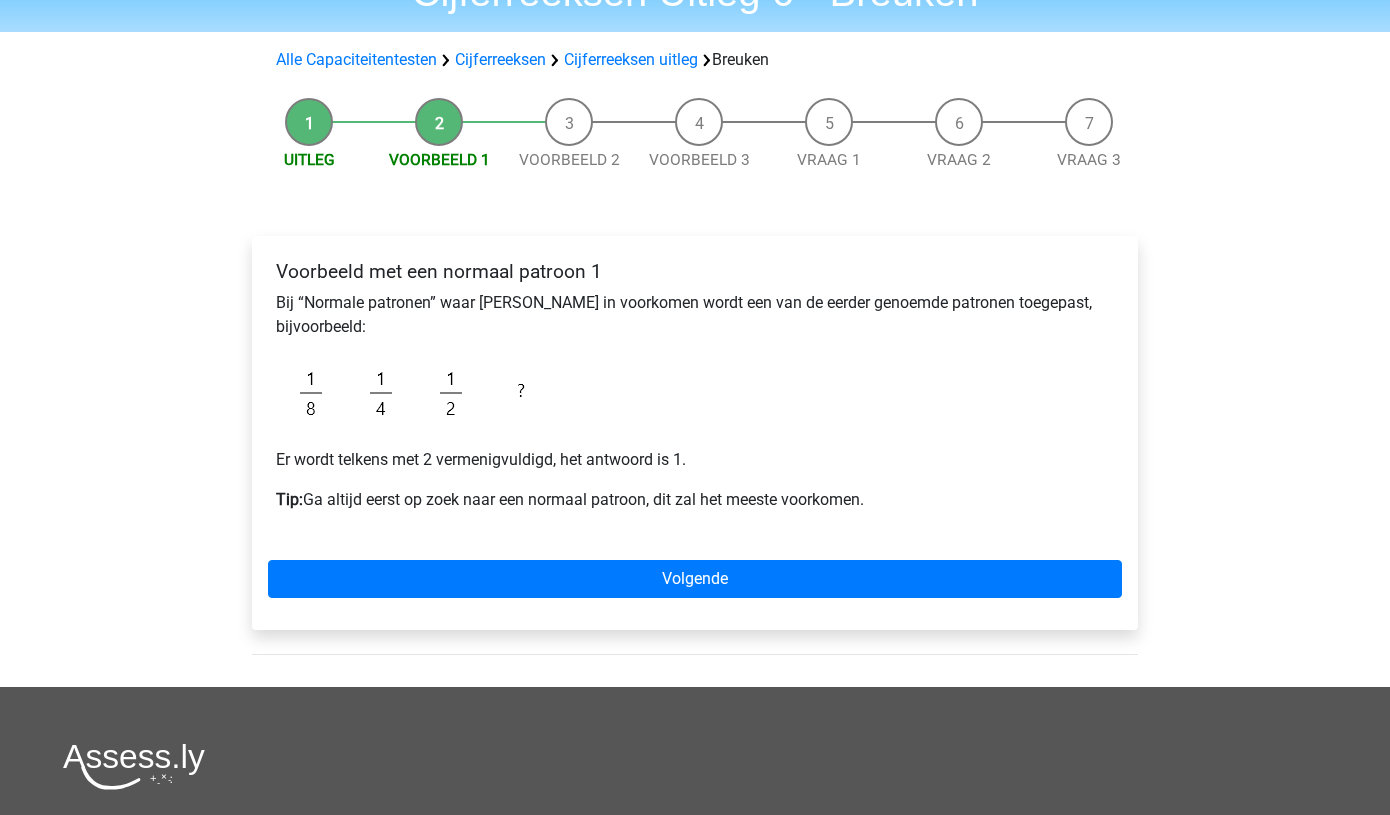 scroll, scrollTop: 110, scrollLeft: 0, axis: vertical 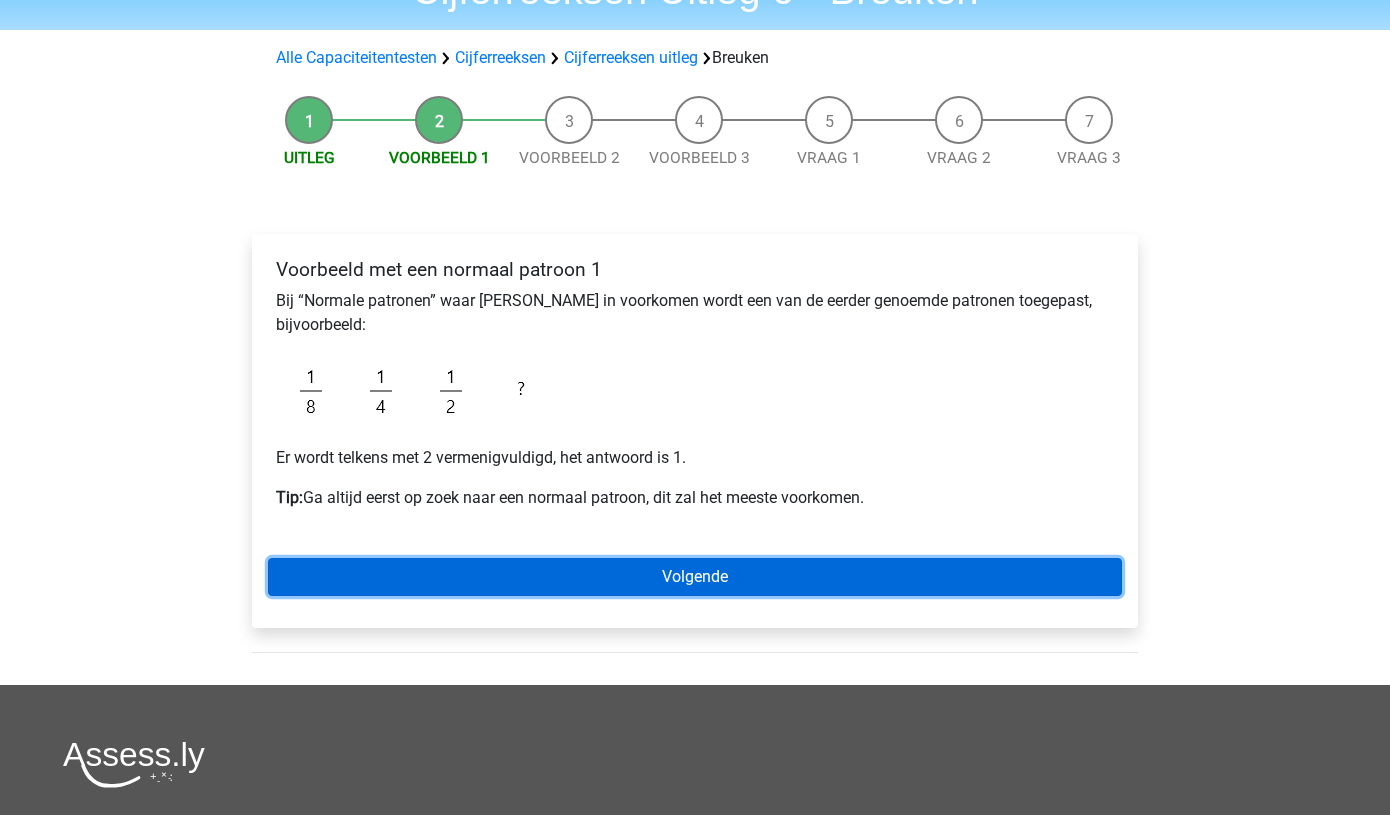 click on "Volgende" at bounding box center (695, 577) 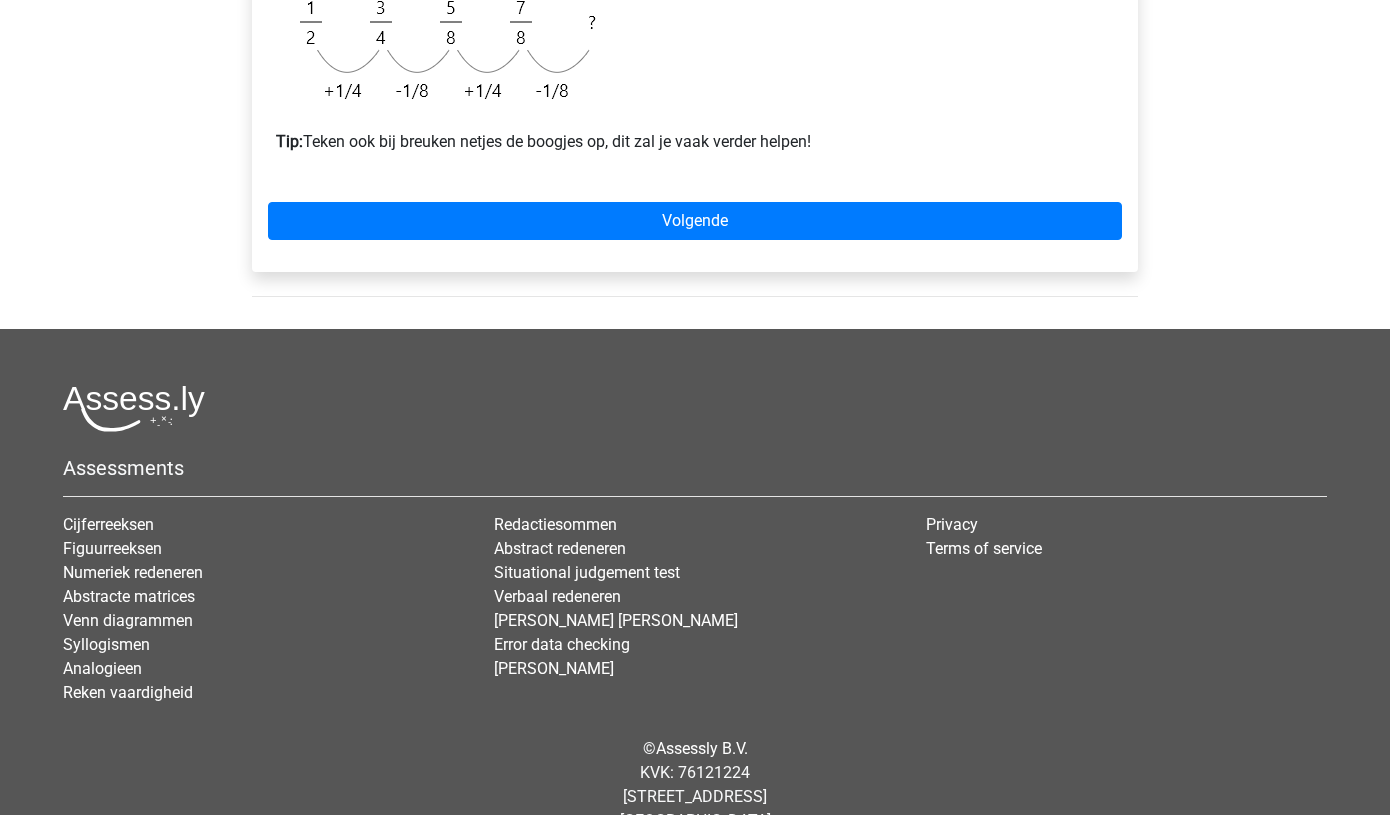 scroll, scrollTop: 0, scrollLeft: 0, axis: both 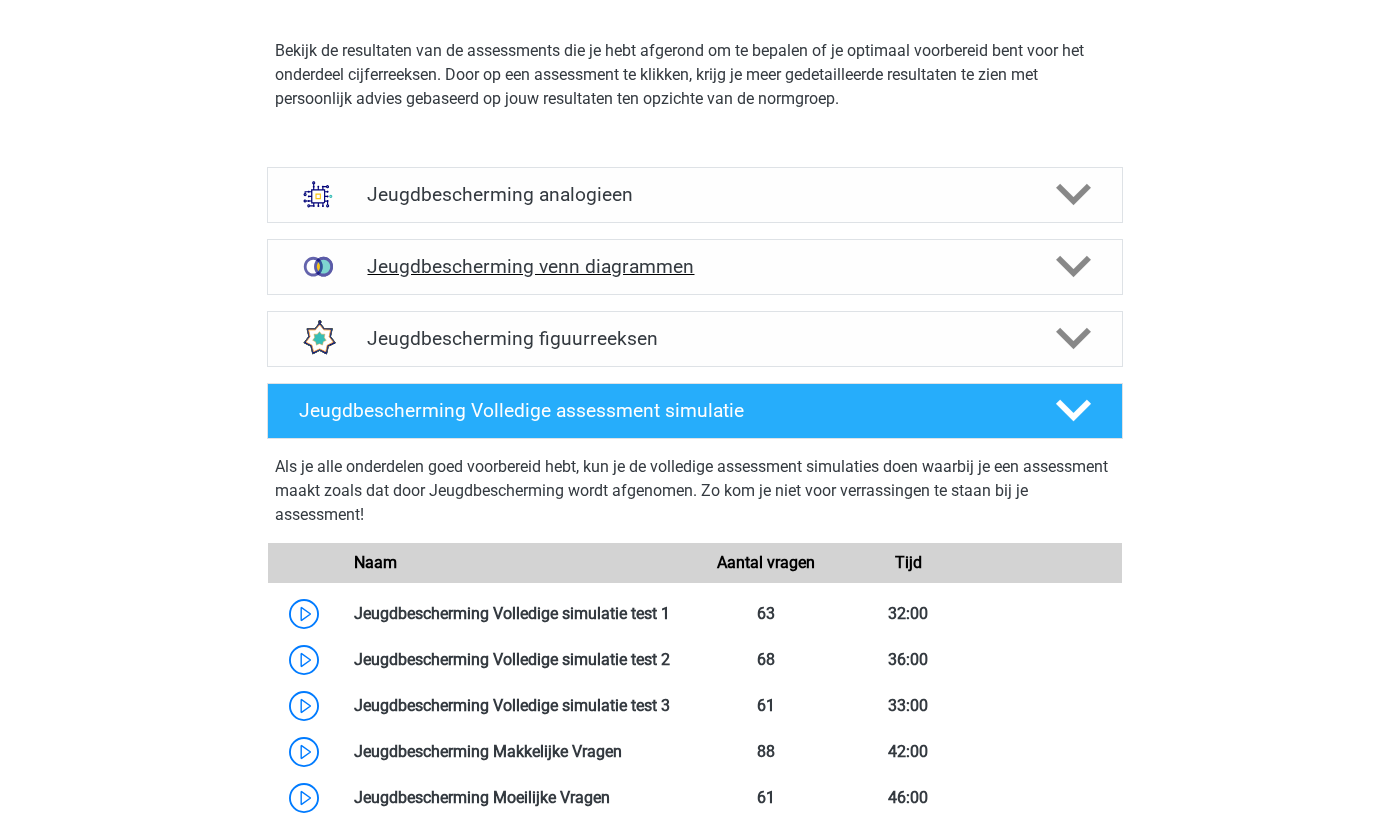 click at bounding box center (1072, 266) 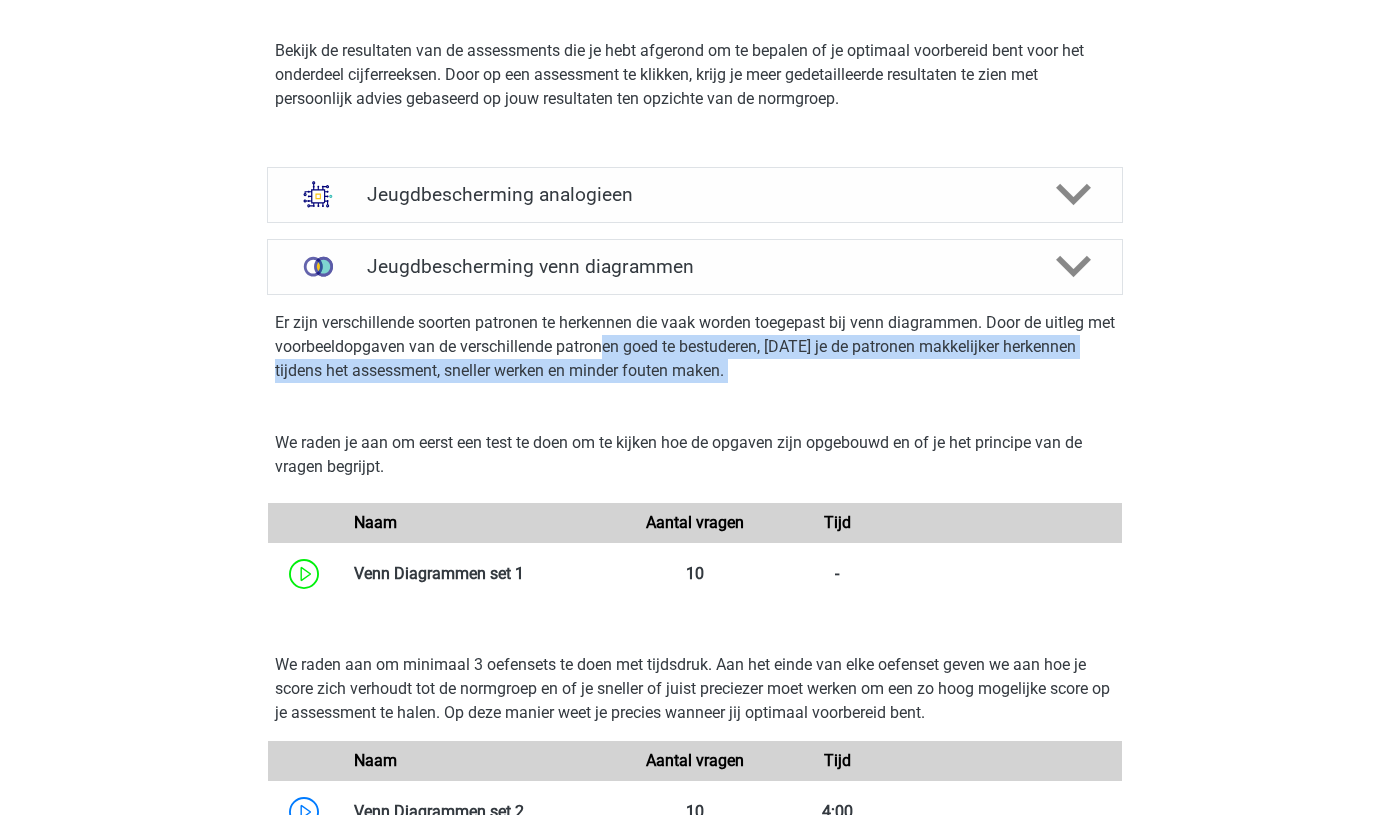 drag, startPoint x: 636, startPoint y: 347, endPoint x: 688, endPoint y: 414, distance: 84.811554 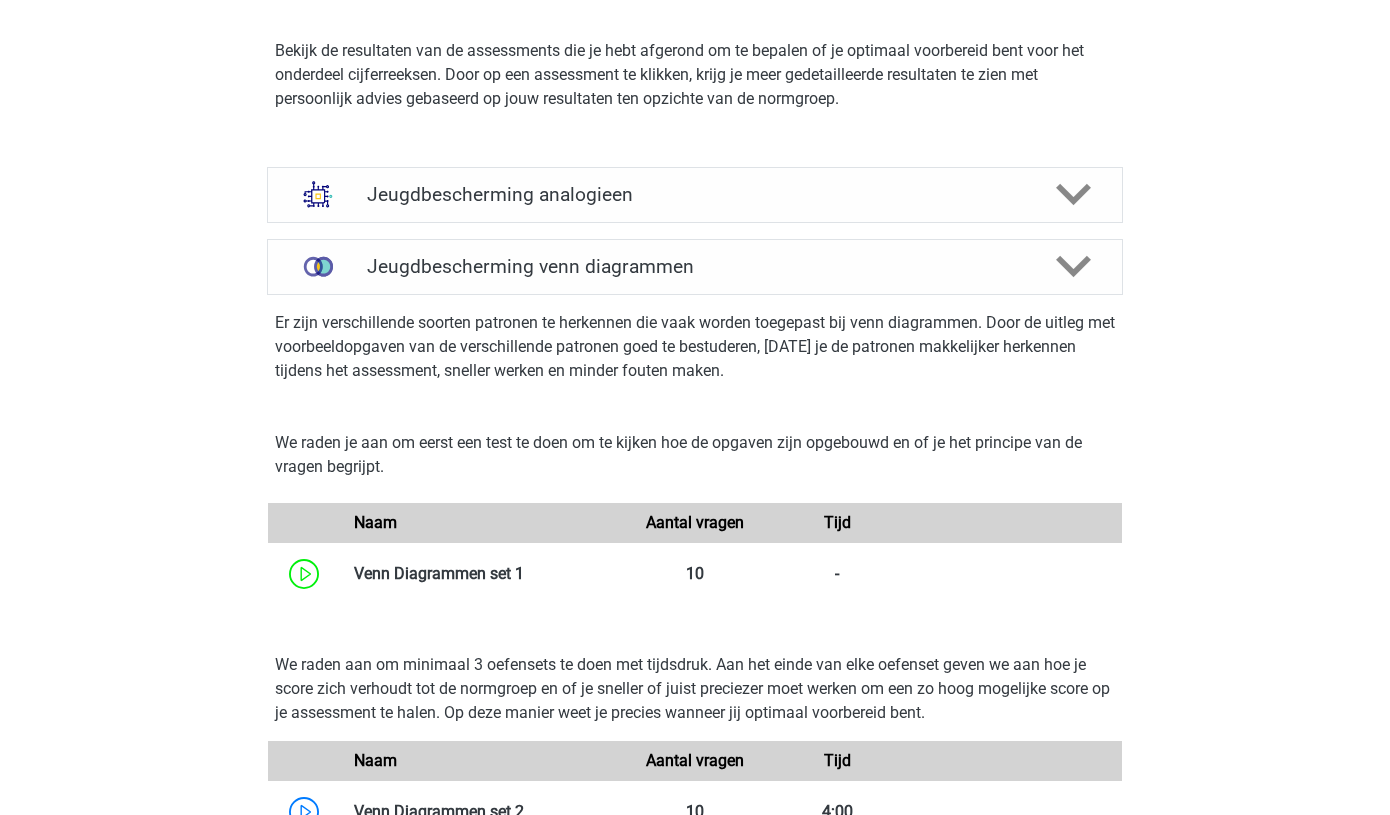 click on "We raden je aan om eerst een test te doen om te kijken hoe de opgaven zijn opgebouwd en of je het principe van de vragen begrijpt.
Naam
Aantal vragen
Tijd" at bounding box center (695, 514) 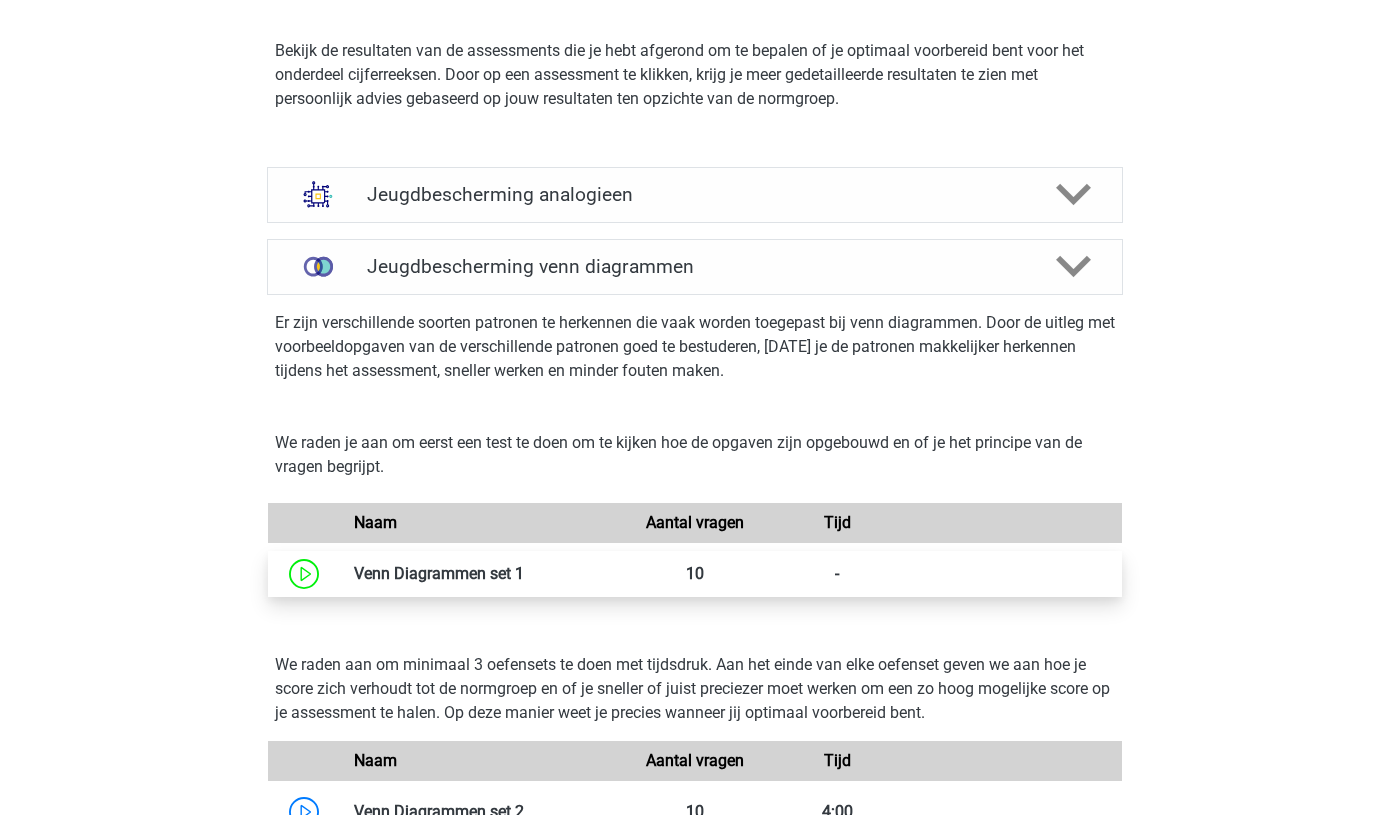 click at bounding box center (524, 573) 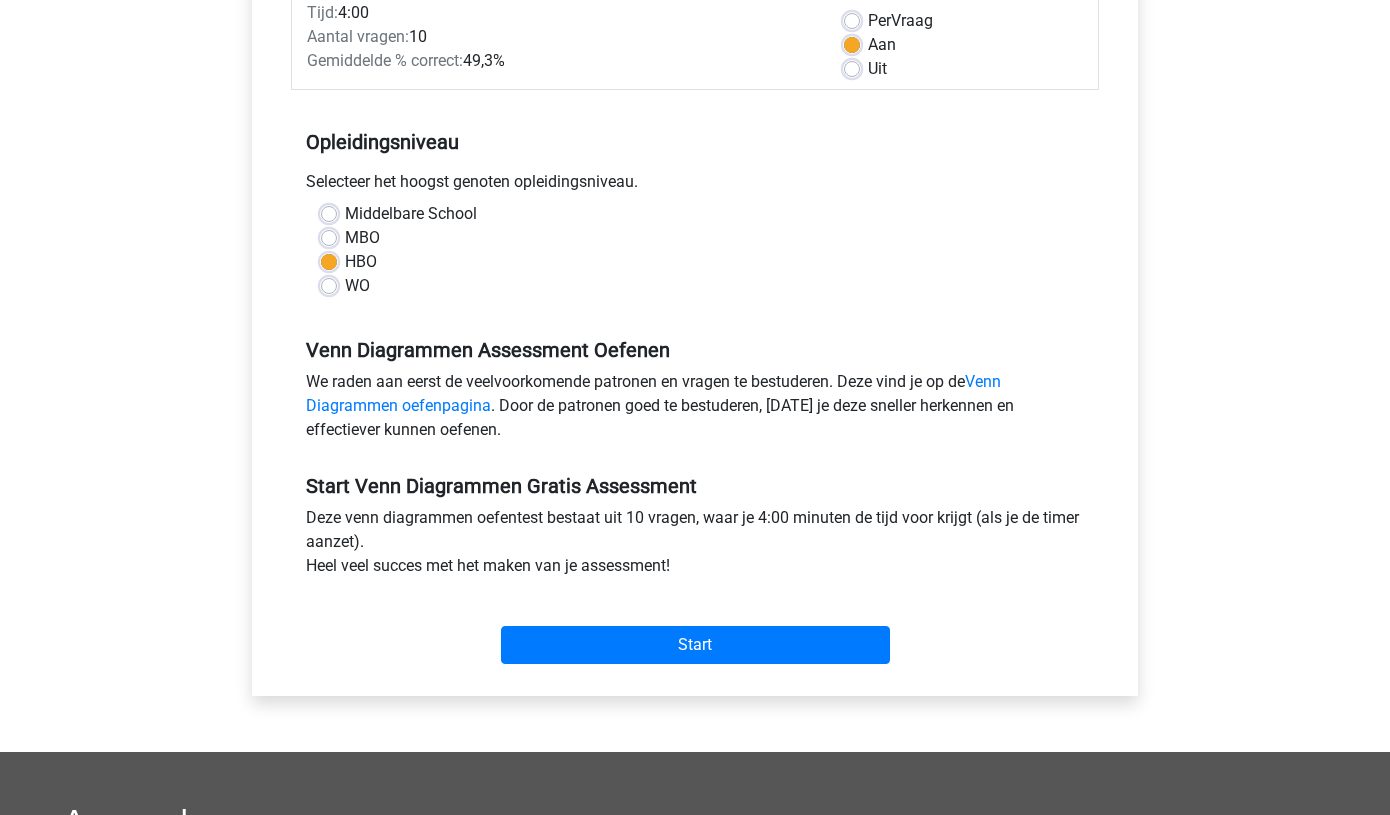 scroll, scrollTop: 301, scrollLeft: 0, axis: vertical 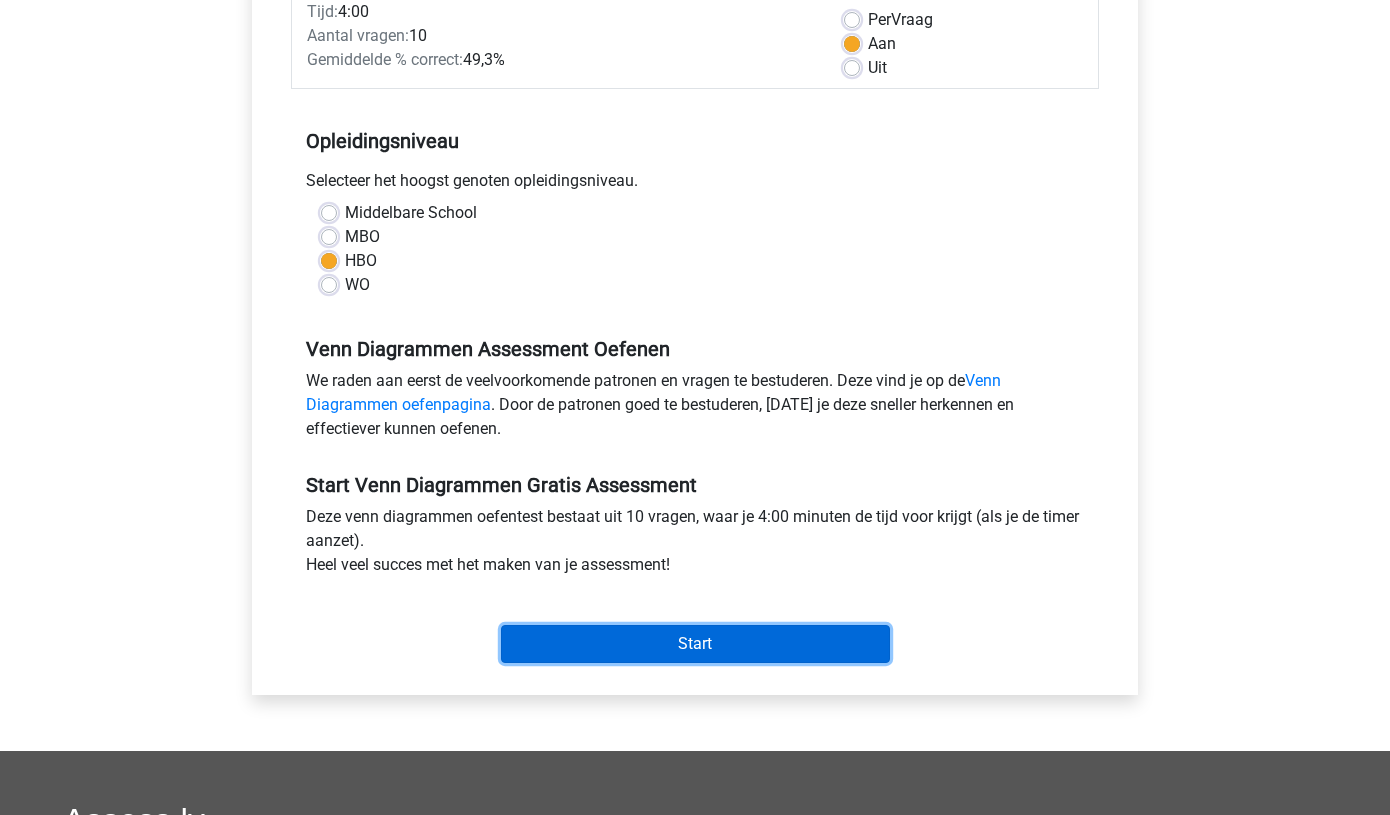 click on "Start" at bounding box center [695, 644] 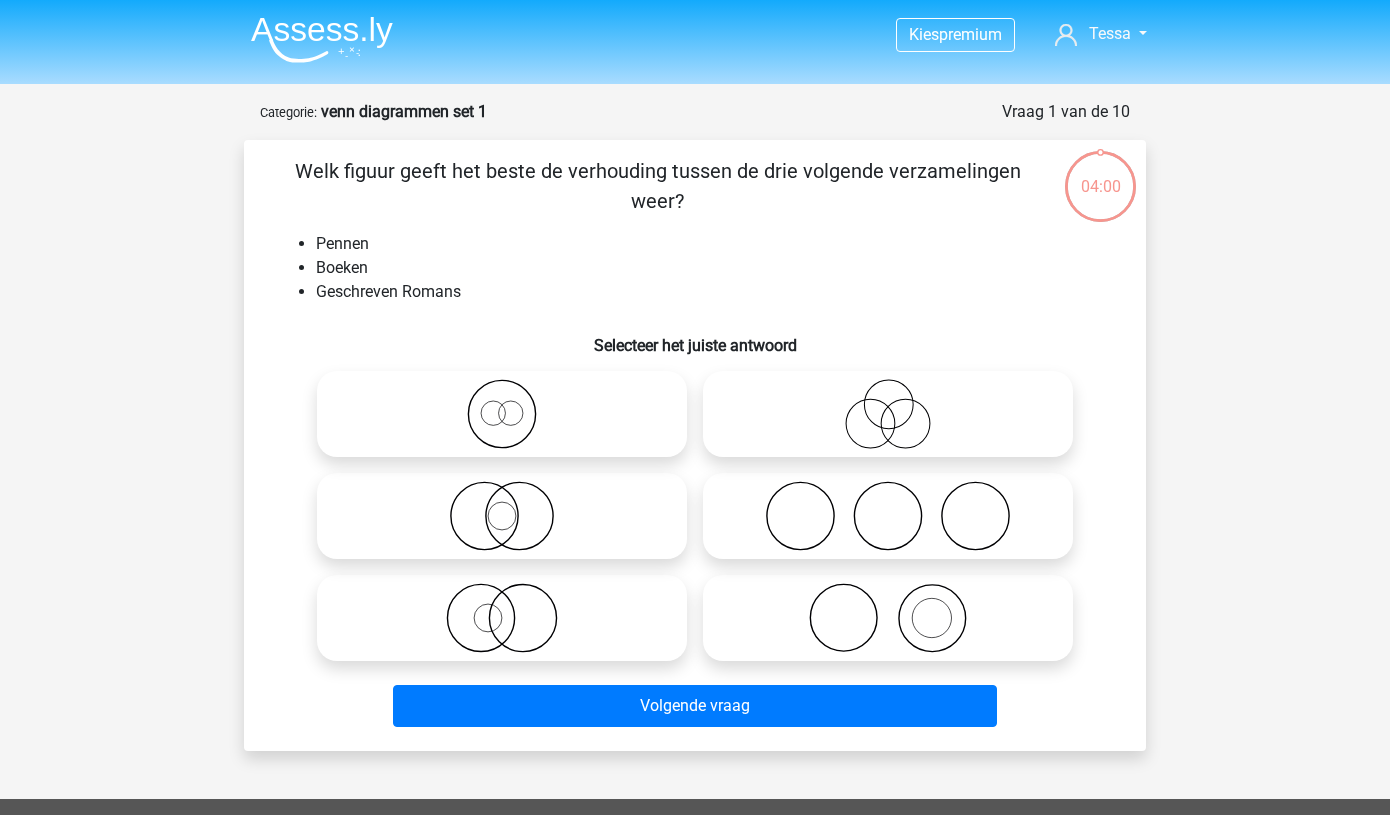 scroll, scrollTop: 0, scrollLeft: 0, axis: both 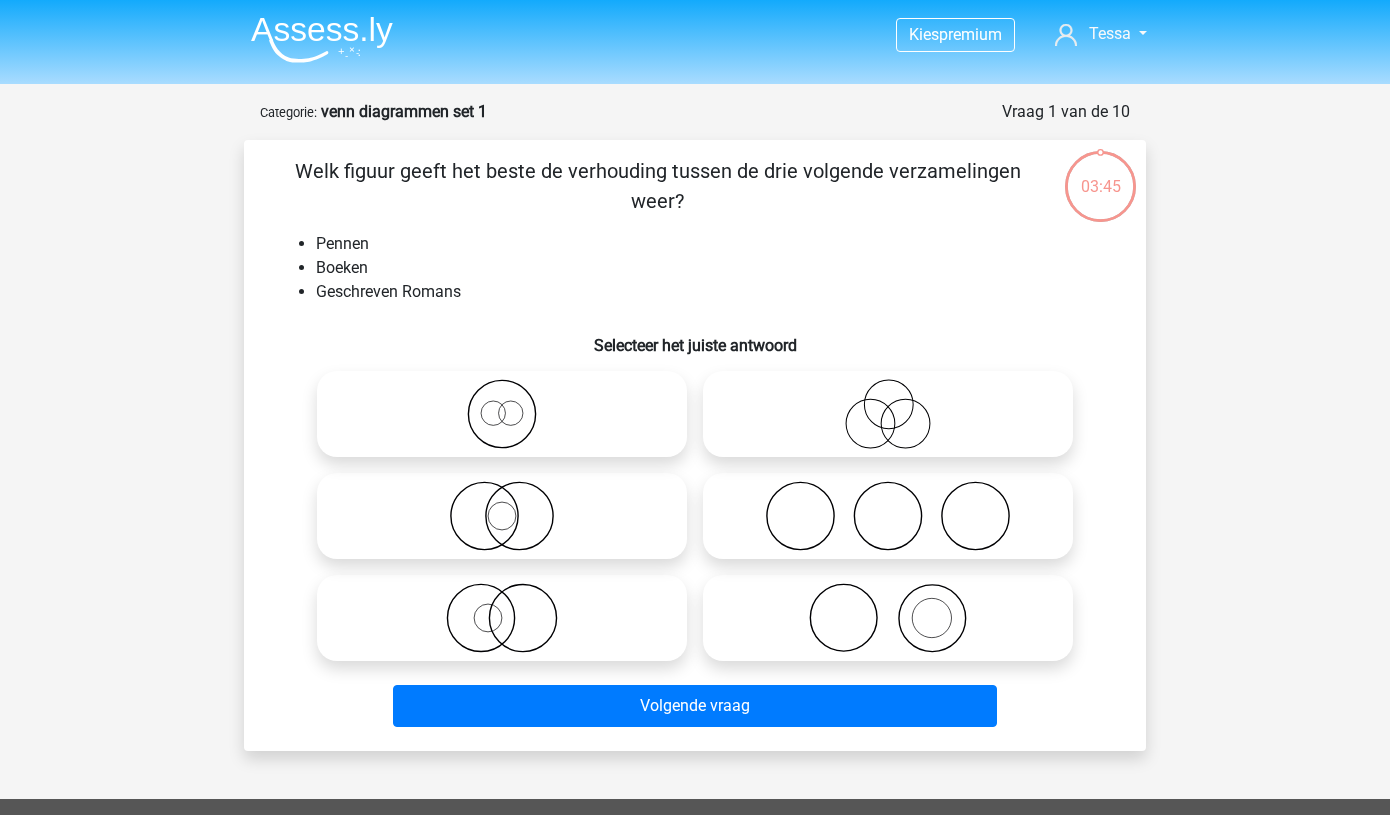 click 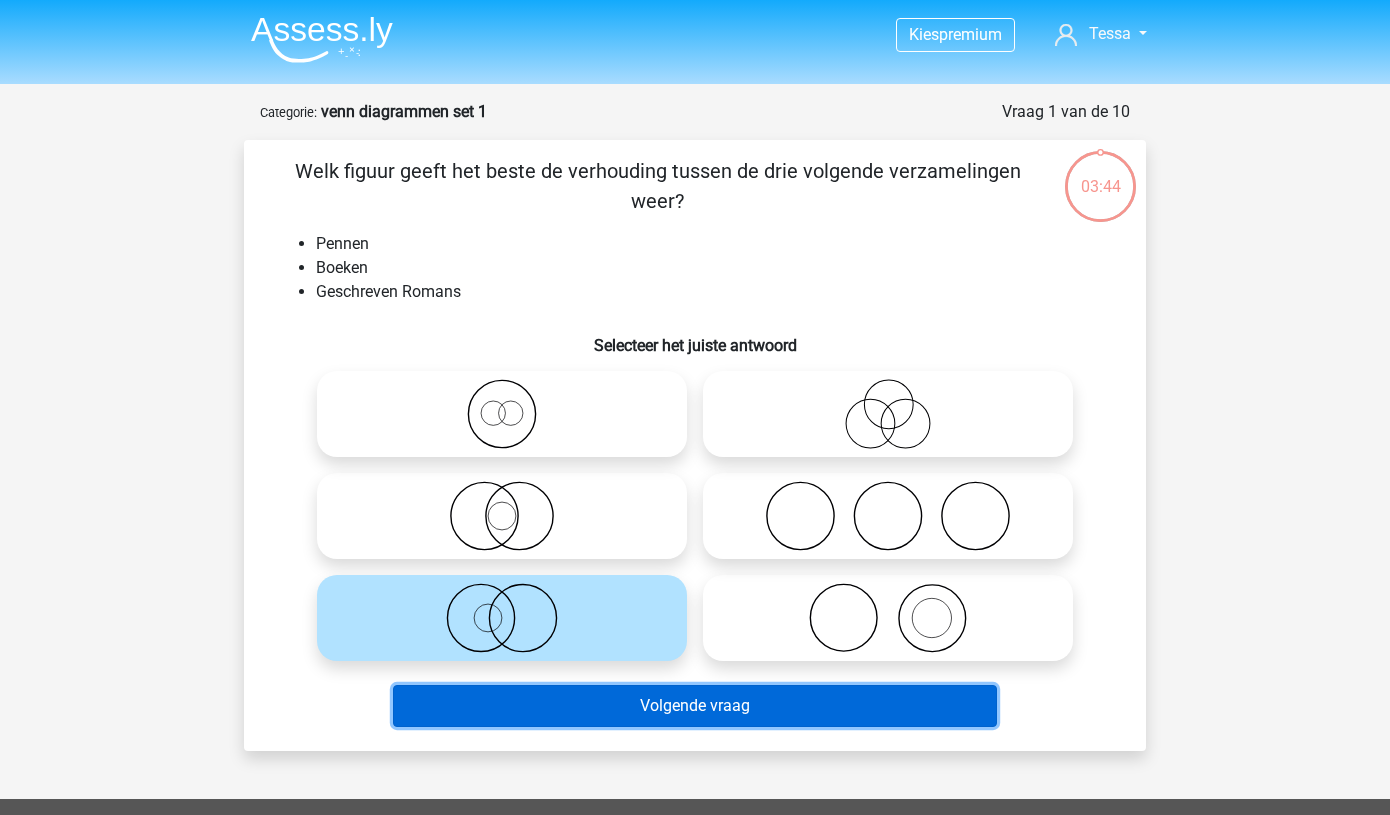click on "Volgende vraag" at bounding box center (695, 706) 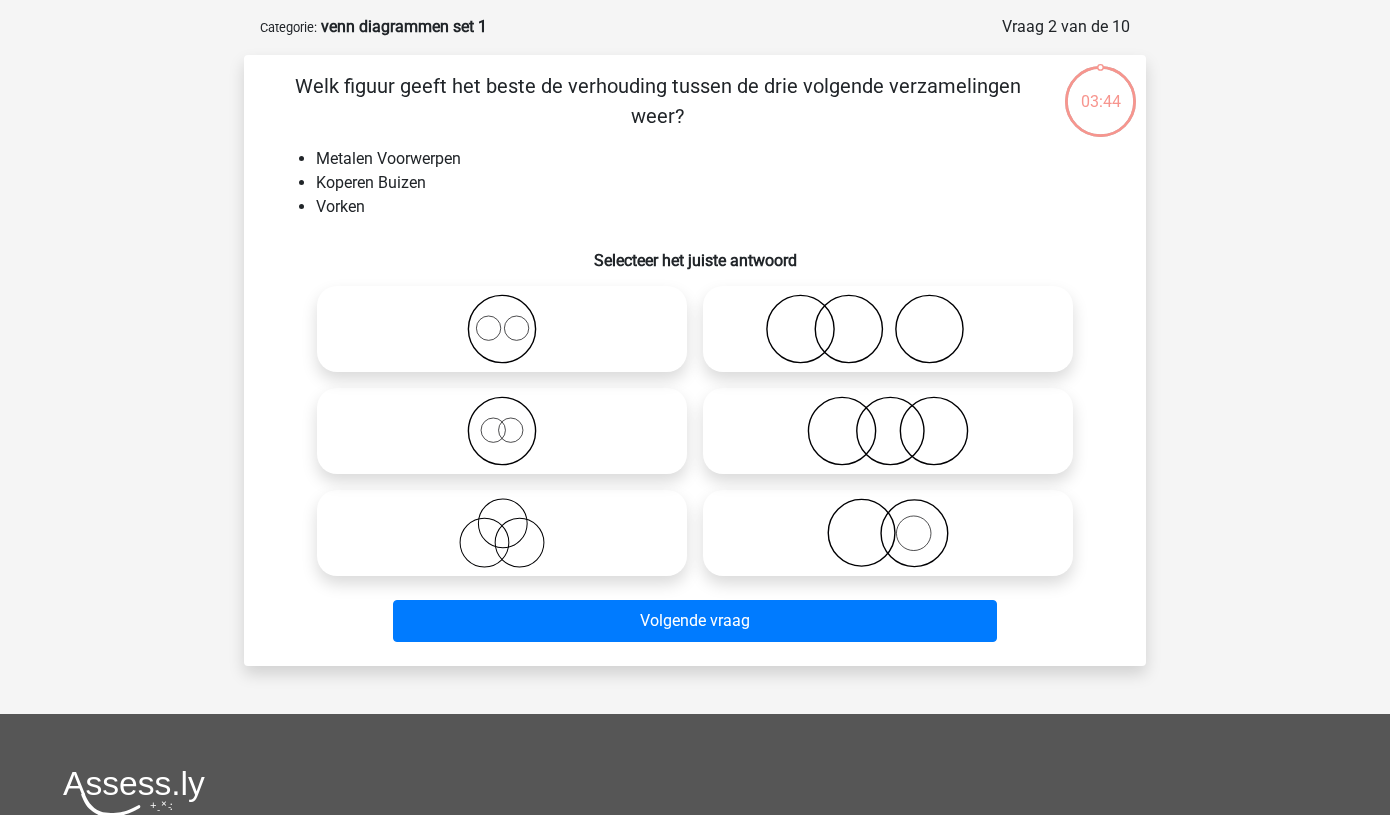 scroll, scrollTop: 100, scrollLeft: 0, axis: vertical 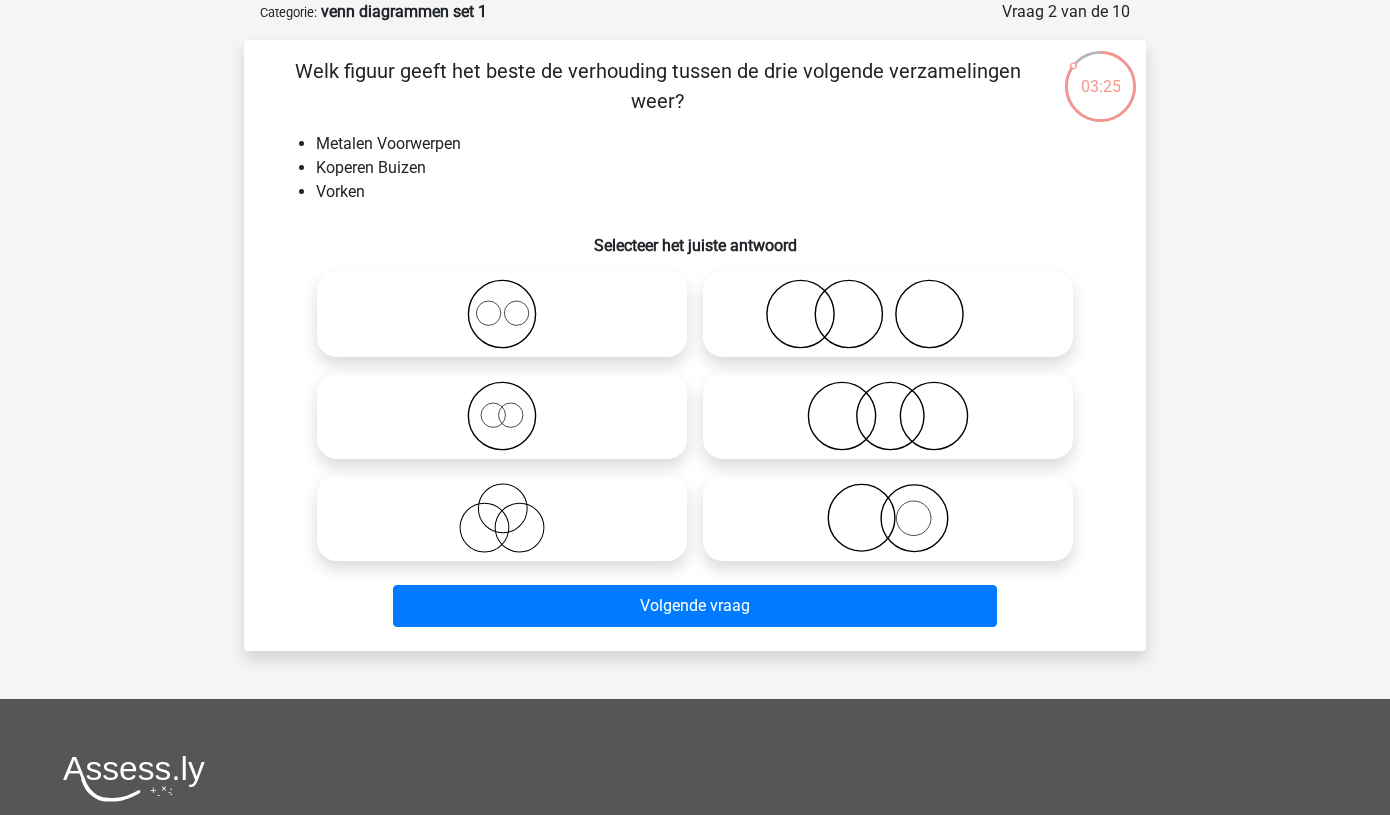 click 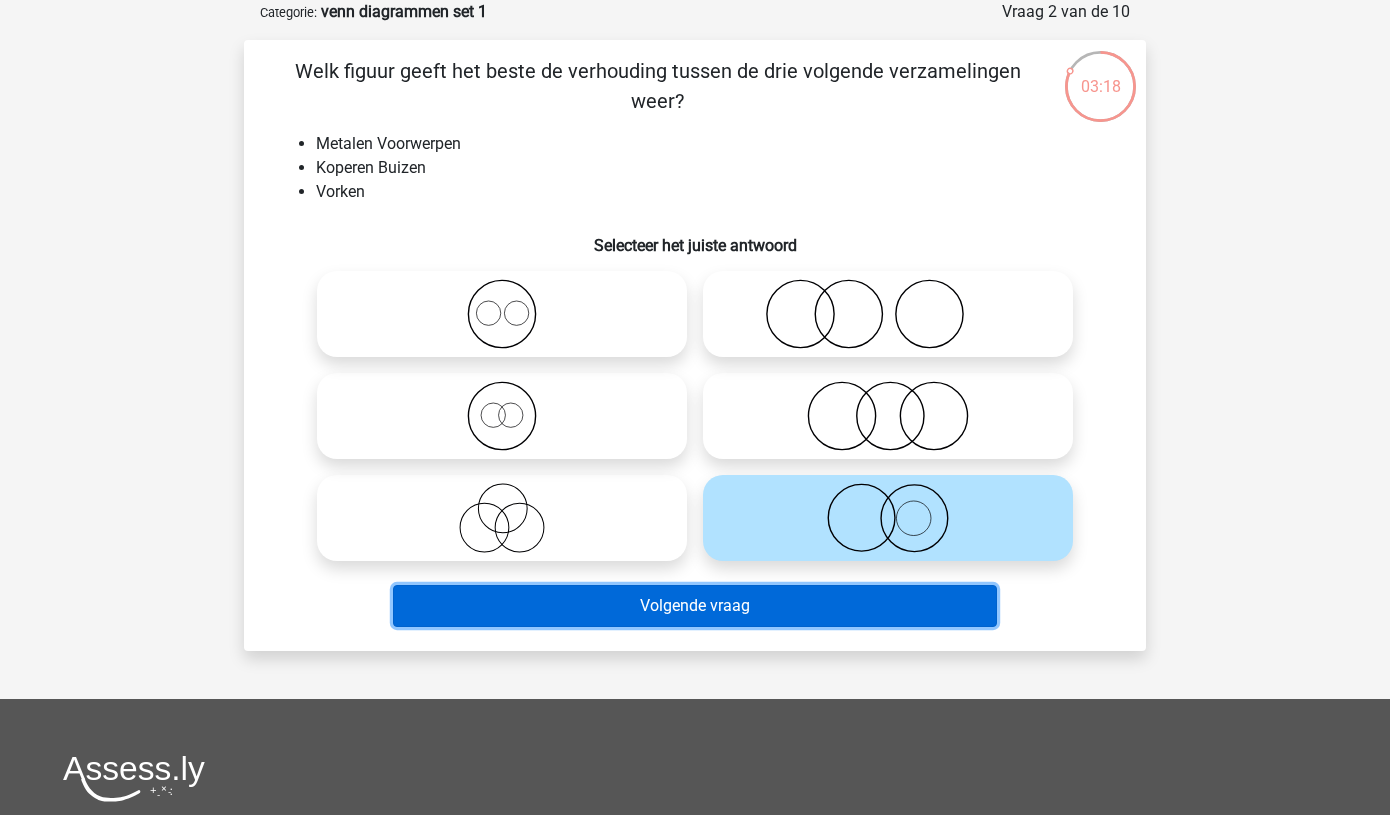 click on "Volgende vraag" at bounding box center [695, 606] 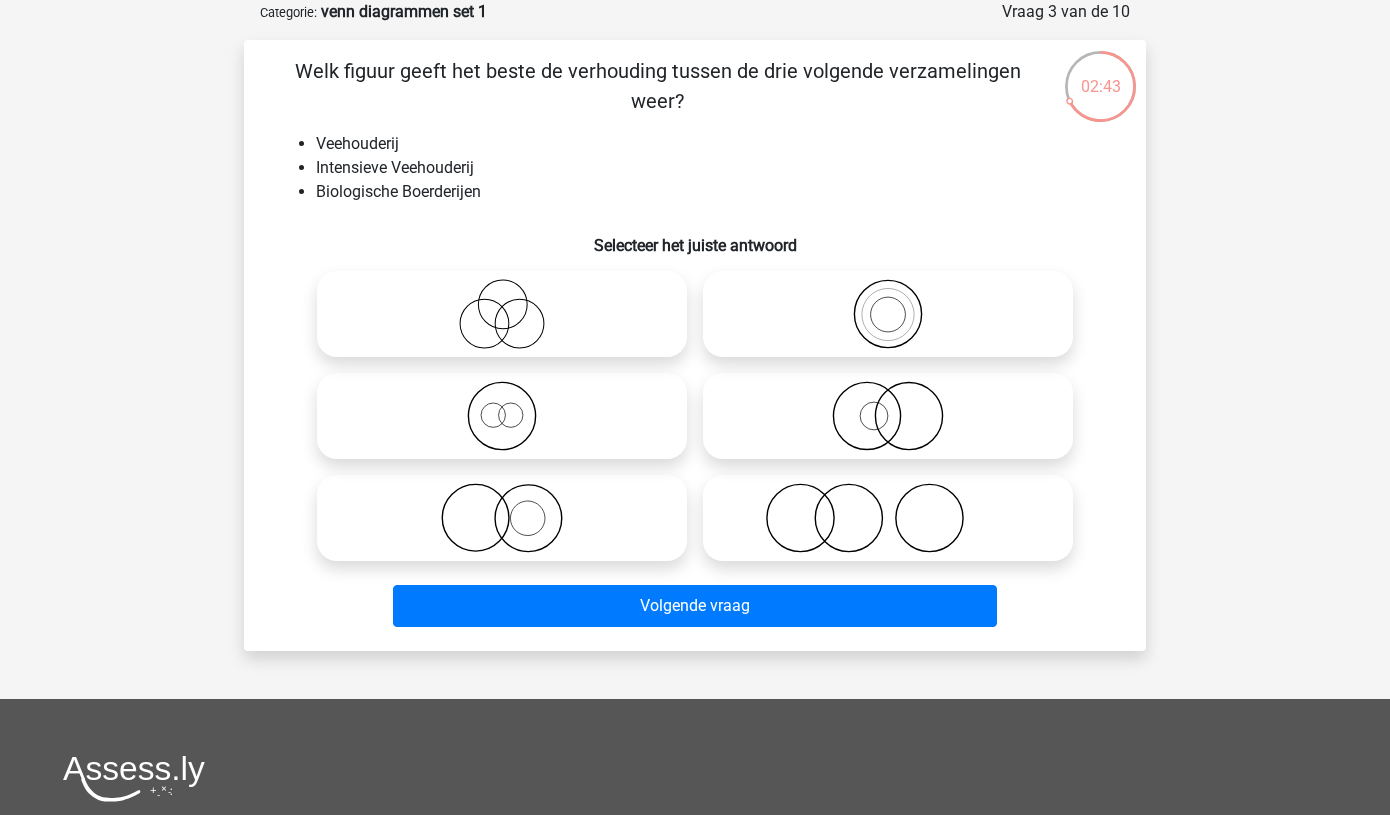 click 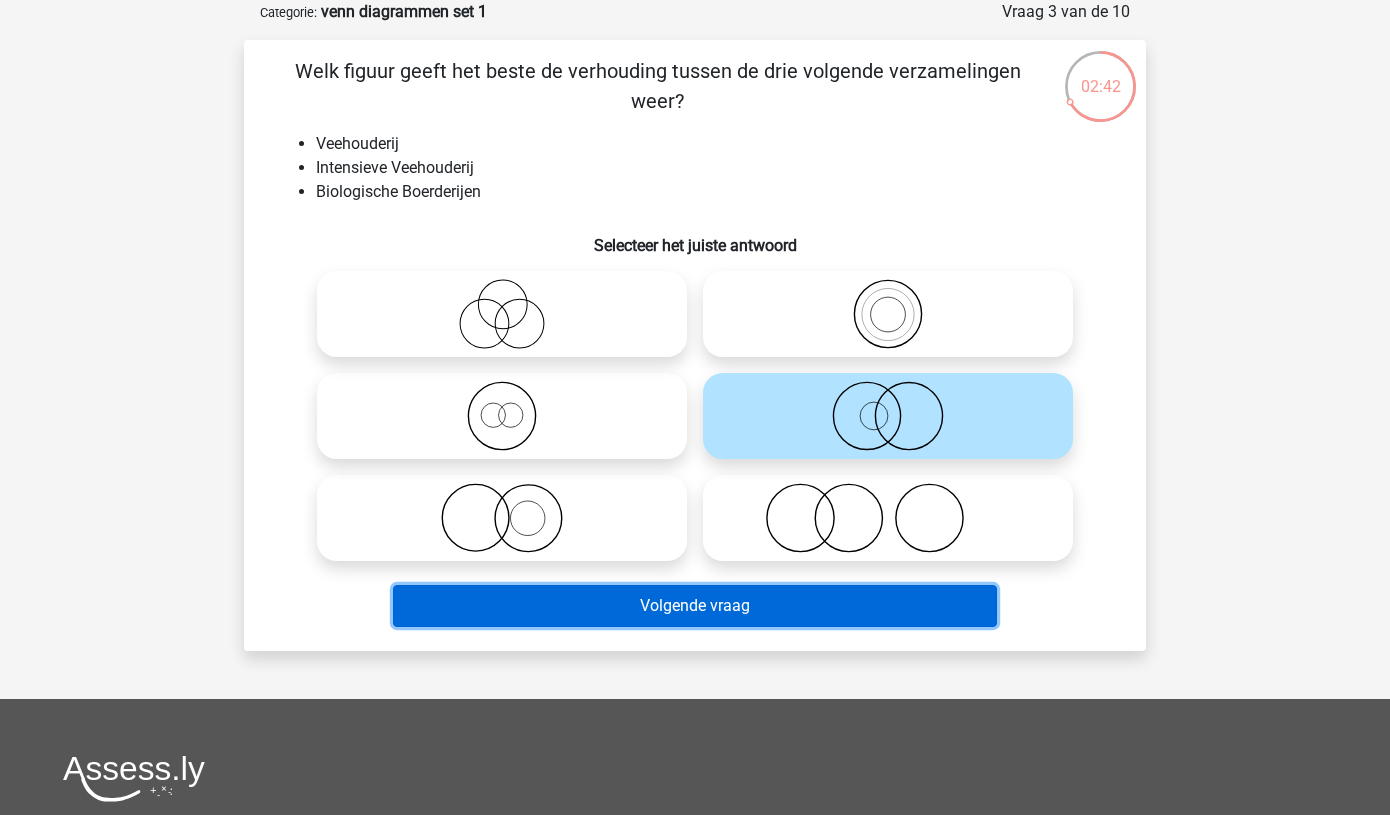 click on "Volgende vraag" at bounding box center (695, 606) 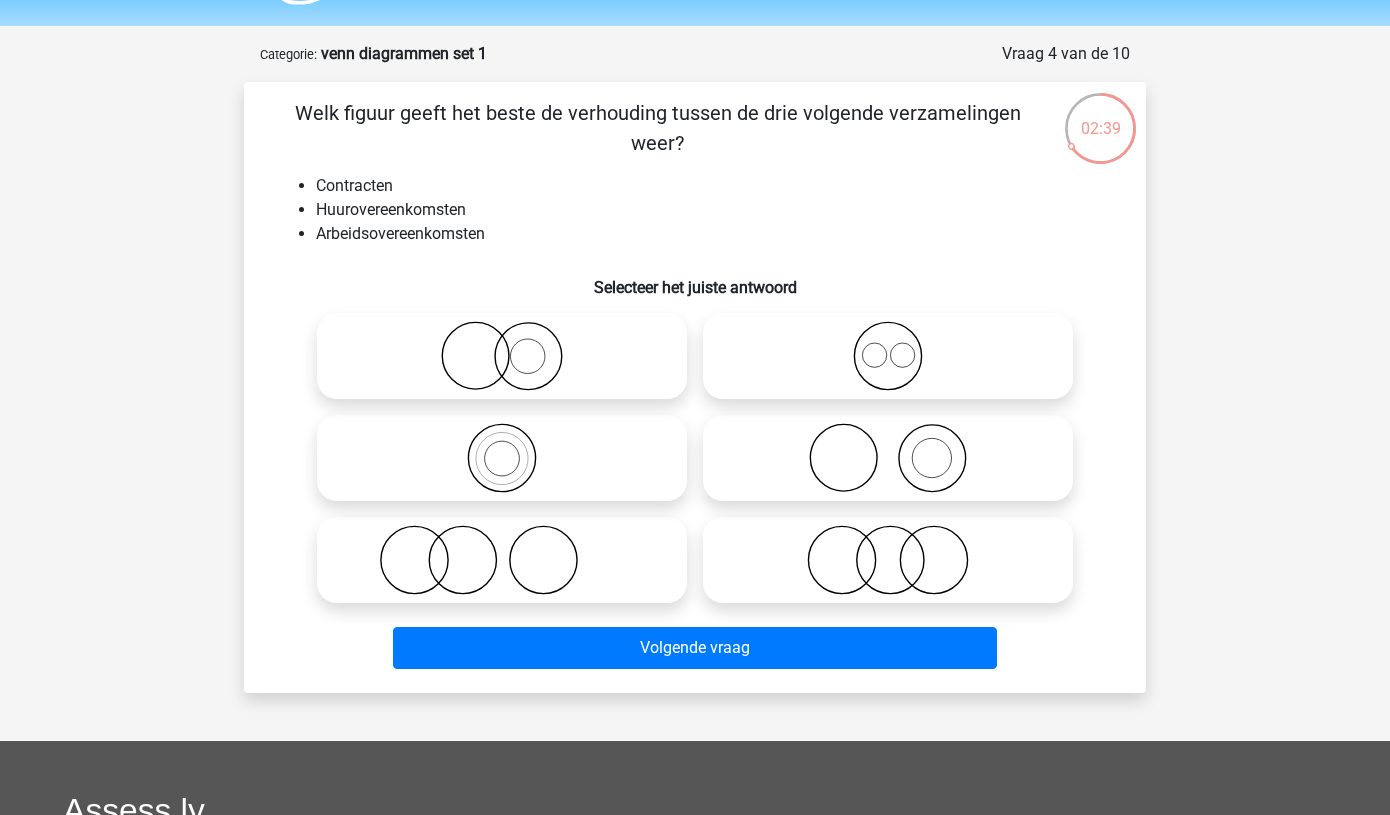 scroll, scrollTop: 38, scrollLeft: 0, axis: vertical 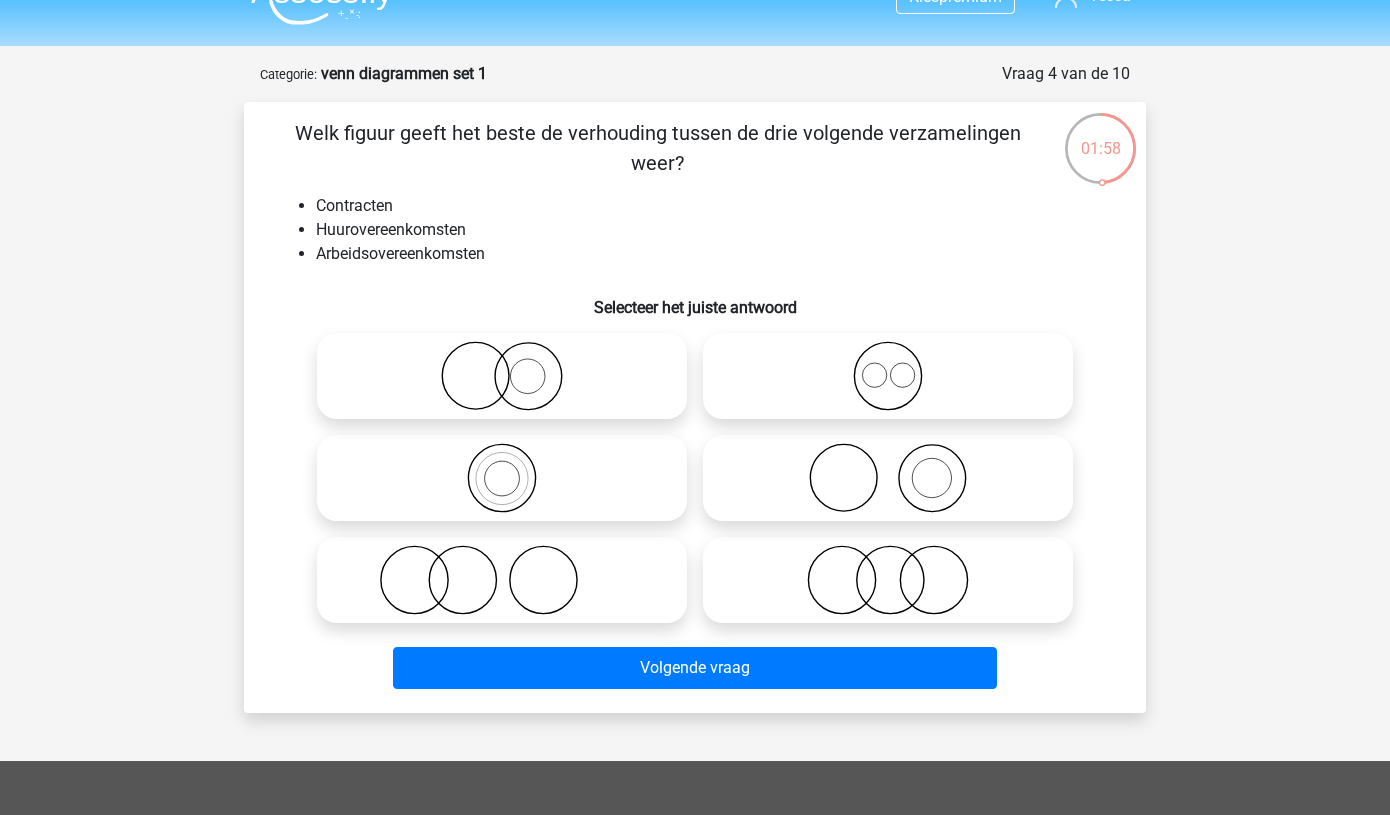 click 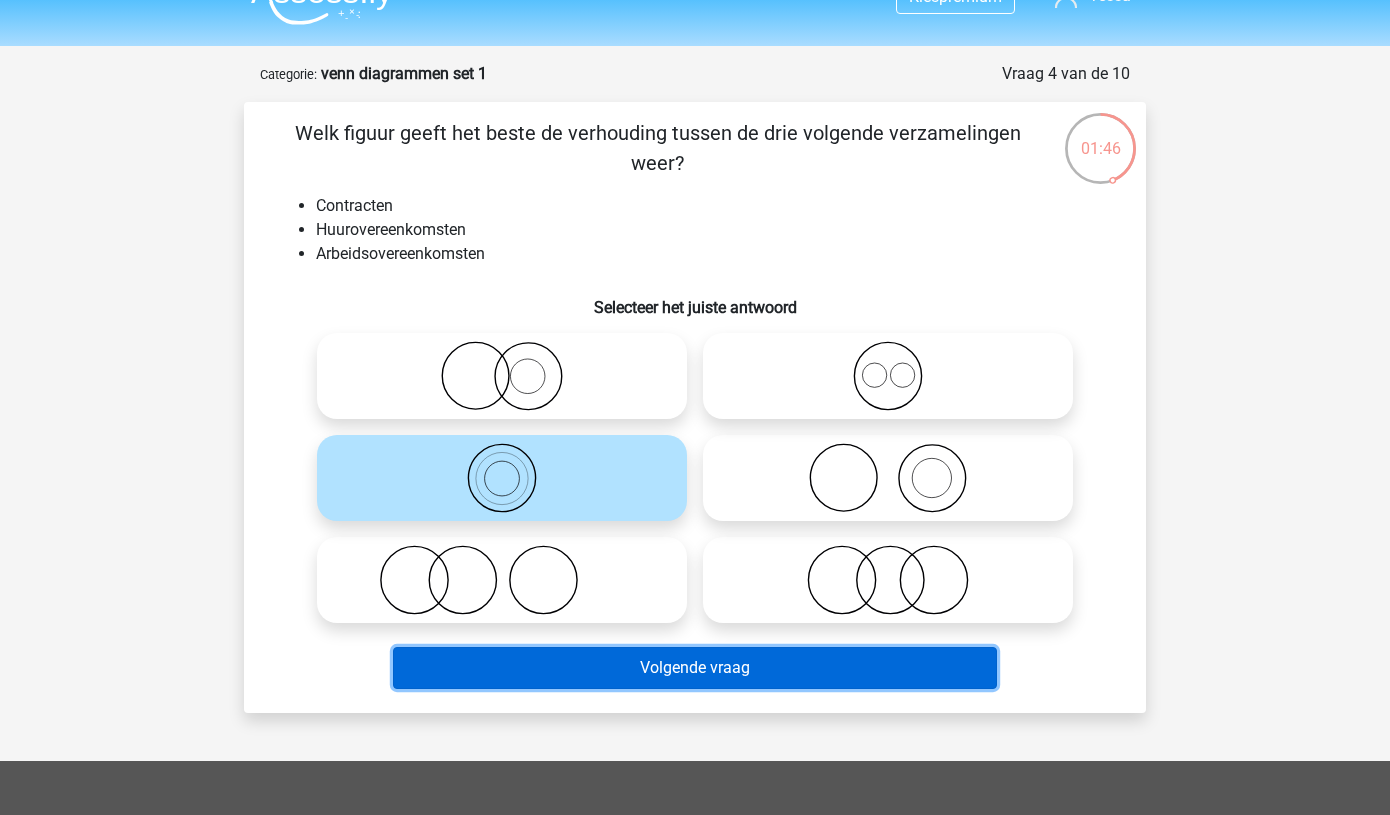 click on "Volgende vraag" at bounding box center (695, 668) 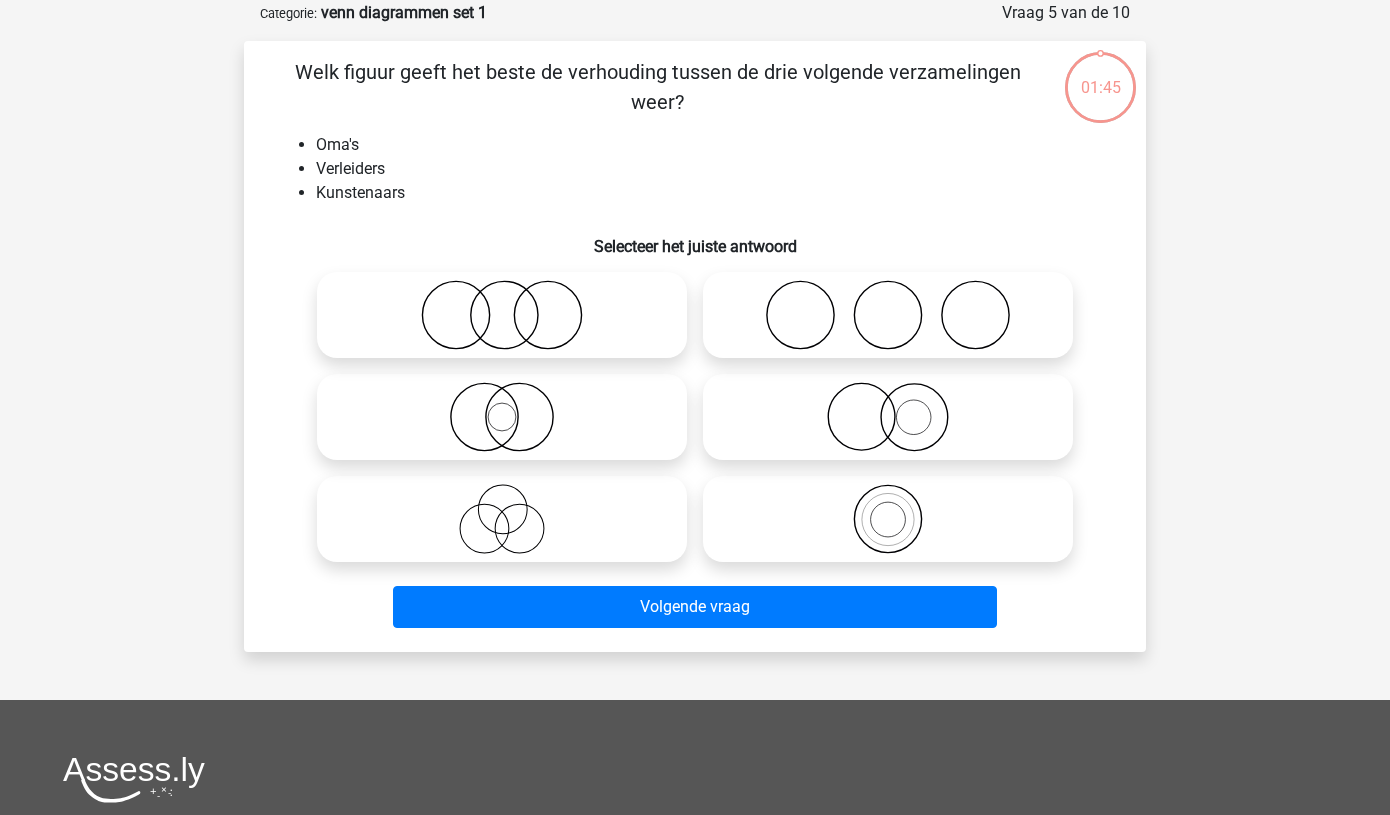 scroll, scrollTop: 100, scrollLeft: 0, axis: vertical 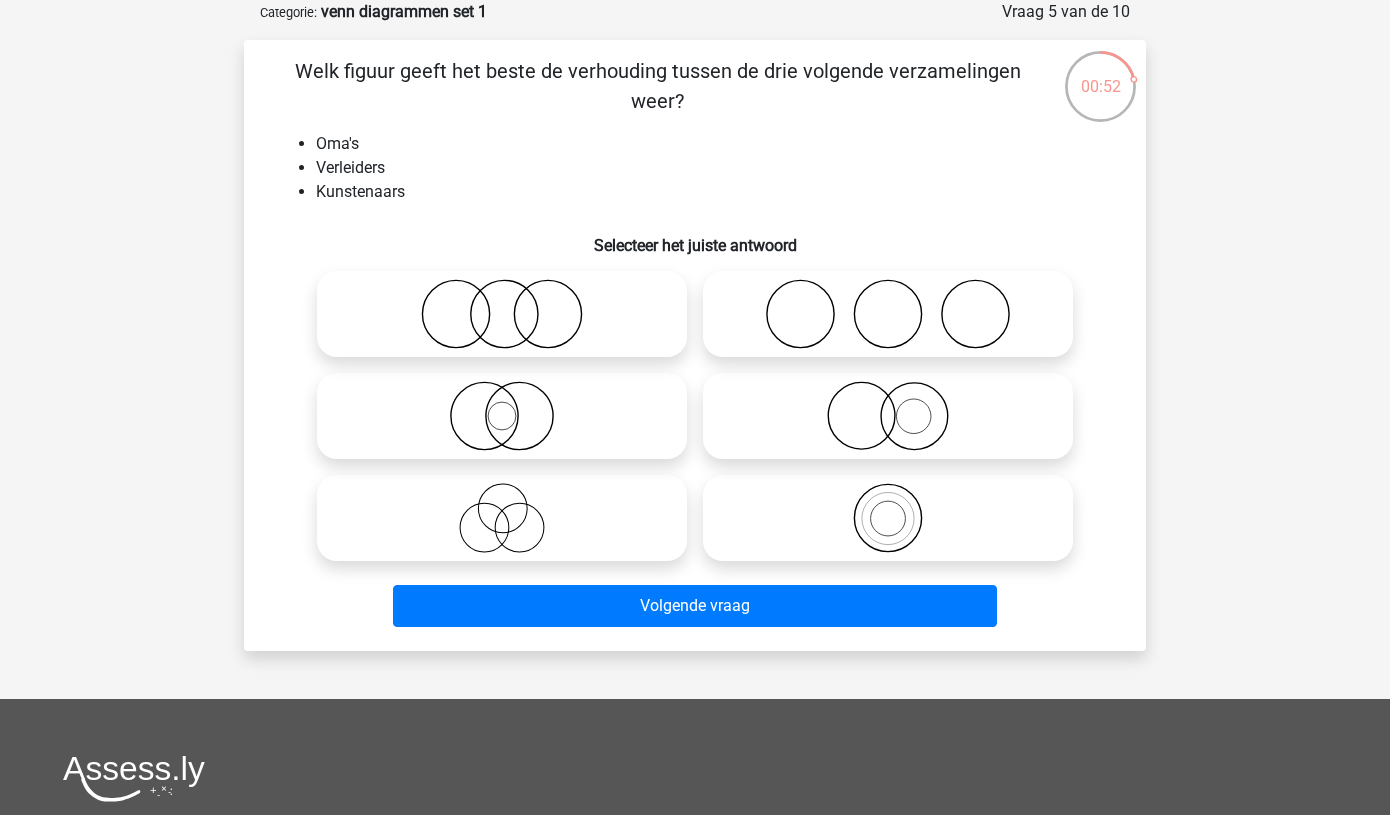 click 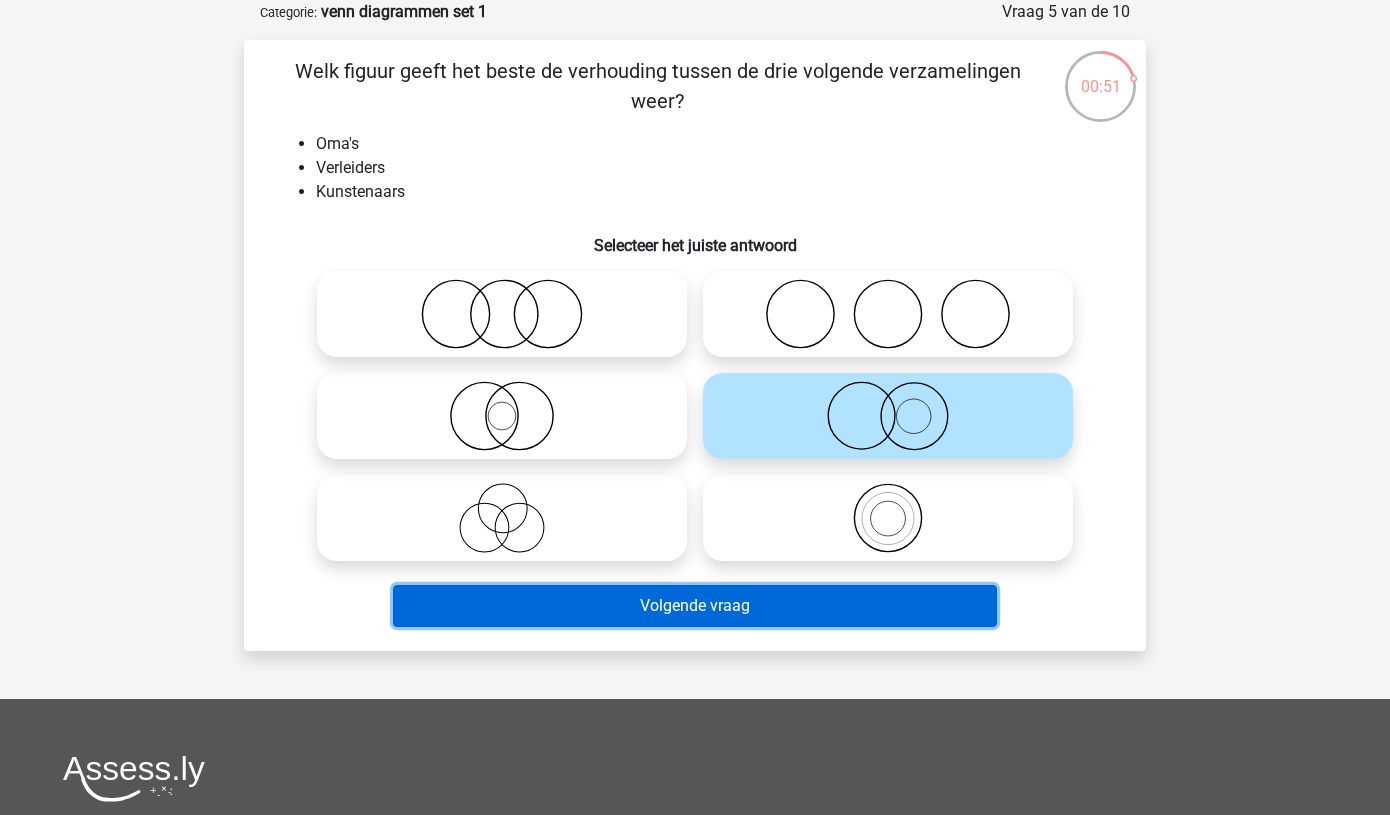 click on "Volgende vraag" at bounding box center (695, 606) 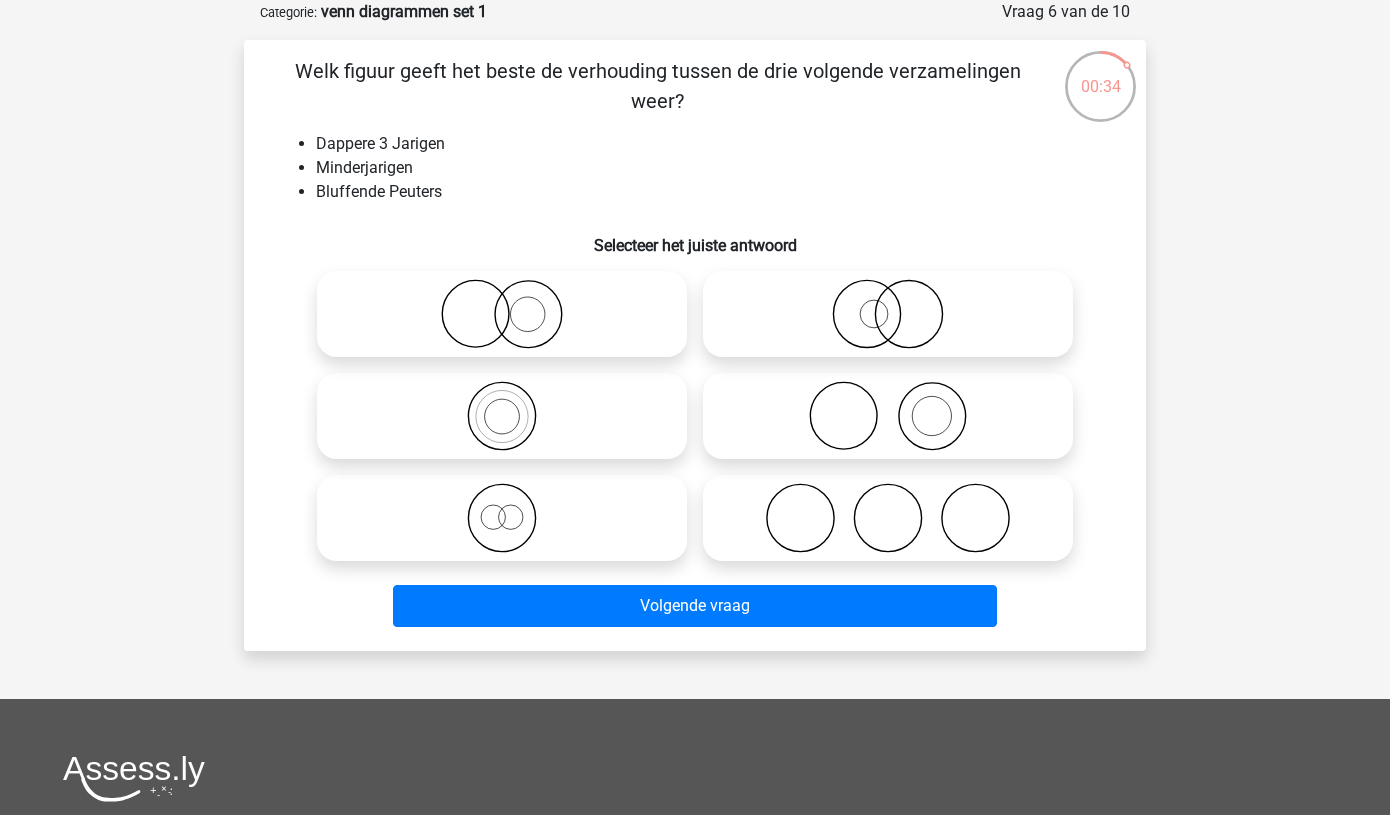 click 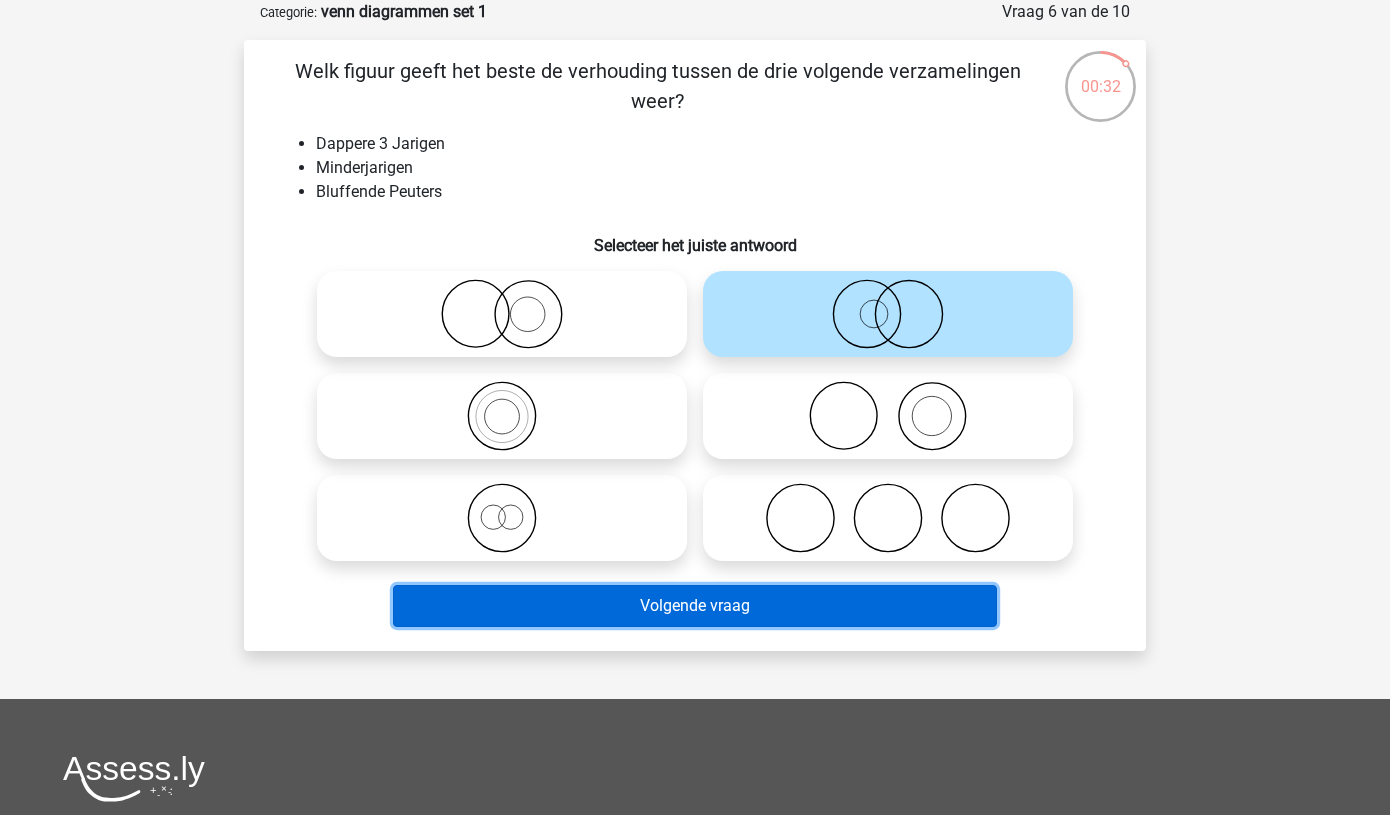 click on "Volgende vraag" at bounding box center [695, 606] 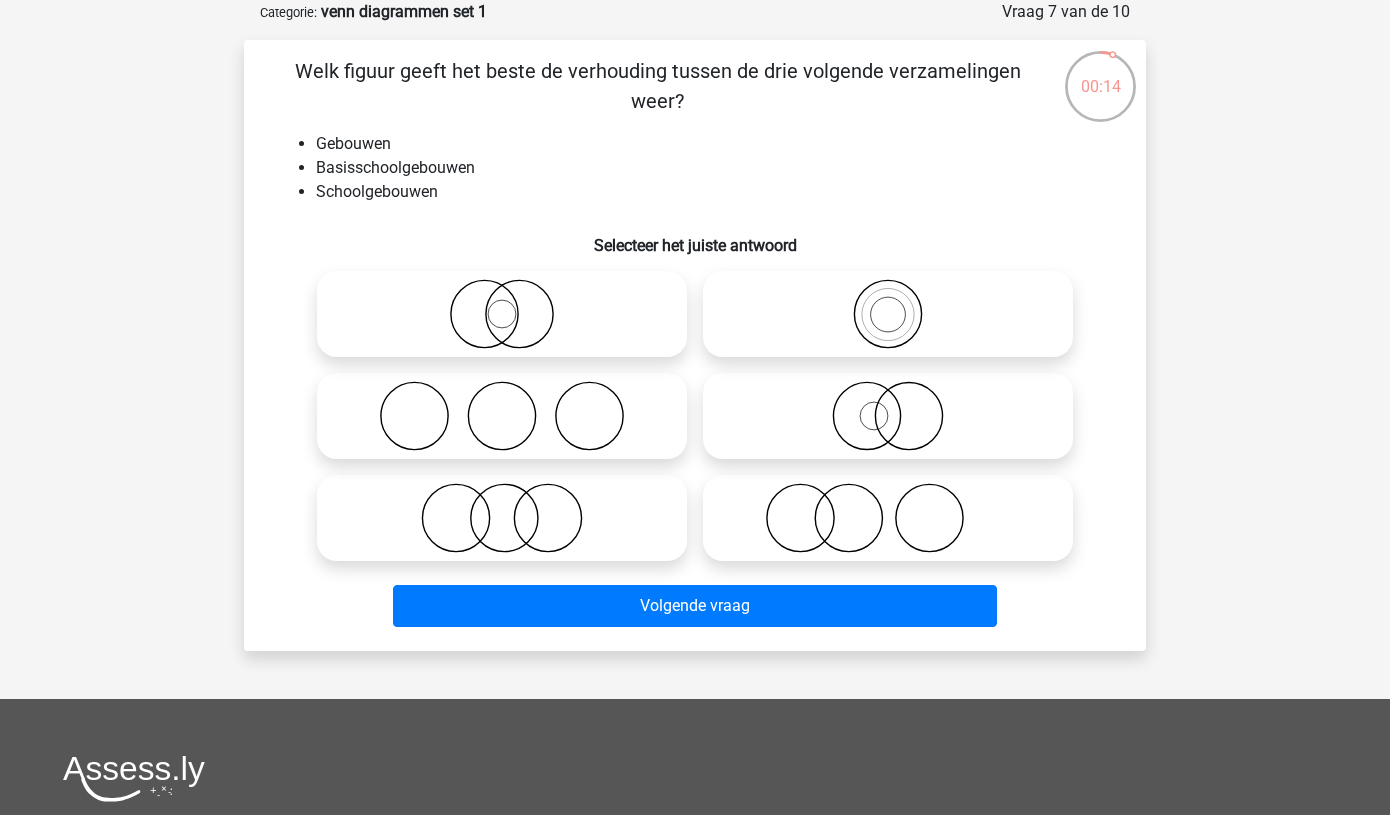 click 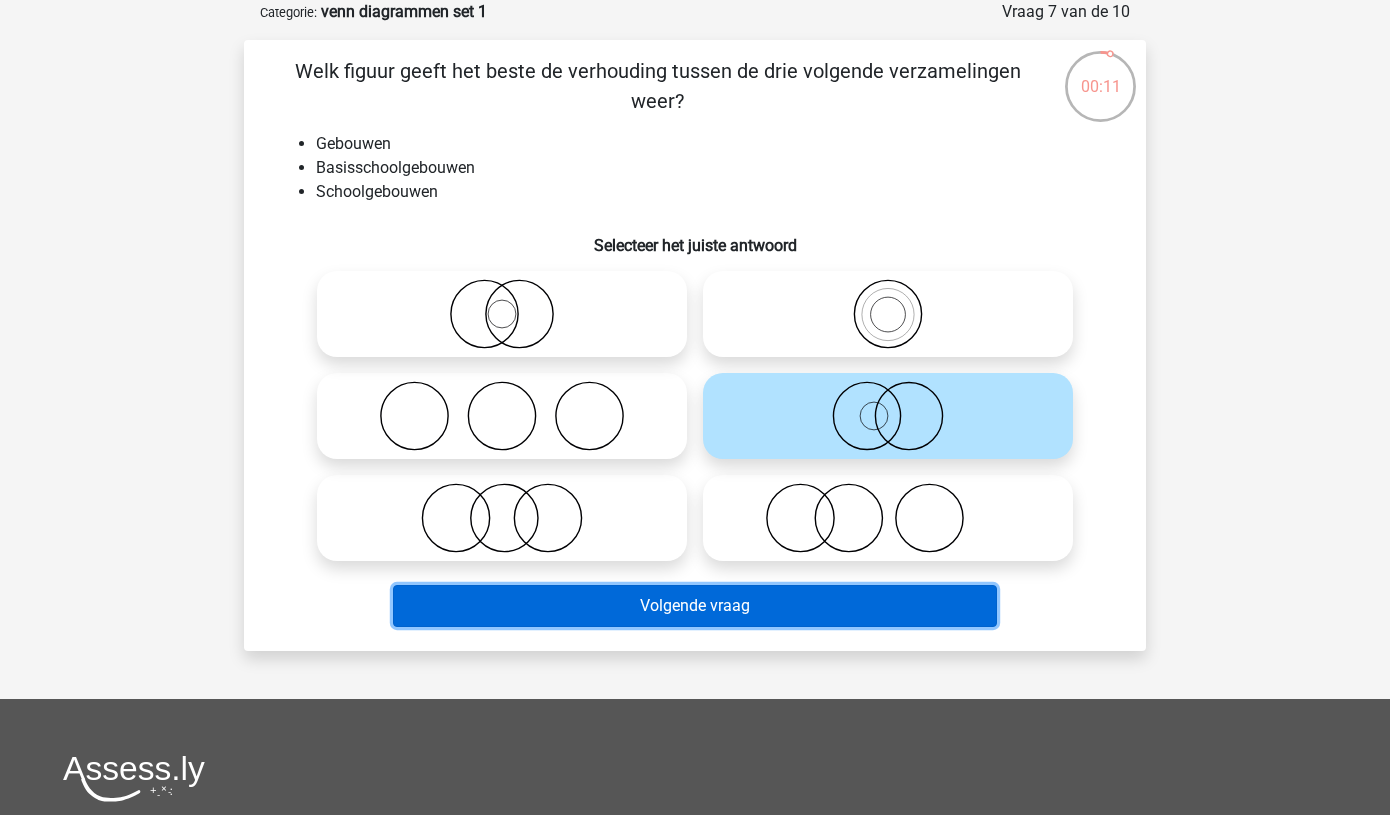 click on "Volgende vraag" at bounding box center [695, 606] 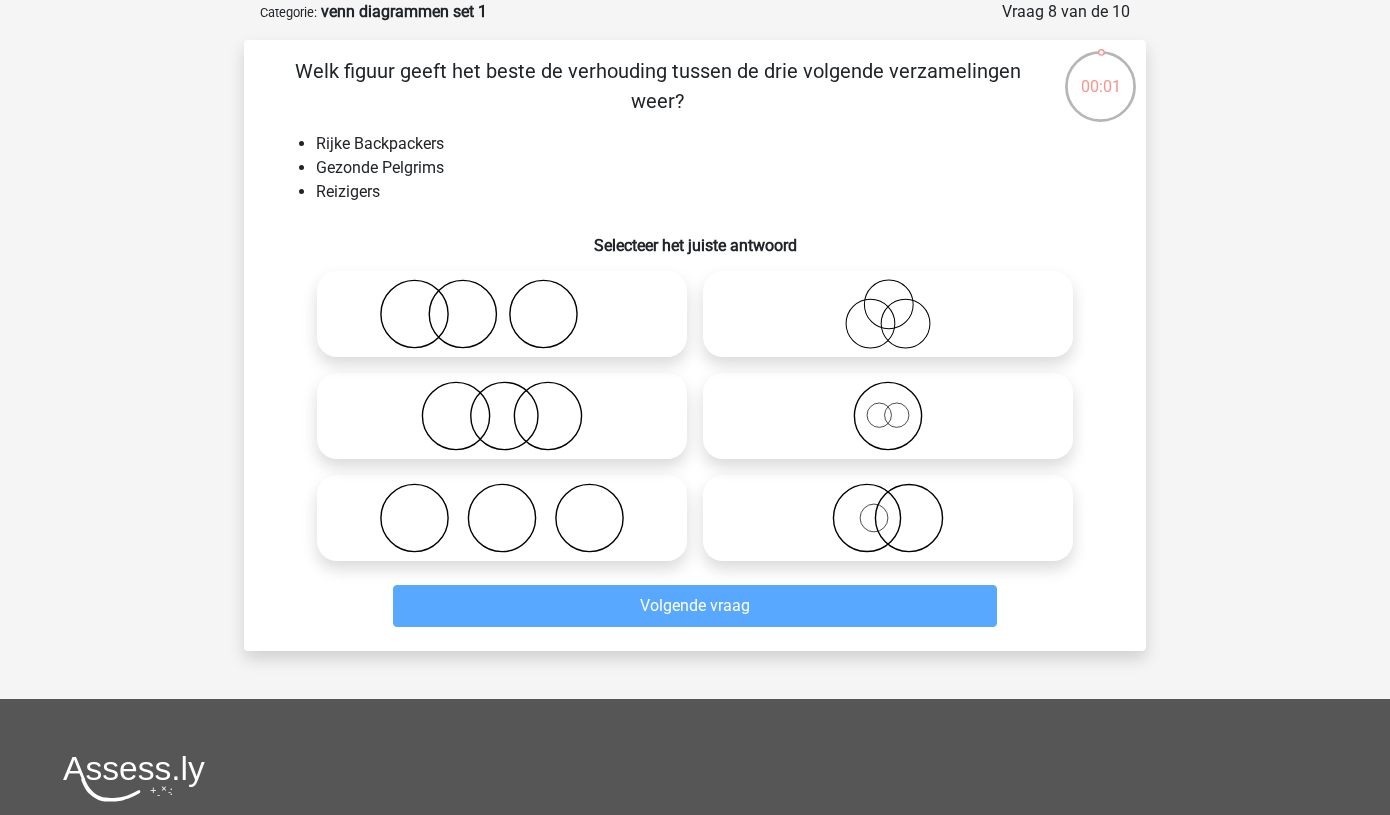 click 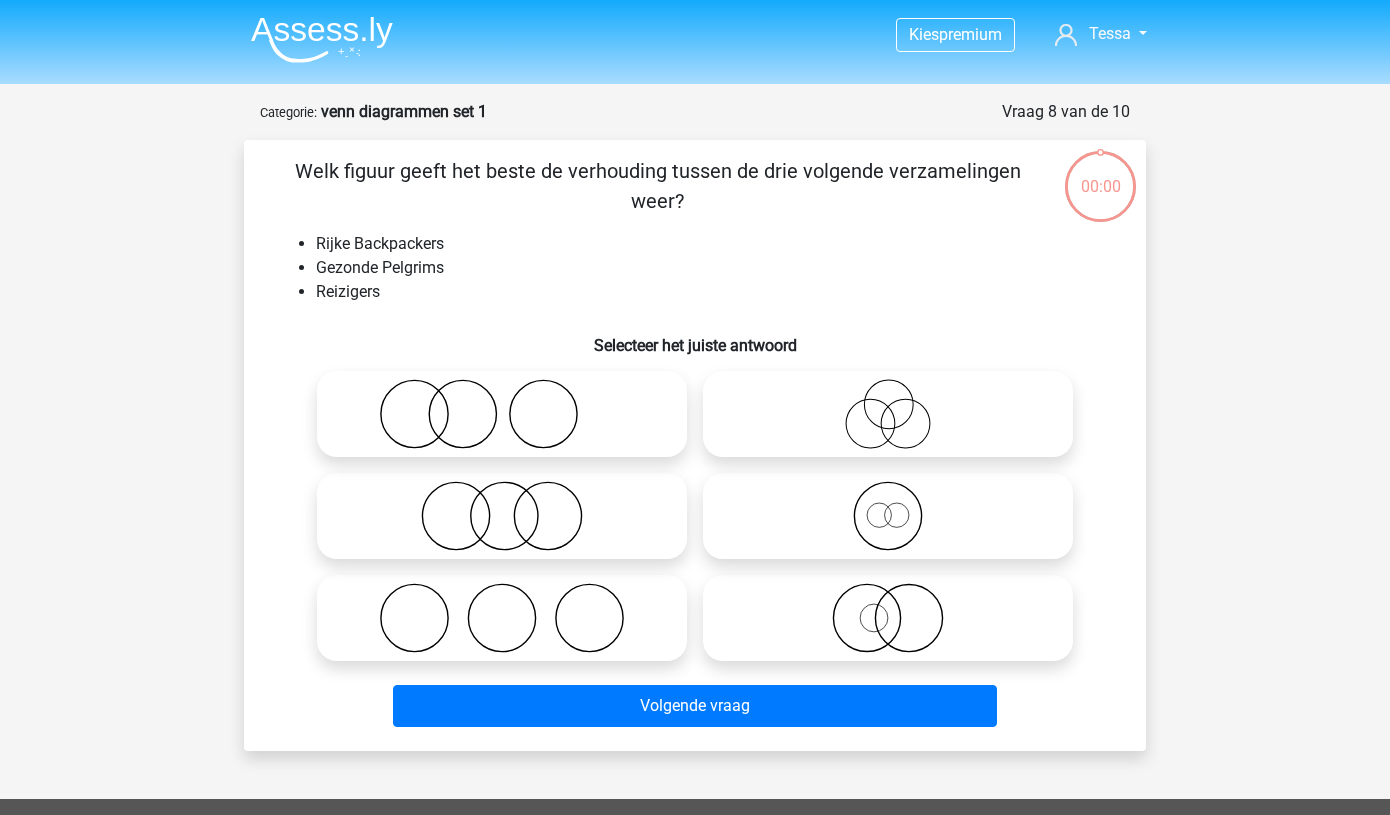 scroll, scrollTop: 0, scrollLeft: 0, axis: both 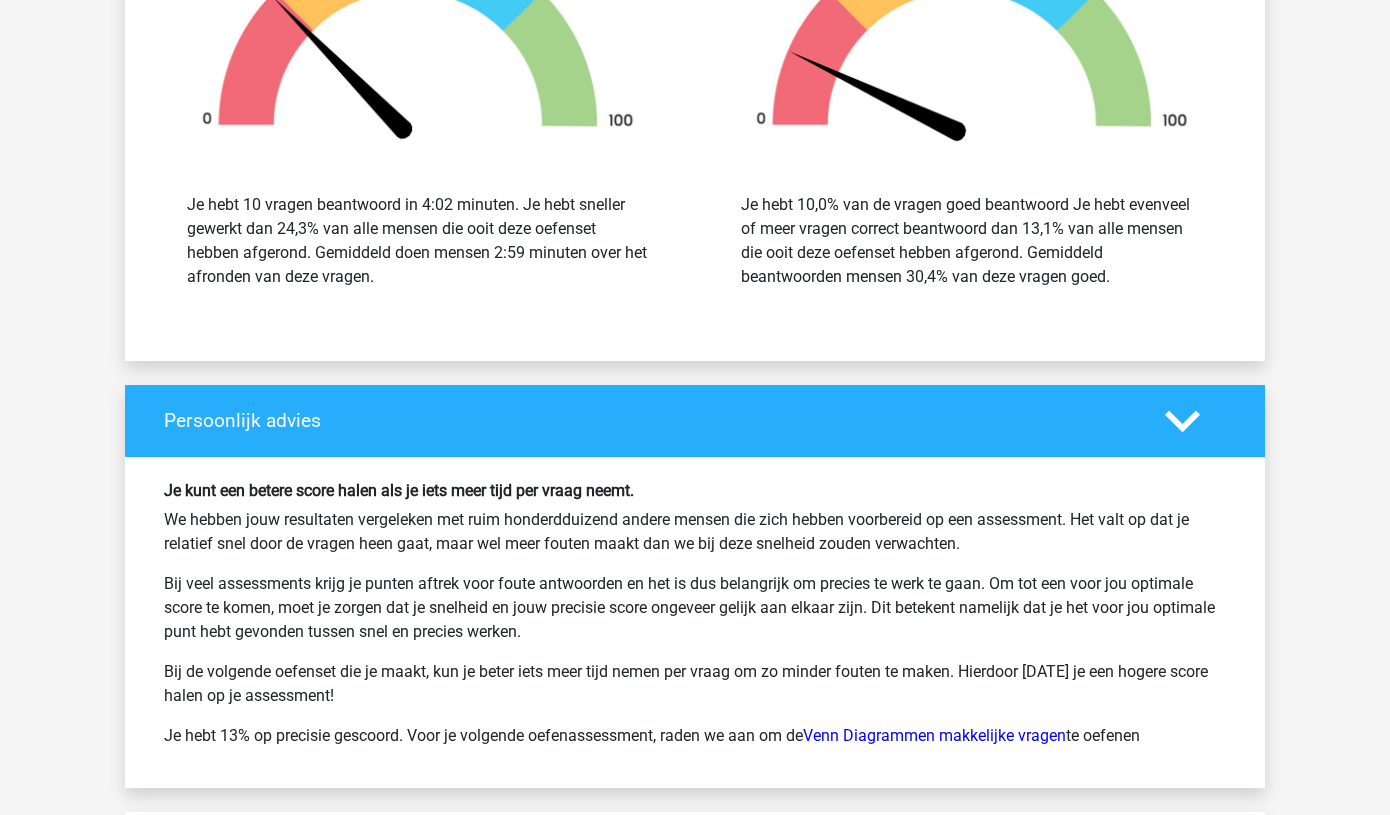 drag, startPoint x: 347, startPoint y: 525, endPoint x: 422, endPoint y: 774, distance: 260.05 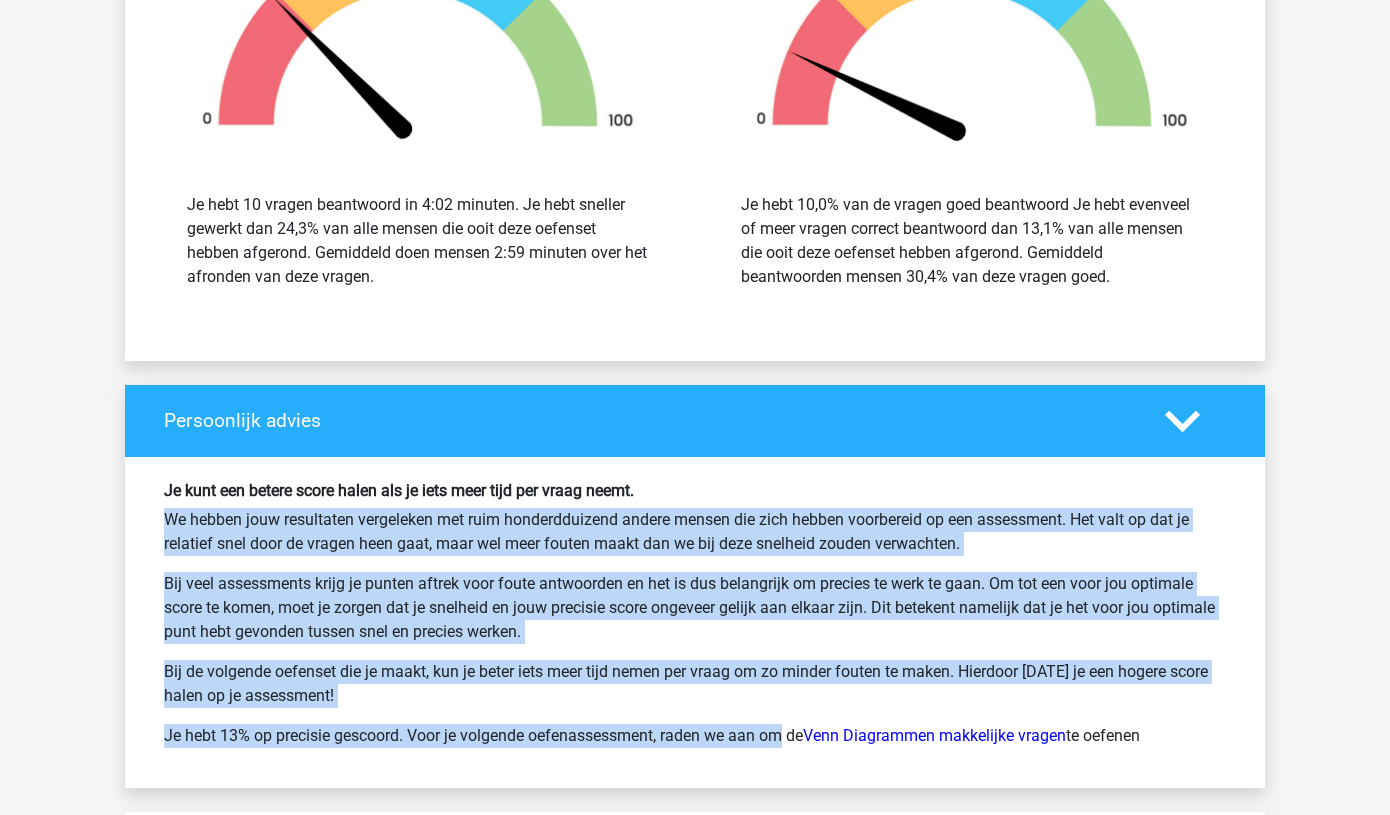 drag, startPoint x: 650, startPoint y: 506, endPoint x: 698, endPoint y: 738, distance: 236.91348 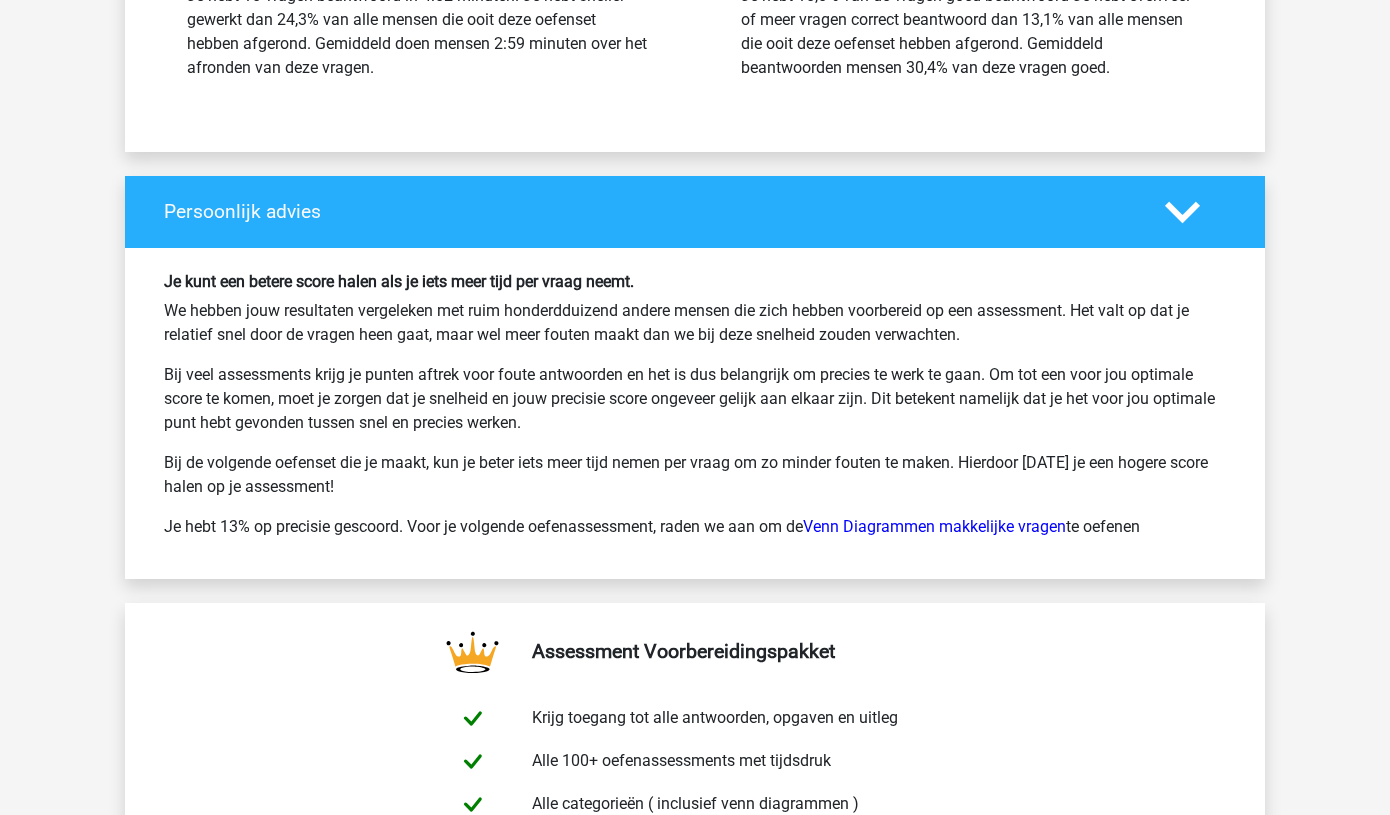 scroll, scrollTop: 2836, scrollLeft: 0, axis: vertical 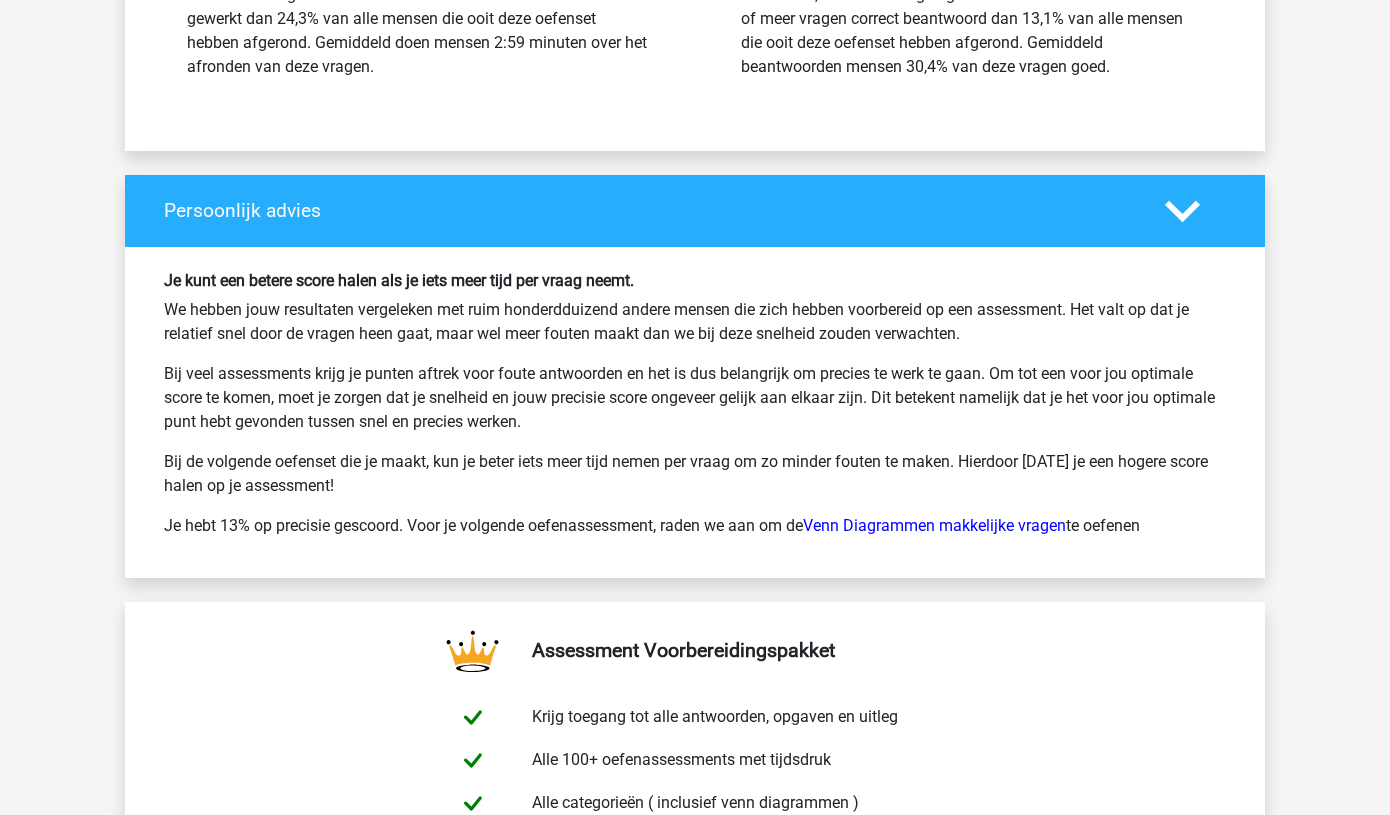 drag, startPoint x: 432, startPoint y: 331, endPoint x: 491, endPoint y: 490, distance: 169.59363 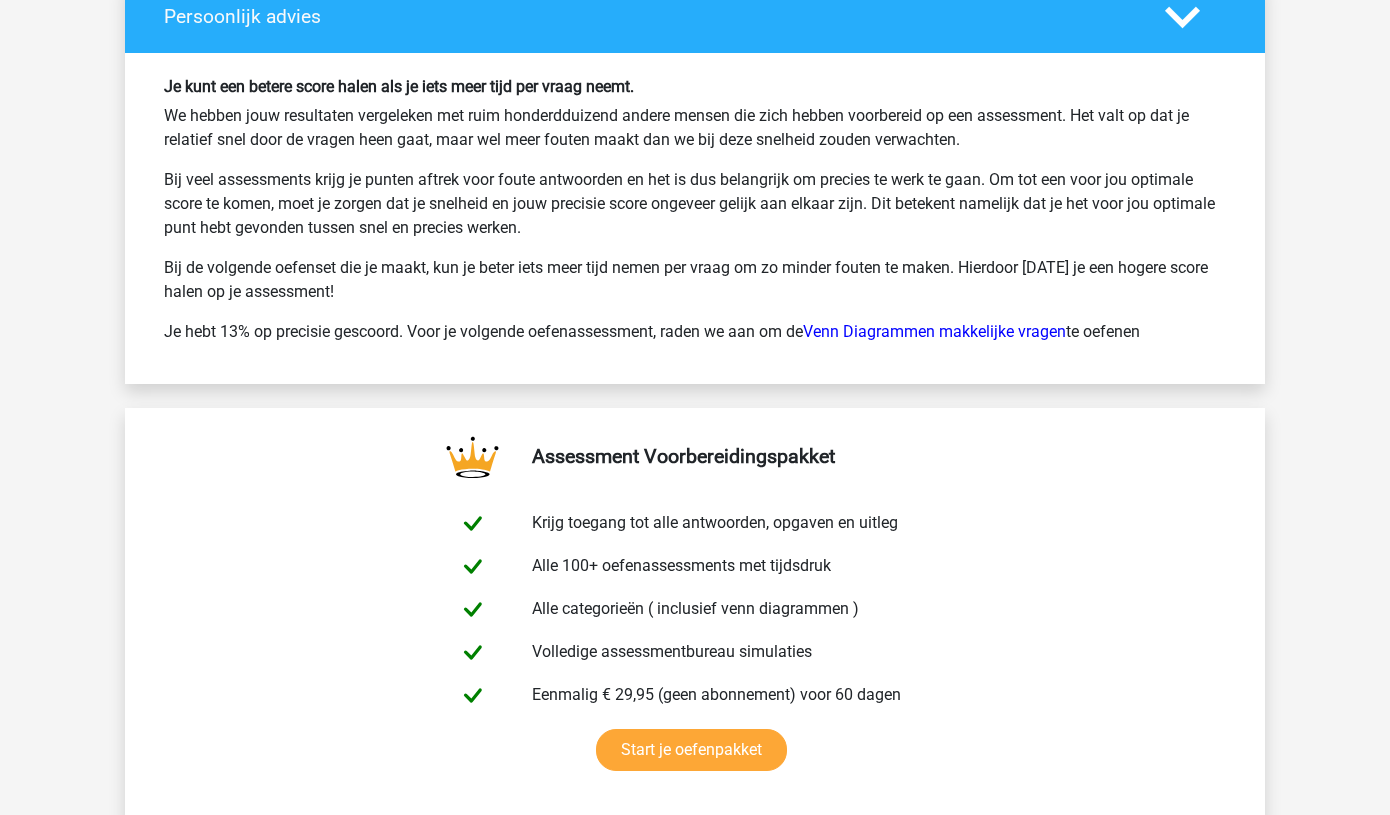 scroll, scrollTop: 3028, scrollLeft: 0, axis: vertical 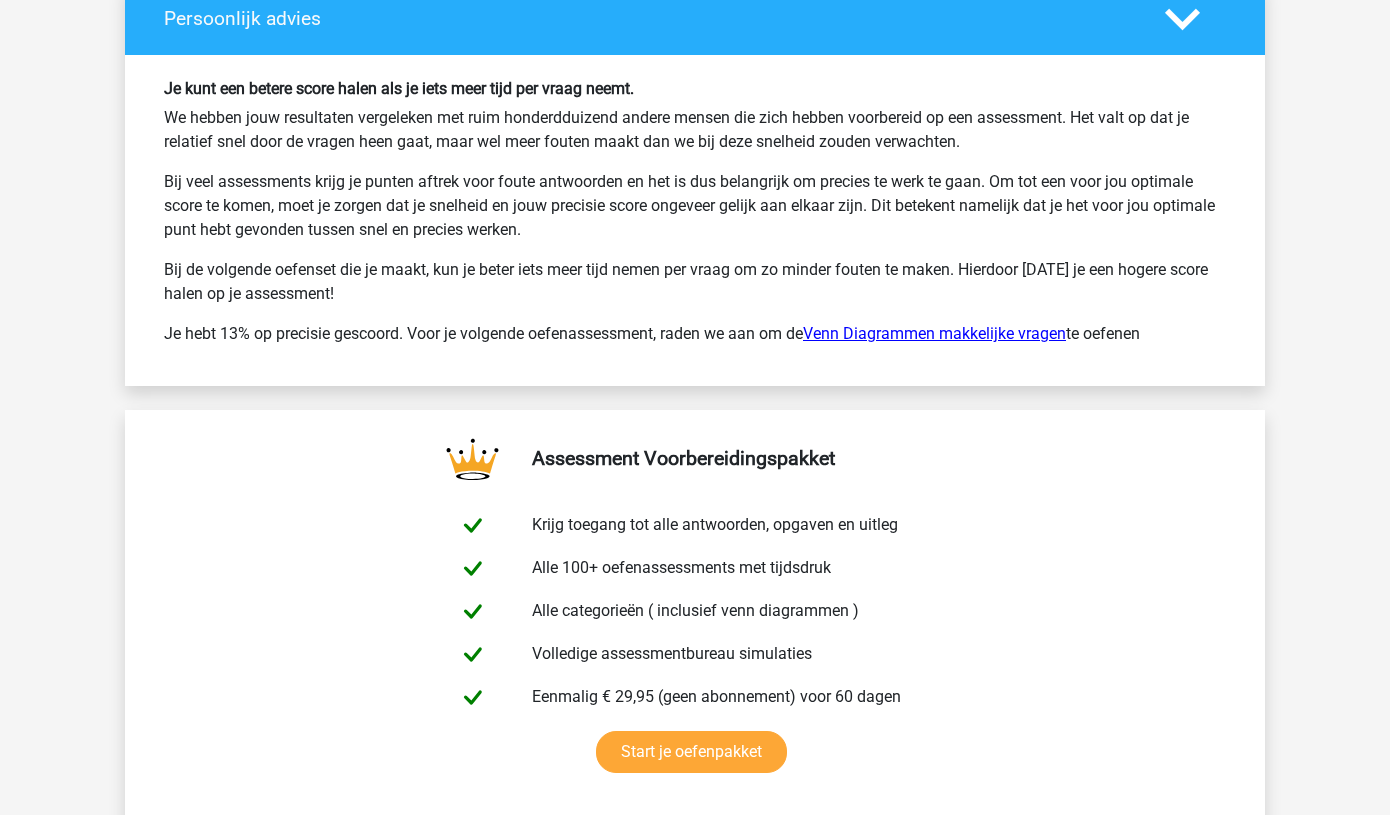 click on "Venn Diagrammen makkelijke vragen" at bounding box center [934, 333] 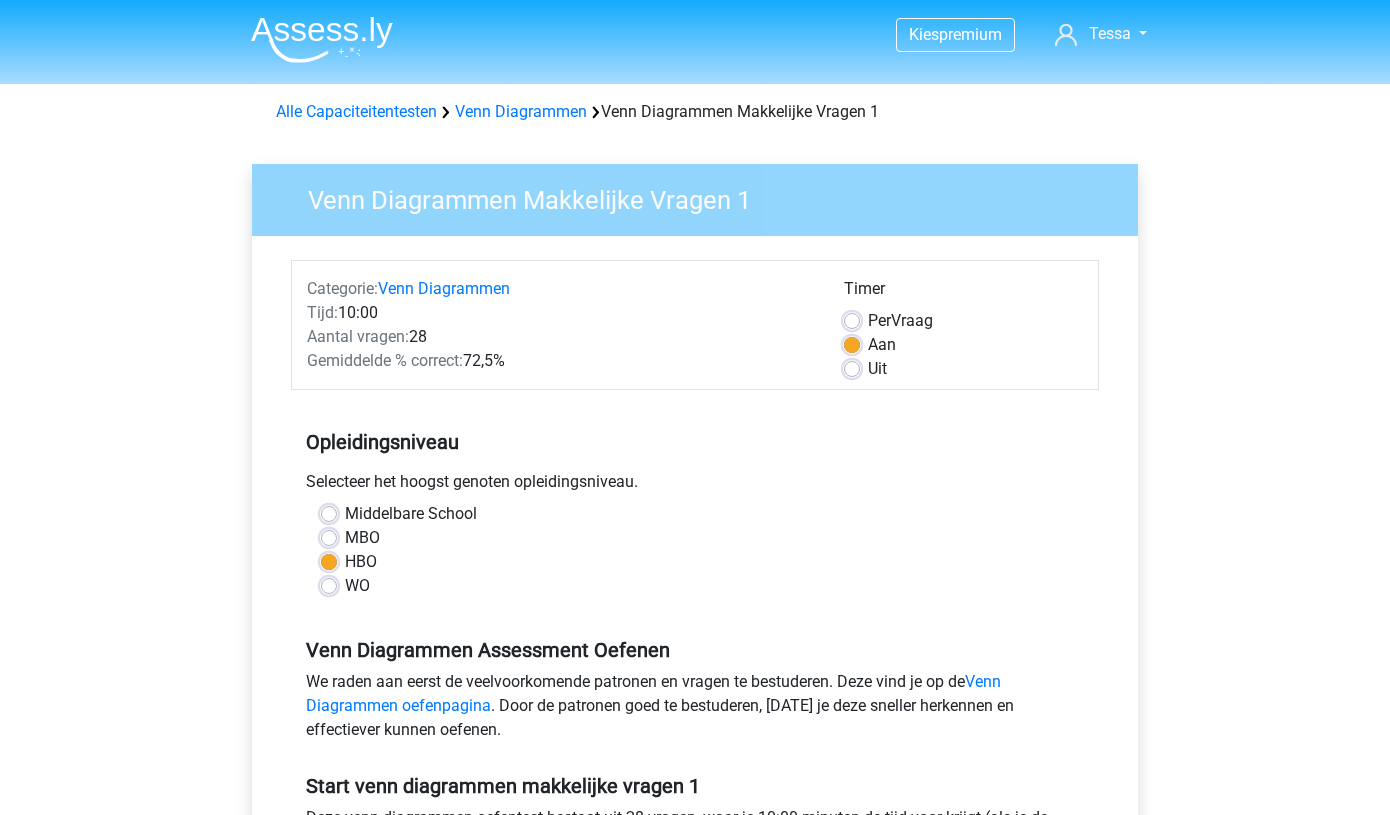 scroll, scrollTop: 0, scrollLeft: 0, axis: both 